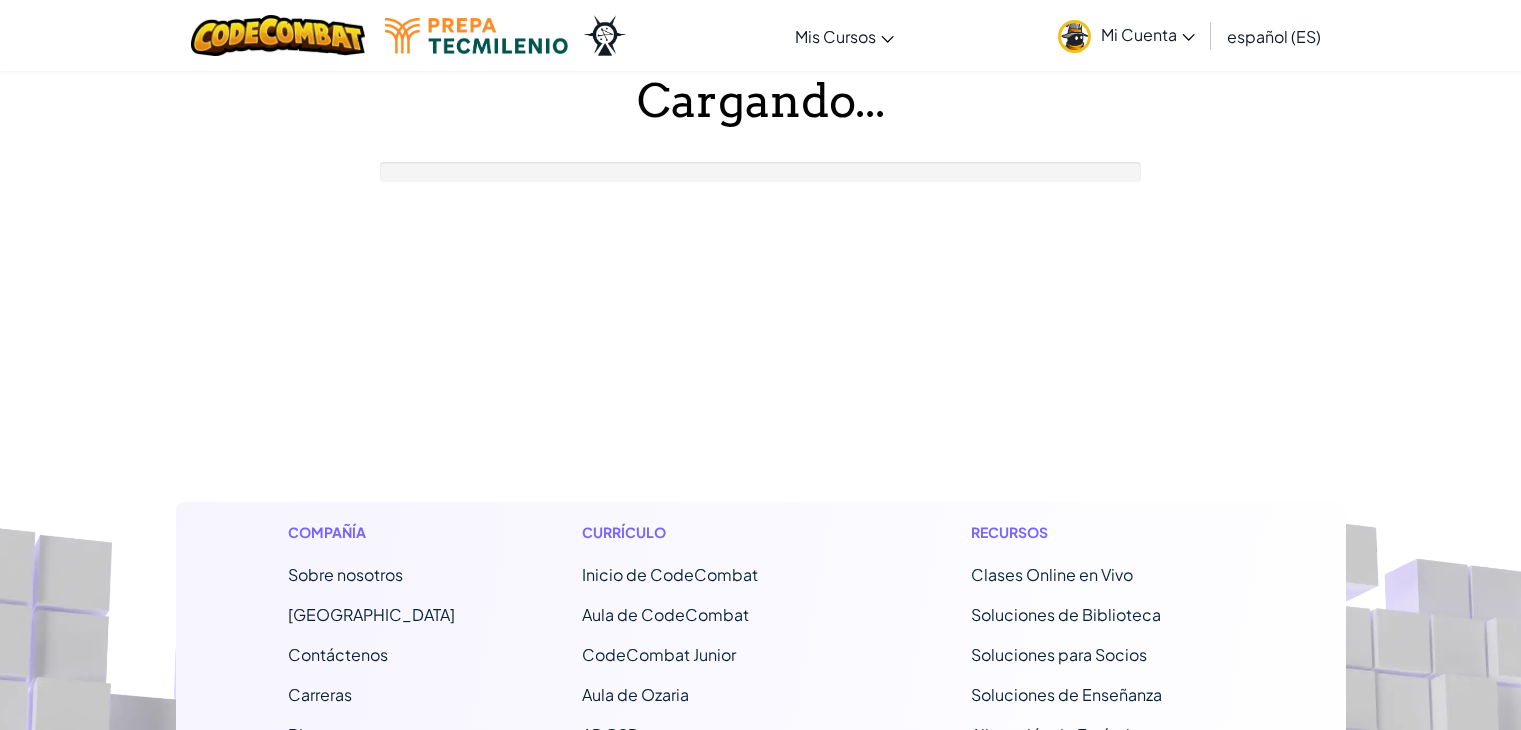 scroll, scrollTop: 0, scrollLeft: 0, axis: both 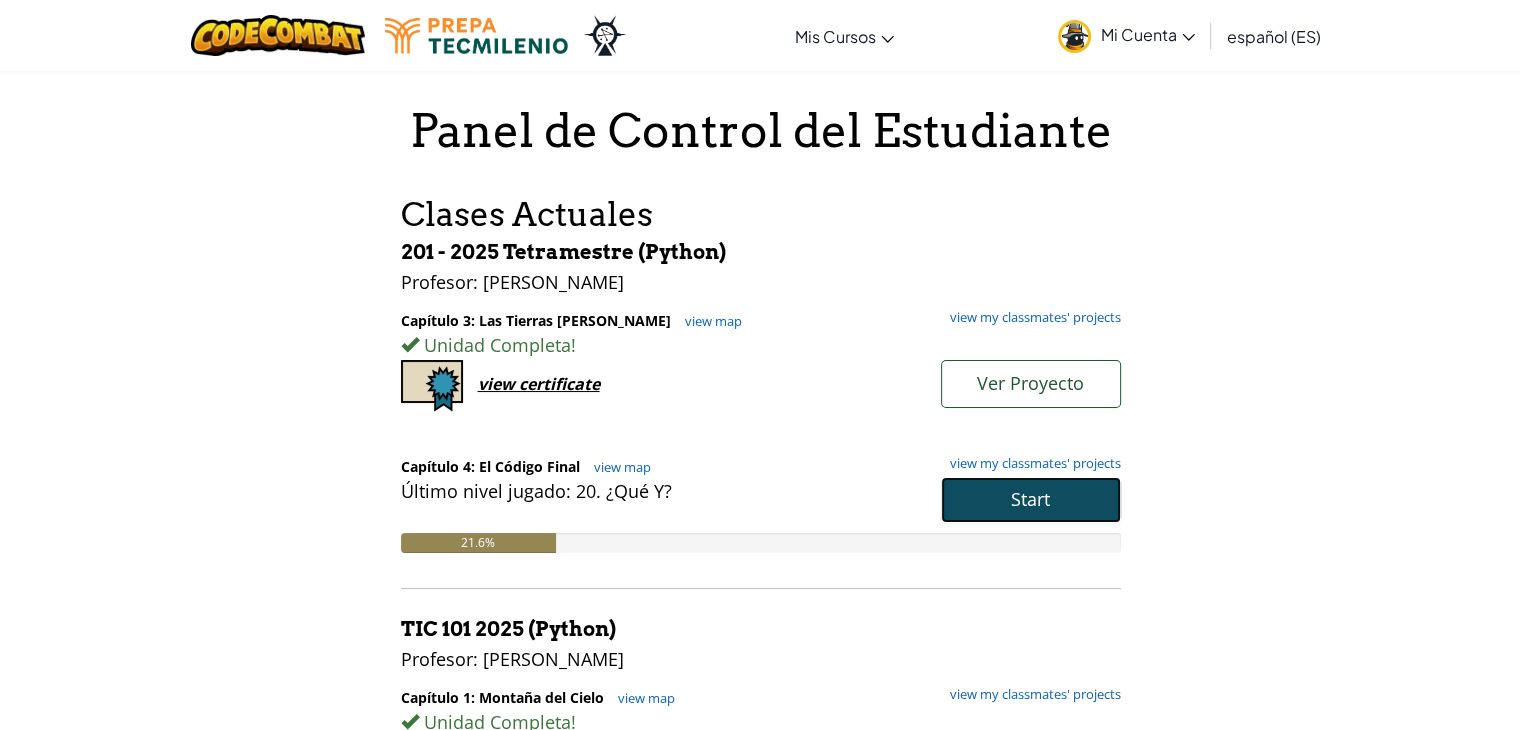 click on "Start" at bounding box center [1030, 499] 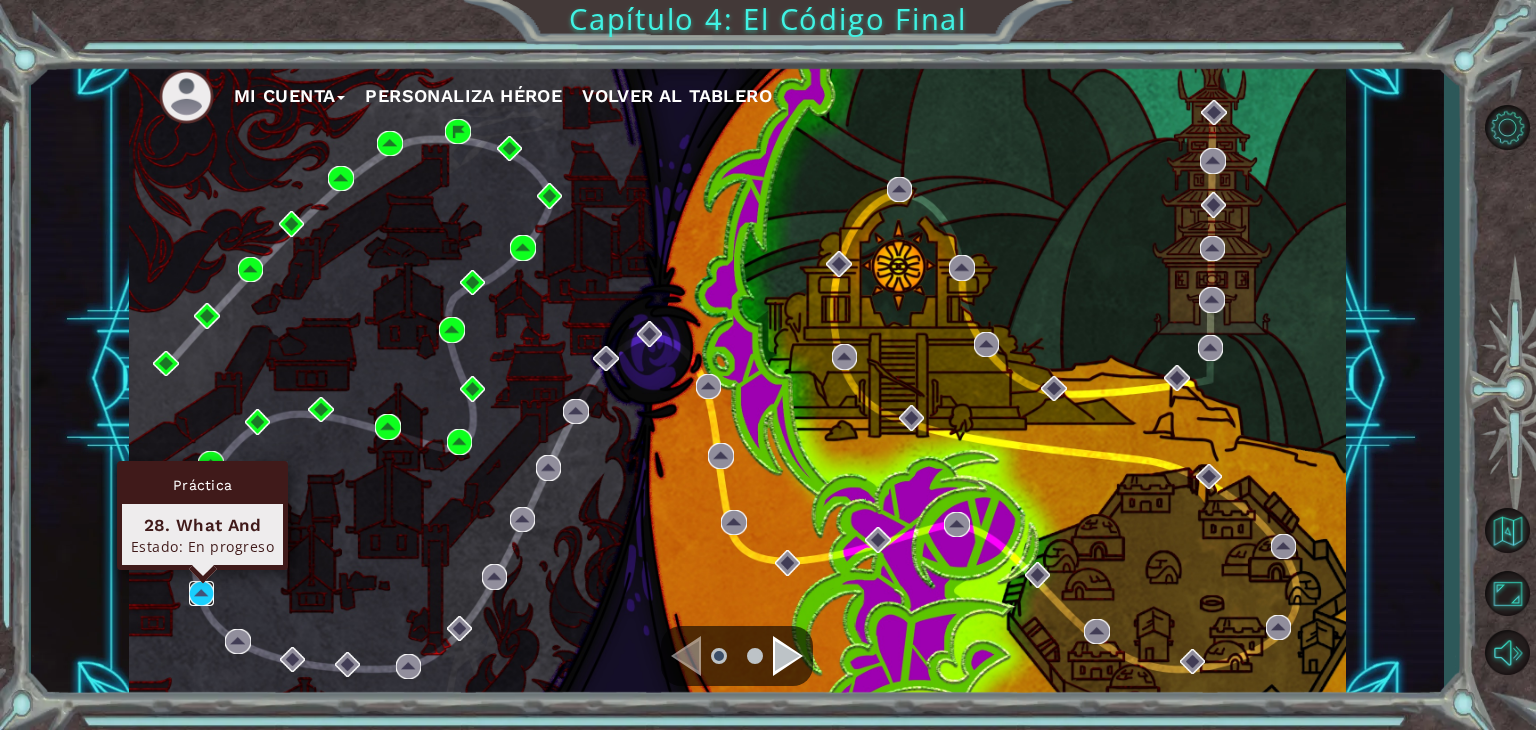 click at bounding box center (202, 594) 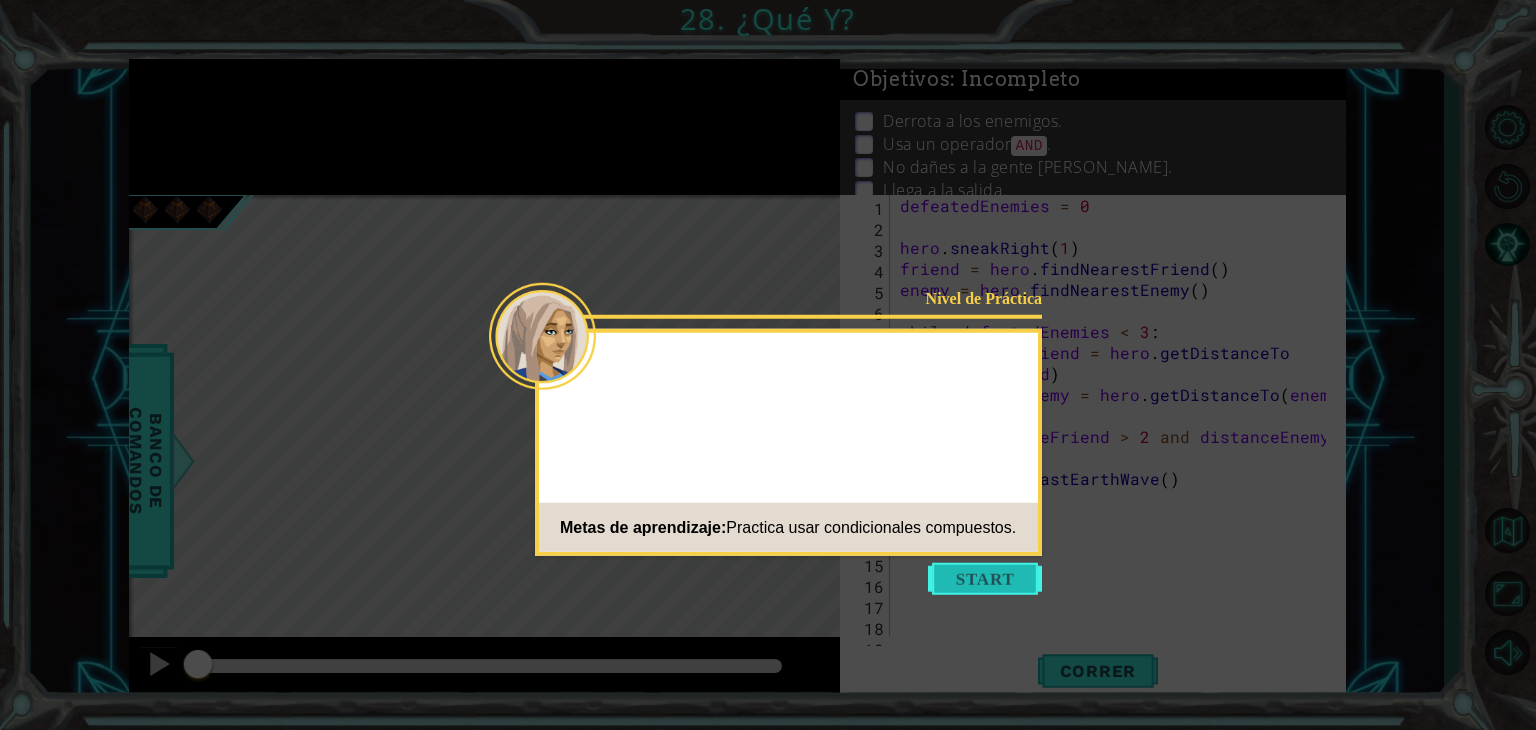 click at bounding box center (985, 579) 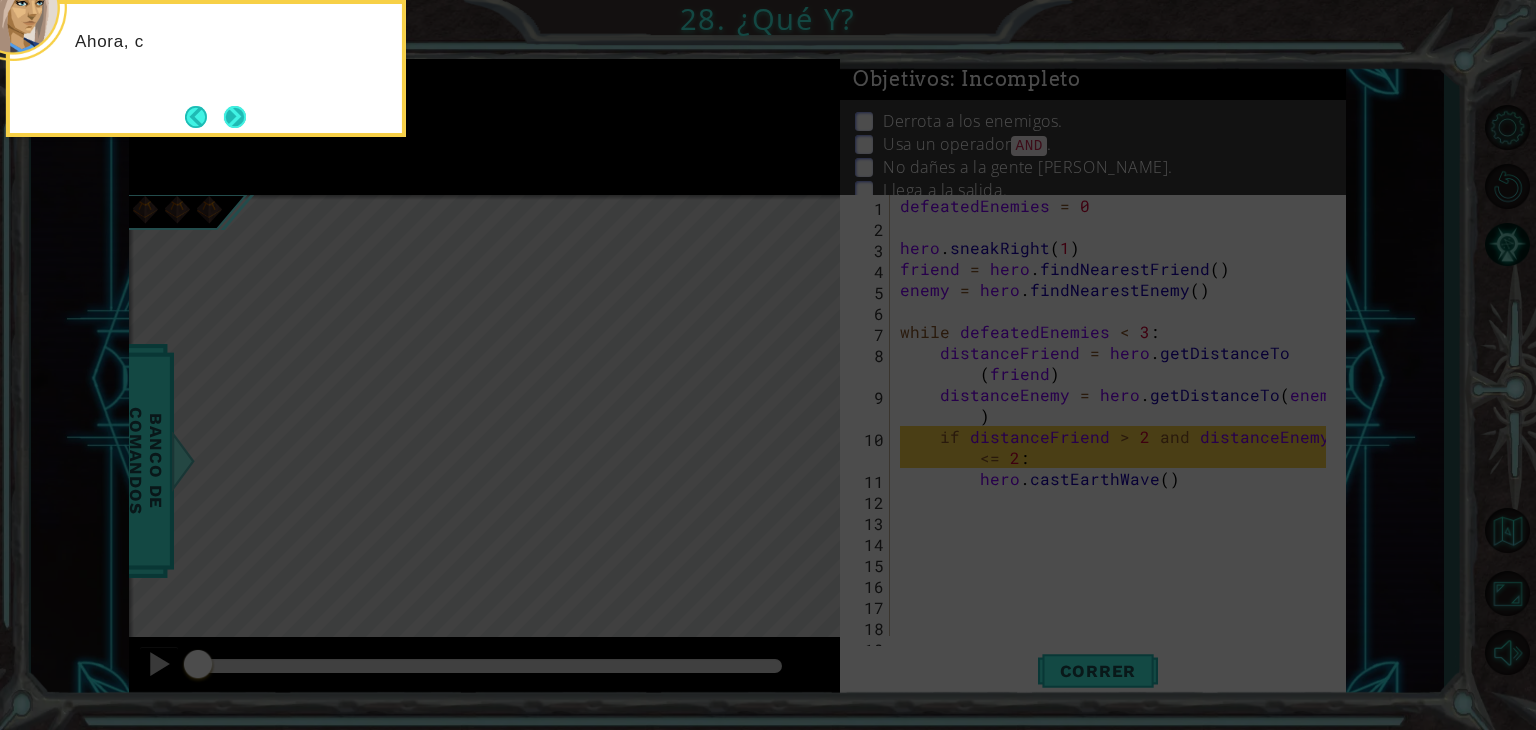 scroll, scrollTop: 0, scrollLeft: 0, axis: both 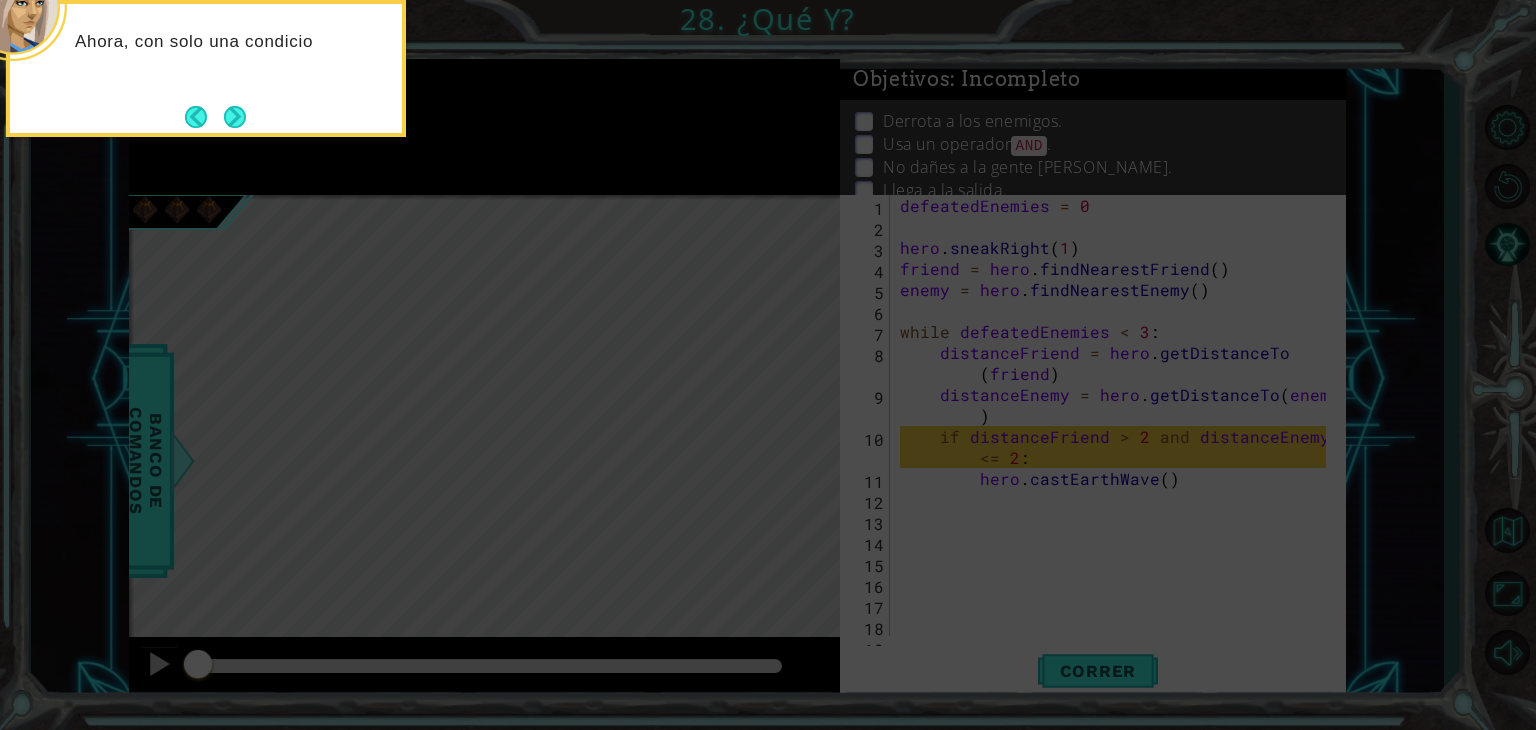 drag, startPoint x: 71, startPoint y: 41, endPoint x: 50, endPoint y: 261, distance: 221 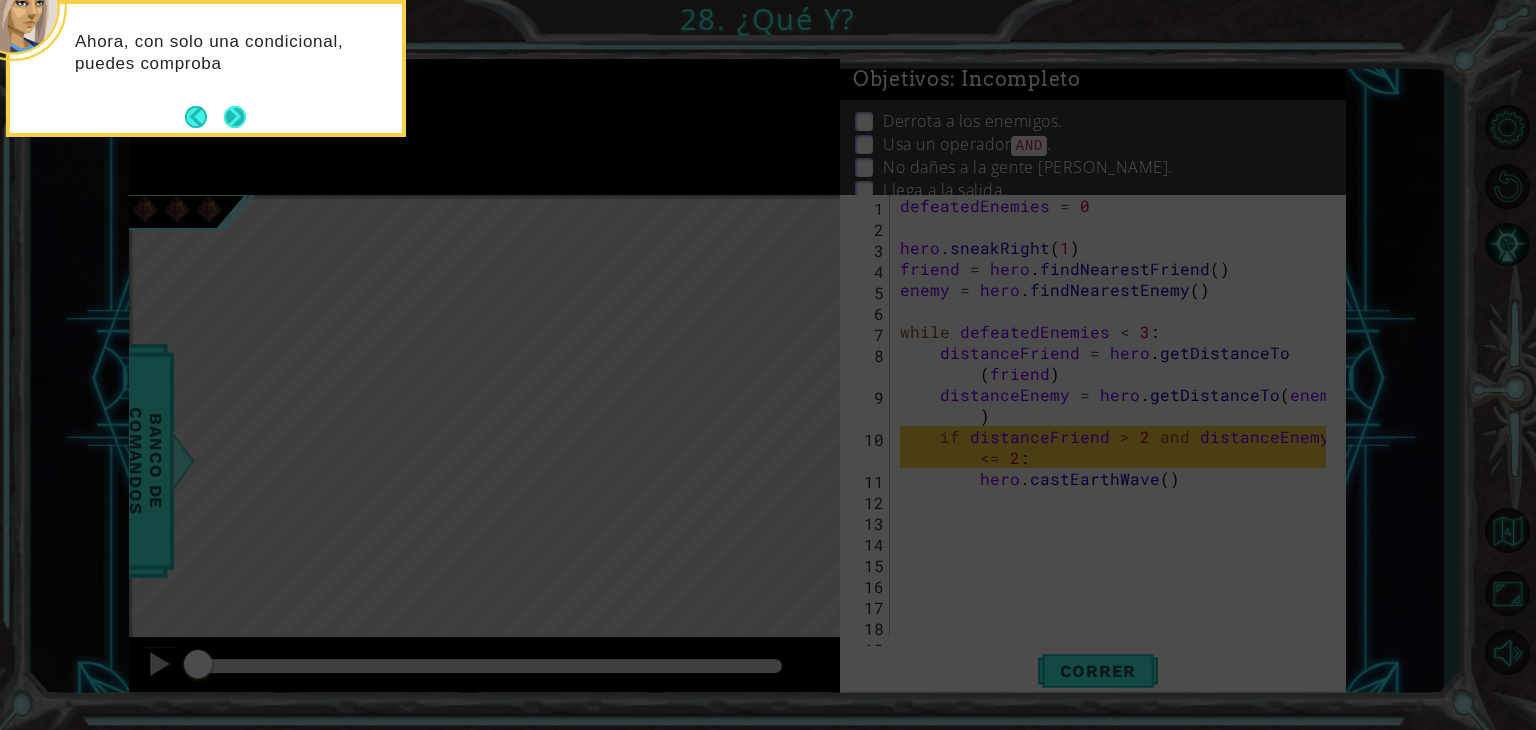 drag, startPoint x: 50, startPoint y: 261, endPoint x: 236, endPoint y: 99, distance: 246.65765 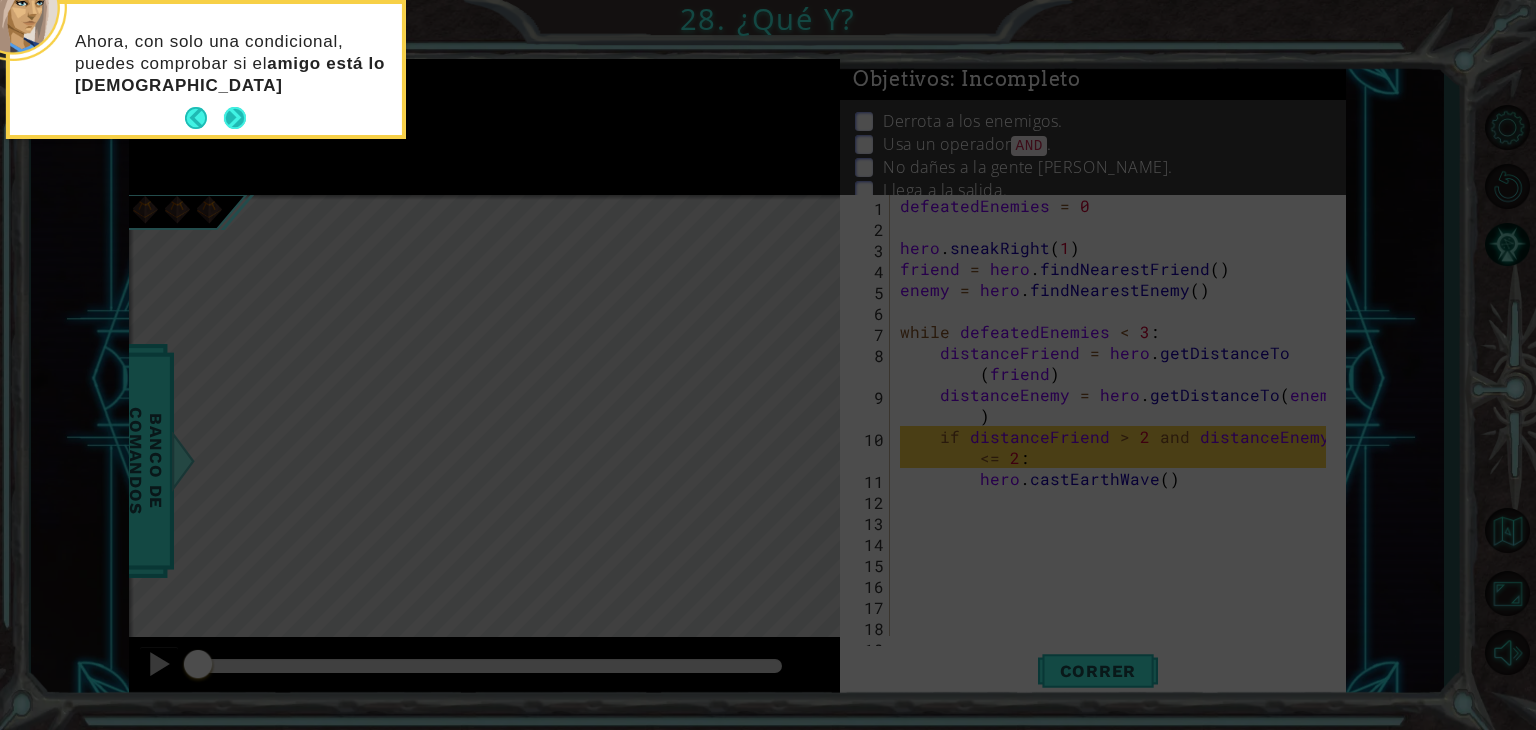 click on "Ahora, con solo una condicional, puedes comprobar si el  amigo está lo sufi" at bounding box center [206, 69] 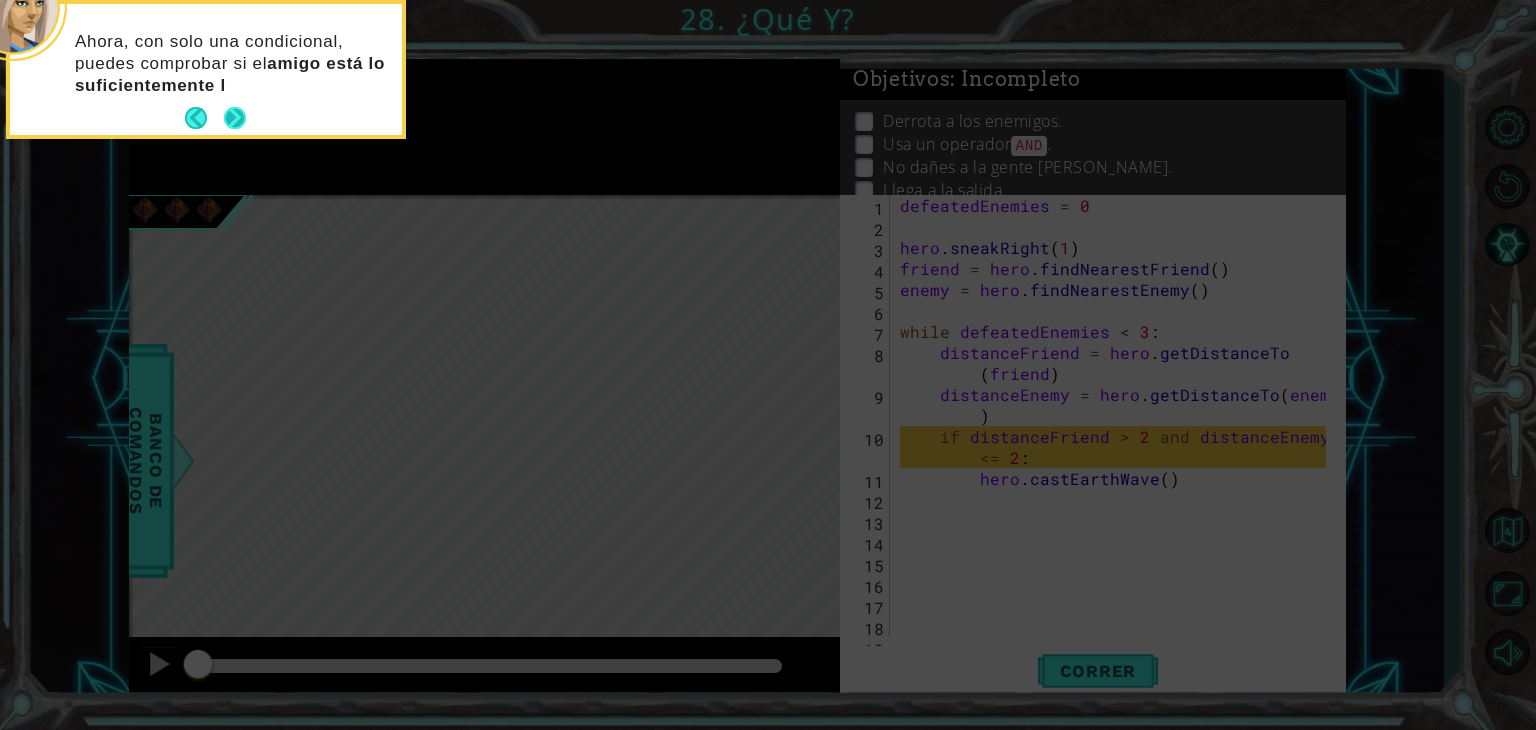 click on "Ahora, con solo una condicional, puedes comprobar si el  amigo está lo suficientemente l" at bounding box center (206, 73) 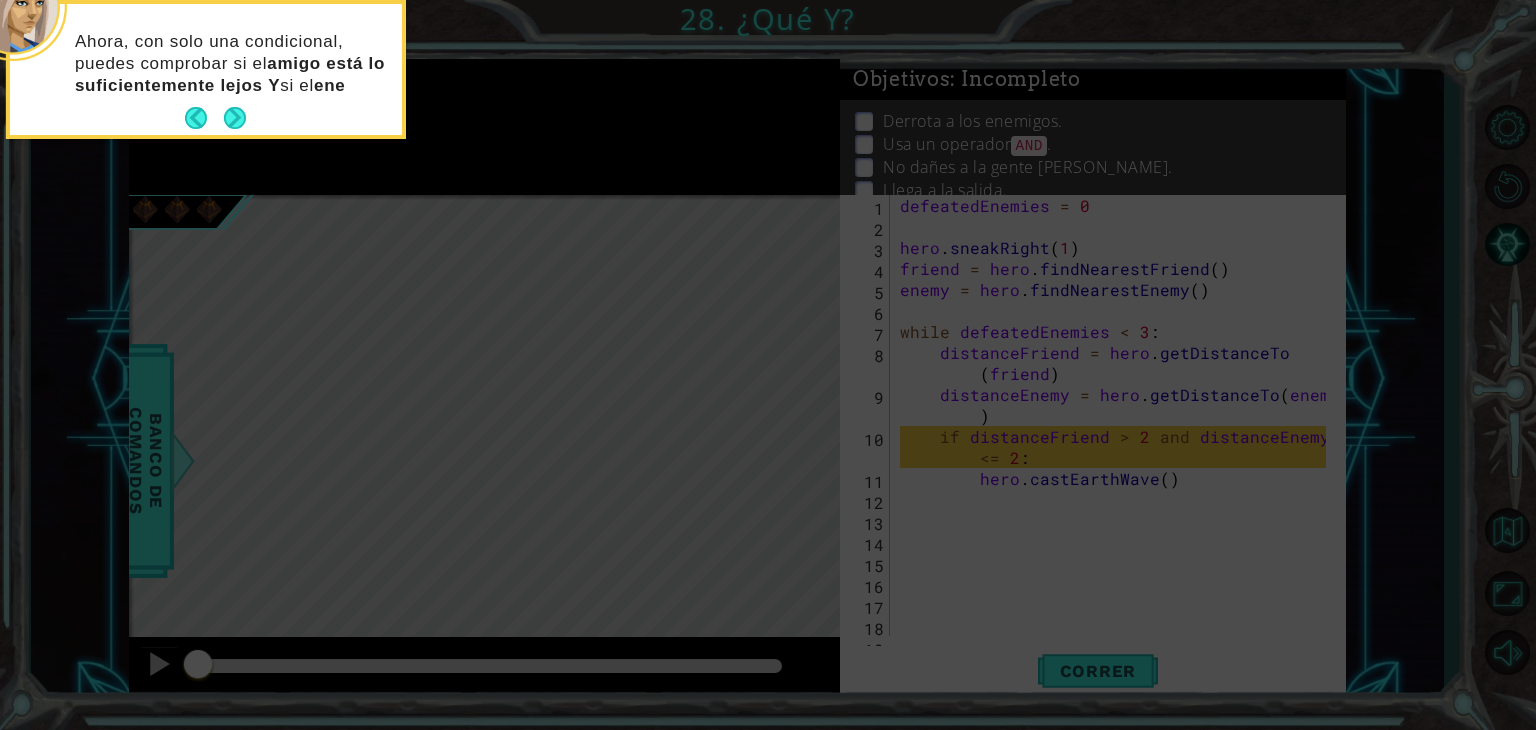 click on "Ahora, con solo una condicional, puedes comprobar si el  amigo está lo suficientemente lejos   Y  si el  ene" at bounding box center (231, 64) 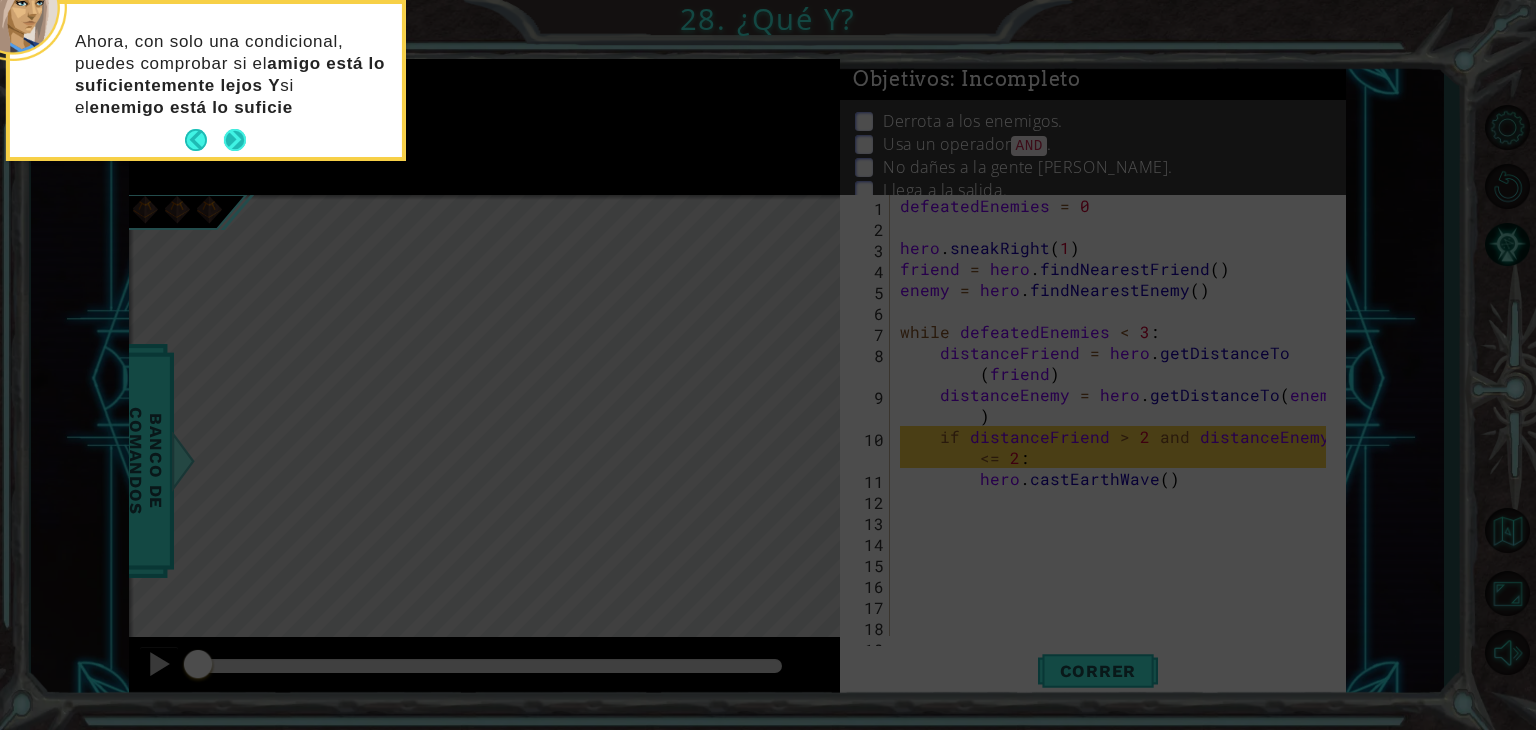click at bounding box center [235, 140] 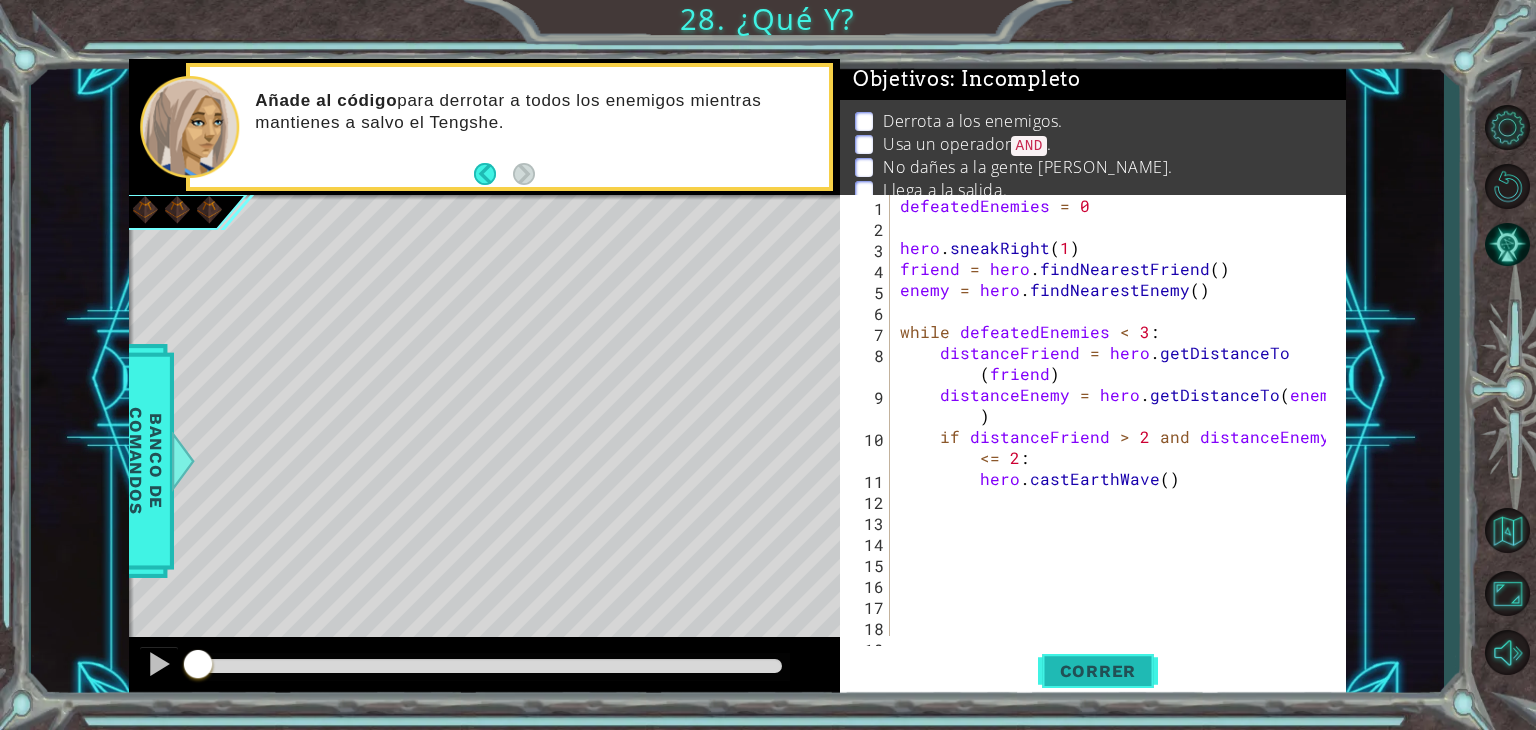 click on "Correr" at bounding box center [1098, 671] 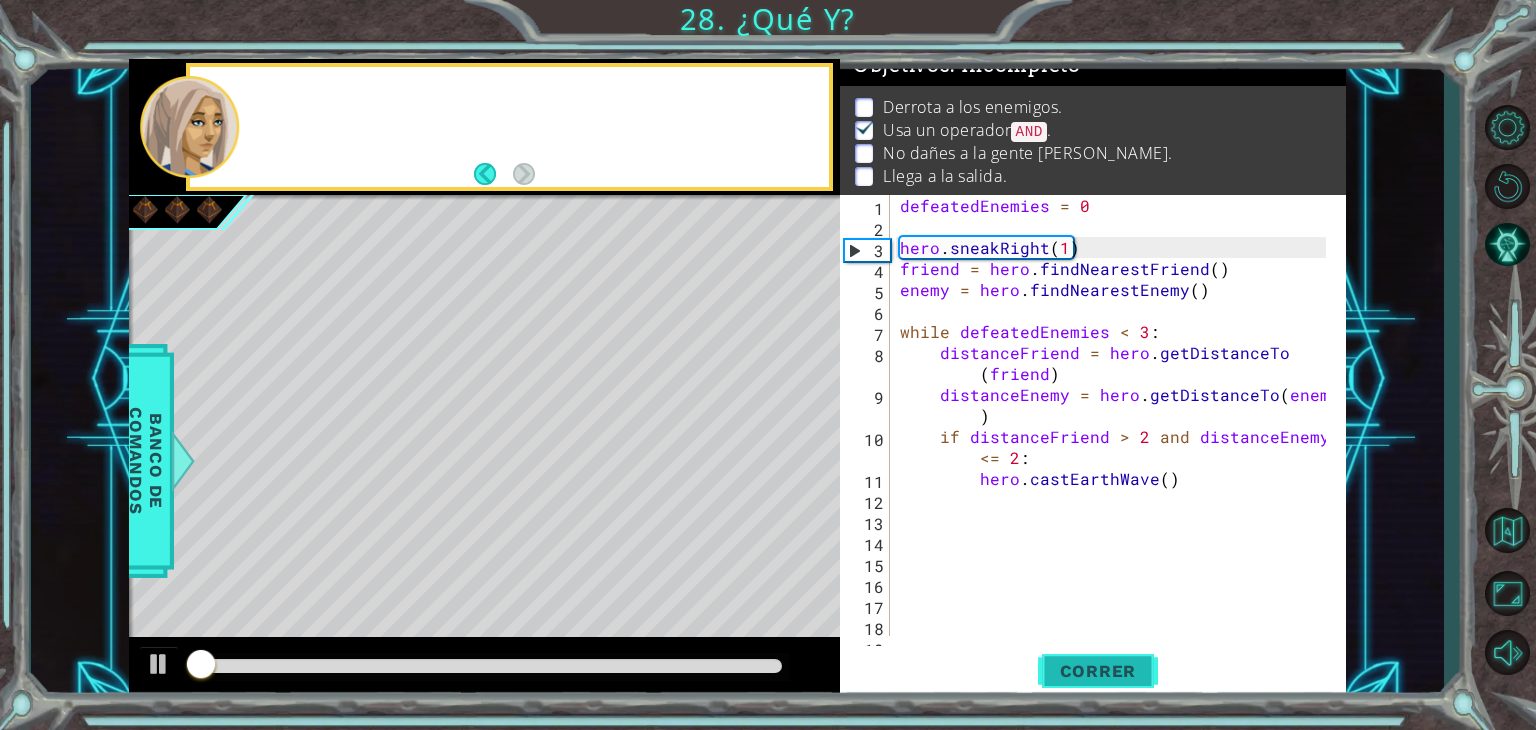 scroll, scrollTop: 20, scrollLeft: 0, axis: vertical 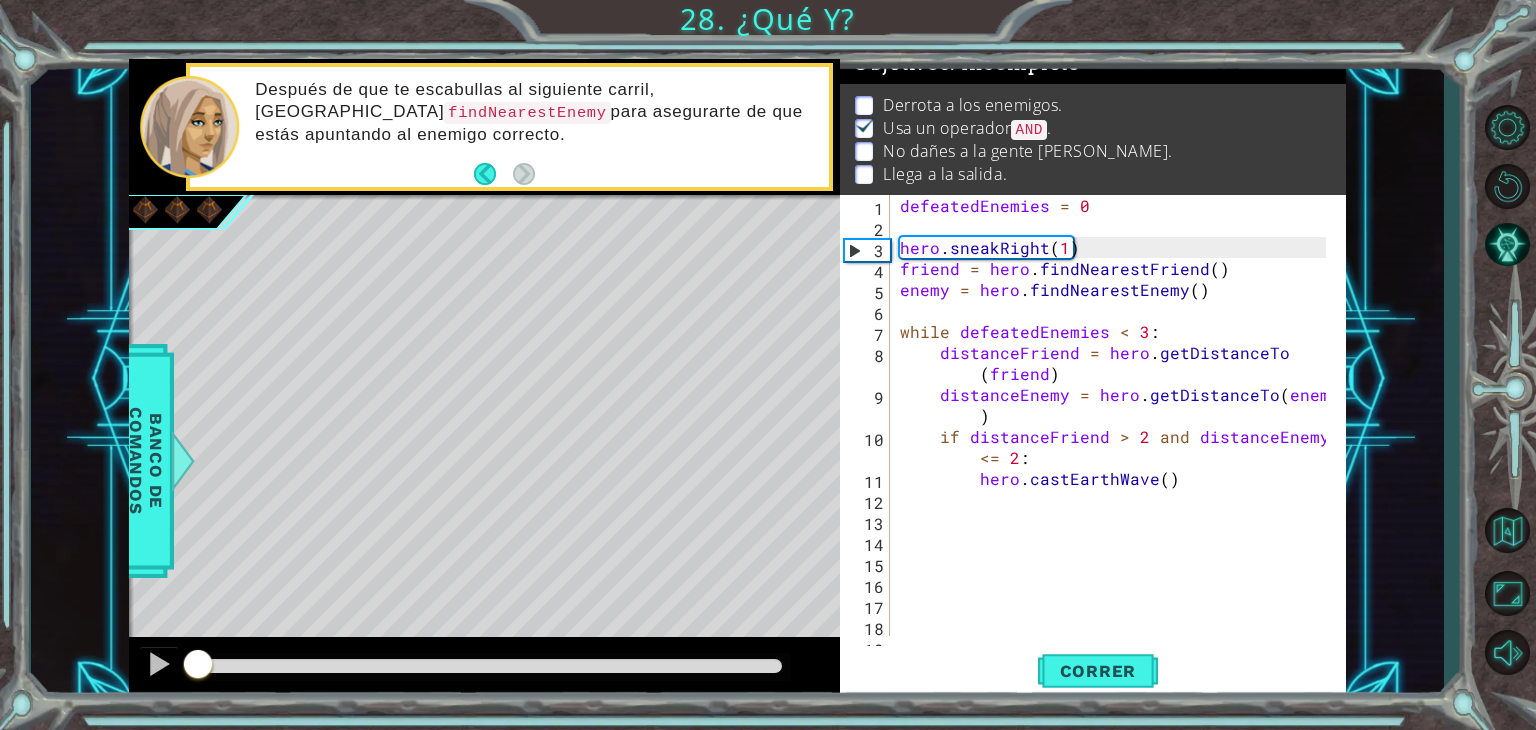 drag, startPoint x: 703, startPoint y: 669, endPoint x: 128, endPoint y: 645, distance: 575.5007 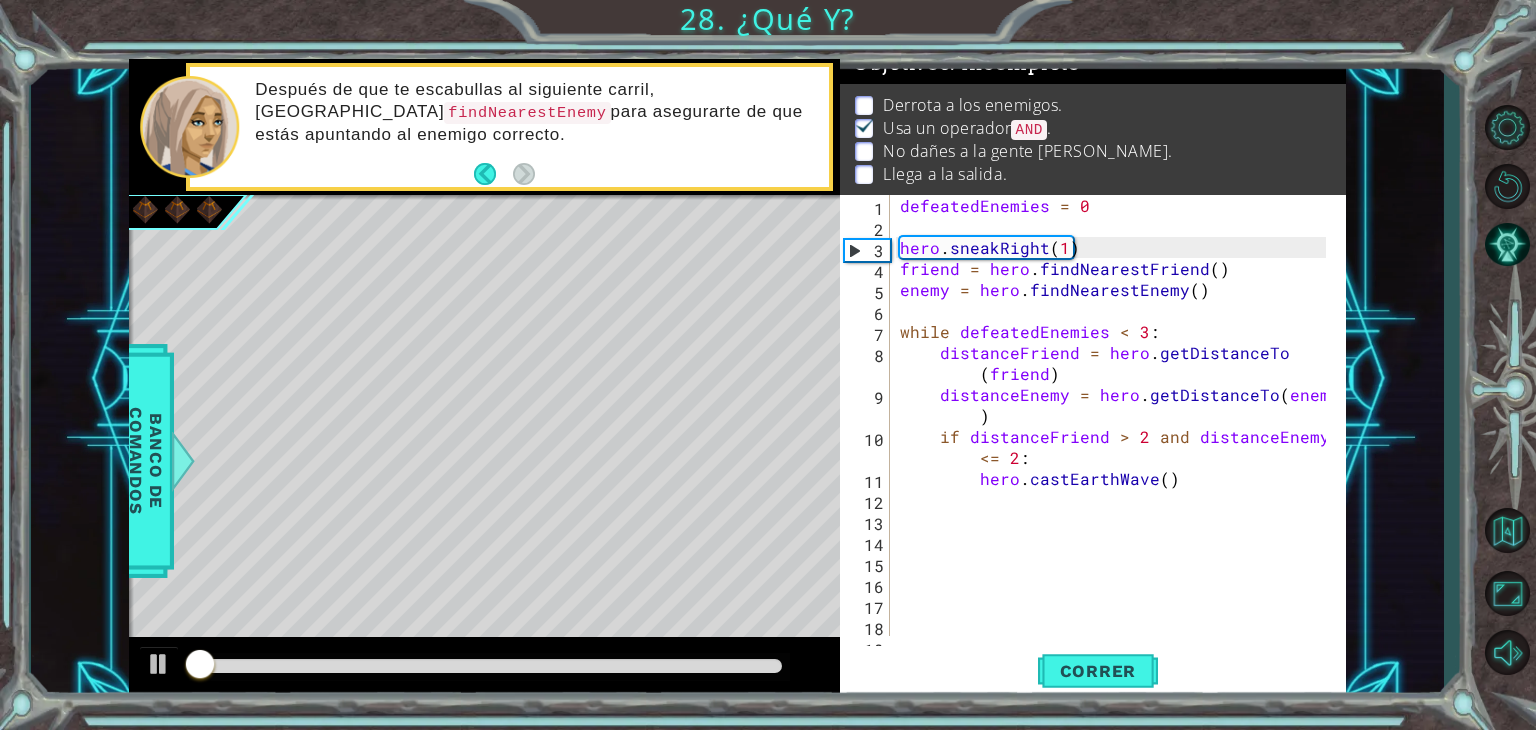 click at bounding box center [484, 669] 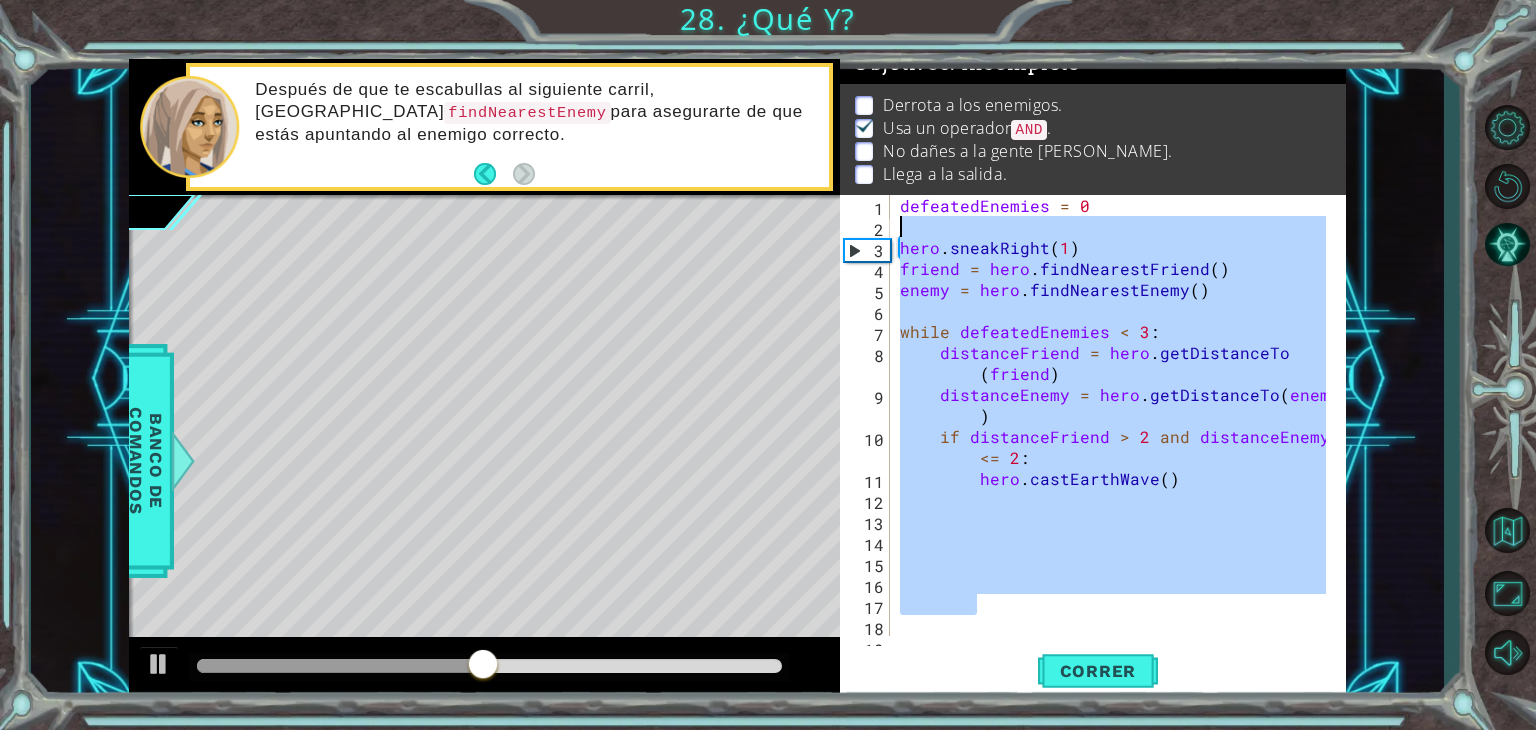drag, startPoint x: 1116, startPoint y: 613, endPoint x: 905, endPoint y: 186, distance: 476.28772 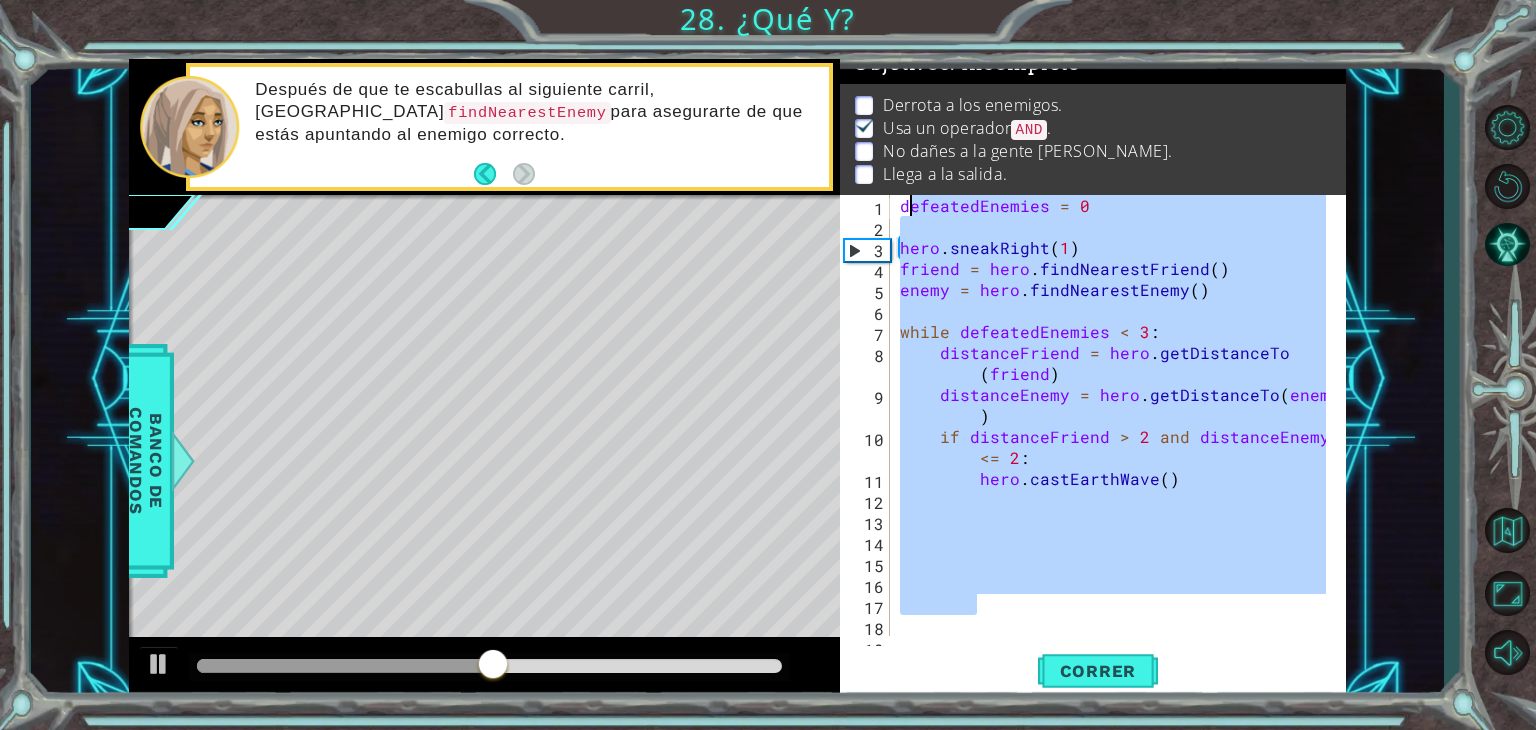 click on "defeatedEnemies   =   0 hero . sneakRight ( 1 ) friend   =   hero . findNearestFriend ( ) enemy   =   hero . findNearestEnemy ( ) while   defeatedEnemies   <   3 :      distanceFriend   =   hero . getDistanceTo          ( friend )      distanceEnemy   =   hero . getDistanceTo ( enemy          )      if   distanceFriend   >   2   and   distanceEnemy            <=   2 :          hero . castEarthWave ( )" at bounding box center [1111, 415] 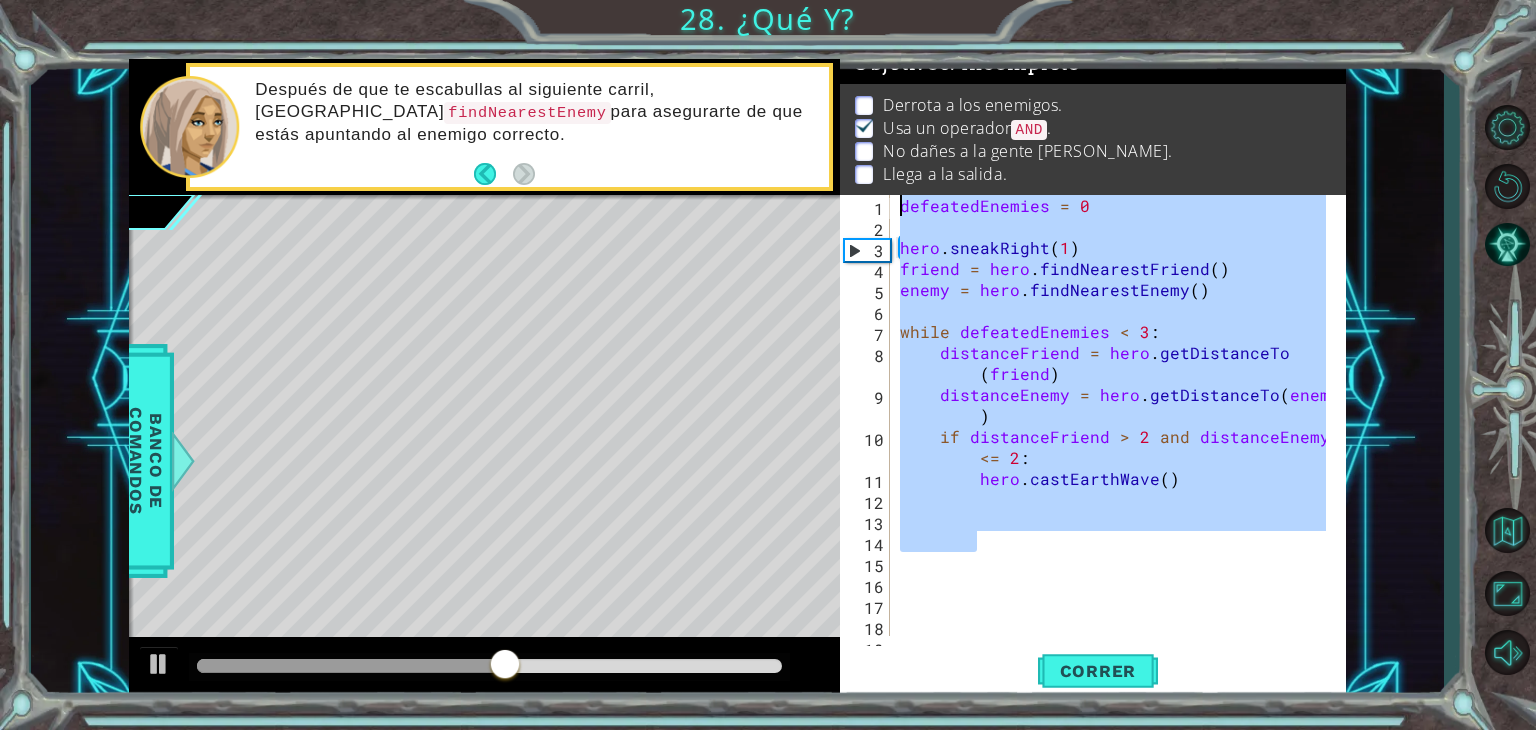 drag, startPoint x: 1042, startPoint y: 533, endPoint x: 884, endPoint y: 125, distance: 437.52484 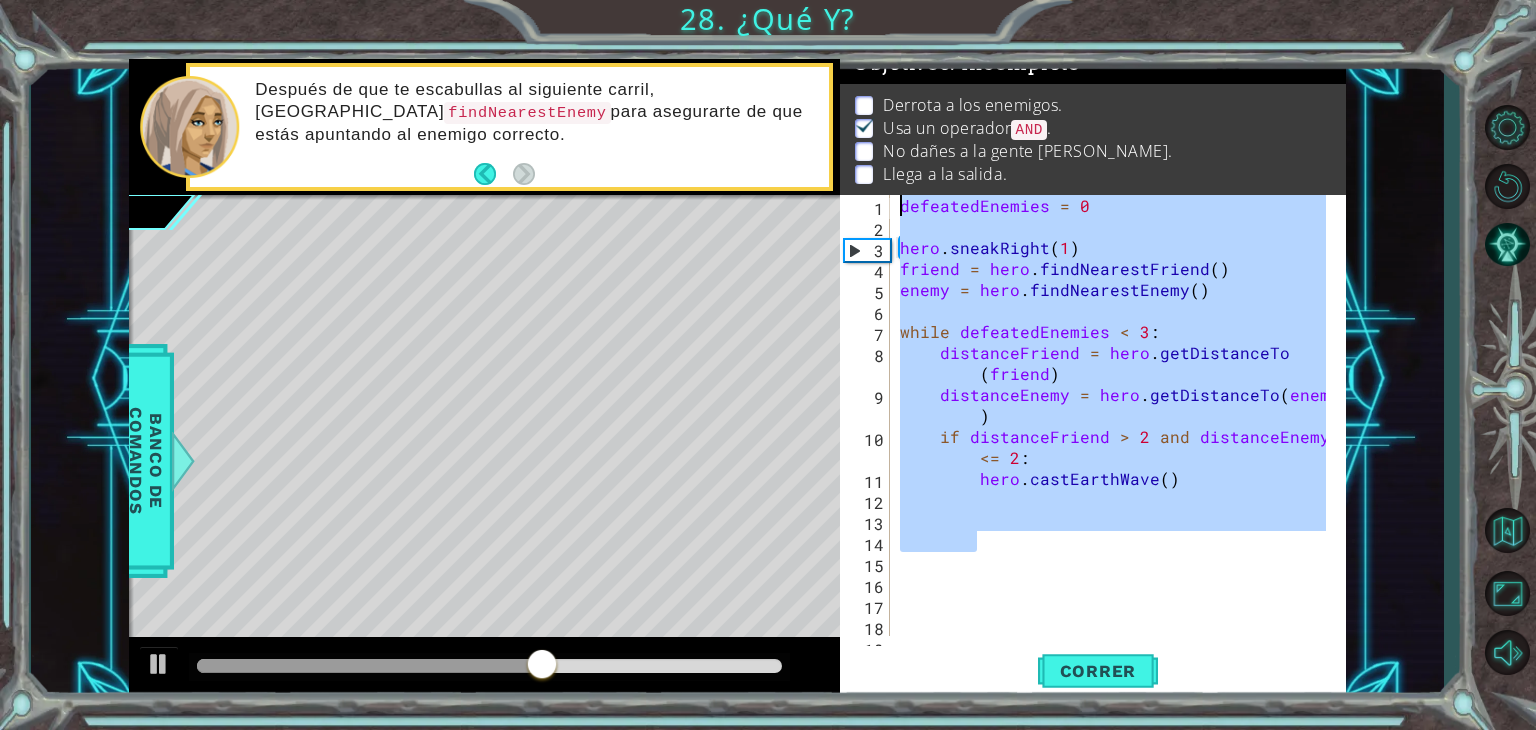 paste 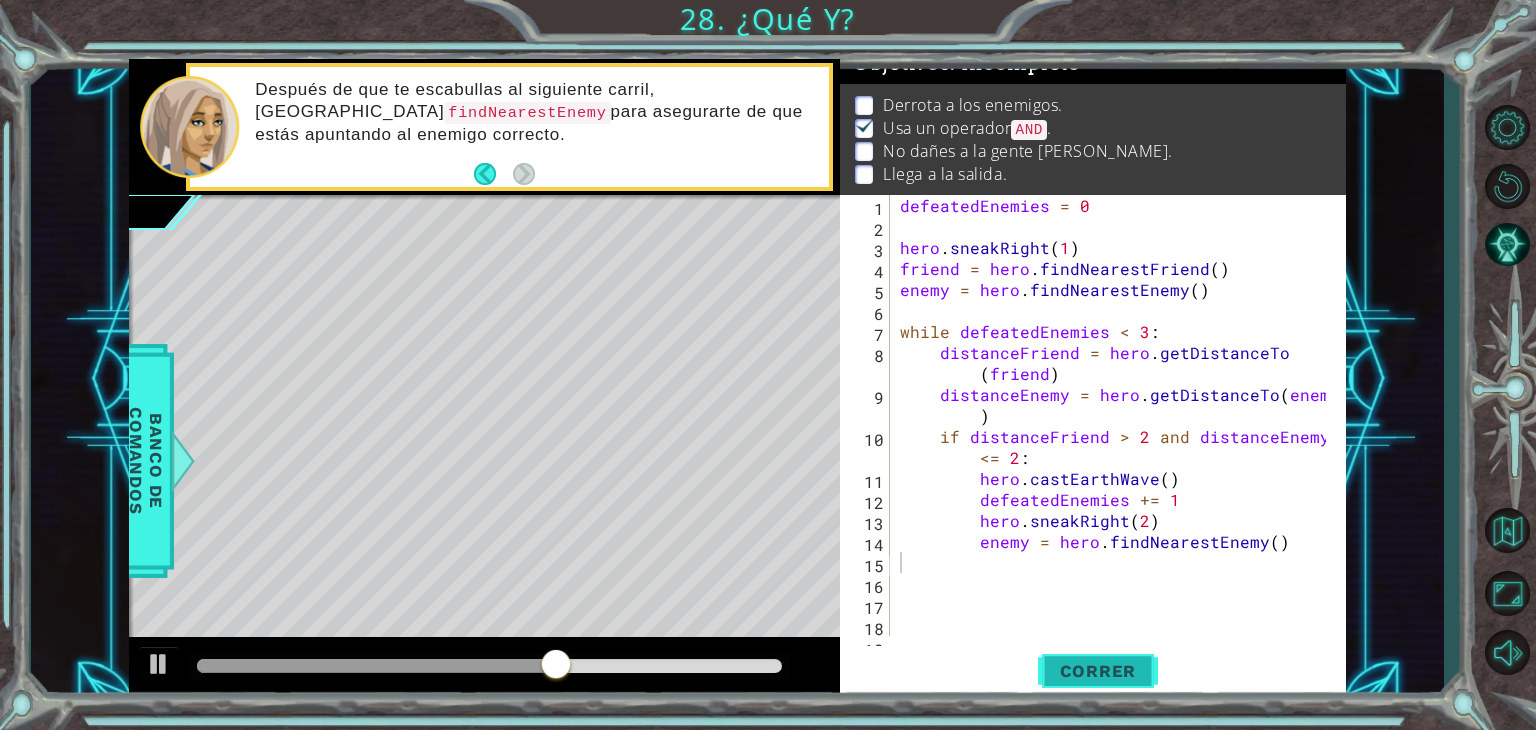 click on "Correr" at bounding box center [1098, 671] 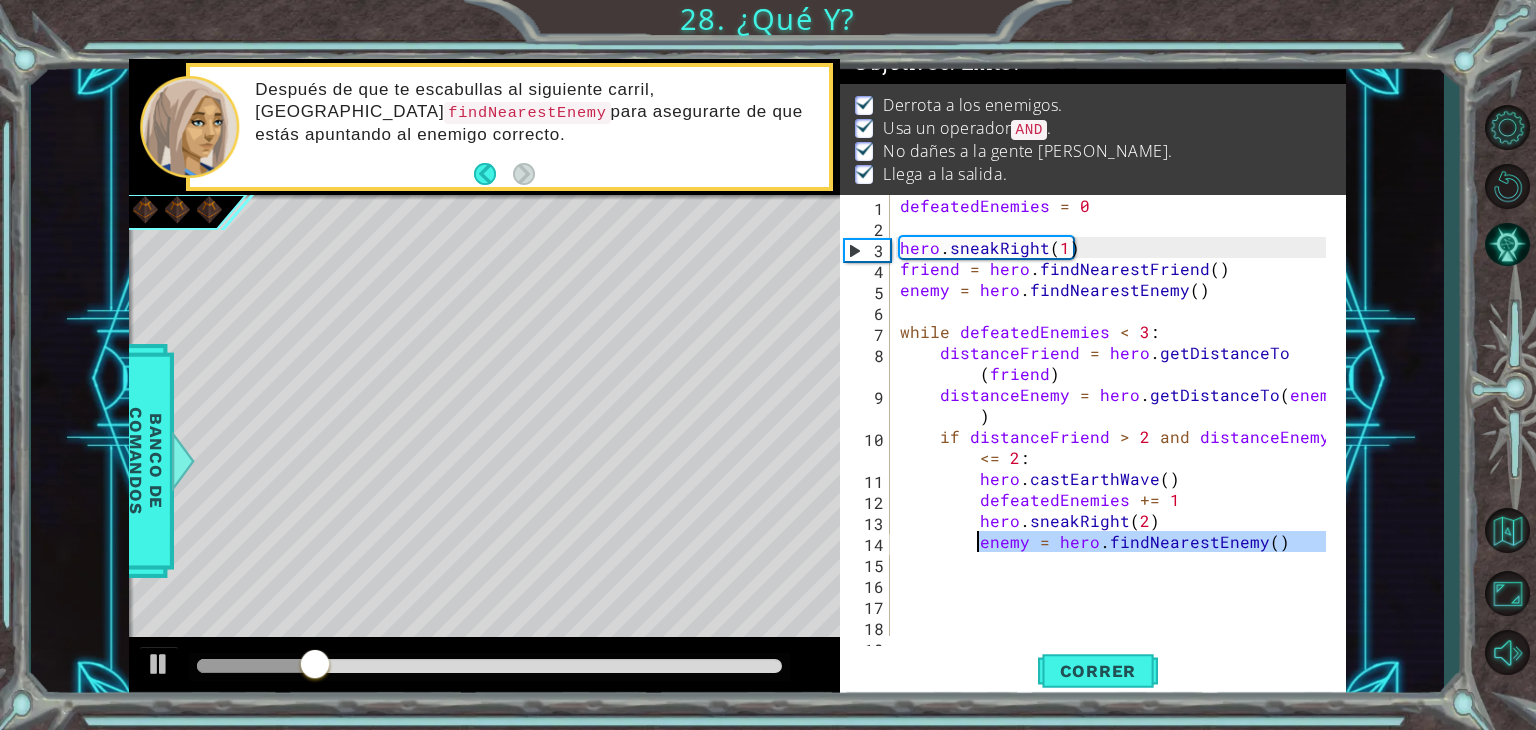 drag, startPoint x: 1276, startPoint y: 554, endPoint x: 973, endPoint y: 545, distance: 303.13364 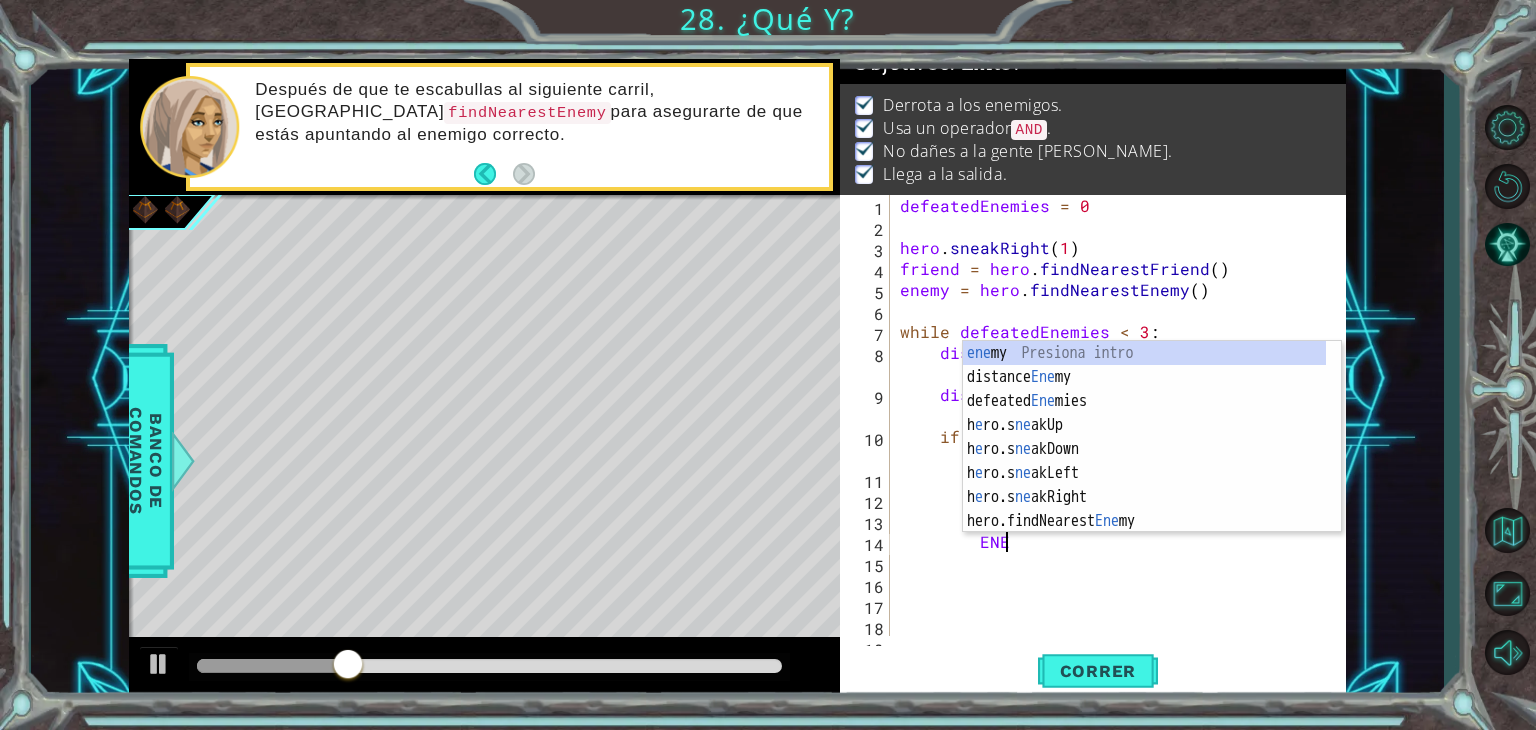 type on "E" 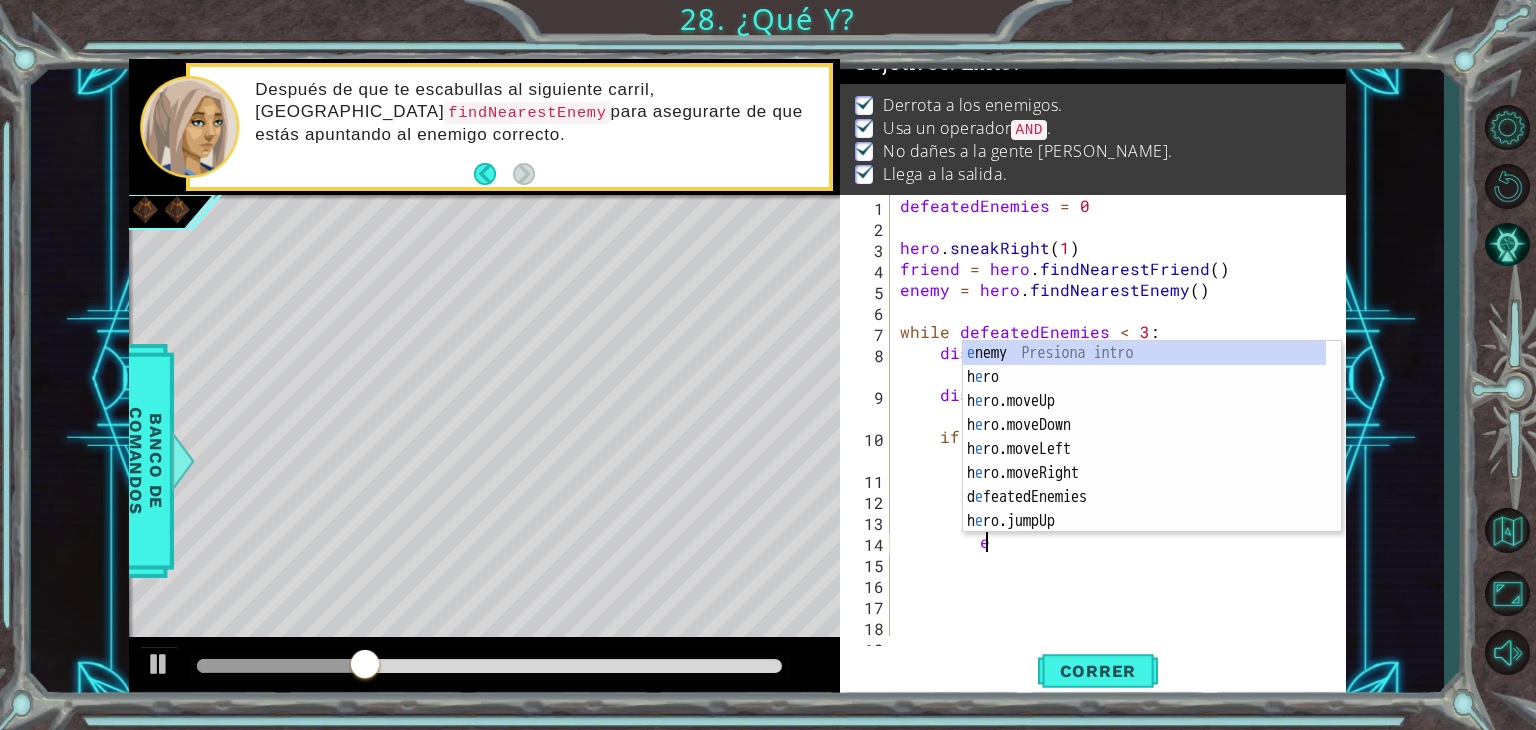 type on "ene" 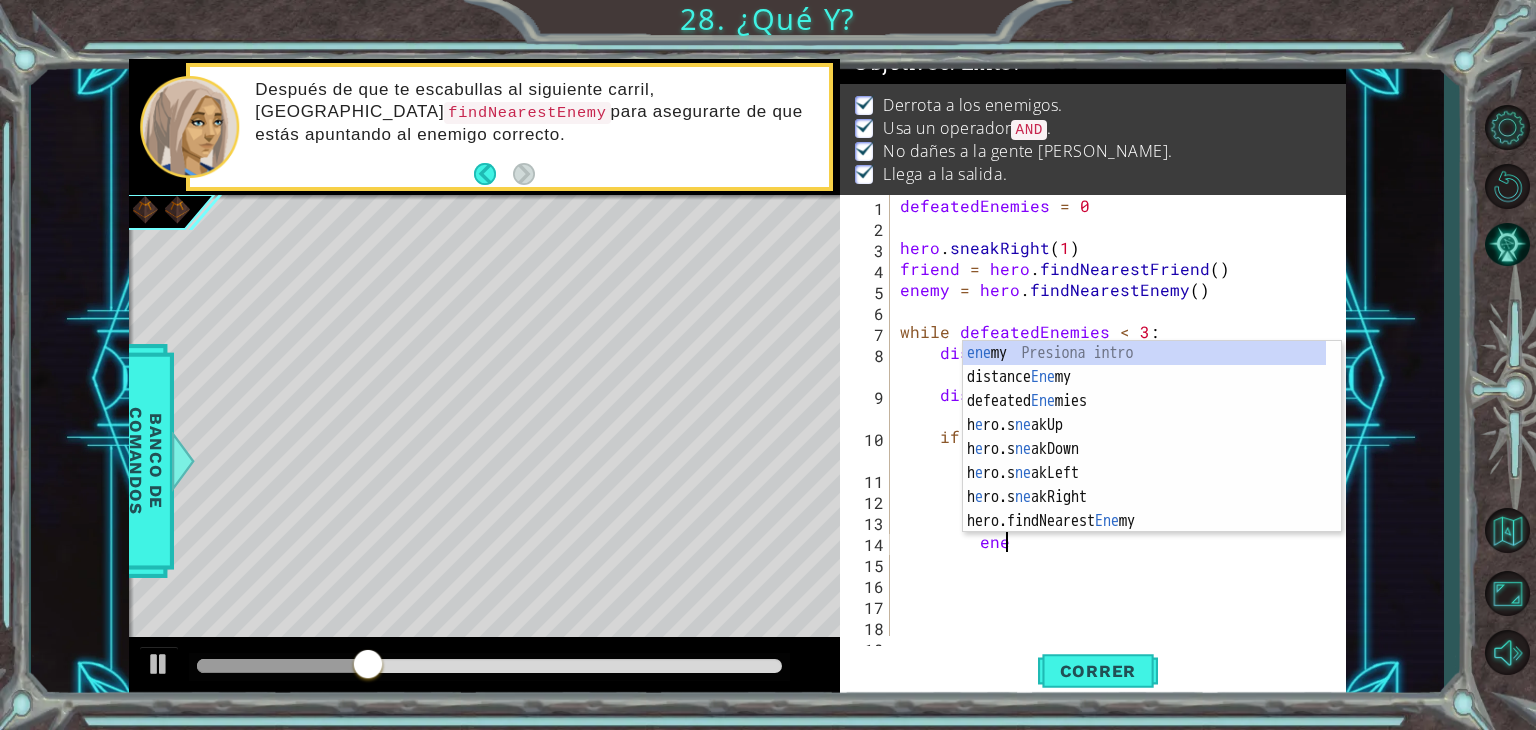 scroll, scrollTop: 0, scrollLeft: 5, axis: horizontal 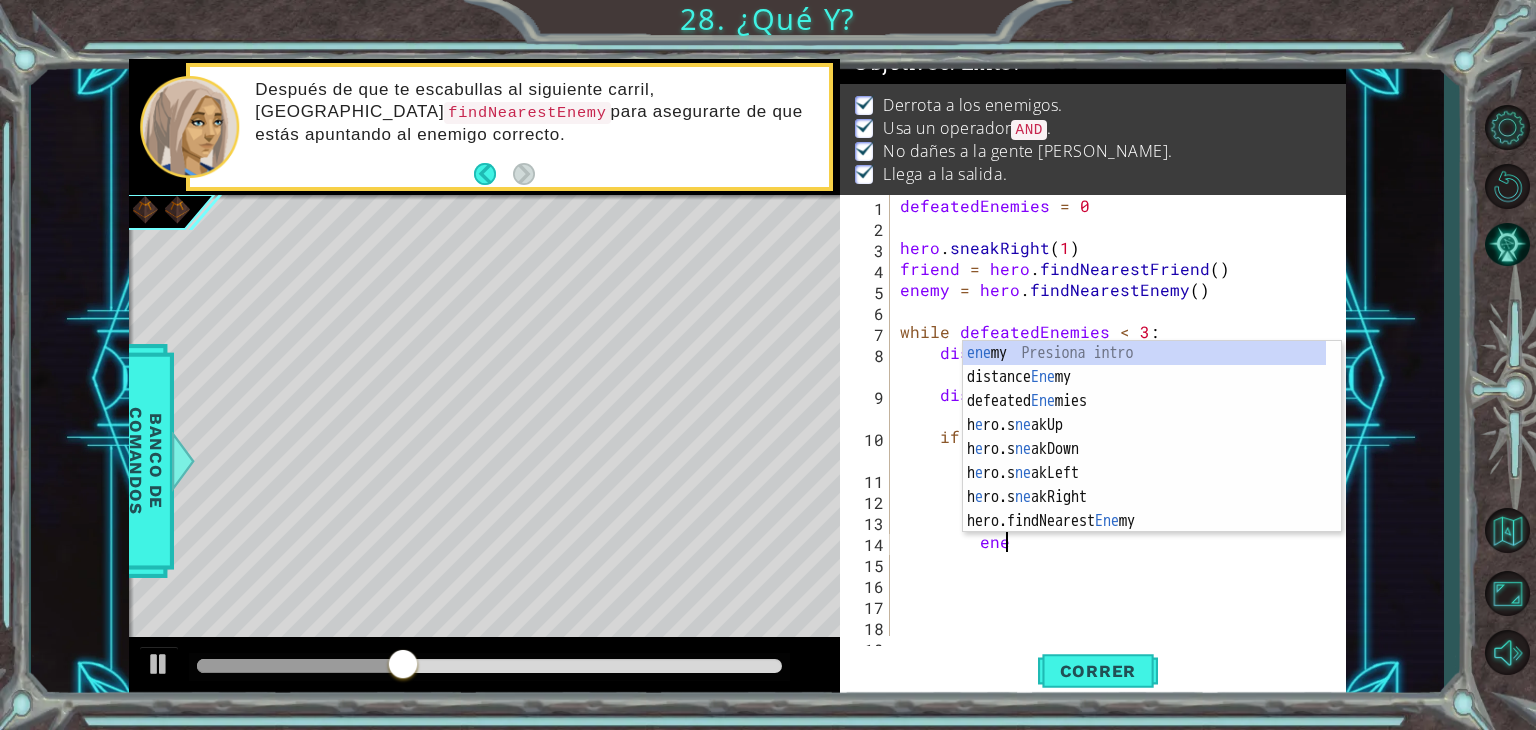 click on "defeatedEnemies   =   0 hero . sneakRight ( 1 ) friend   =   hero . findNearestFriend ( ) enemy   =   hero . findNearestEnemy ( ) while   defeatedEnemies   <   3 :      distanceFriend   =   hero . getDistanceTo          ( friend )      distanceEnemy   =   hero . getDistanceTo ( enemy          )      if   distanceFriend   >   2   and   distanceEnemy            <=   2 :          hero . castEarthWave ( )          defeatedEnemies   +=   1          hero . sneakRight ( 2 )          ene" at bounding box center (1116, 436) 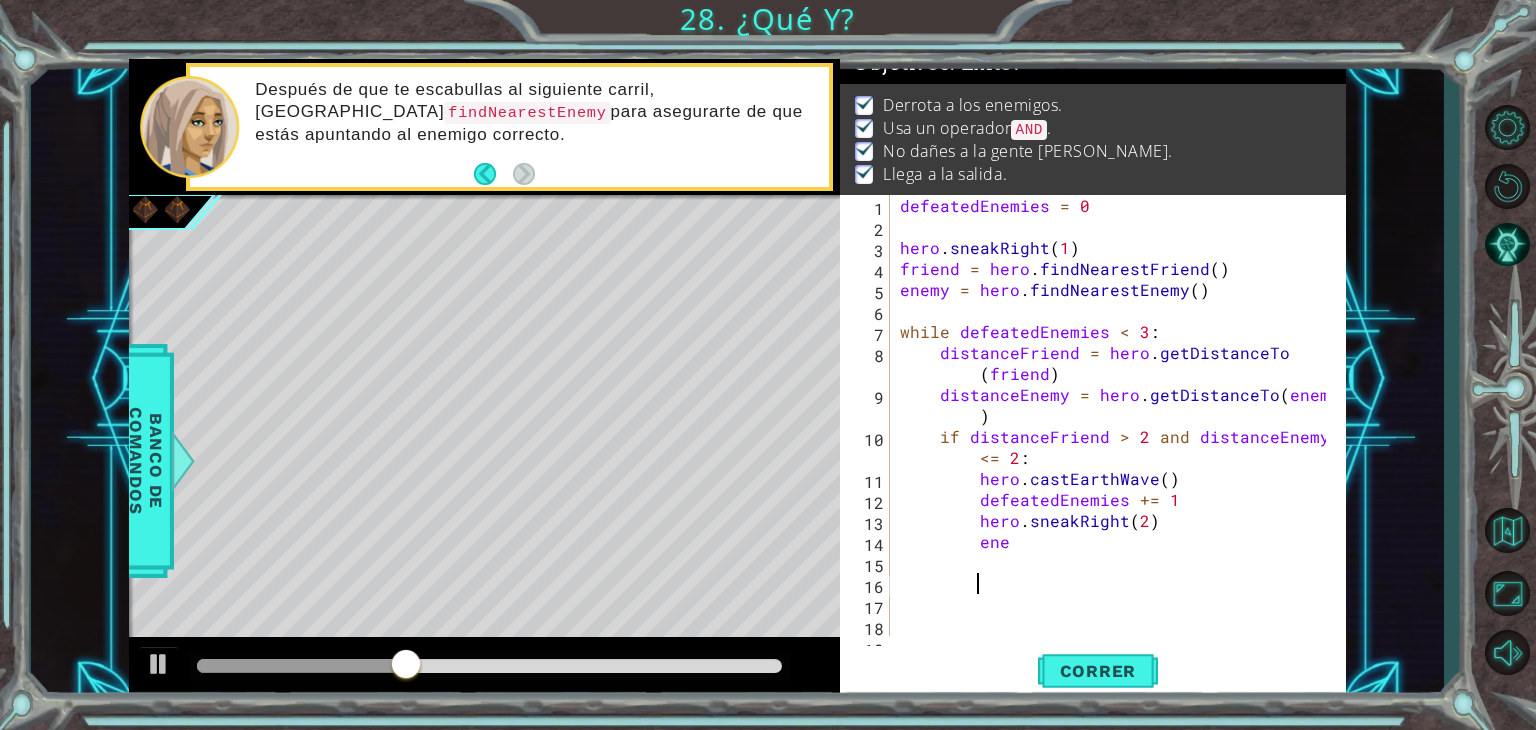 scroll, scrollTop: 0, scrollLeft: 3, axis: horizontal 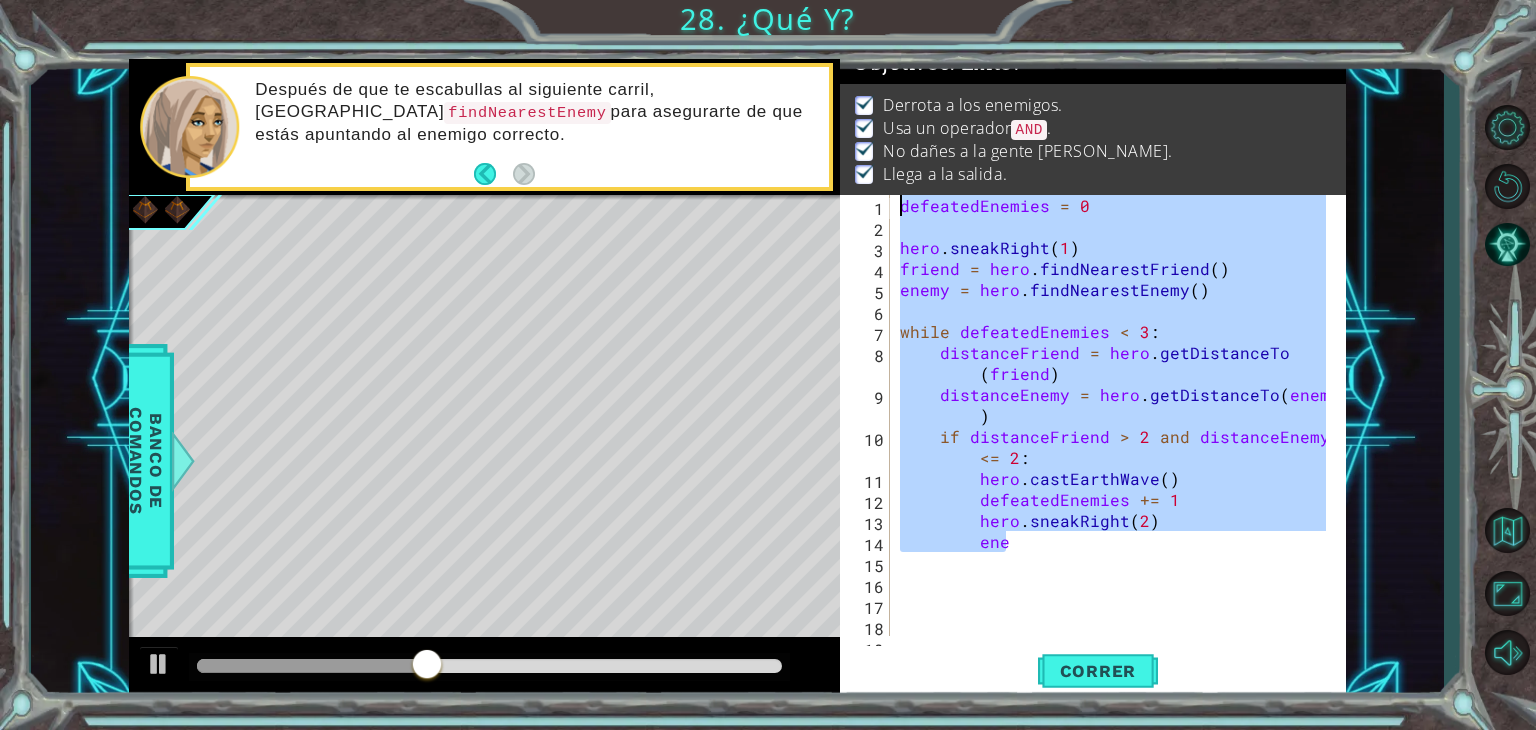 drag, startPoint x: 1047, startPoint y: 547, endPoint x: 872, endPoint y: 148, distance: 435.69025 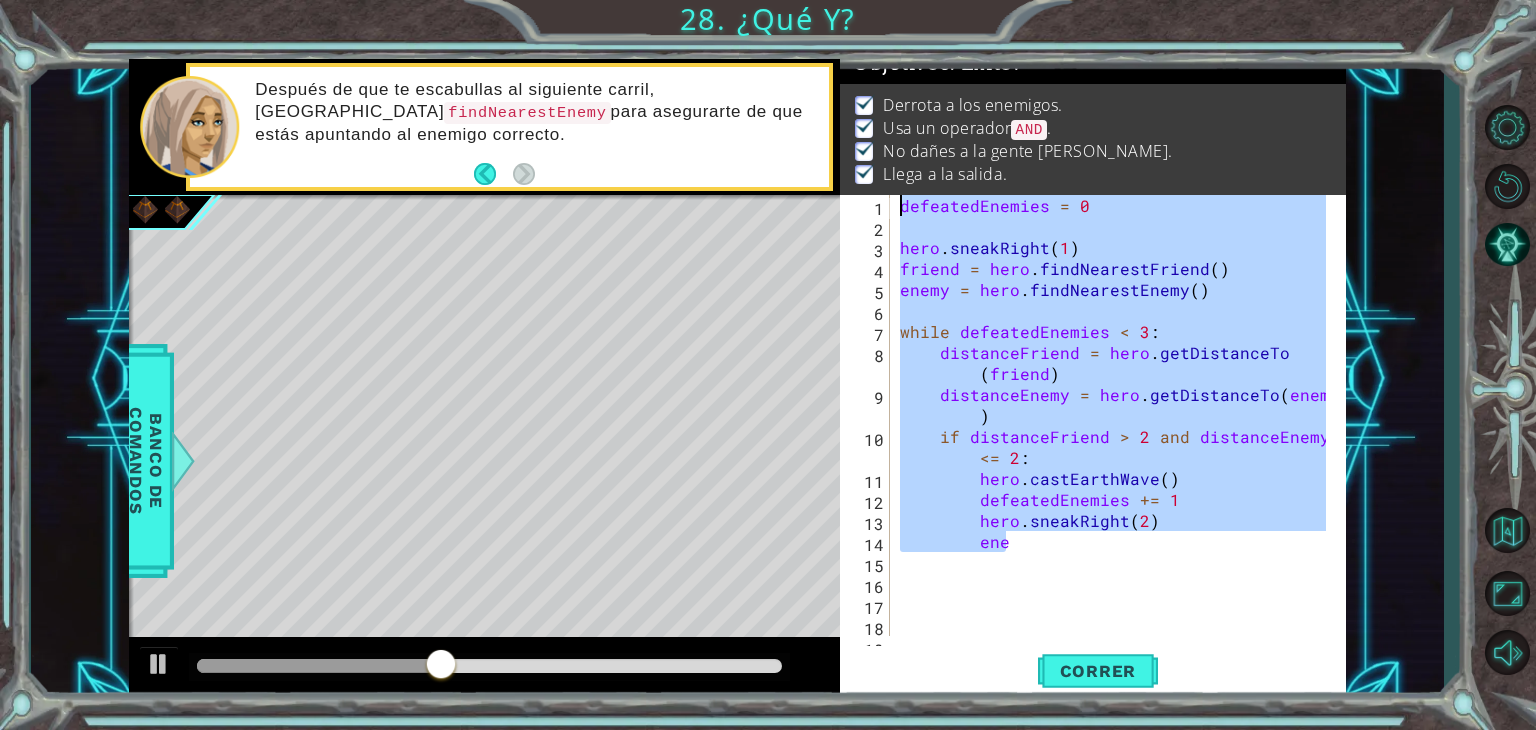 paste 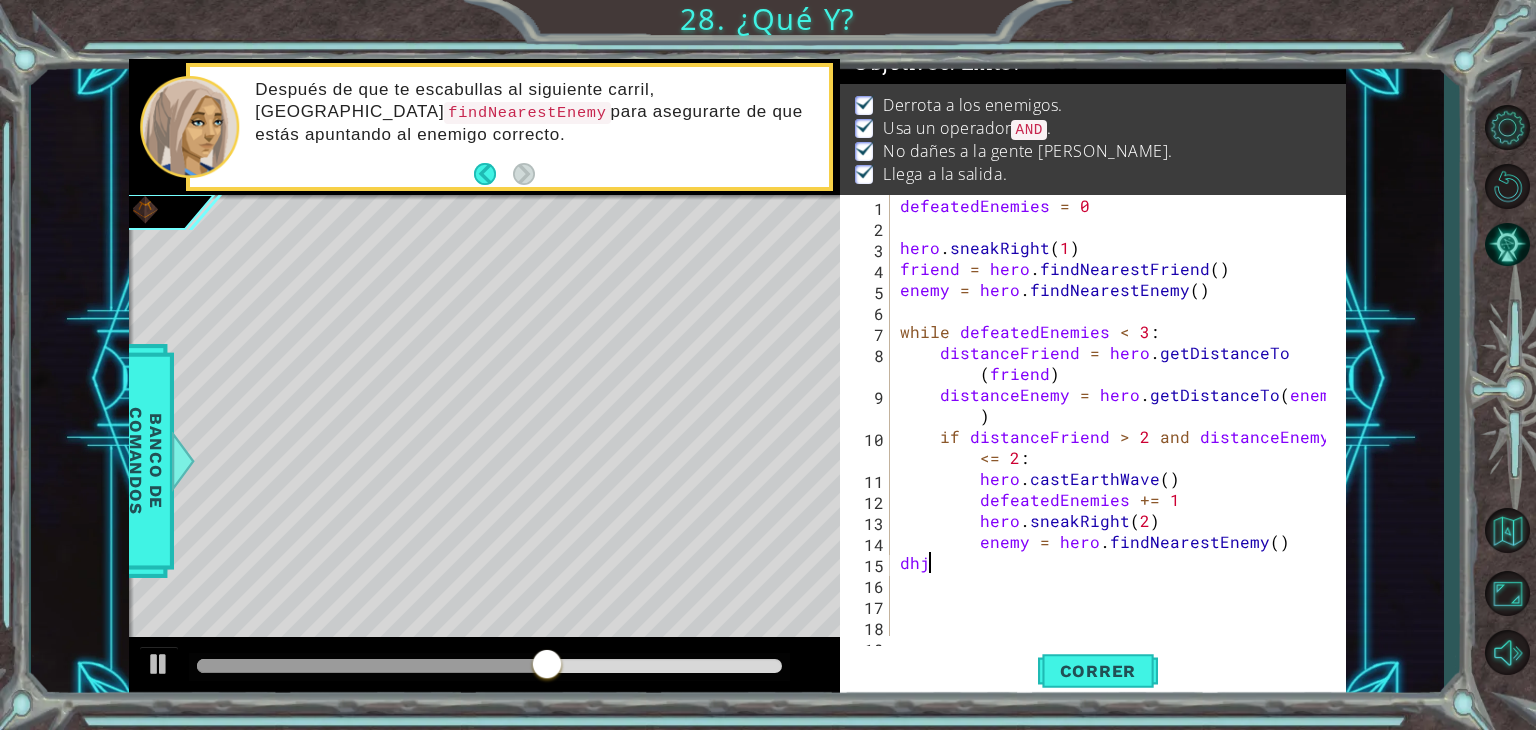 scroll, scrollTop: 0, scrollLeft: 0, axis: both 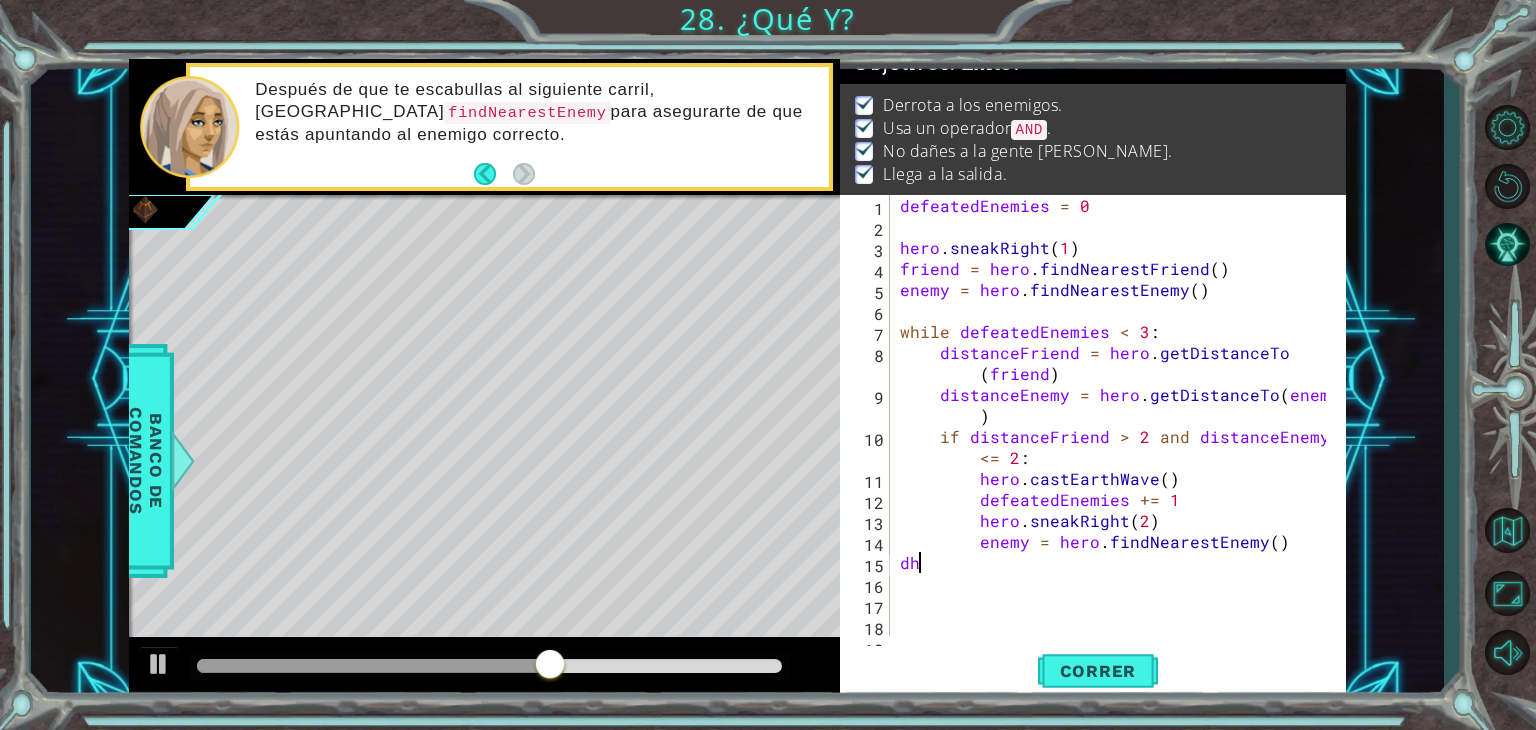 type on "d" 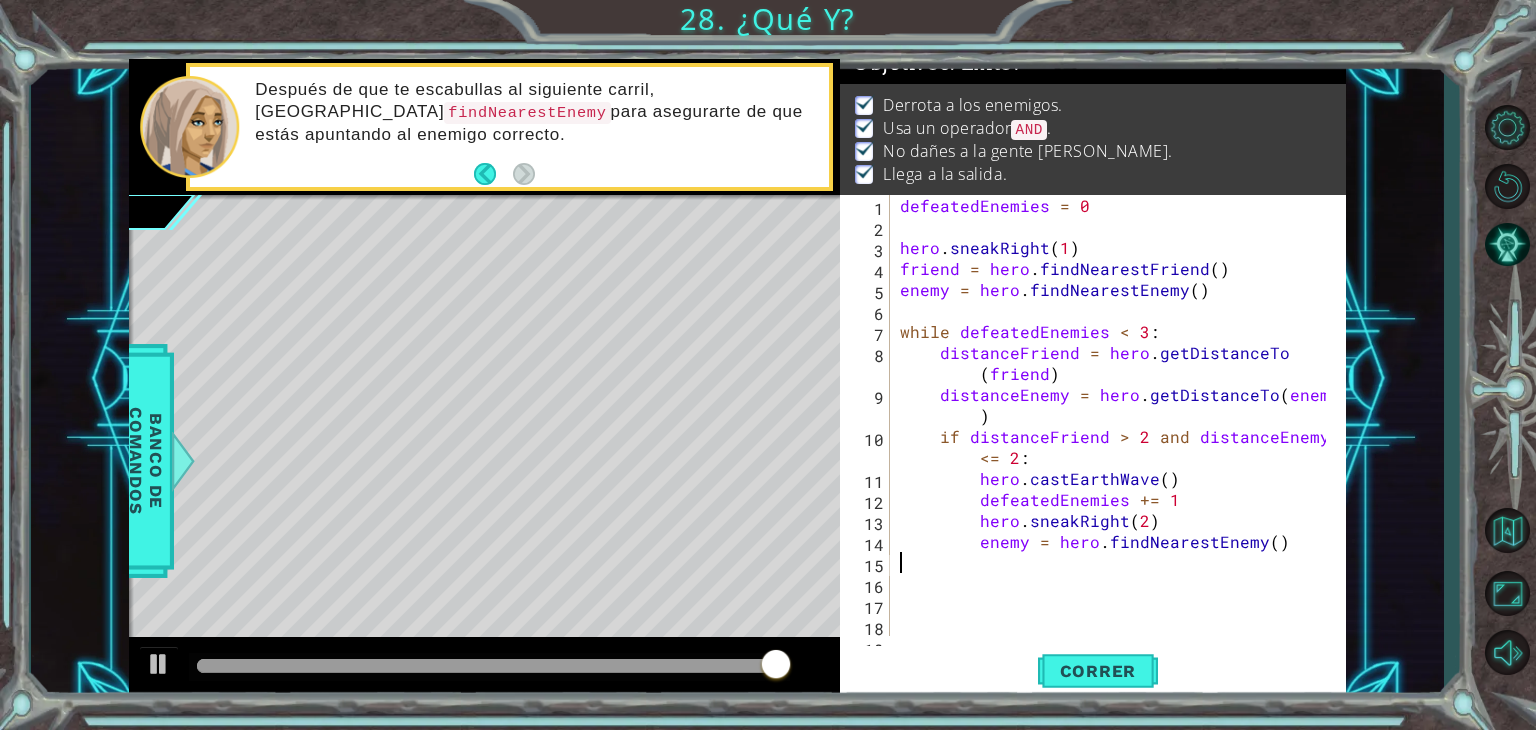 type 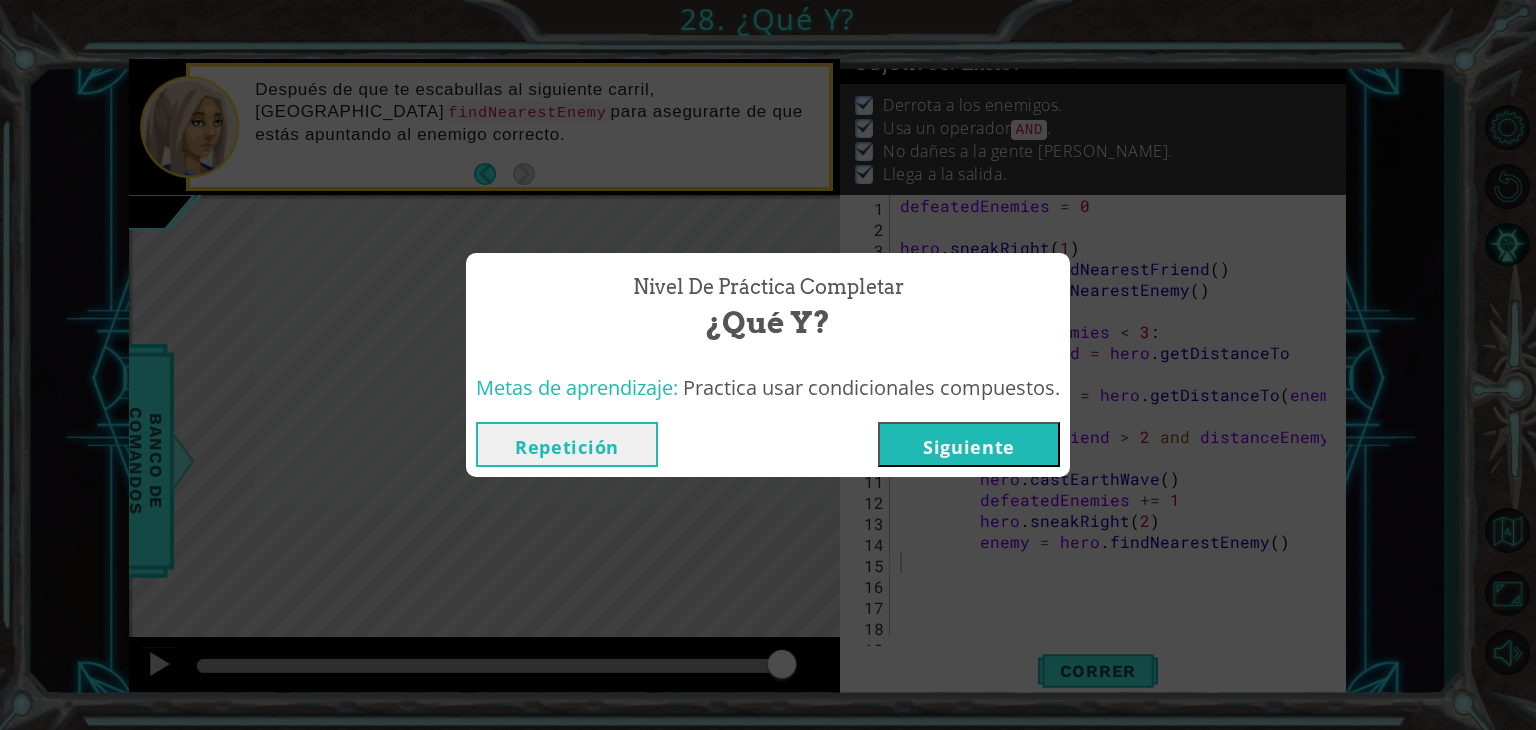 click on "Siguiente" at bounding box center (969, 444) 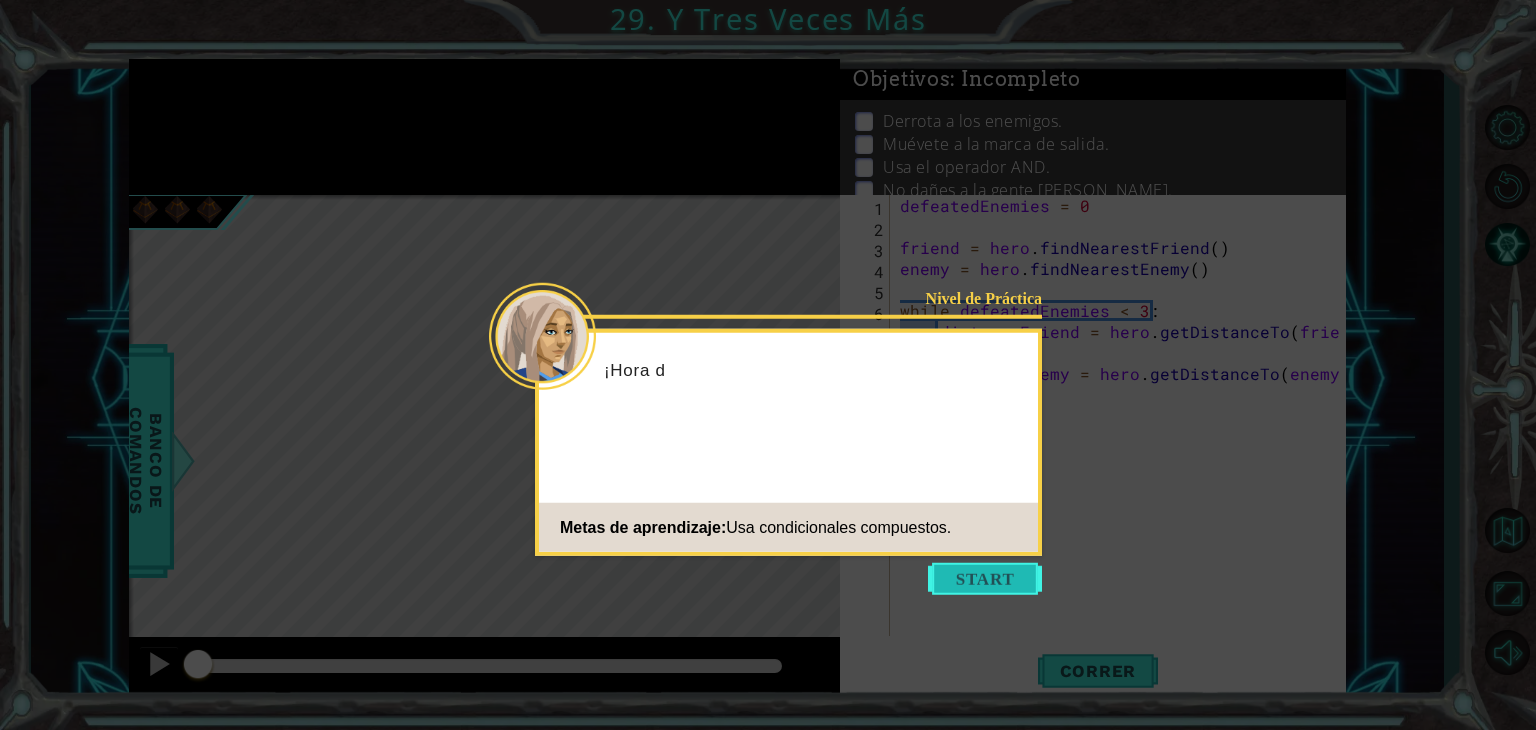 click at bounding box center (985, 579) 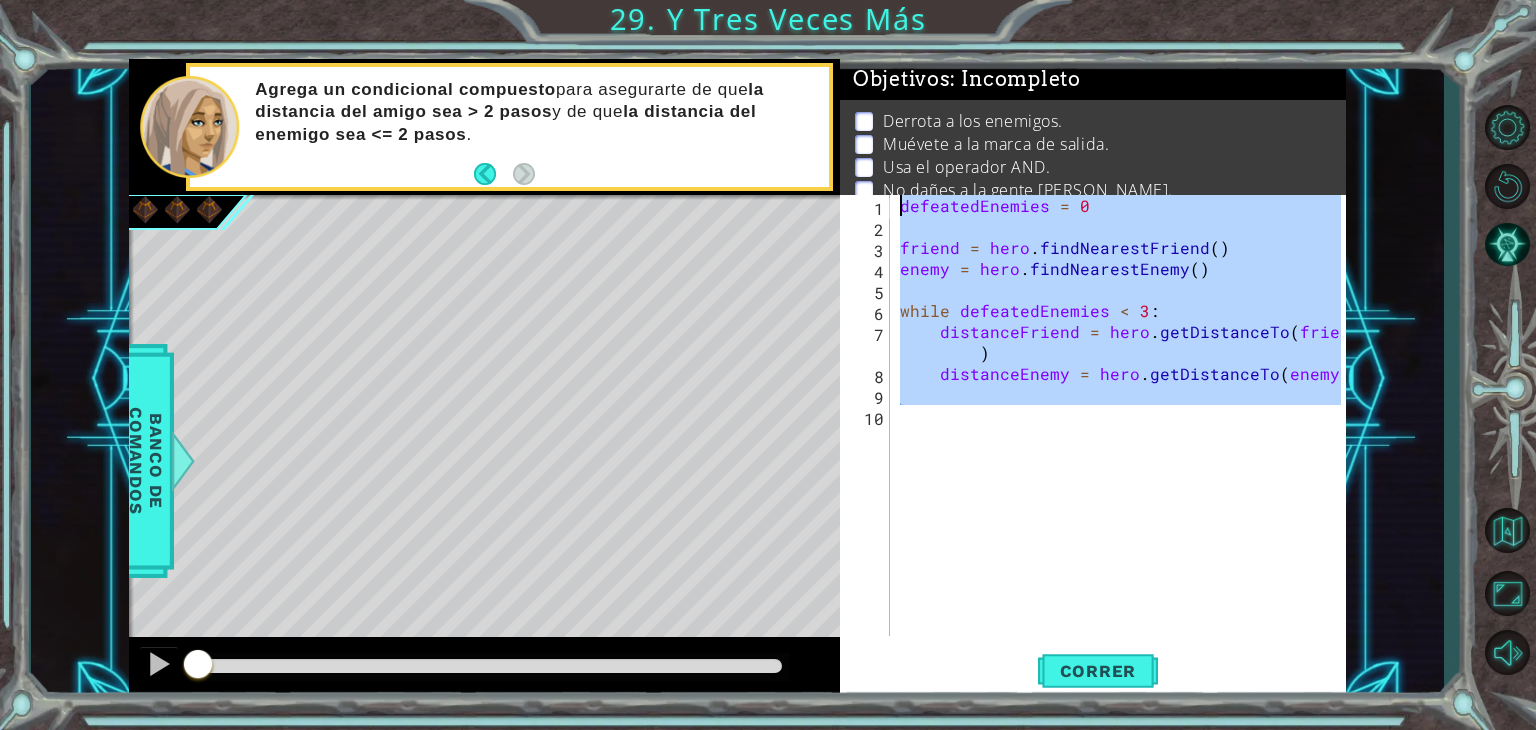 drag, startPoint x: 982, startPoint y: 490, endPoint x: 856, endPoint y: 166, distance: 347.63776 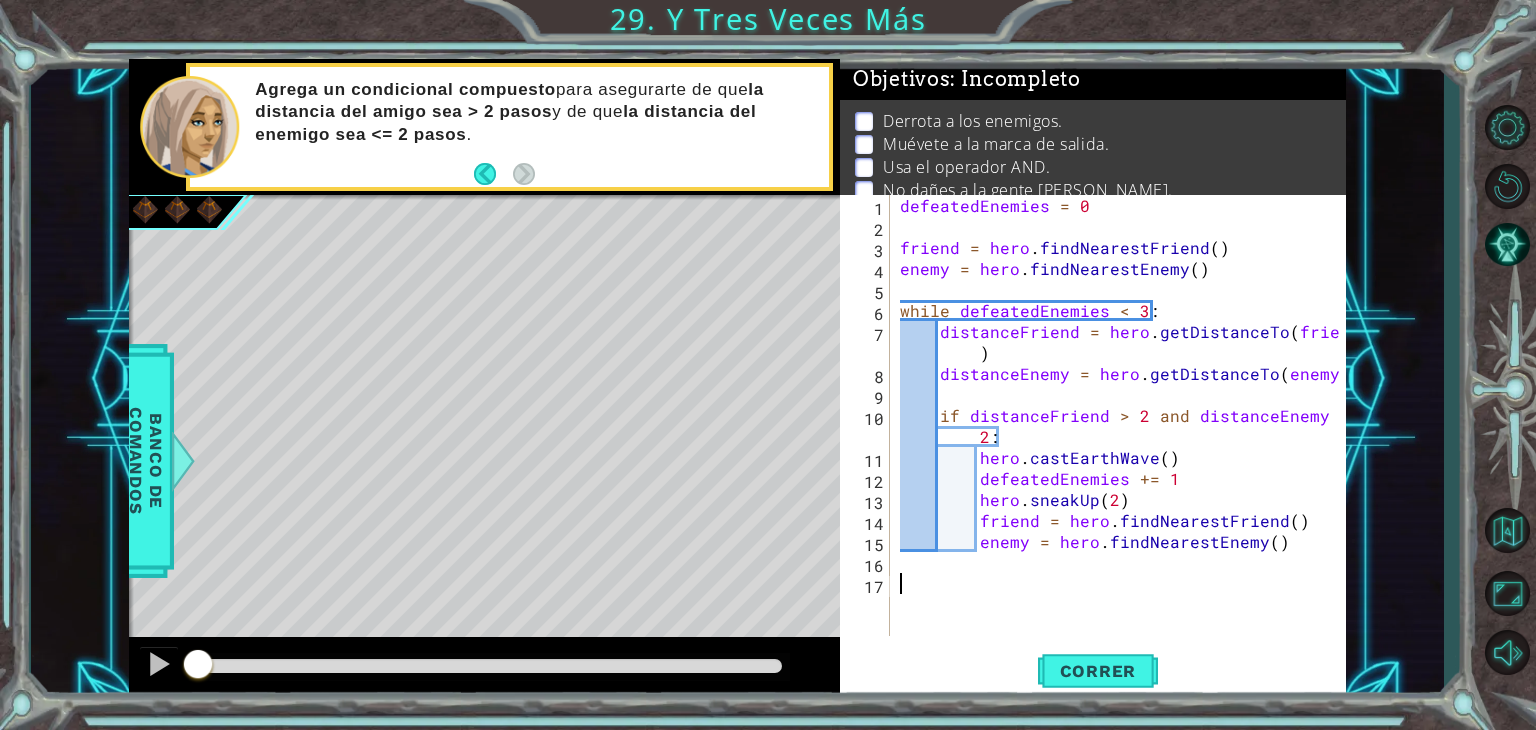 click on "defeatedEnemies   =   0 friend   =   hero . findNearestFriend ( ) enemy   =   hero . findNearestEnemy ( ) while   defeatedEnemies   <   3 :      distanceFriend   =   hero . getDistanceTo ( friend          )      distanceEnemy   =   hero . getDistanceTo ( enemy )           if   distanceFriend   >   2   and   distanceEnemy   <=            2 :          hero . castEarthWave ( )          defeatedEnemies   +=   1          hero . sneakUp ( 2 )          friend   =   hero . findNearestFriend ( )          enemy   =   hero . findNearestEnemy ( )" at bounding box center (1123, 436) 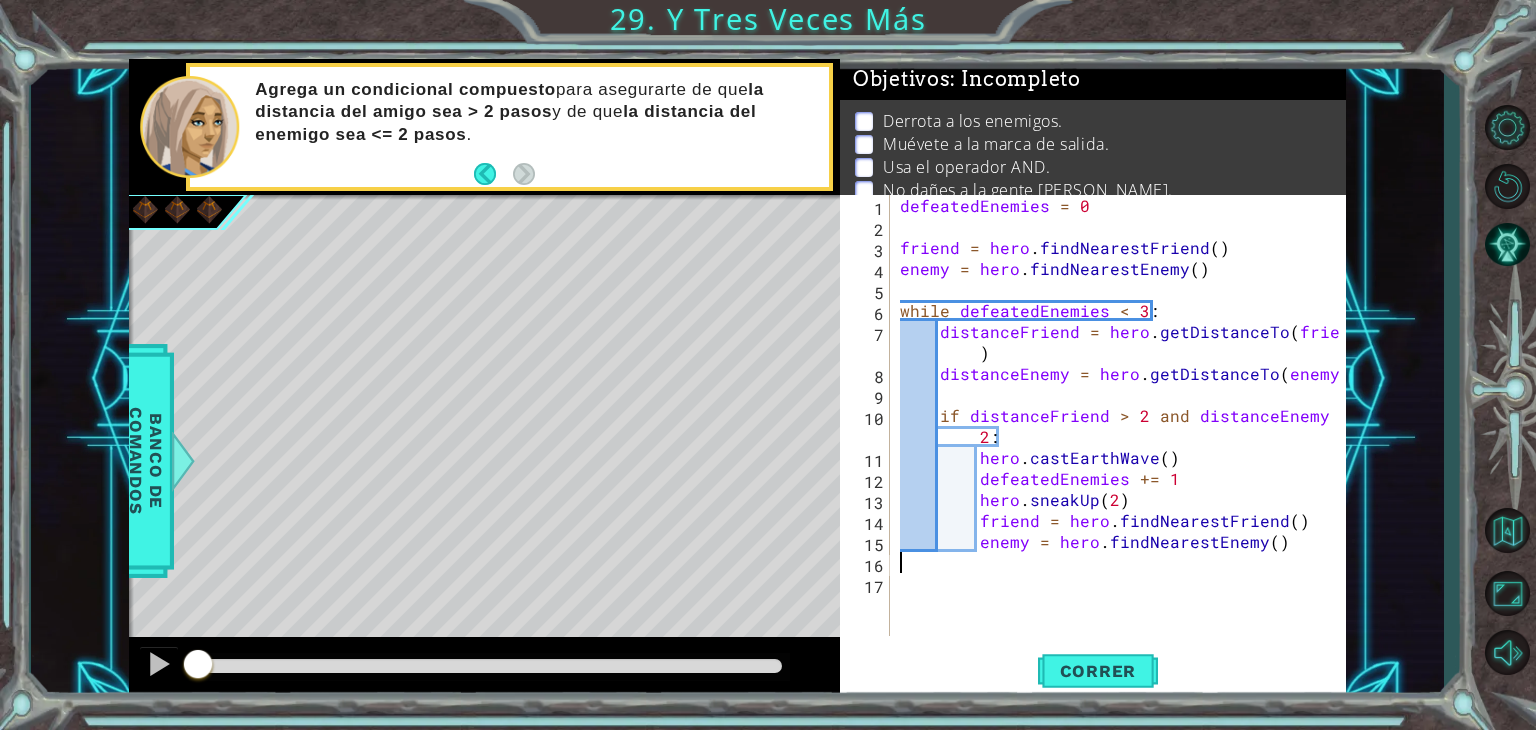 click on "defeatedEnemies   =   0 friend   =   hero . findNearestFriend ( ) enemy   =   hero . findNearestEnemy ( ) while   defeatedEnemies   <   3 :      distanceFriend   =   hero . getDistanceTo ( friend          )      distanceEnemy   =   hero . getDistanceTo ( enemy )           if   distanceFriend   >   2   and   distanceEnemy   <=            2 :          hero . castEarthWave ( )          defeatedEnemies   +=   1          hero . sneakUp ( 2 )          friend   =   hero . findNearestFriend ( )          enemy   =   hero . findNearestEnemy ( )" at bounding box center [1123, 436] 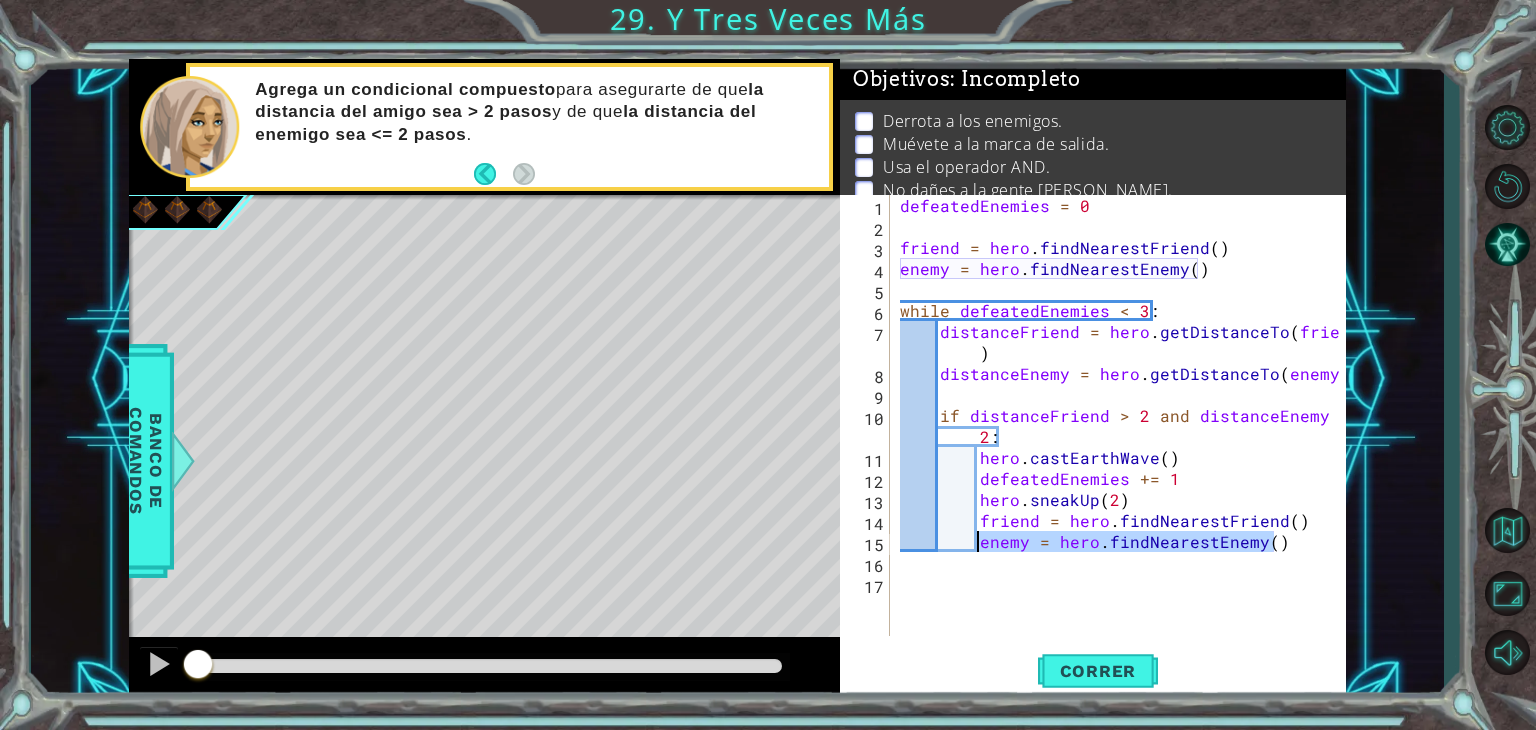 drag, startPoint x: 1286, startPoint y: 540, endPoint x: 976, endPoint y: 541, distance: 310.00162 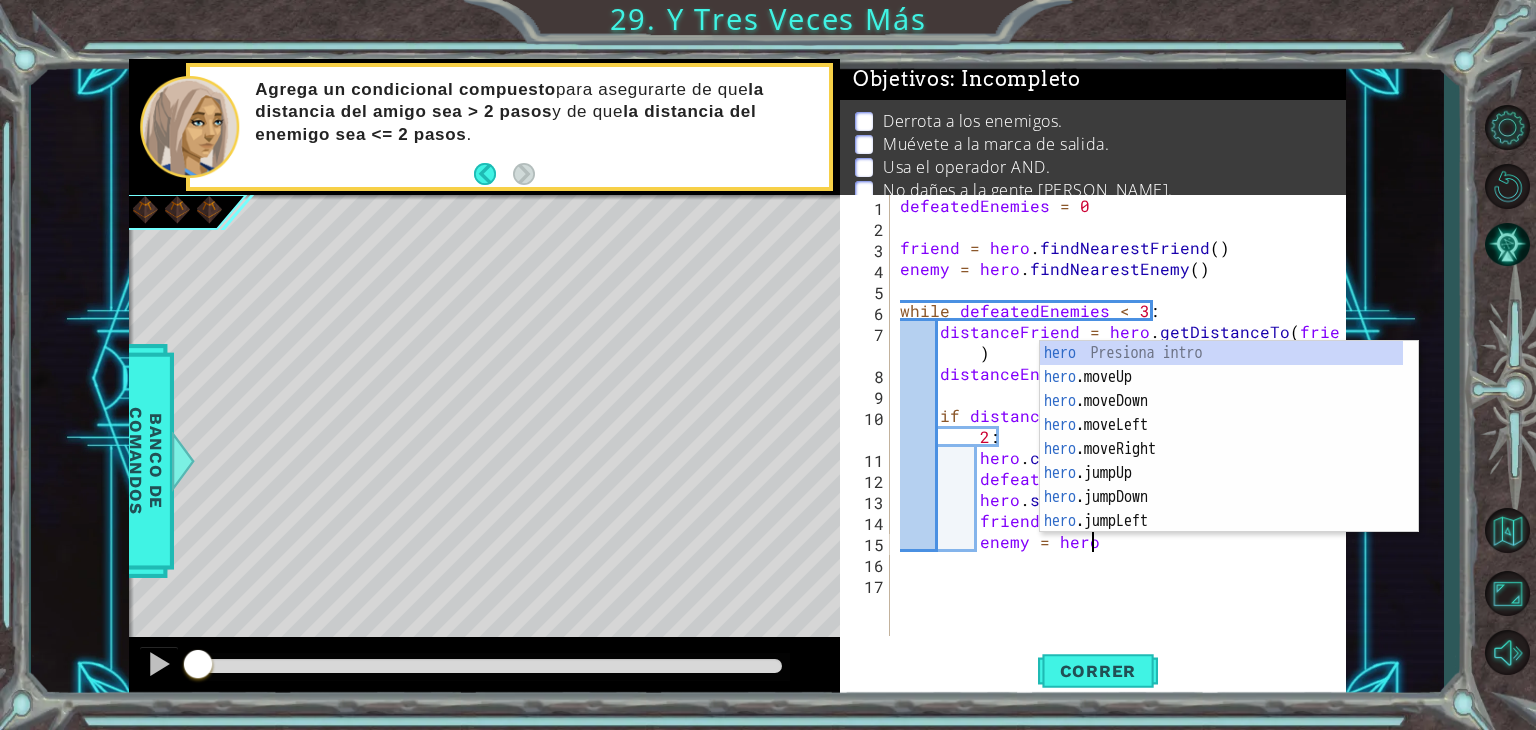 scroll, scrollTop: 0, scrollLeft: 11, axis: horizontal 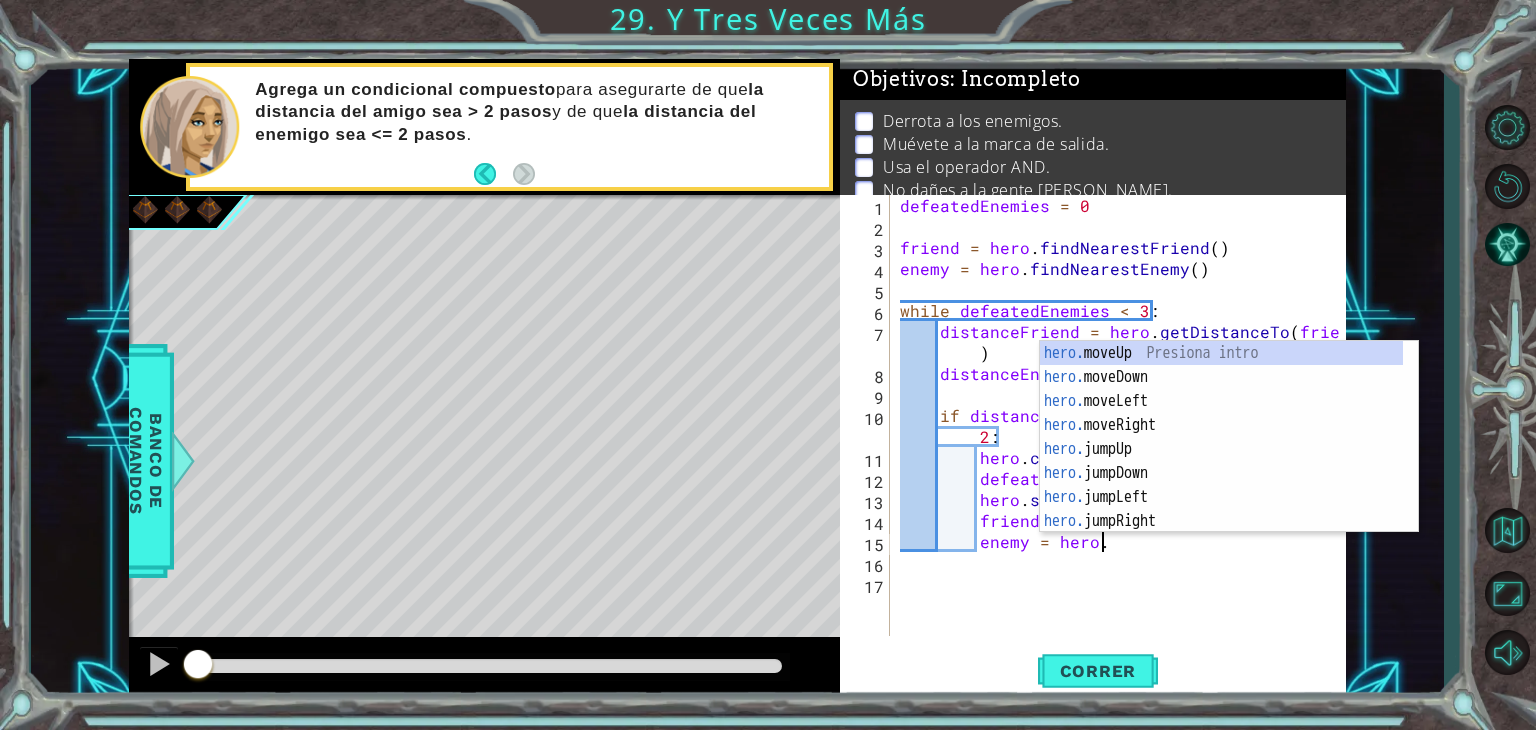 type on "enemy = hero.f" 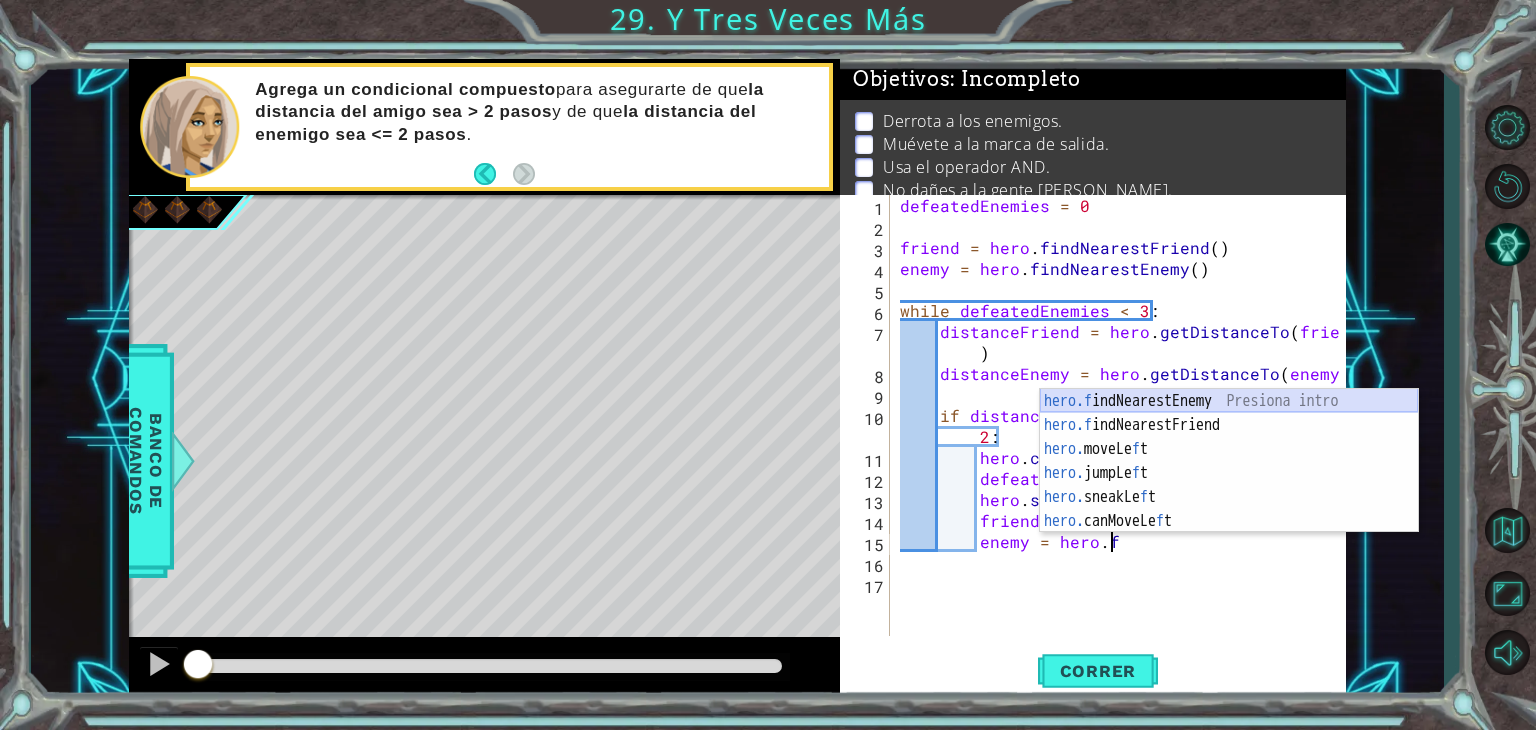 click on "hero.f indNearestEnemy Presiona intro hero.f indNearestFriend Presiona intro hero. moveLe f t Presiona intro hero. jumpLe f t Presiona intro hero. sneakLe f t Presiona intro hero. canMoveLe f t Presiona intro" at bounding box center (1229, 485) 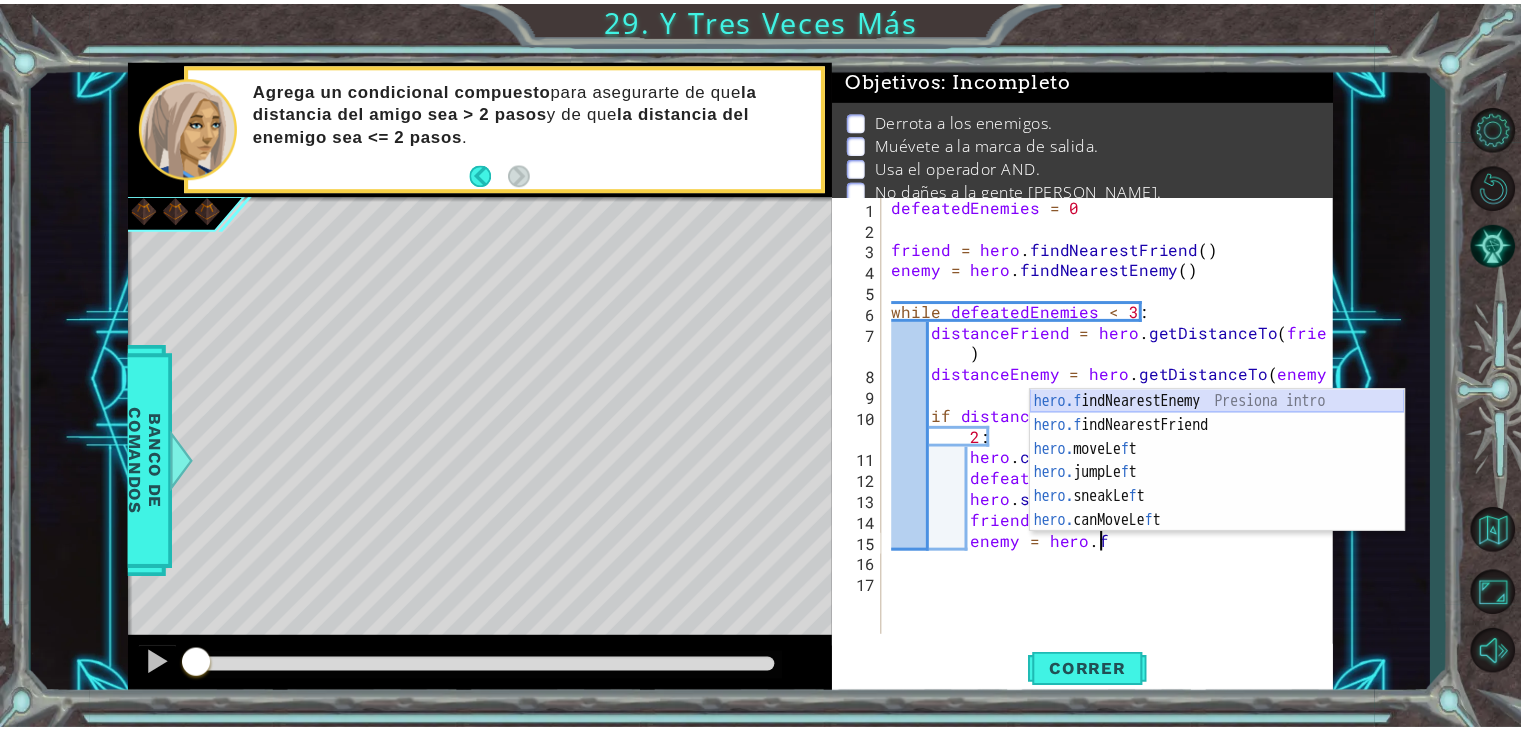 scroll, scrollTop: 0, scrollLeft: 3, axis: horizontal 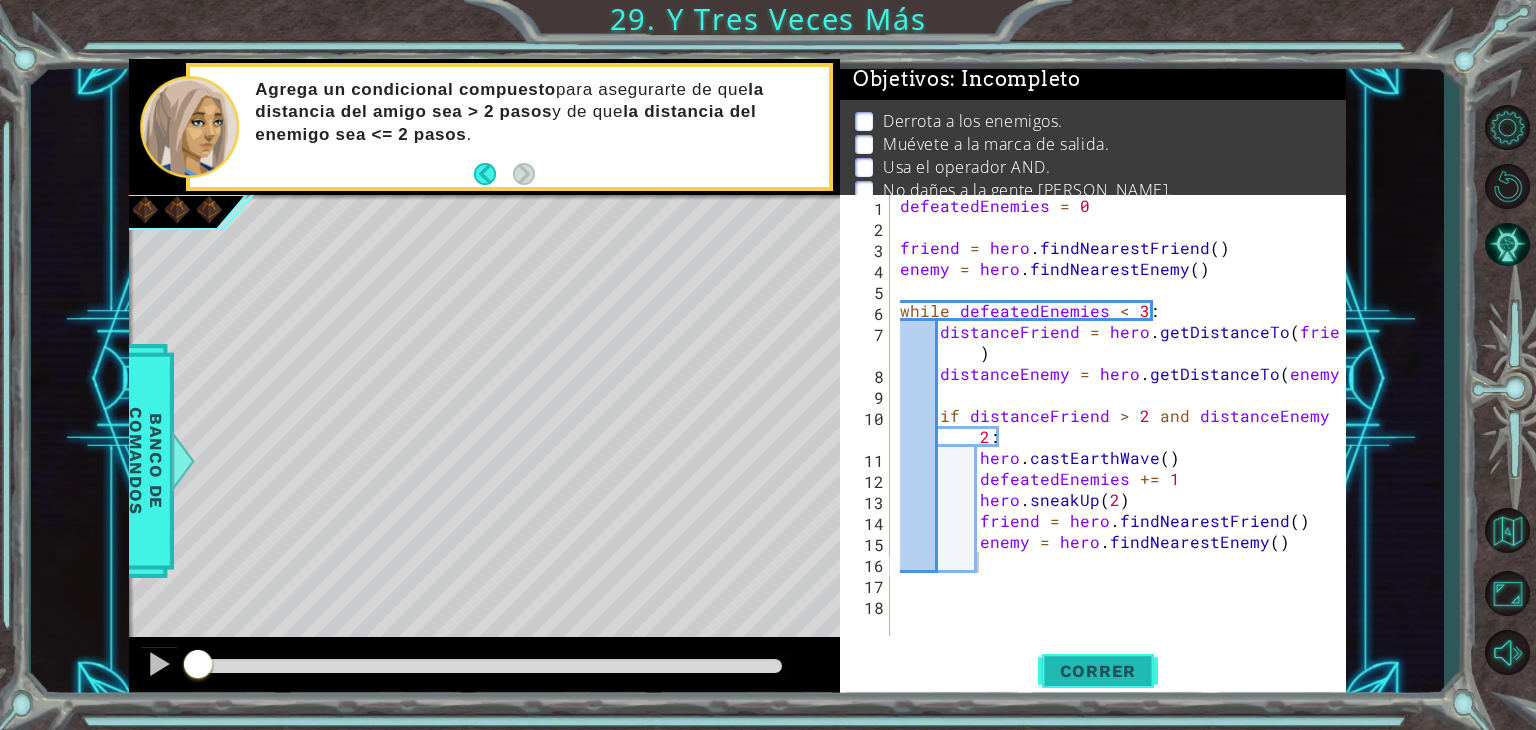 click on "Correr" at bounding box center [1098, 671] 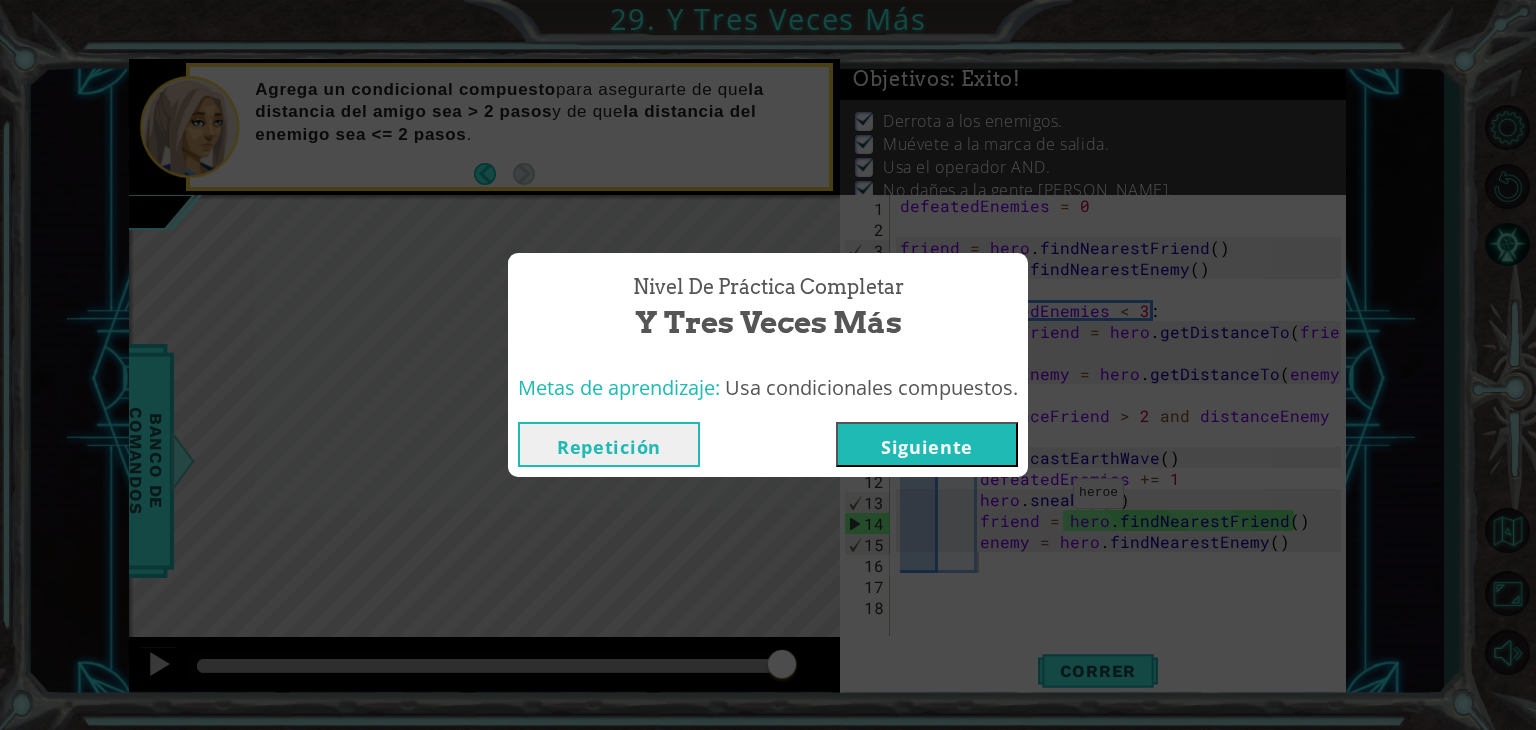 click on "Siguiente" at bounding box center (927, 444) 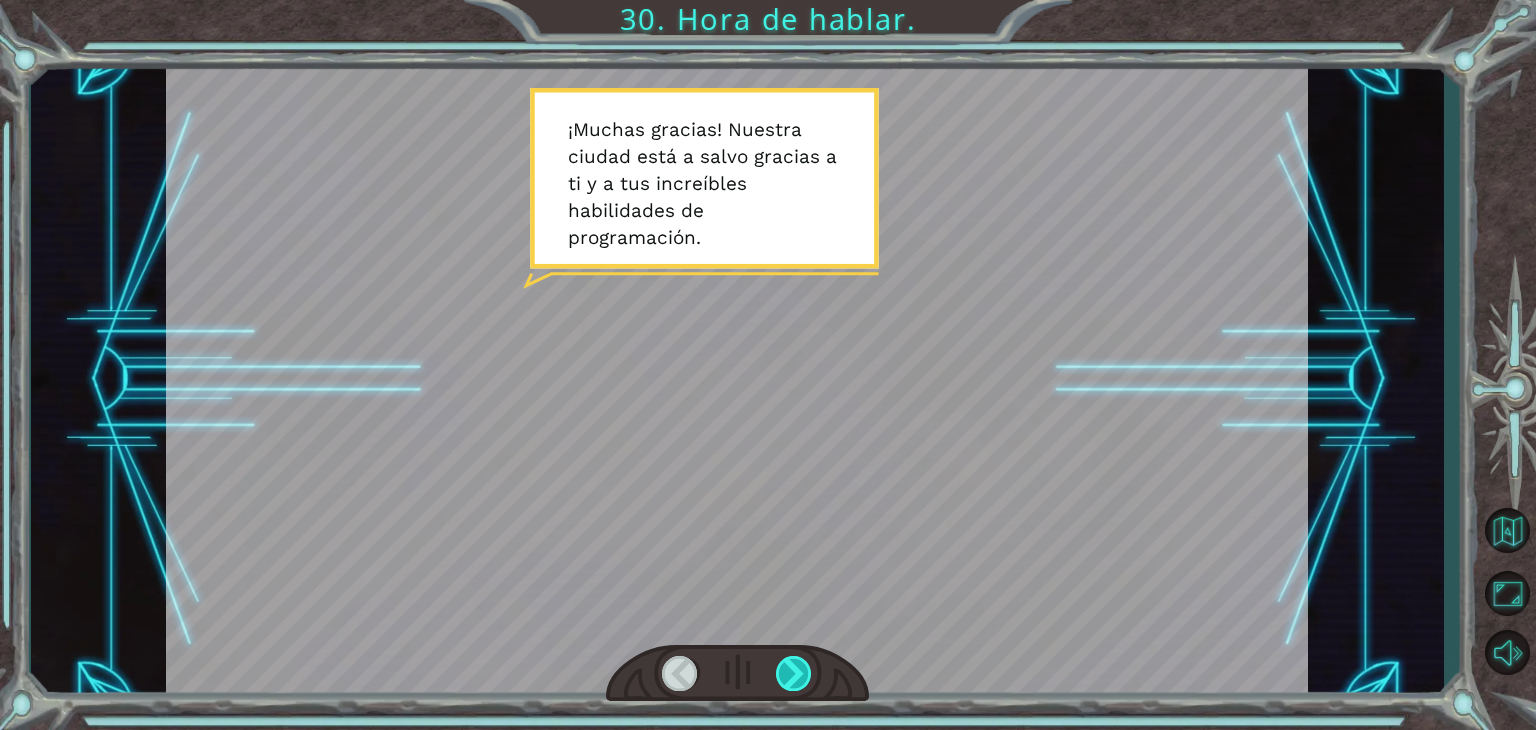 click at bounding box center [794, 673] 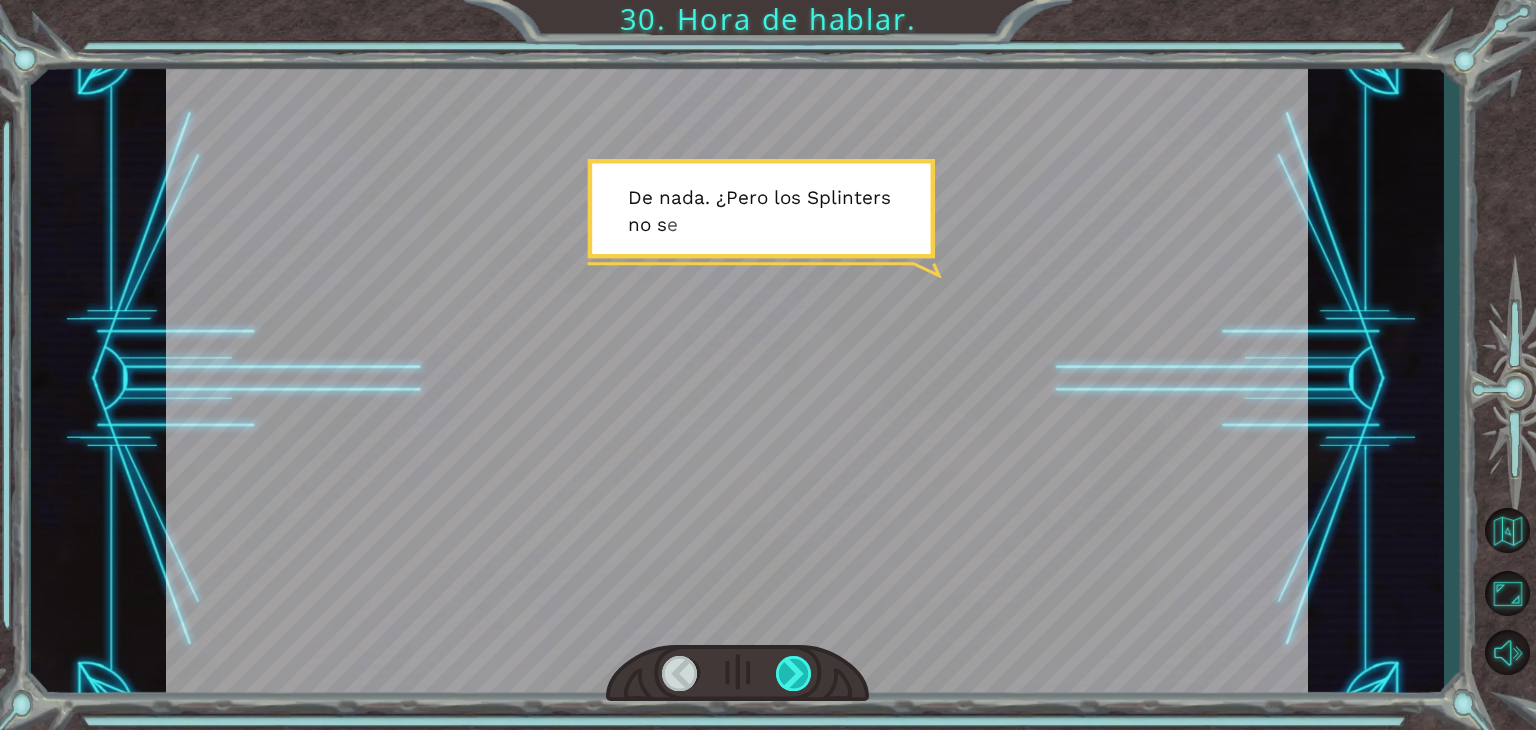 click at bounding box center (794, 673) 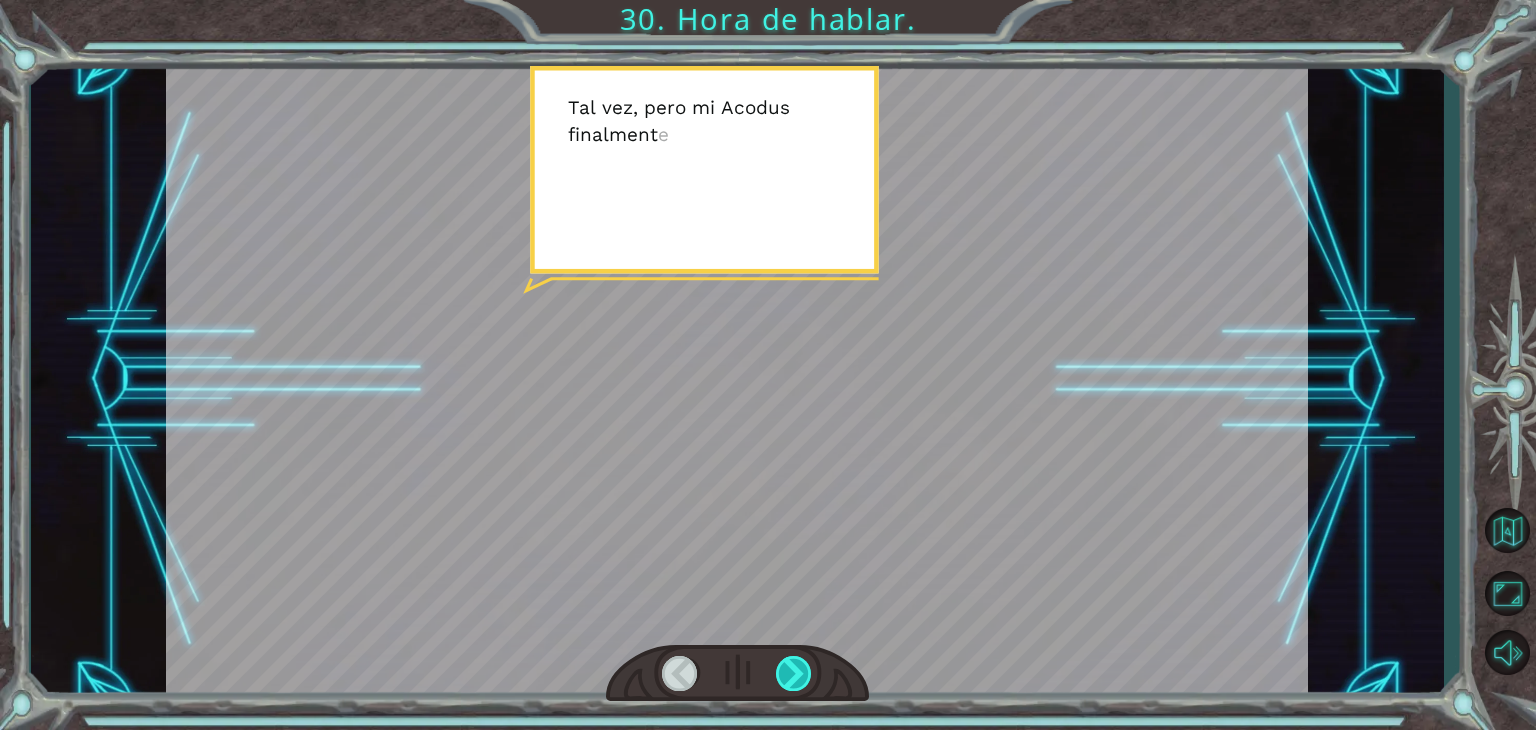 click at bounding box center (794, 673) 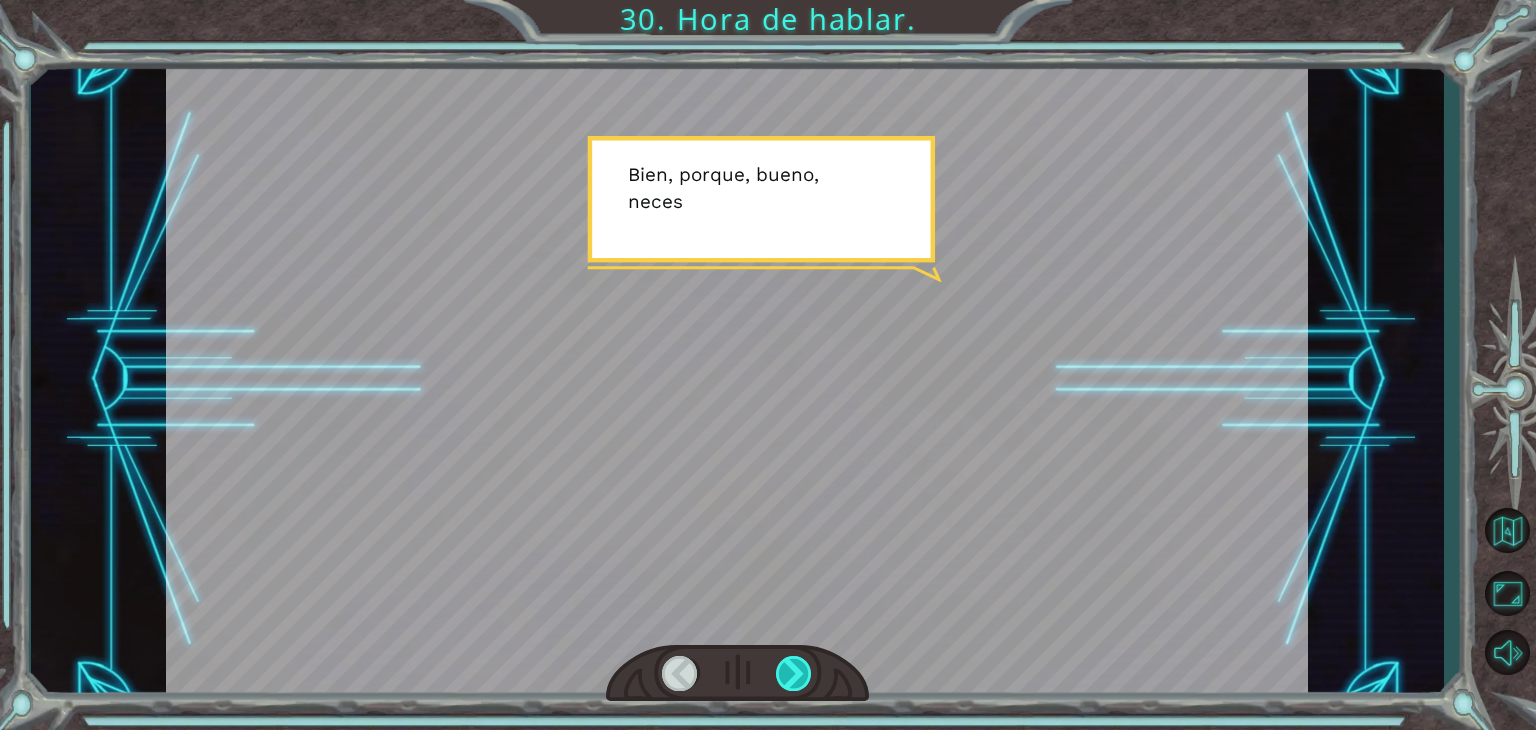 click at bounding box center [794, 673] 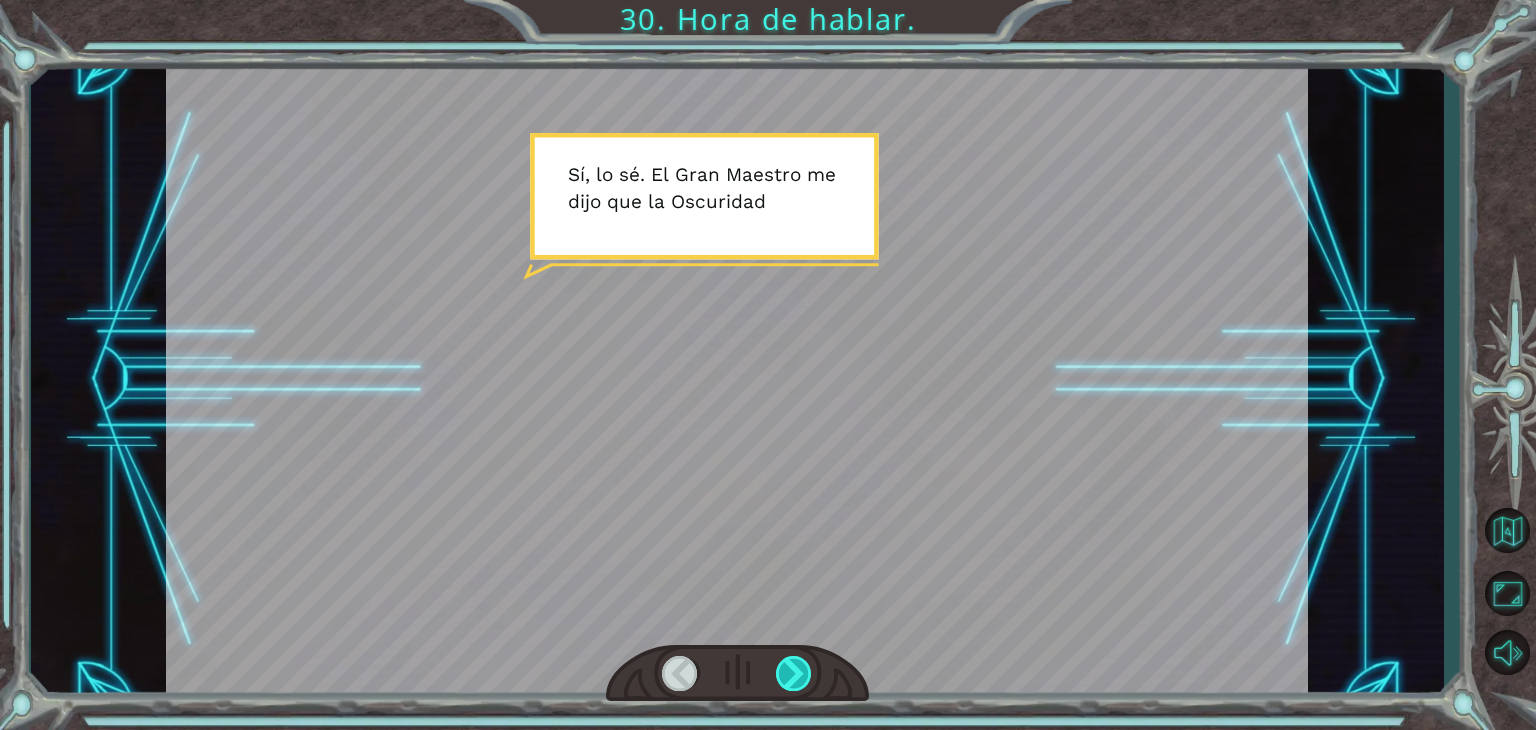 click at bounding box center (794, 673) 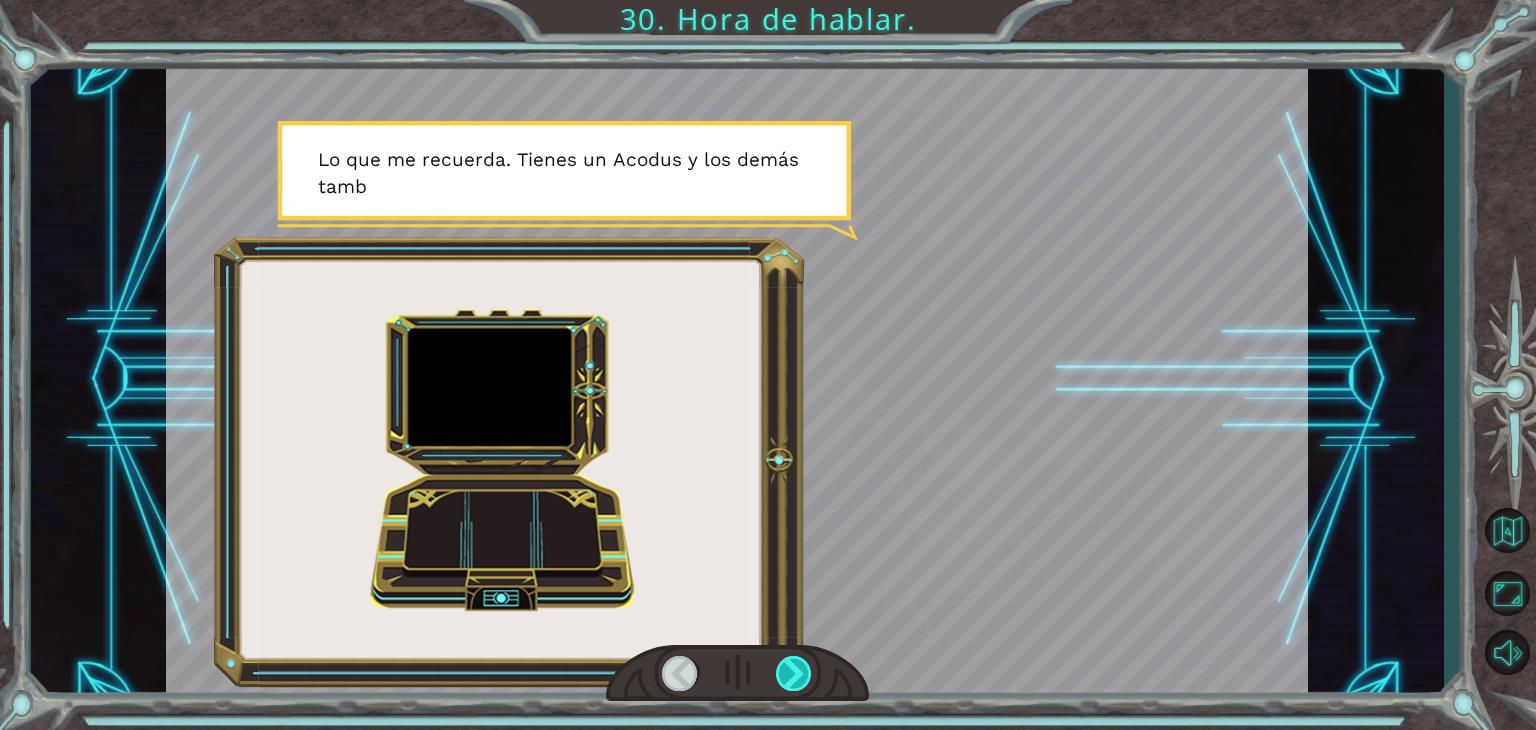 click at bounding box center [794, 673] 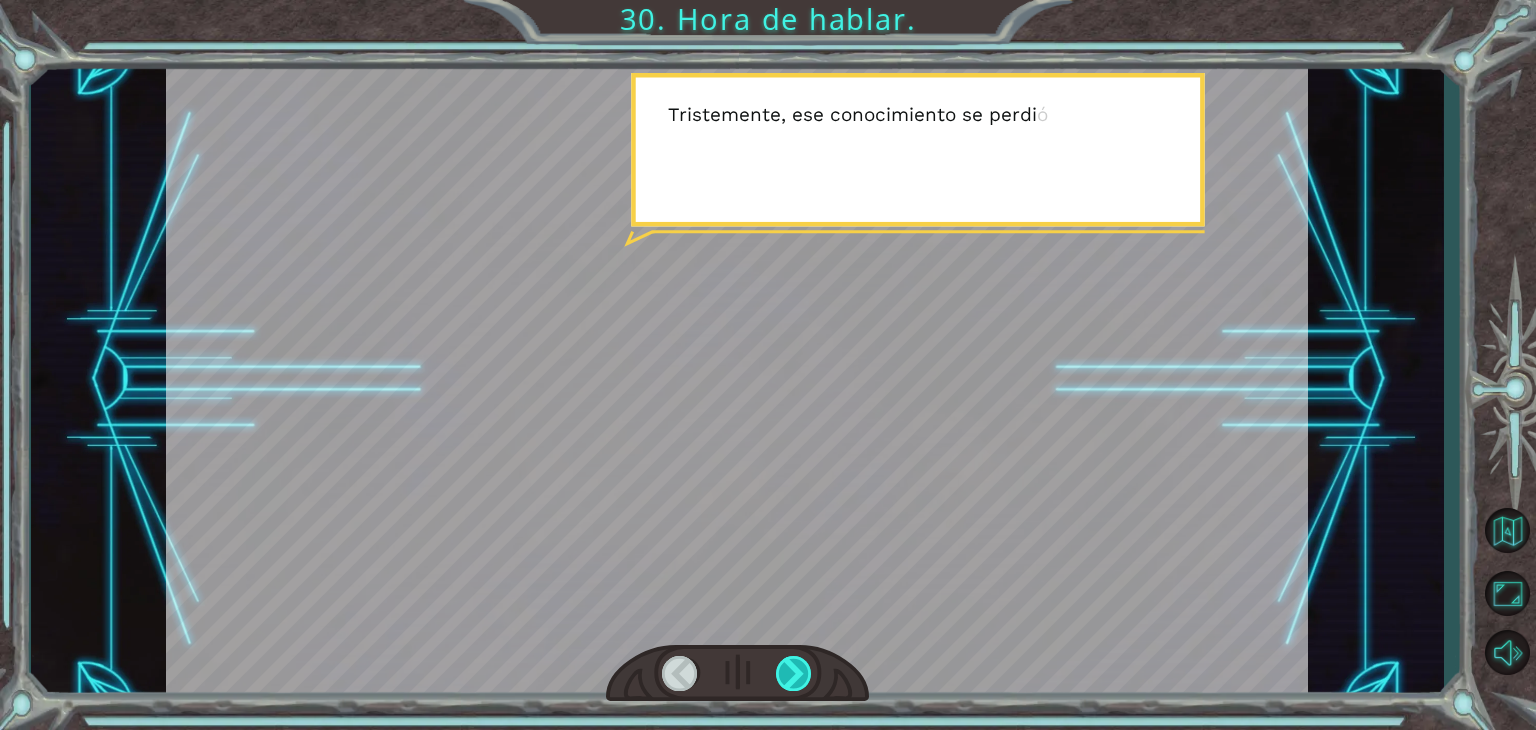 click at bounding box center [794, 673] 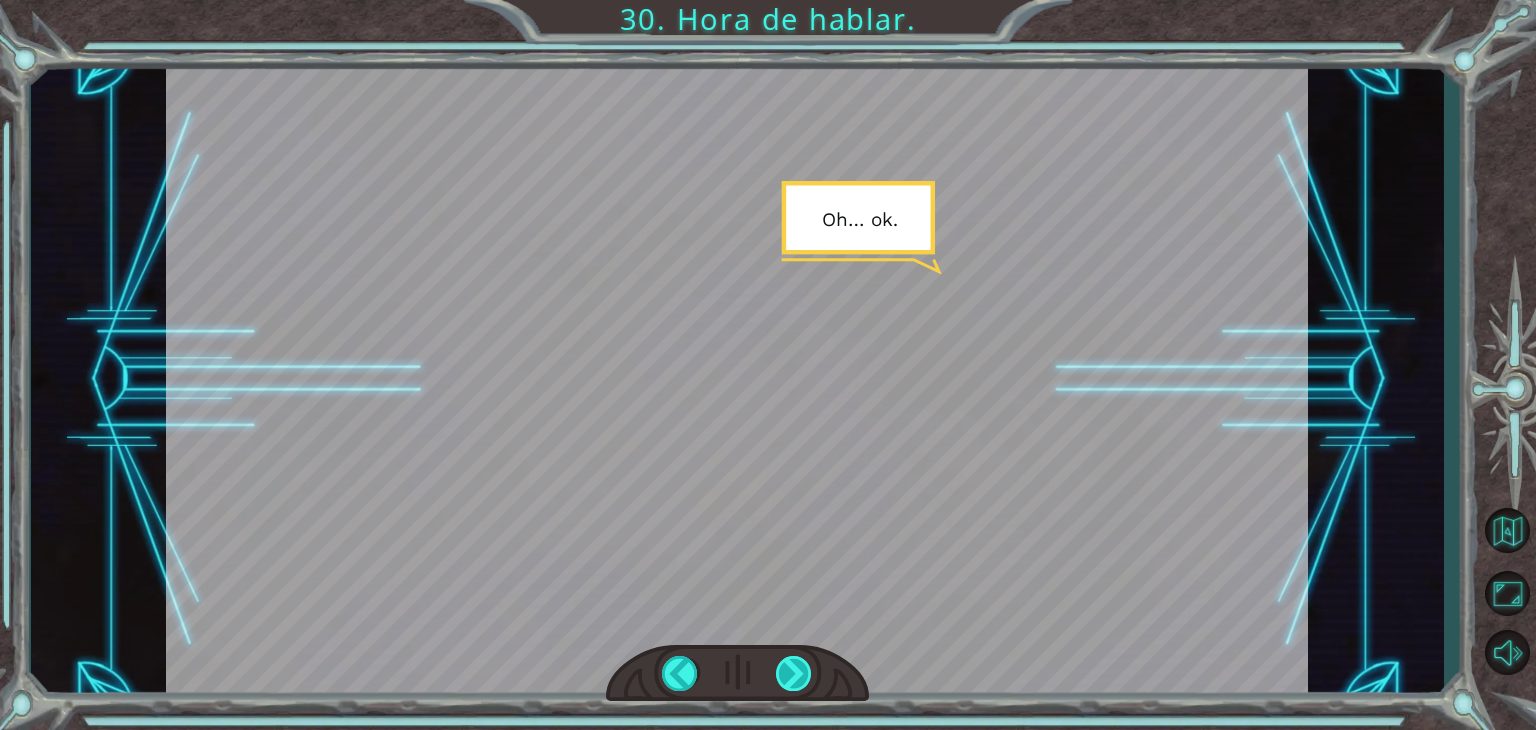 click at bounding box center [794, 673] 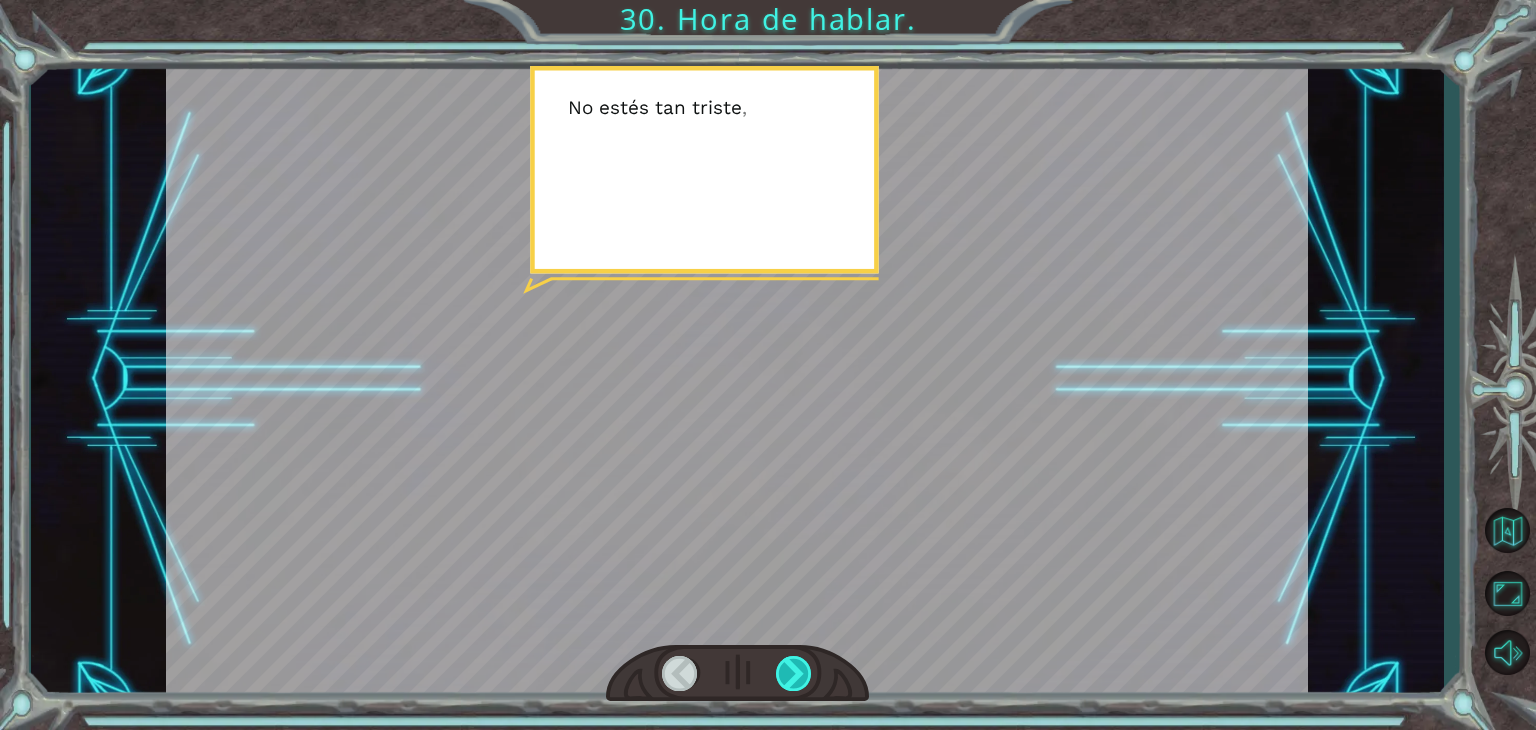 click at bounding box center [794, 673] 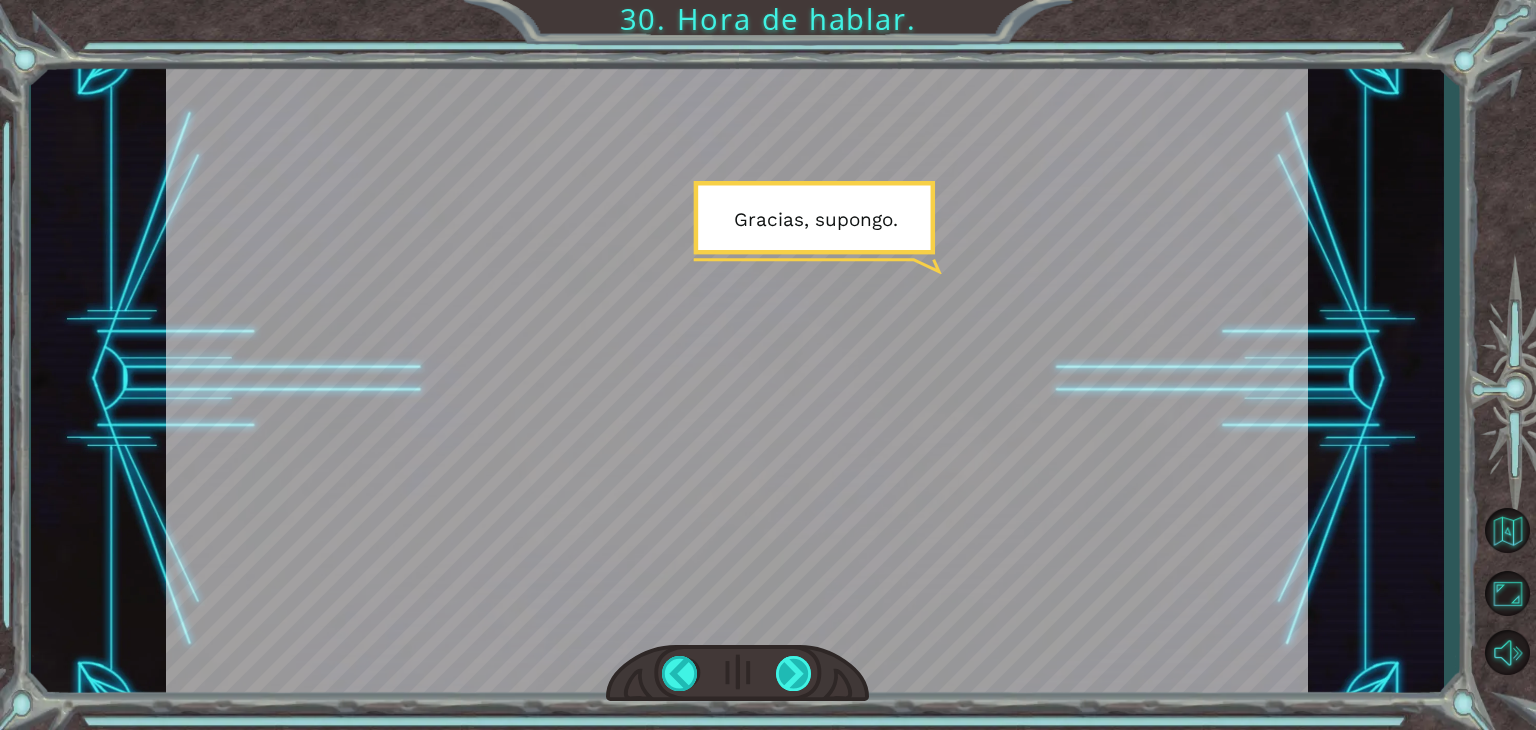 click at bounding box center [794, 673] 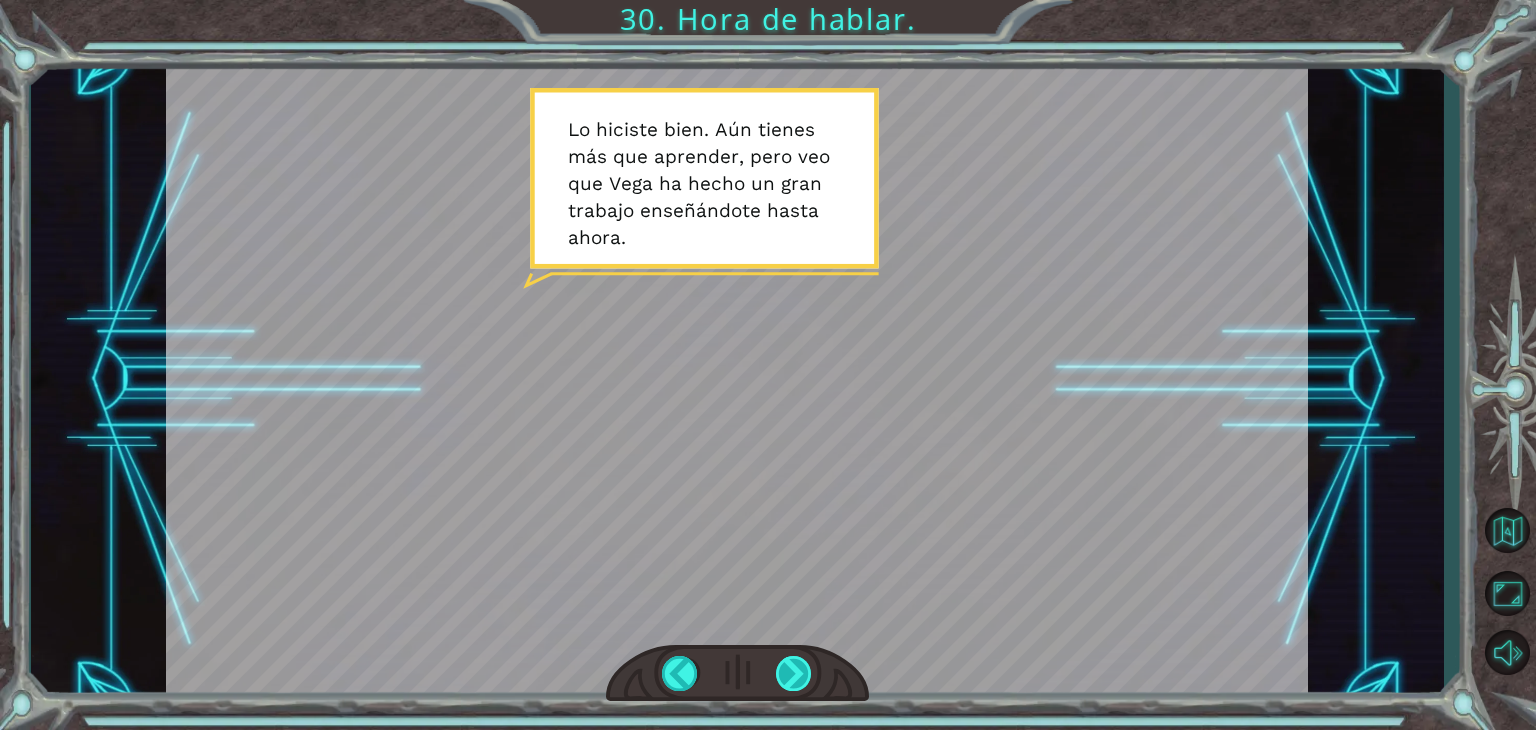 click at bounding box center (794, 673) 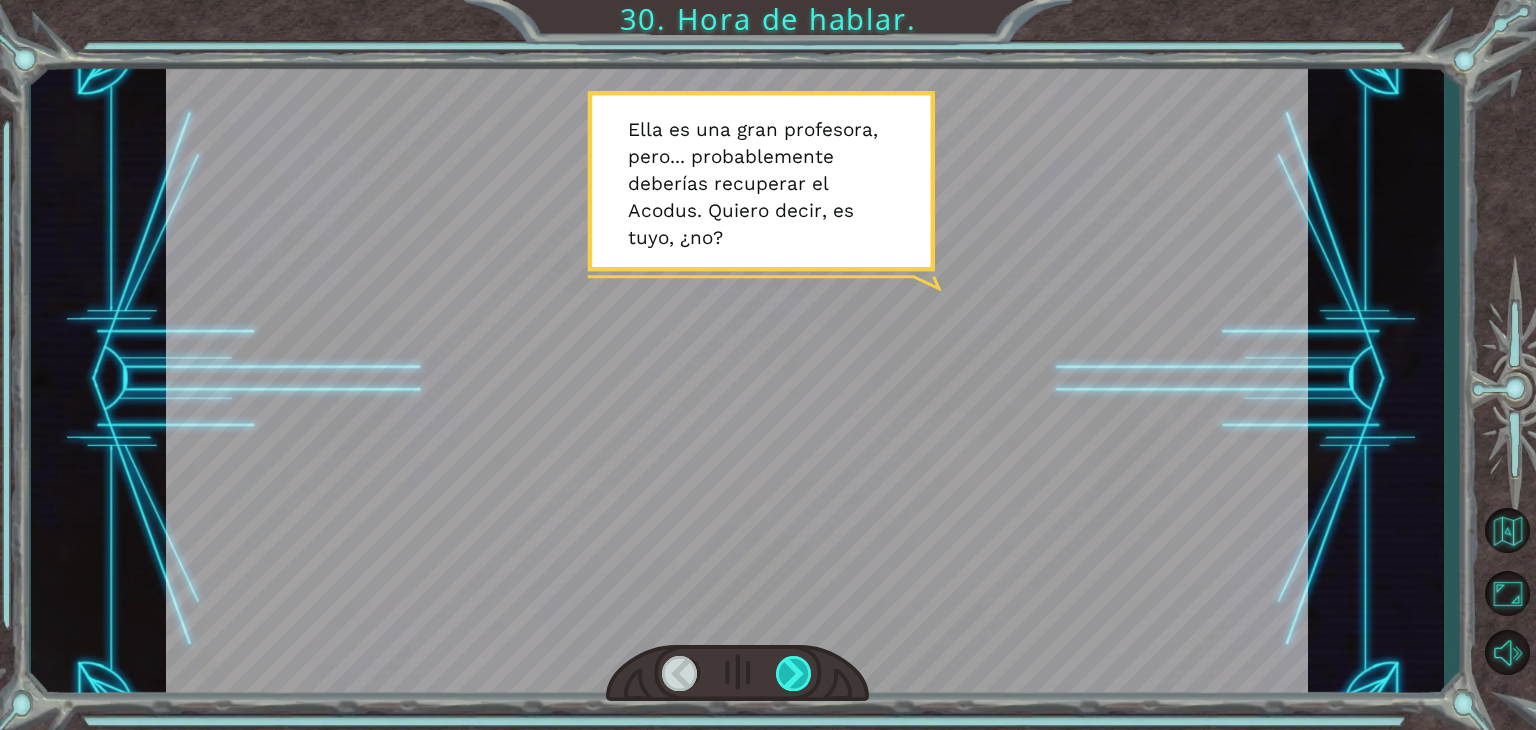 click at bounding box center [794, 673] 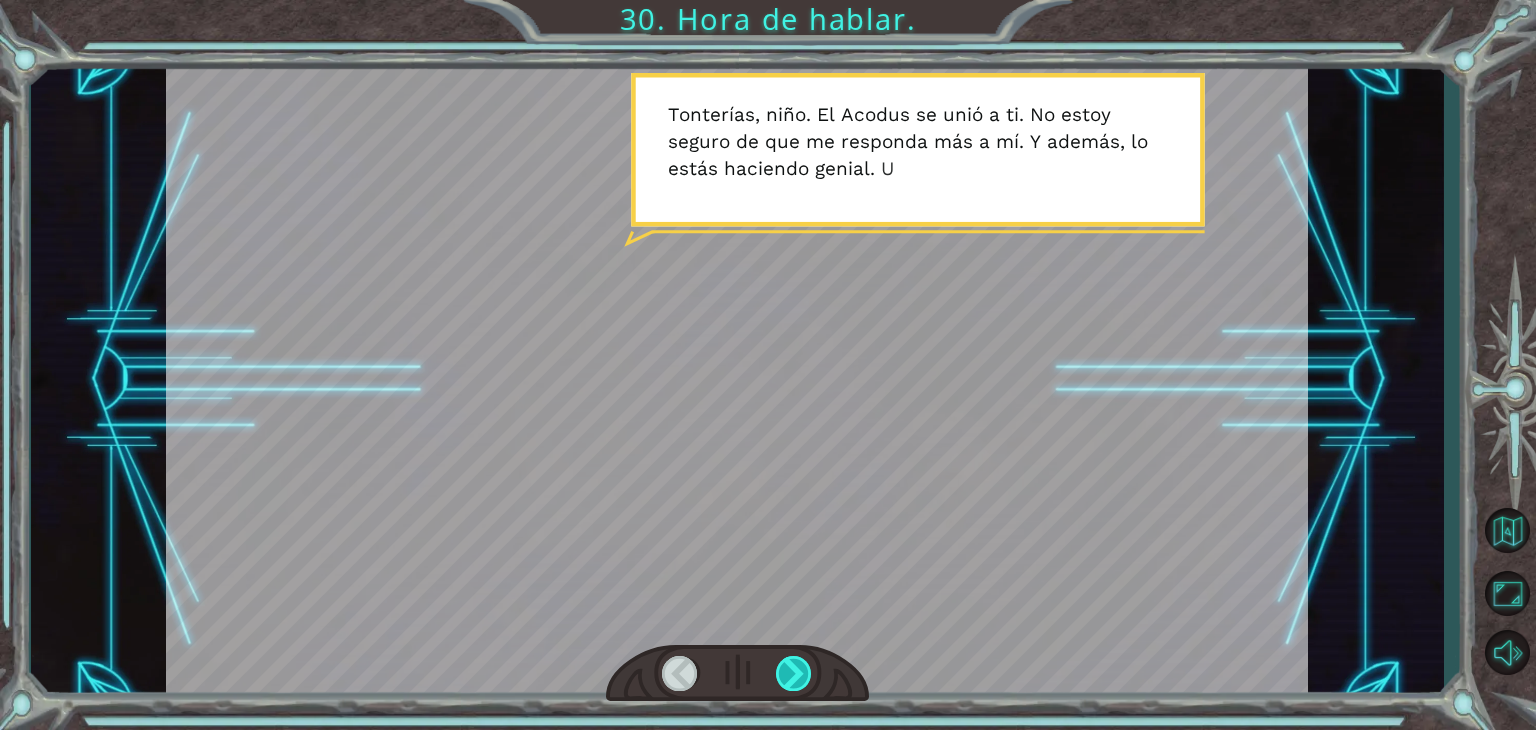 click at bounding box center [794, 673] 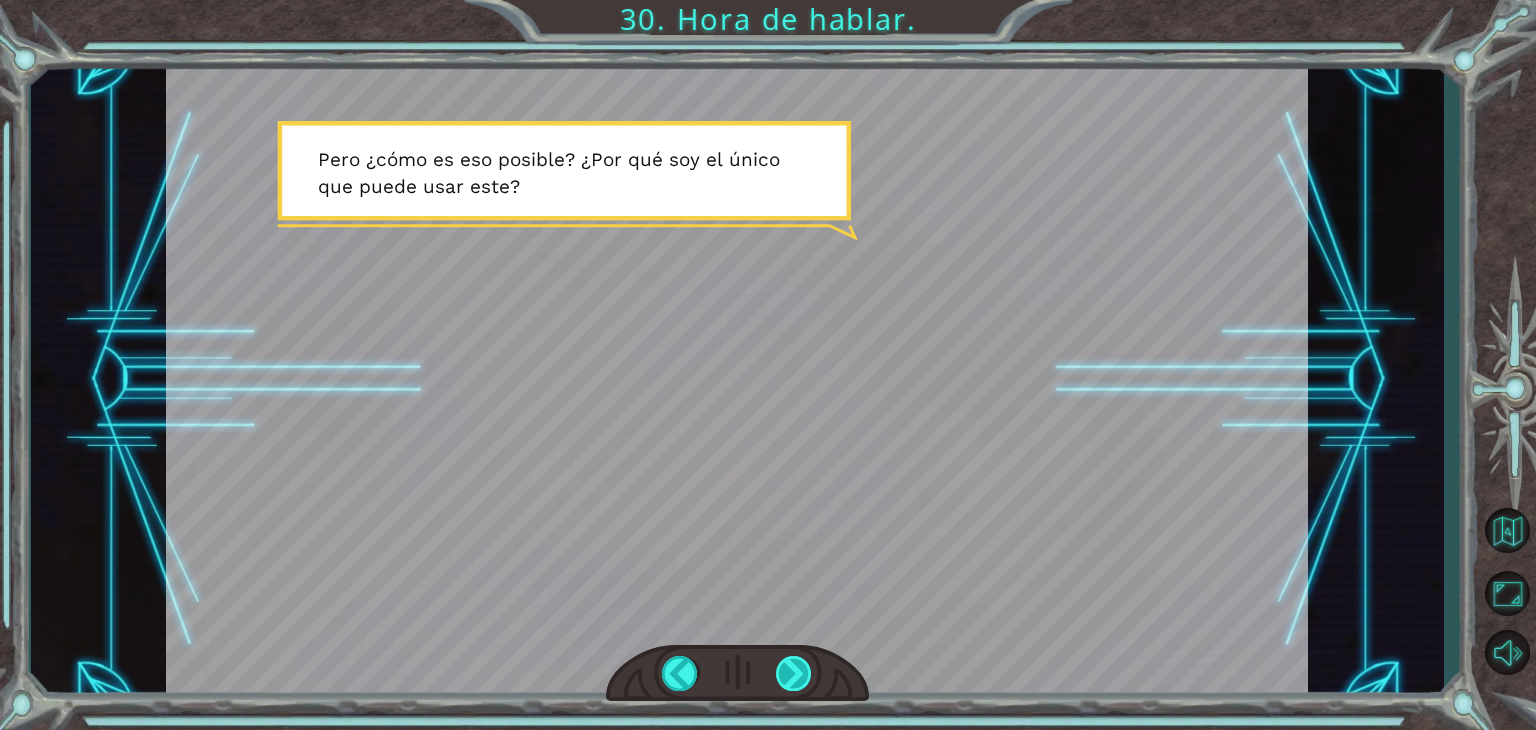 click at bounding box center [794, 673] 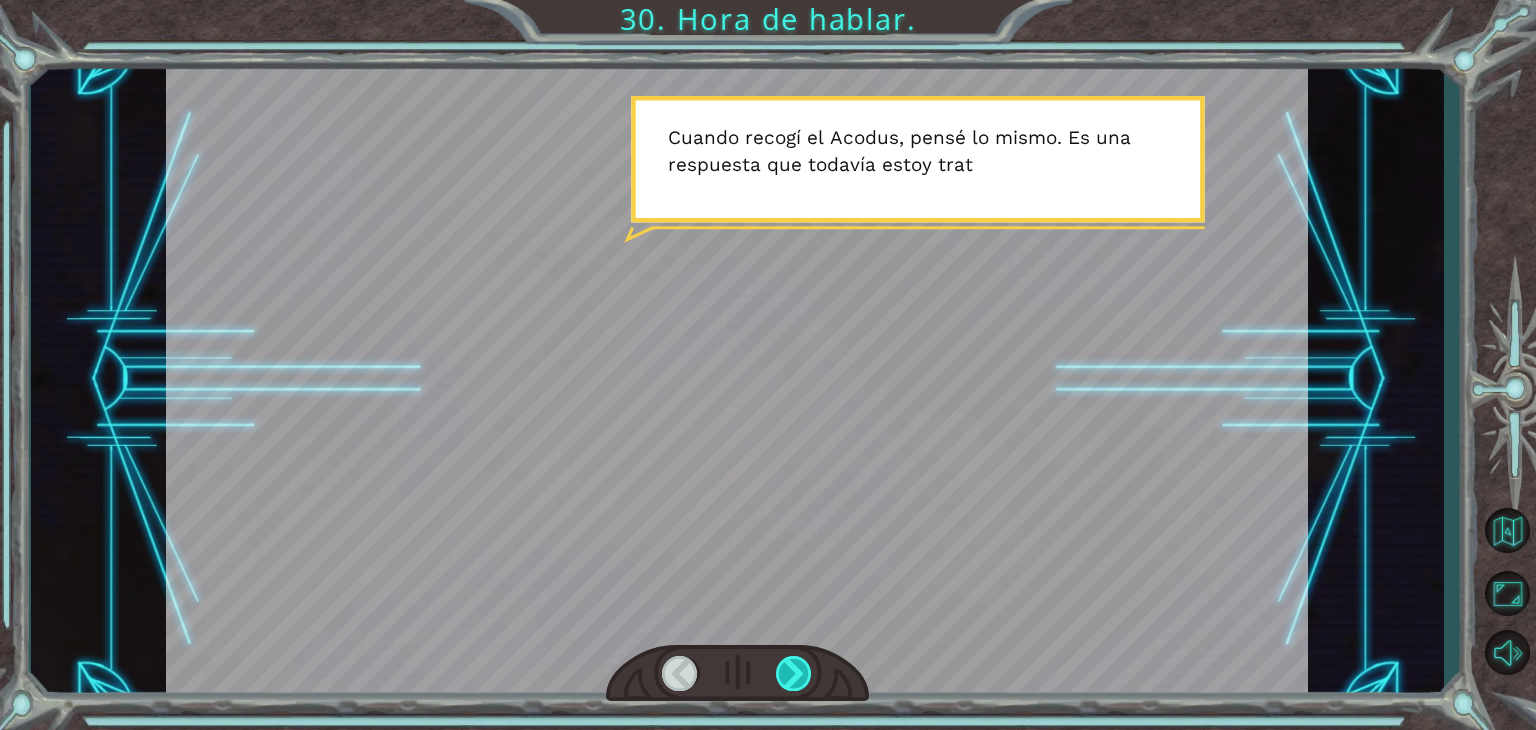 click at bounding box center [794, 673] 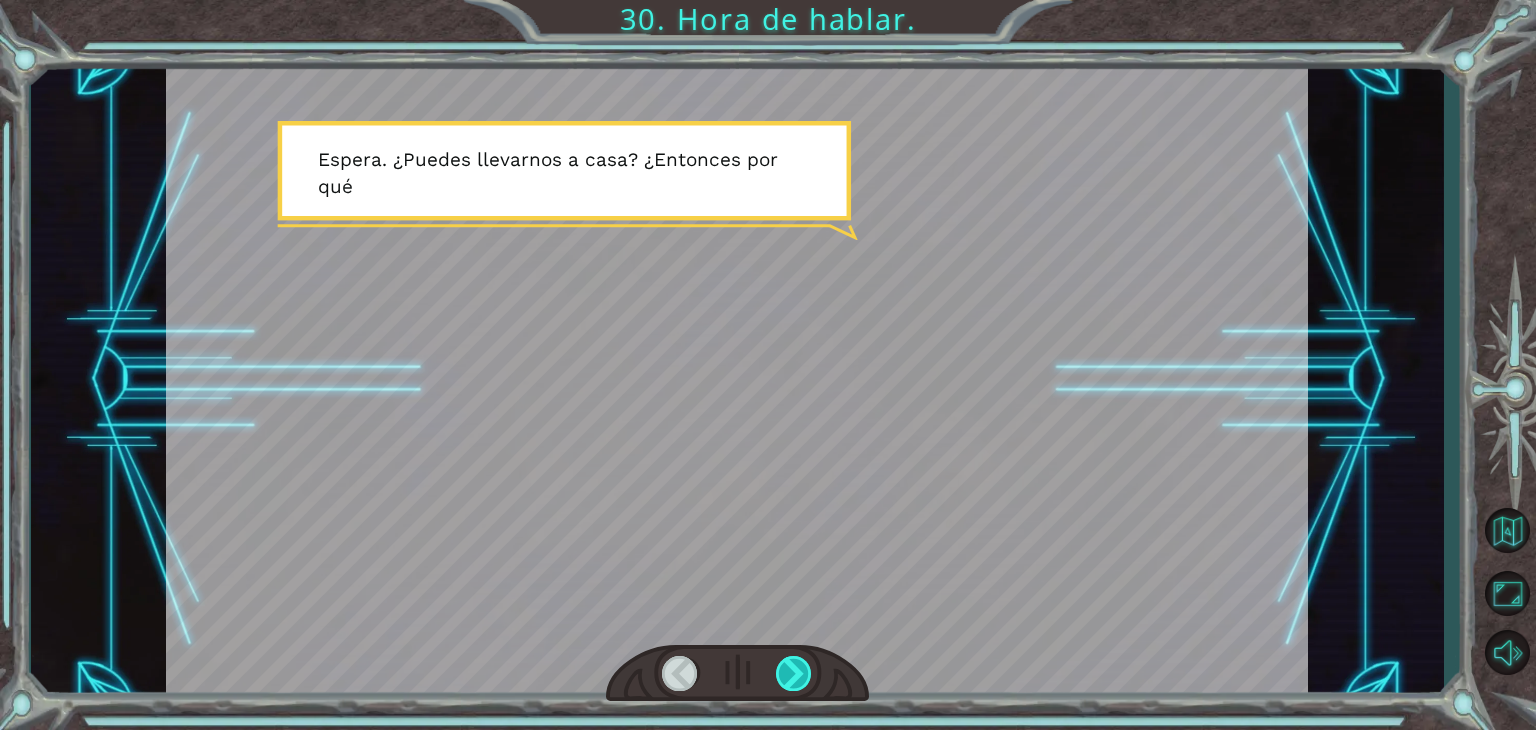 click at bounding box center [794, 673] 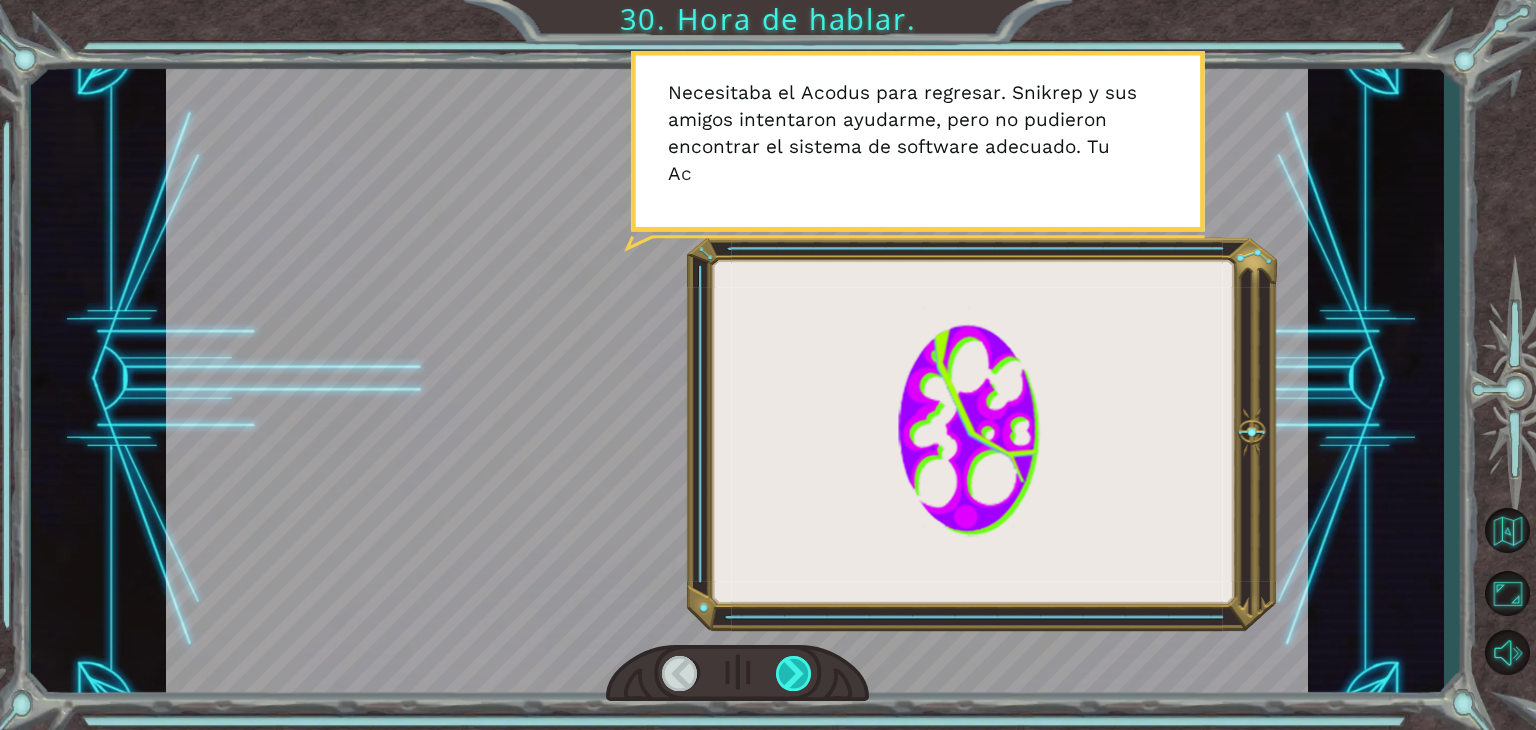click at bounding box center [794, 673] 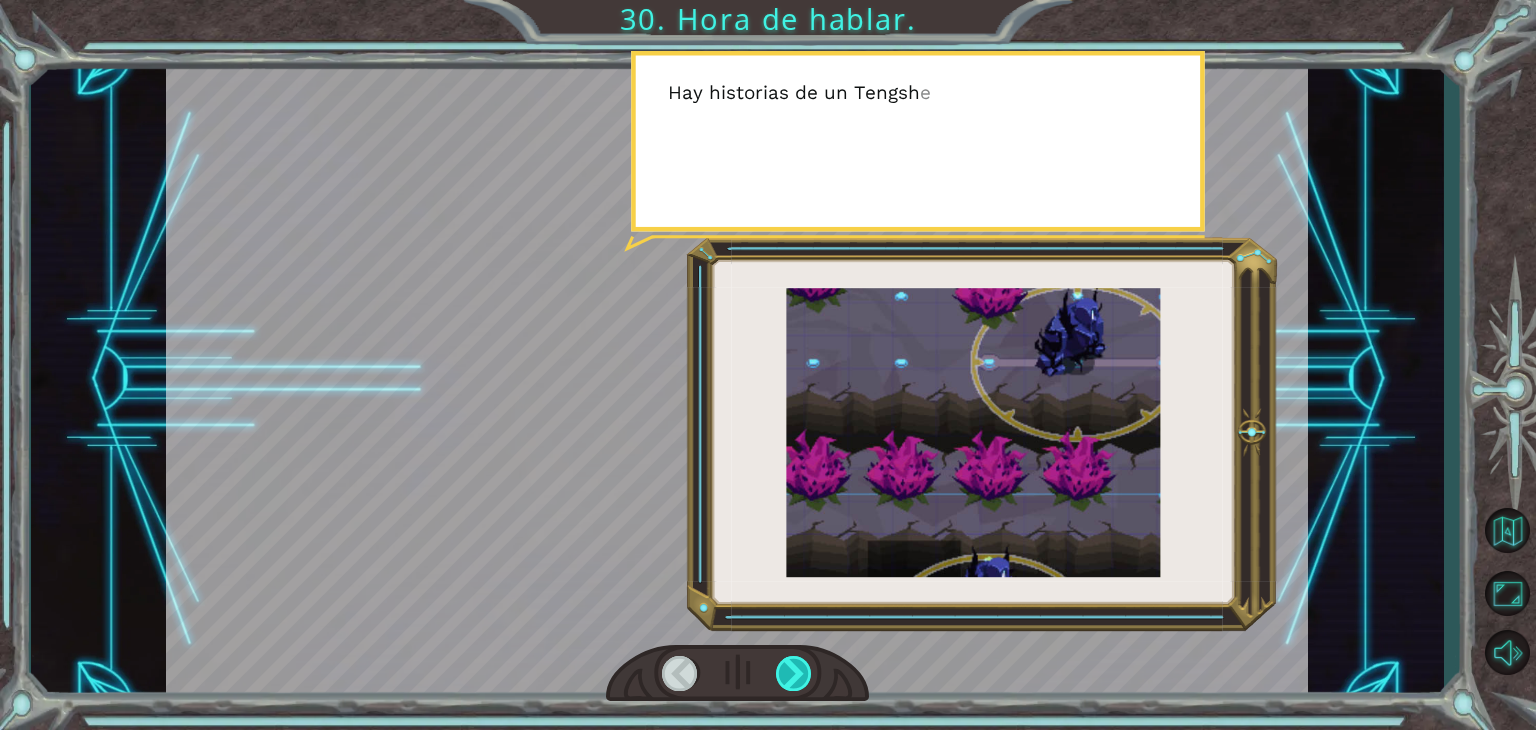 click at bounding box center [794, 673] 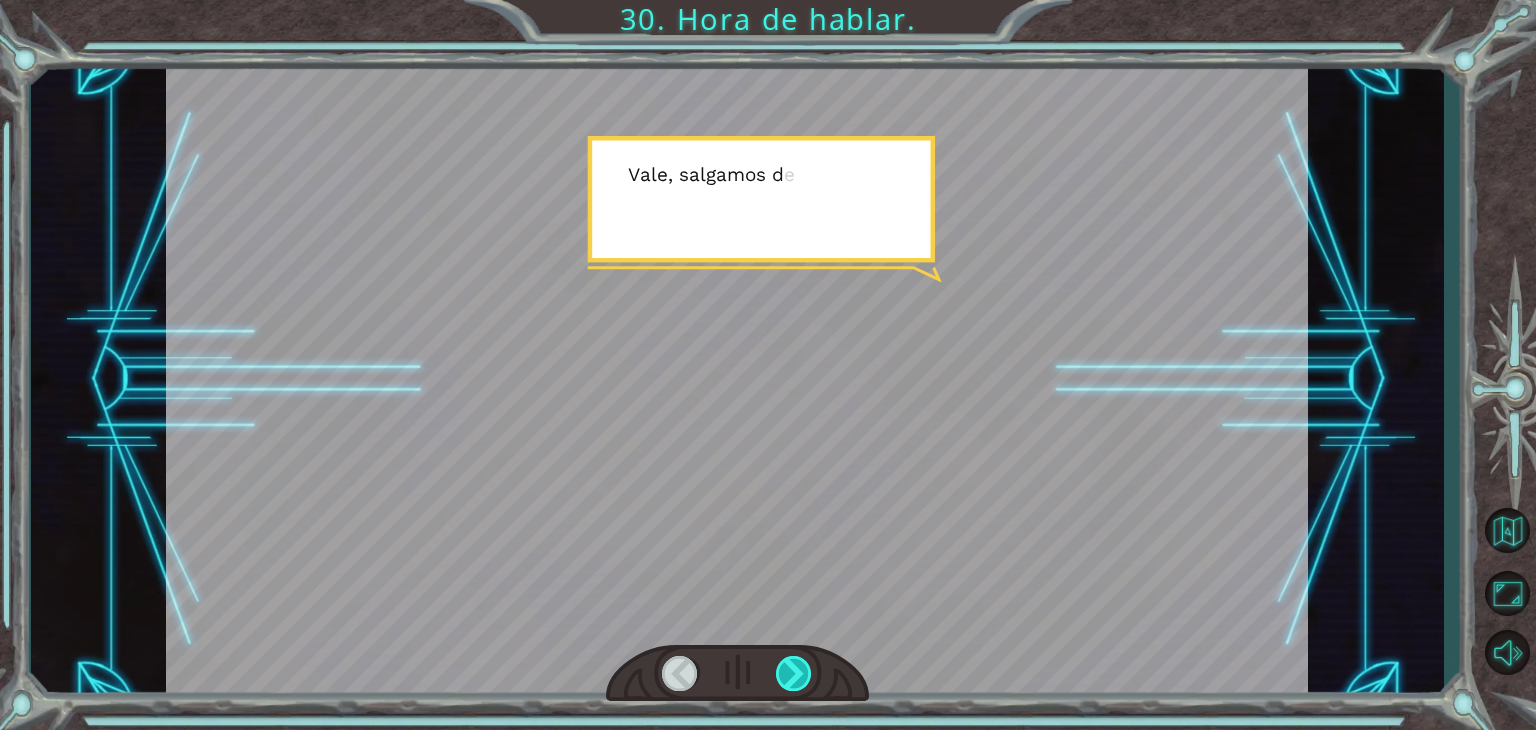 click at bounding box center [794, 673] 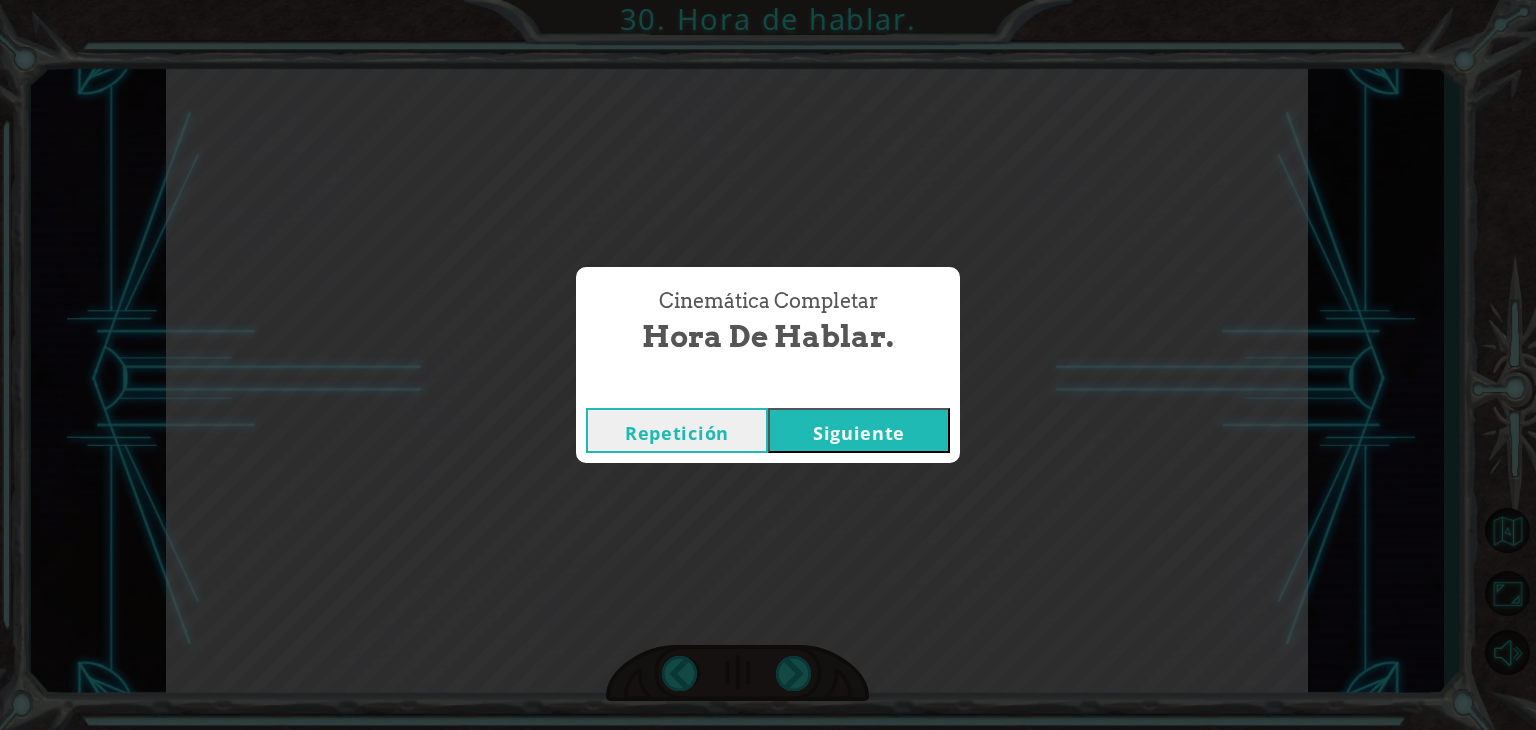 click on "Siguiente" at bounding box center (859, 430) 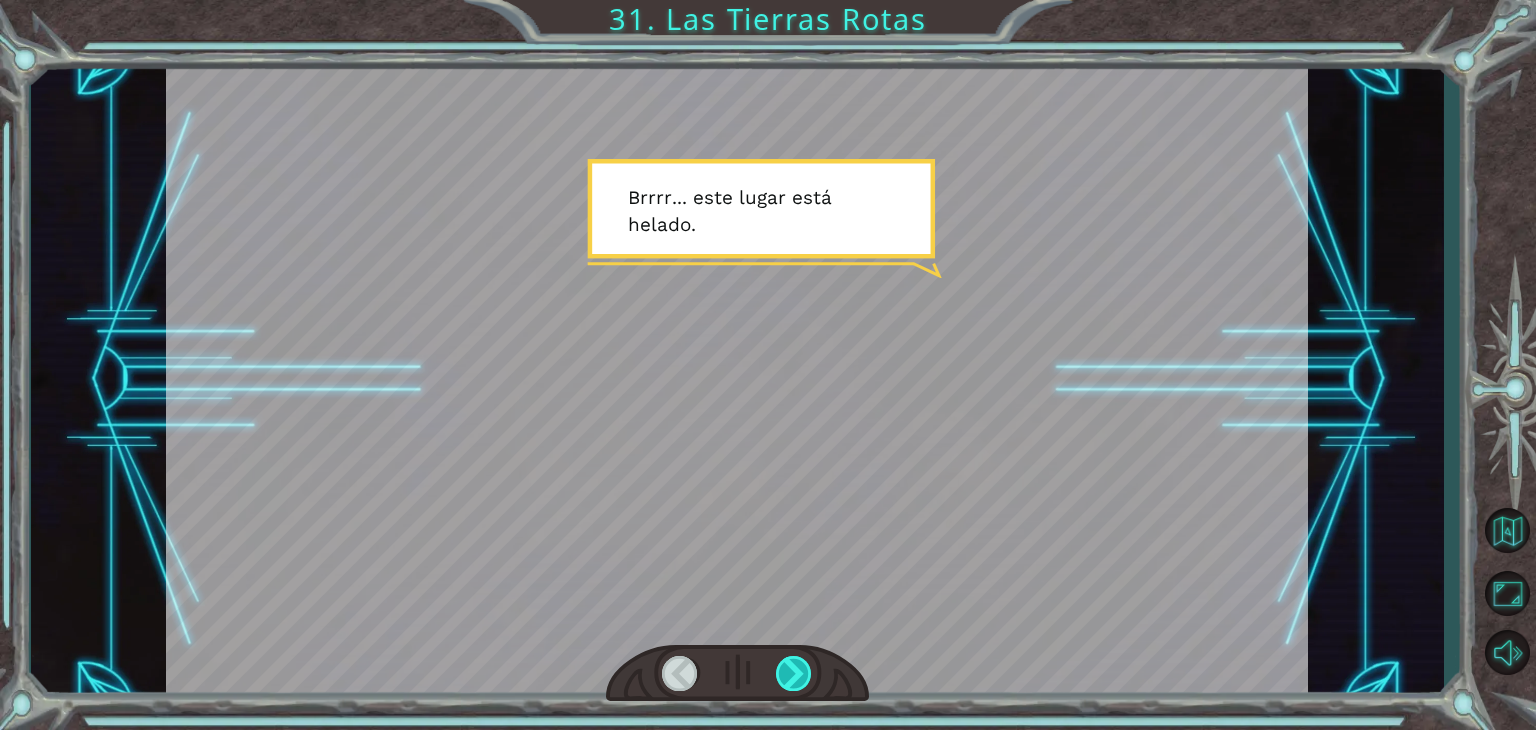 click at bounding box center [794, 673] 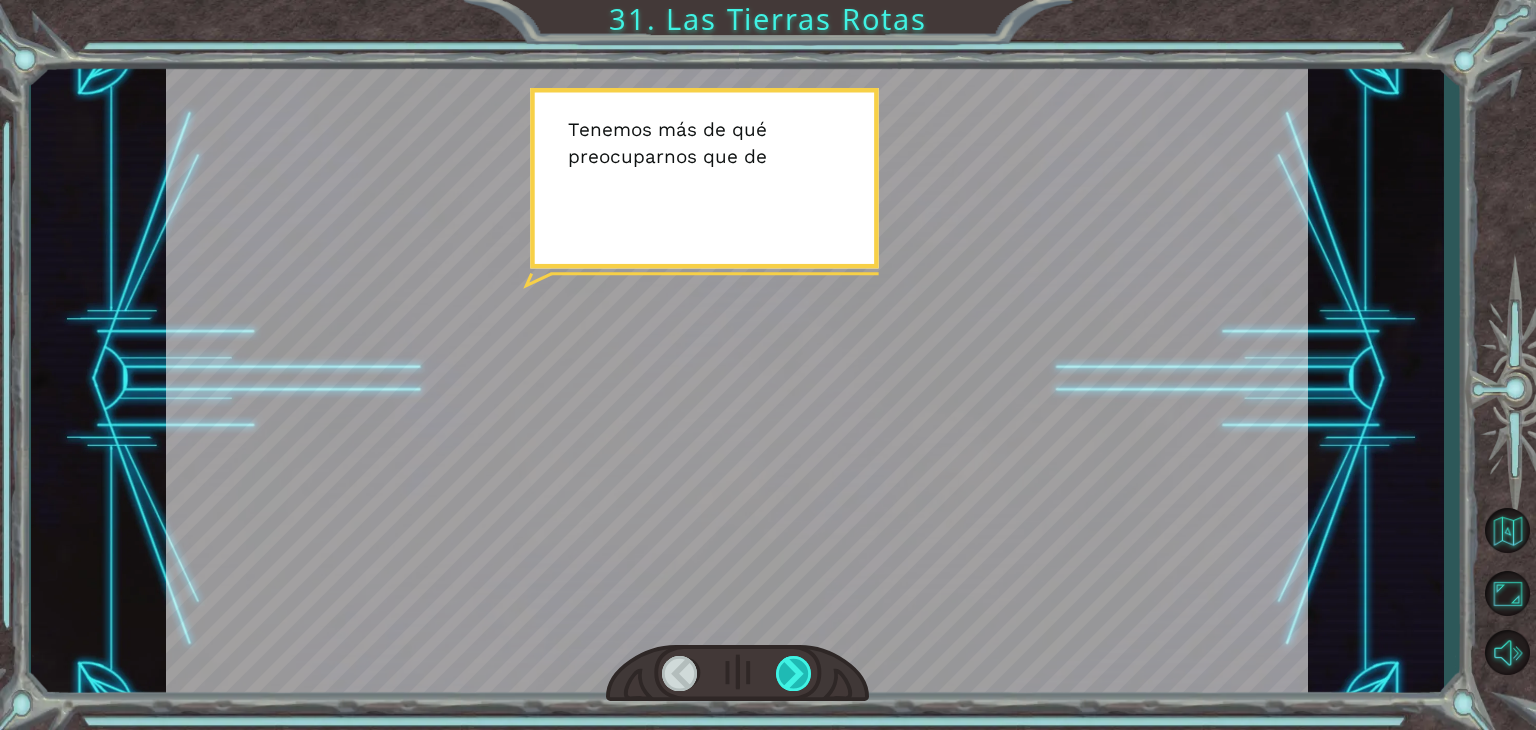 click at bounding box center (794, 673) 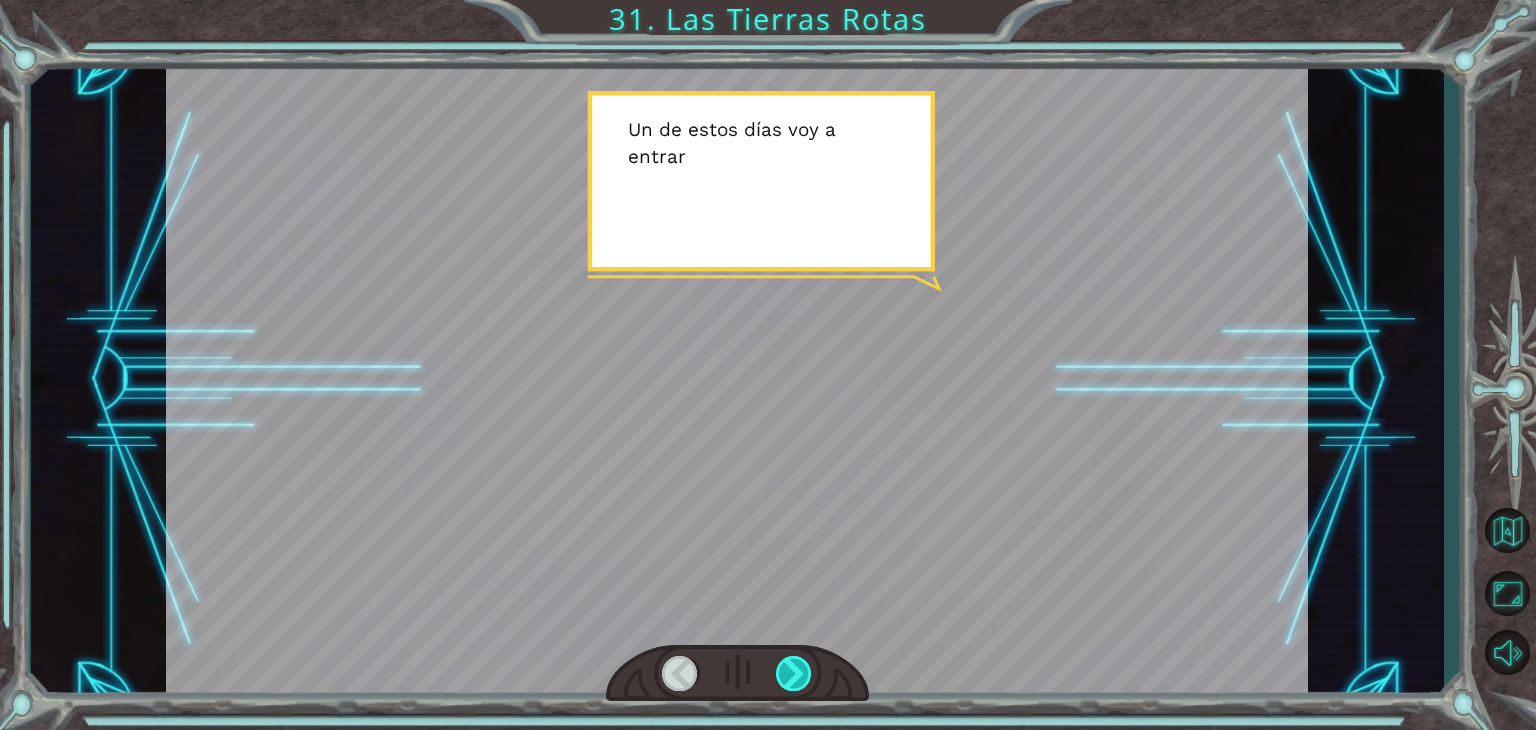 click at bounding box center (794, 673) 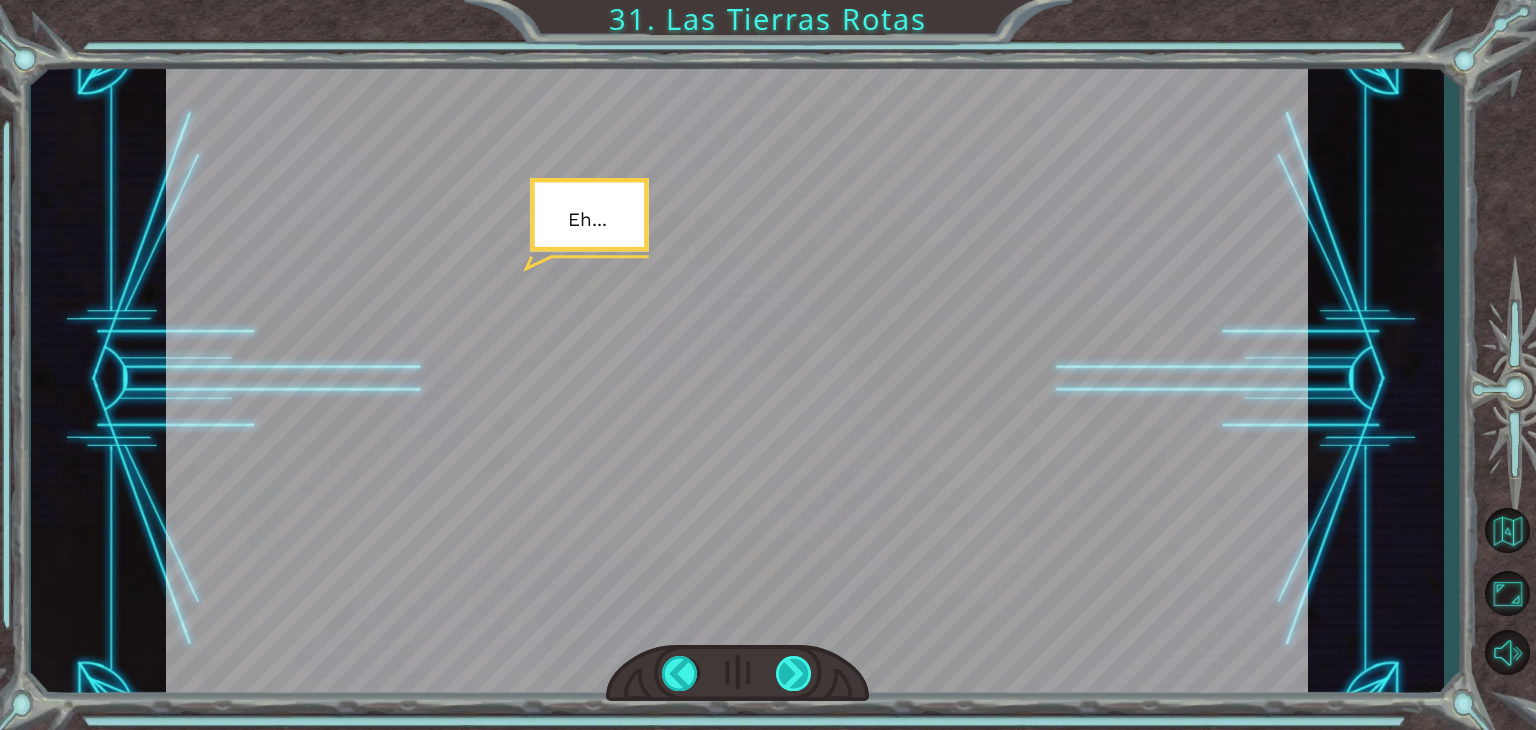 click at bounding box center (794, 673) 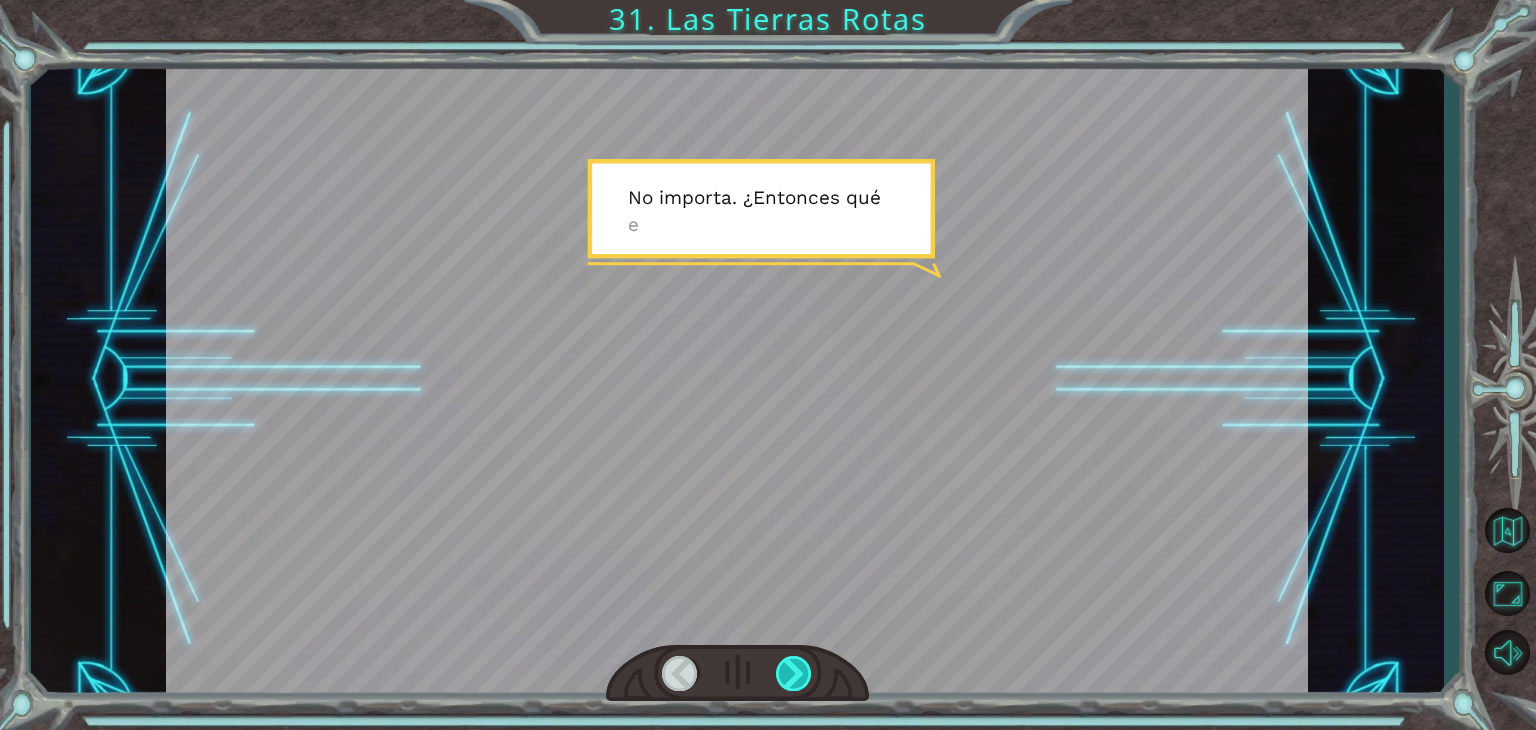 click at bounding box center [794, 673] 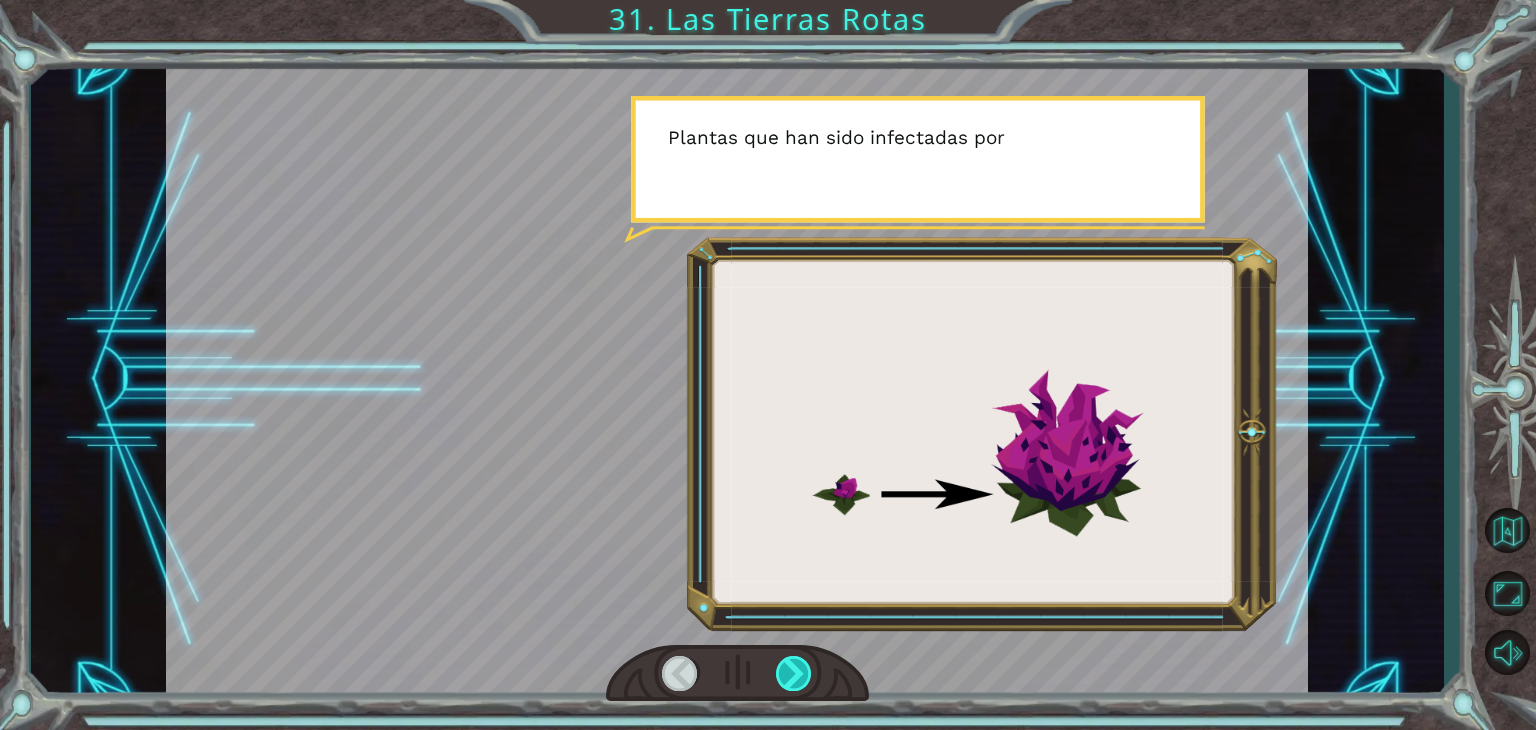 click at bounding box center [794, 673] 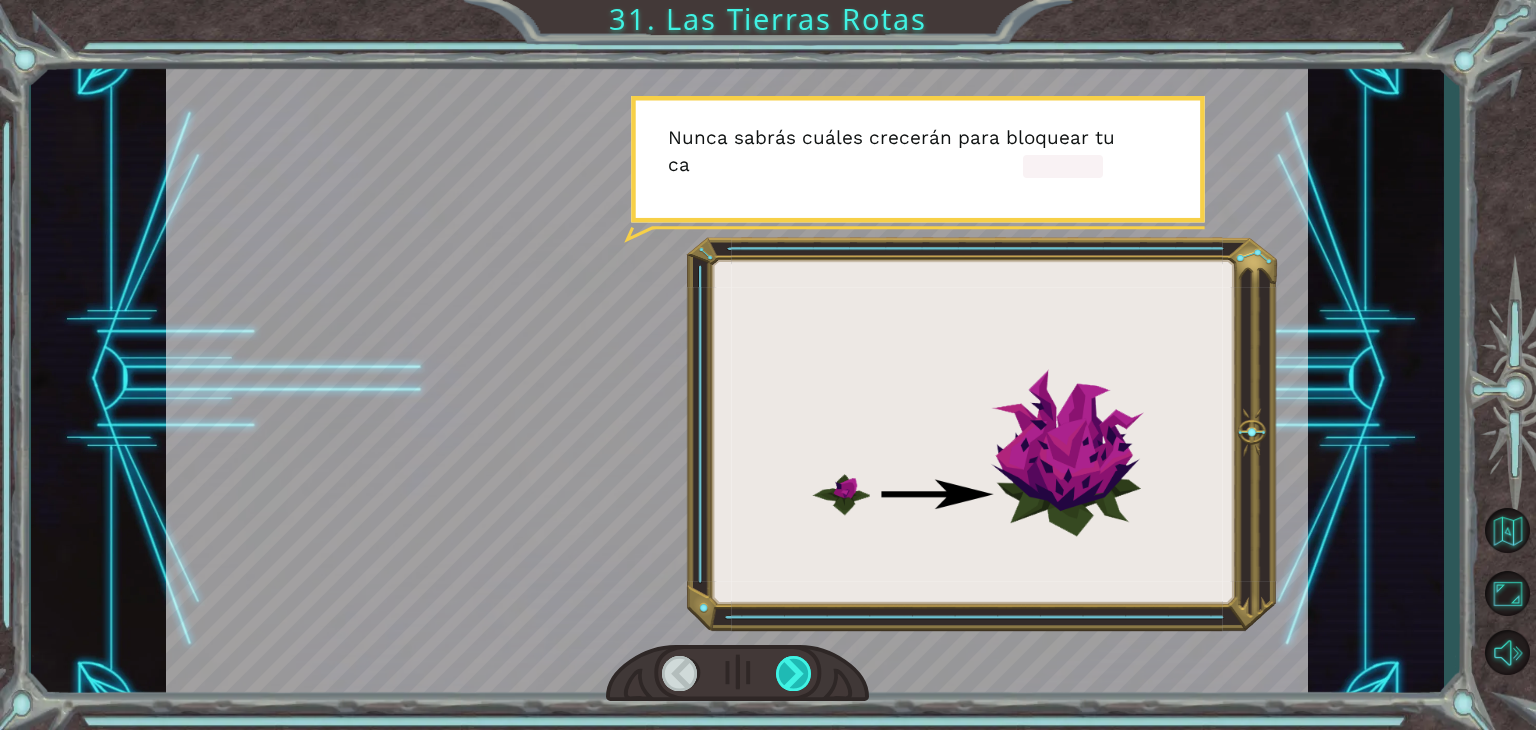 click at bounding box center (794, 673) 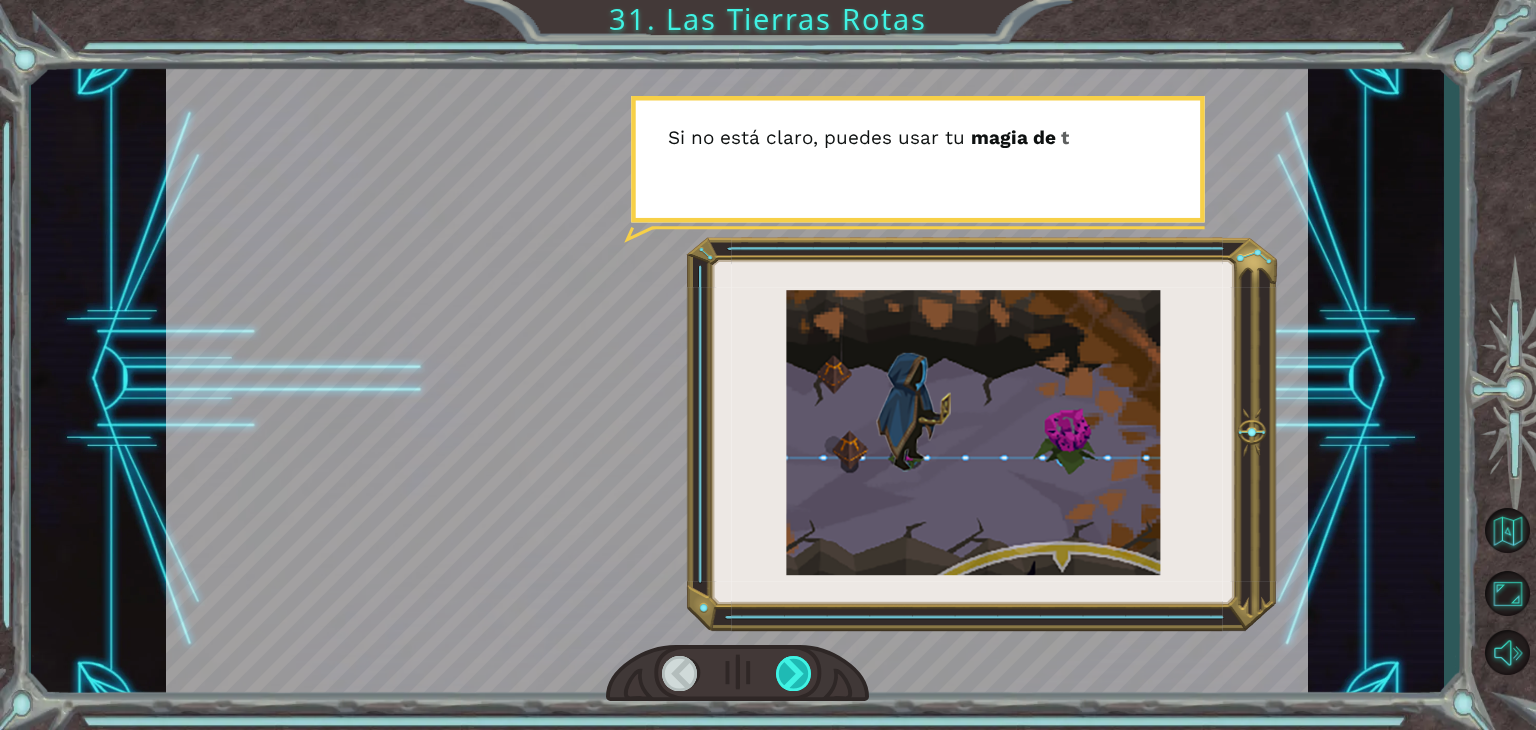 click at bounding box center (794, 673) 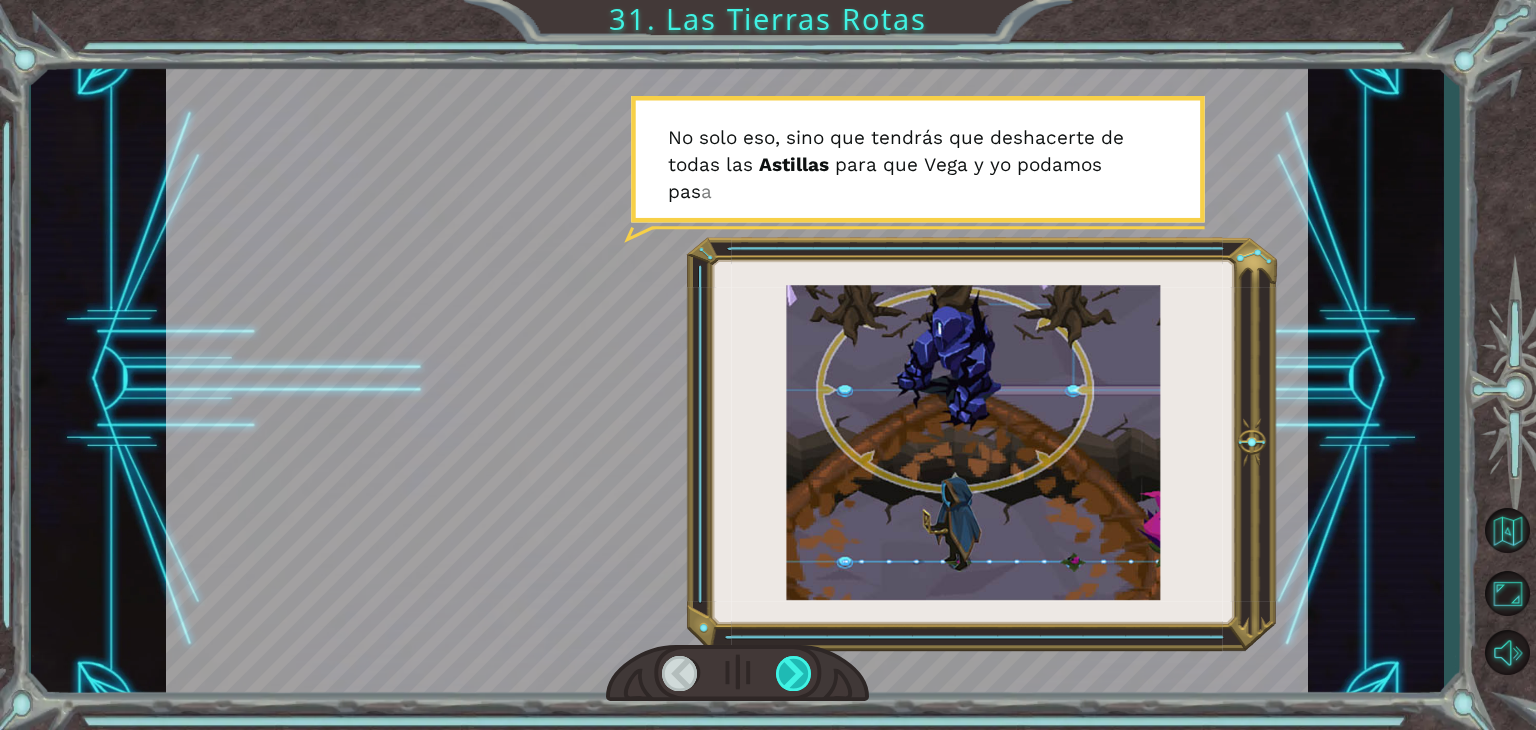 click at bounding box center (794, 673) 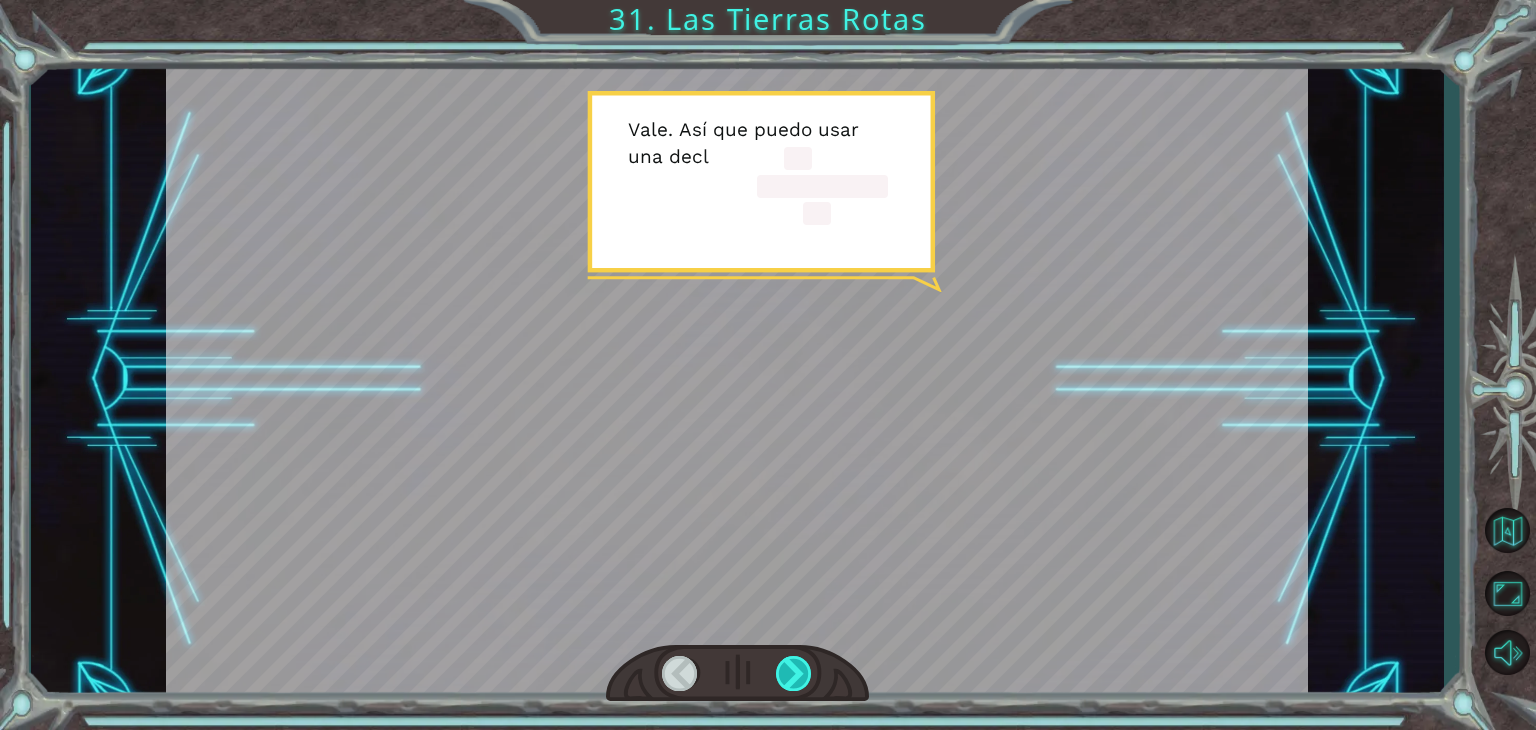 click at bounding box center [794, 673] 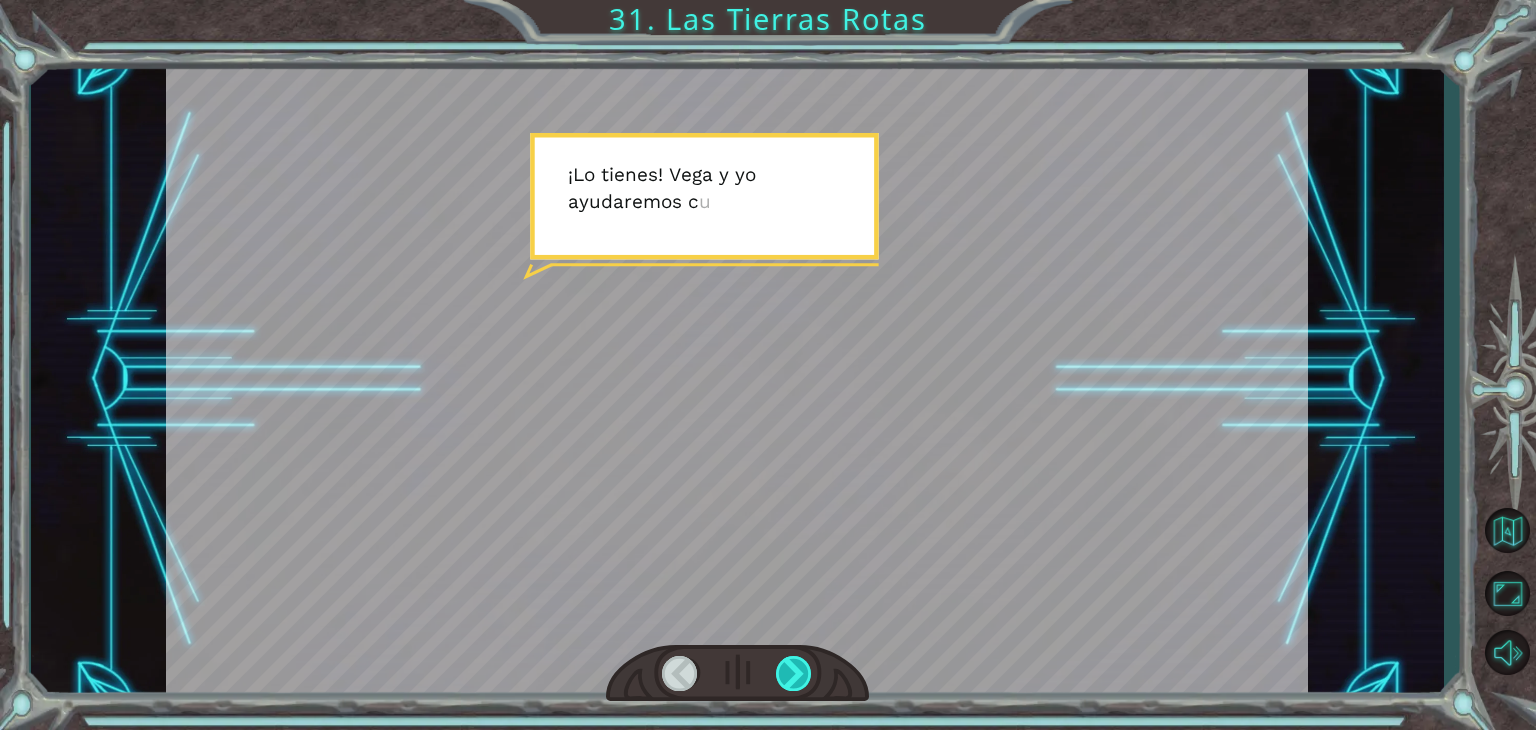 click at bounding box center [794, 673] 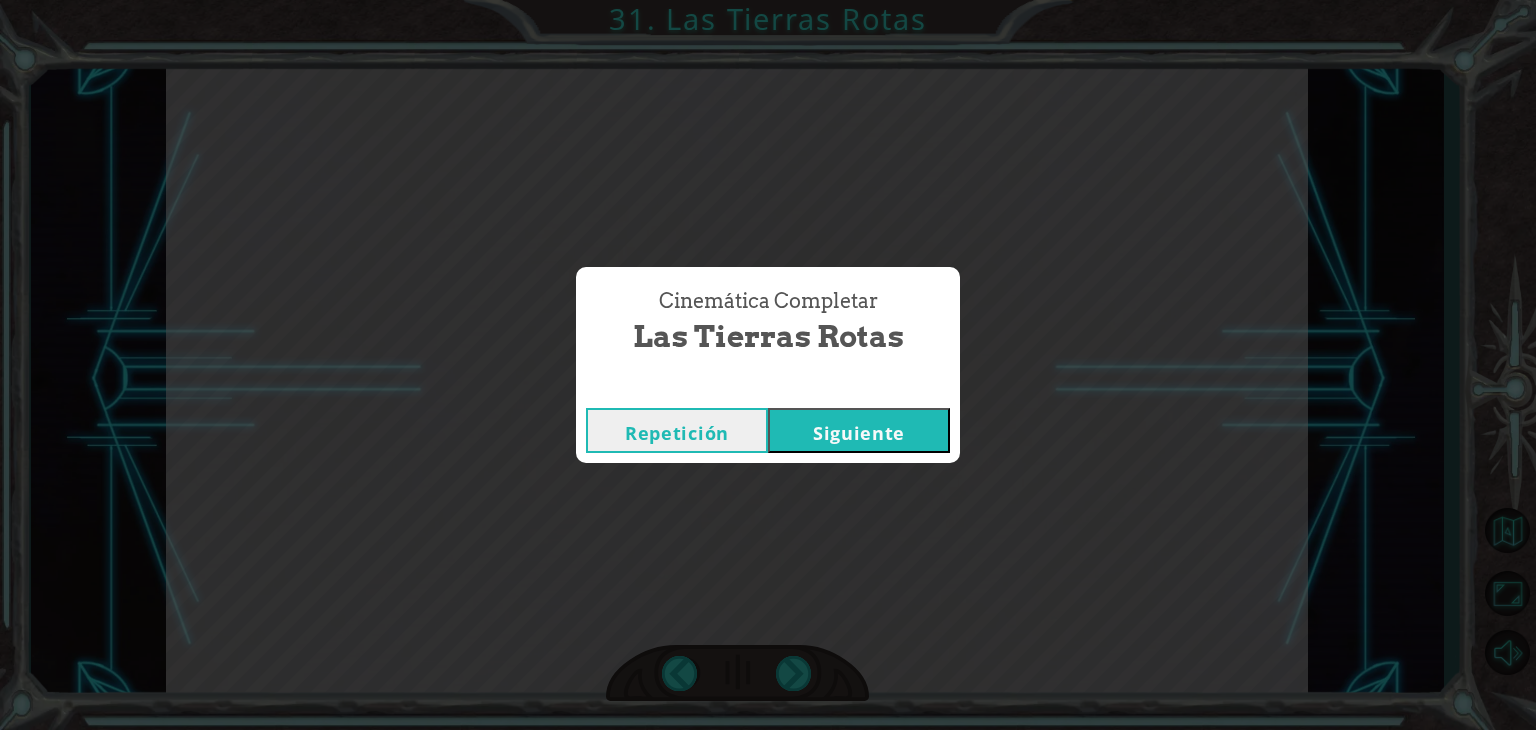 click on "Repetición
[GEOGRAPHIC_DATA]" at bounding box center [768, 430] 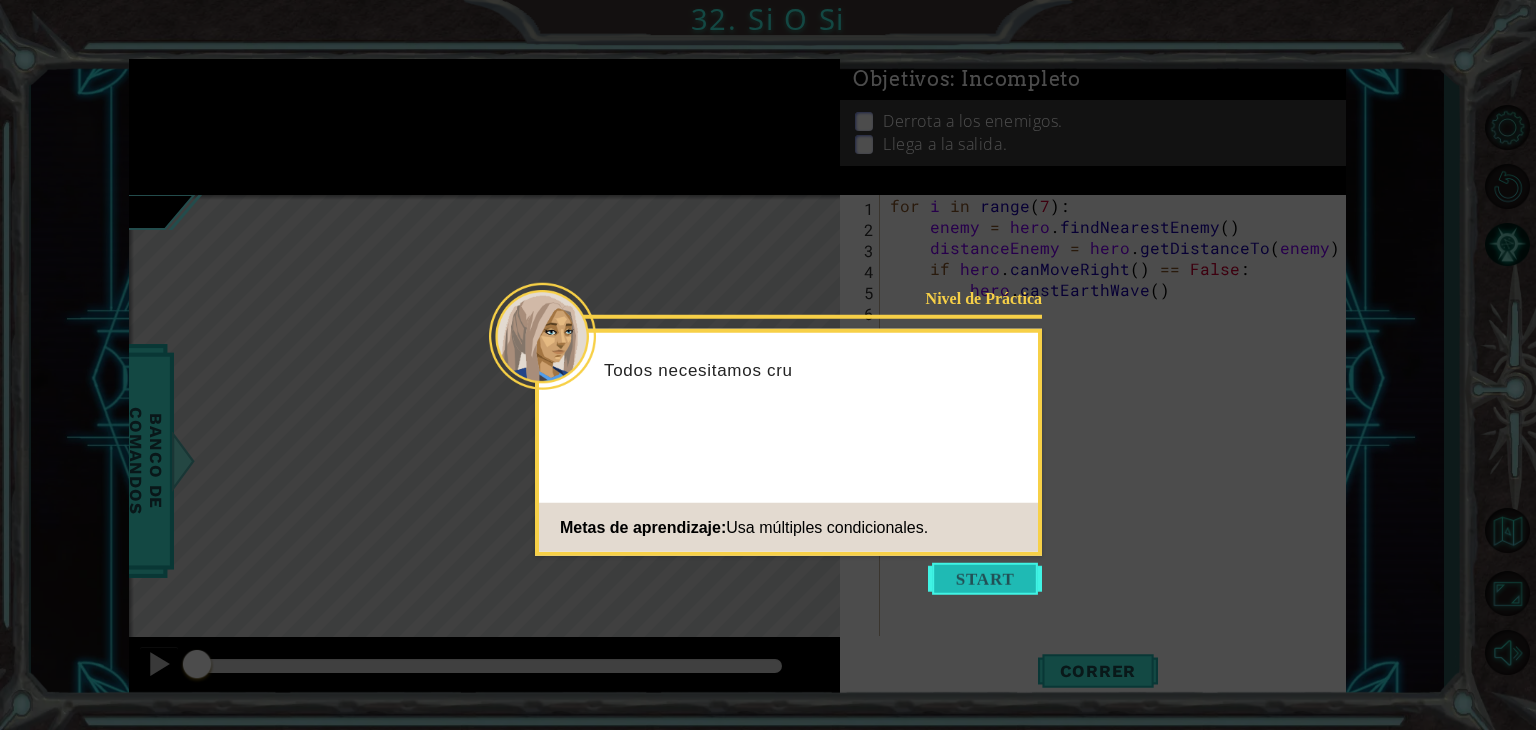 click at bounding box center [985, 579] 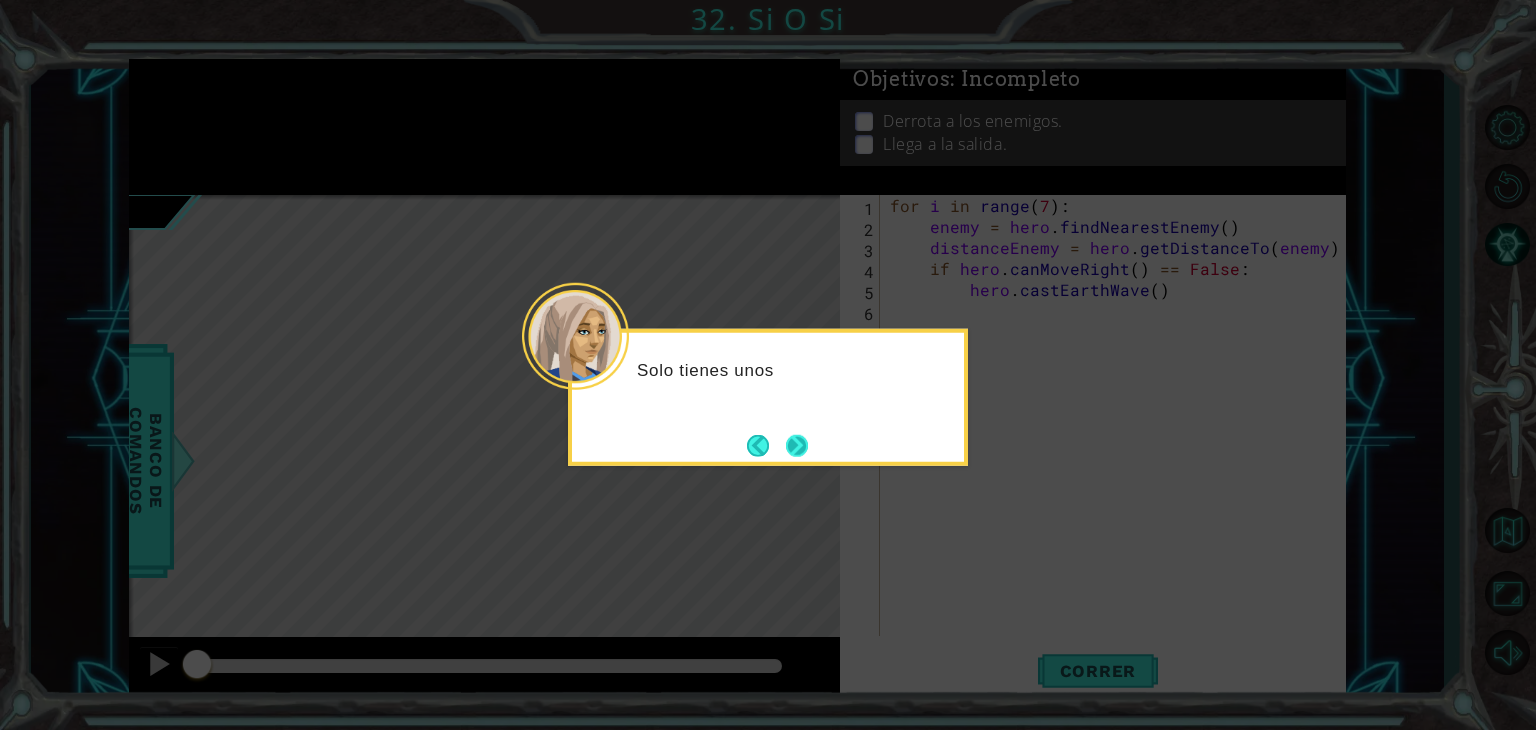 click at bounding box center [797, 445] 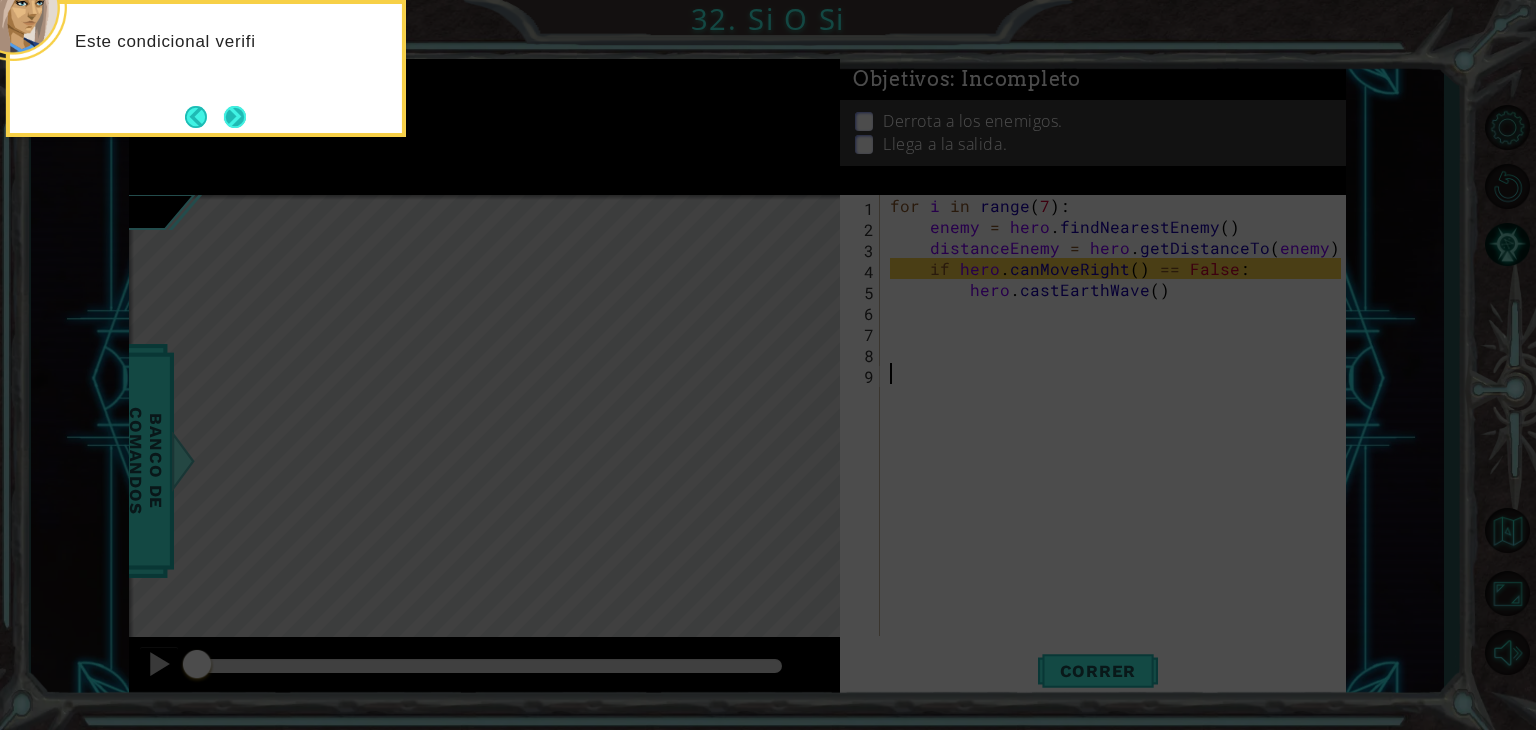 click at bounding box center [235, 117] 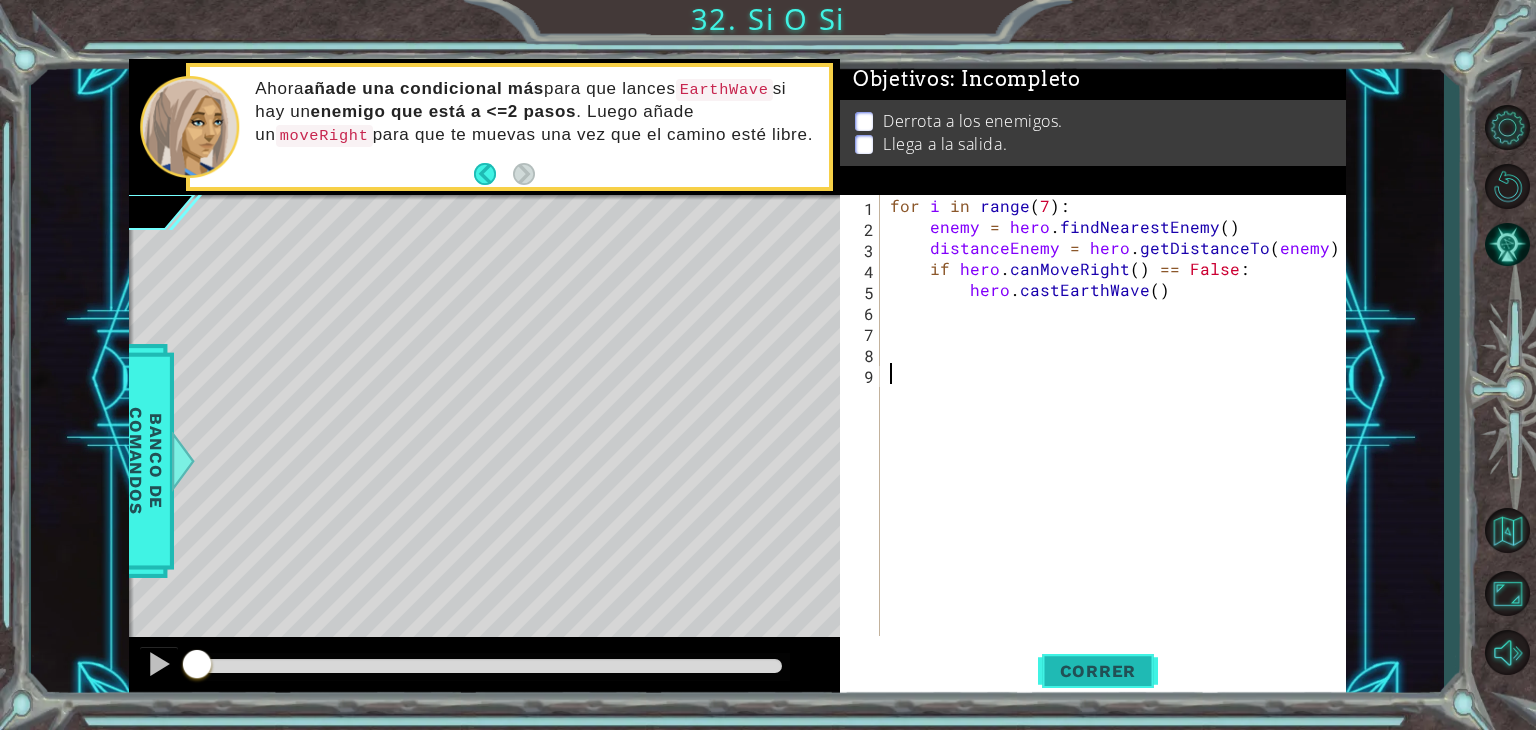 click on "Correr" at bounding box center [1098, 671] 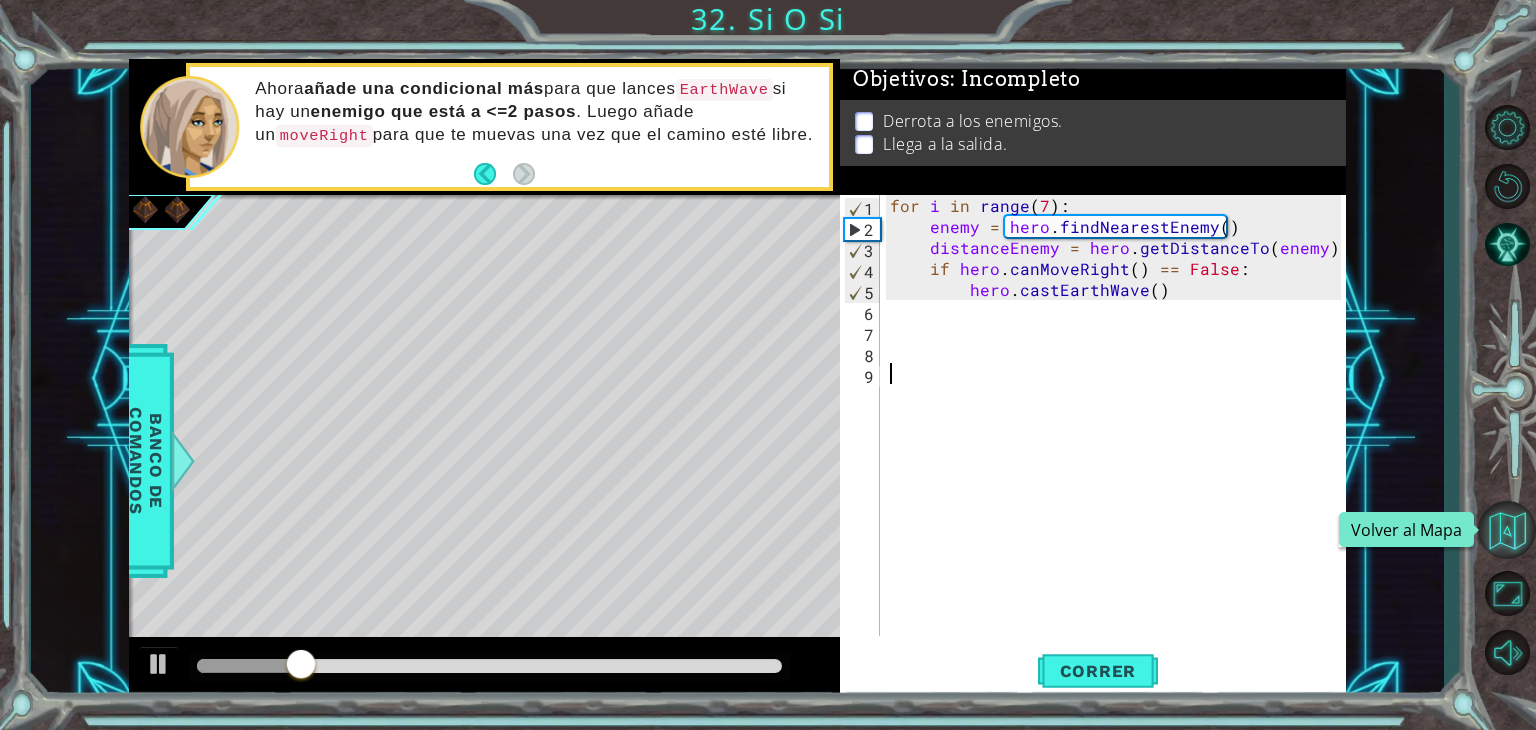 click at bounding box center [1507, 530] 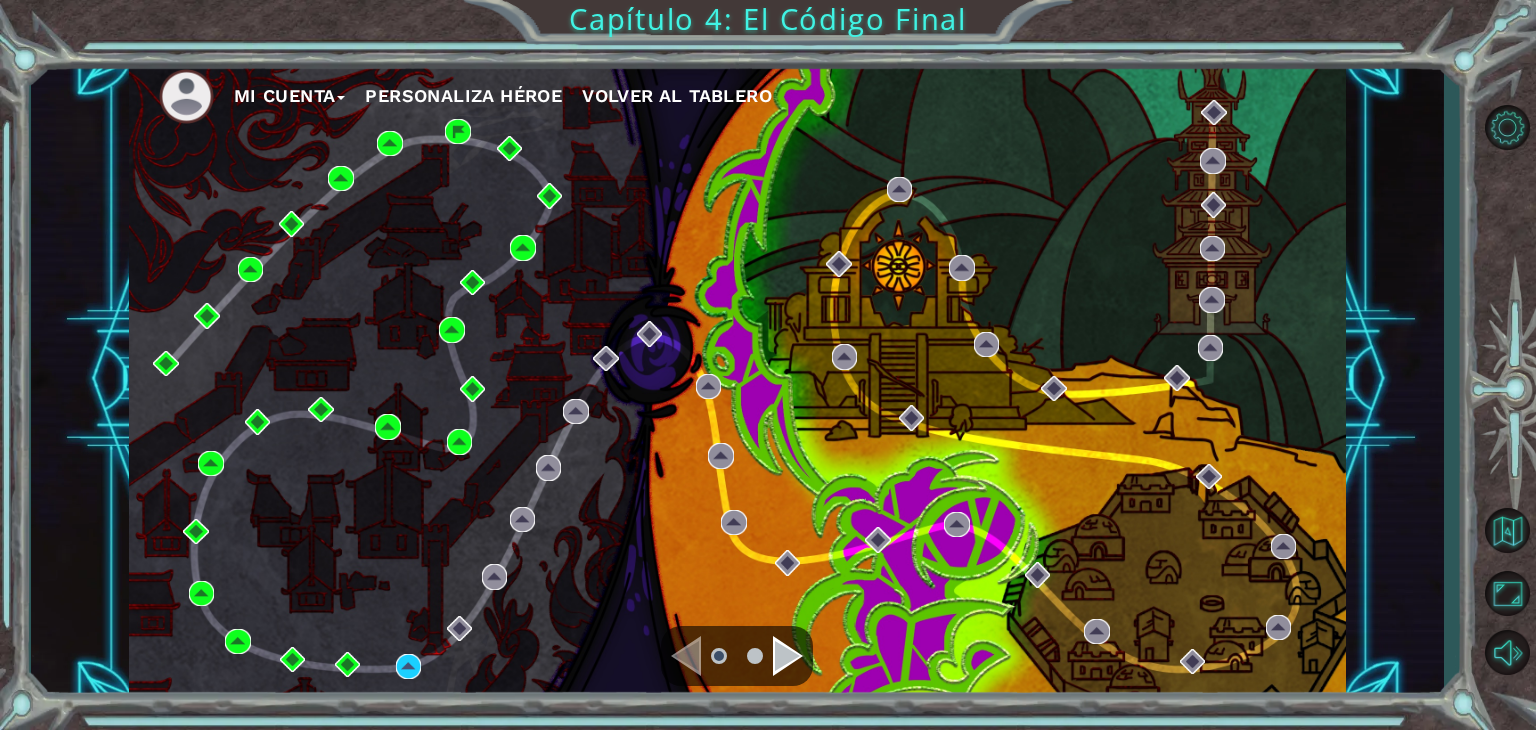 click on "Mi Cuenta" at bounding box center [290, 96] 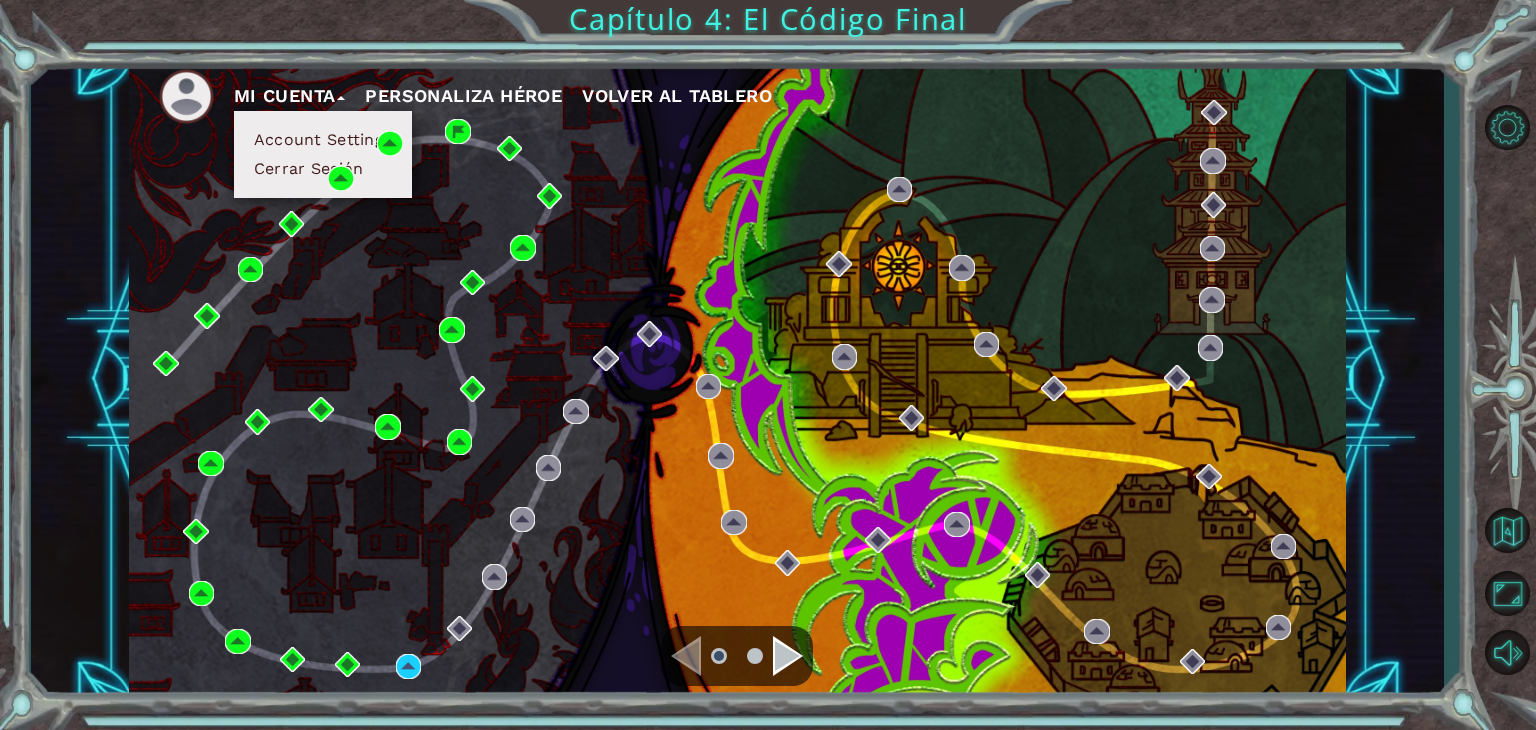 click on "Personaliza Héroe" at bounding box center (463, 96) 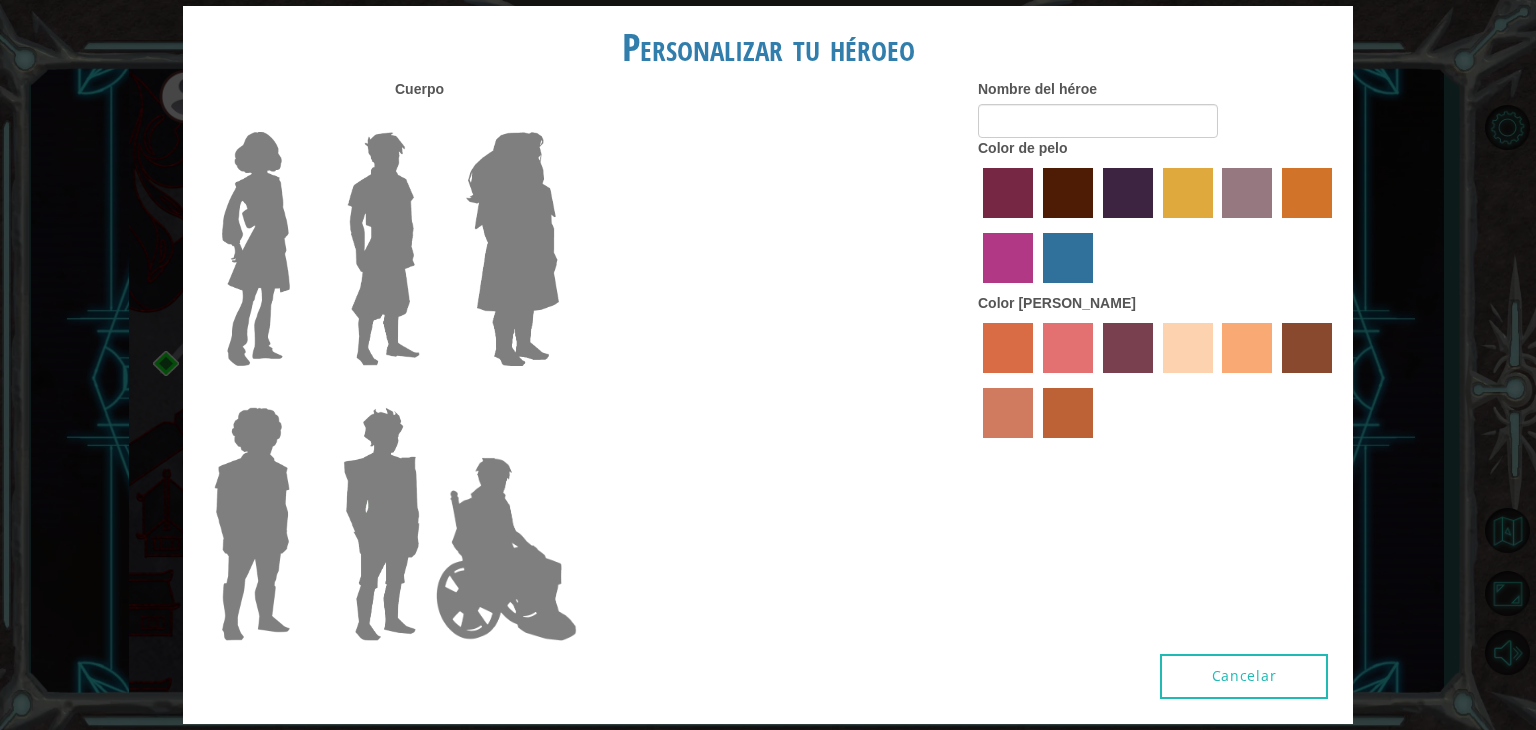 type on "Checo 20" 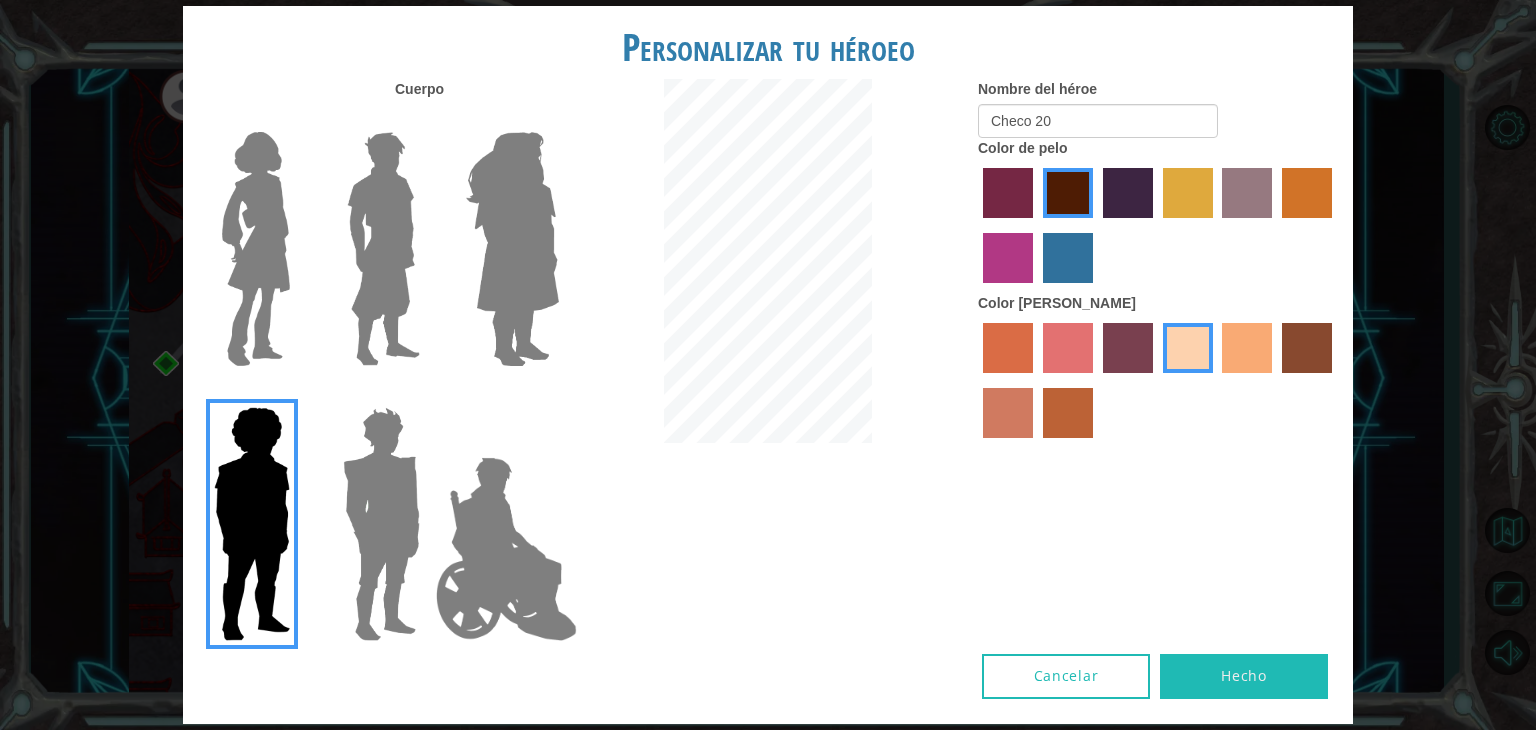 click on "Personalizar tu héroeo   Cuerpo                   Nombre del héroe   Checo 20   Color de pelo                     Color de piel
Cancelar
Hecho" at bounding box center [768, 365] 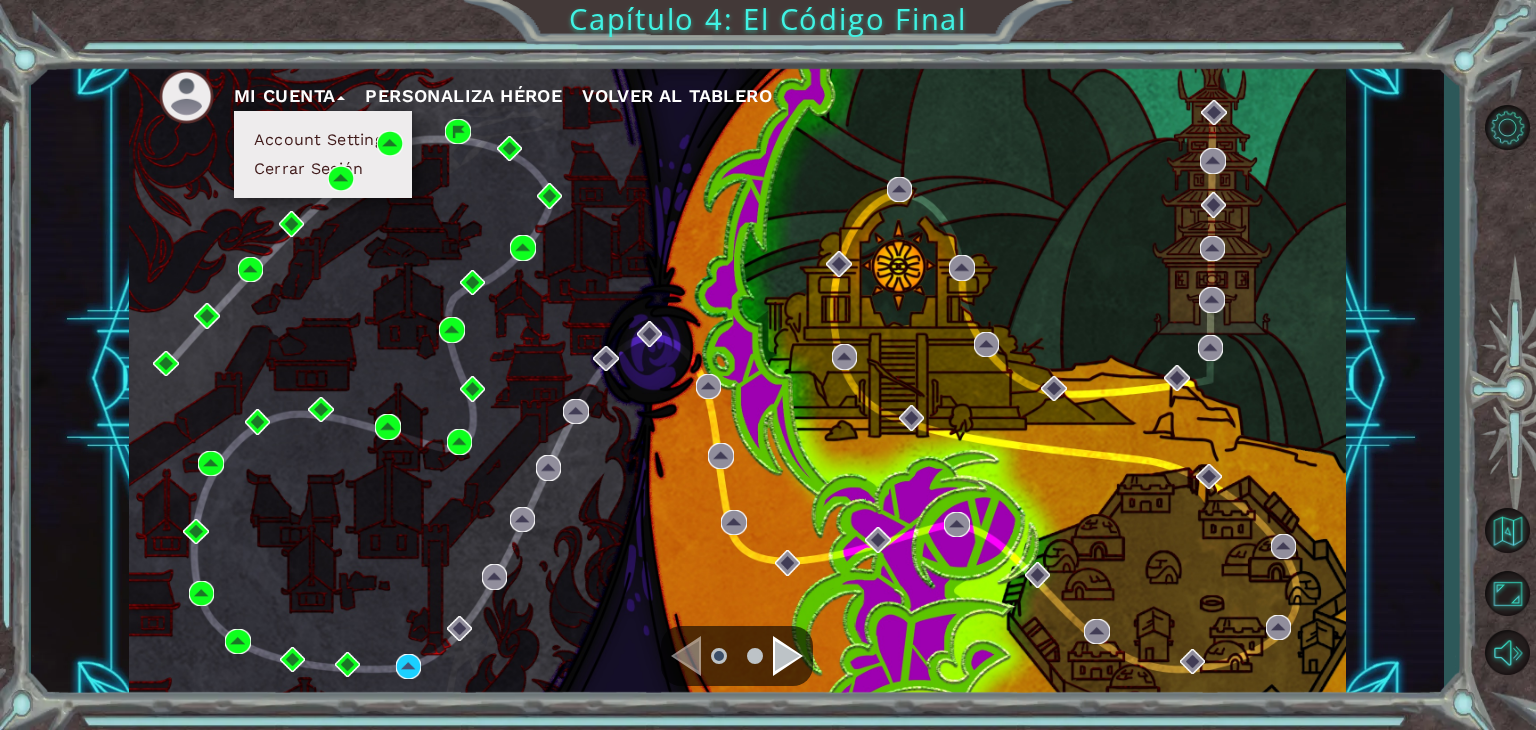 click on "Volver al Tablero" at bounding box center (677, 95) 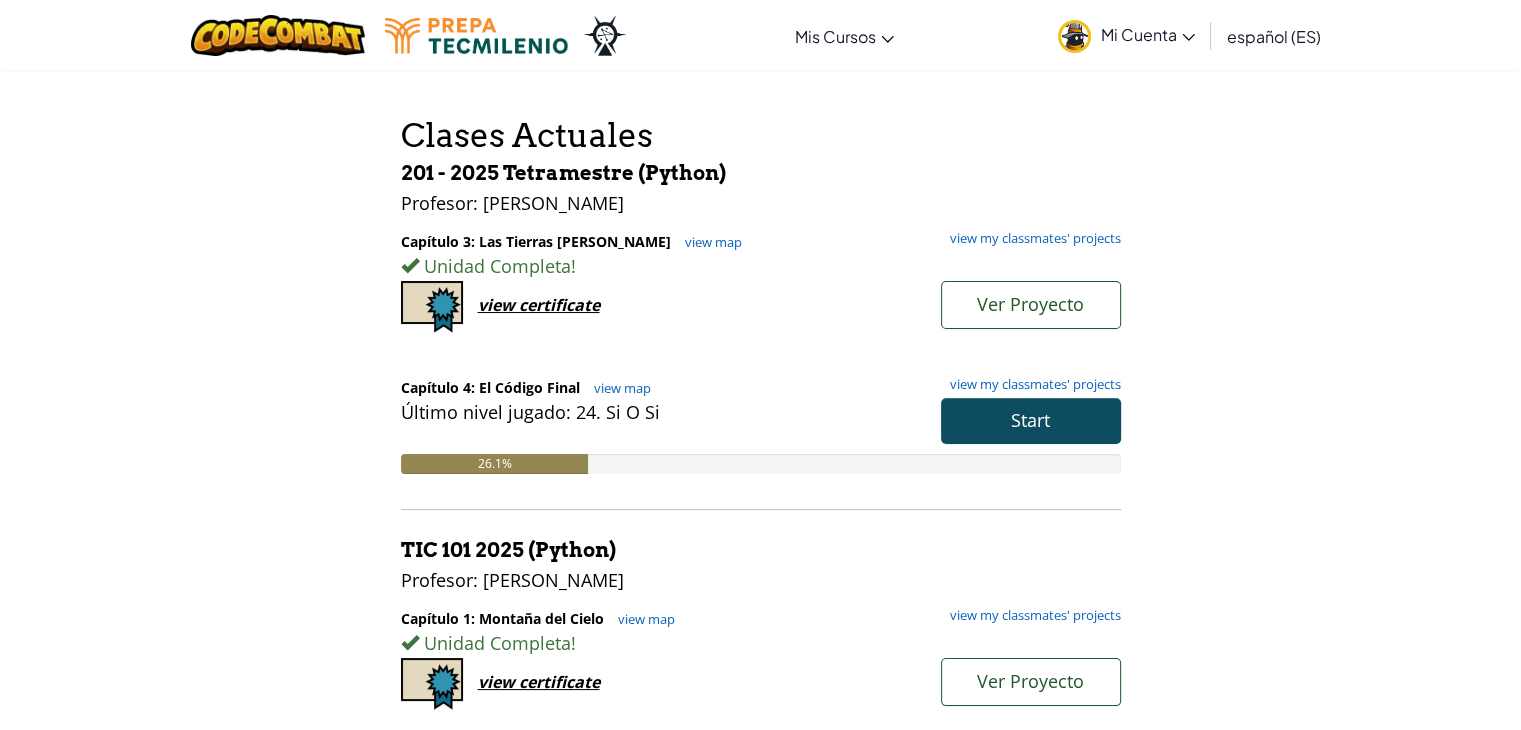 scroll, scrollTop: 72, scrollLeft: 0, axis: vertical 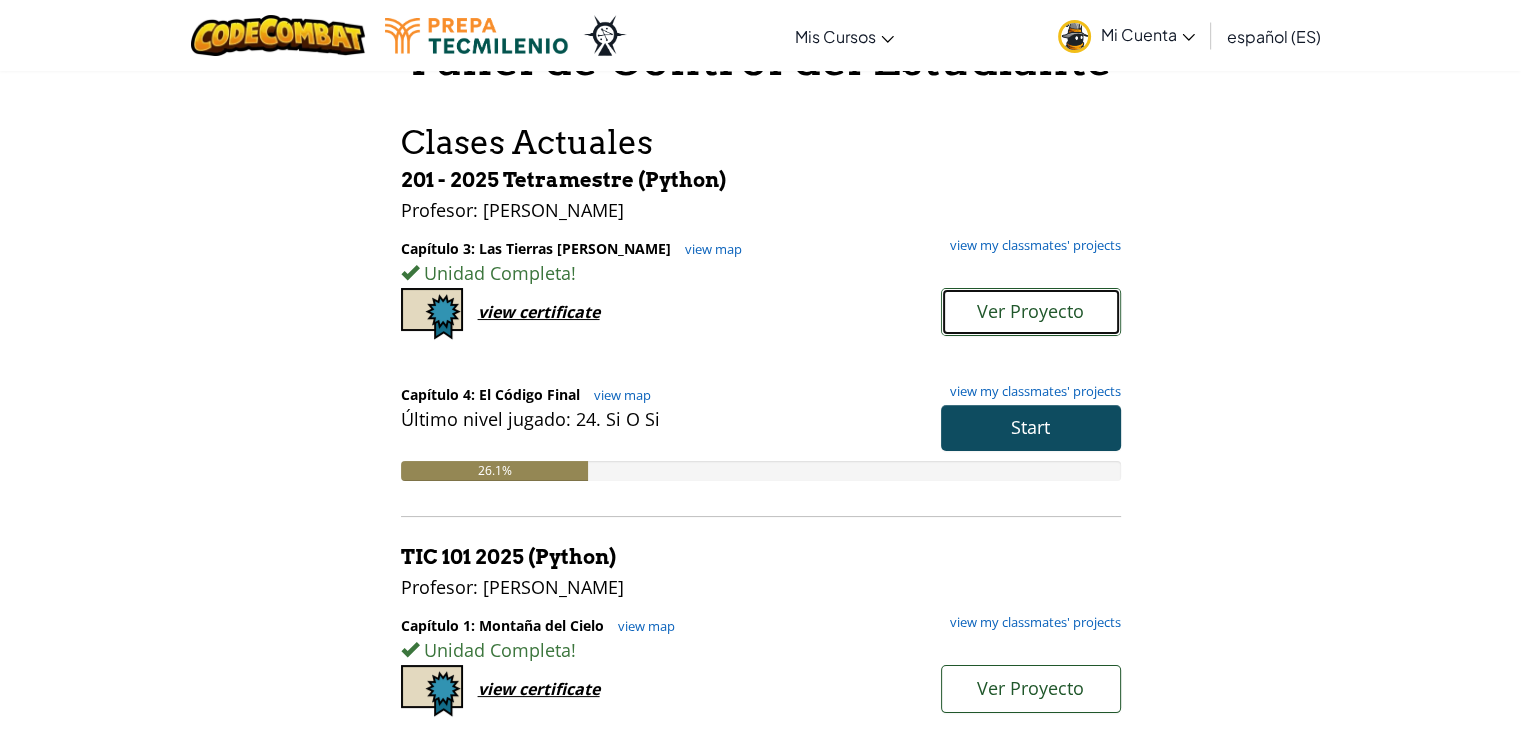 click on "Ver Proyecto" at bounding box center [1031, 312] 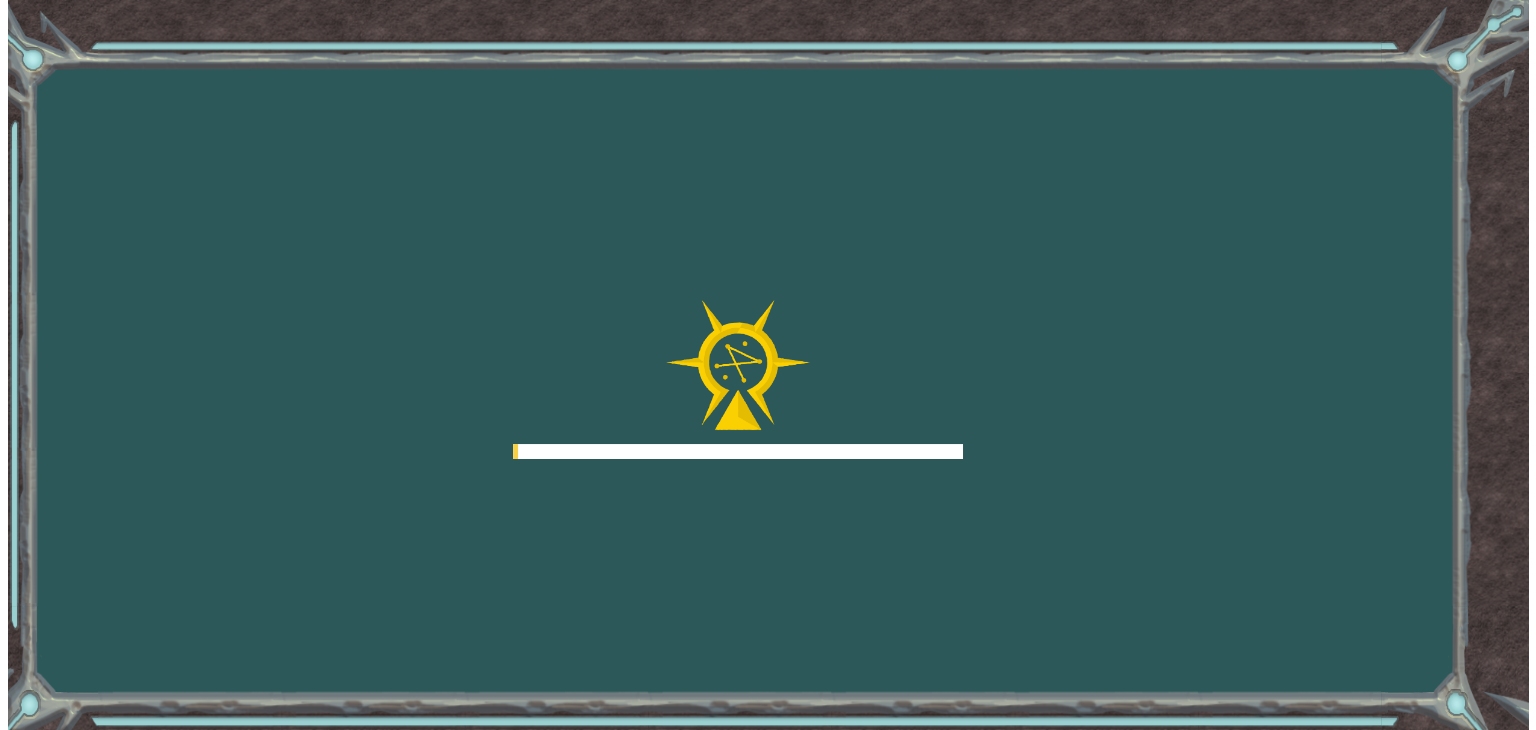 scroll, scrollTop: 0, scrollLeft: 0, axis: both 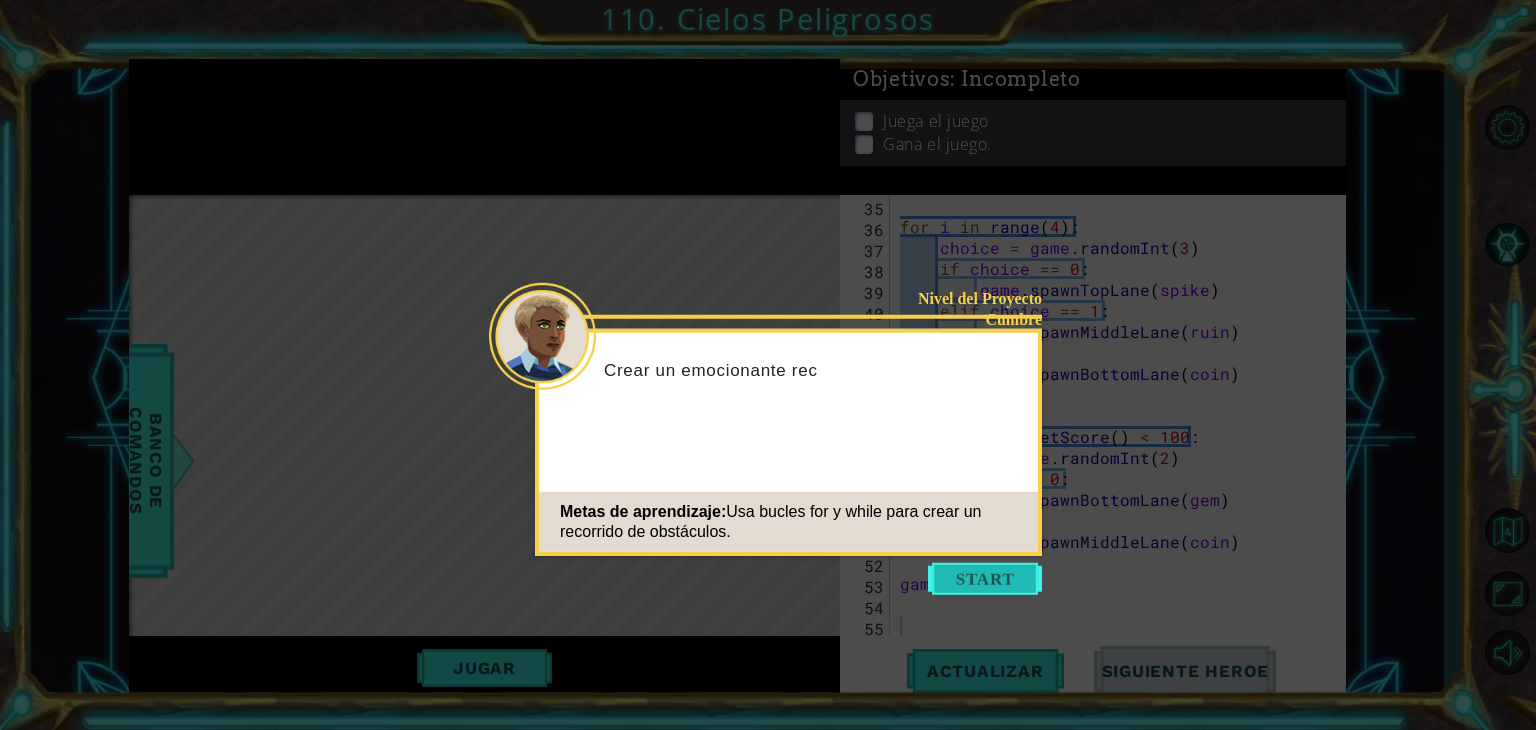 click at bounding box center (985, 579) 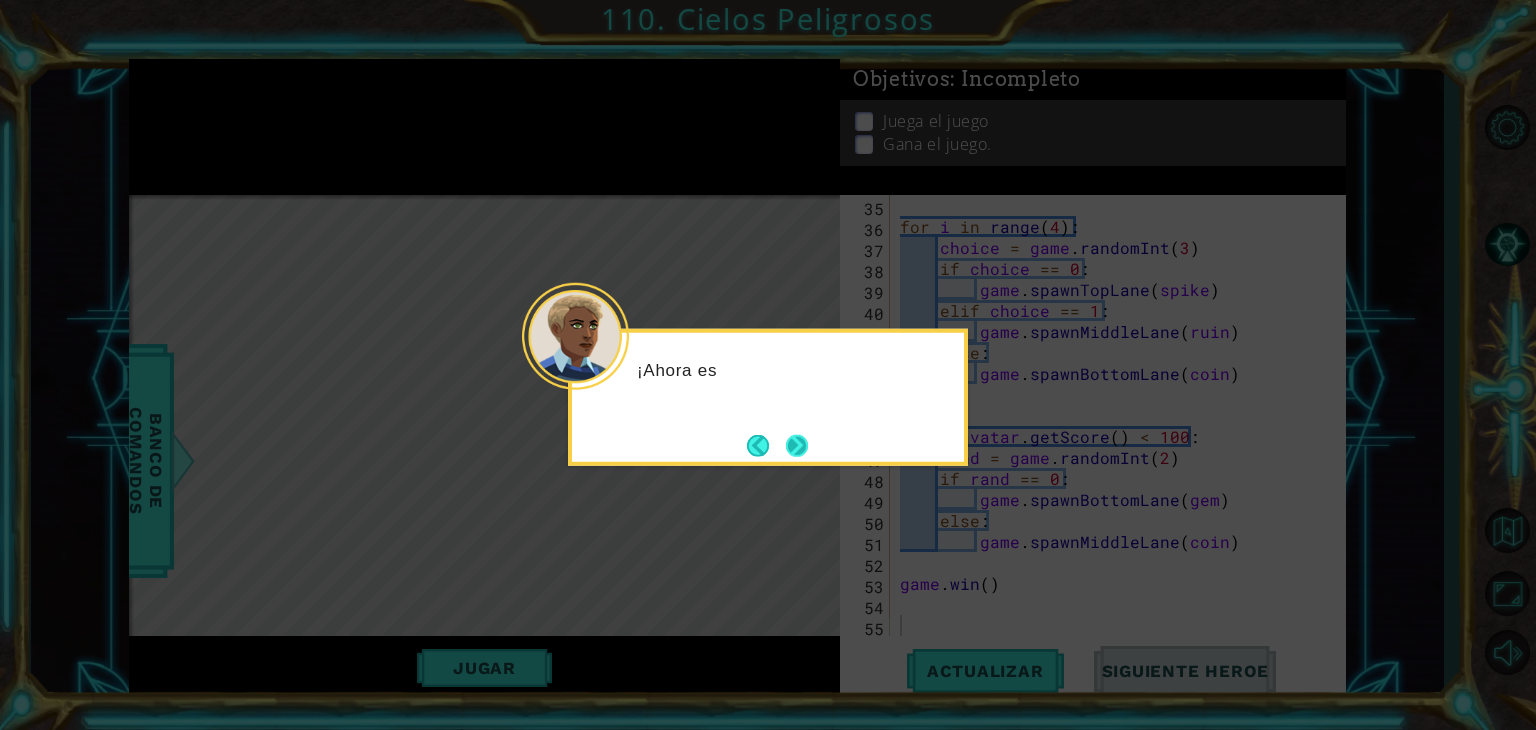 click at bounding box center (797, 445) 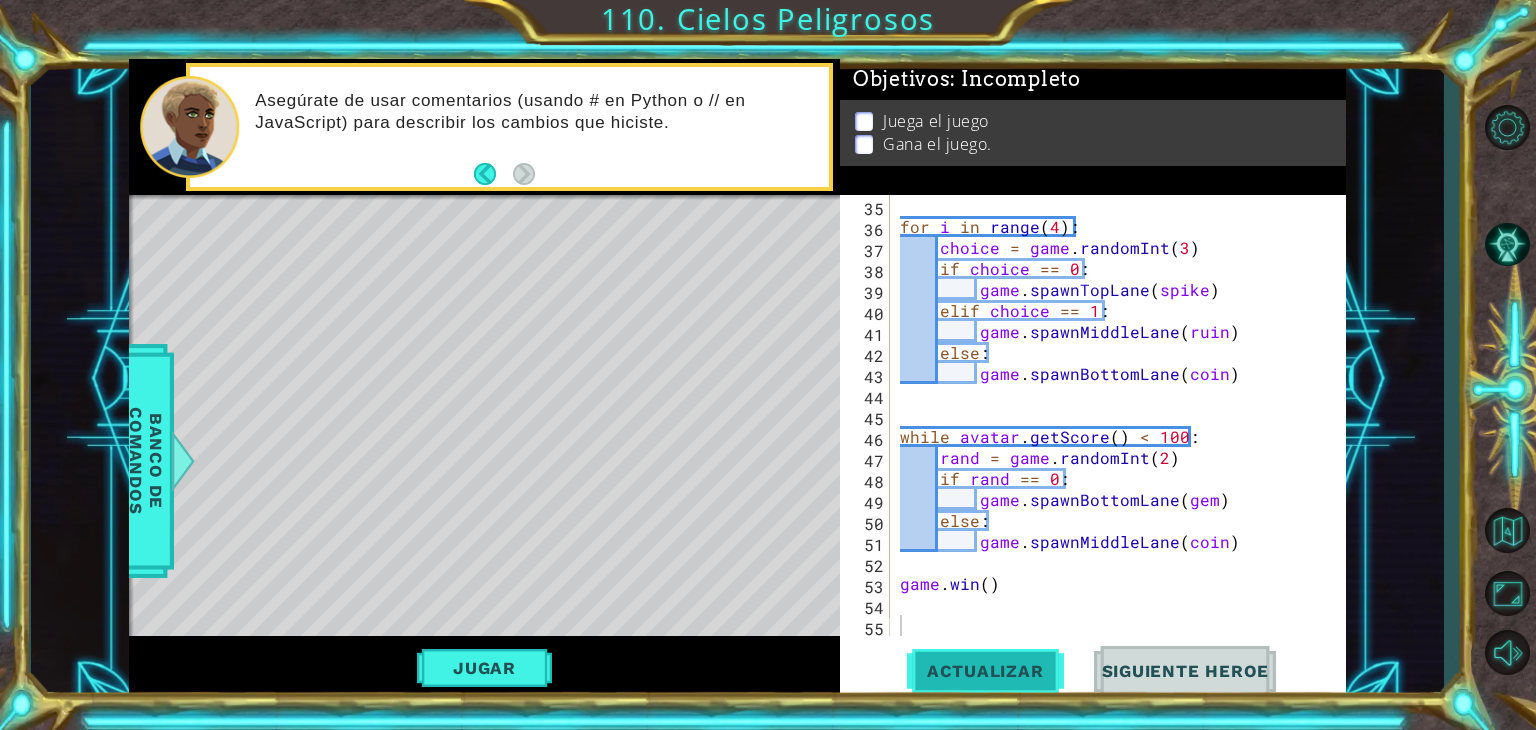 click on "Actualizar" at bounding box center [985, 671] 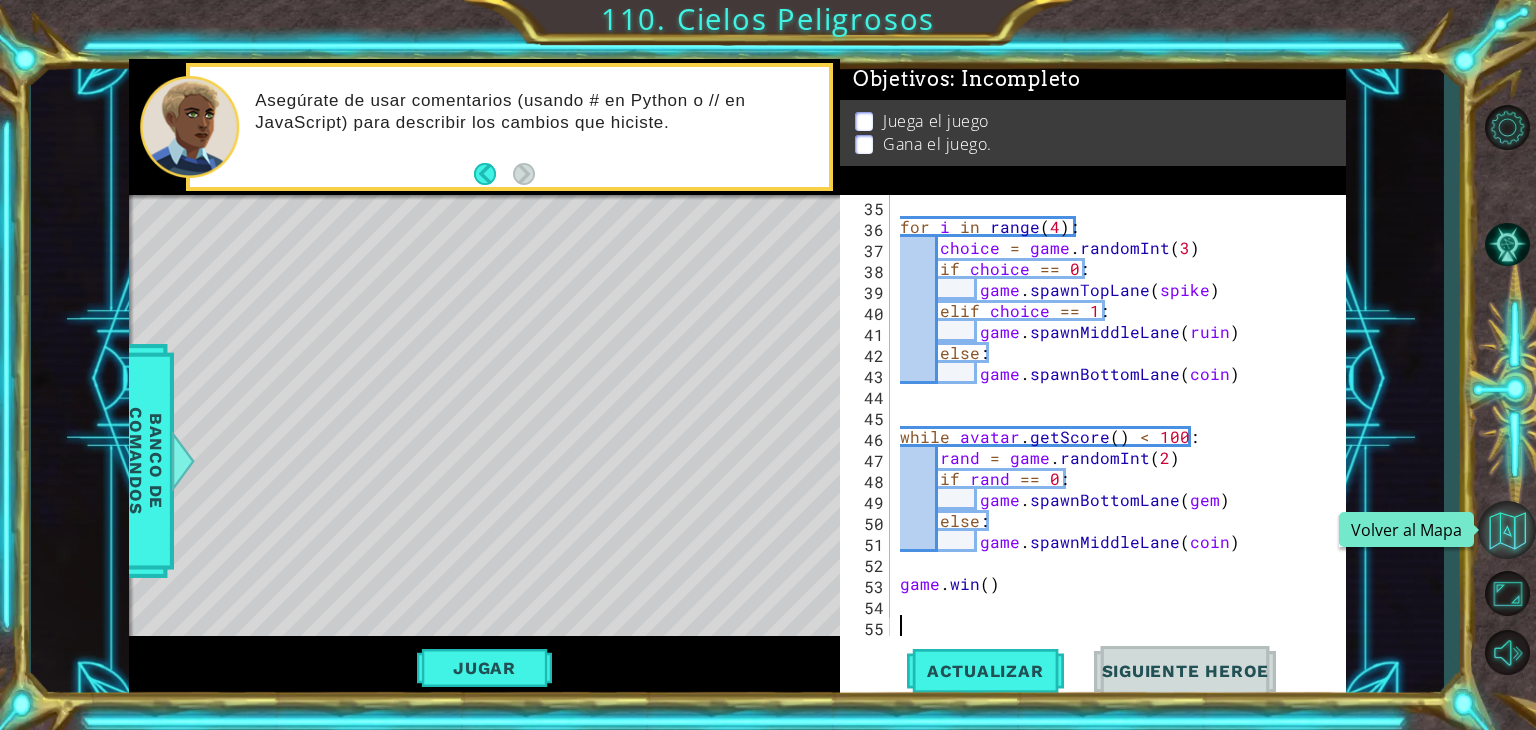 click at bounding box center [1507, 530] 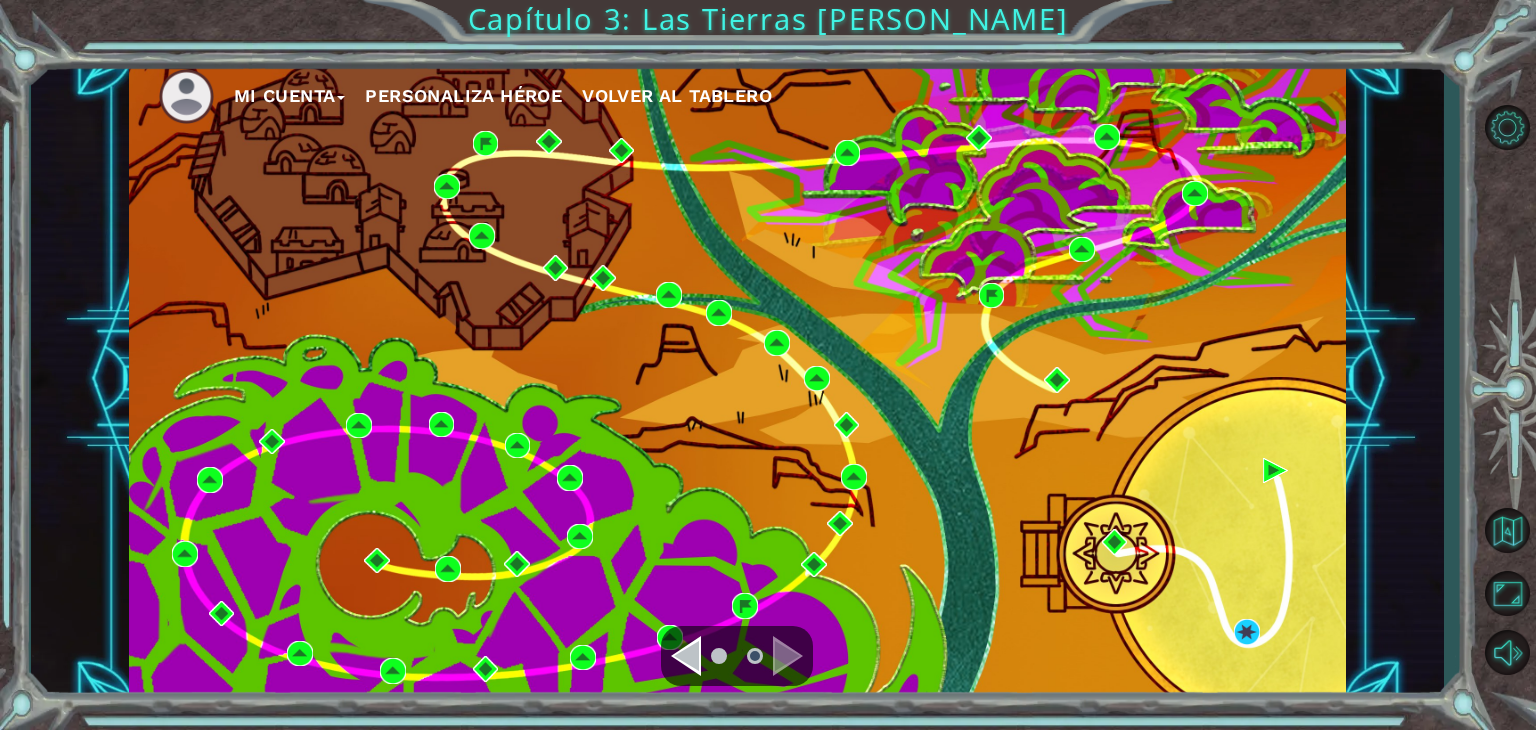 click on "Volver al Tablero" at bounding box center [677, 95] 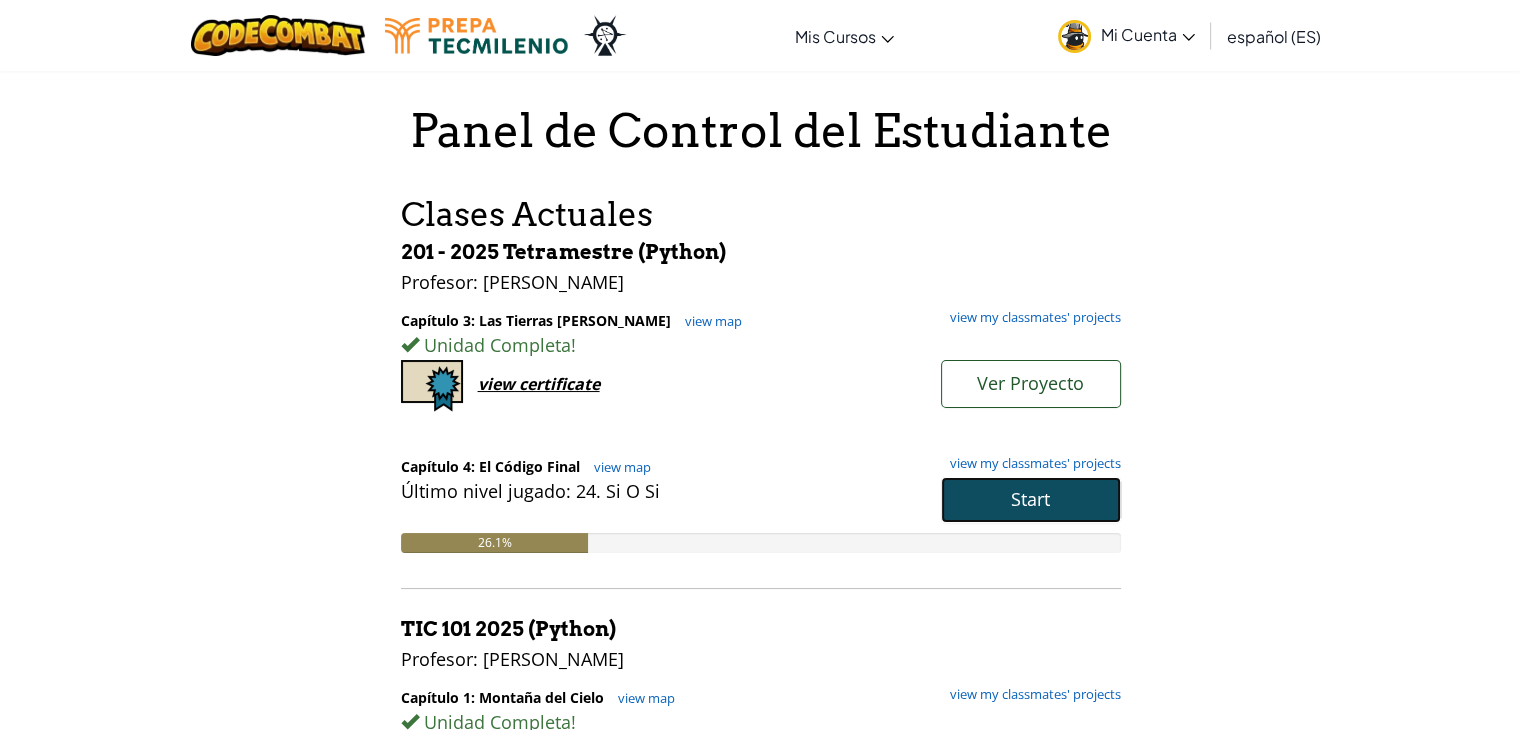 click on "Start" at bounding box center [1030, 499] 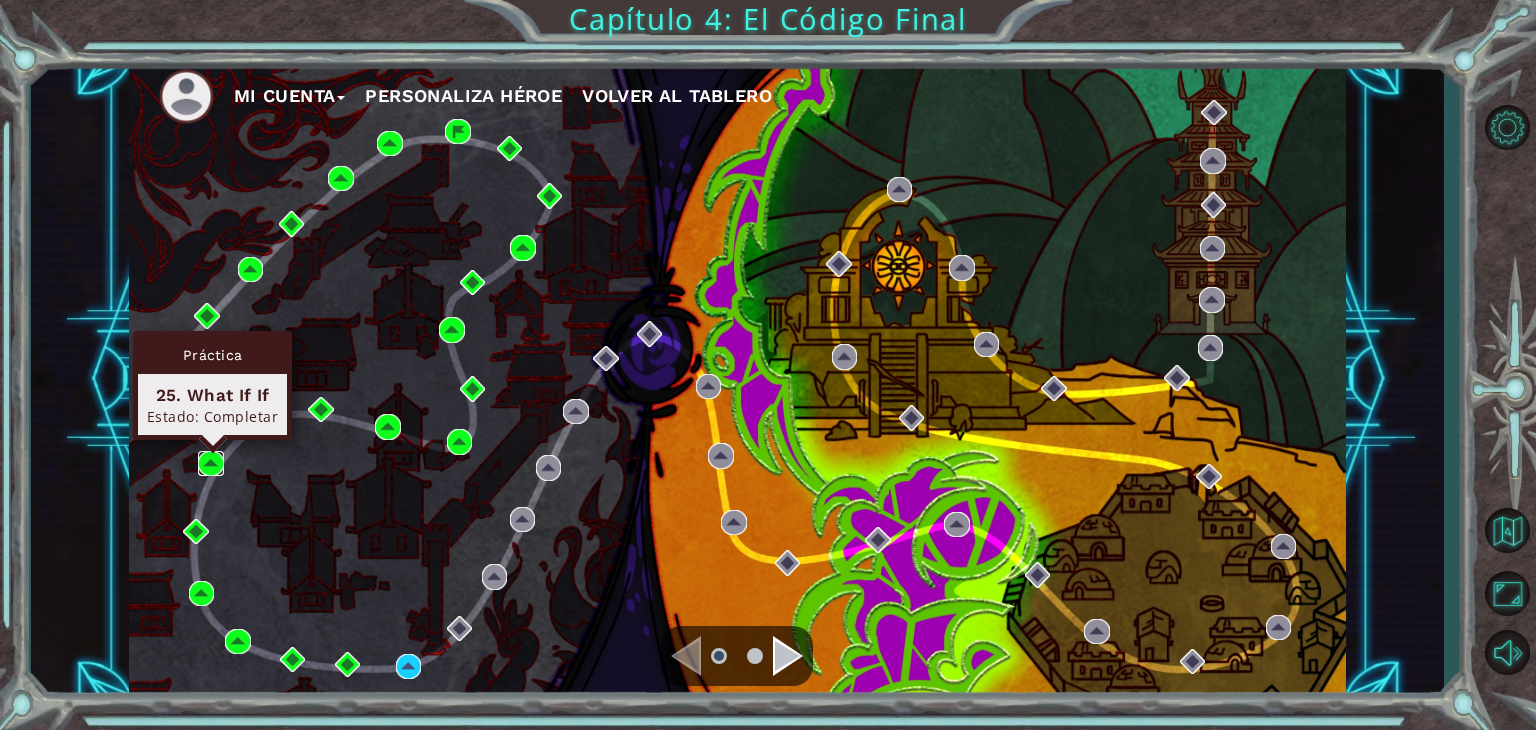 click at bounding box center (211, 464) 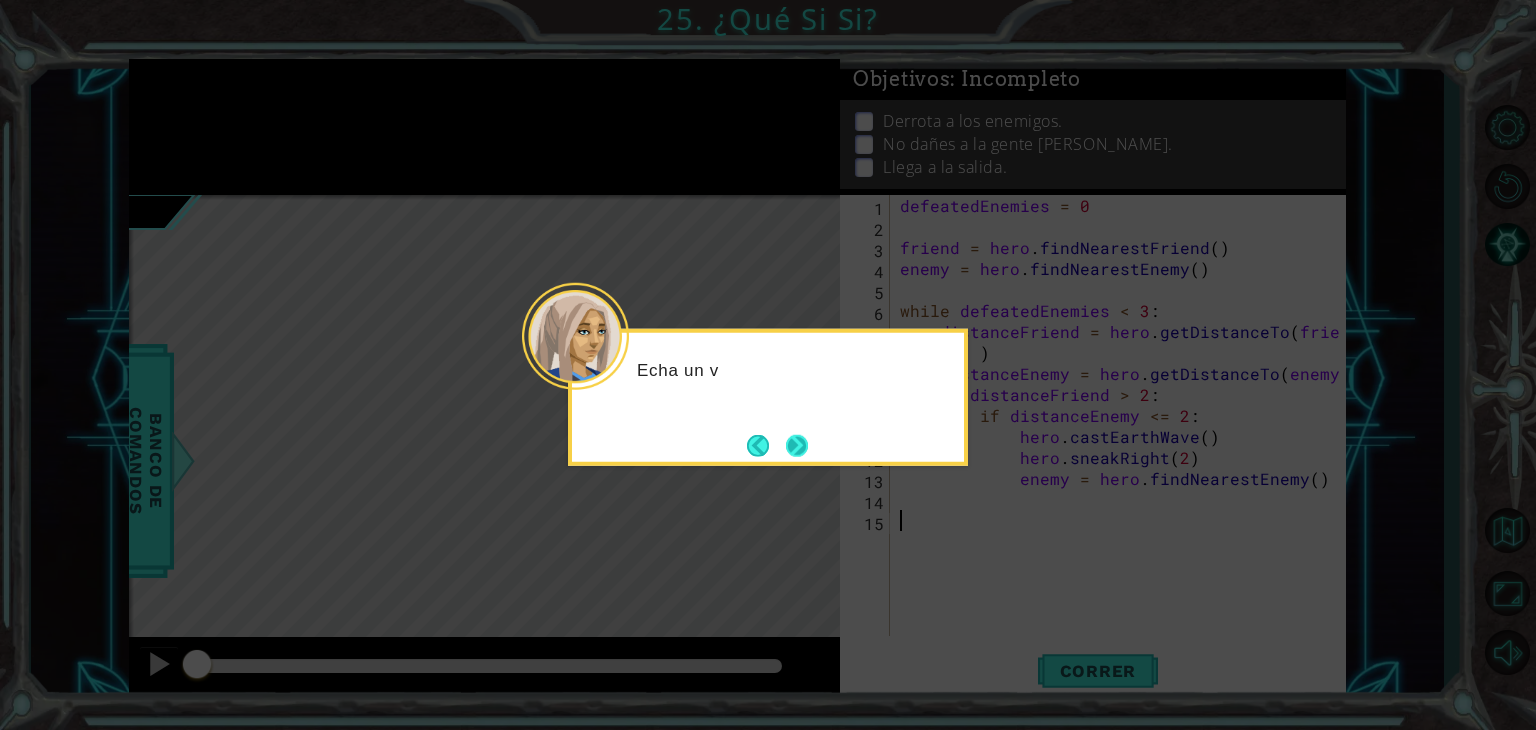click at bounding box center [797, 445] 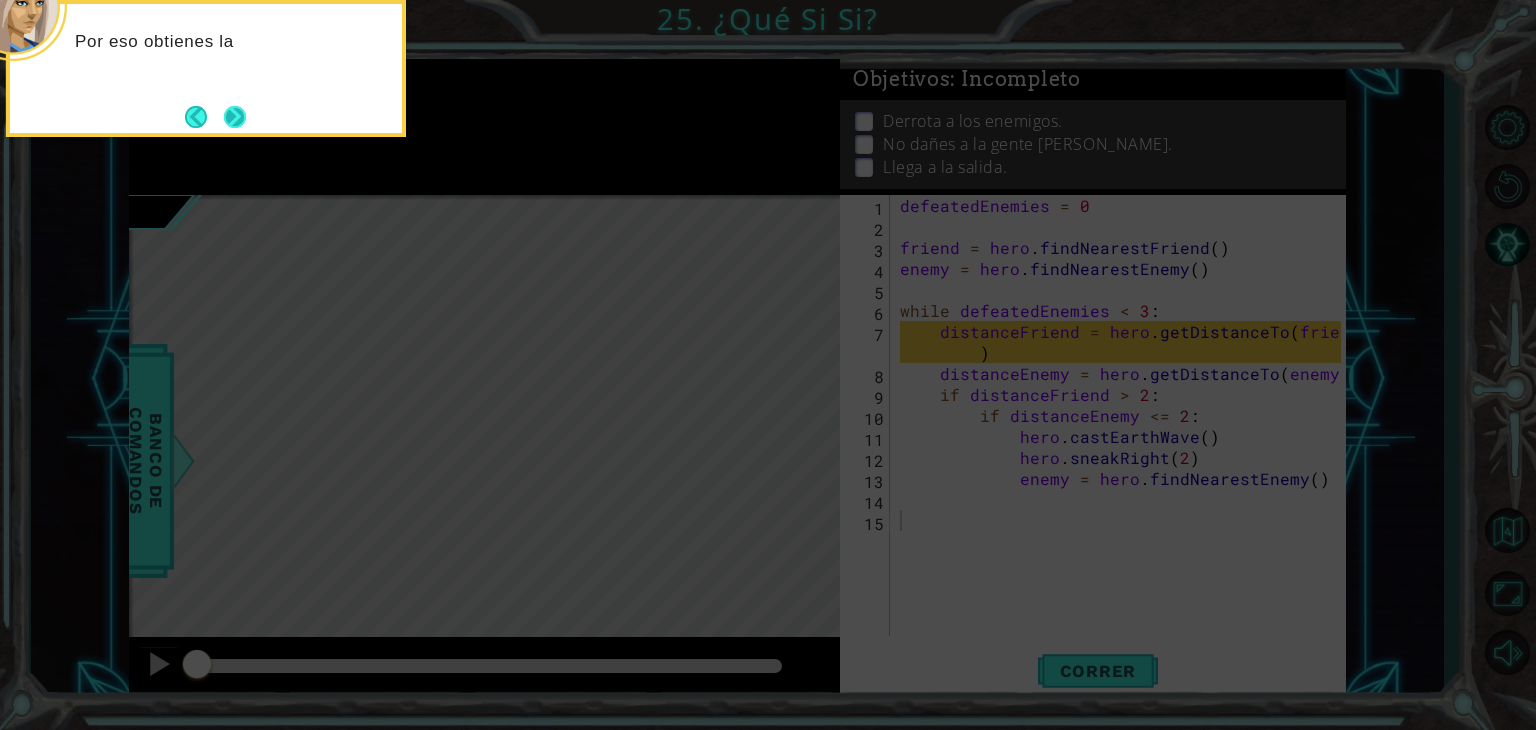 click at bounding box center (235, 117) 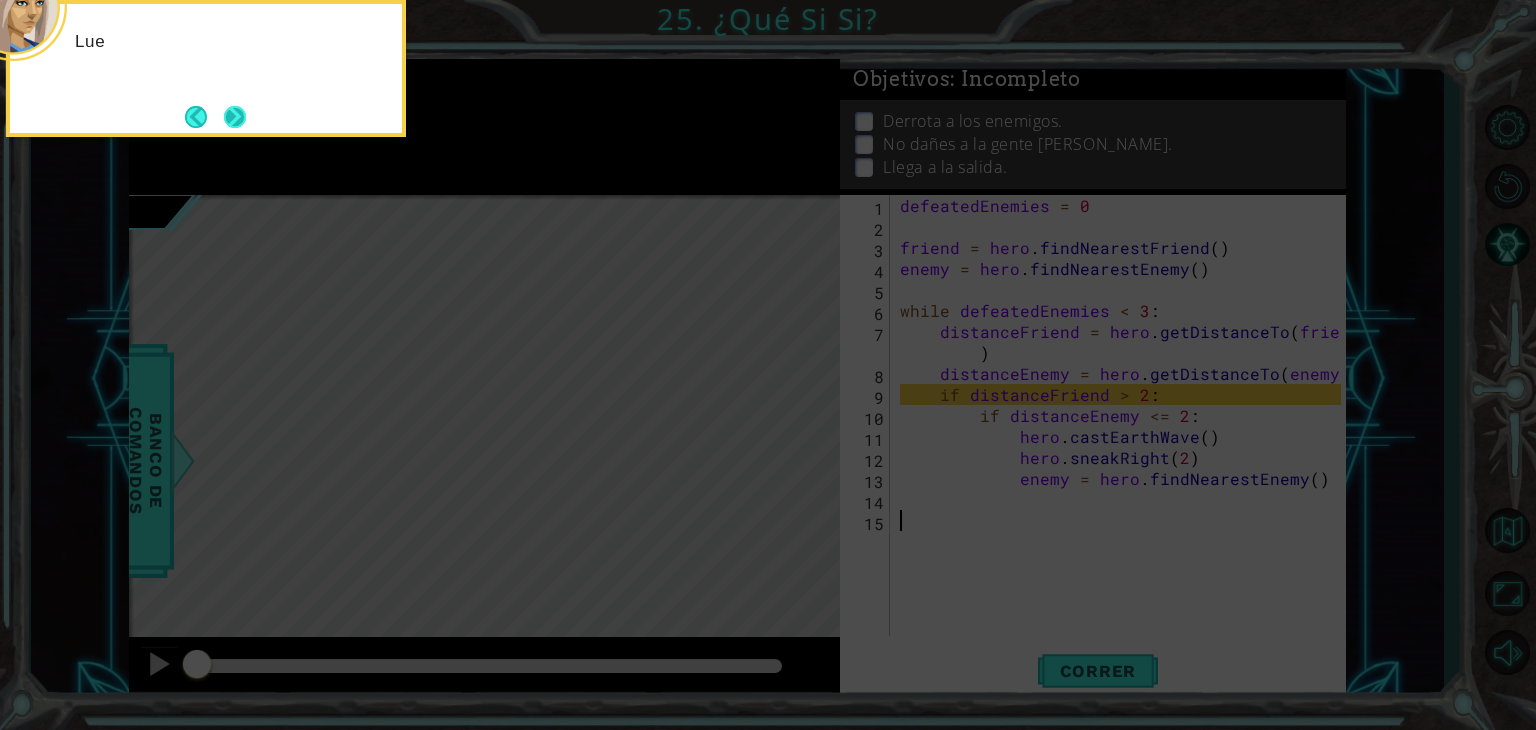 click at bounding box center (235, 117) 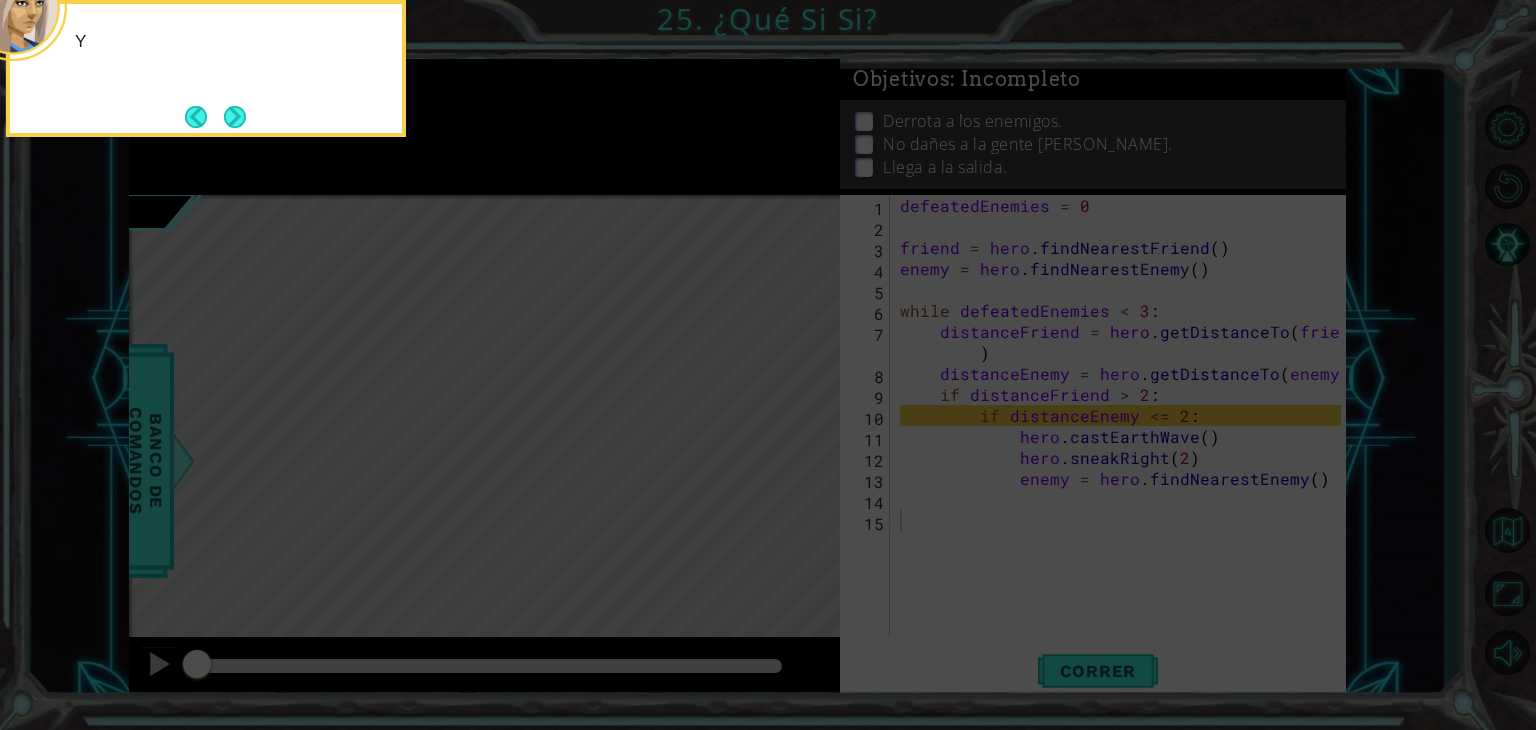 click at bounding box center [235, 117] 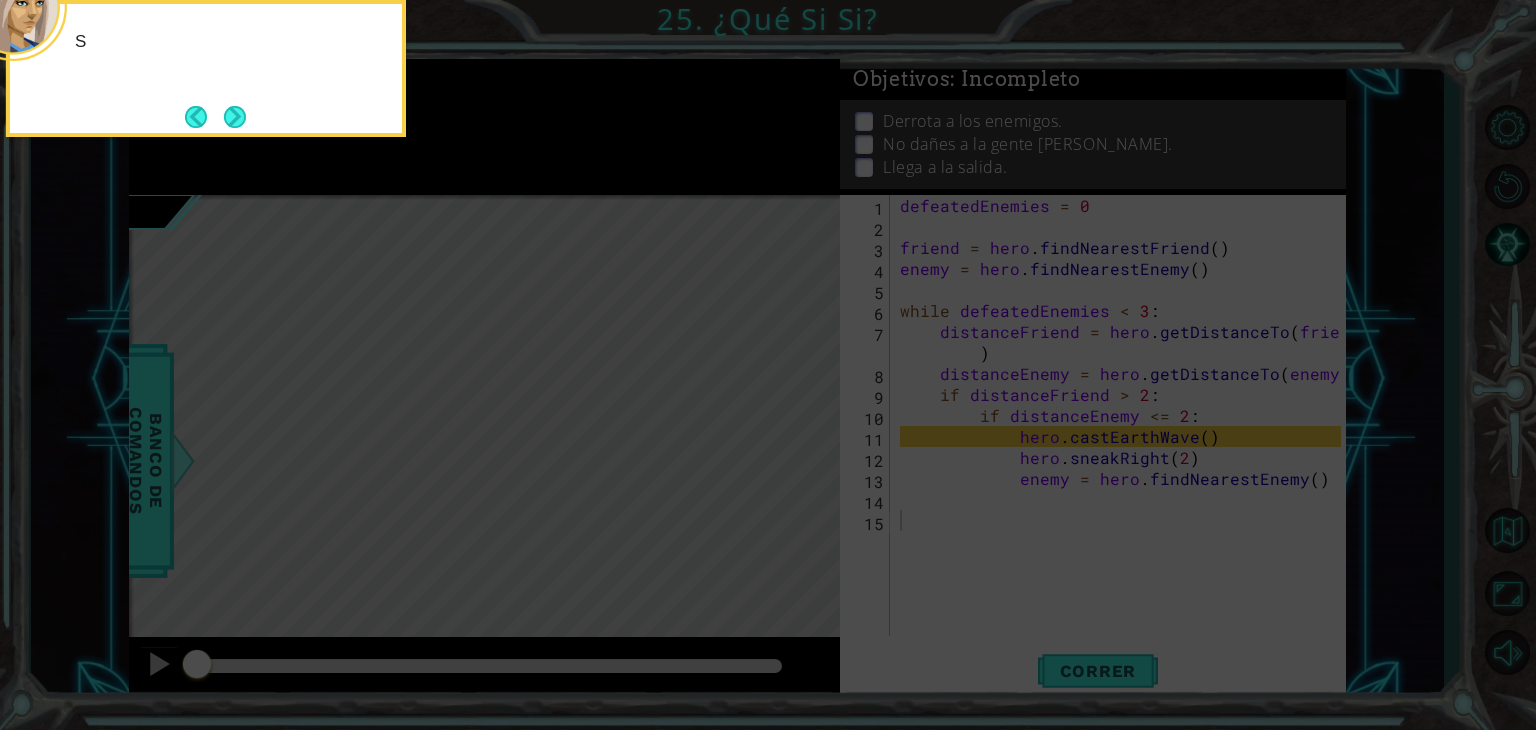 click at bounding box center [235, 117] 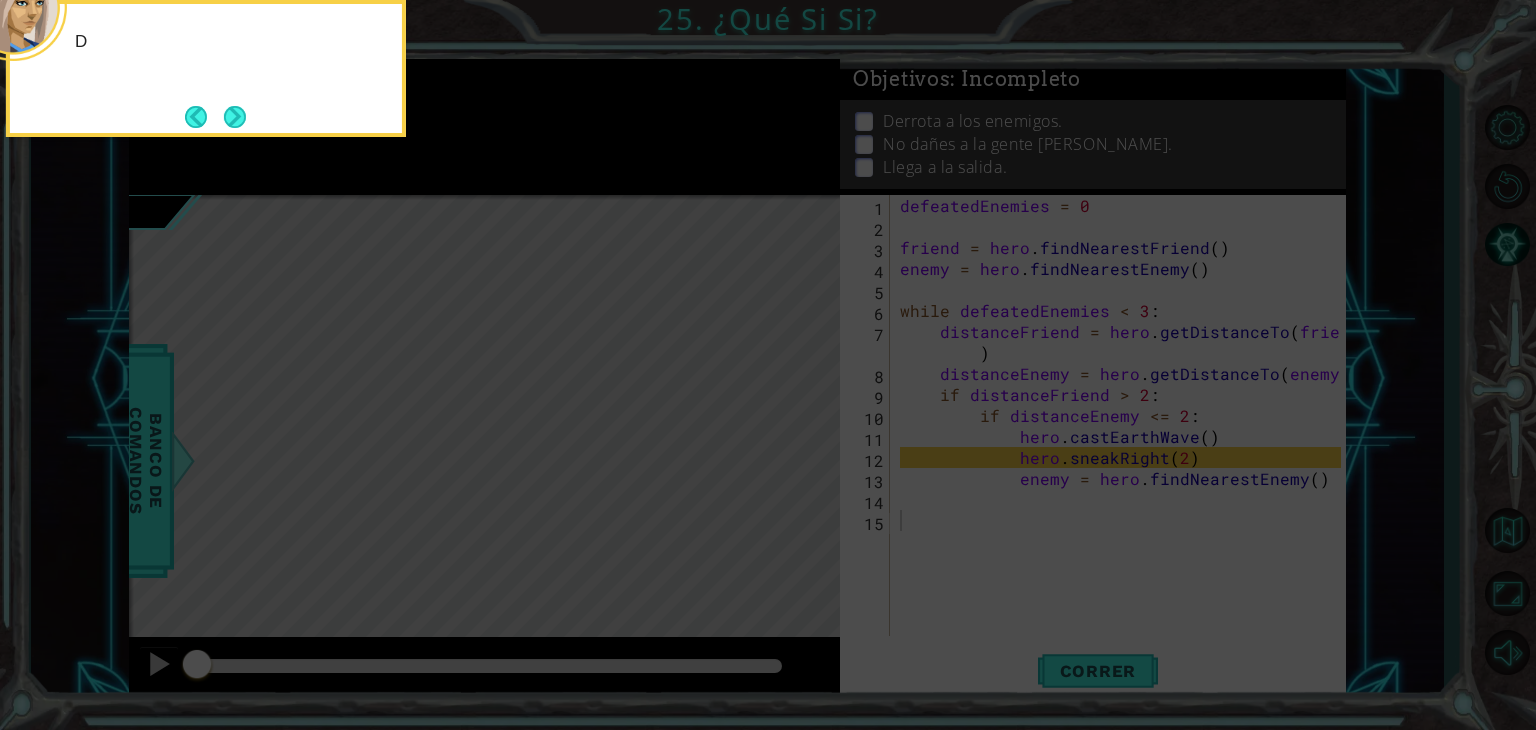 click at bounding box center (235, 117) 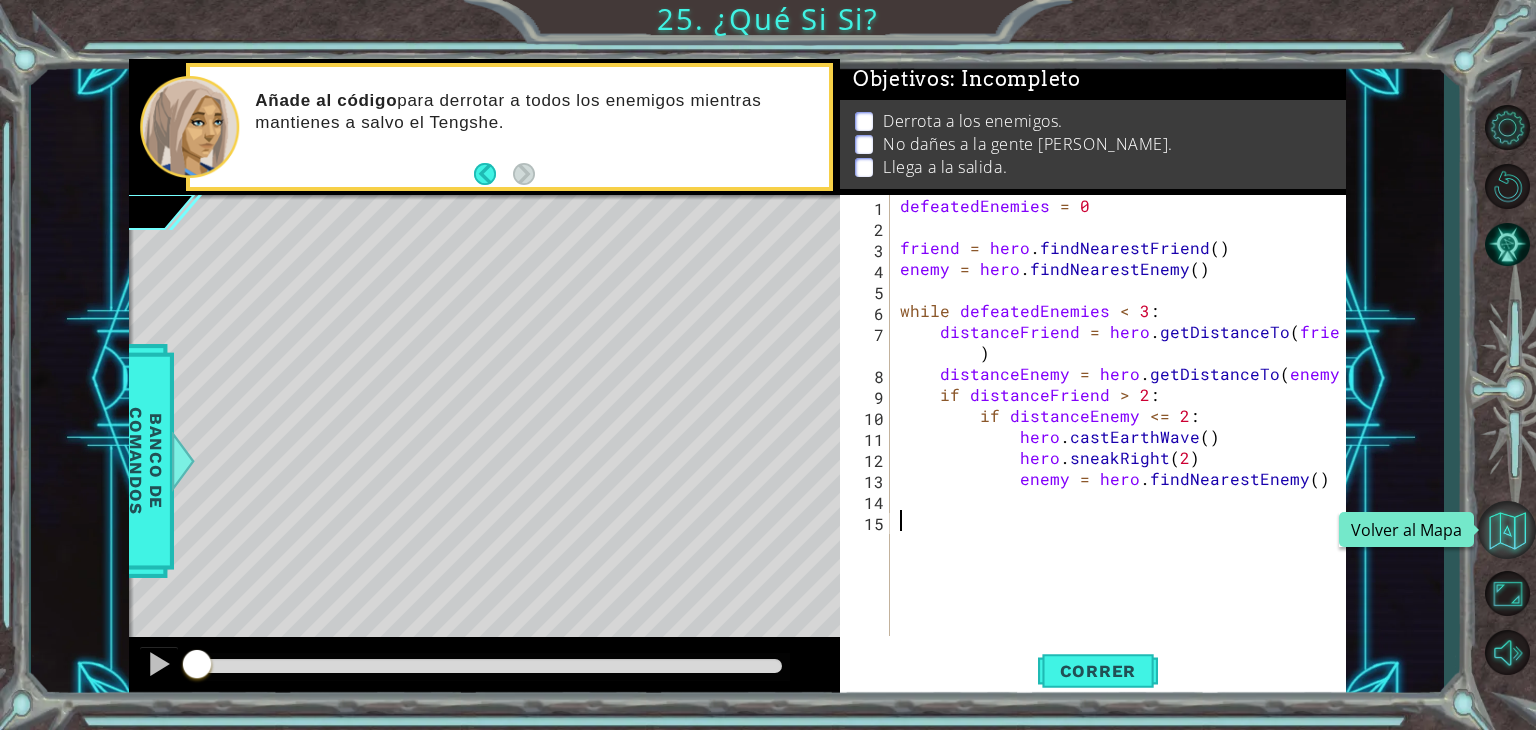 click at bounding box center (1507, 530) 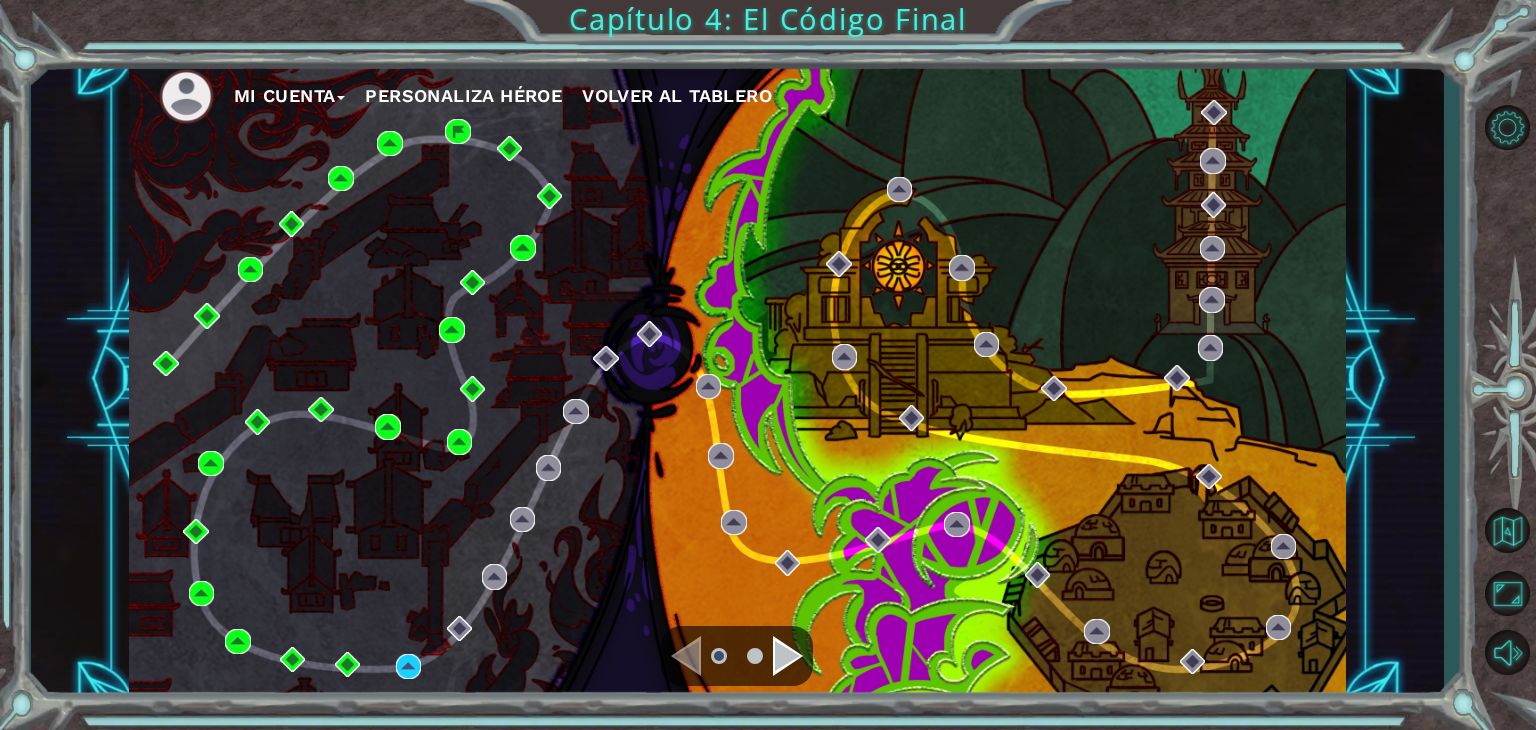 click on "Mi Cuenta
Personaliza Héroe
Volver al Tablero" at bounding box center [737, 380] 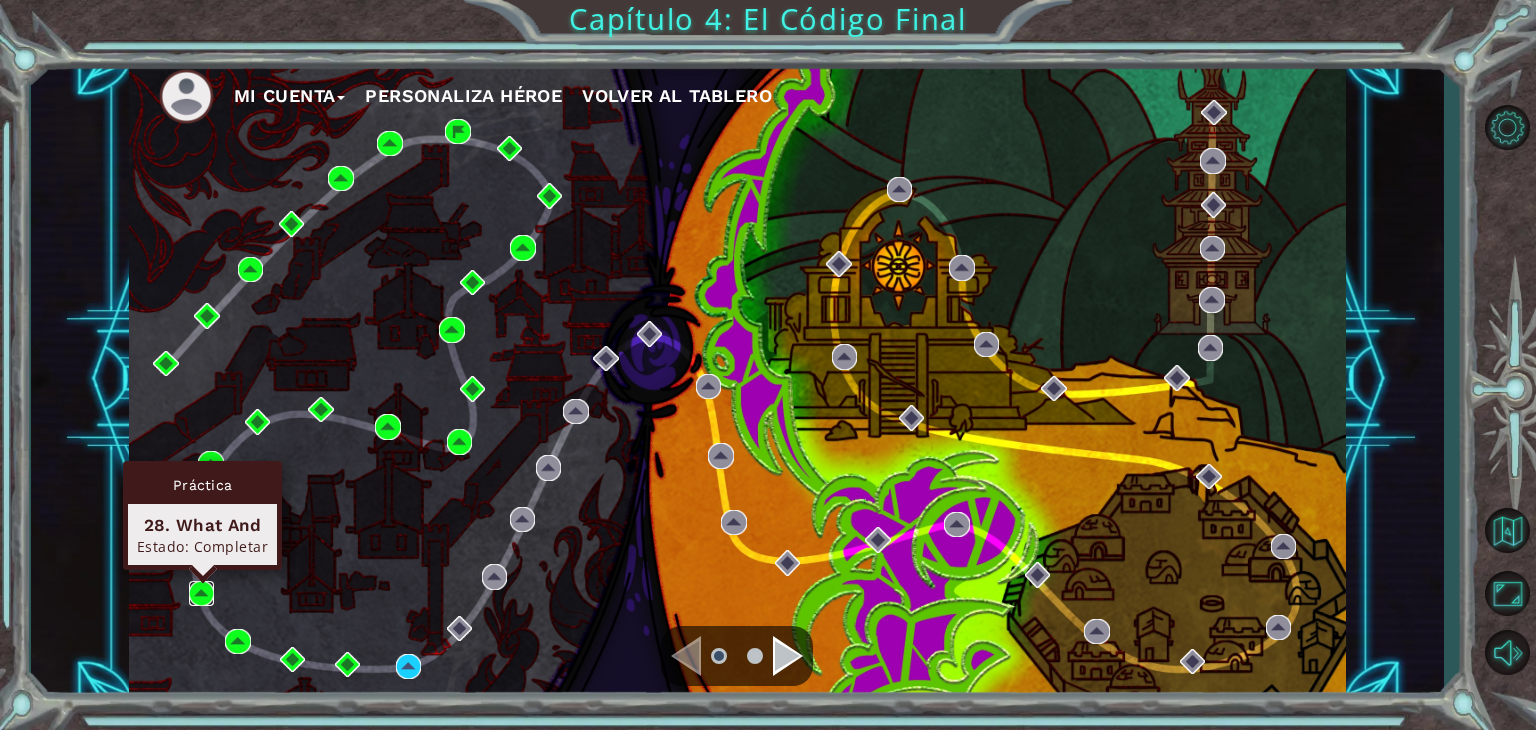 click at bounding box center [202, 594] 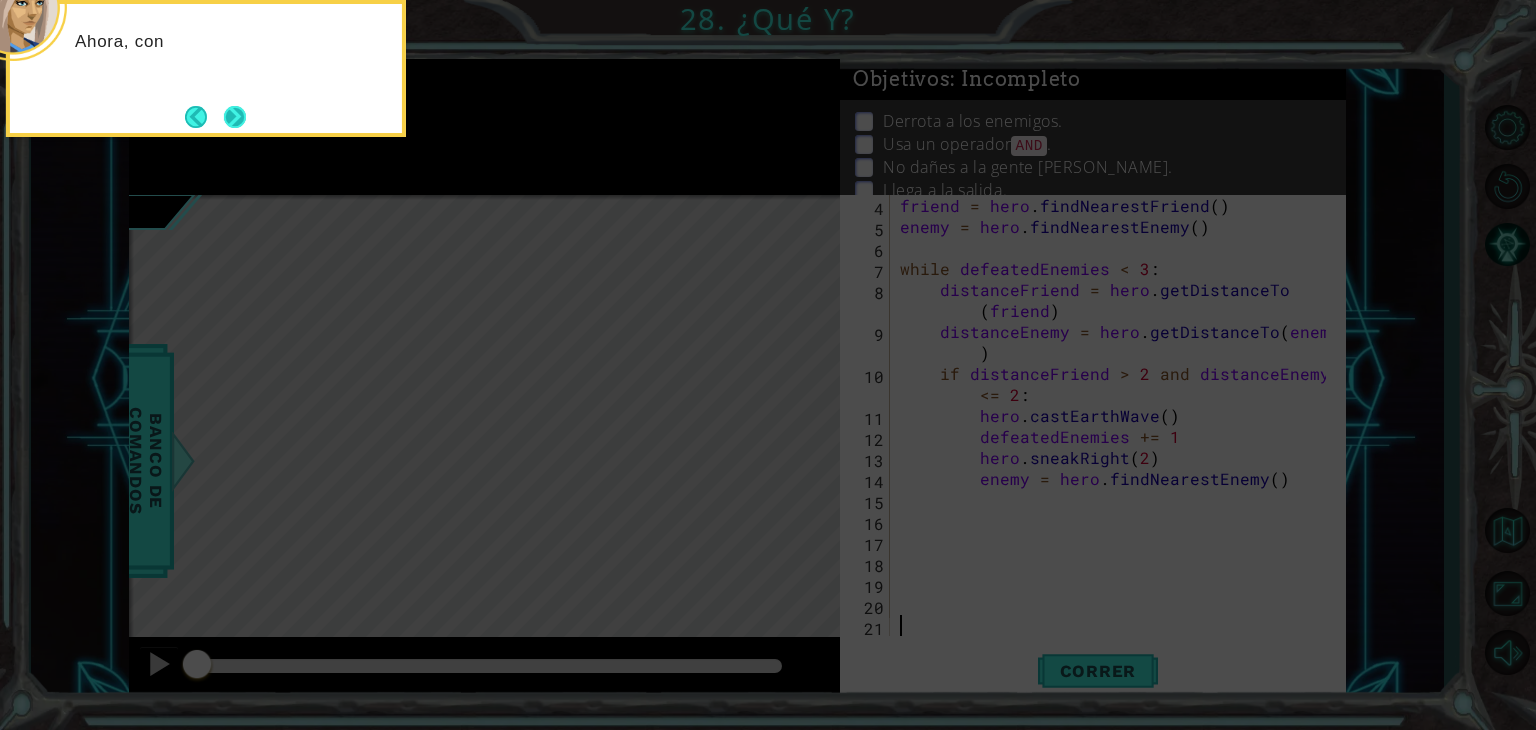 scroll, scrollTop: 63, scrollLeft: 0, axis: vertical 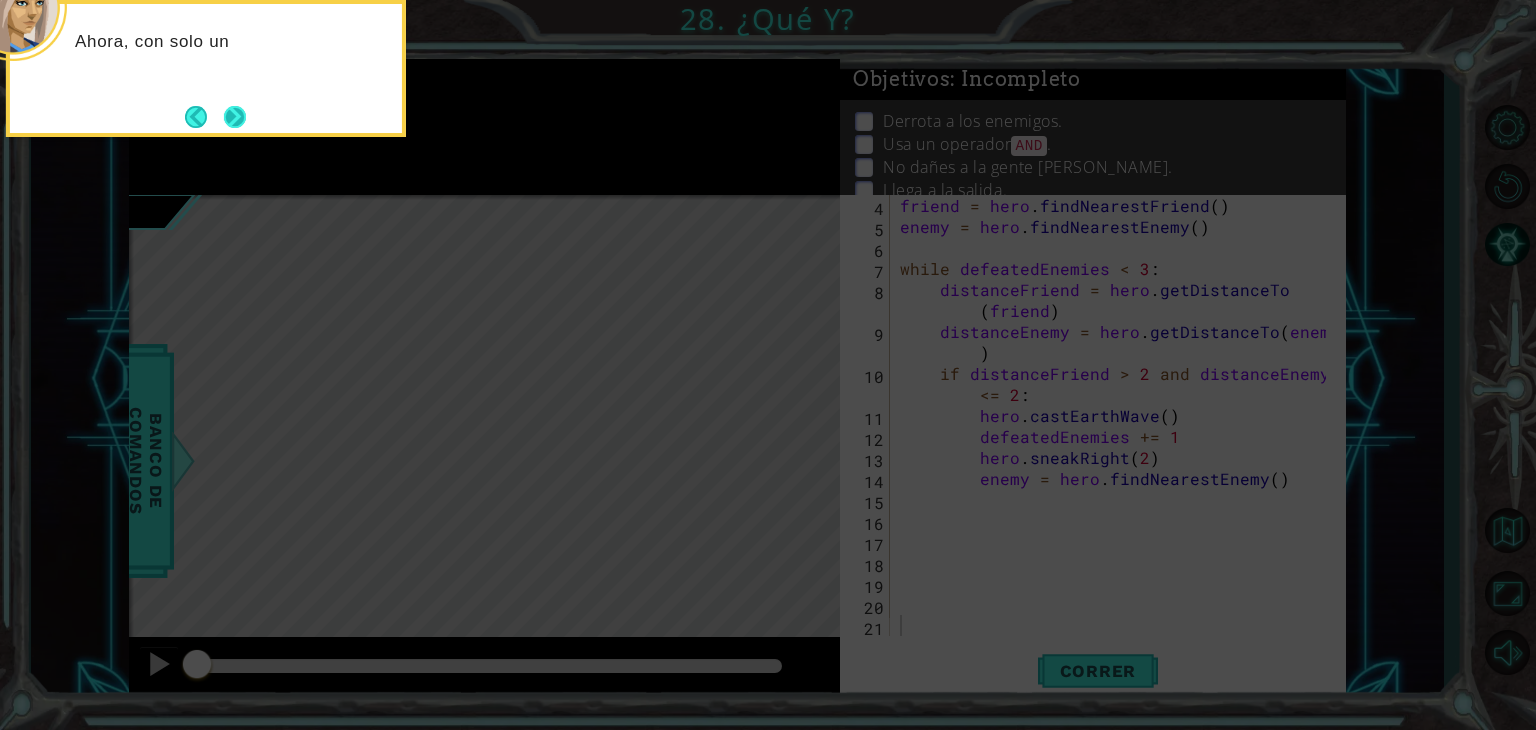 click at bounding box center (235, 117) 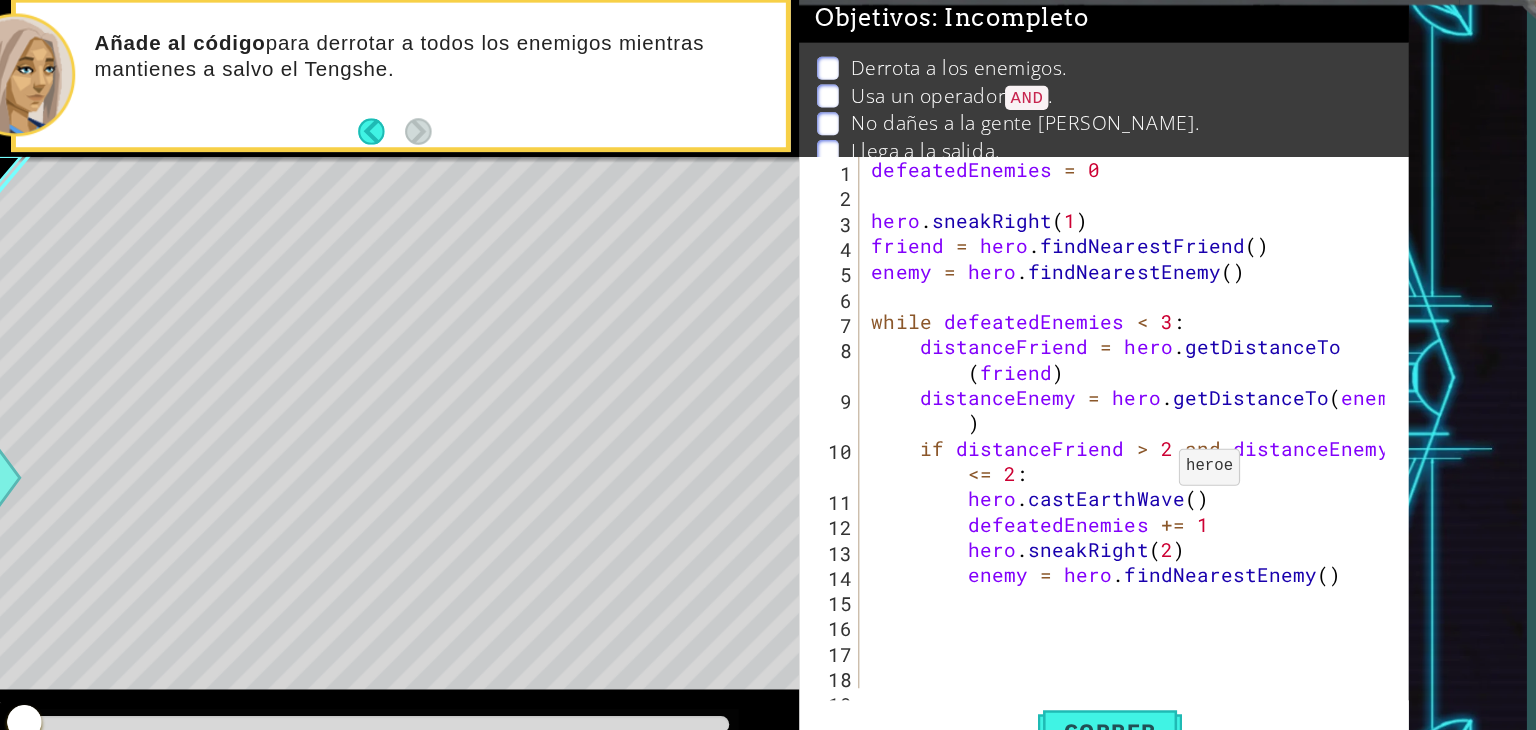 scroll, scrollTop: 0, scrollLeft: 0, axis: both 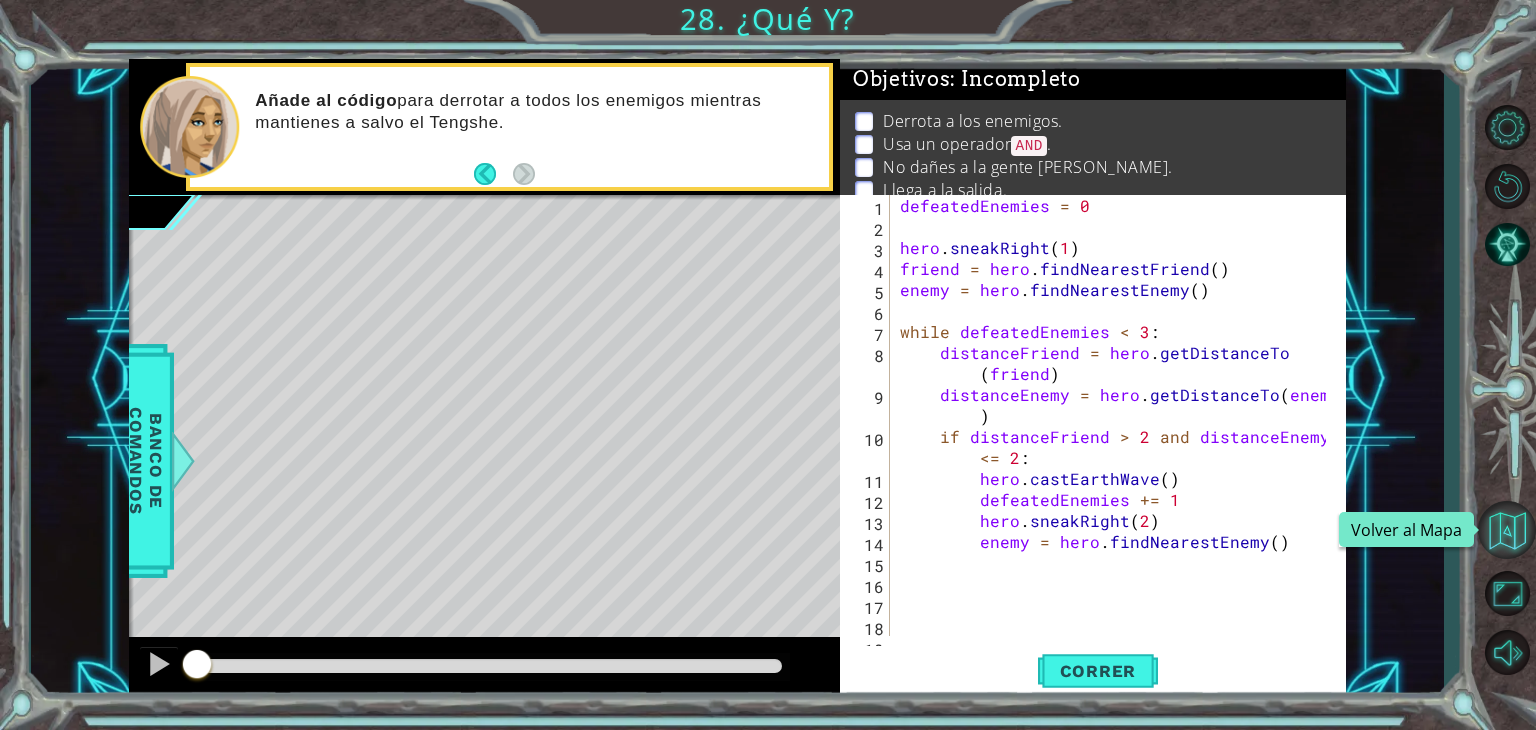 click at bounding box center [1507, 530] 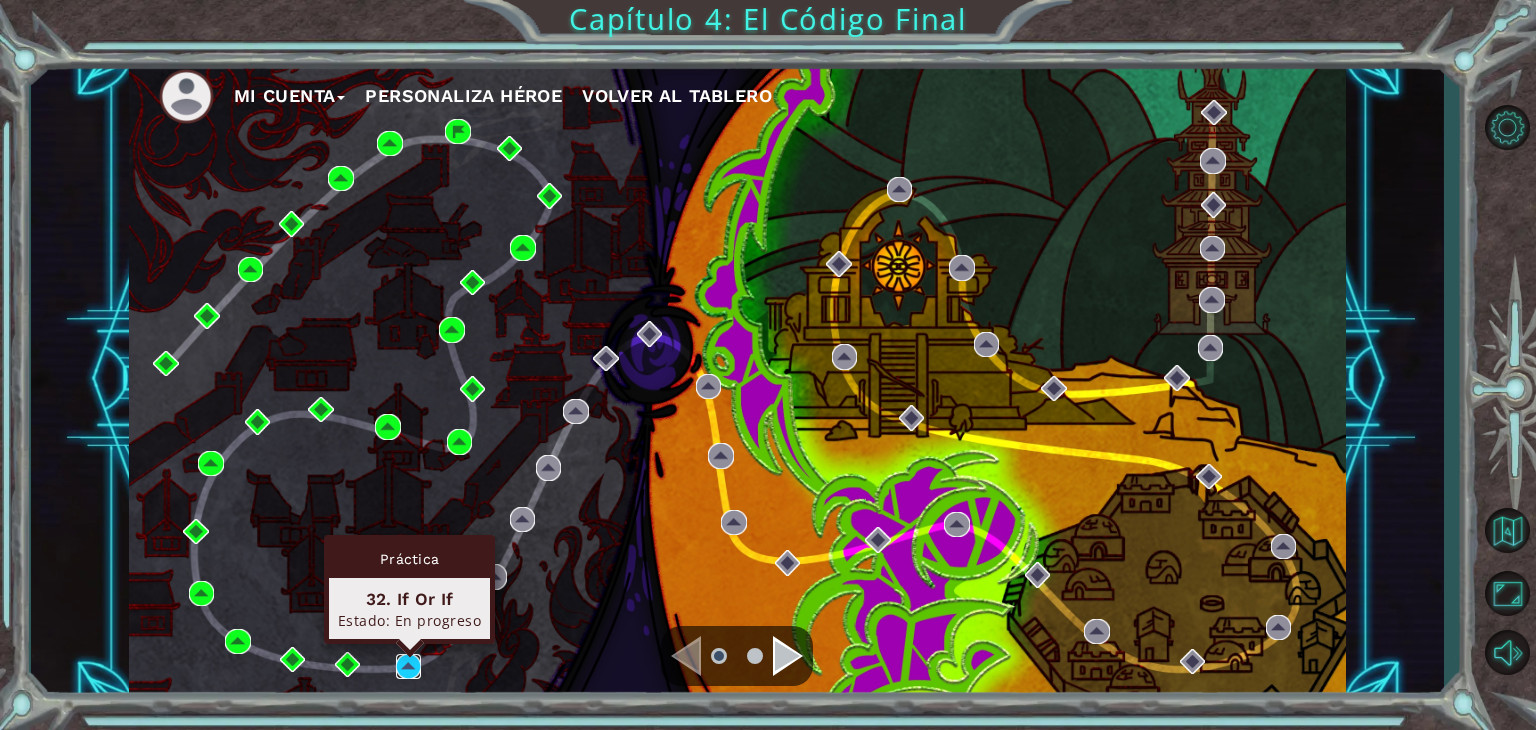 click at bounding box center [409, 667] 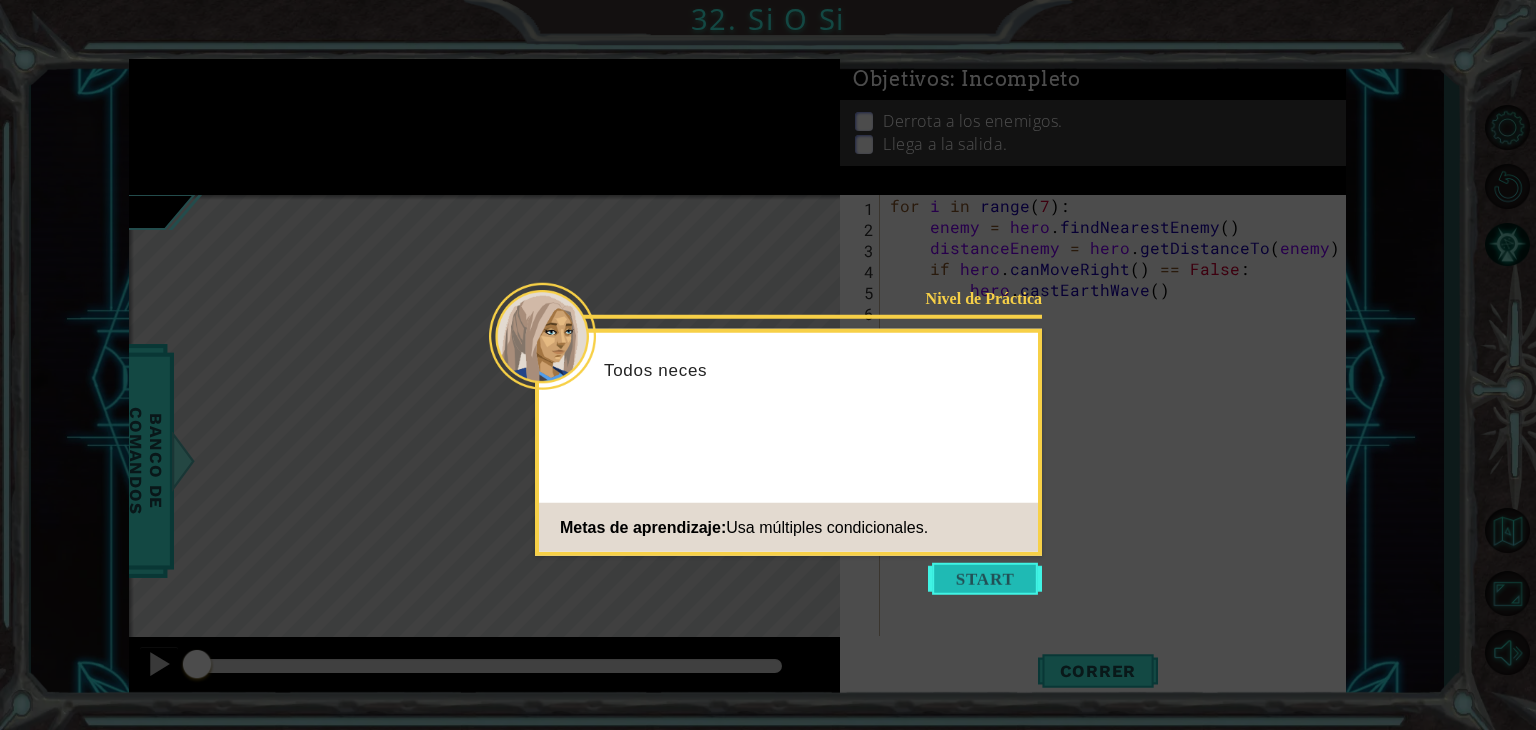 click at bounding box center [985, 579] 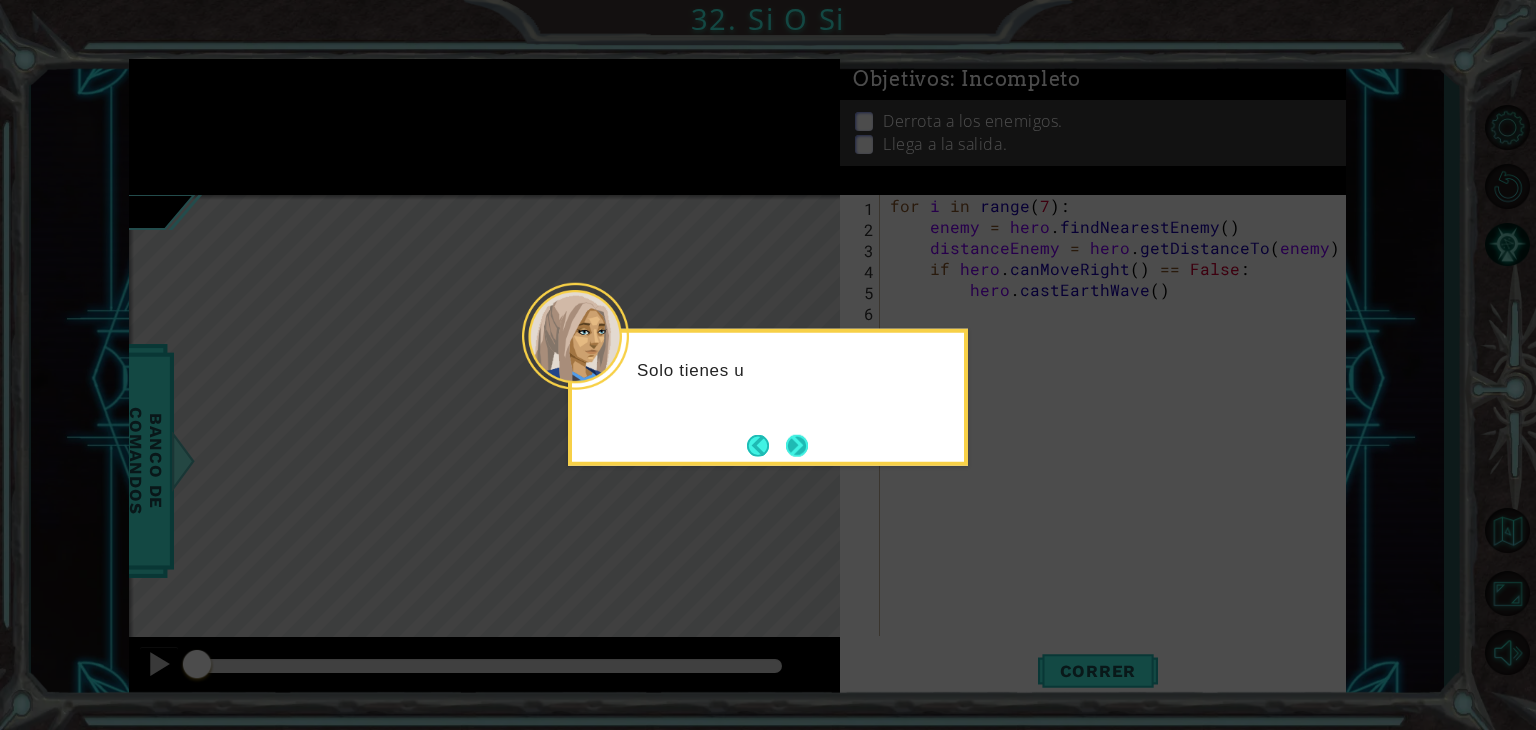 click at bounding box center [797, 445] 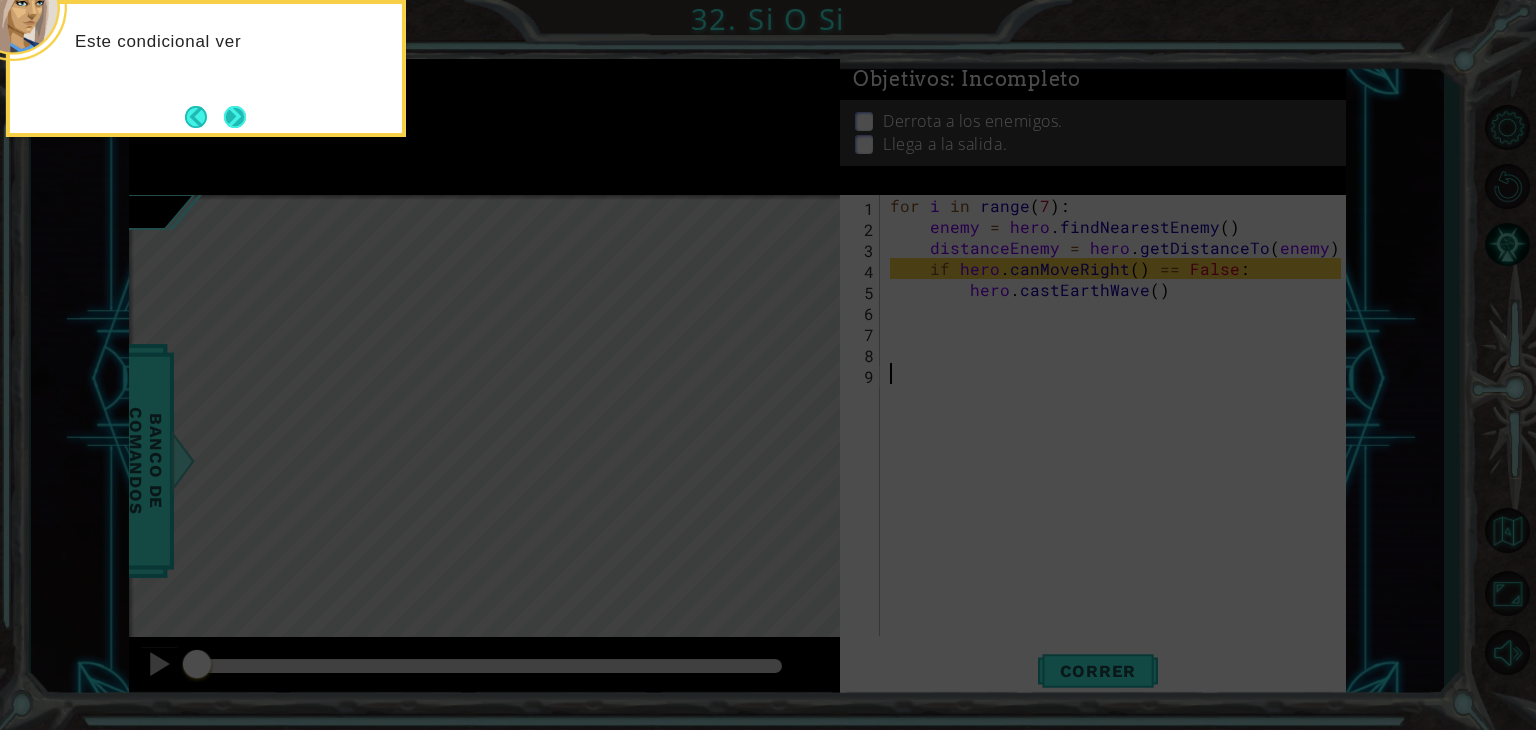 click at bounding box center (235, 117) 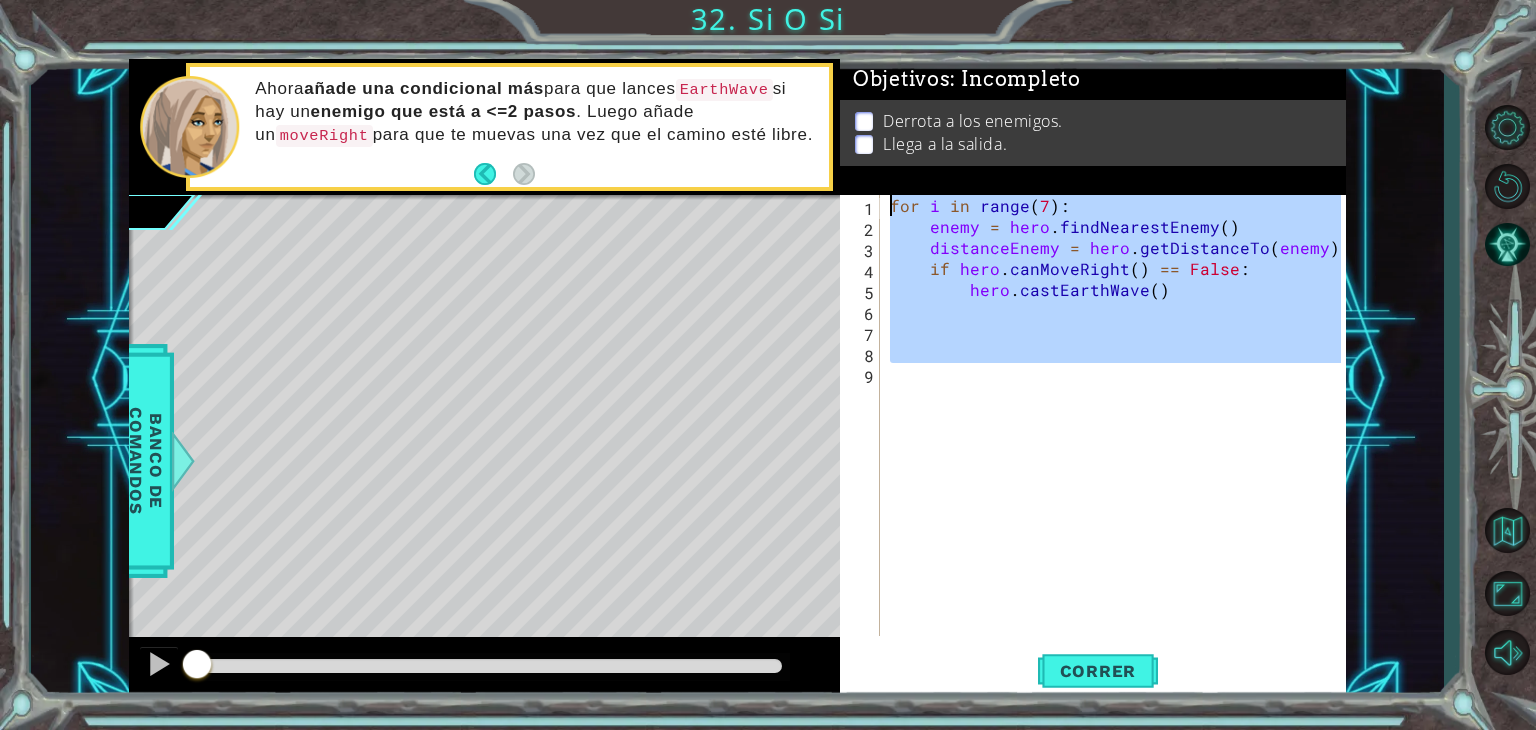 drag, startPoint x: 1058, startPoint y: 469, endPoint x: 863, endPoint y: 185, distance: 344.5011 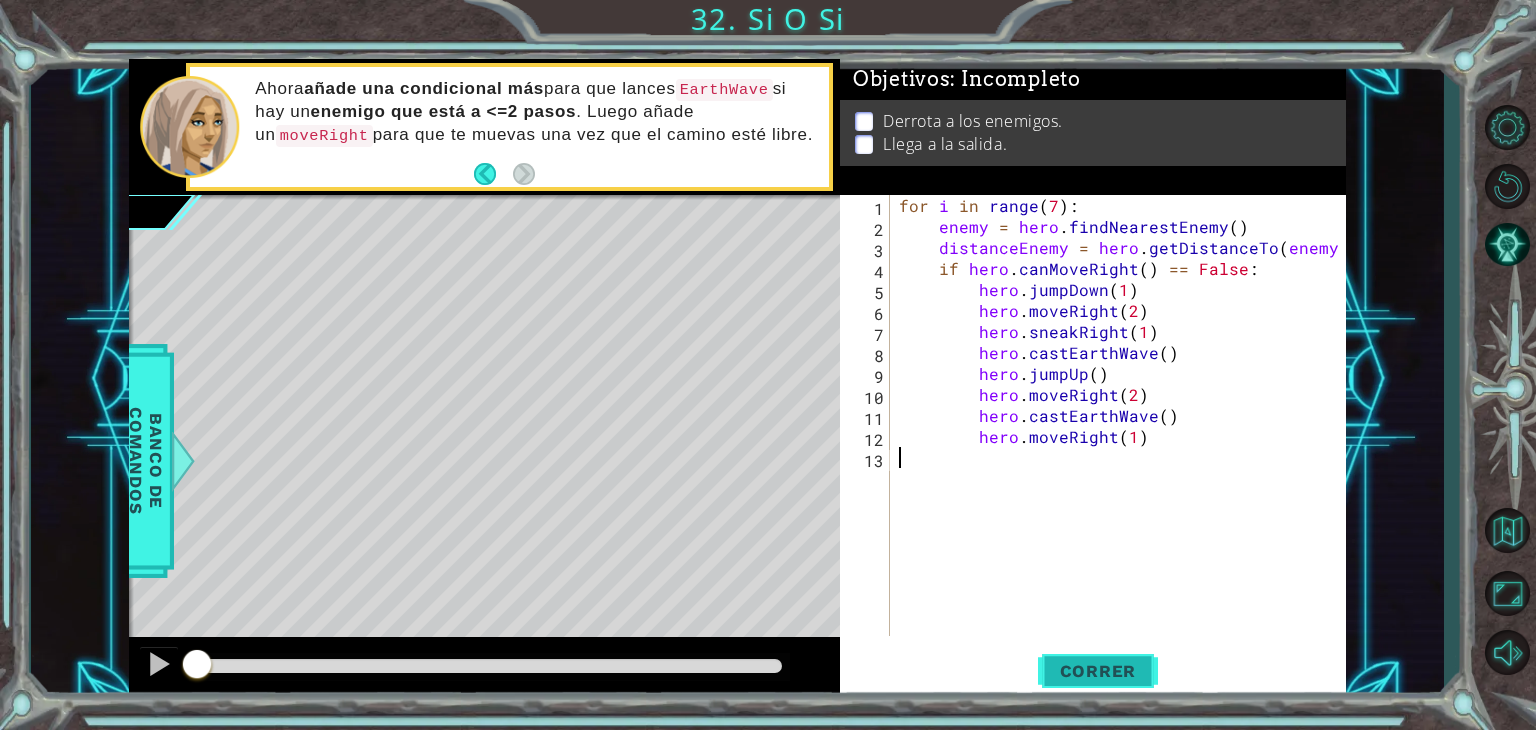 click on "Correr" at bounding box center [1098, 671] 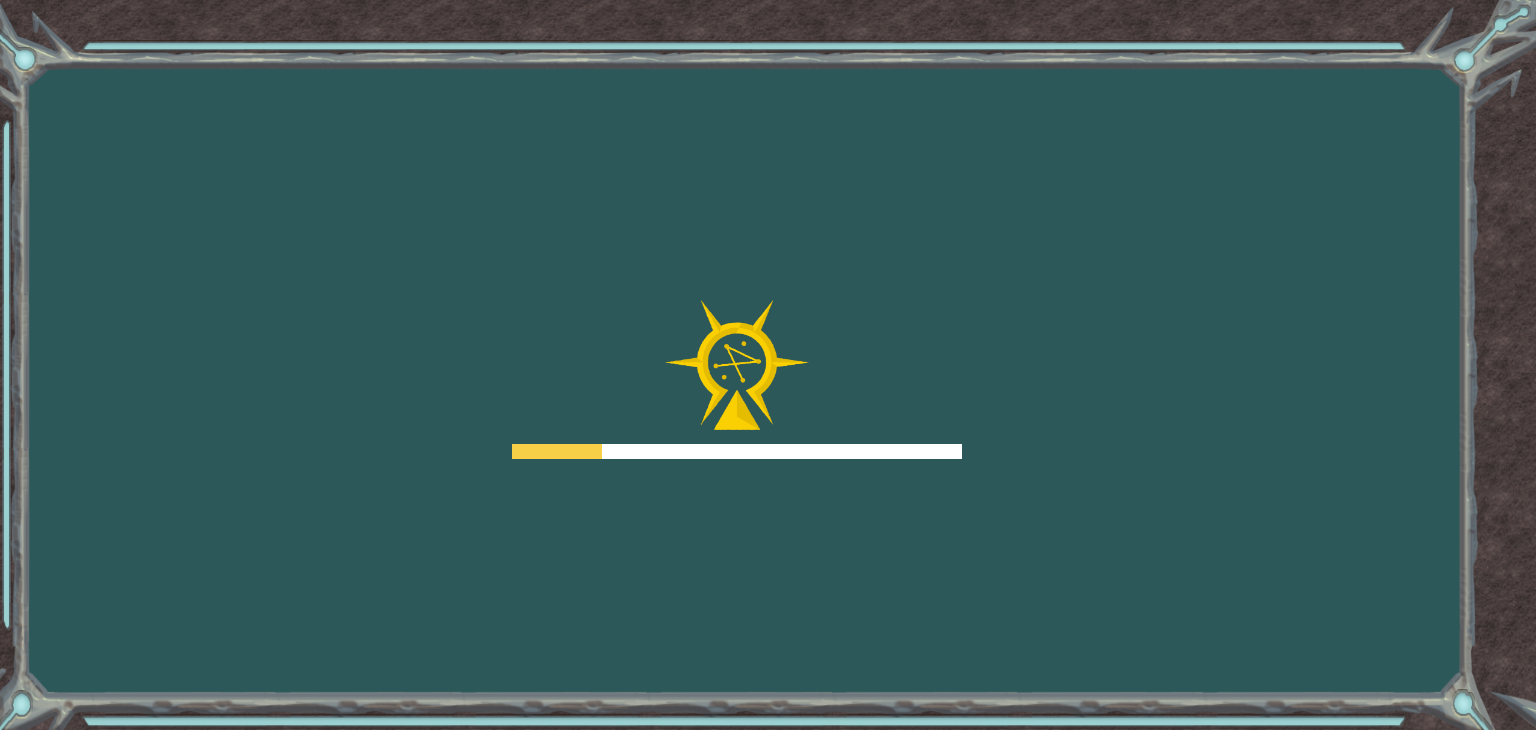 scroll, scrollTop: 0, scrollLeft: 0, axis: both 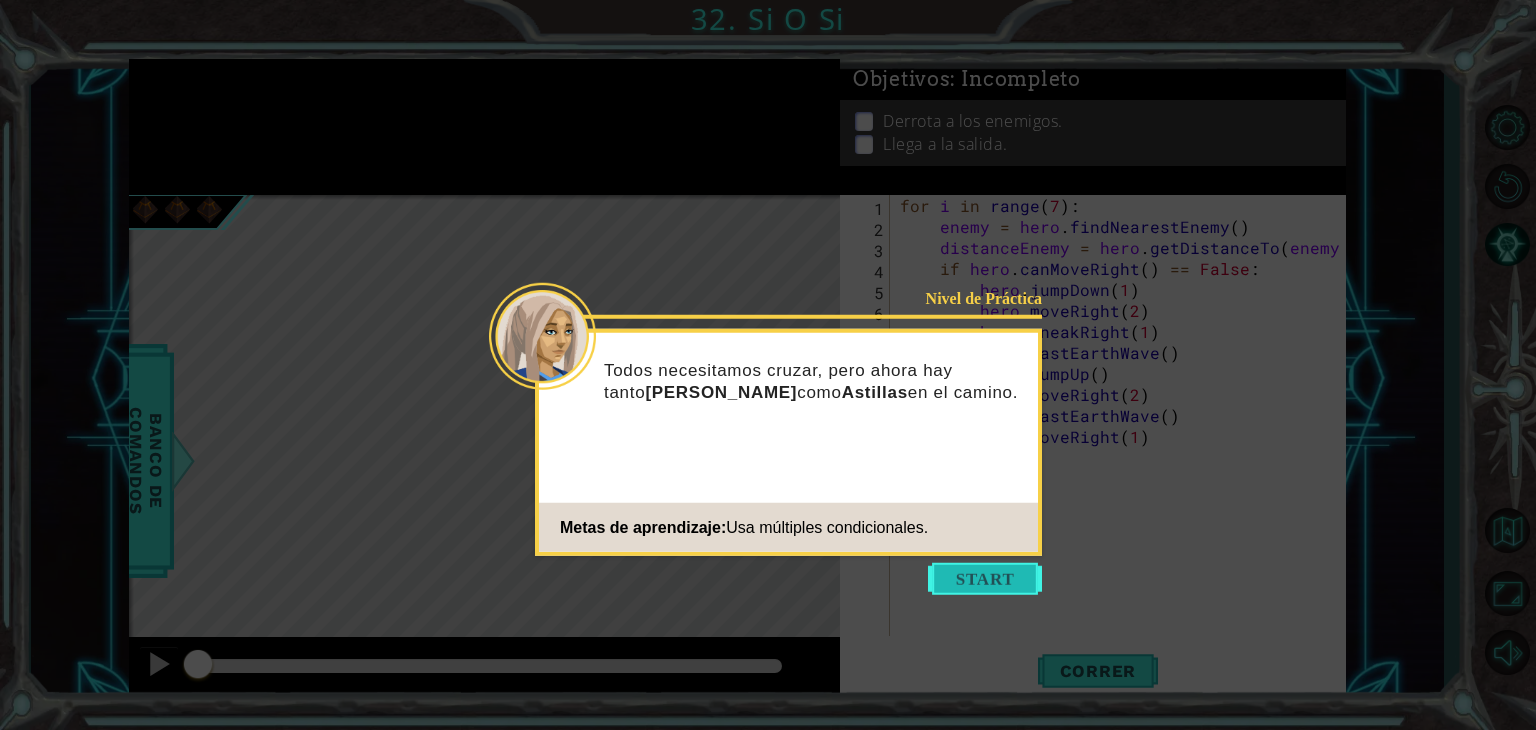 type 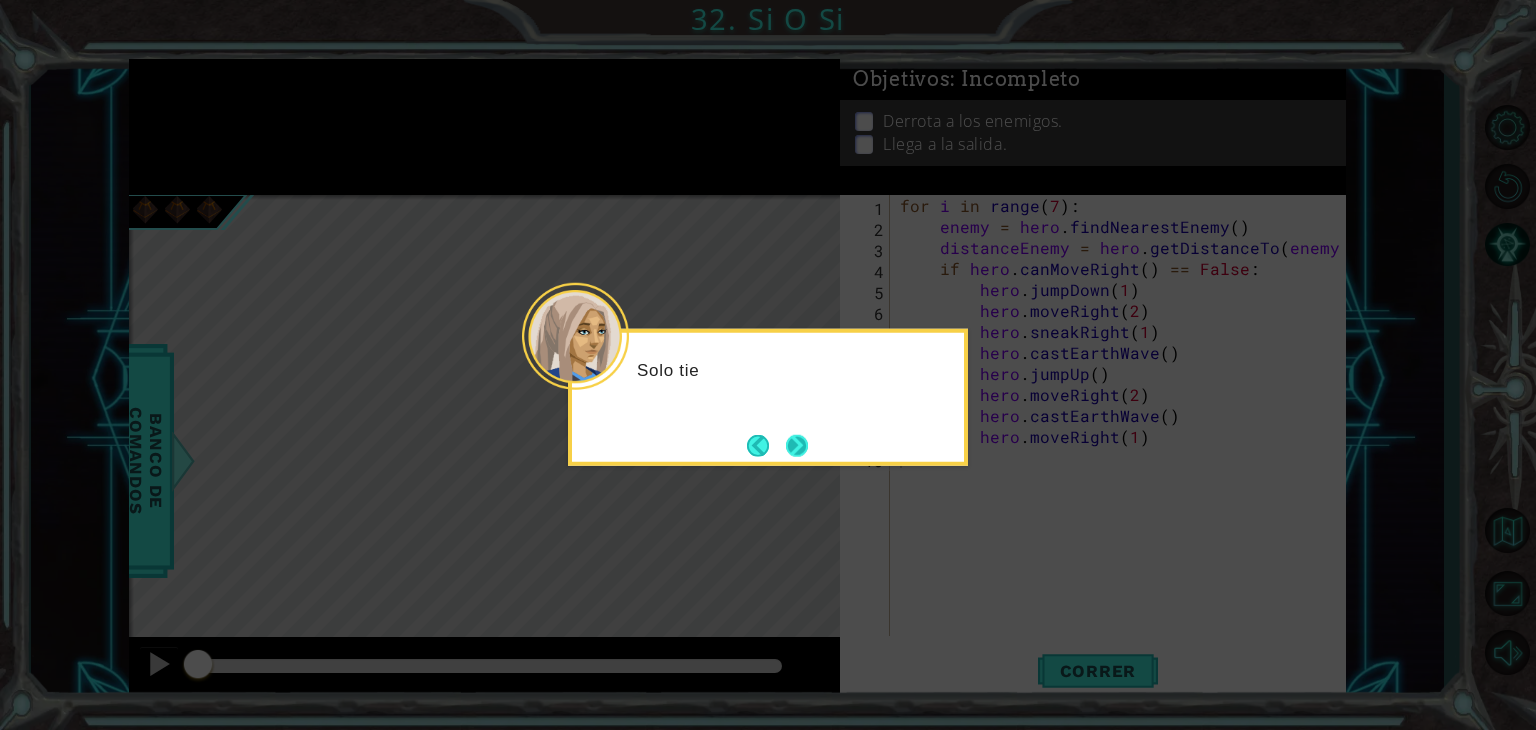 click at bounding box center (797, 445) 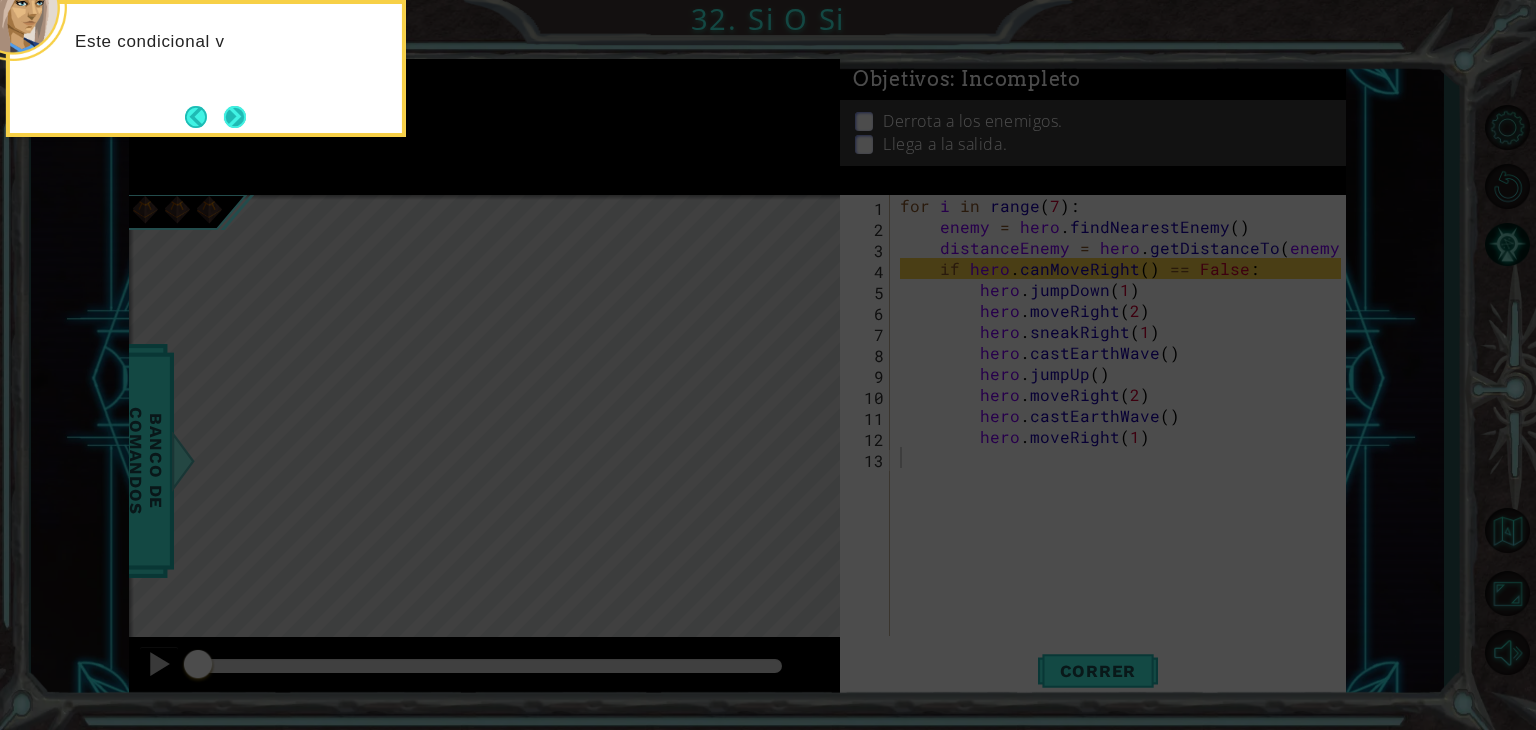 click at bounding box center (235, 117) 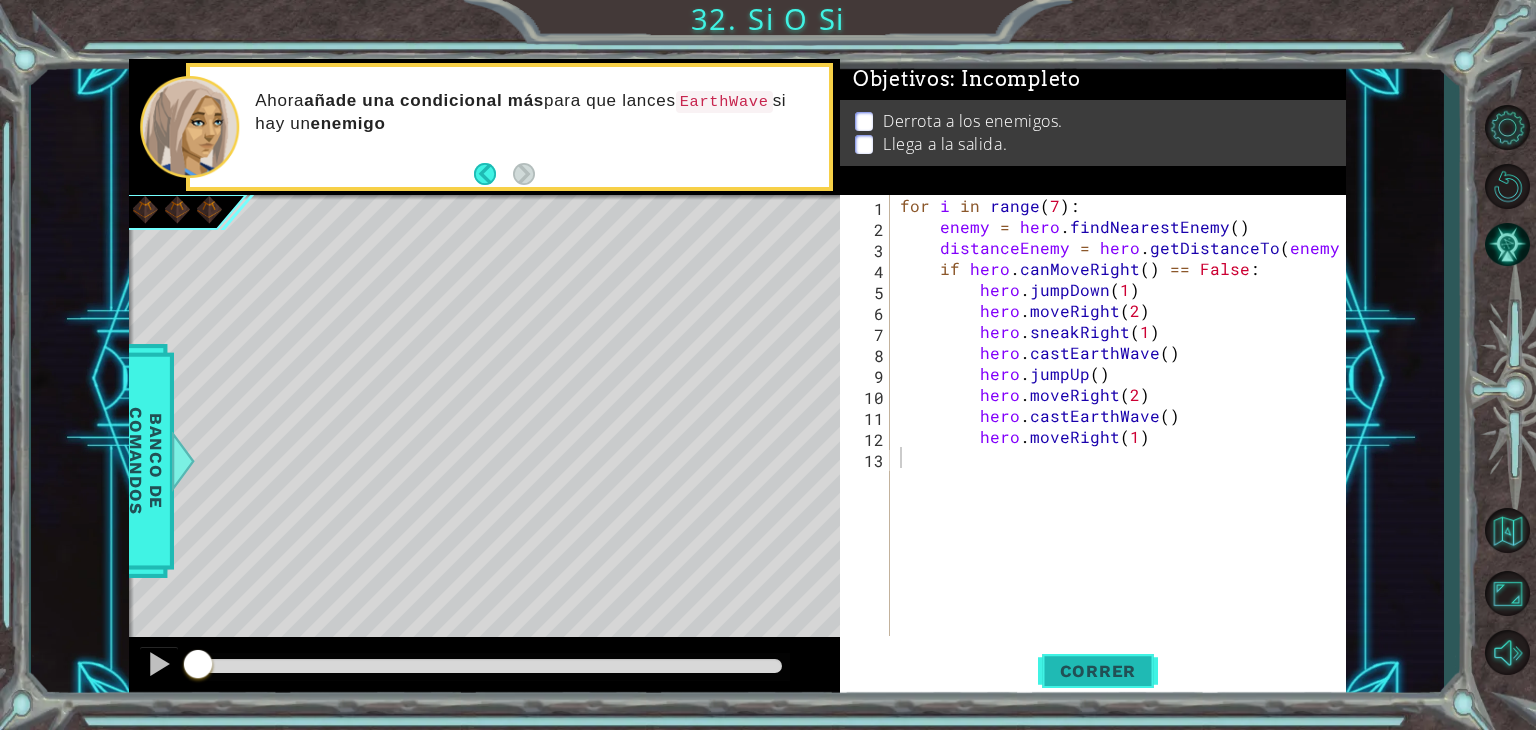 click on "Correr" at bounding box center [1098, 671] 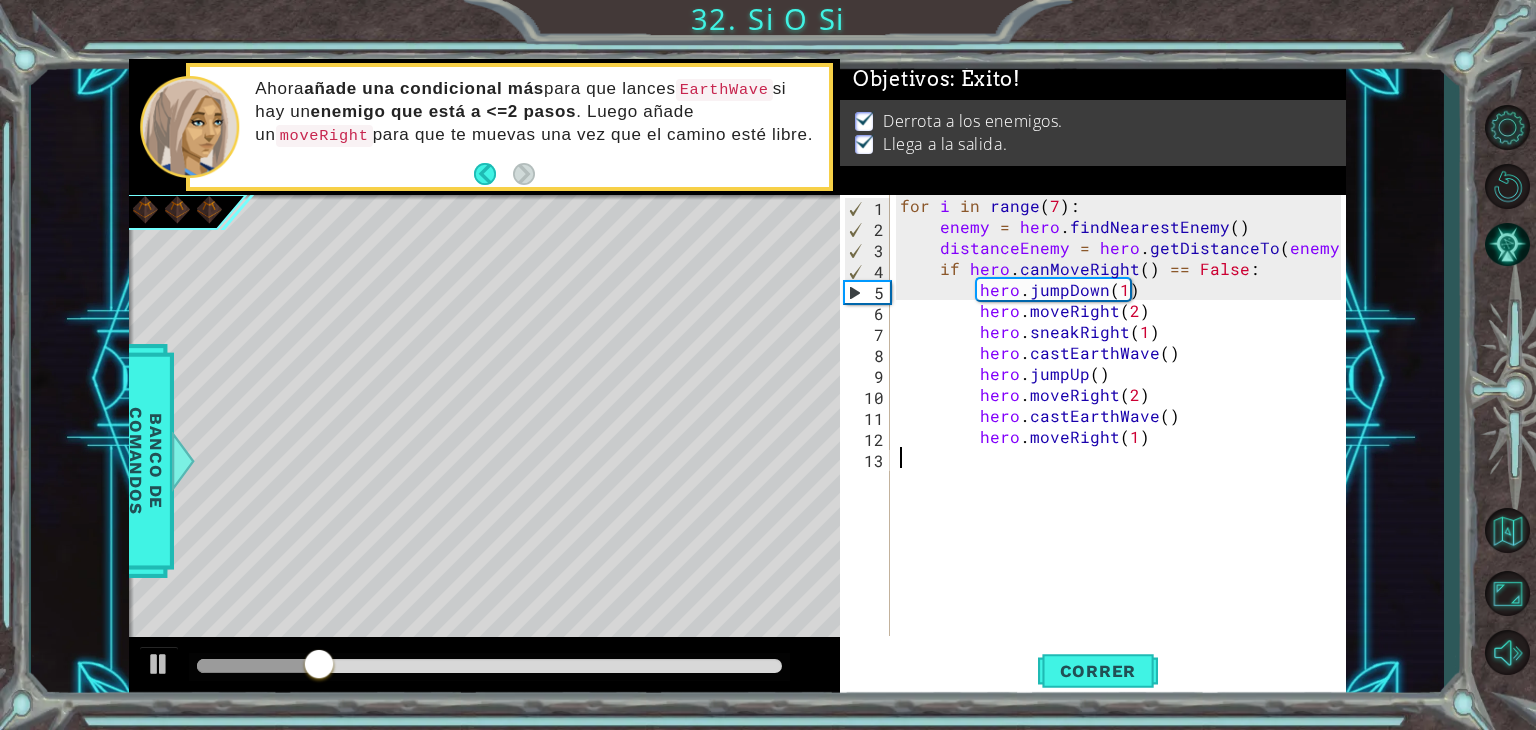 click at bounding box center [489, 666] 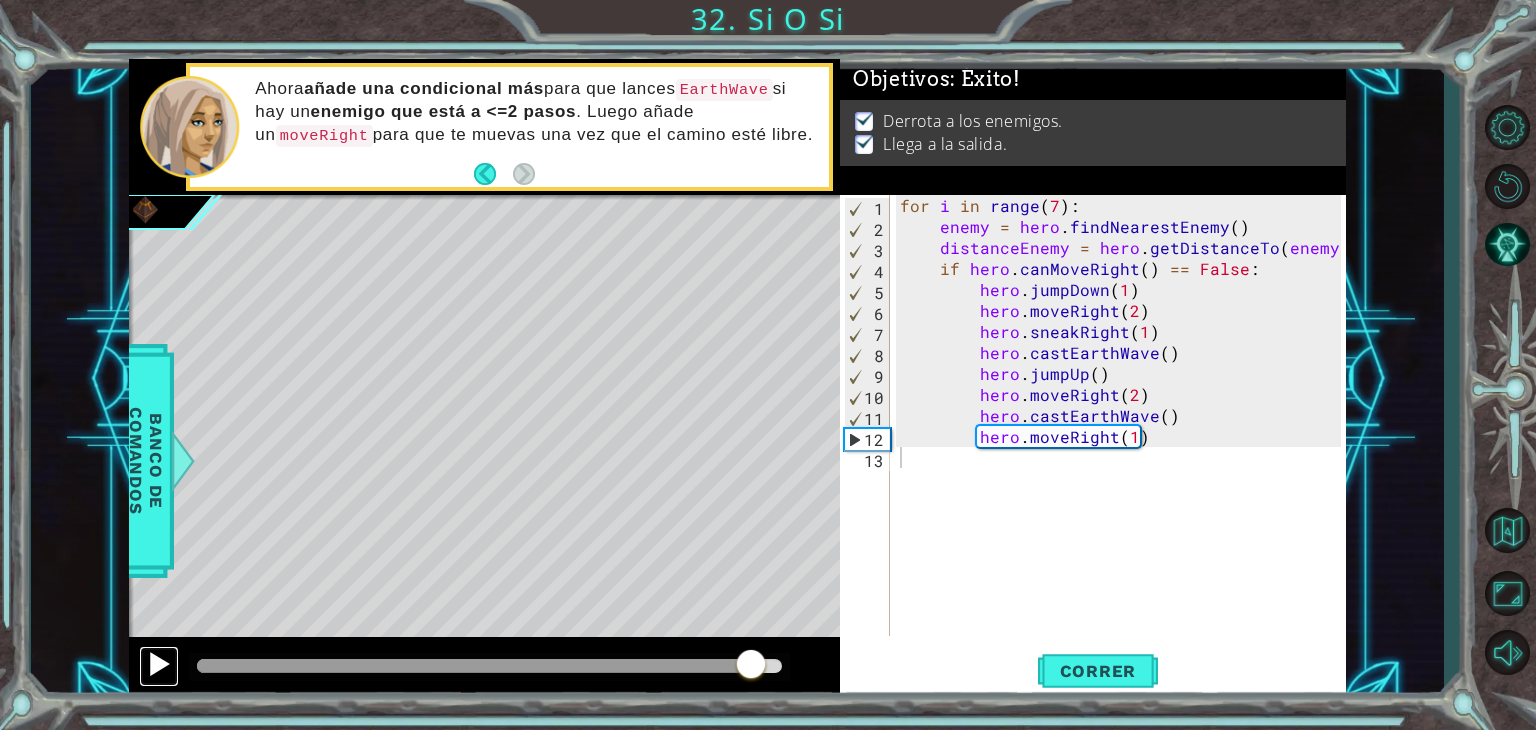 click at bounding box center (159, 664) 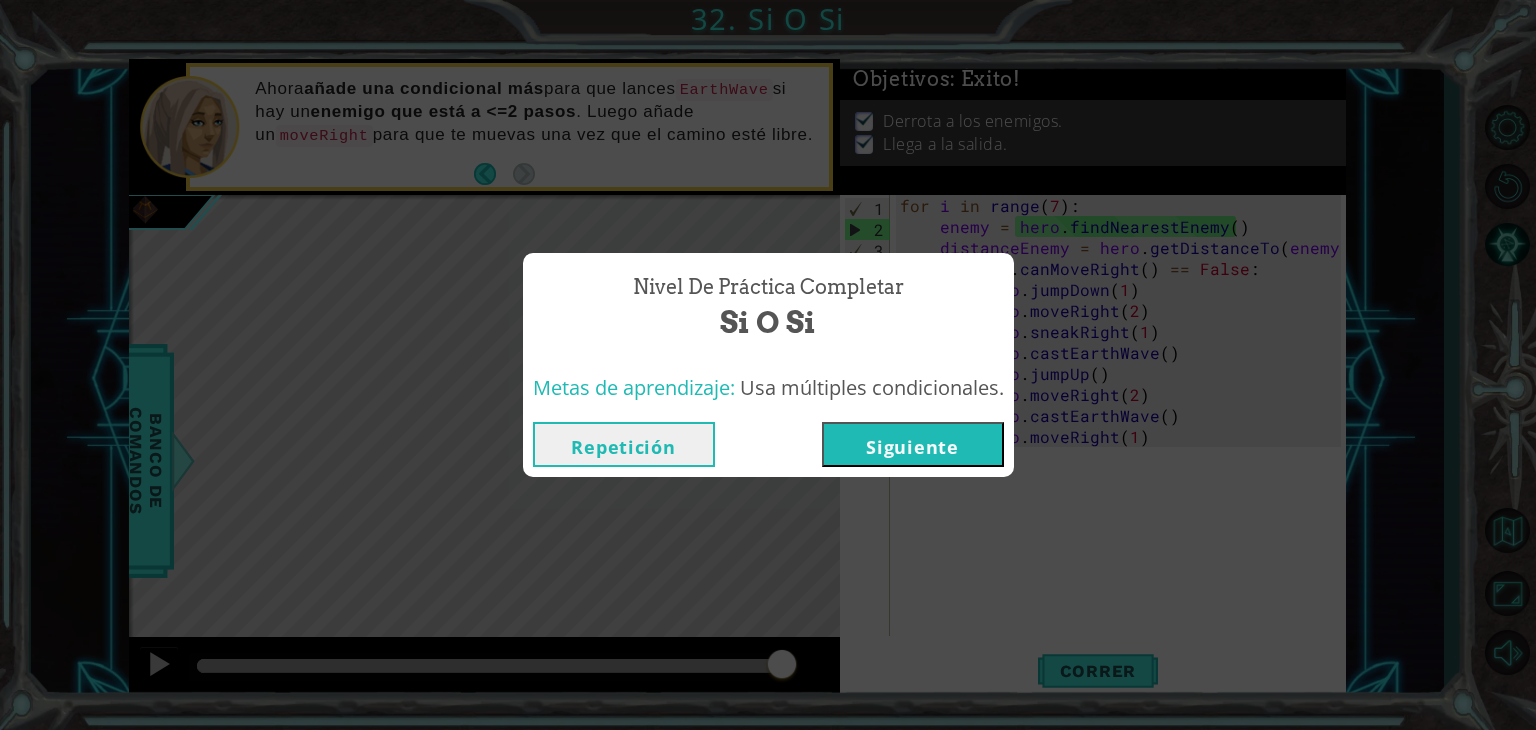 click on "Siguiente" at bounding box center [913, 444] 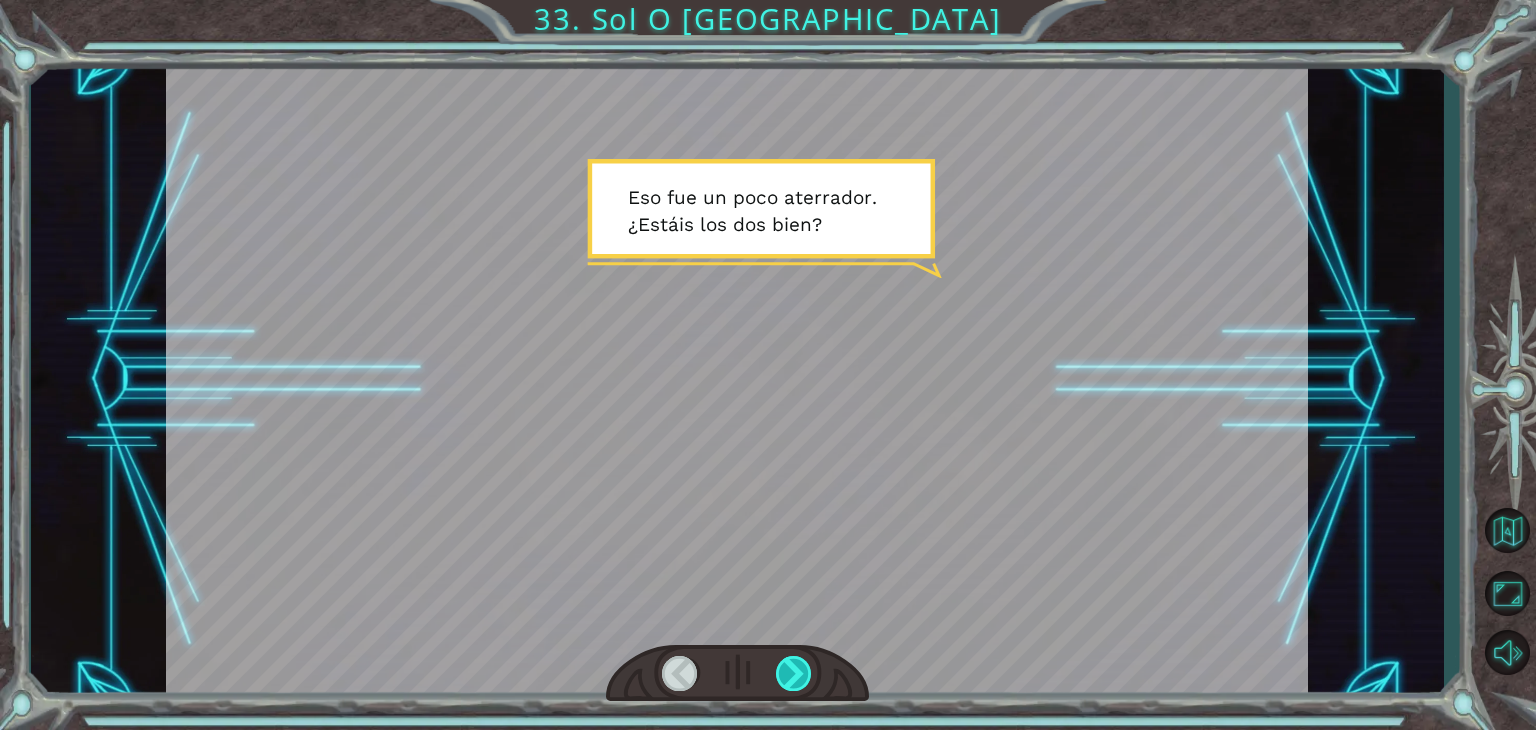 click at bounding box center [794, 673] 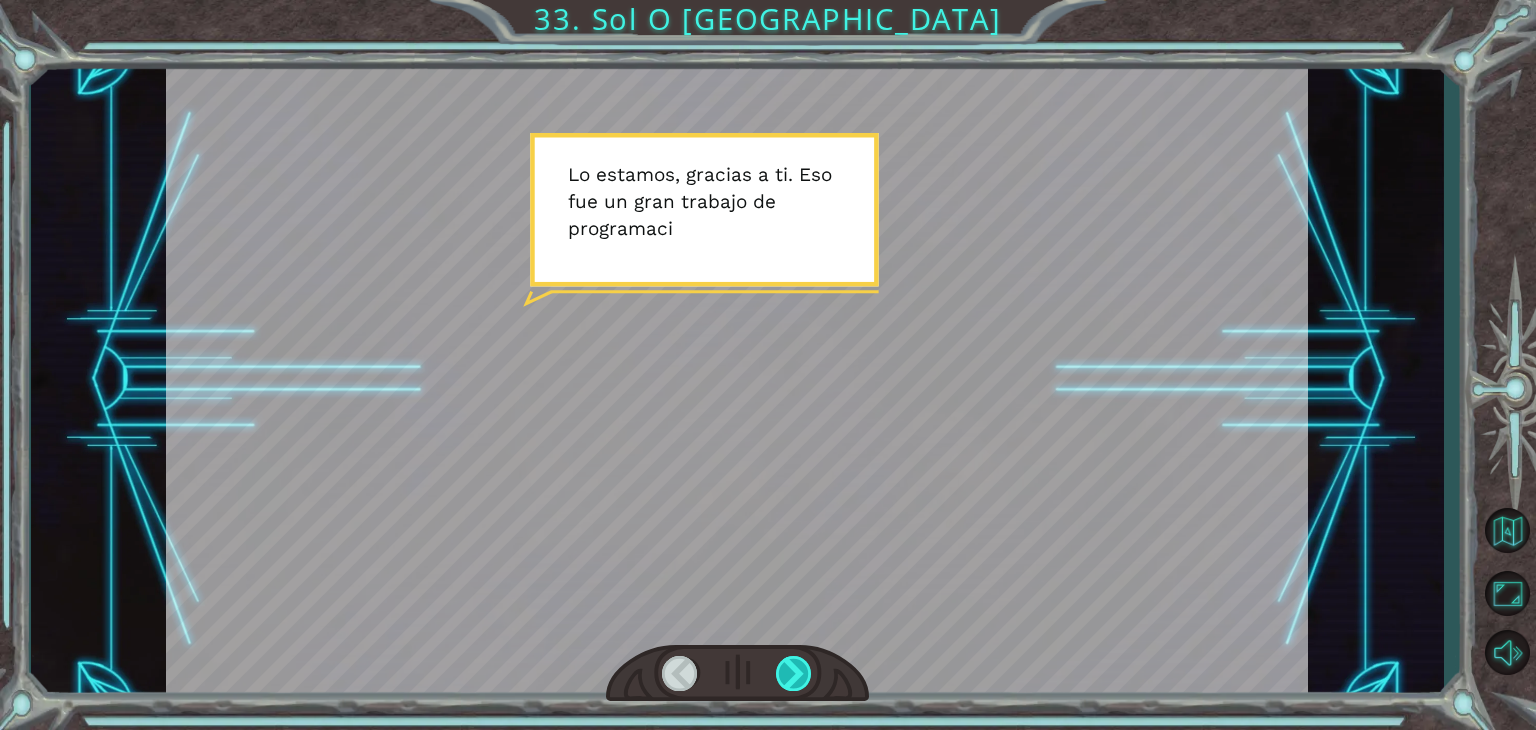 click at bounding box center [794, 673] 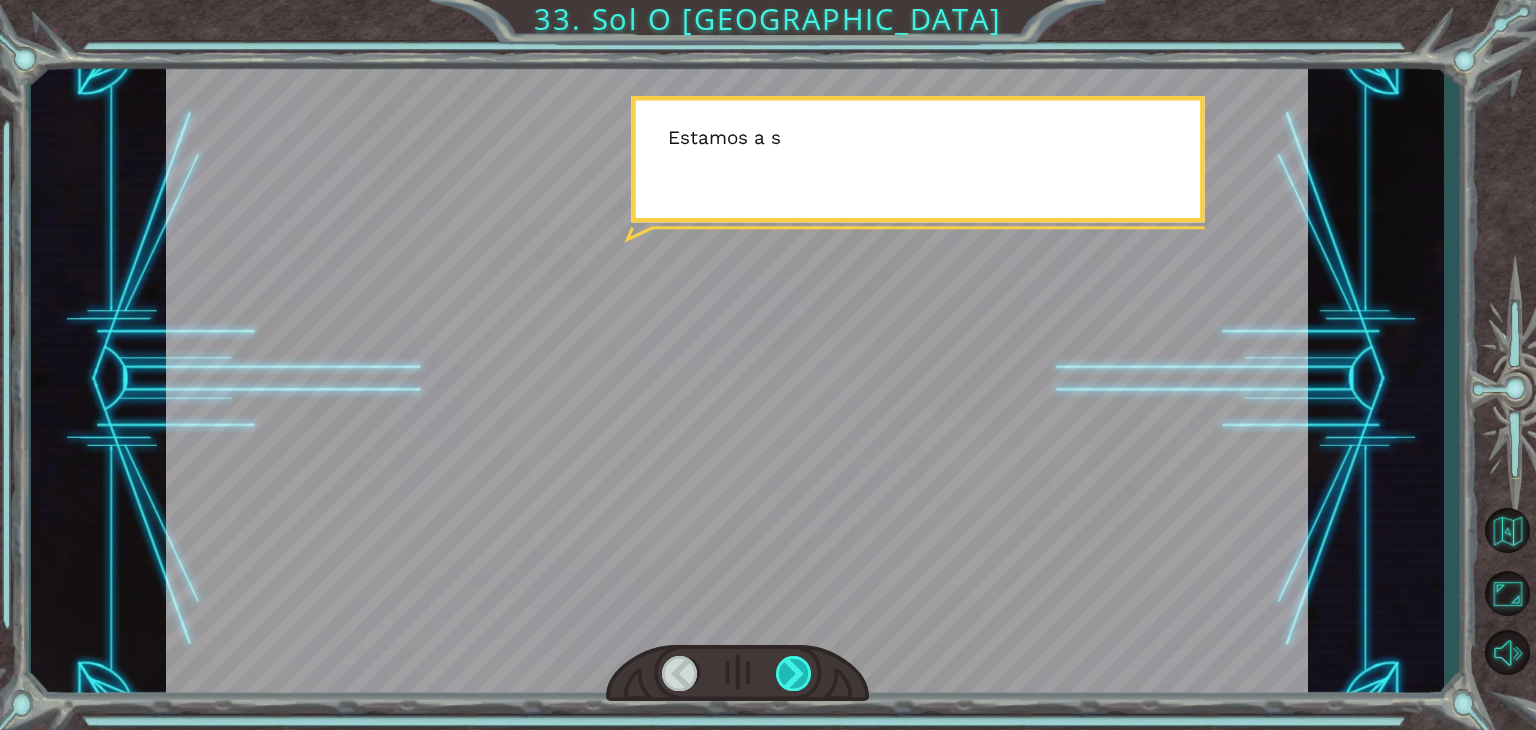 click at bounding box center [794, 673] 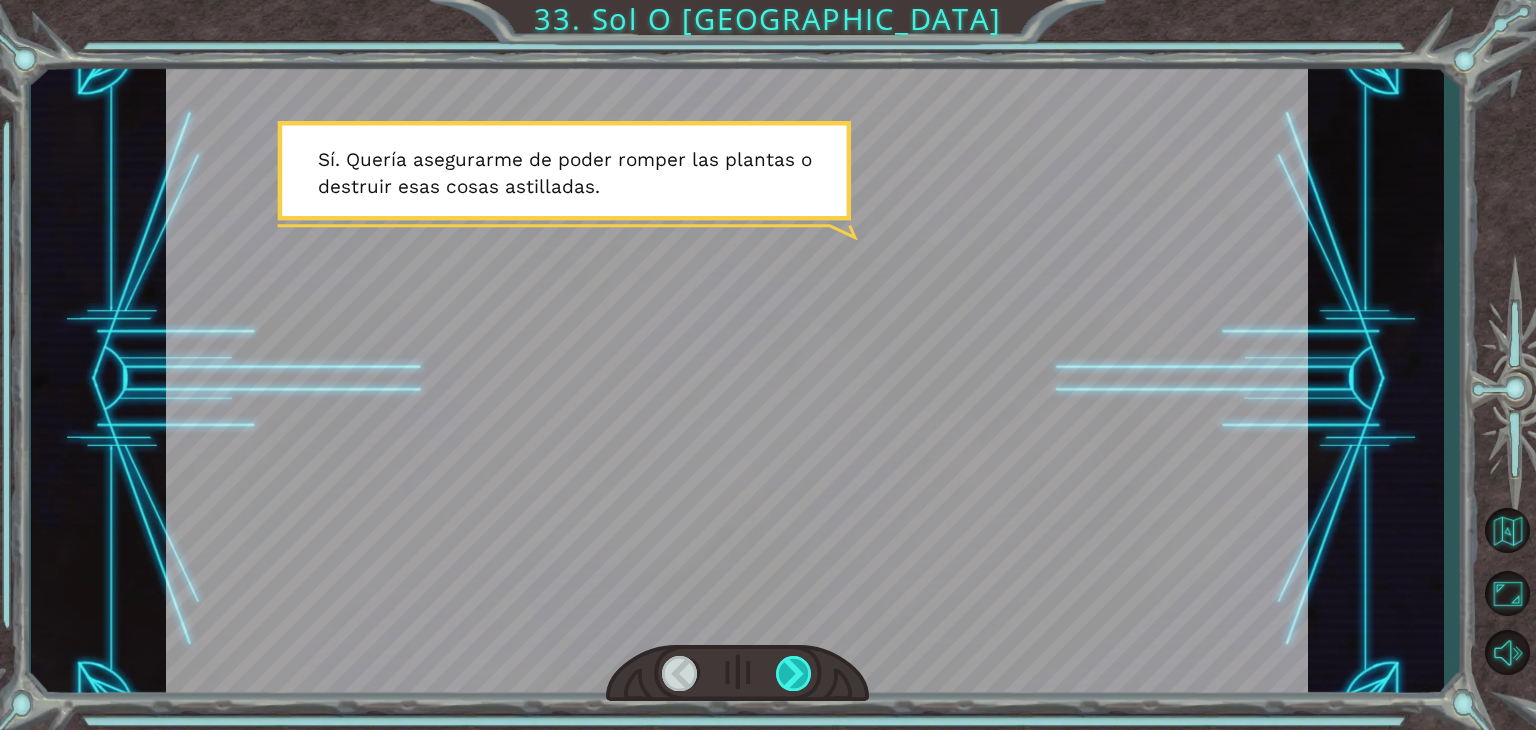 click at bounding box center (794, 673) 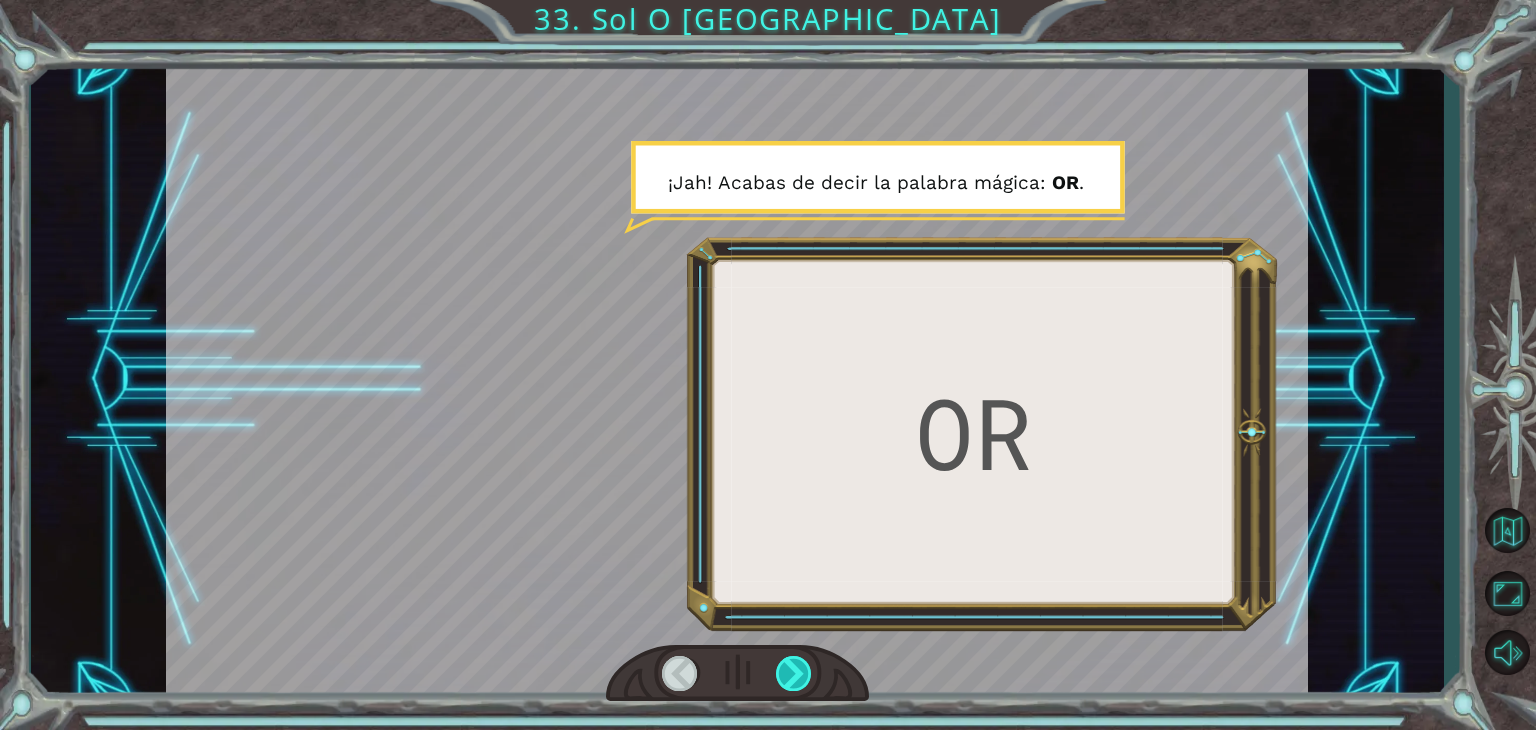 click at bounding box center [794, 673] 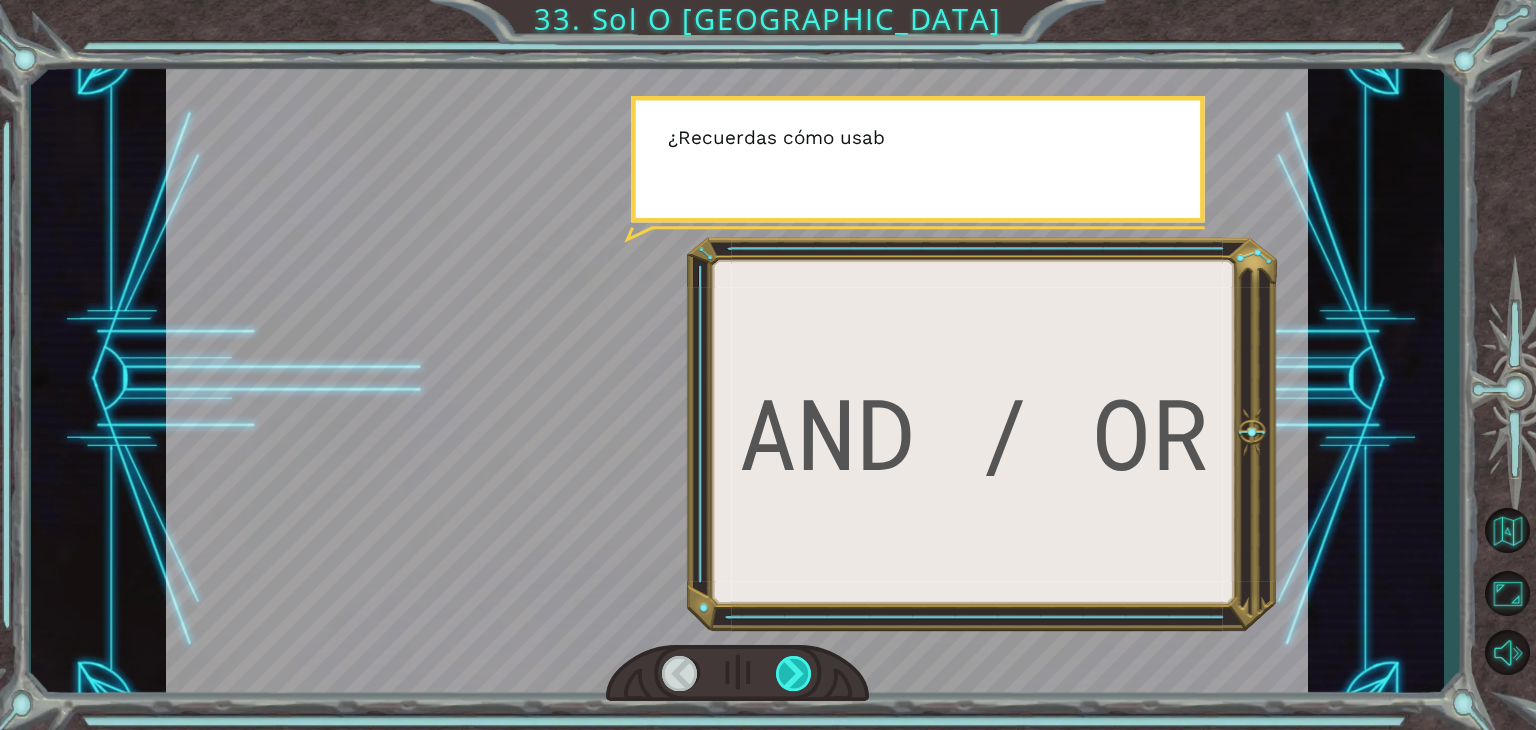 click at bounding box center (794, 673) 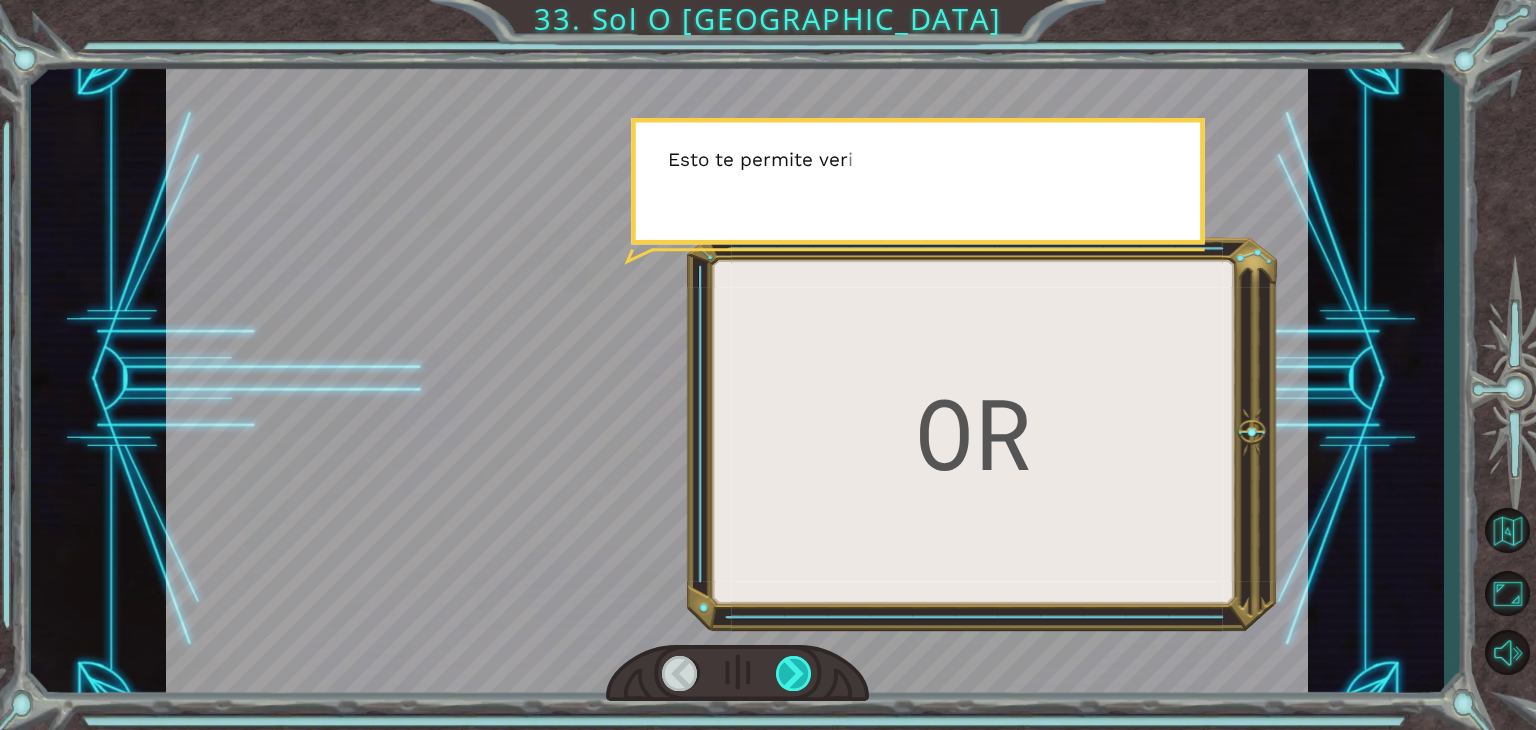 click at bounding box center (794, 673) 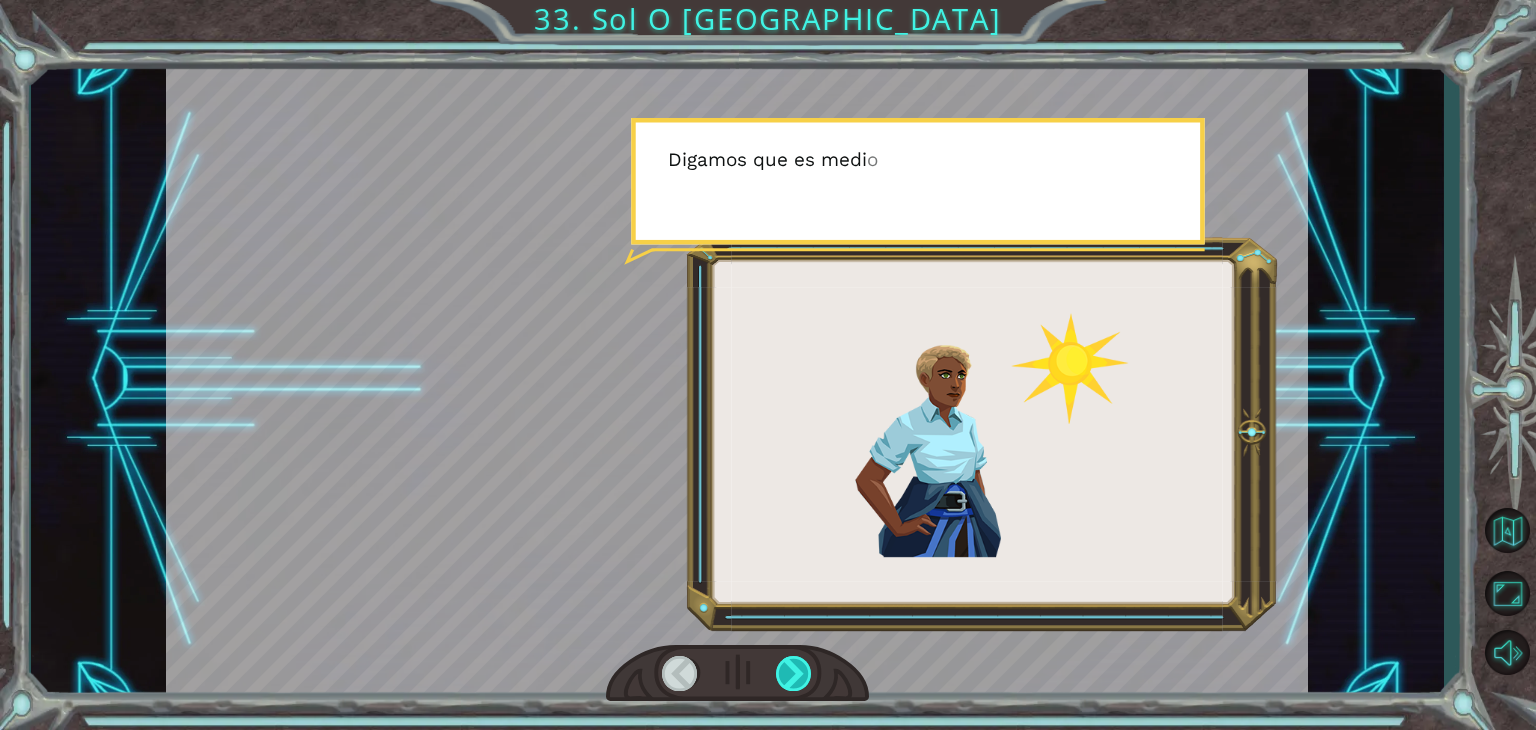 click at bounding box center (794, 673) 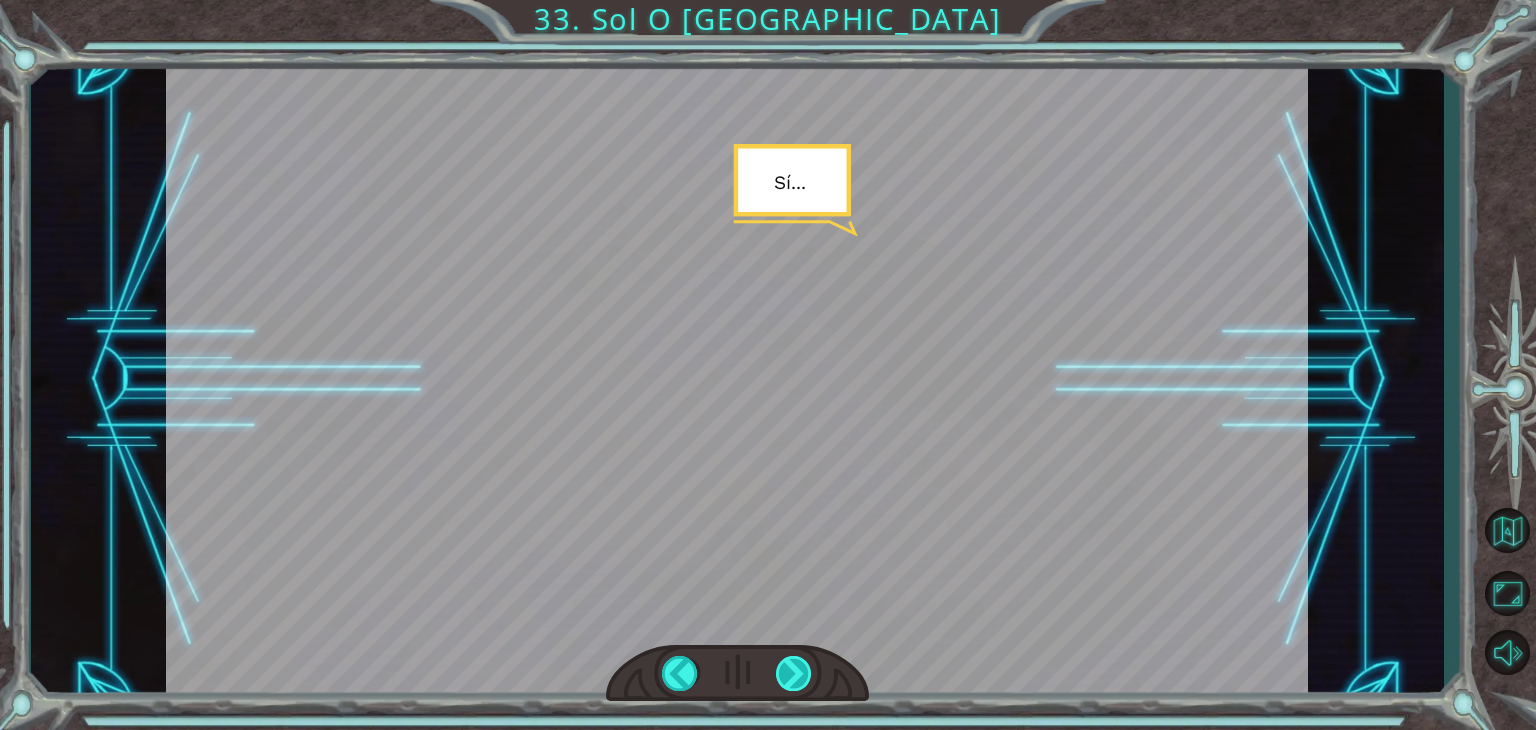 click at bounding box center [794, 673] 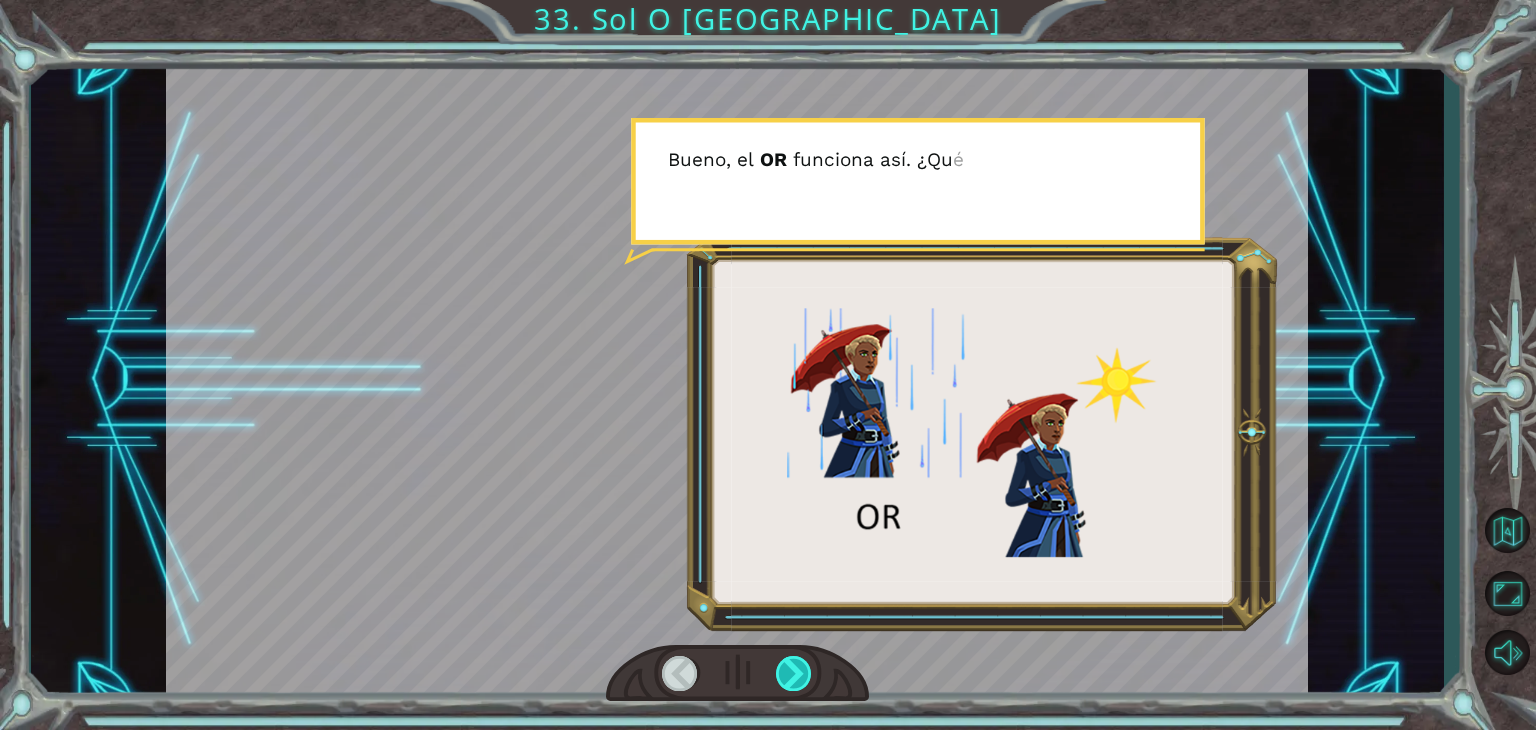 click at bounding box center (794, 673) 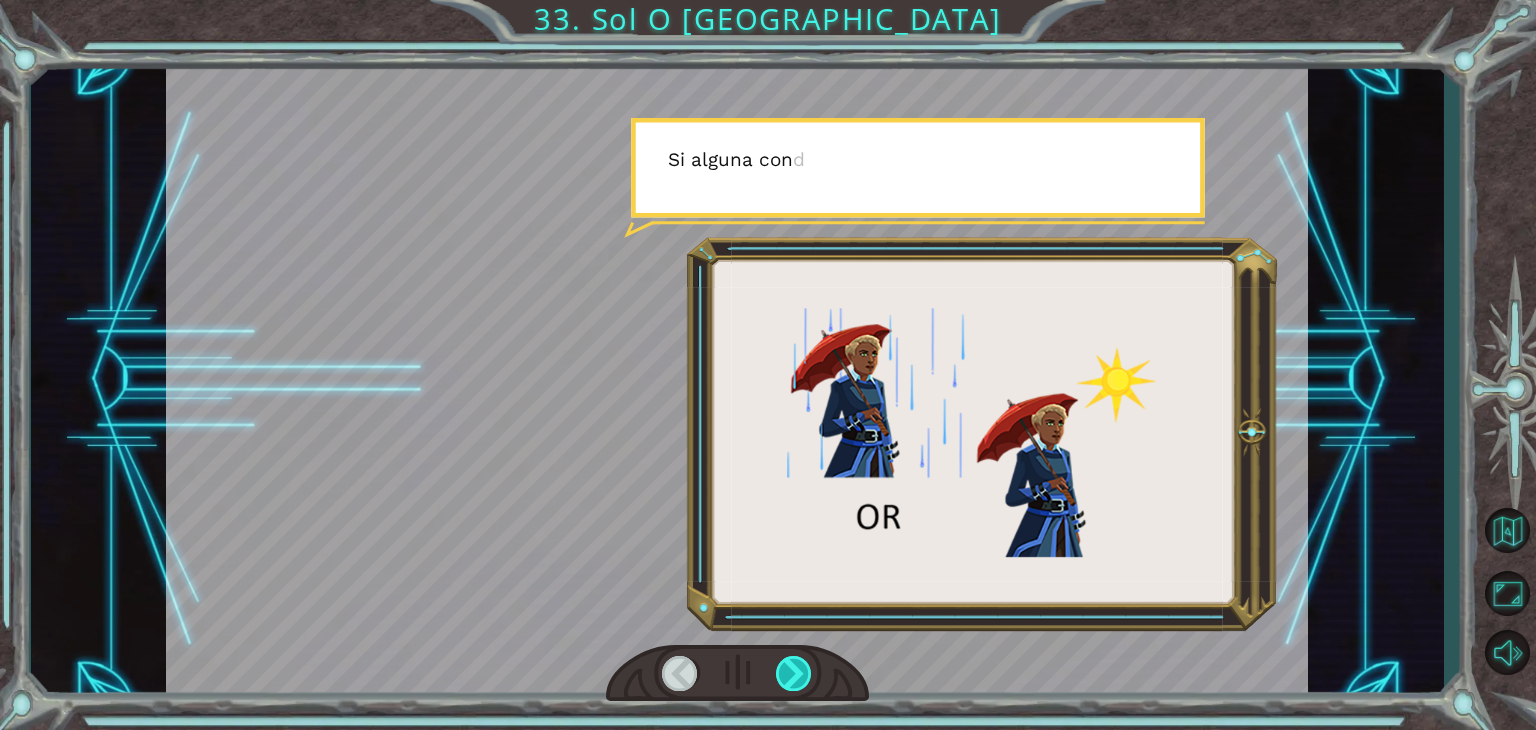 click at bounding box center (794, 673) 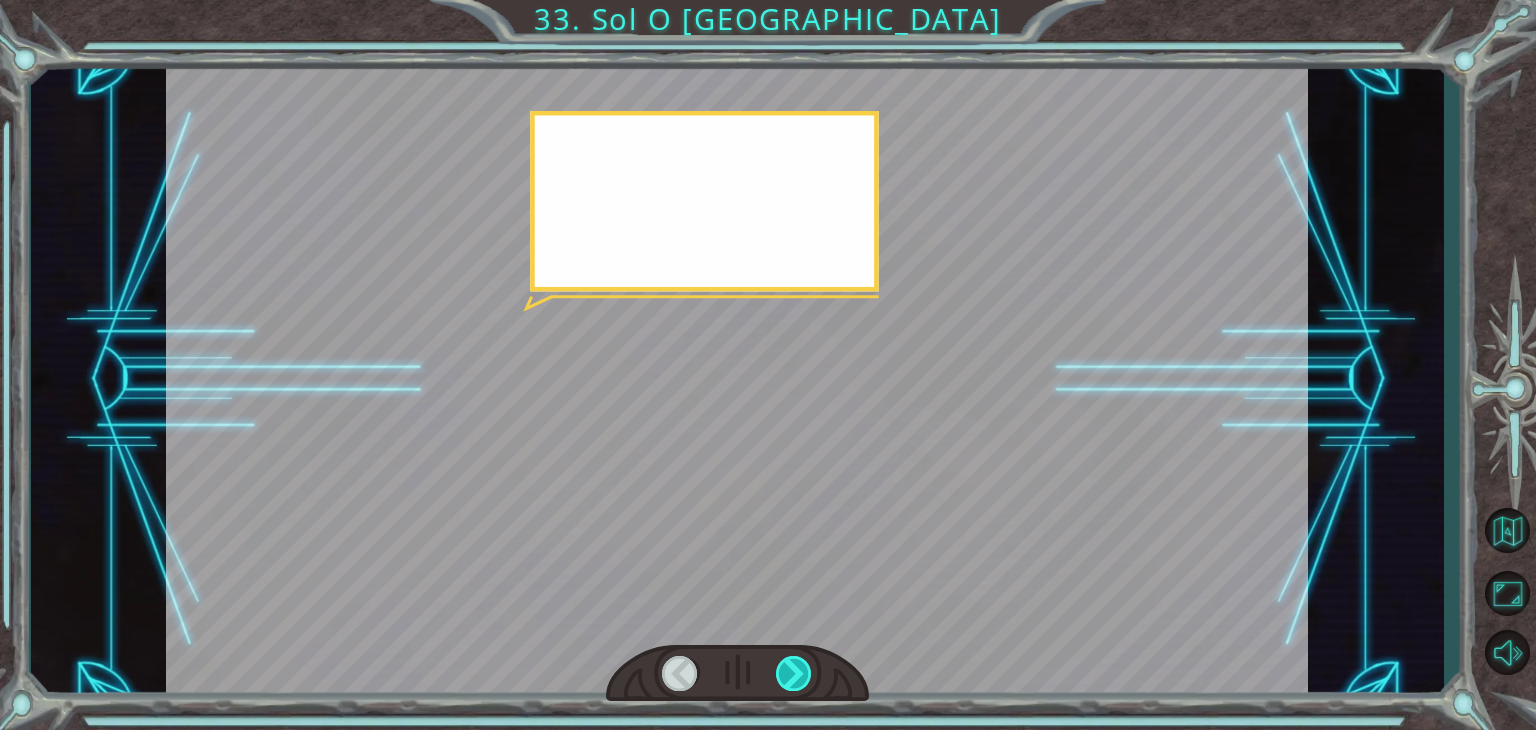 click at bounding box center (794, 673) 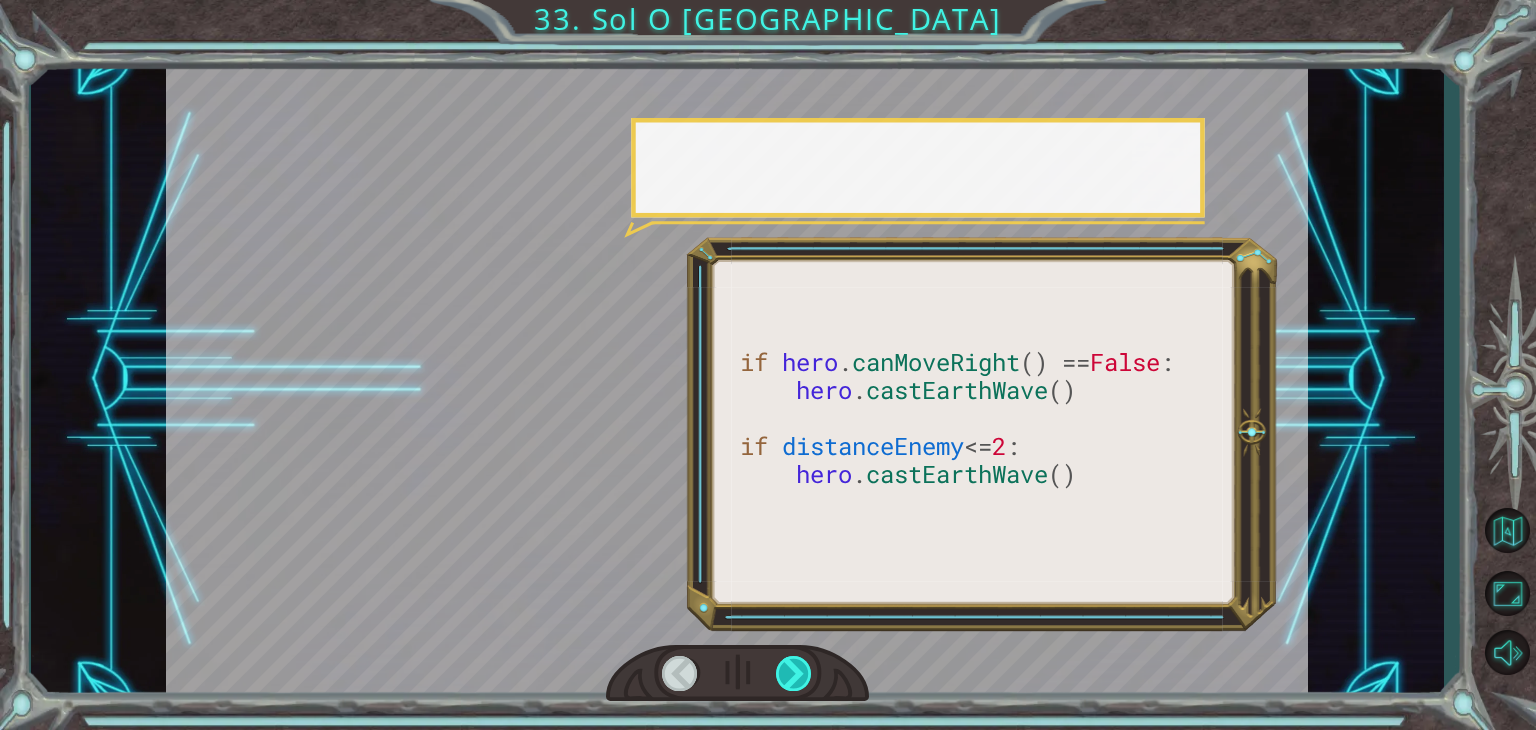 click at bounding box center [794, 673] 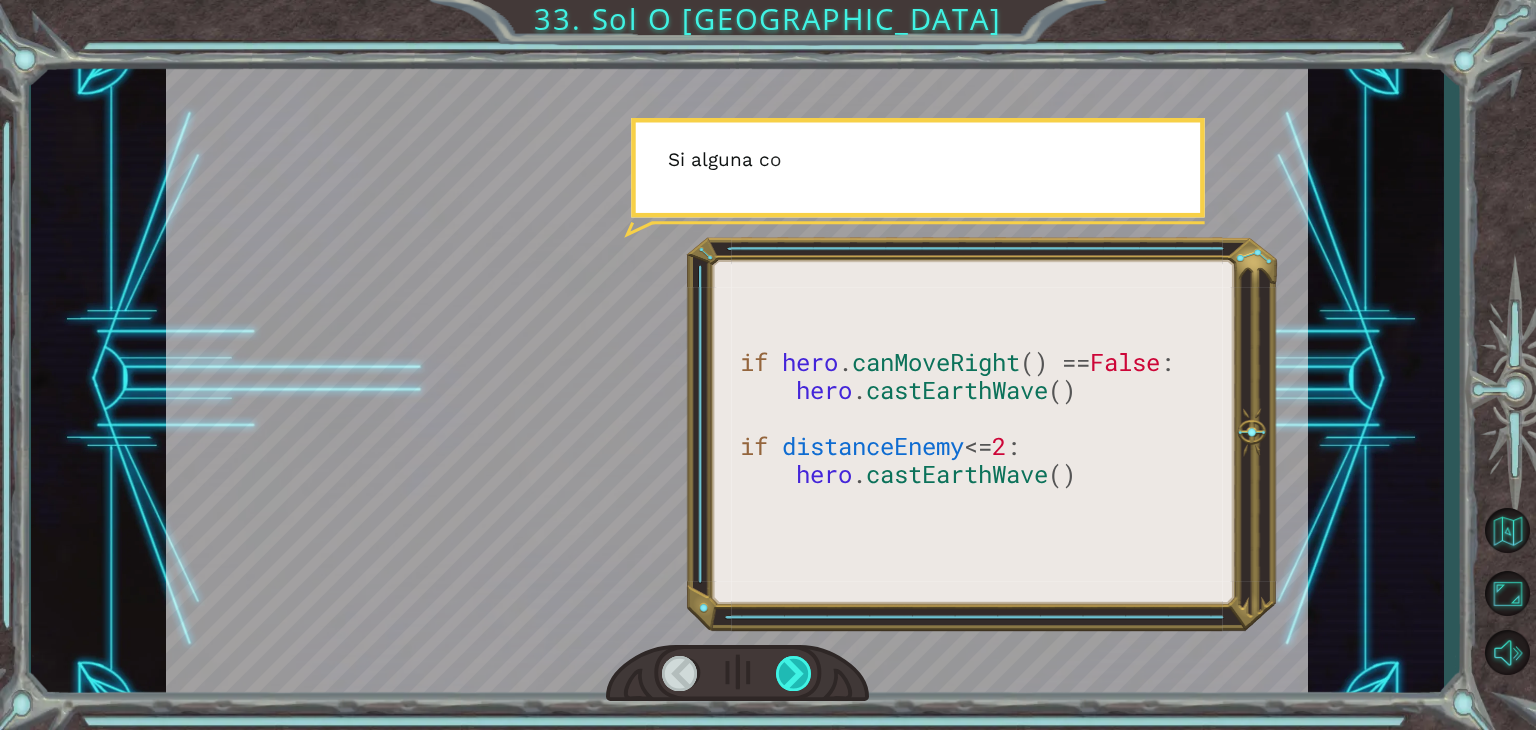 click at bounding box center [794, 673] 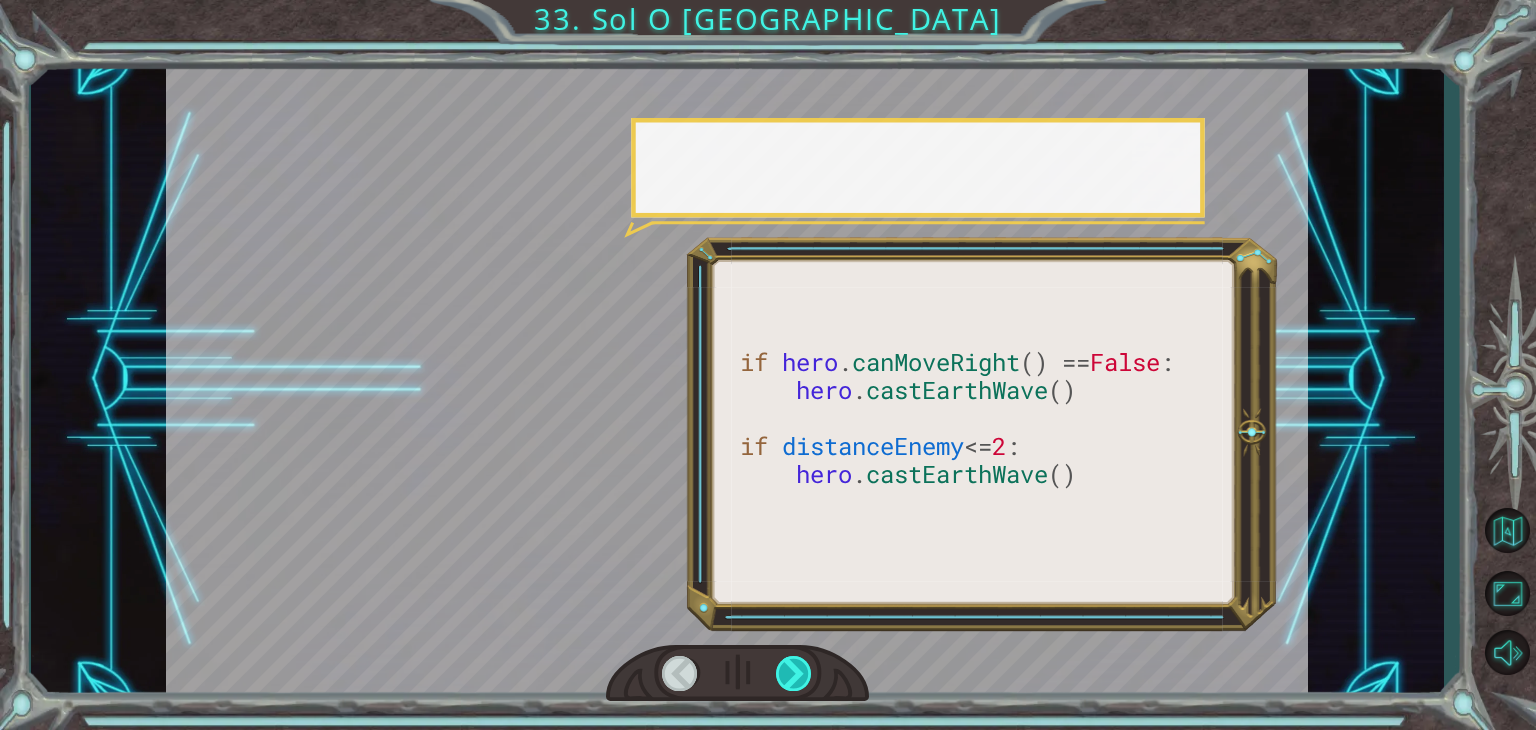 click at bounding box center (794, 673) 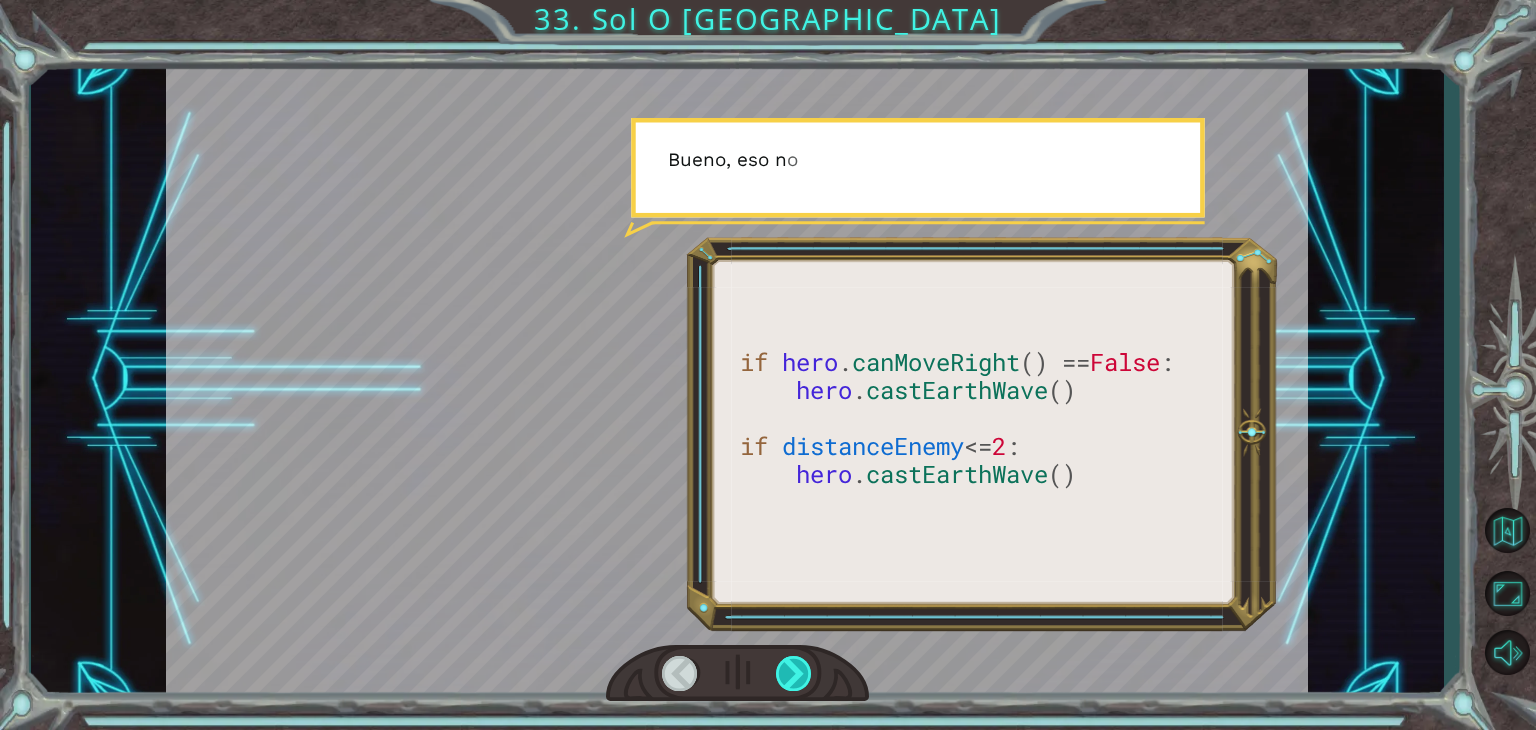 click at bounding box center (794, 673) 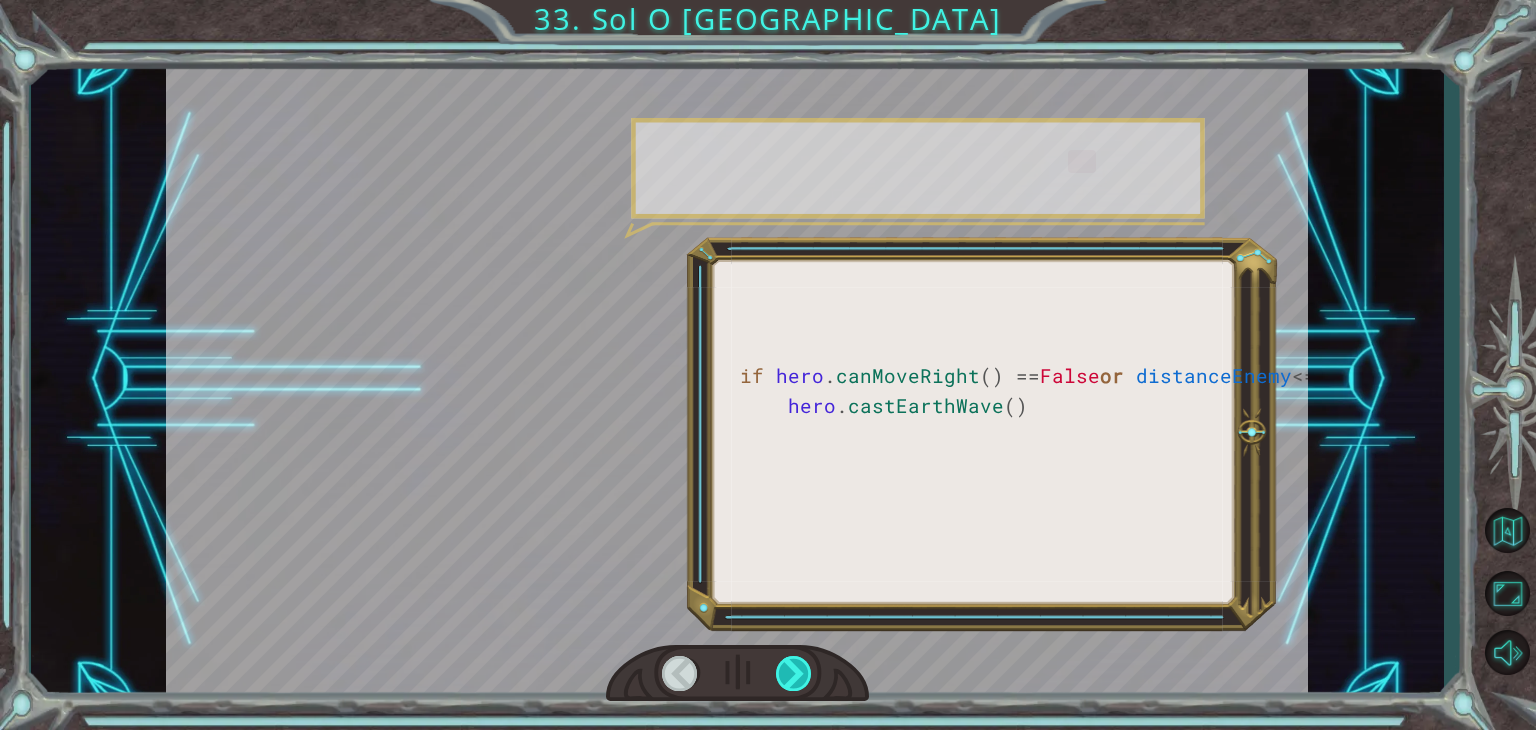 click at bounding box center [794, 673] 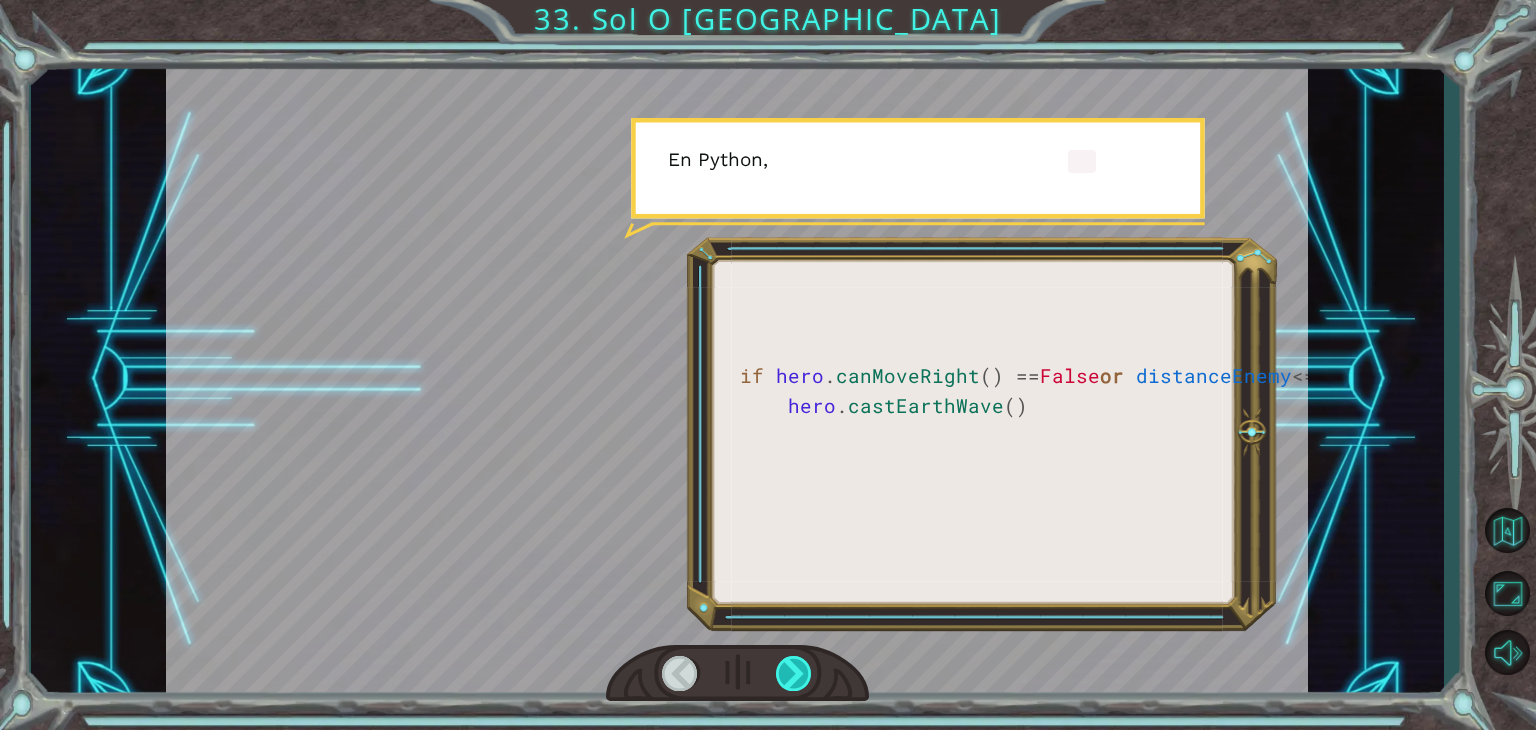 click at bounding box center [794, 673] 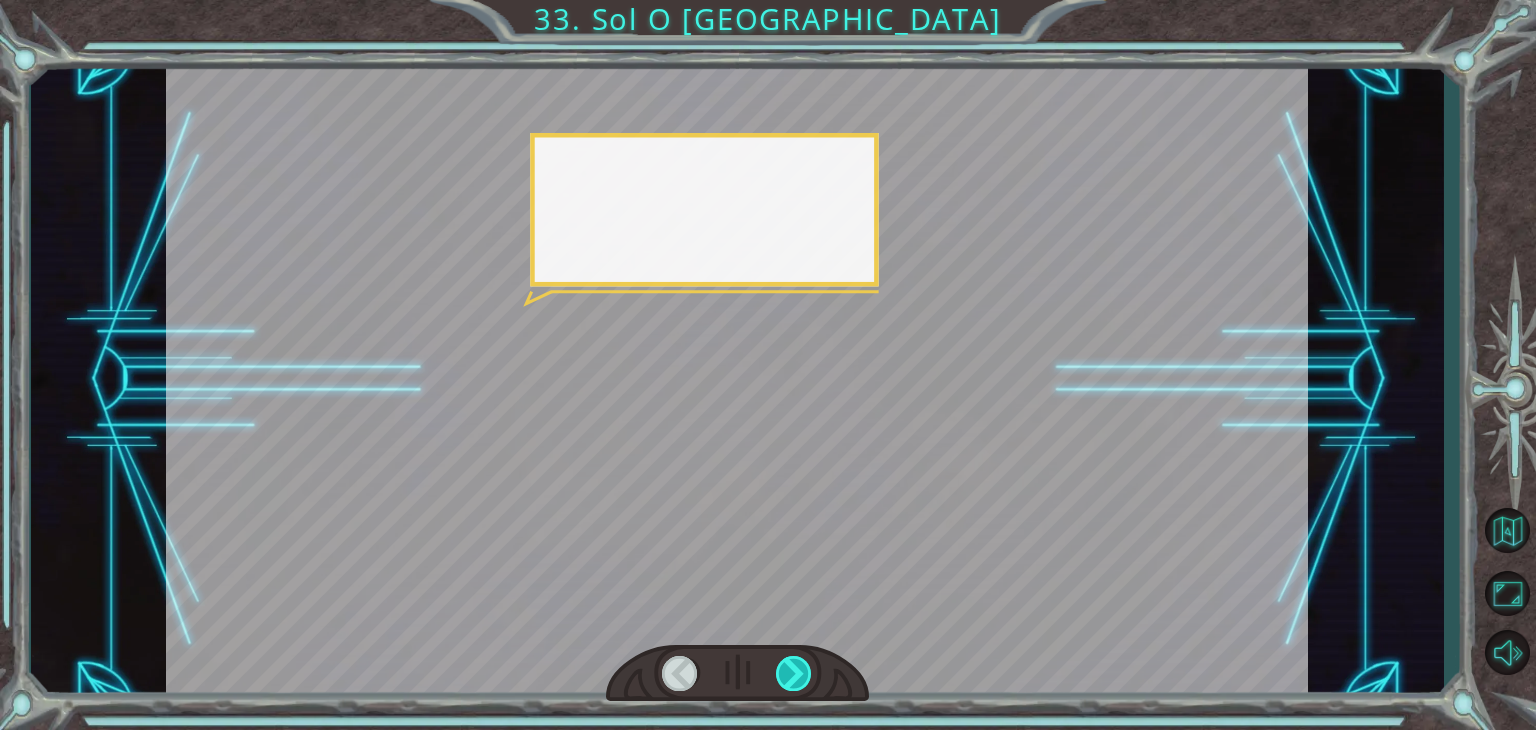 click at bounding box center [794, 673] 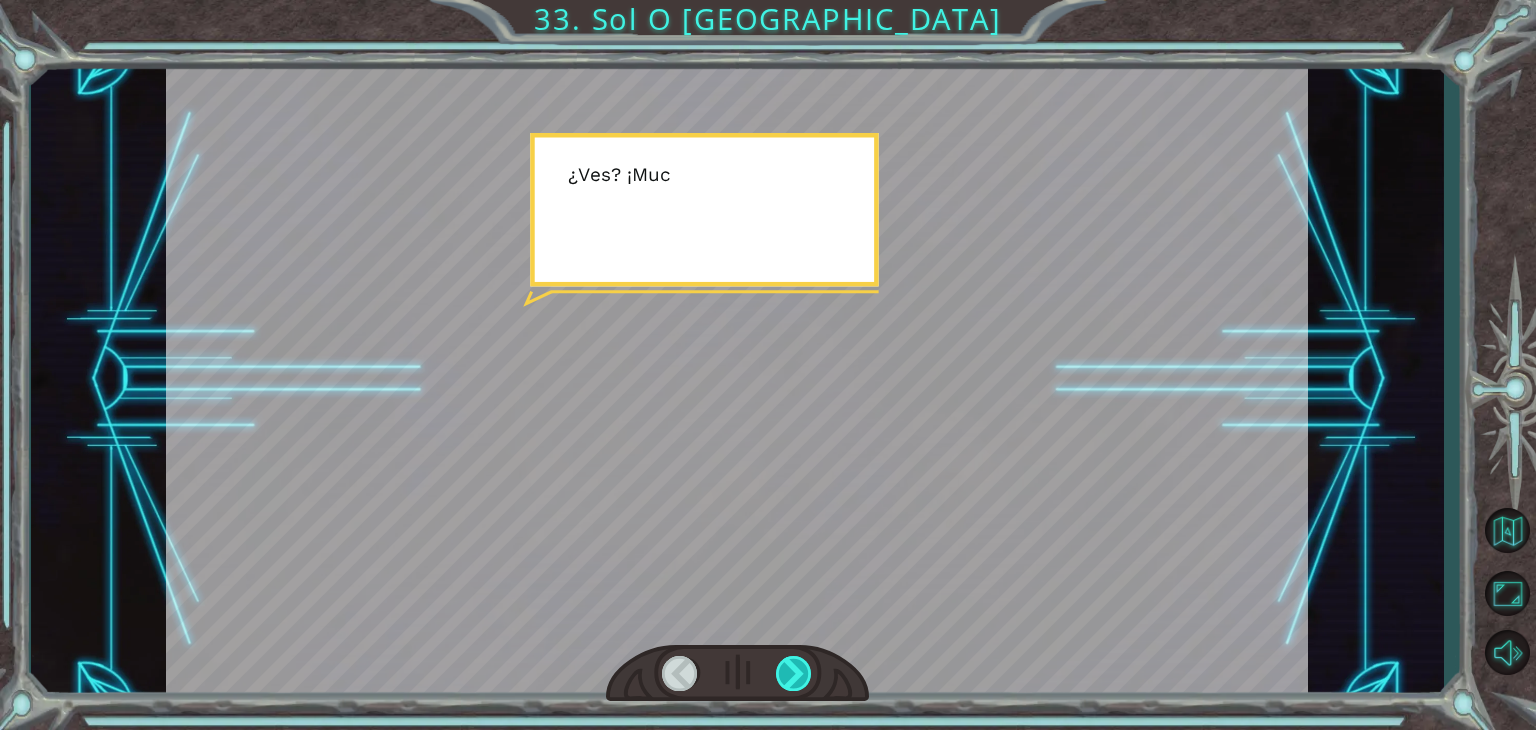 click at bounding box center [794, 673] 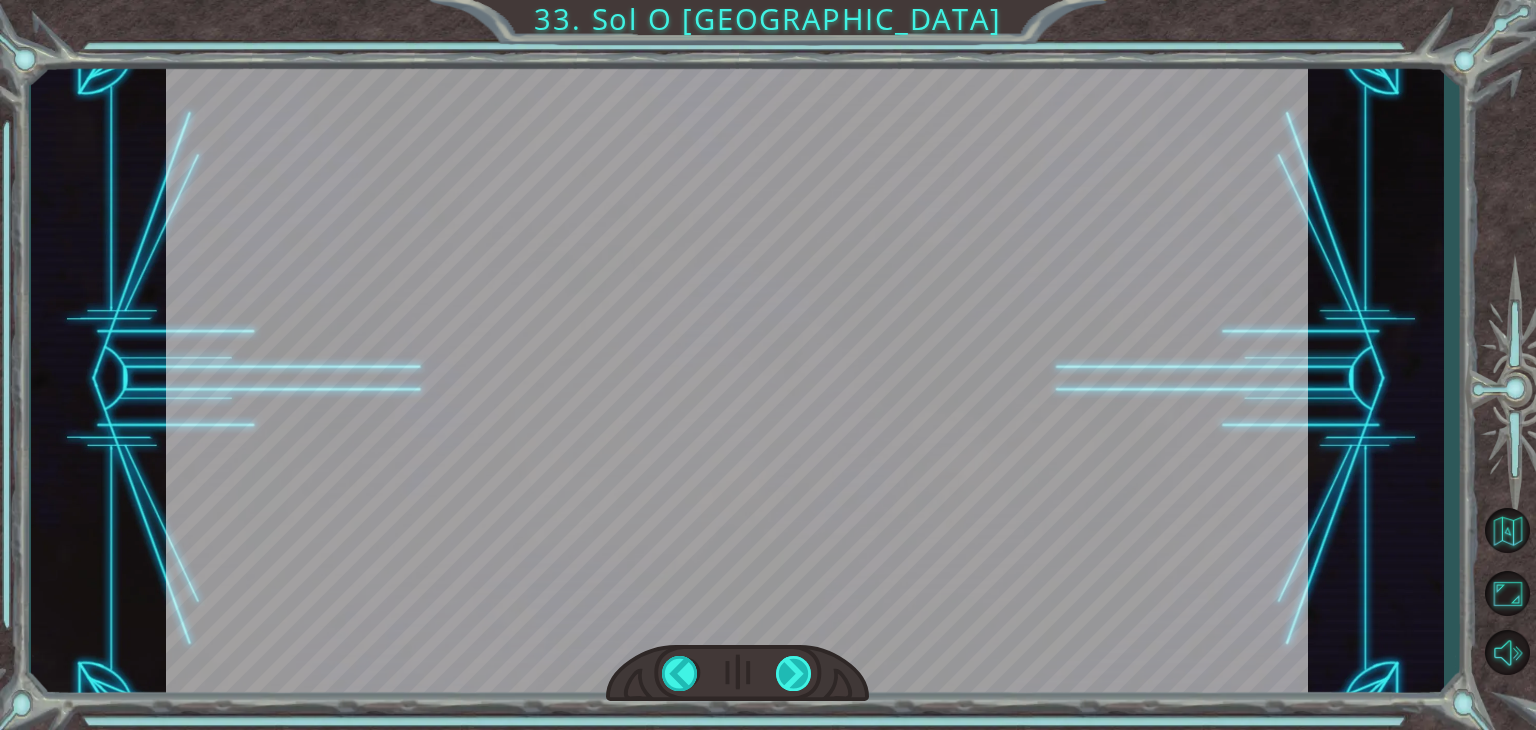 click on "if   hero . canMoveRight () ==  False  or   distanceEnemy  <=  2 :      hero . castEarthWave ()       E s o   f u e   u n   p o c o   a t e r r a d o r .   ¿ E s t á i s   l o s   d o s   b i e n ?    L o   e s t a m o s ,   g r a c i a s   a   t i .   E s o   f u e   u n   g r a n   t r a b a j o   d e   p r o g r a m a c i ó n .   E s t o y   i m p r e s i o n a d o . E s t a m o s   a   s a l v o   p o r   a h o r a ,   a s í   q u e   h a y   o t r a   c o s a   q u e   q u i e r o   m o s t r a r t e .   ¿ R e c u e r d a s   c ó m o   u s a s t e   d o s   c o n d i c i o n a l e s   d i f e r e n t e s   a l l í   a t r á s ?    S í .   Q u e r í a   a s e g u r a r m e   d e   p o d e r   r o m p e r   l a s   p l a n t a s   o   d e s t r u i r   e s a s   c o s a s   a s t i l l a d a s . ¡ J a h !   A c a b a s   d e   d e c i r   l a   p a l a b r a   m á g i c a :   O R .    ¿ R e c u e r d a s   c ó m o   u s a b a s   Y   p a r a   c o m b i n a r   c o n d i c i o n a" at bounding box center (768, 0) 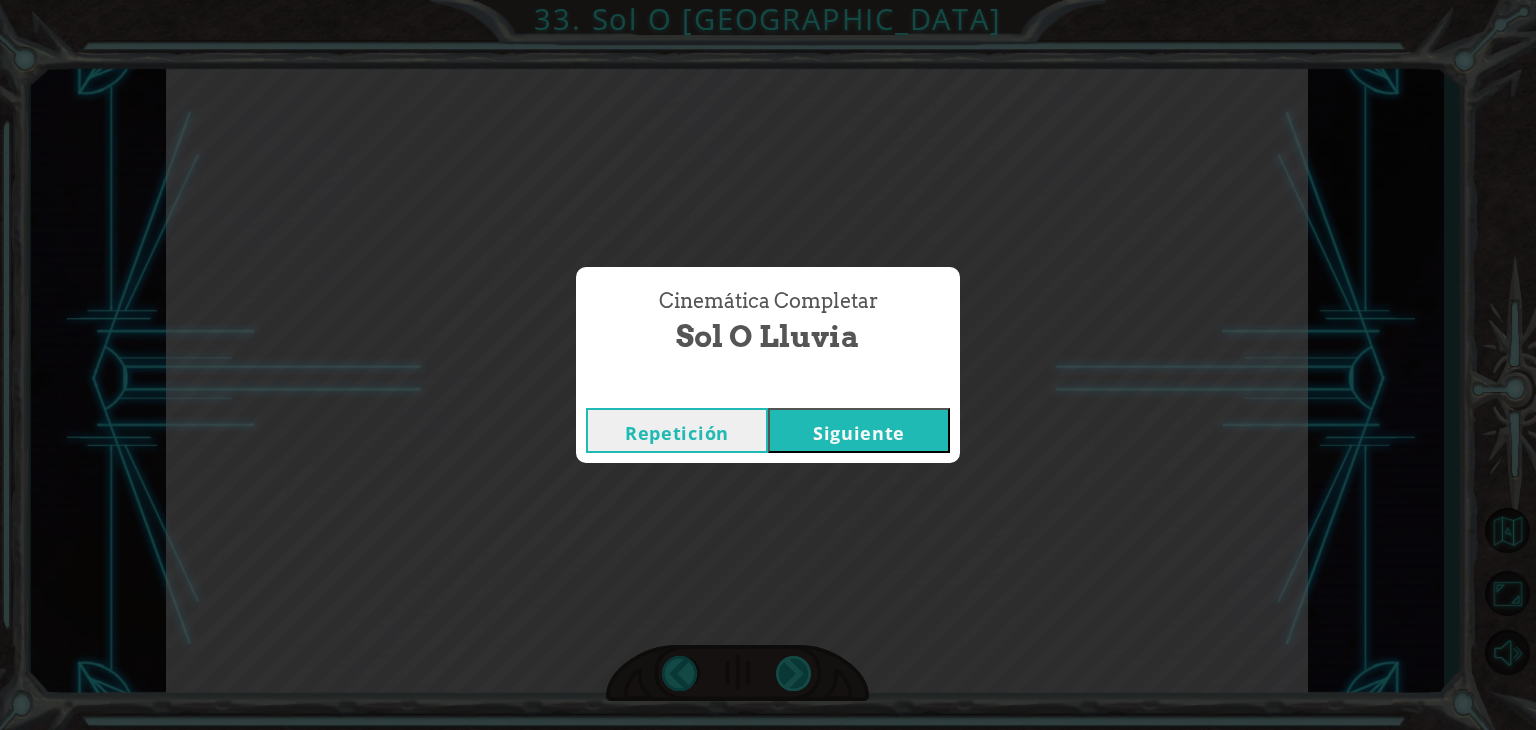 click on "Cinemática Completar     Sol O Lluvia
Repetición
[GEOGRAPHIC_DATA]" at bounding box center (768, 365) 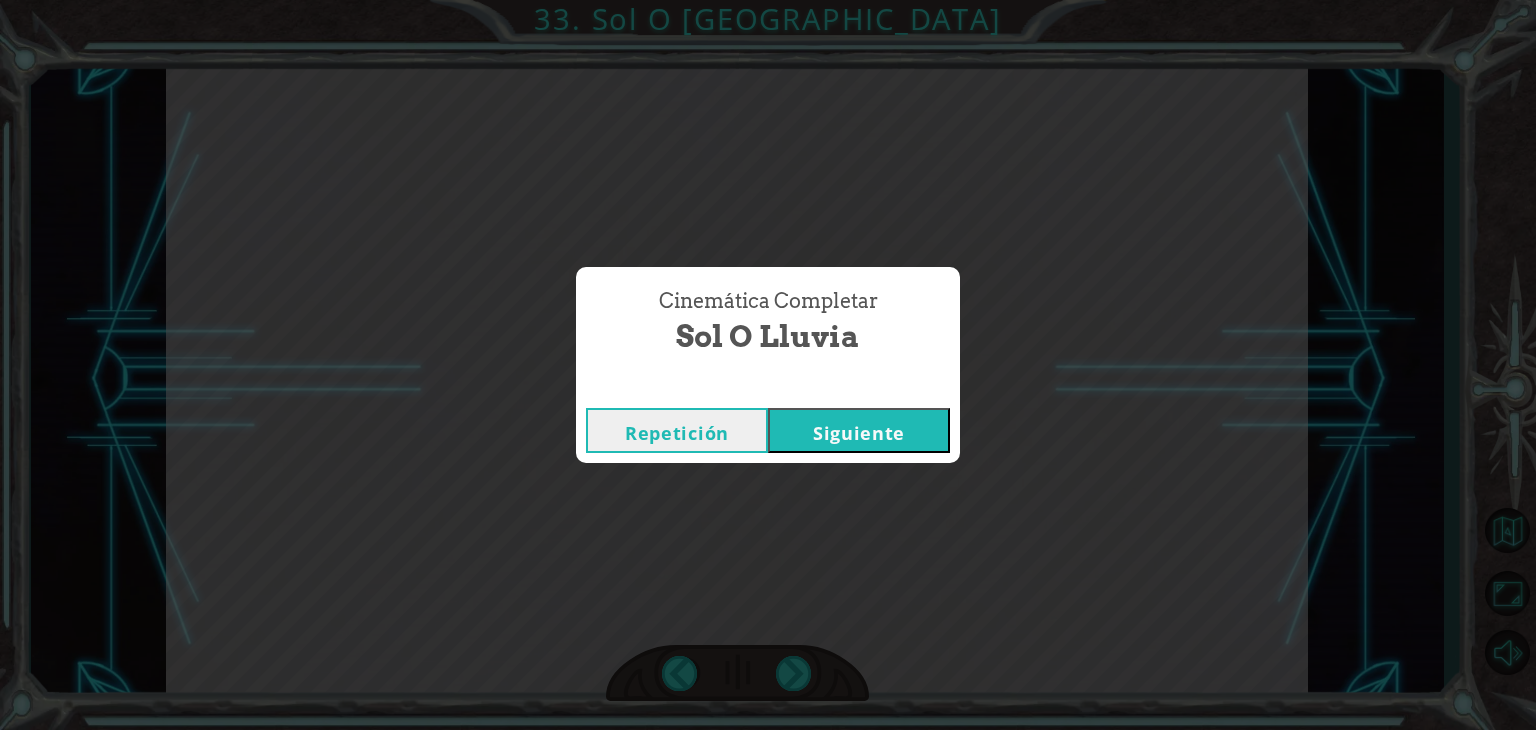 click on "Siguiente" at bounding box center (859, 430) 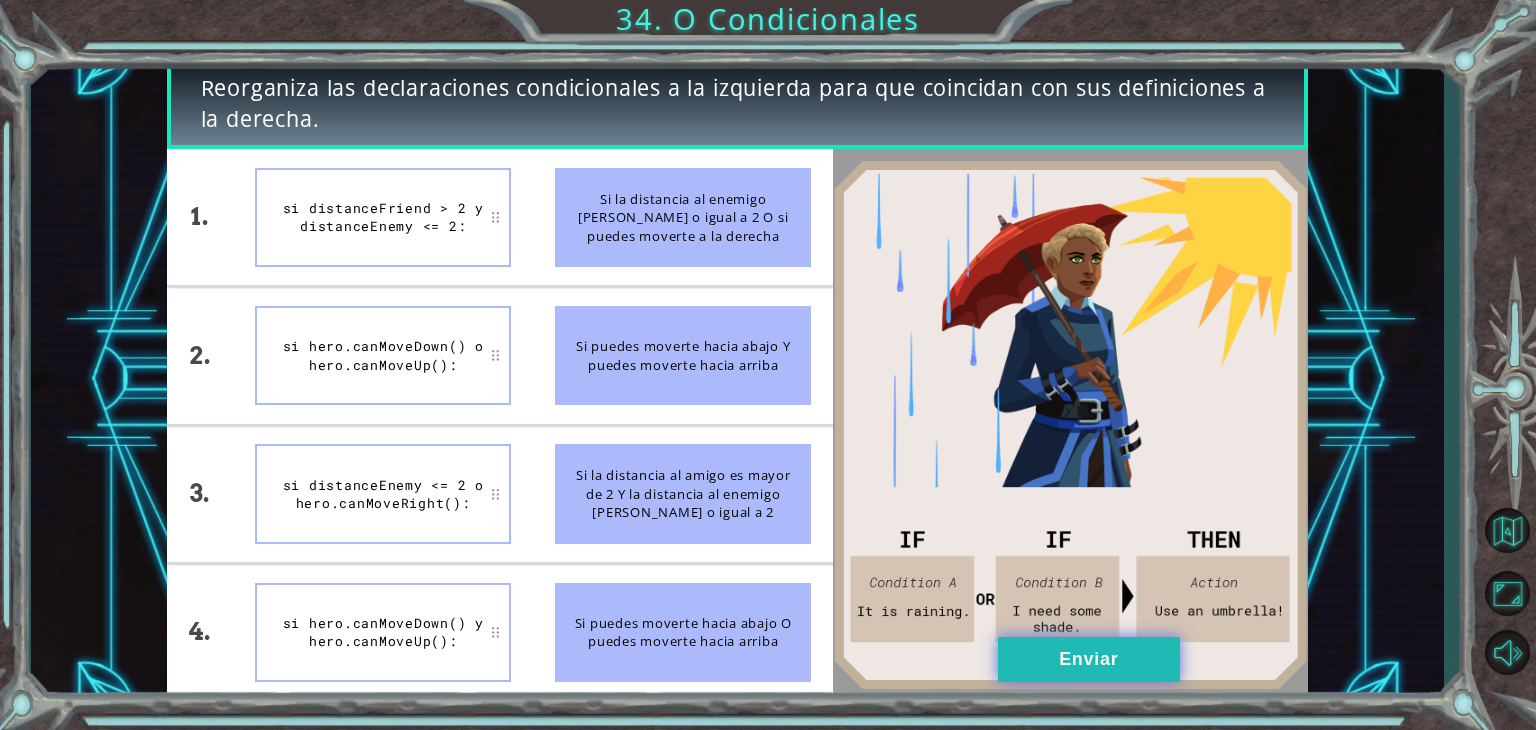 click on "Enviar" at bounding box center [1089, 659] 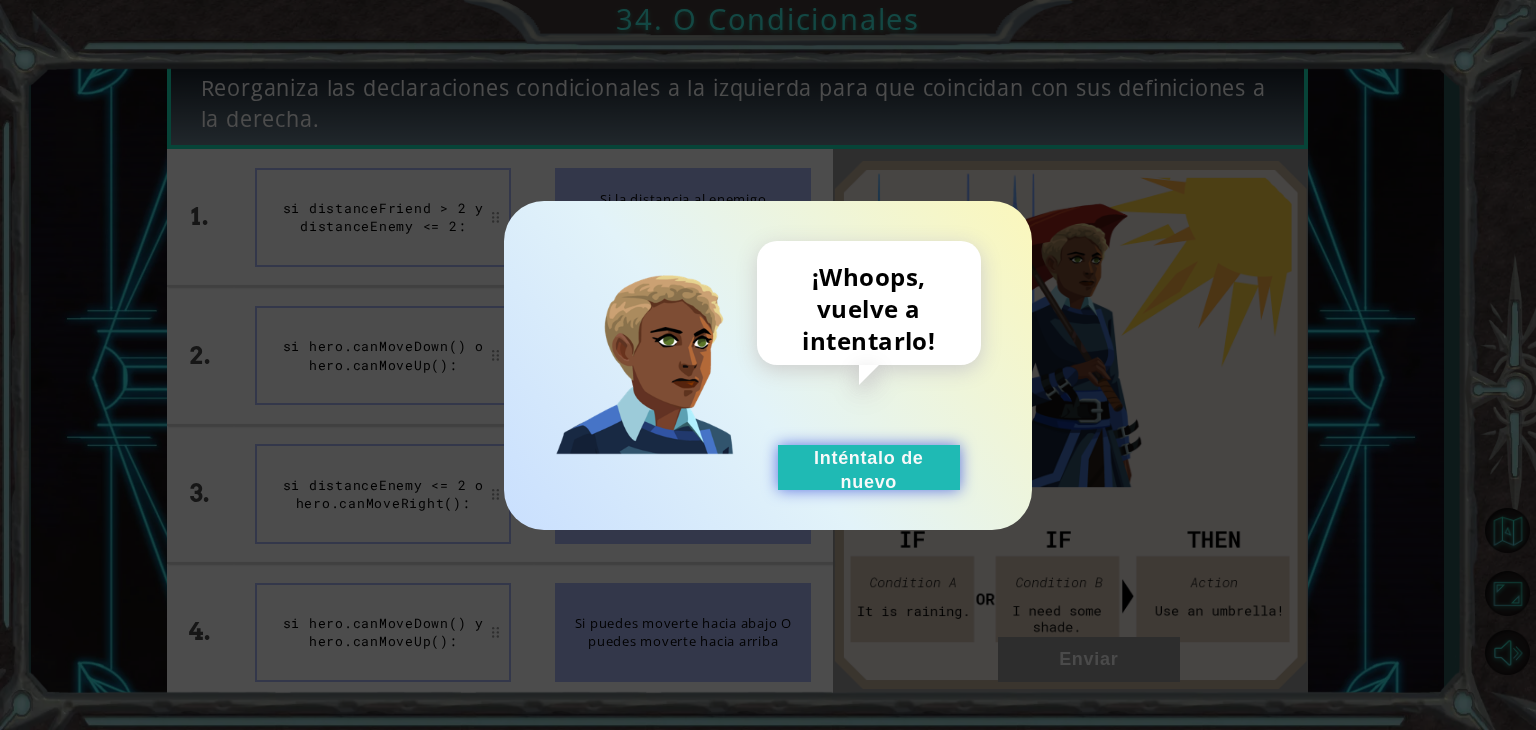 click on "Inténtalo de nuevo" at bounding box center (869, 467) 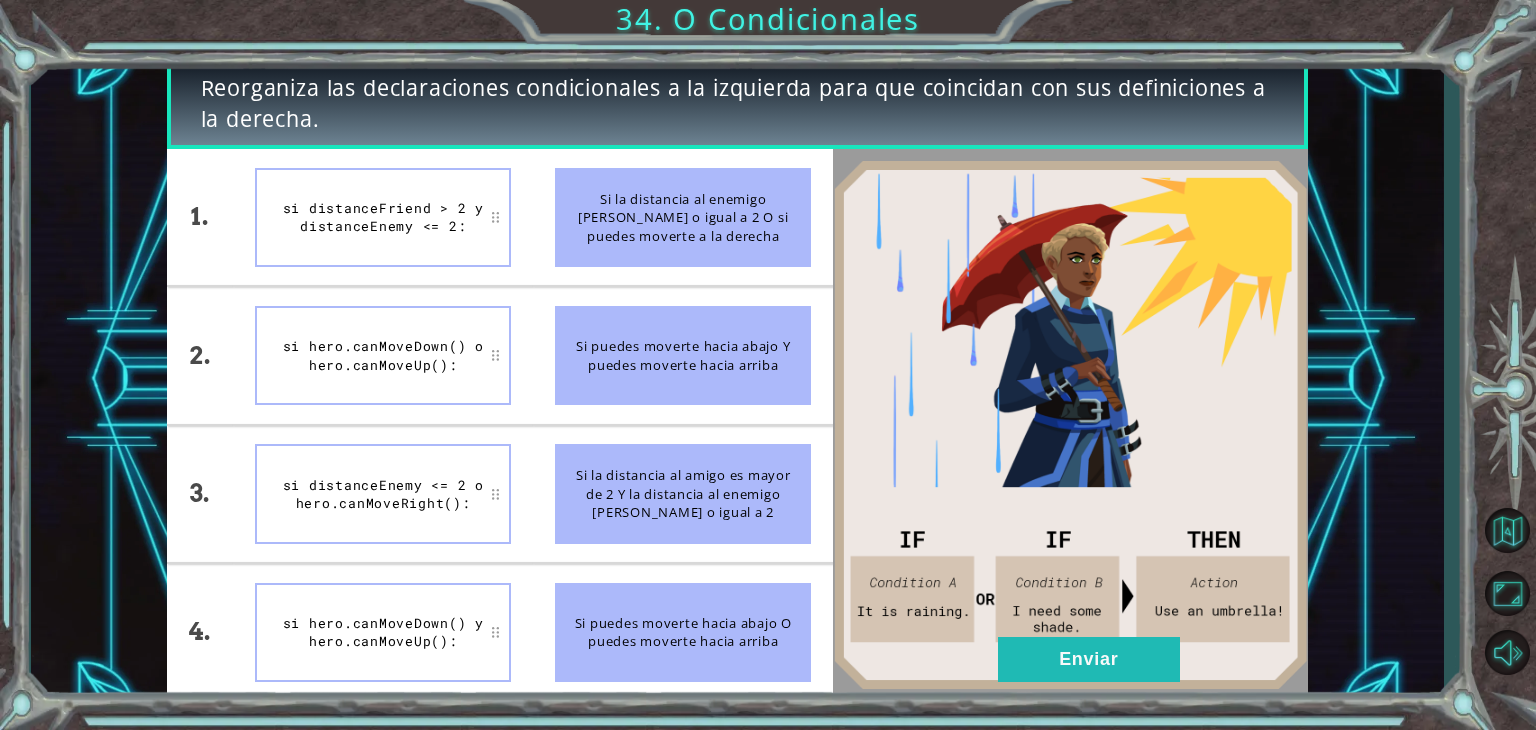 type 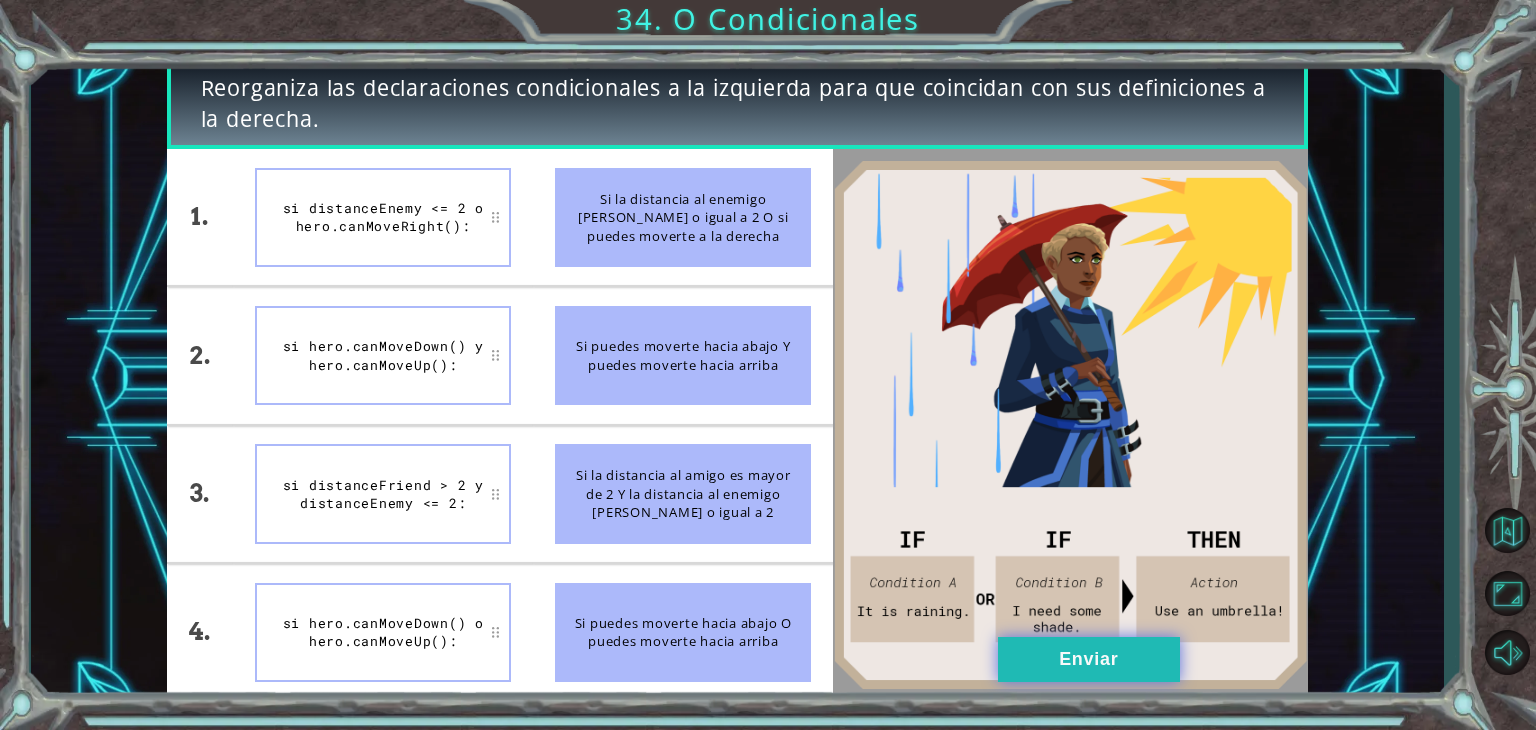 click on "Enviar" at bounding box center (1089, 659) 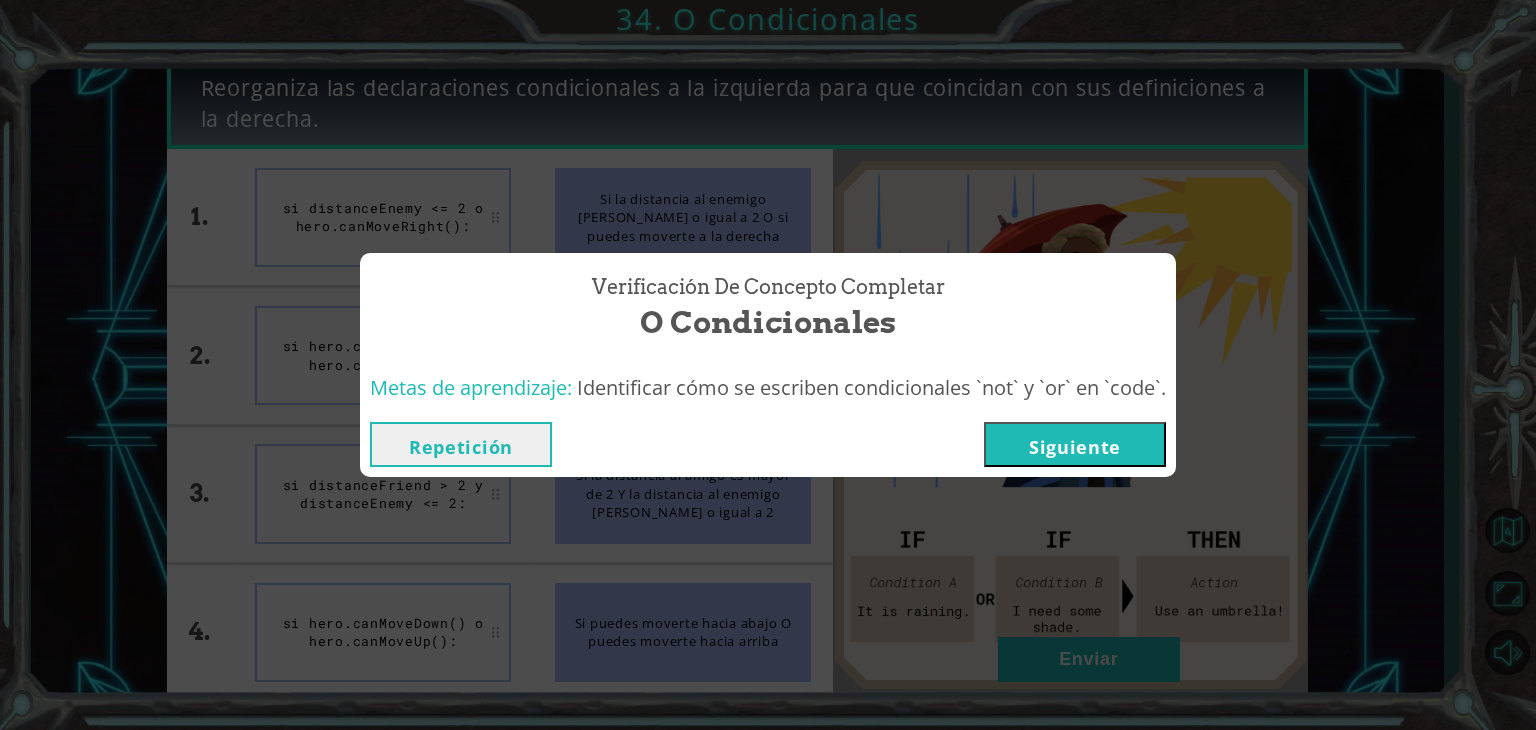 click on "Siguiente" at bounding box center [1075, 444] 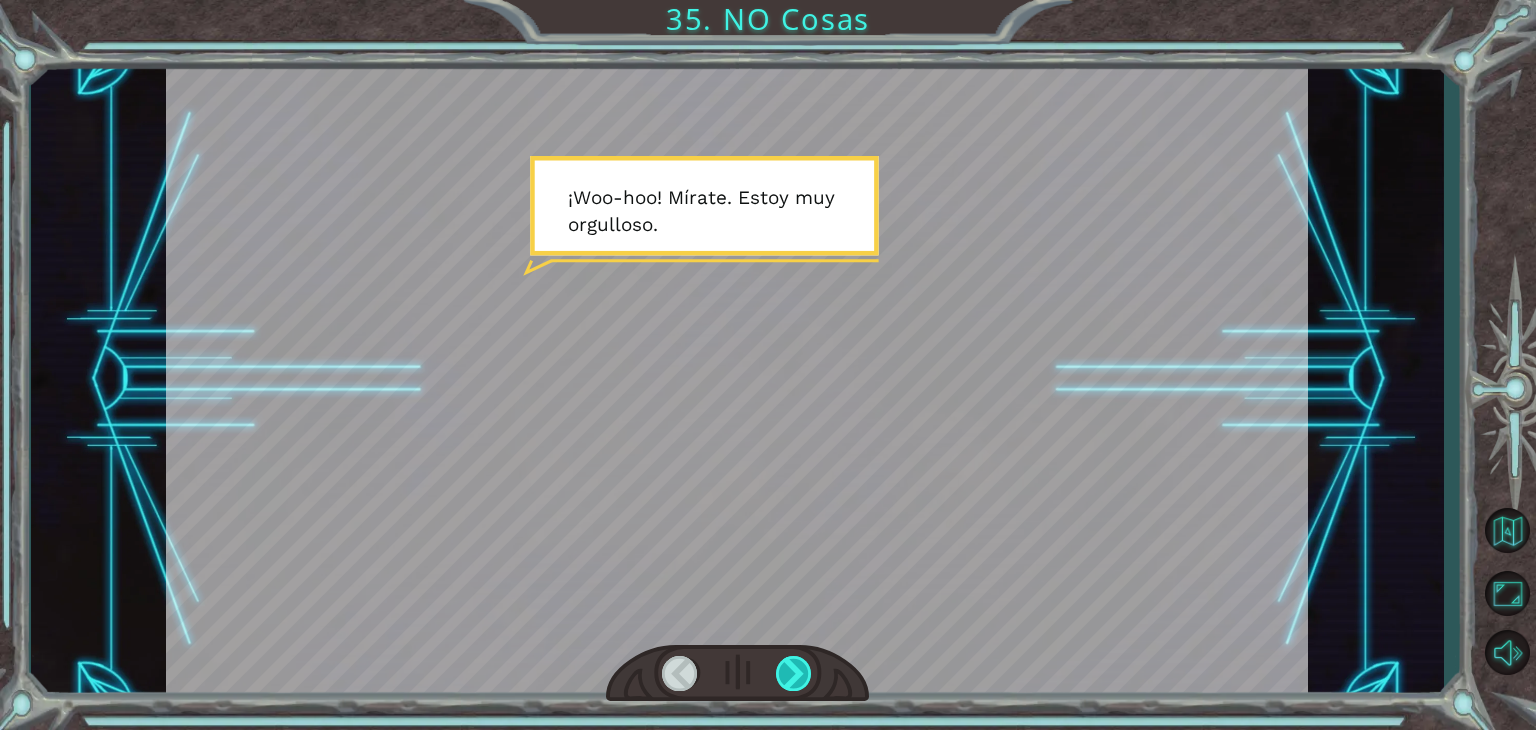 click at bounding box center [794, 673] 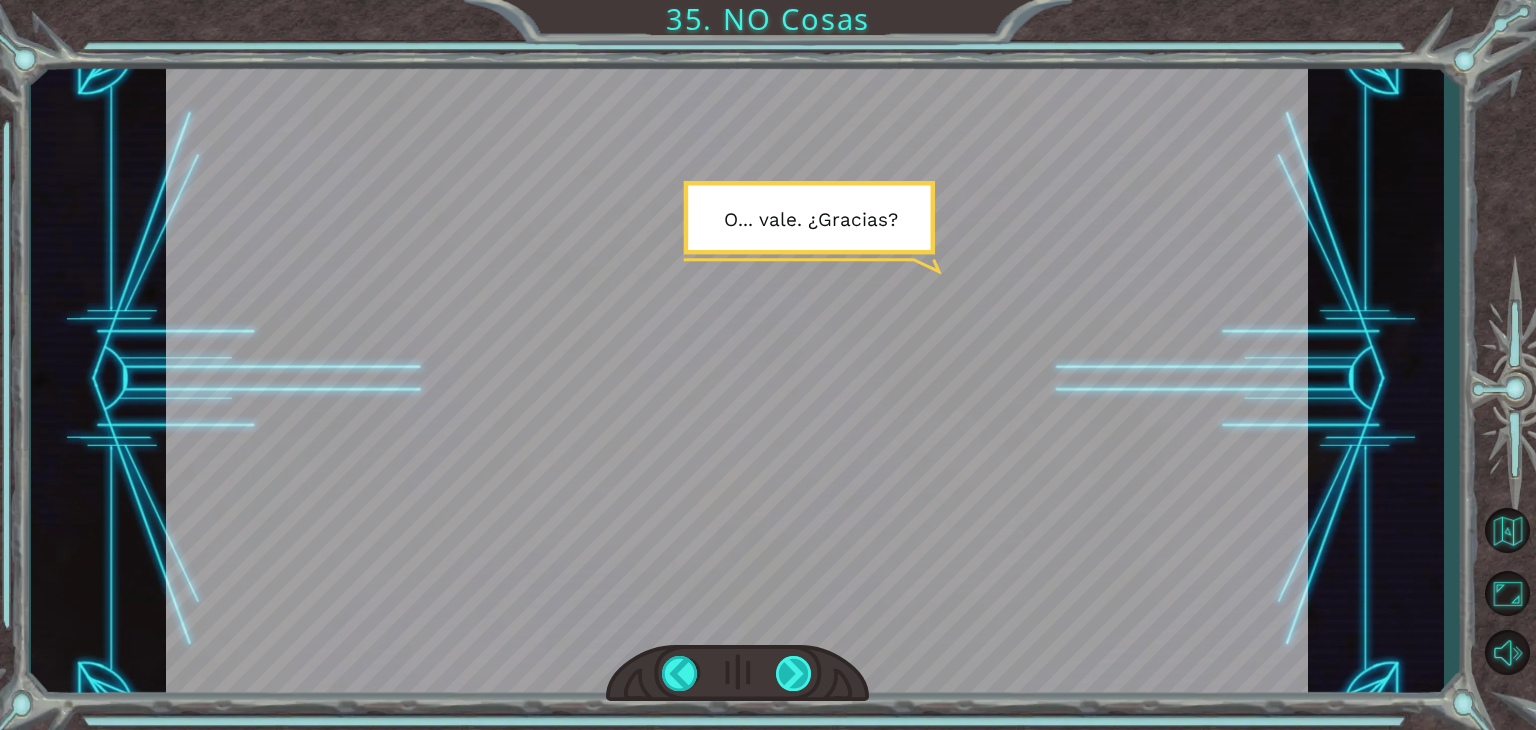 click at bounding box center [794, 673] 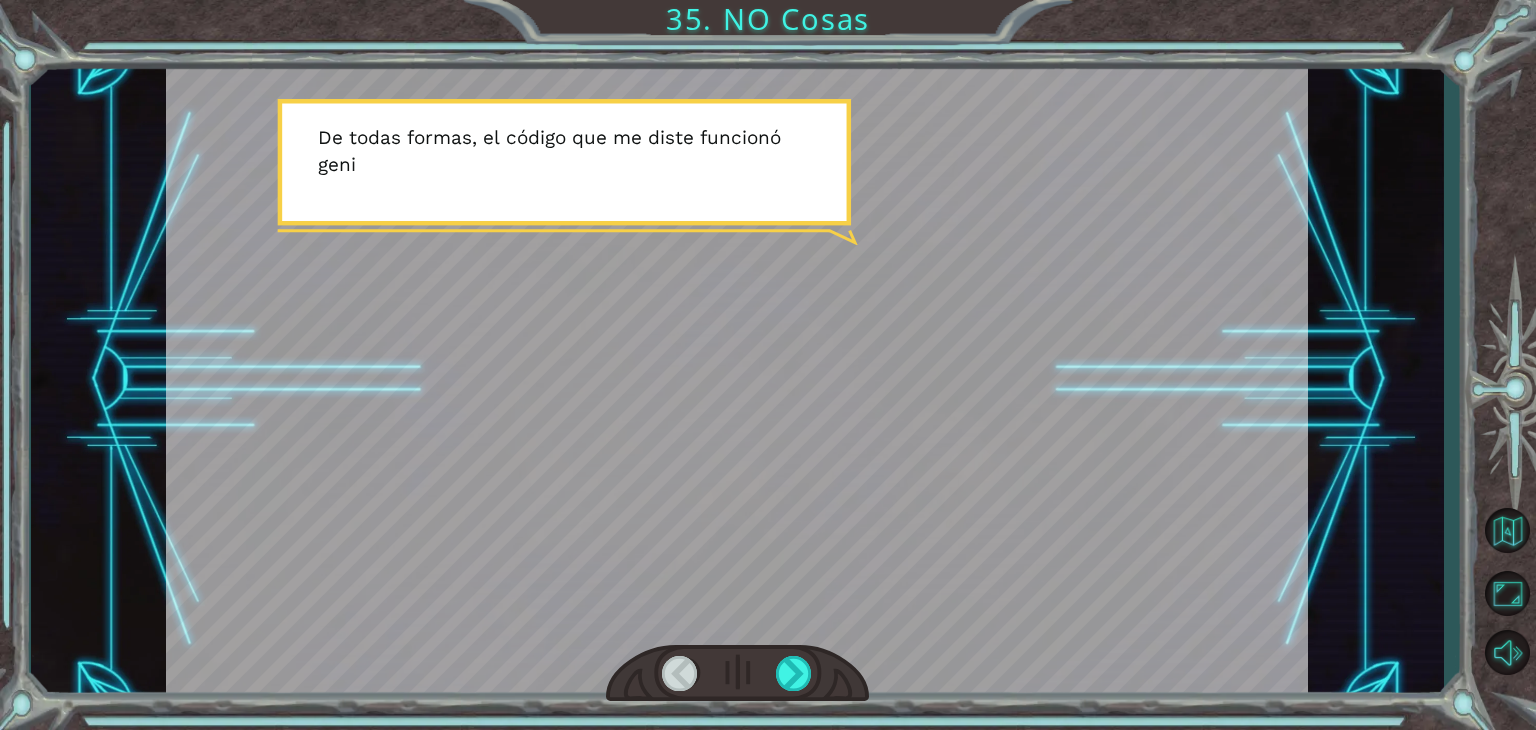 click at bounding box center [737, 674] 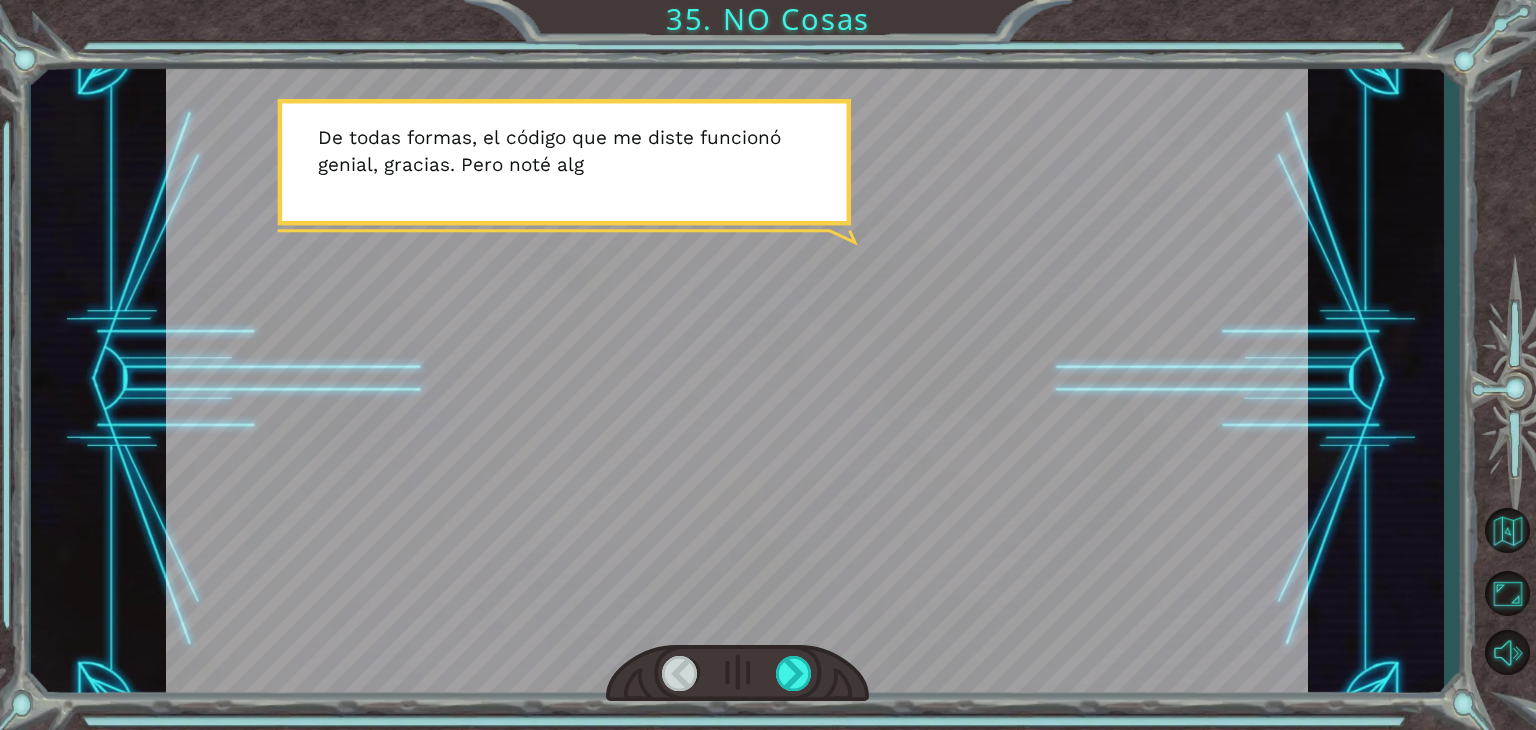 click at bounding box center [737, 674] 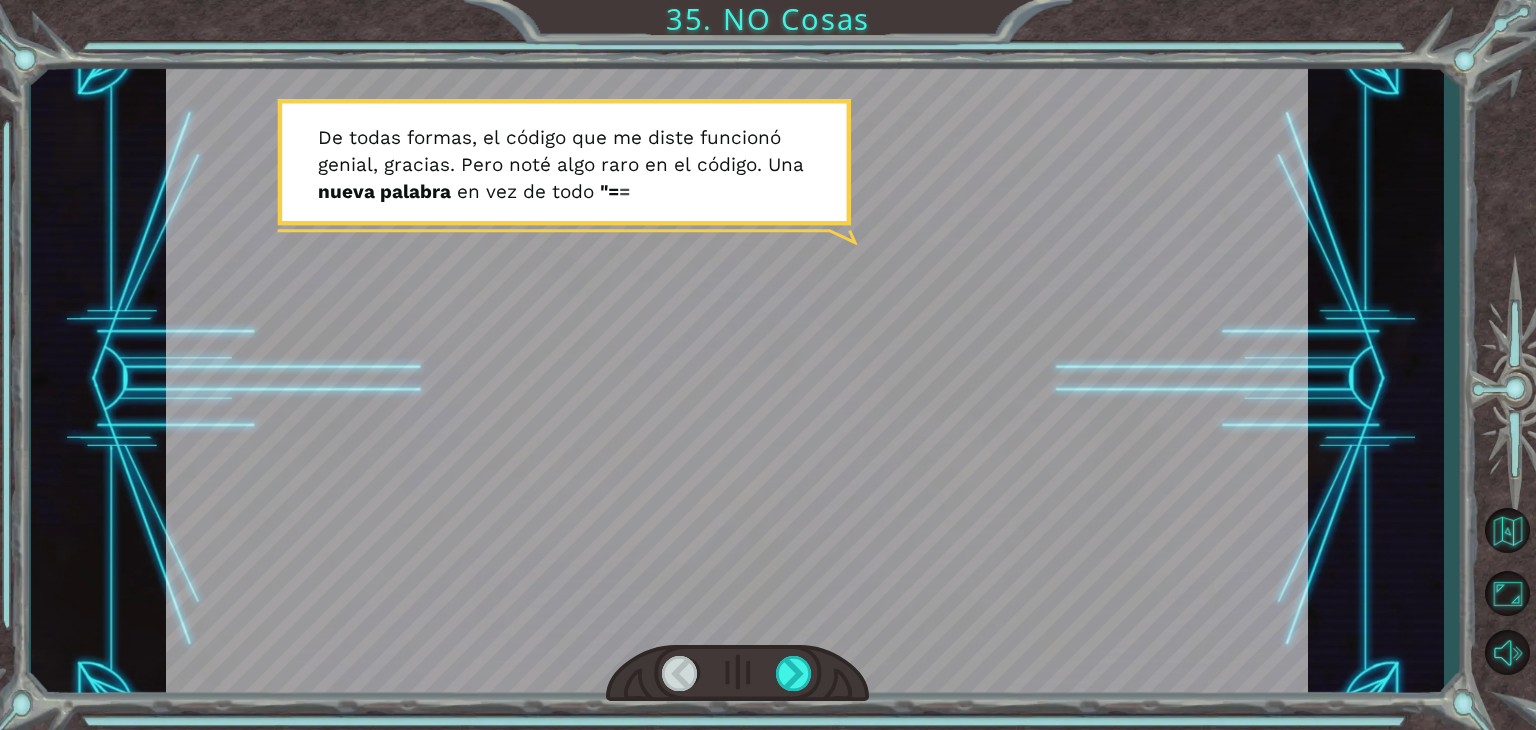 click at bounding box center (737, 674) 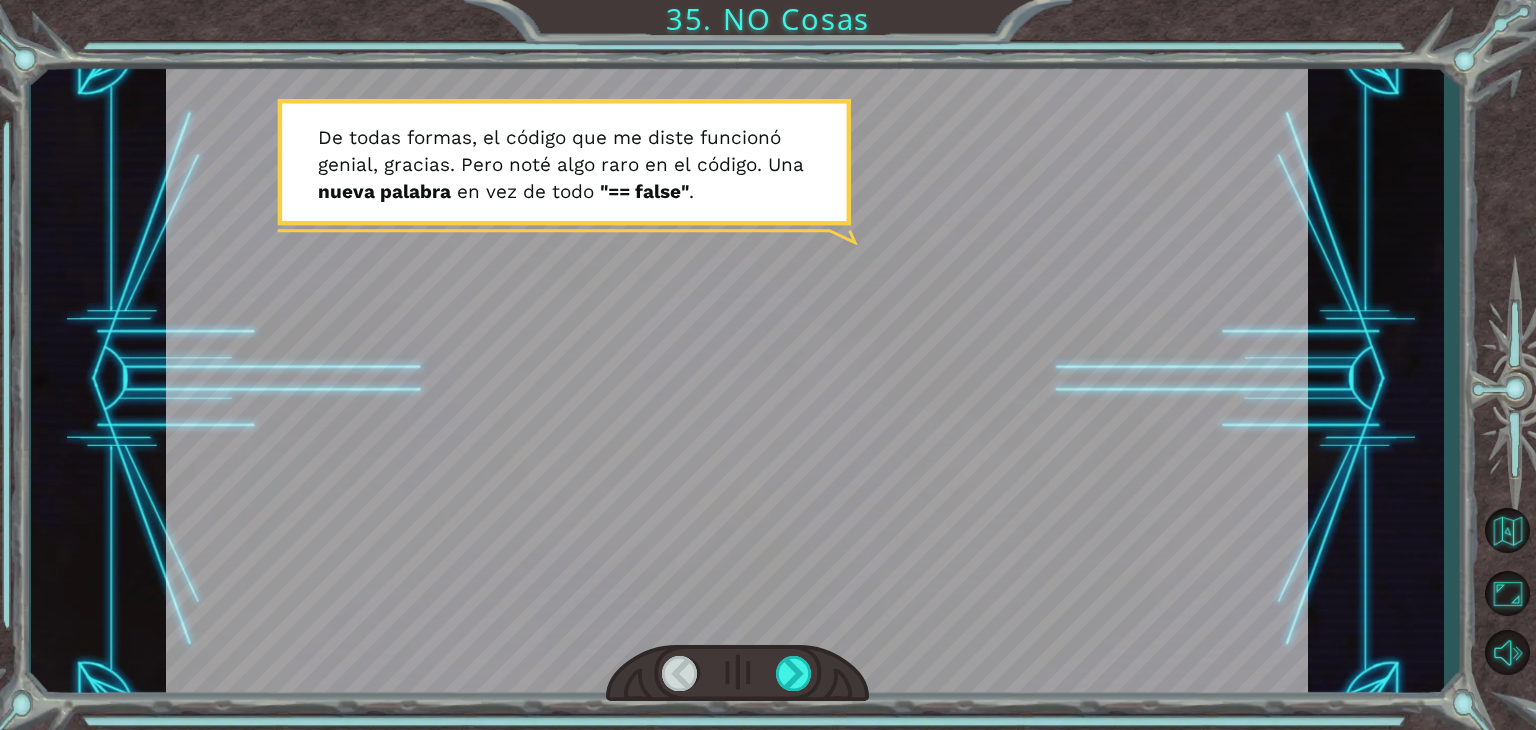 click at bounding box center (737, 380) 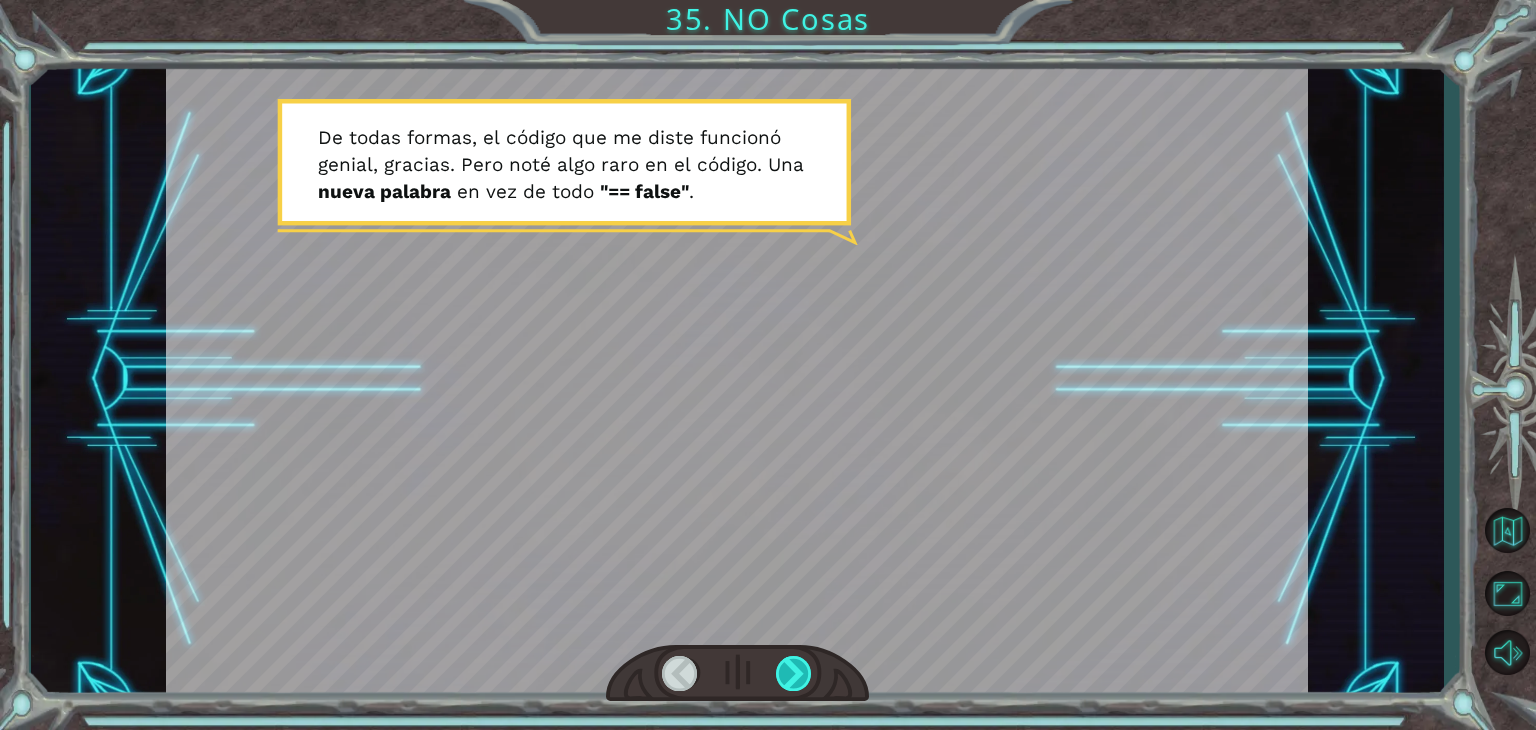 click at bounding box center (794, 673) 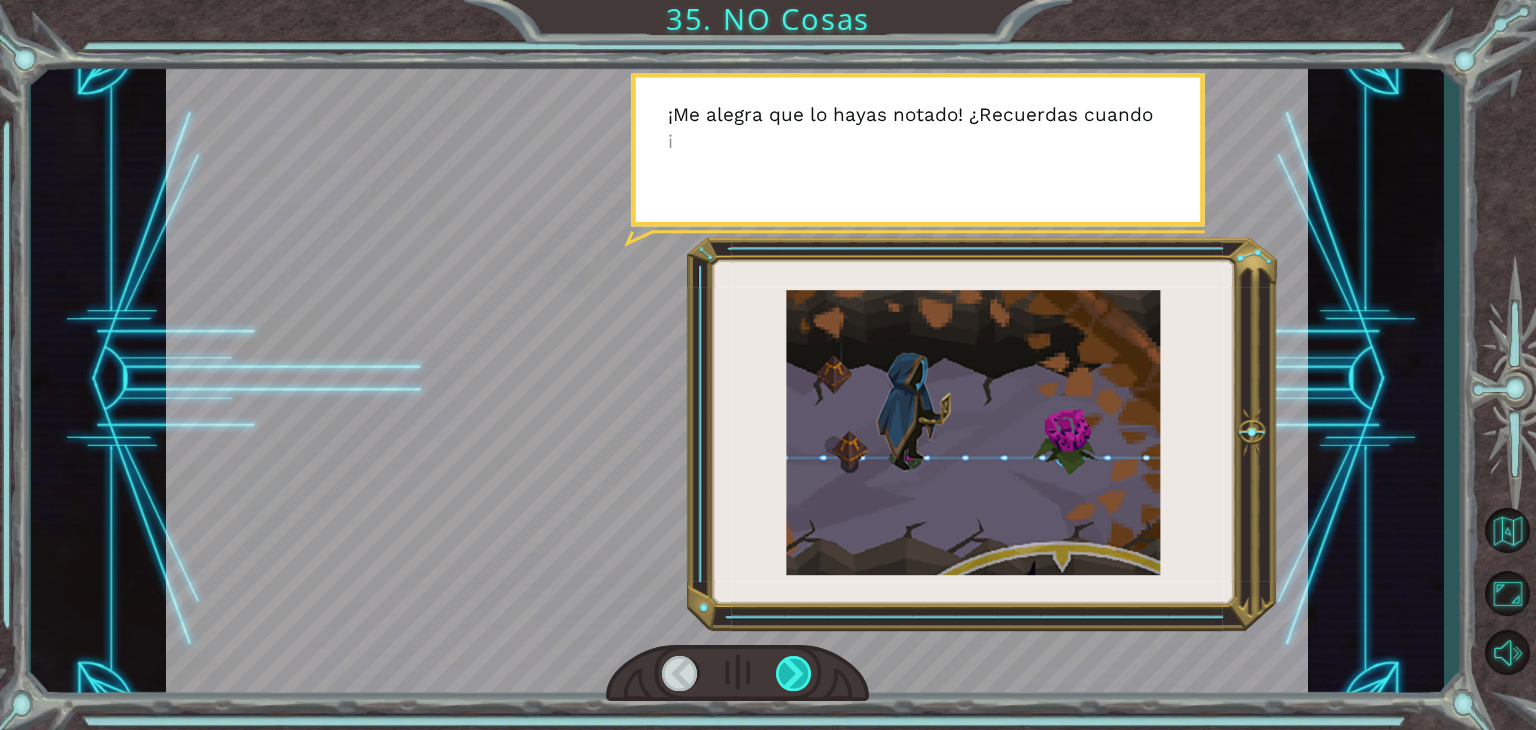 click at bounding box center (794, 673) 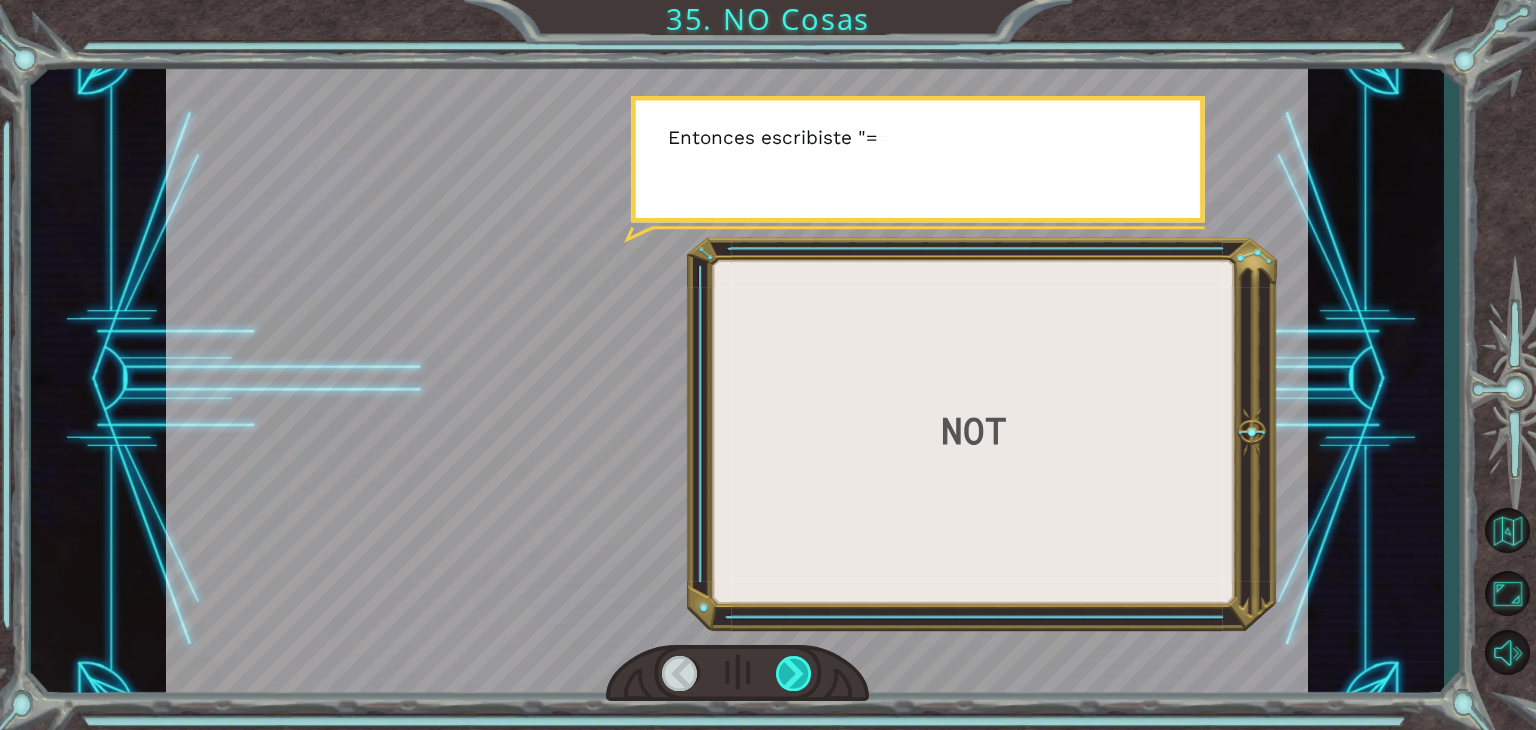 click at bounding box center (794, 673) 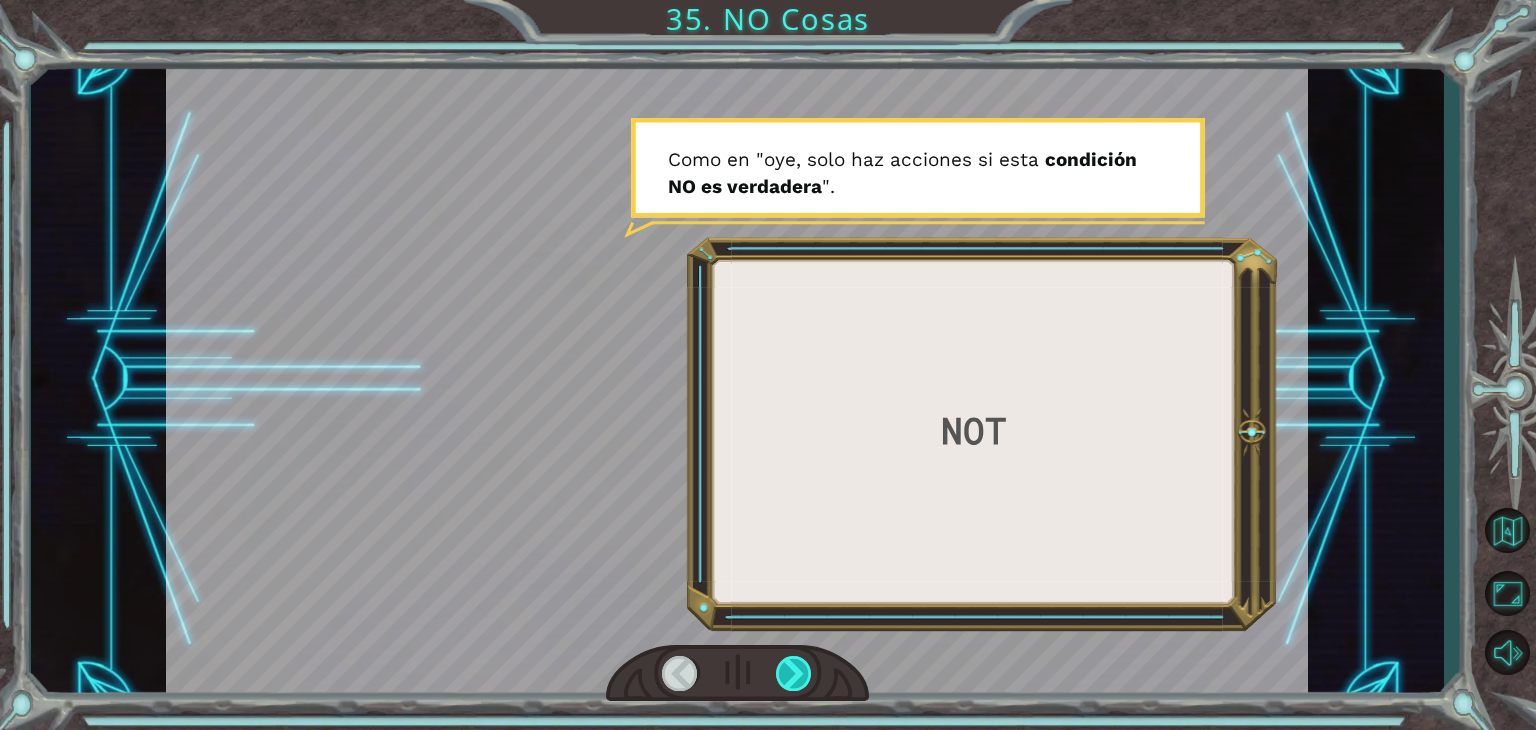click at bounding box center (794, 673) 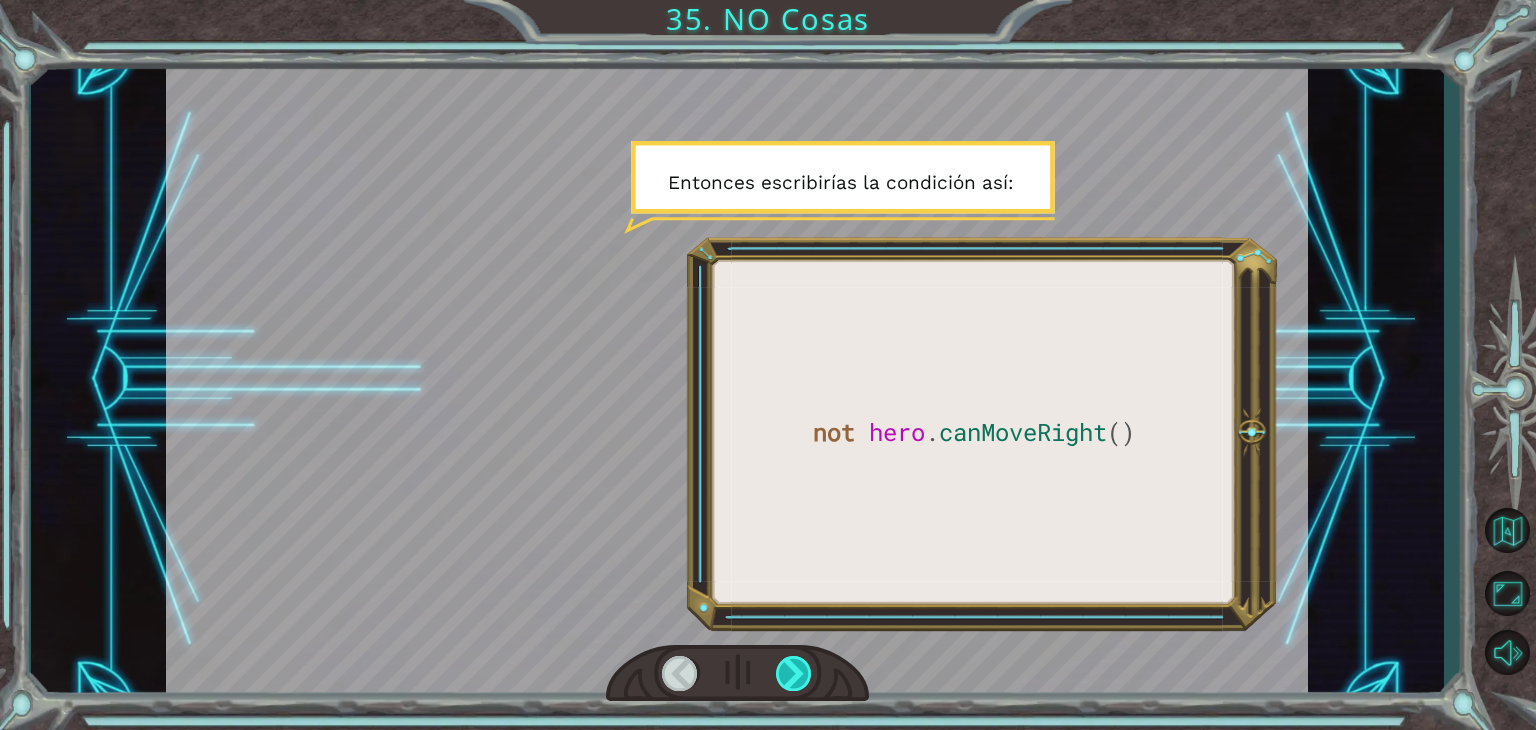 click at bounding box center [794, 673] 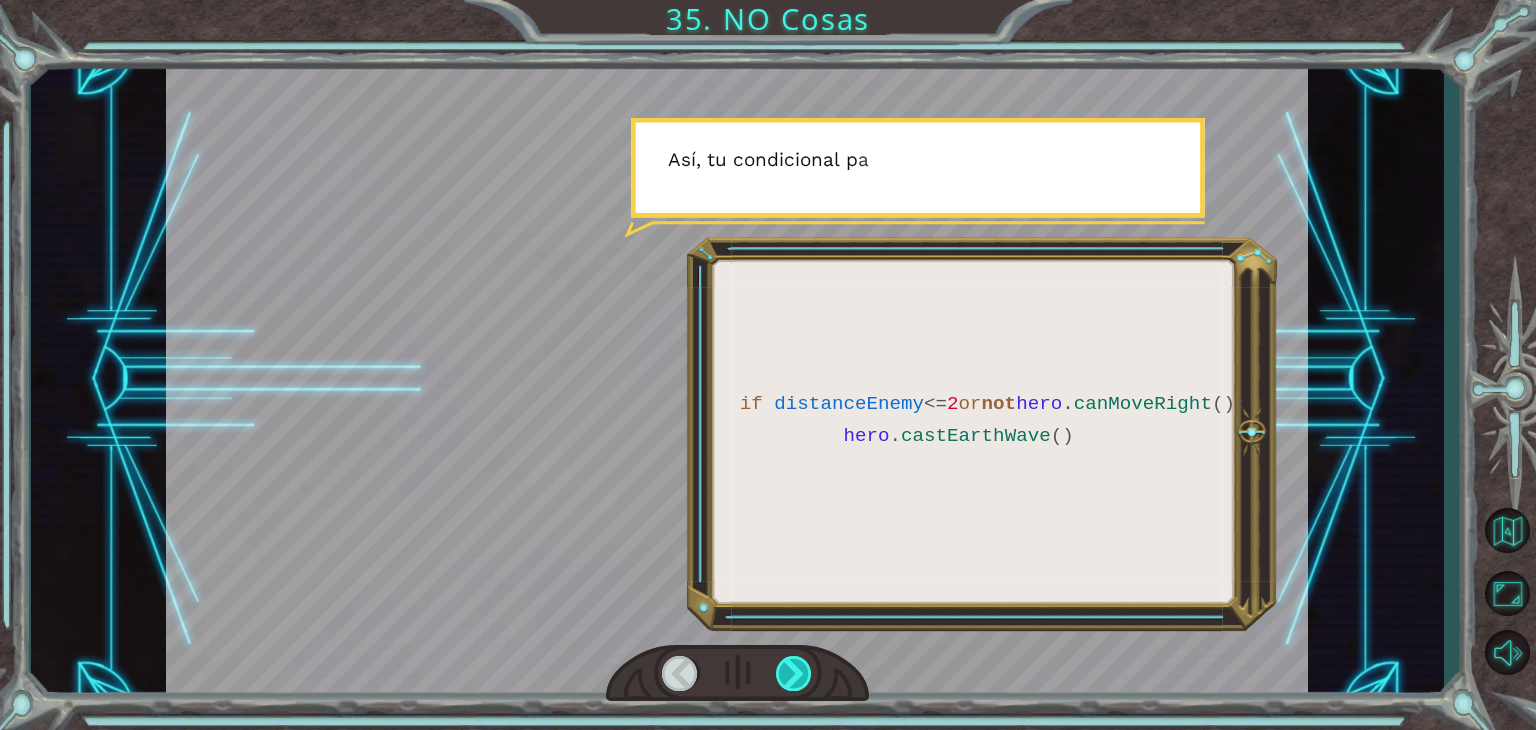 click at bounding box center [794, 673] 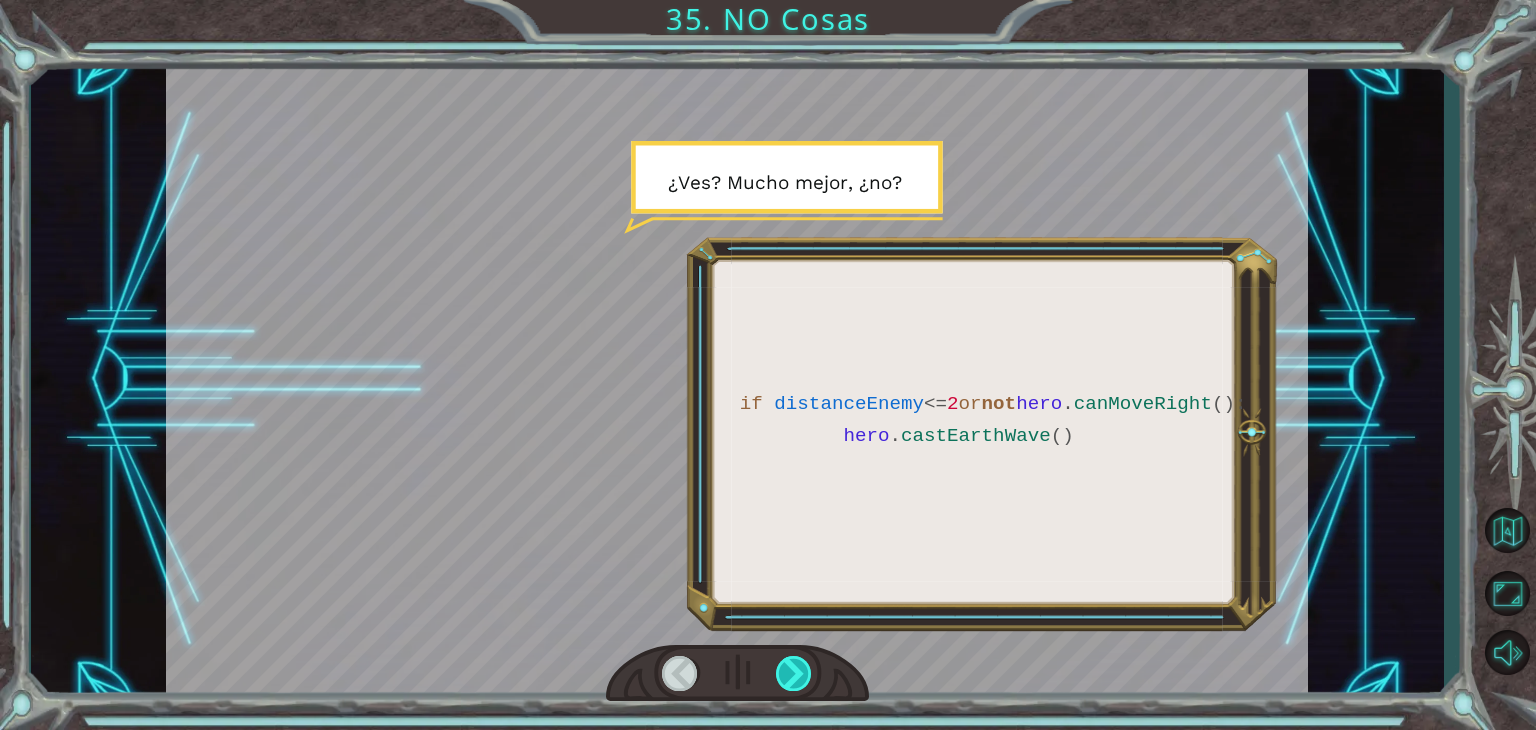 click at bounding box center [794, 673] 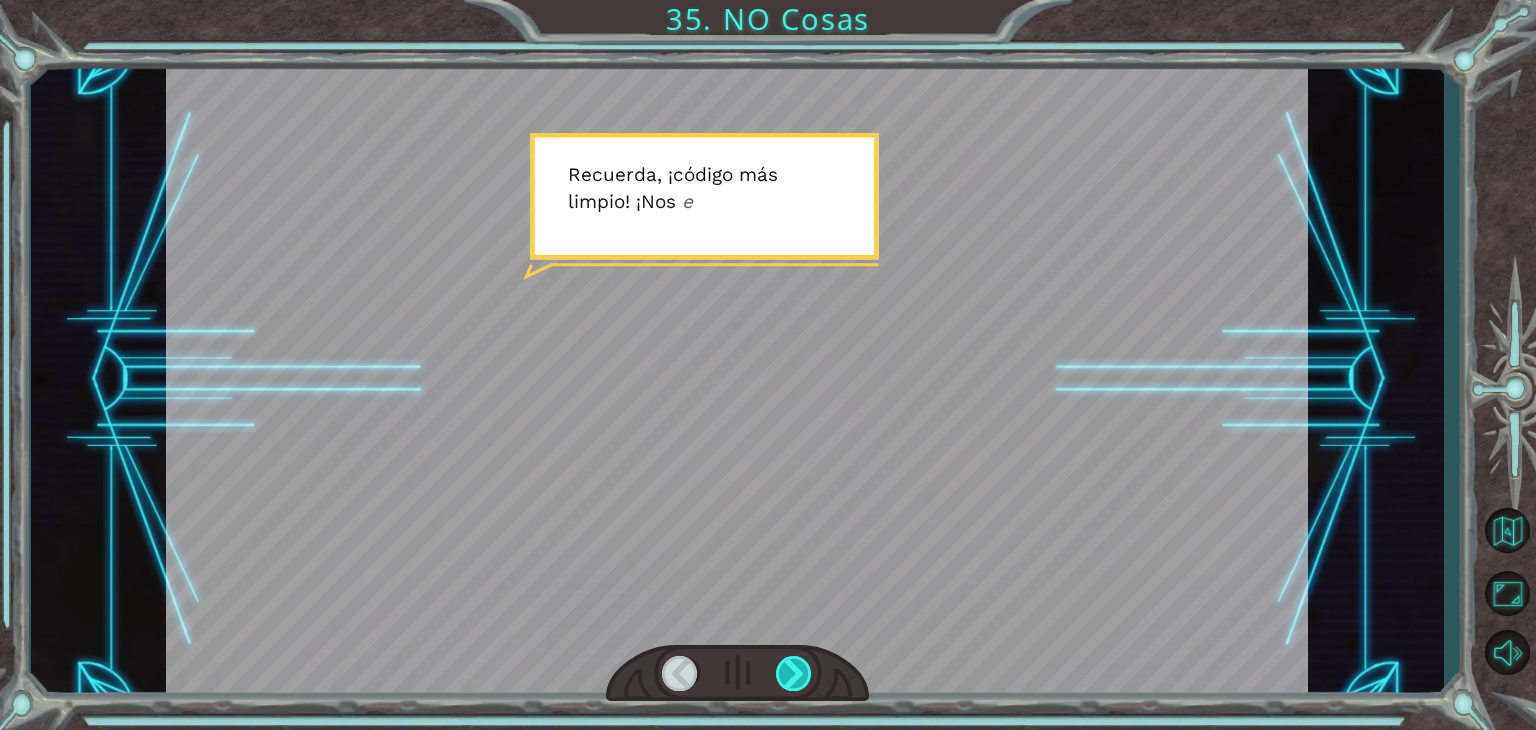 click at bounding box center (794, 673) 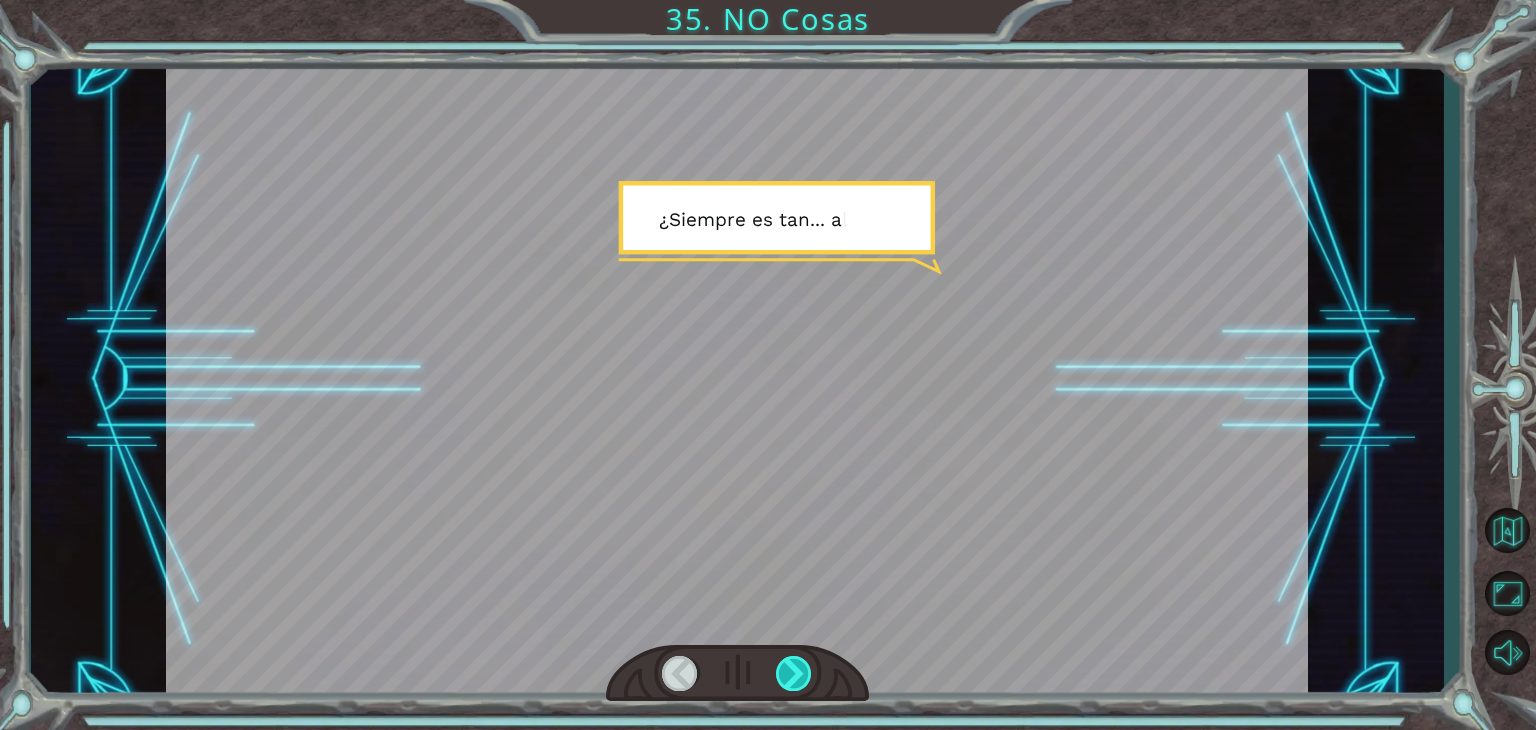 click at bounding box center (794, 673) 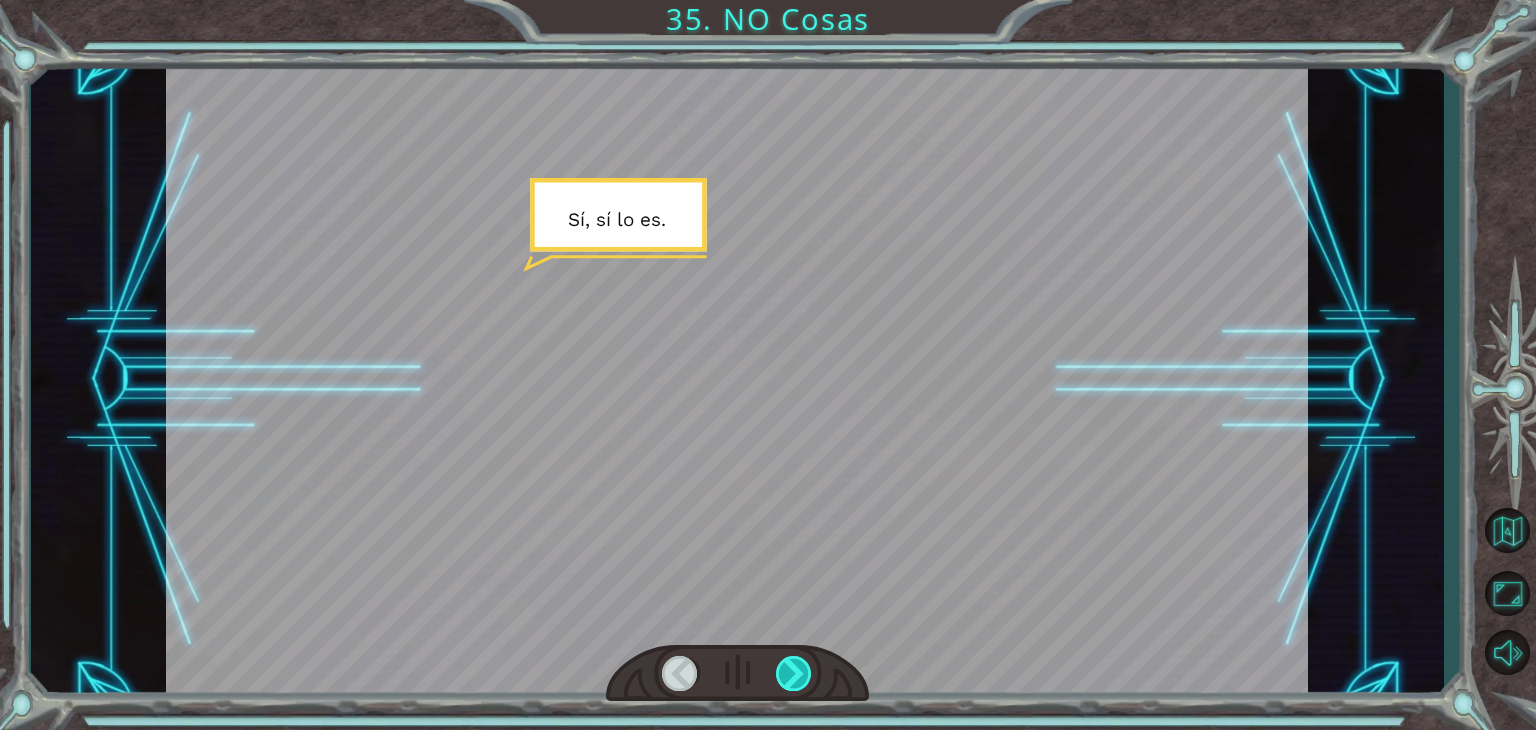 click at bounding box center [794, 673] 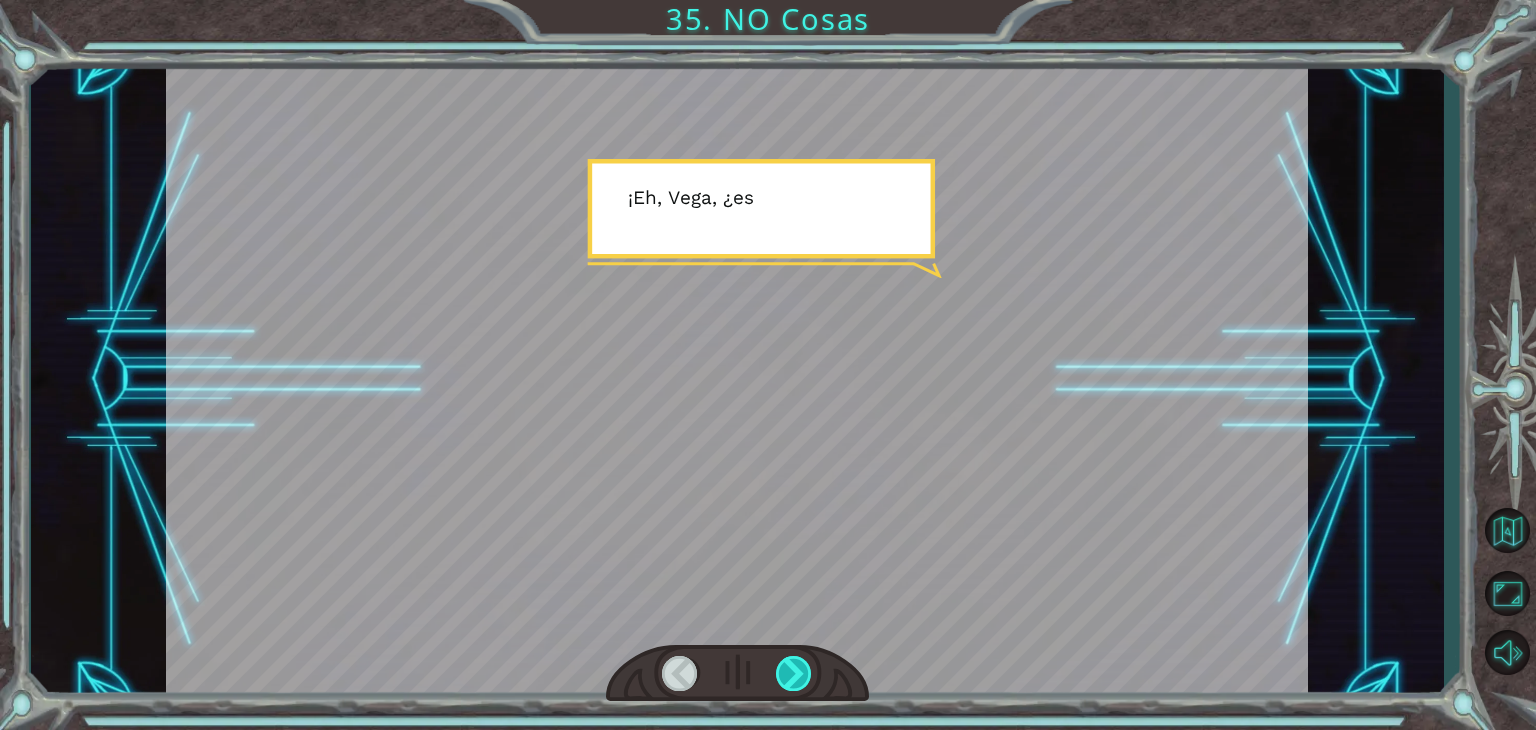 click at bounding box center [794, 673] 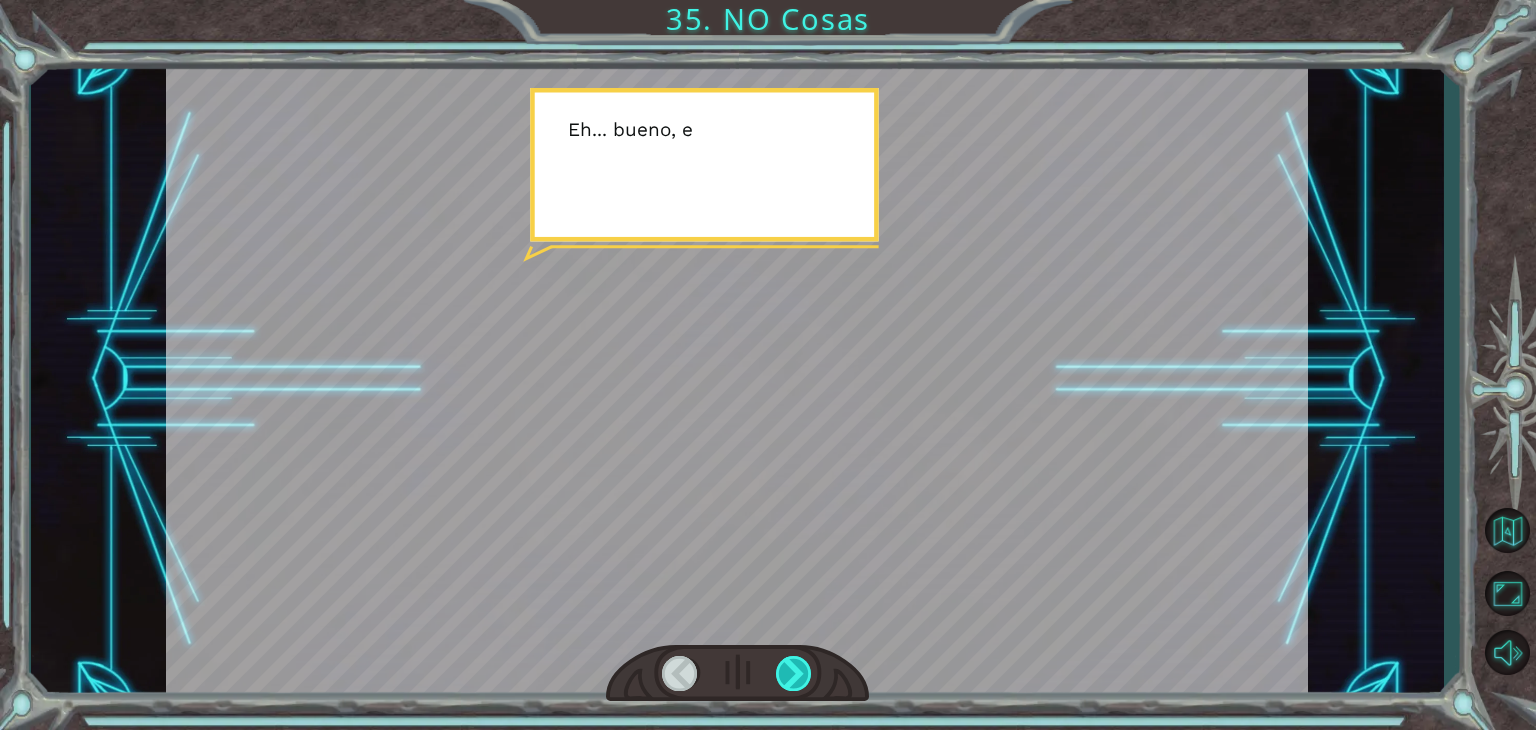 click at bounding box center [794, 673] 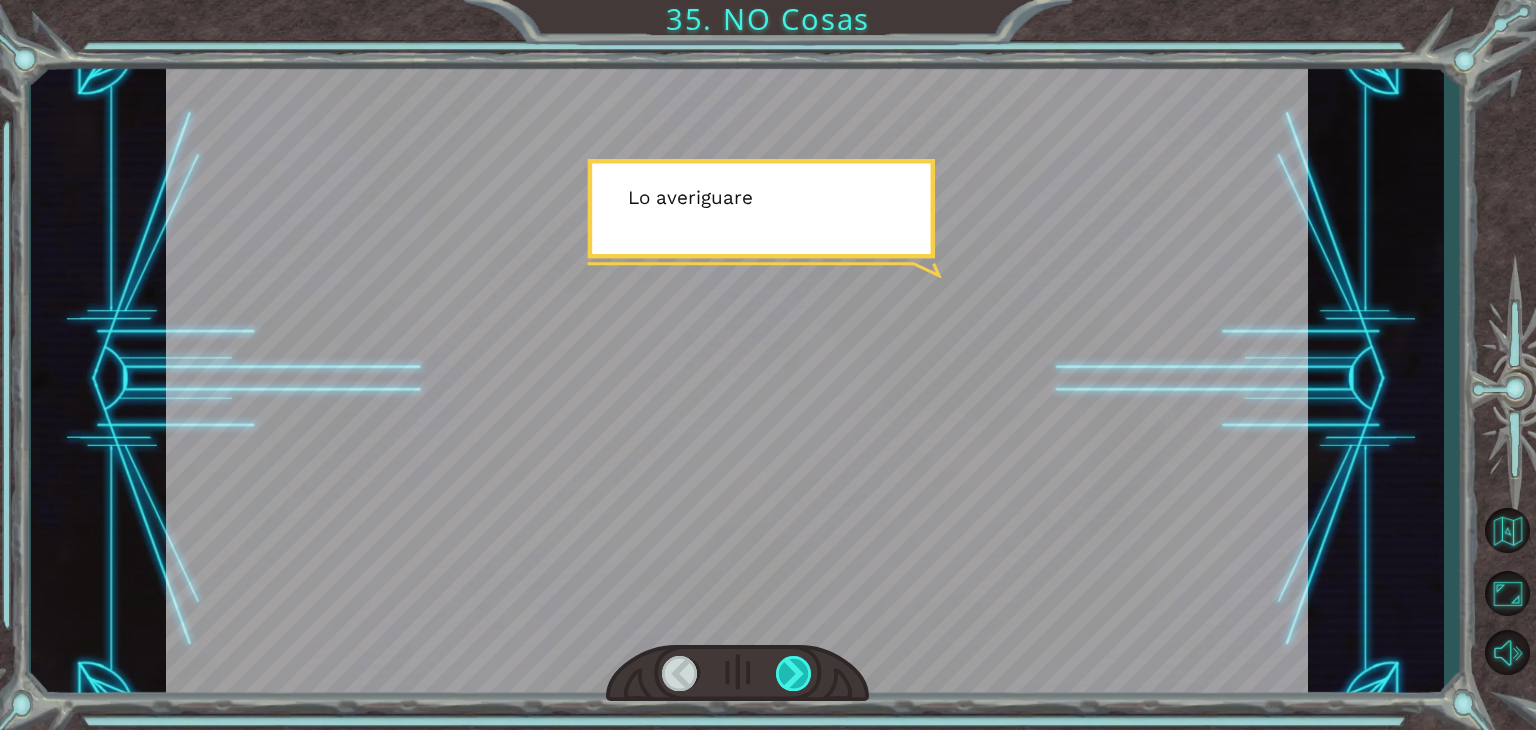 click at bounding box center [794, 673] 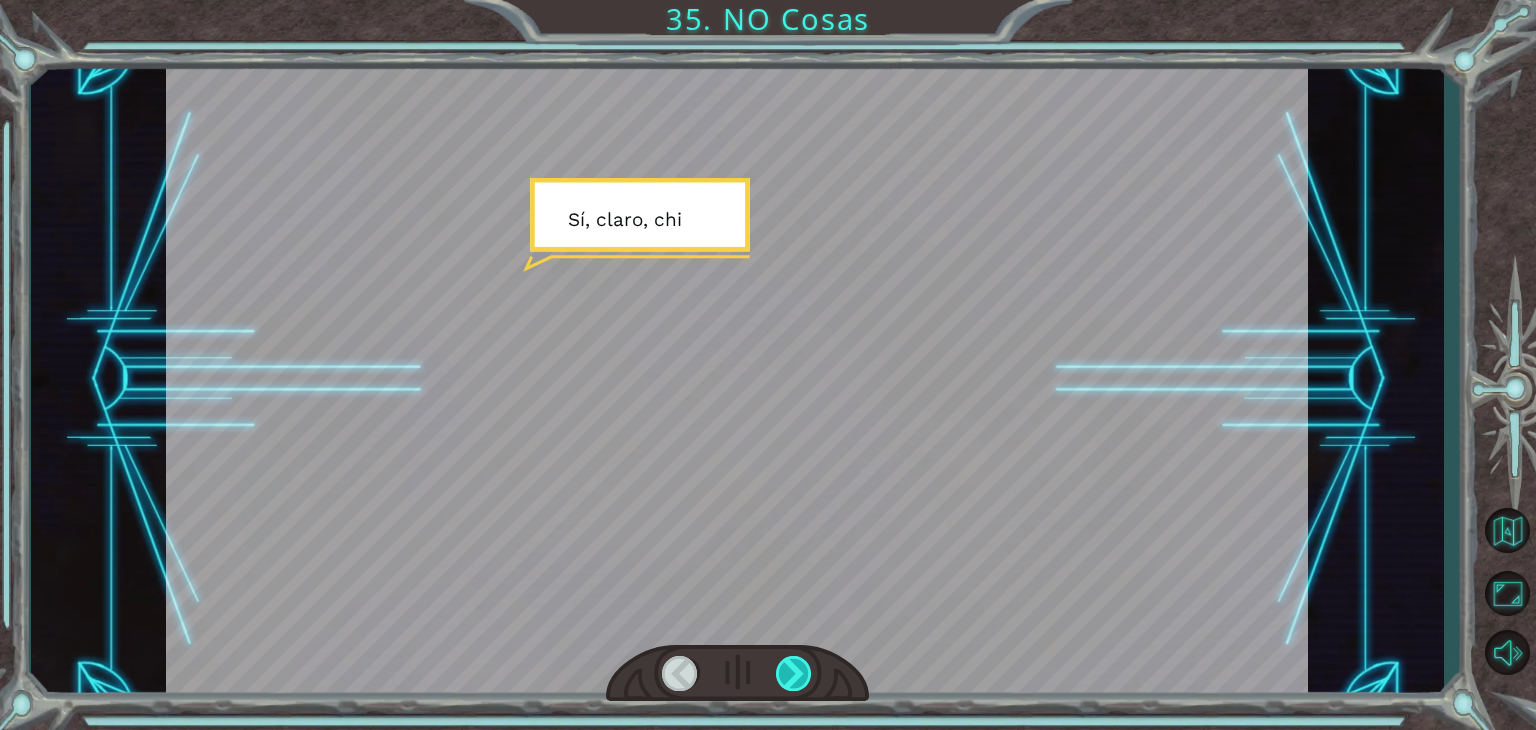 click at bounding box center (794, 673) 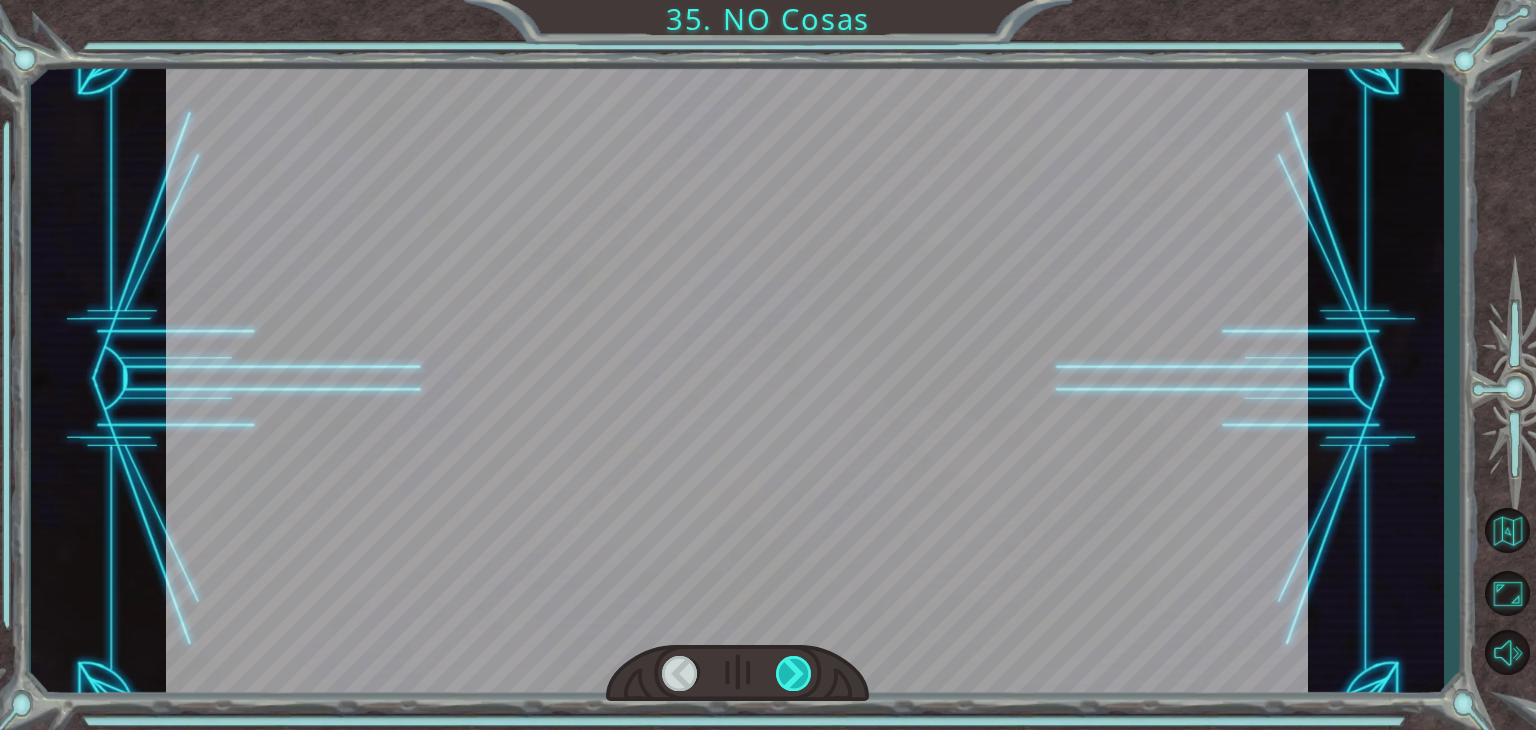click at bounding box center (794, 673) 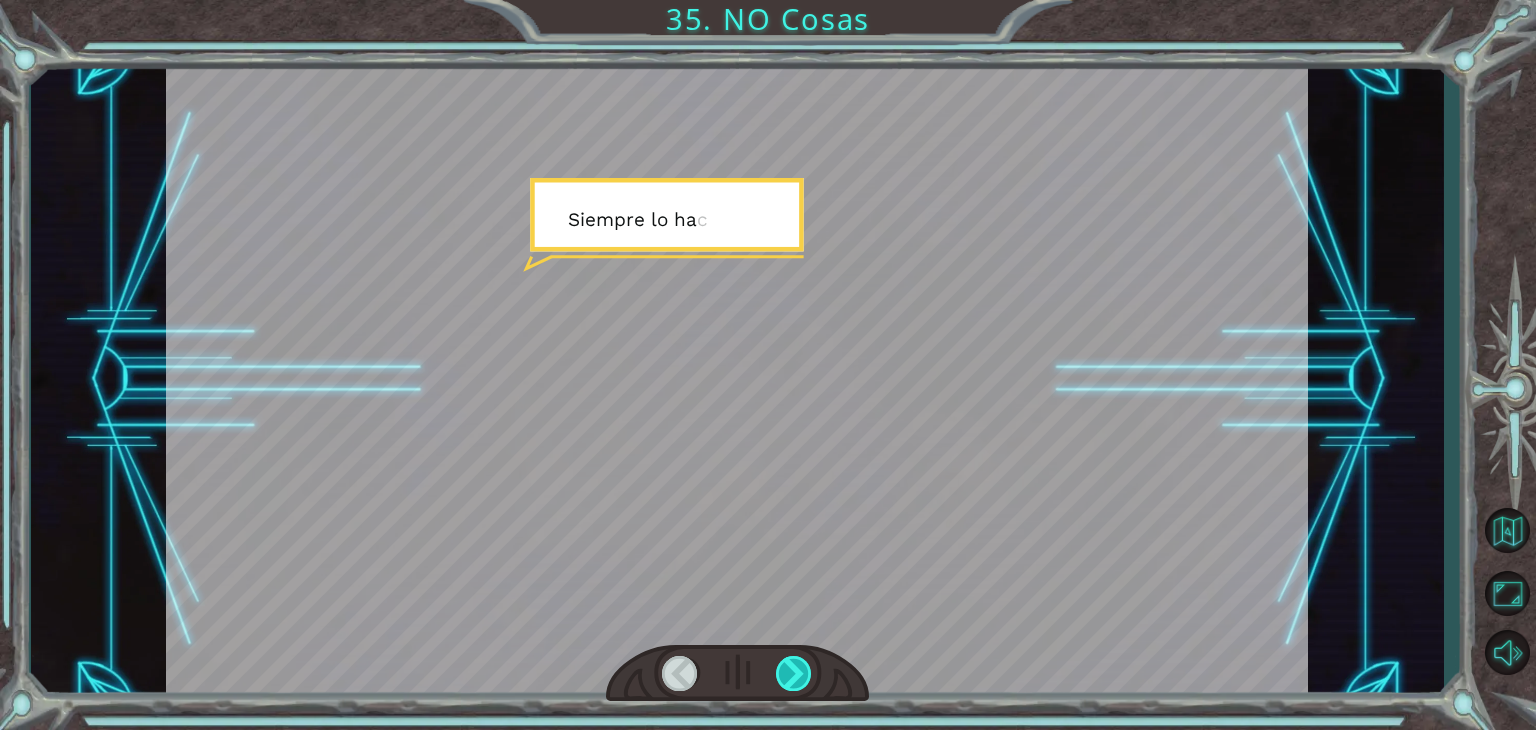 click at bounding box center (794, 673) 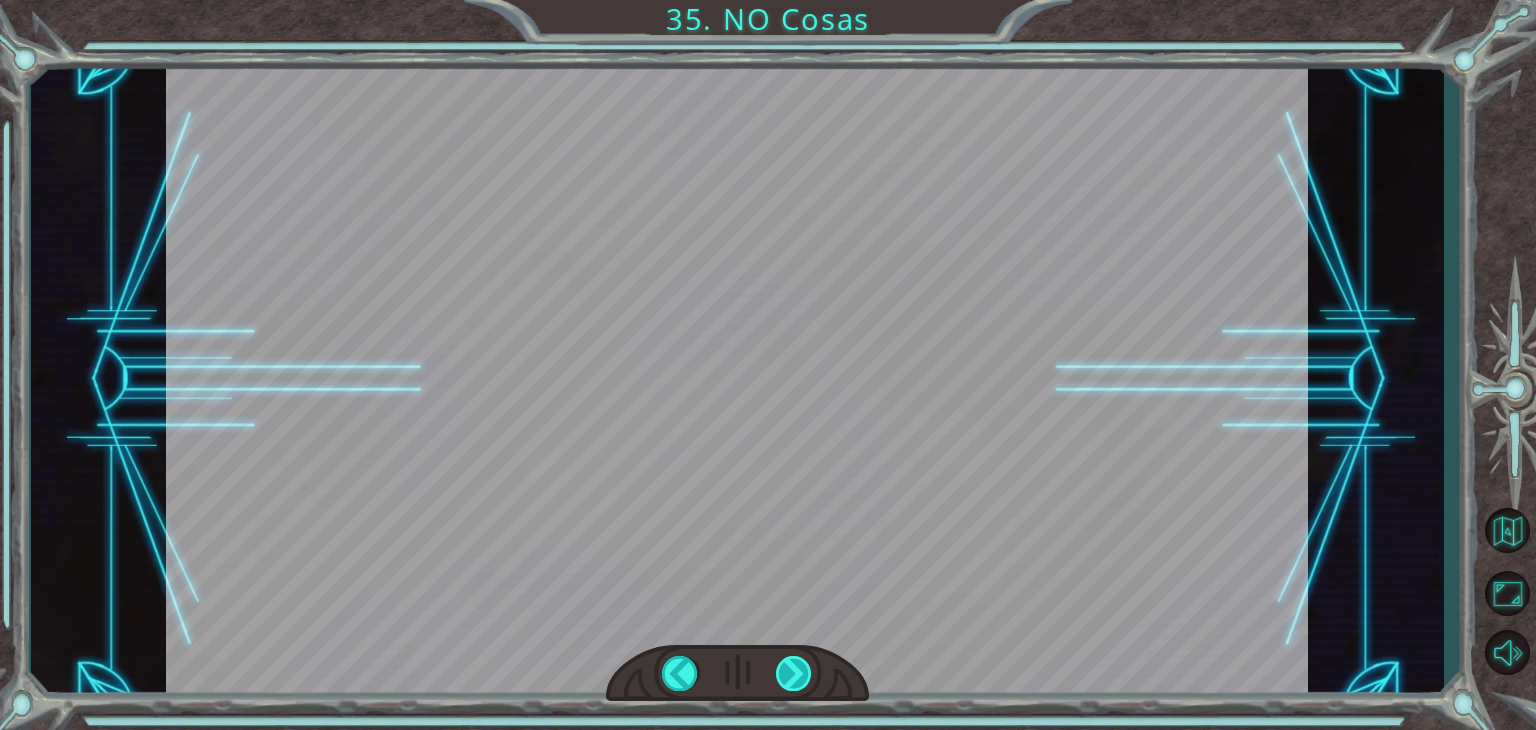 click on "if   distanceEnemy  <=  2  or  not  hero . canMoveRight ():           hero . castEarthWave ()       ¡ W o o - h o o !   M í r a t e .   E s t o y   m u y   o r g u l l o s o .    O . . .   v a l e .   ¿ G r a c i a s ?    D e   t o d a s   f o r m a s ,   e l   c ó d i g o   q u e   m e   d i s t e   f u n c i o n ó   g e n i a l ,   g r a c i a s .   P e r o   n o t é   a l g o   r a r o   e n   e l   c ó d i g o .   U n a   n u e v a   p a l a b r a   e n   v e z   d e   t o d o   " = =   f a l s e " .    ¡ M e   a l e g r a   q u e   l o   h a y a s   n o t a d o !   ¿ R e c u e r d a s   c u a n d o   i n t e n t a b a s   p a s a r   l a s   S e m i l l a s   d e   S o m b r a ,   n e c e s i t a b a s   v e r i f i c a r   s i   N O   p o d í a s   m o v e r t e   a   l a   d e r e c h a ?    E n t o n c e s   e s c r i b i s t e   " = =   f a l s e " ,   p e r o   e n   l u g a r   d e   e s c r i b i r   e s o   t o d o   e l   t i e m p o ,   p u e d e s   r e e m p l a z a r l" at bounding box center [768, 0] 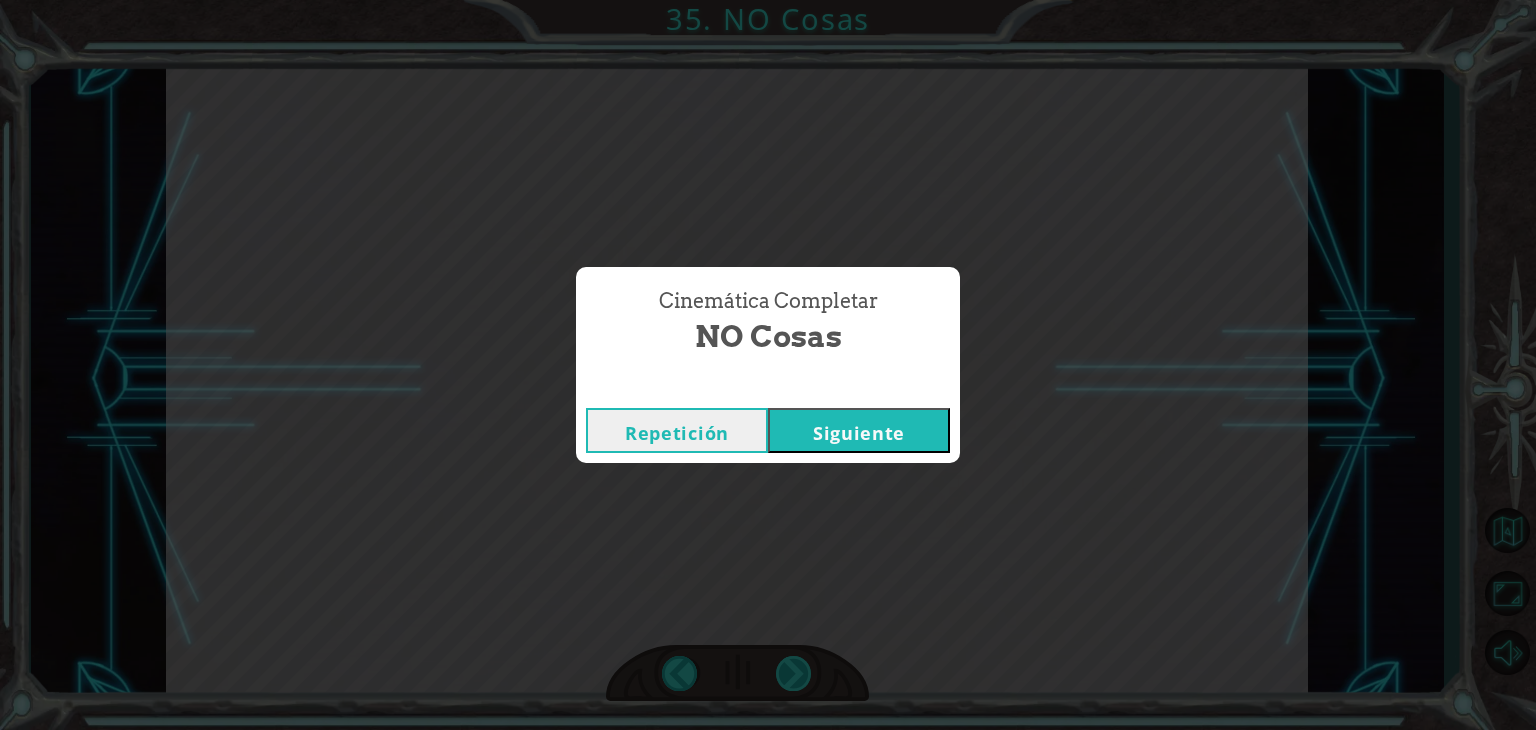 click on "Cinemática Completar     NO Cosas
Repetición
[GEOGRAPHIC_DATA]" at bounding box center (768, 365) 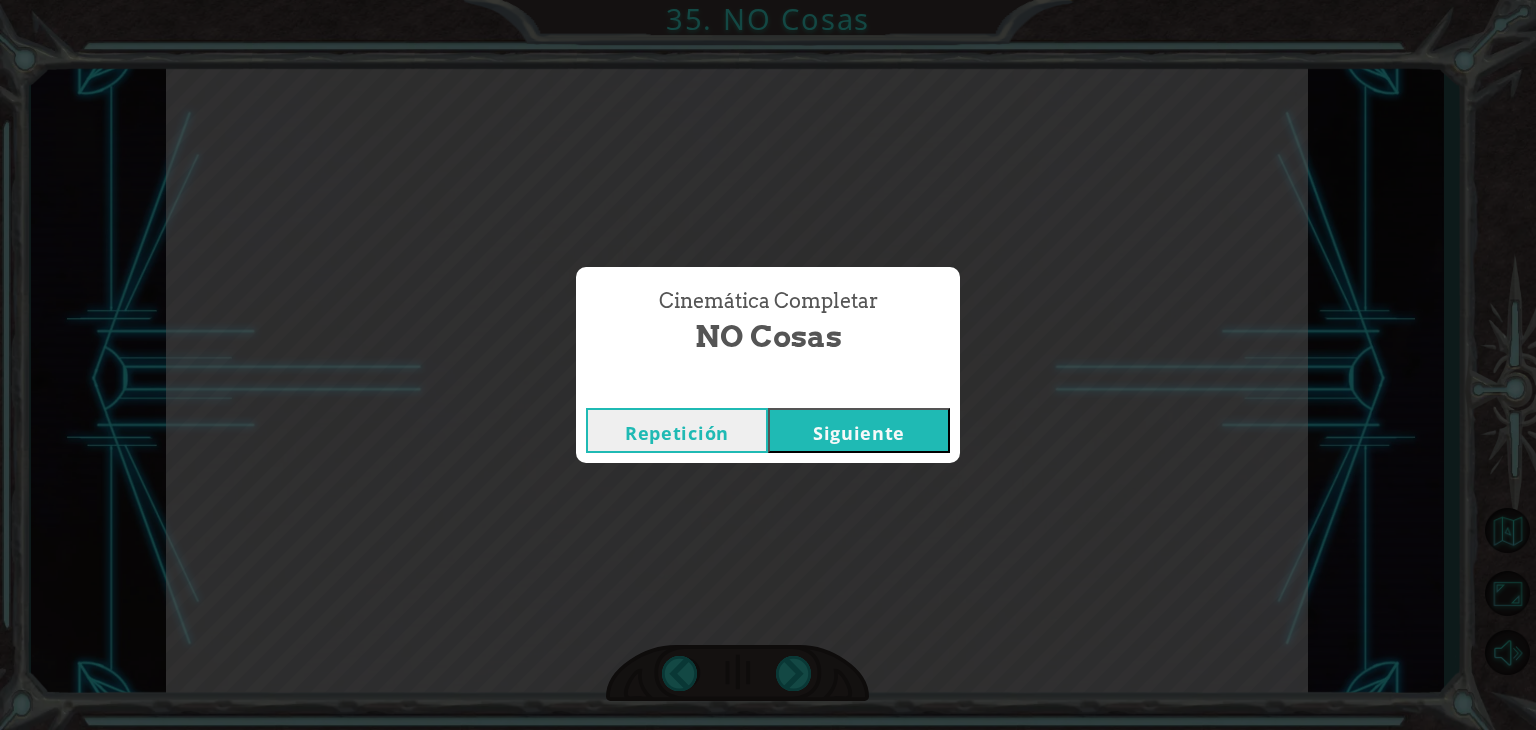 click on "Siguiente" at bounding box center [859, 430] 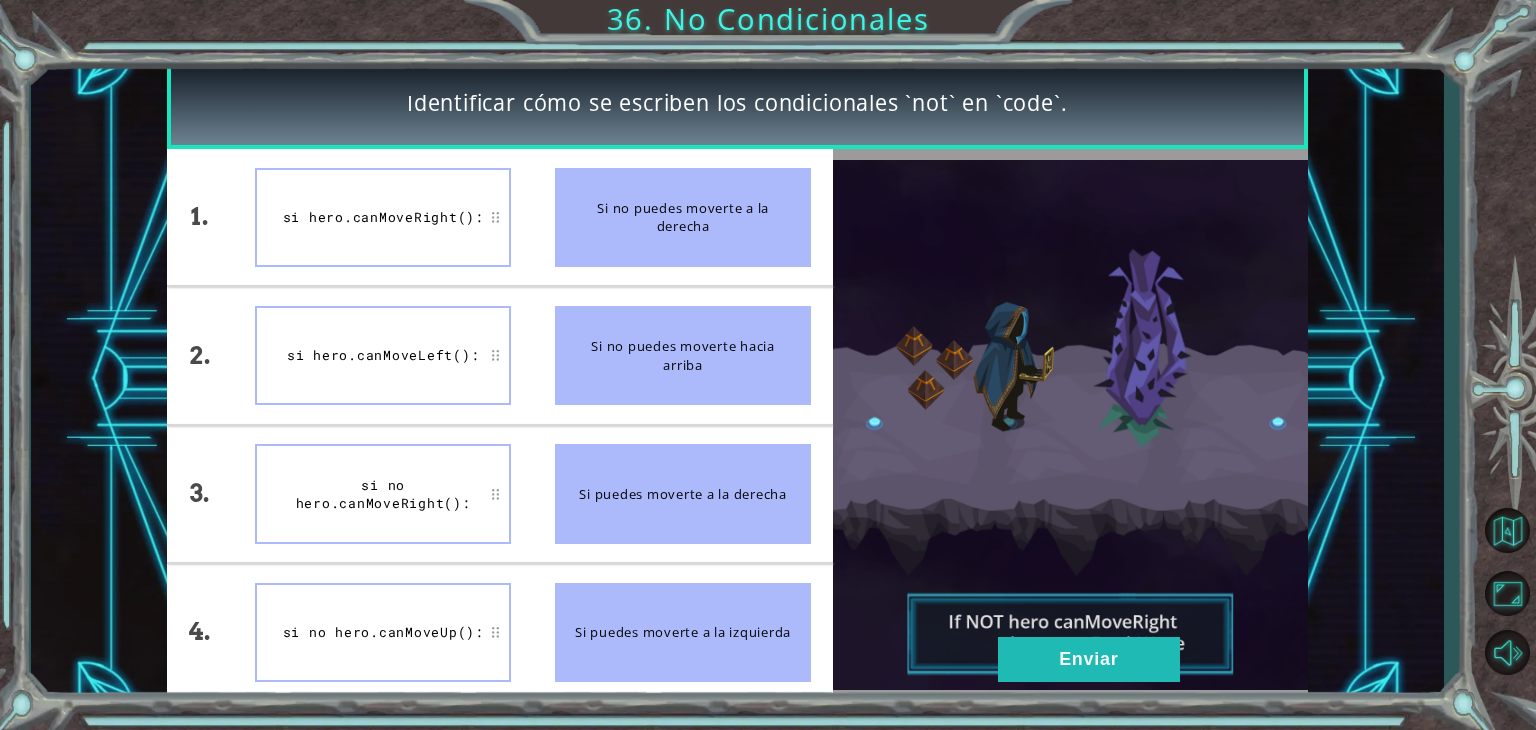 type 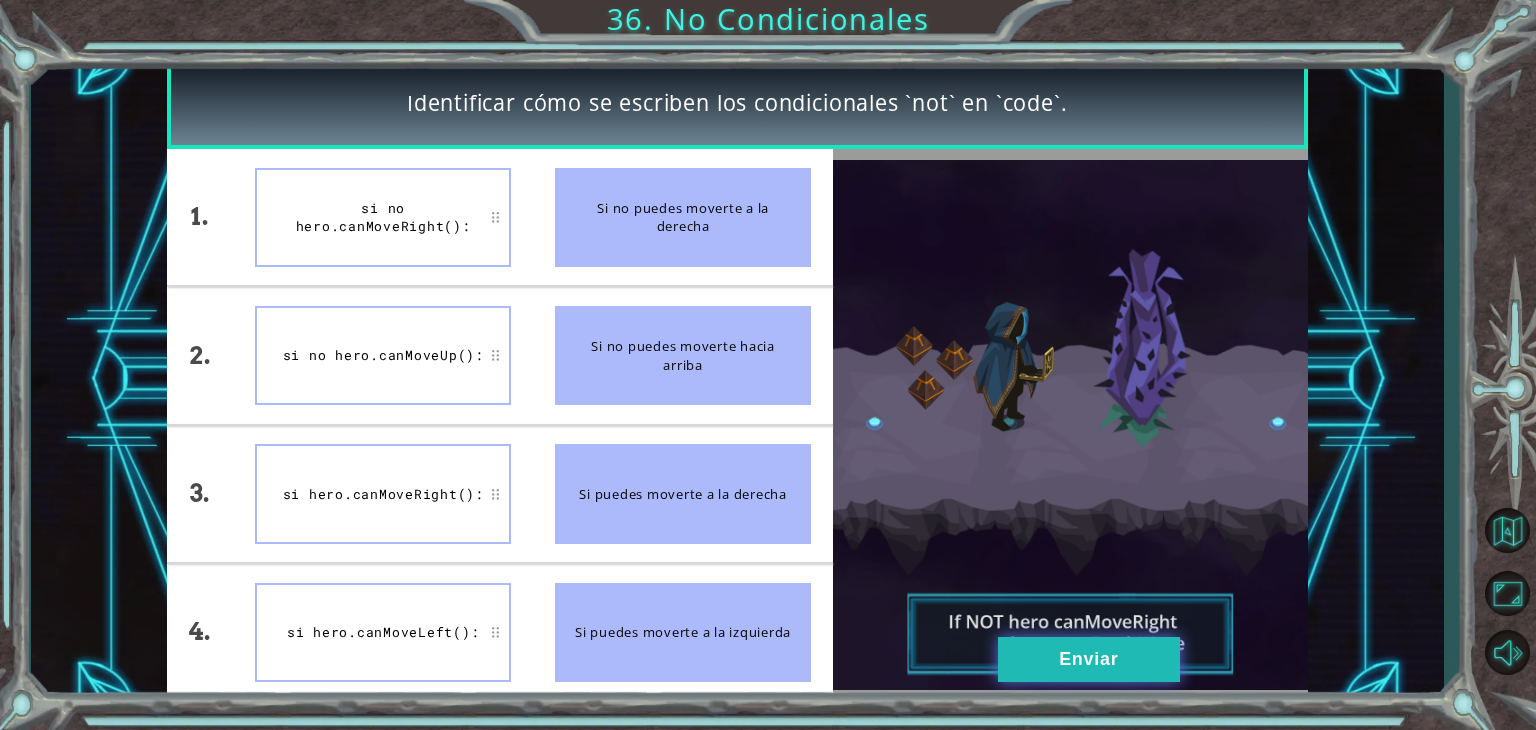 click on "Enviar" at bounding box center [1089, 659] 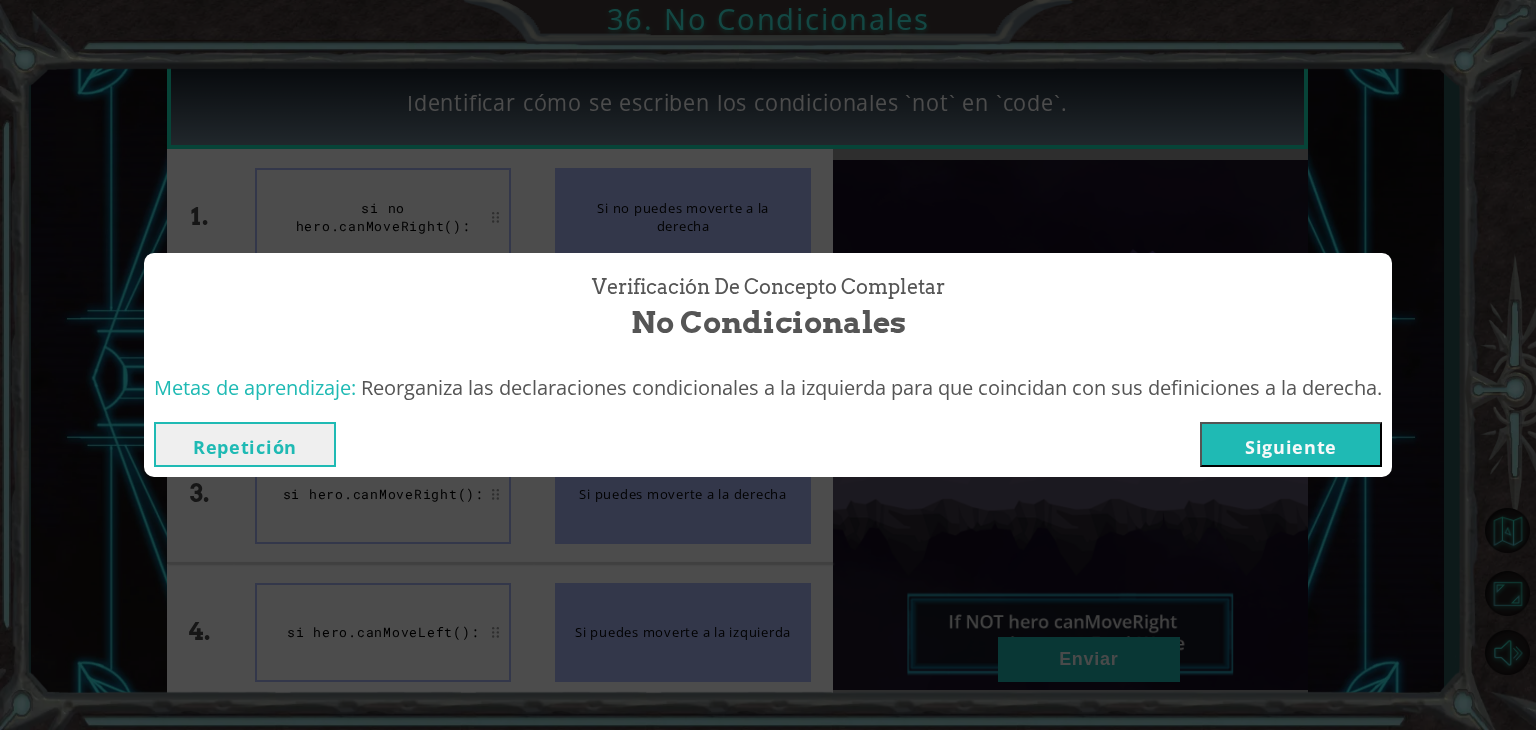 click on "Siguiente" at bounding box center (1291, 444) 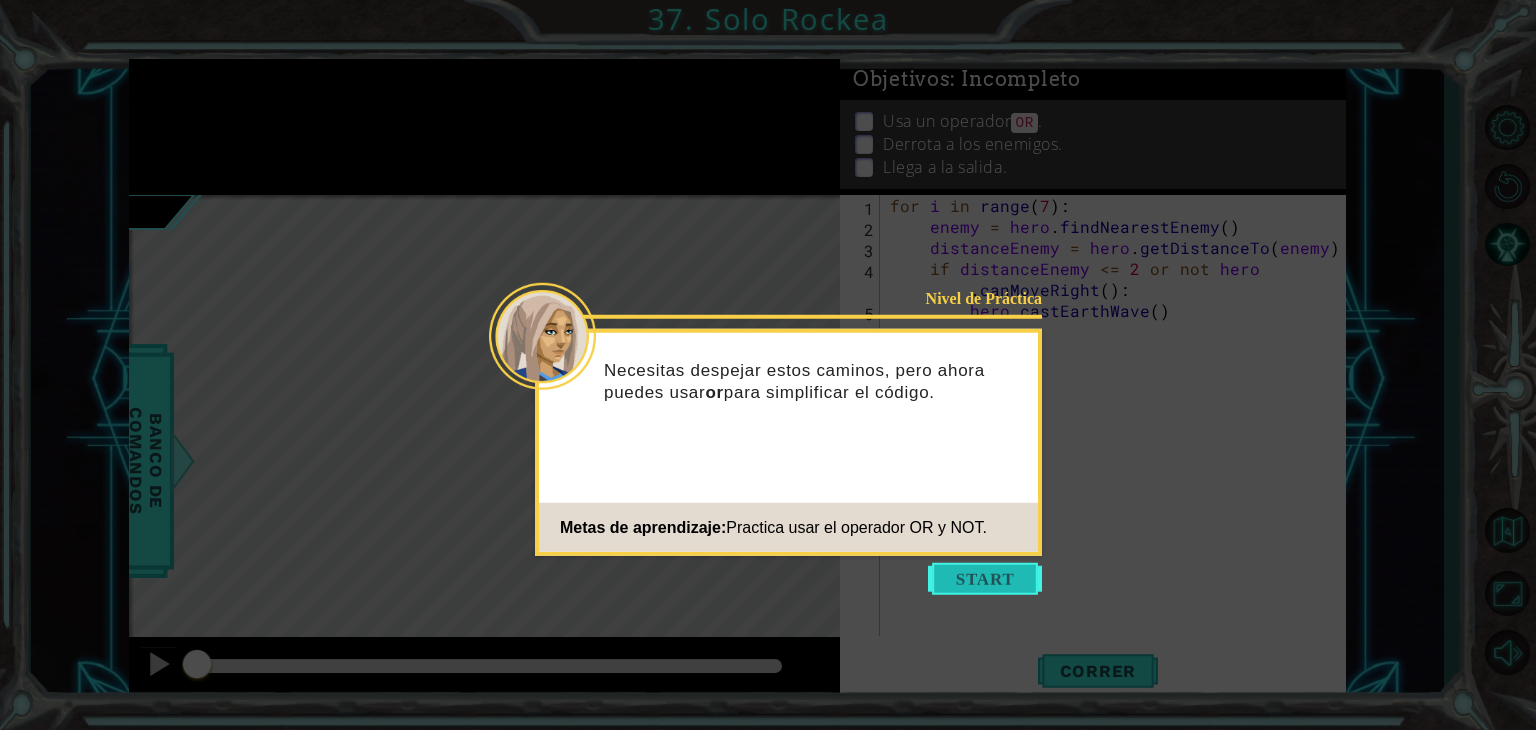click at bounding box center (985, 579) 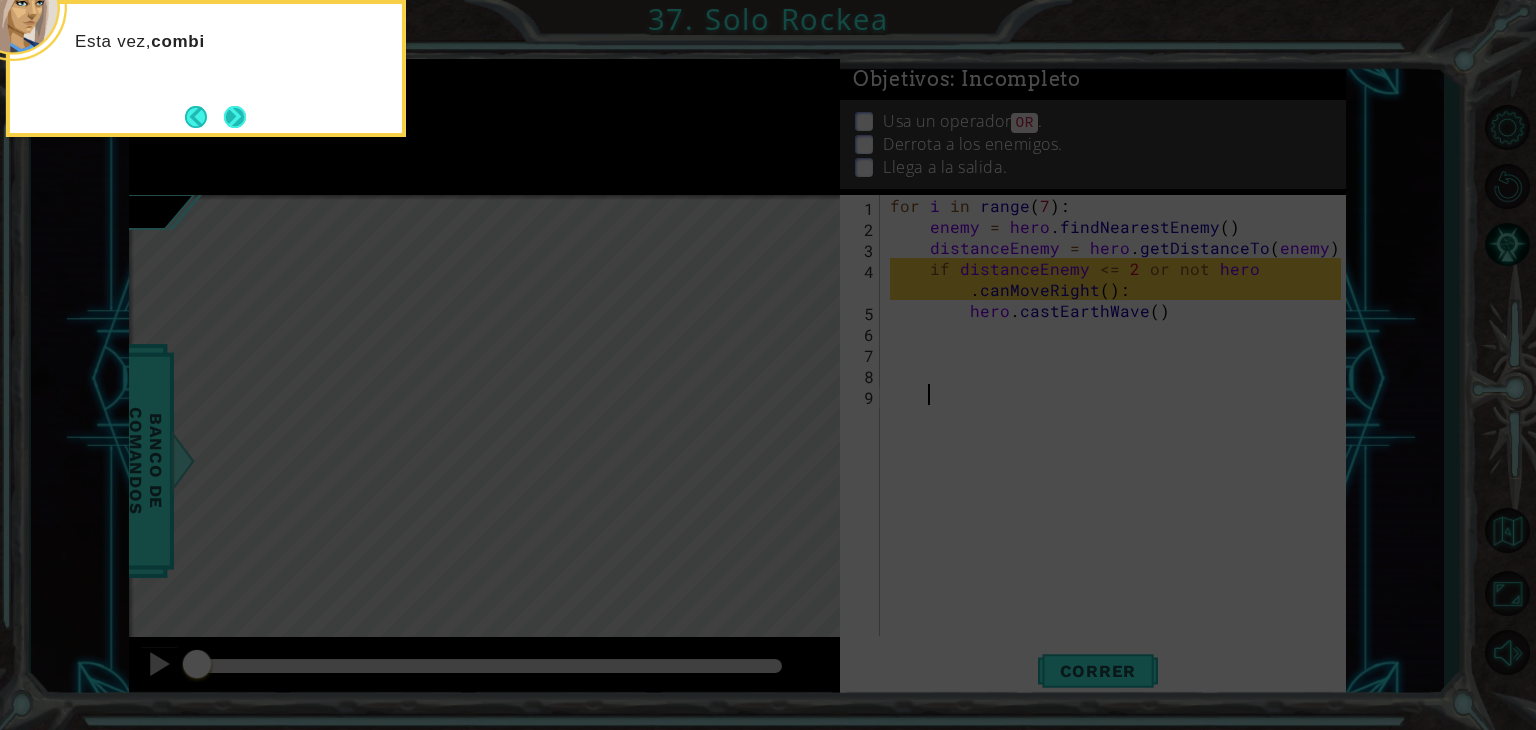 click at bounding box center [235, 117] 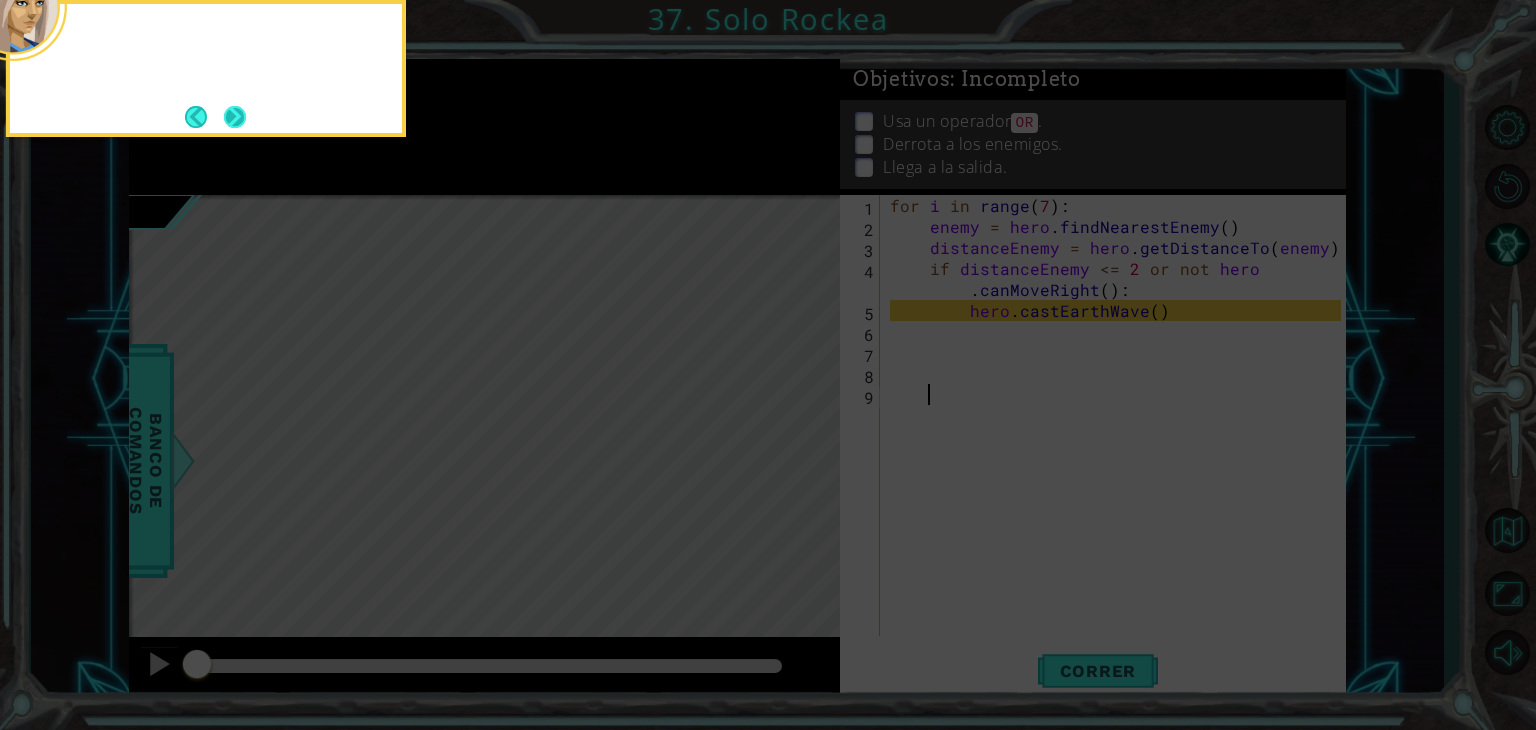 click at bounding box center [235, 116] 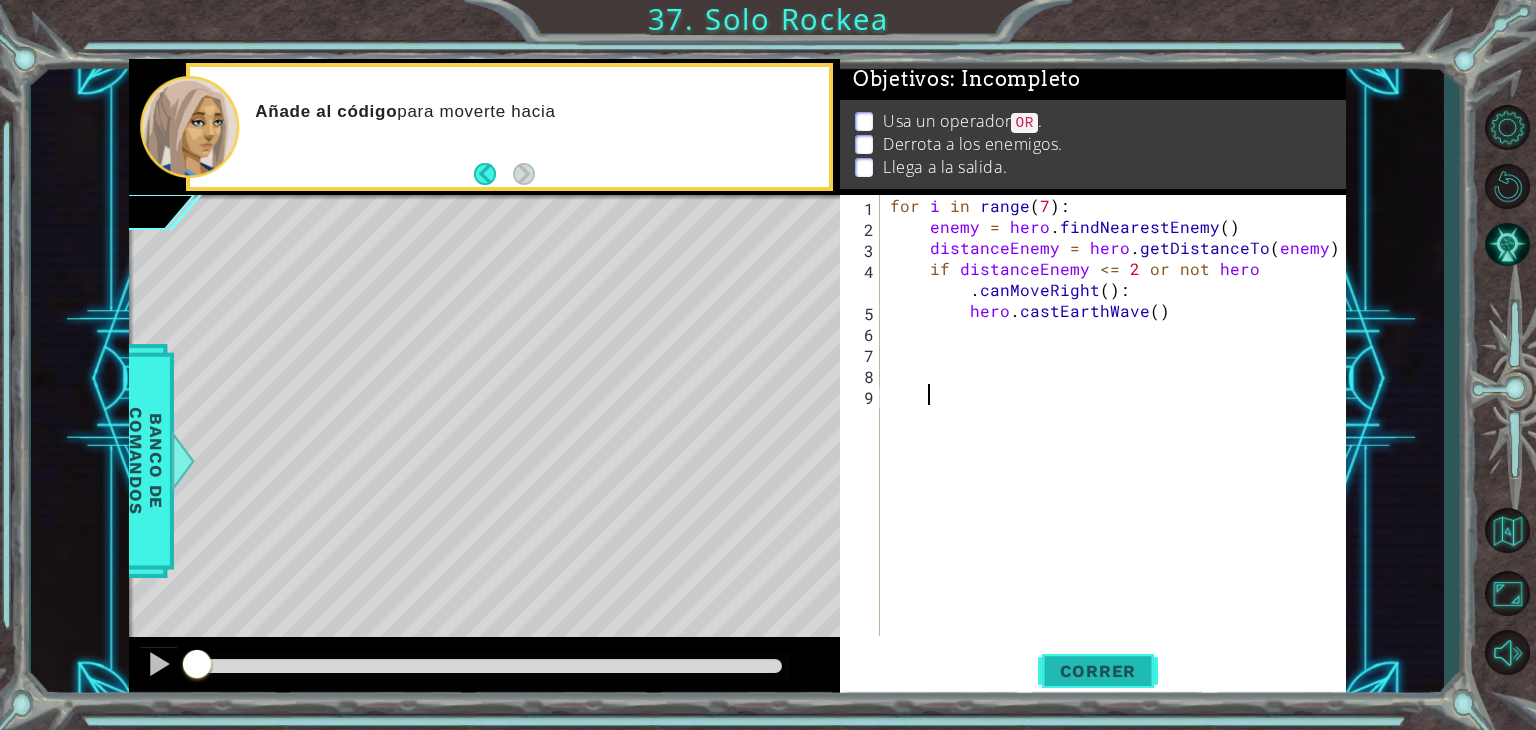 click on "Correr" at bounding box center (1098, 671) 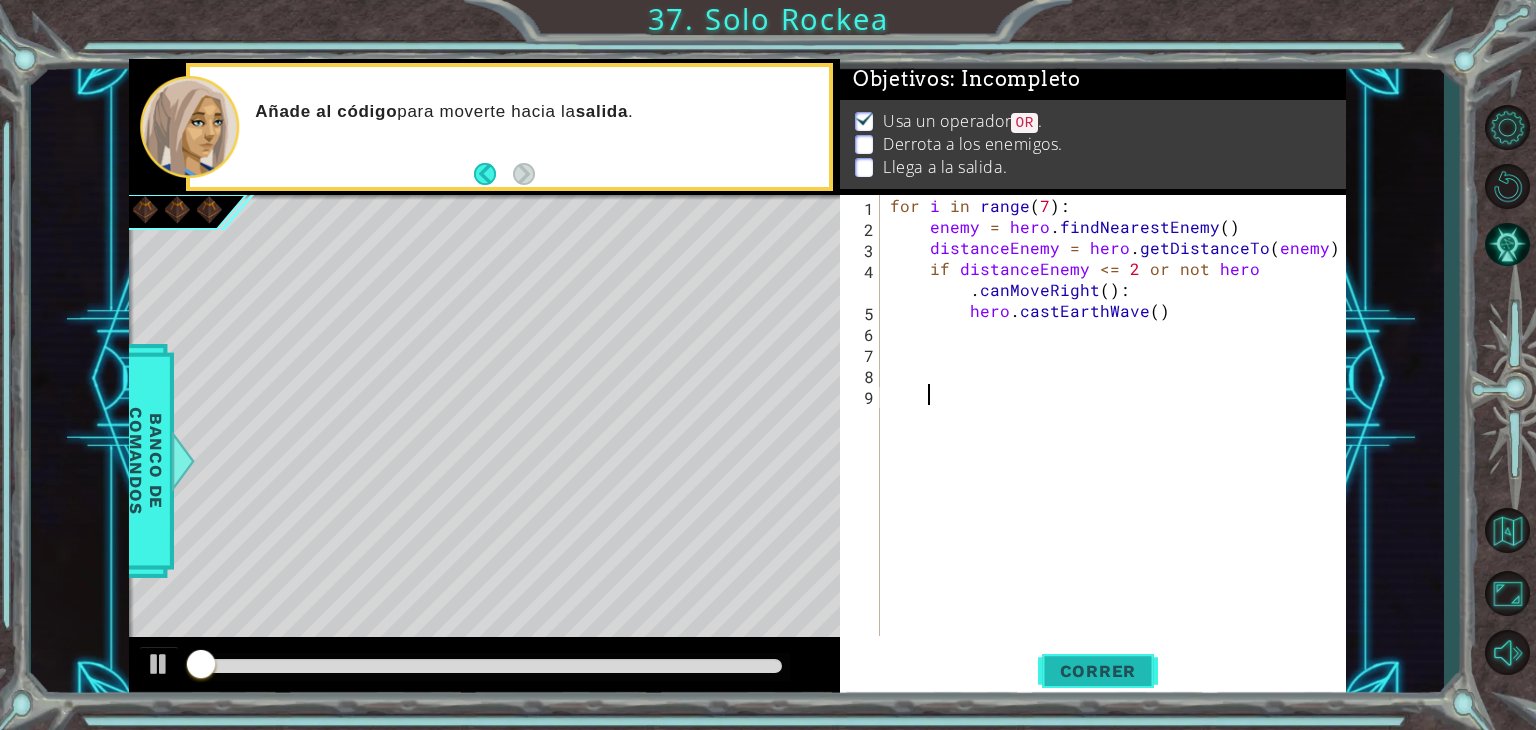 scroll, scrollTop: 8, scrollLeft: 0, axis: vertical 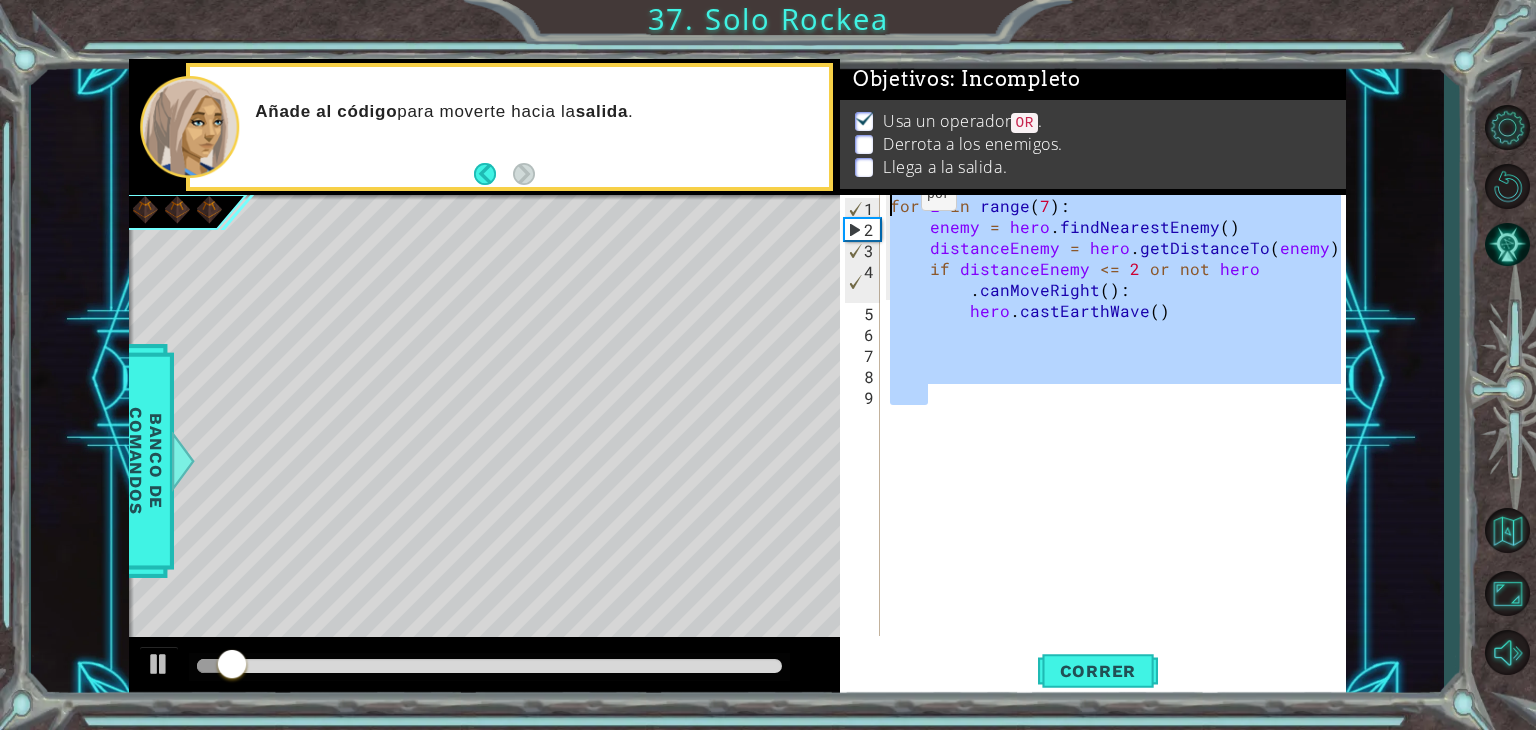 drag, startPoint x: 1091, startPoint y: 413, endPoint x: 870, endPoint y: 165, distance: 332.1822 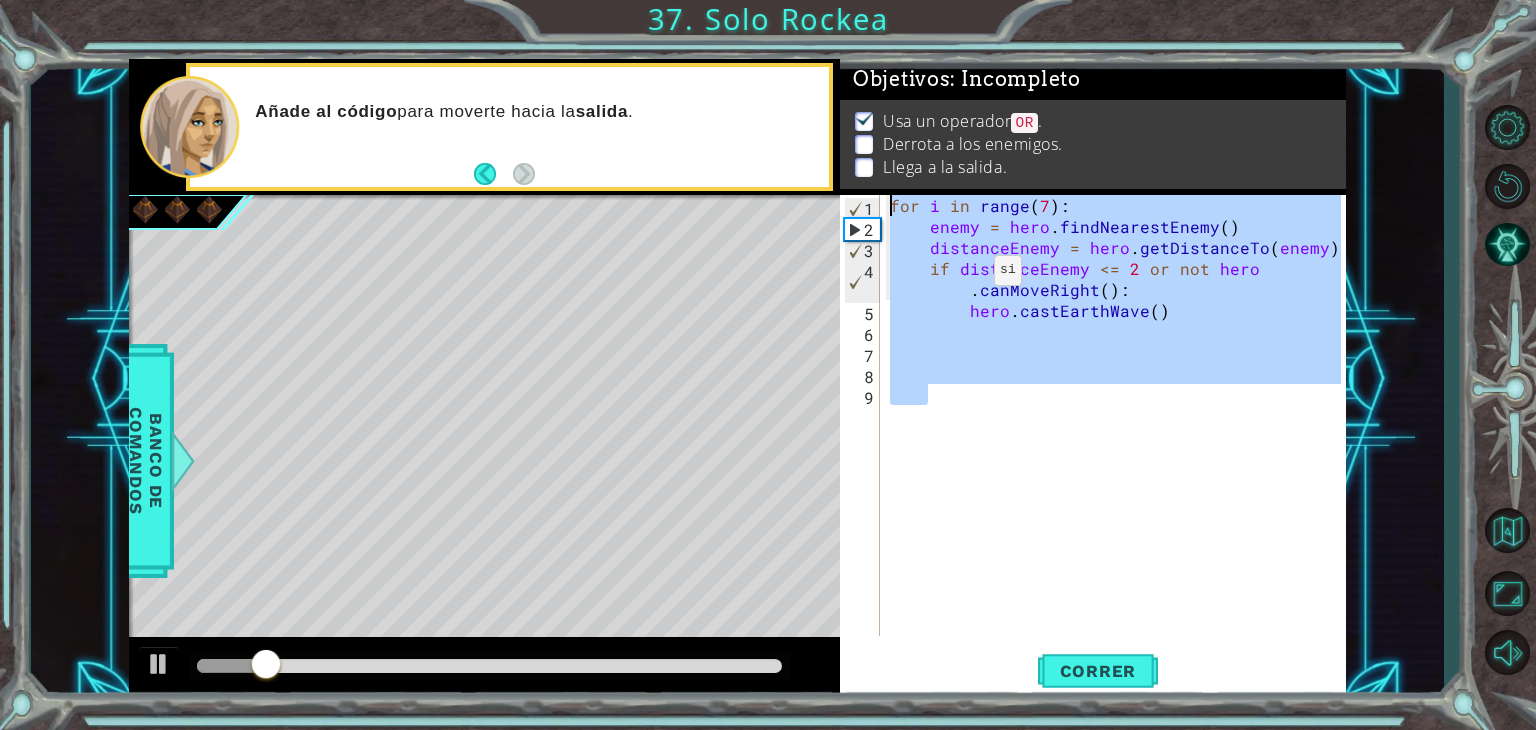 paste 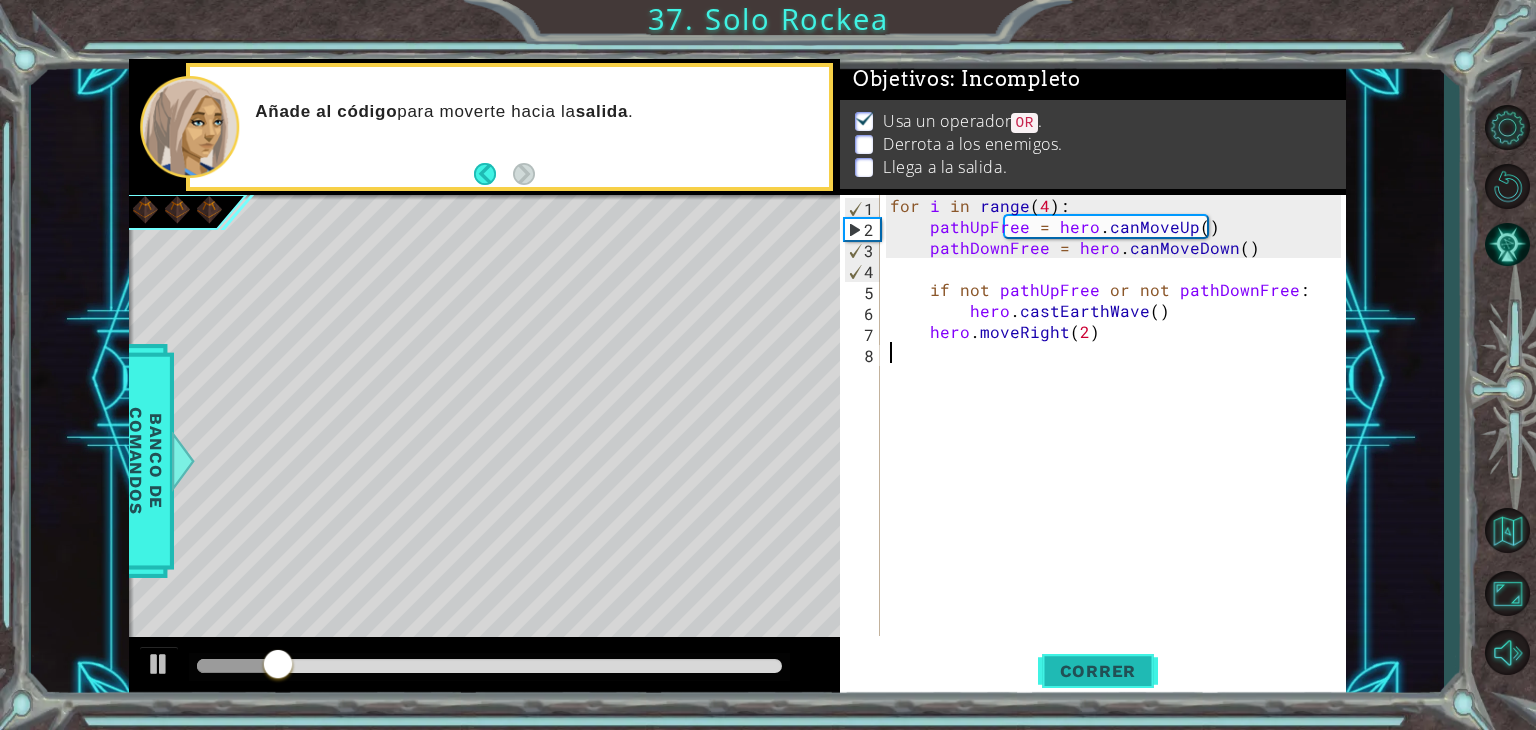 click on "Correr" at bounding box center (1098, 671) 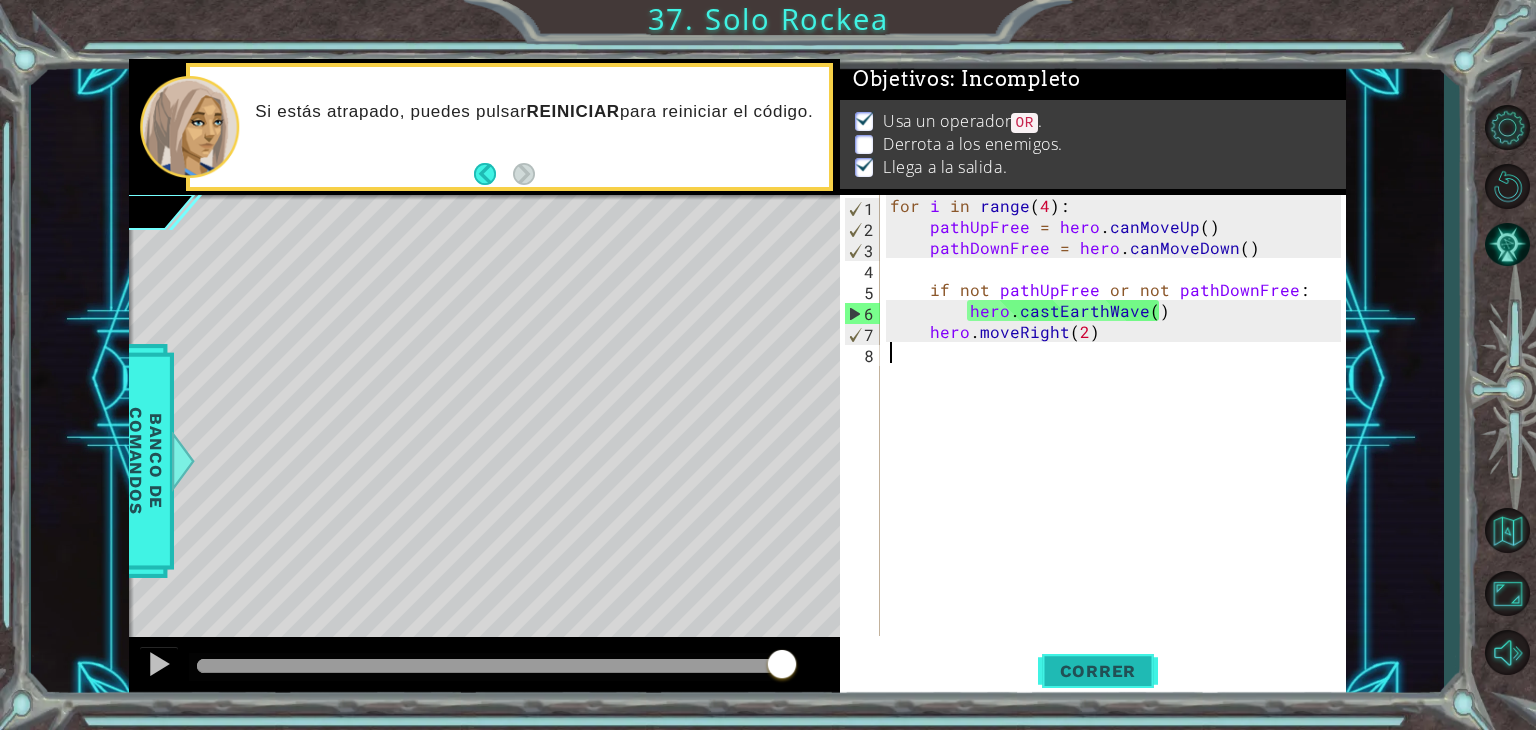 click on "Correr" at bounding box center [1098, 671] 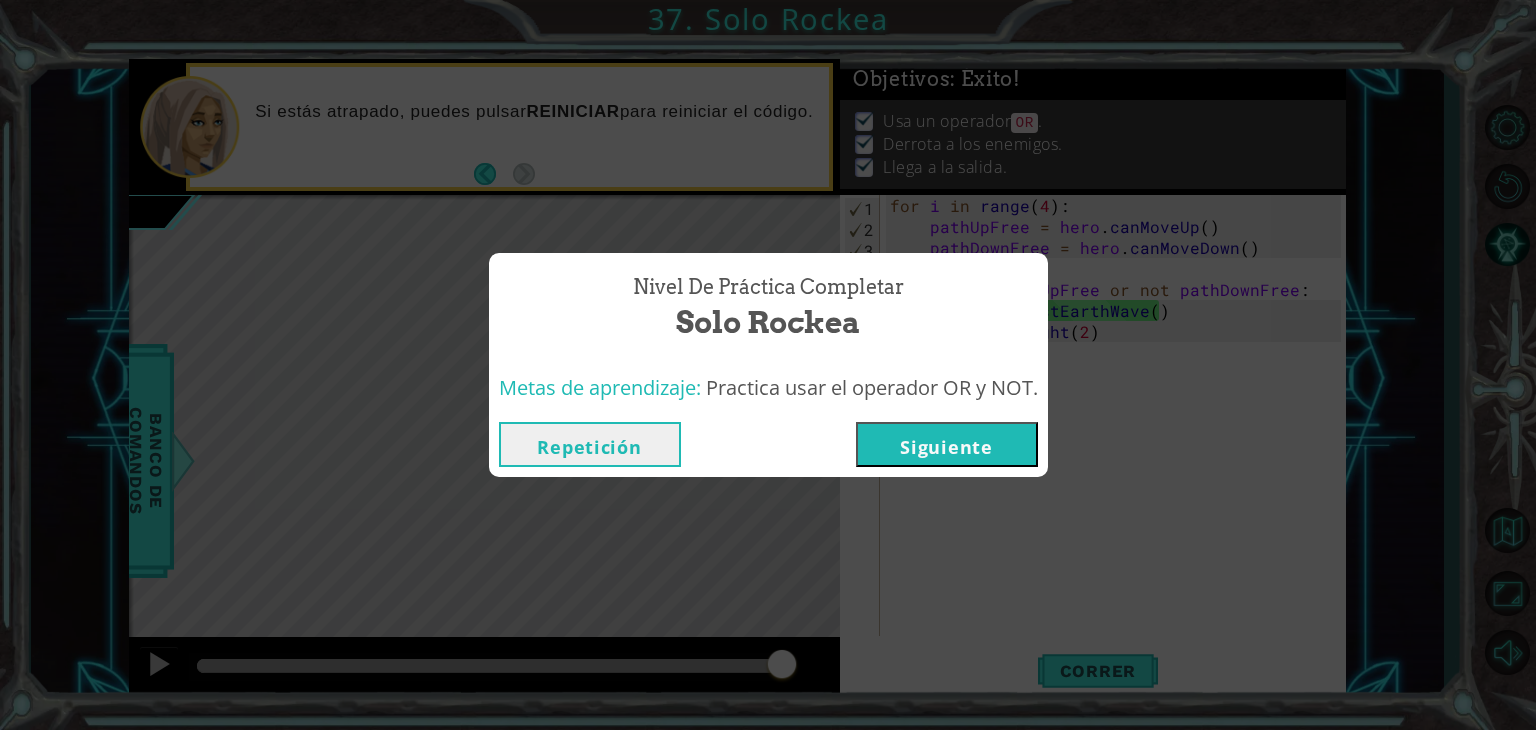 click on "Siguiente" at bounding box center [947, 444] 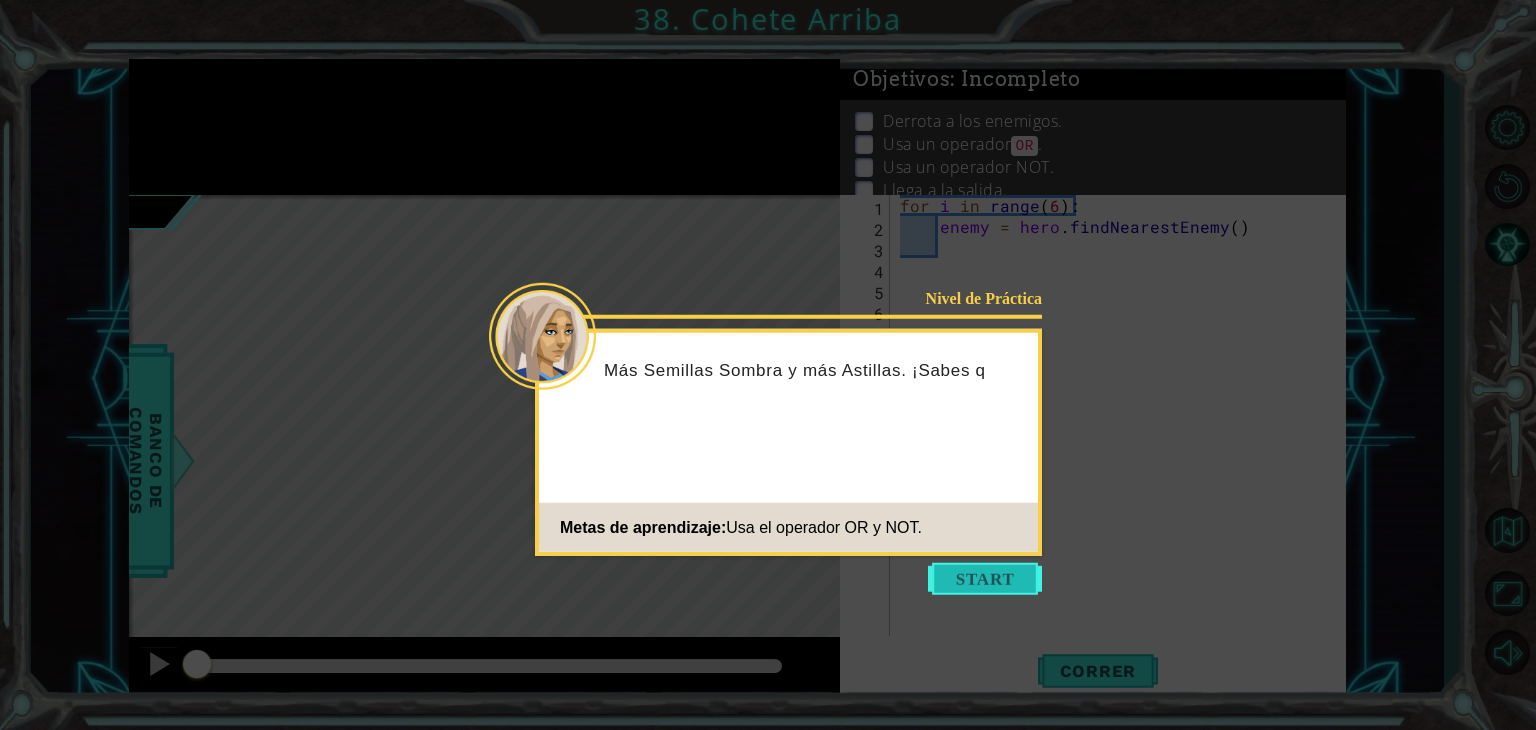 click at bounding box center [985, 579] 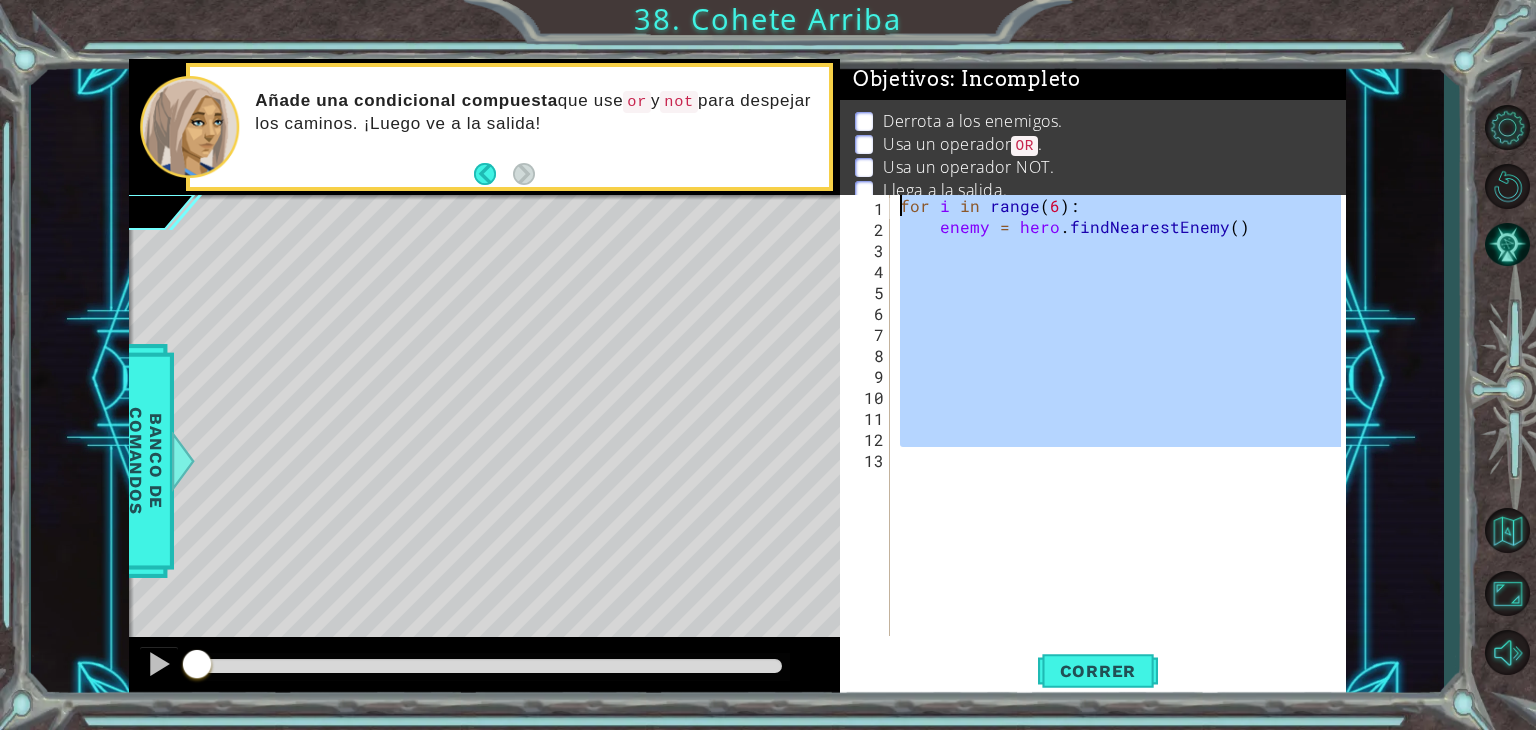 drag, startPoint x: 1112, startPoint y: 519, endPoint x: 935, endPoint y: 142, distance: 416.48288 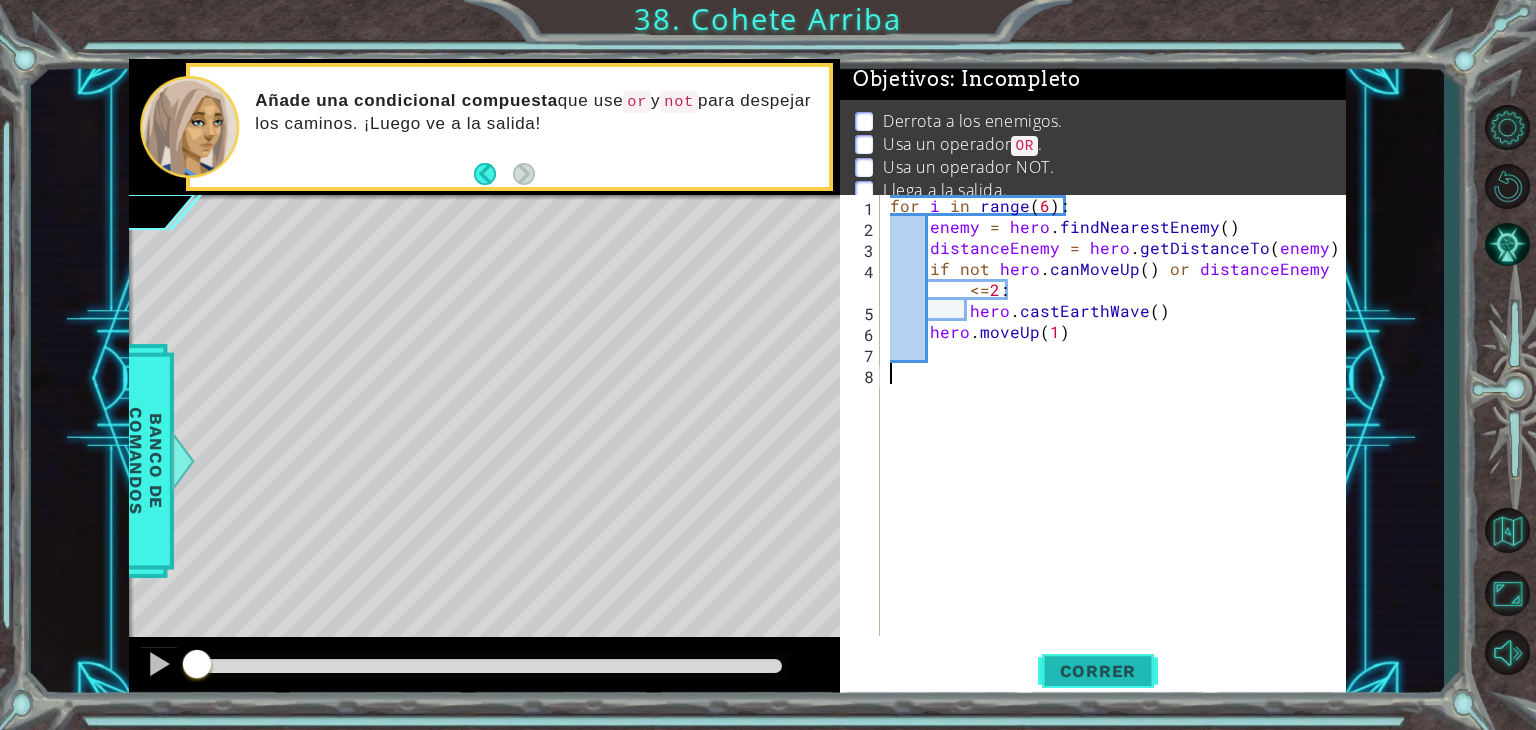 click on "Correr" at bounding box center [1098, 671] 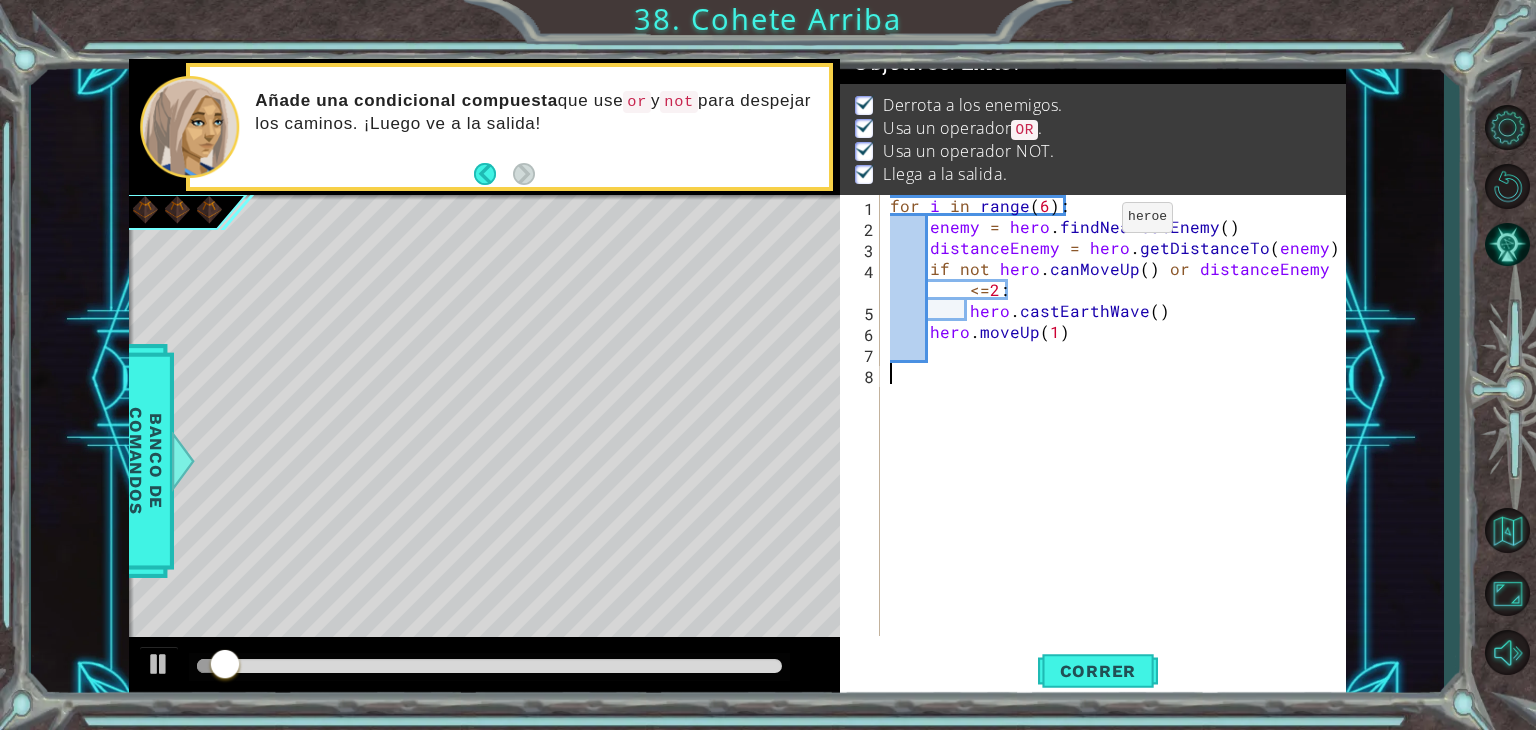 scroll, scrollTop: 41, scrollLeft: 0, axis: vertical 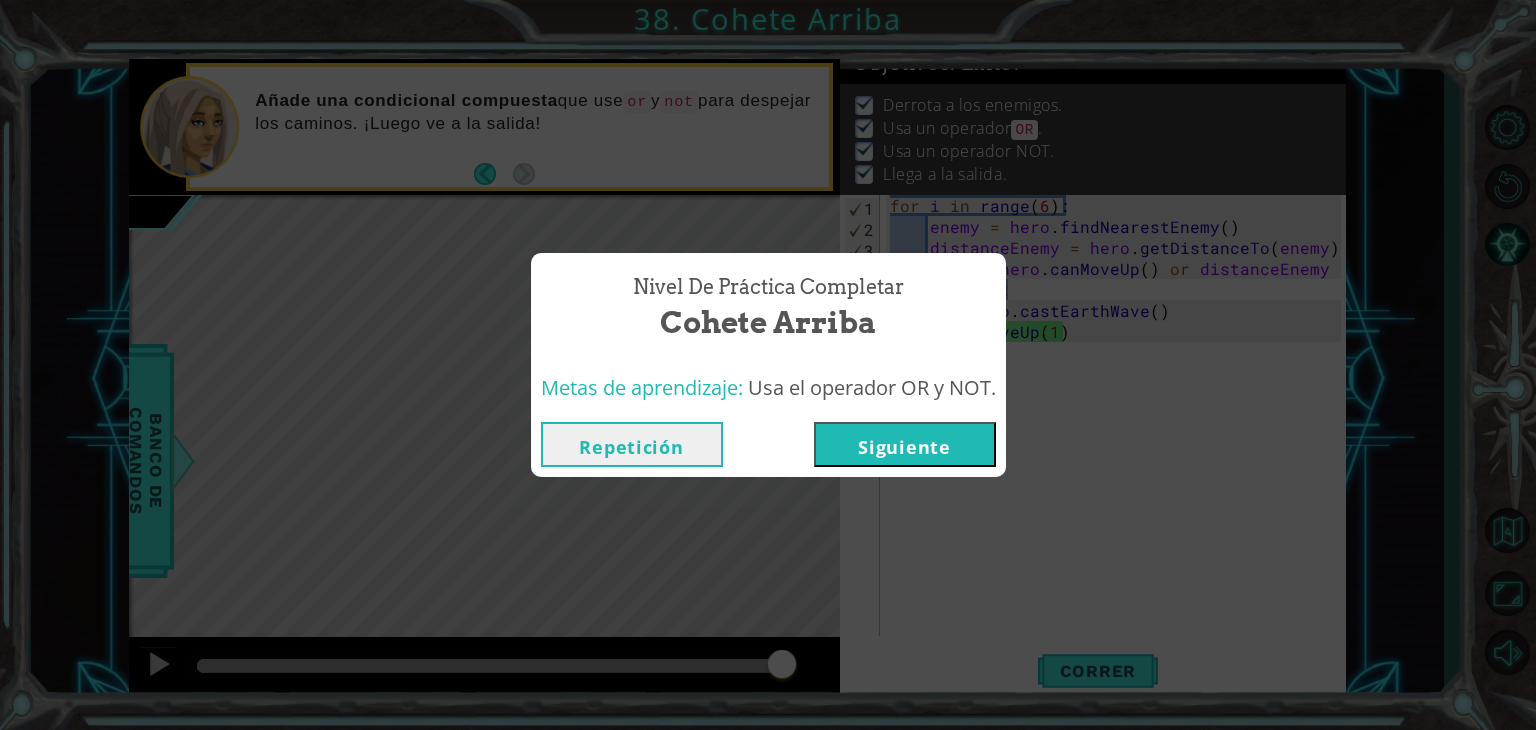 click on "Siguiente" at bounding box center (905, 444) 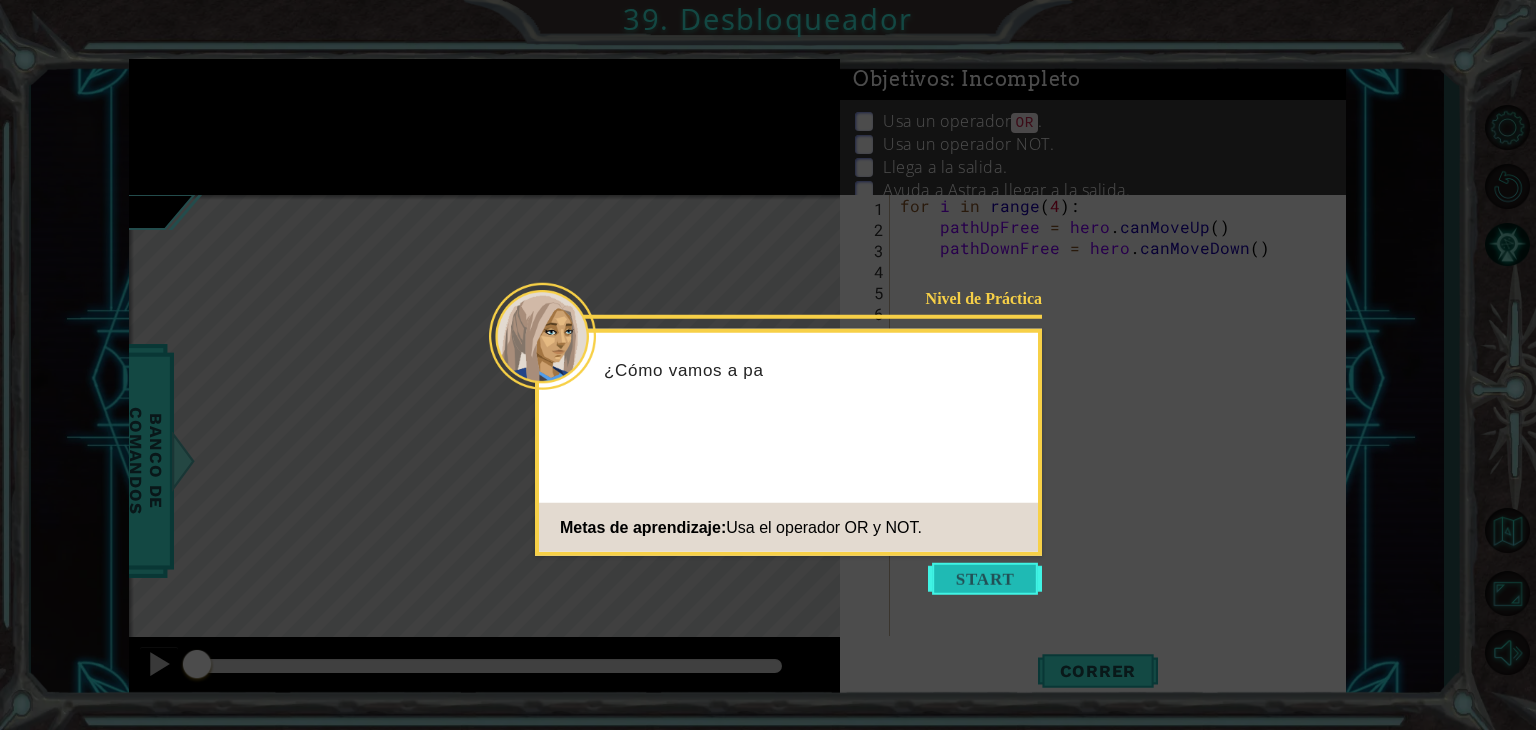 click at bounding box center (985, 579) 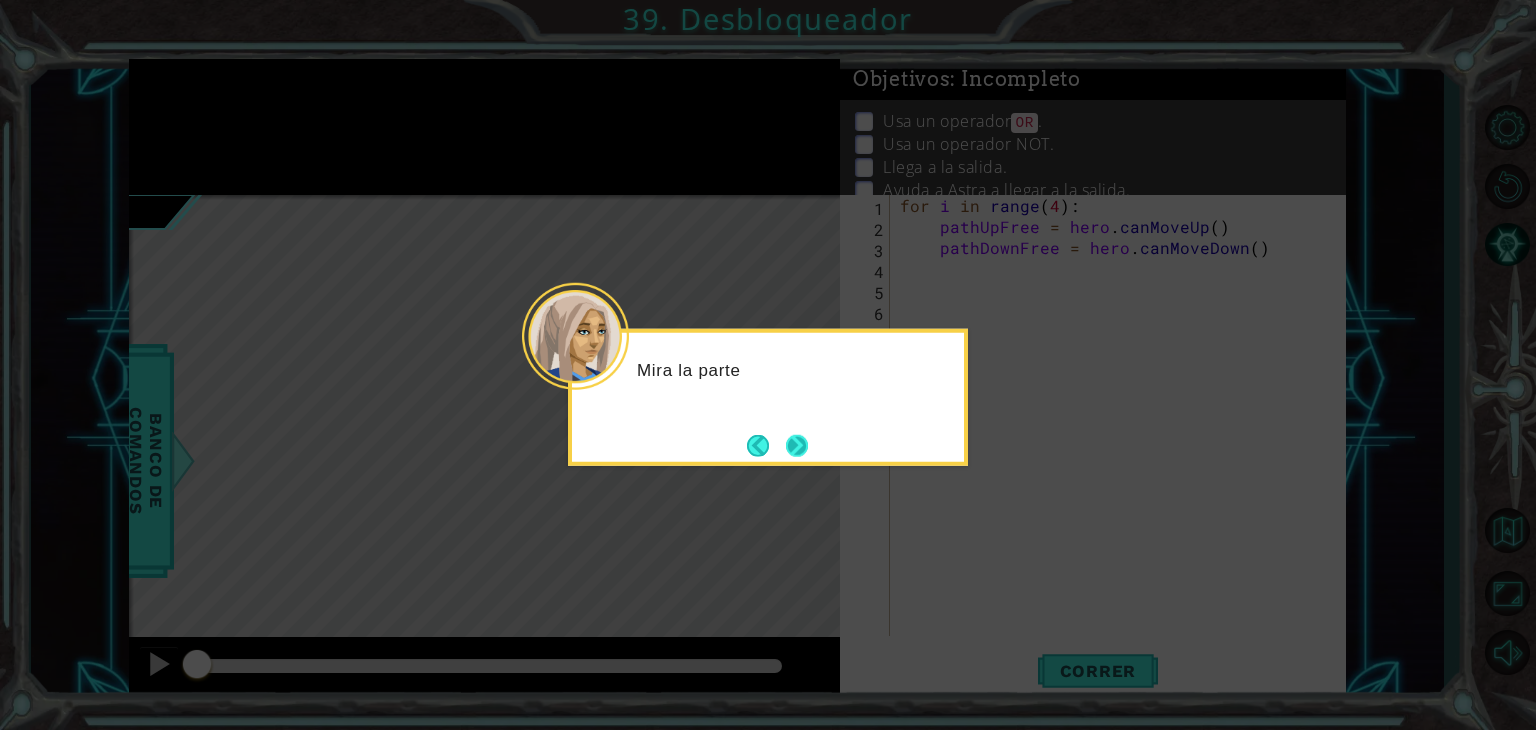 click at bounding box center [797, 445] 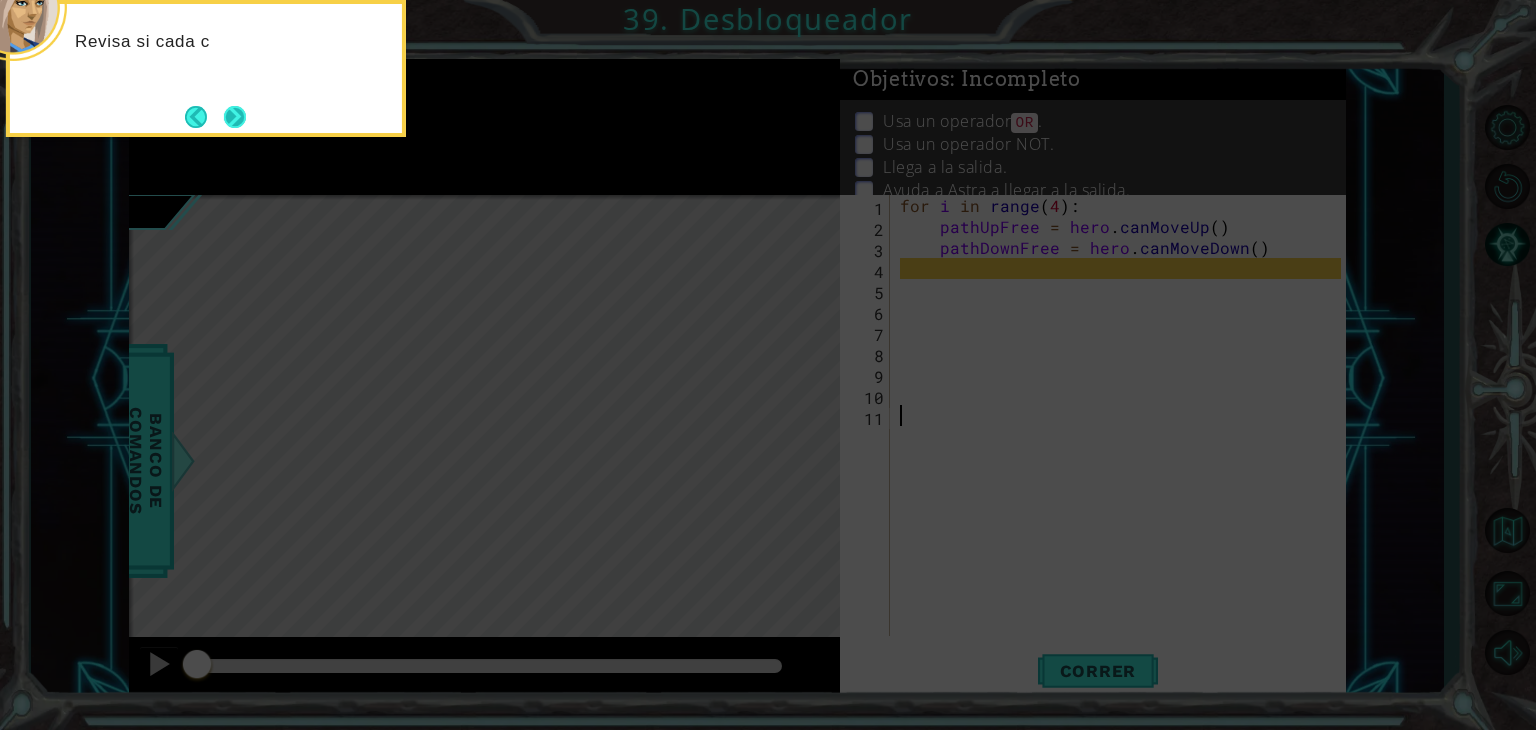 click at bounding box center (235, 117) 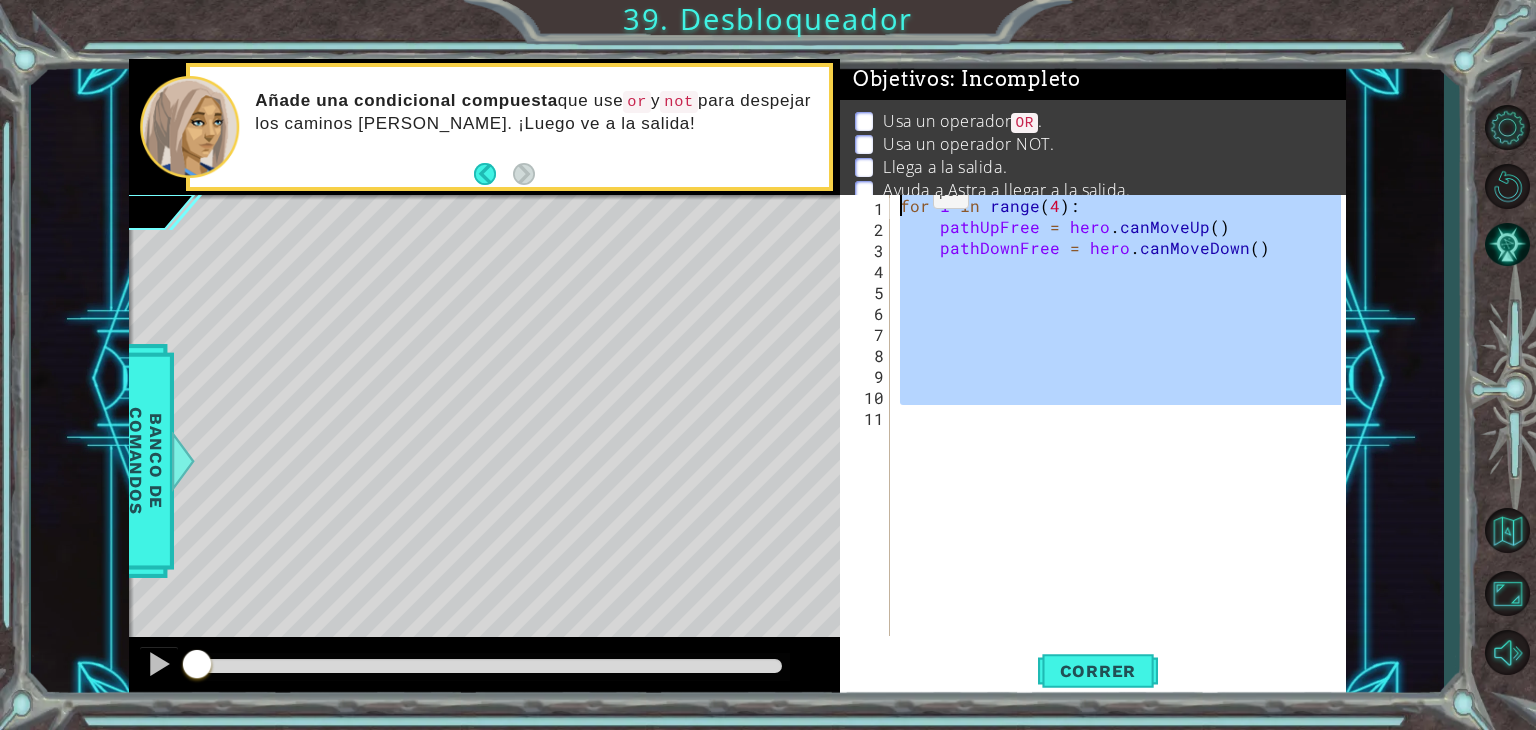 drag, startPoint x: 1108, startPoint y: 409, endPoint x: 819, endPoint y: 145, distance: 391.42944 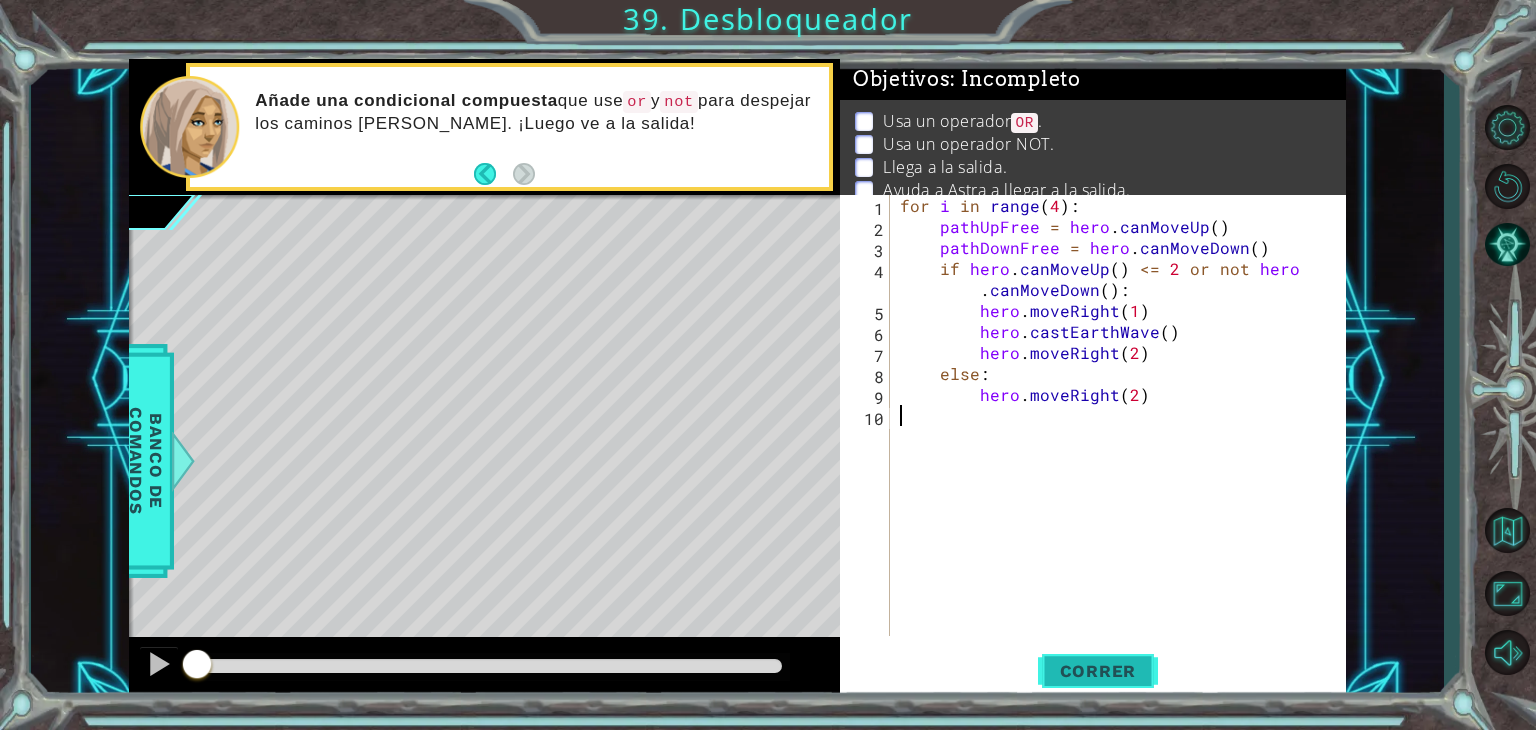 click on "Correr" at bounding box center (1098, 671) 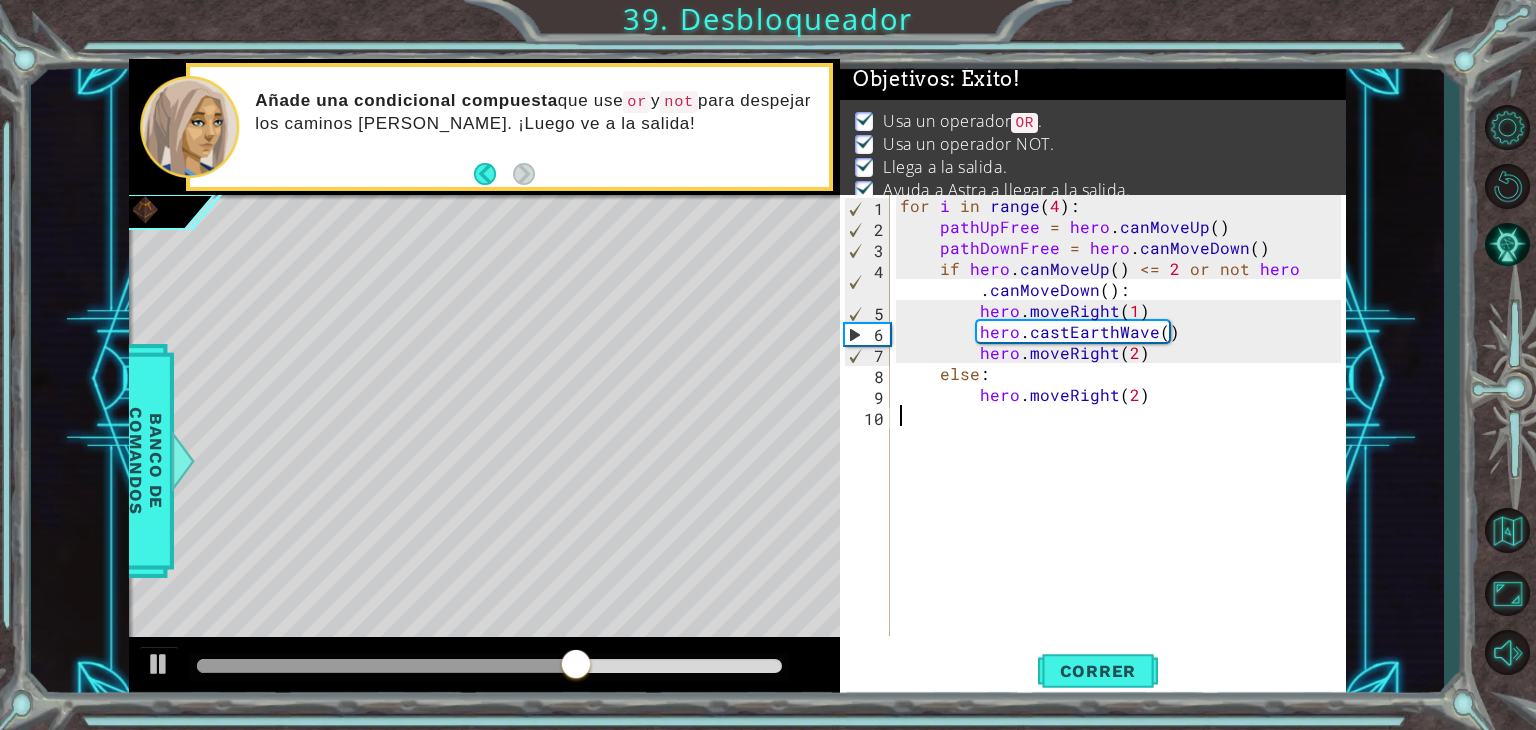 scroll, scrollTop: 41, scrollLeft: 0, axis: vertical 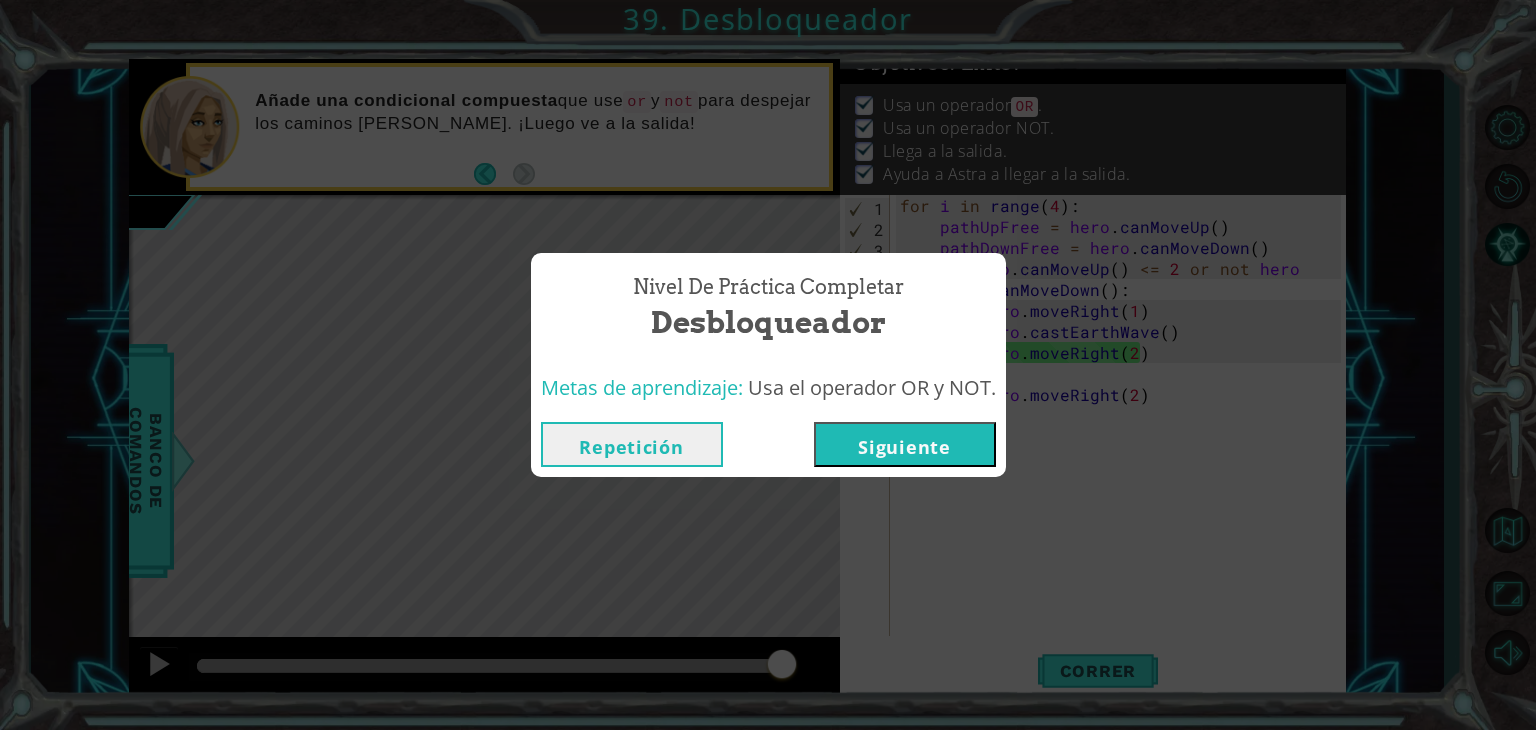 click on "Siguiente" at bounding box center (905, 444) 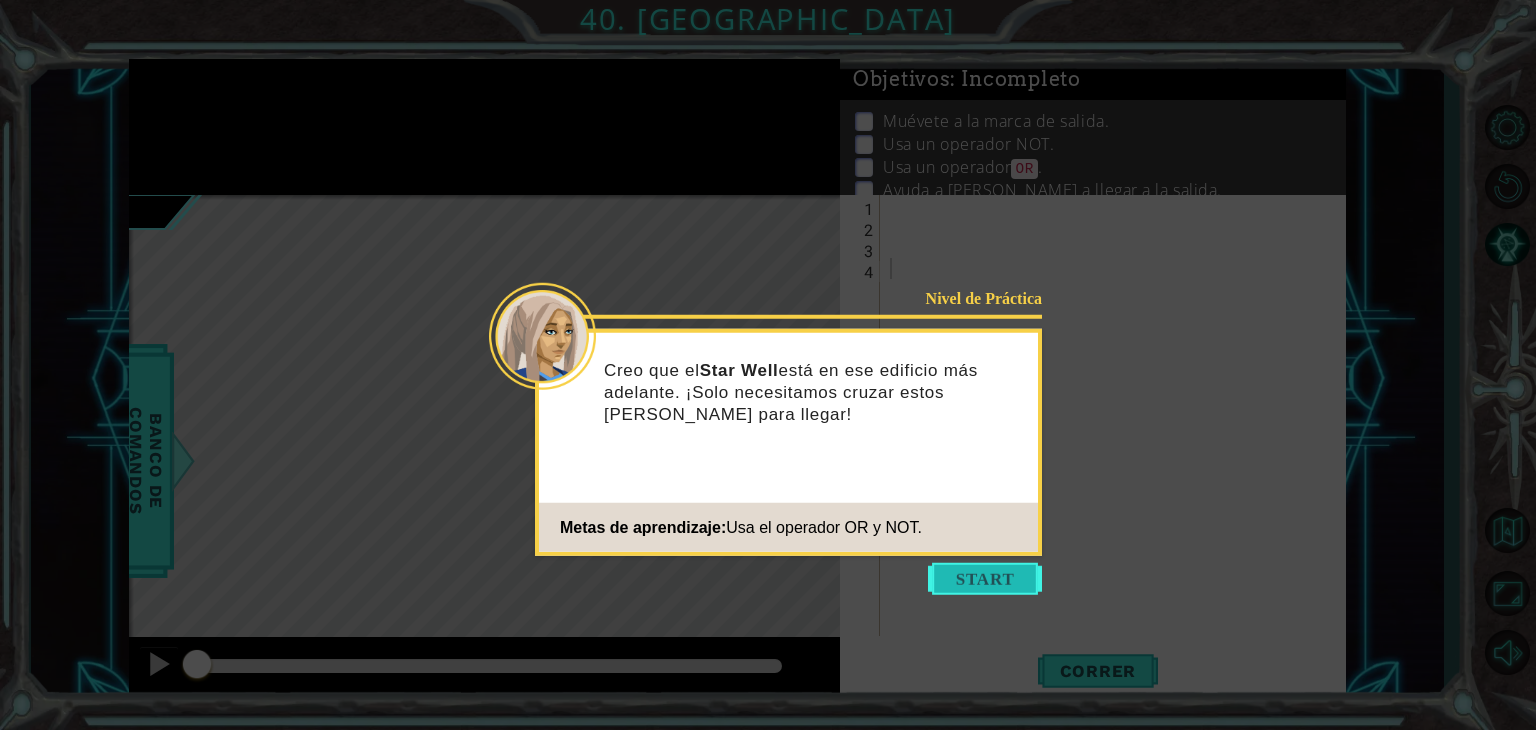 click at bounding box center [985, 579] 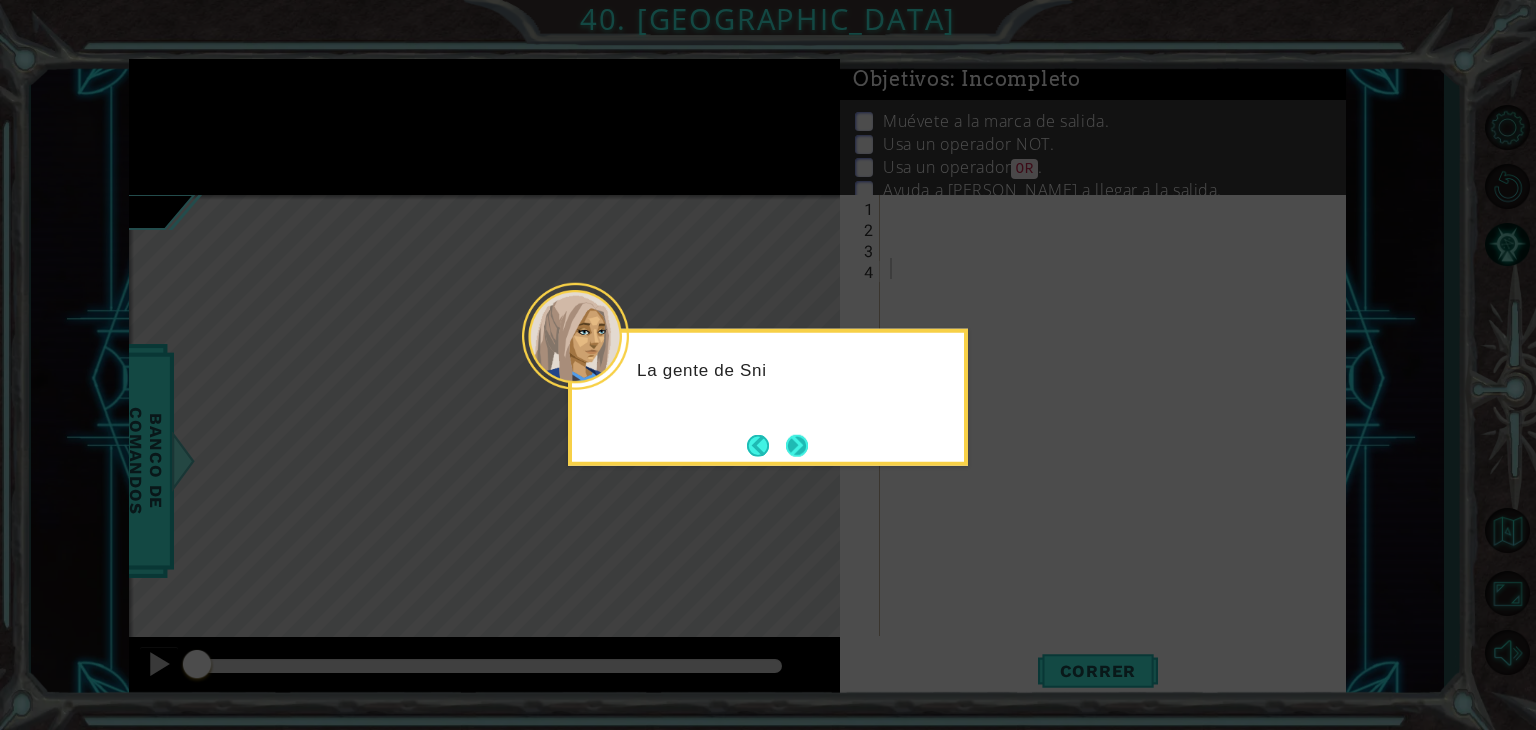 click at bounding box center [796, 445] 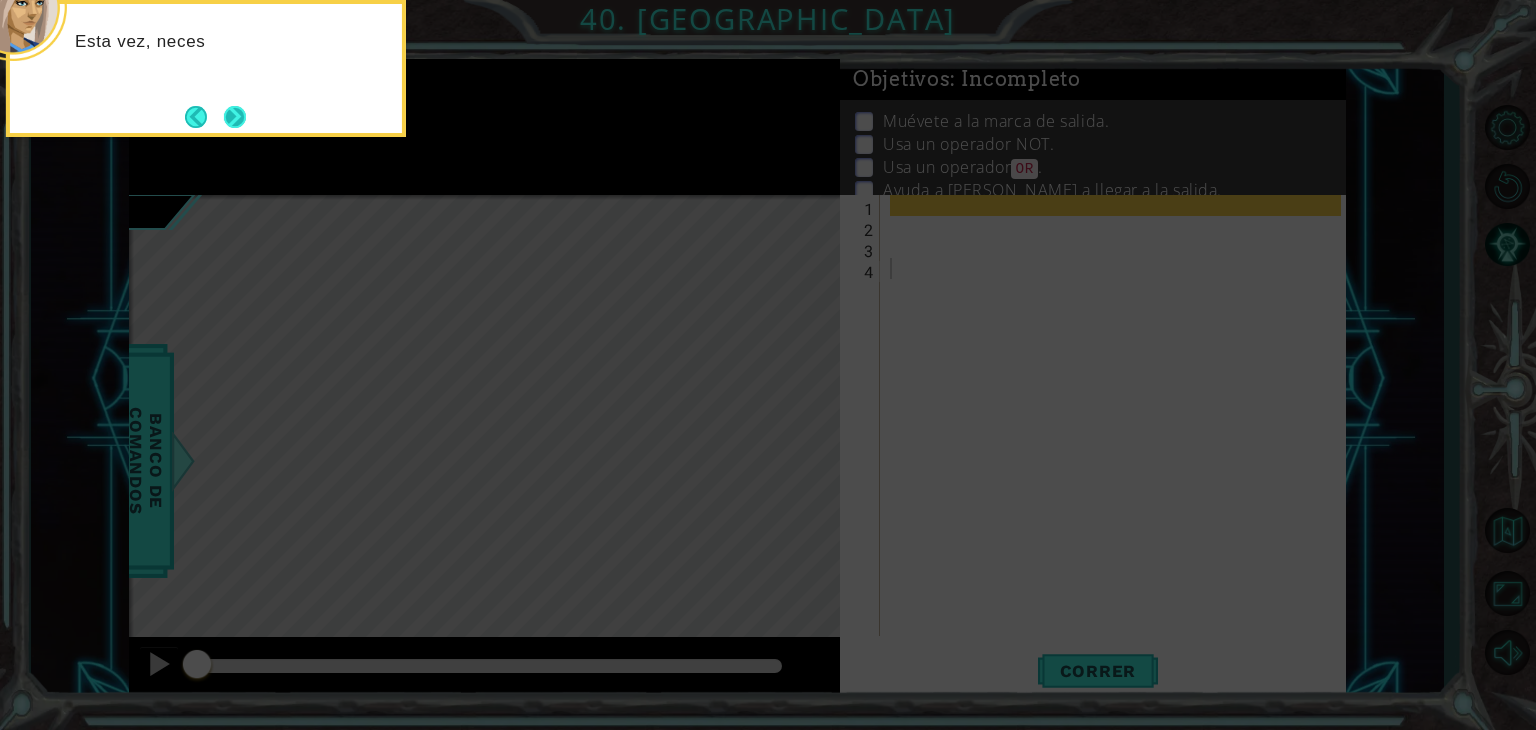 click at bounding box center [235, 117] 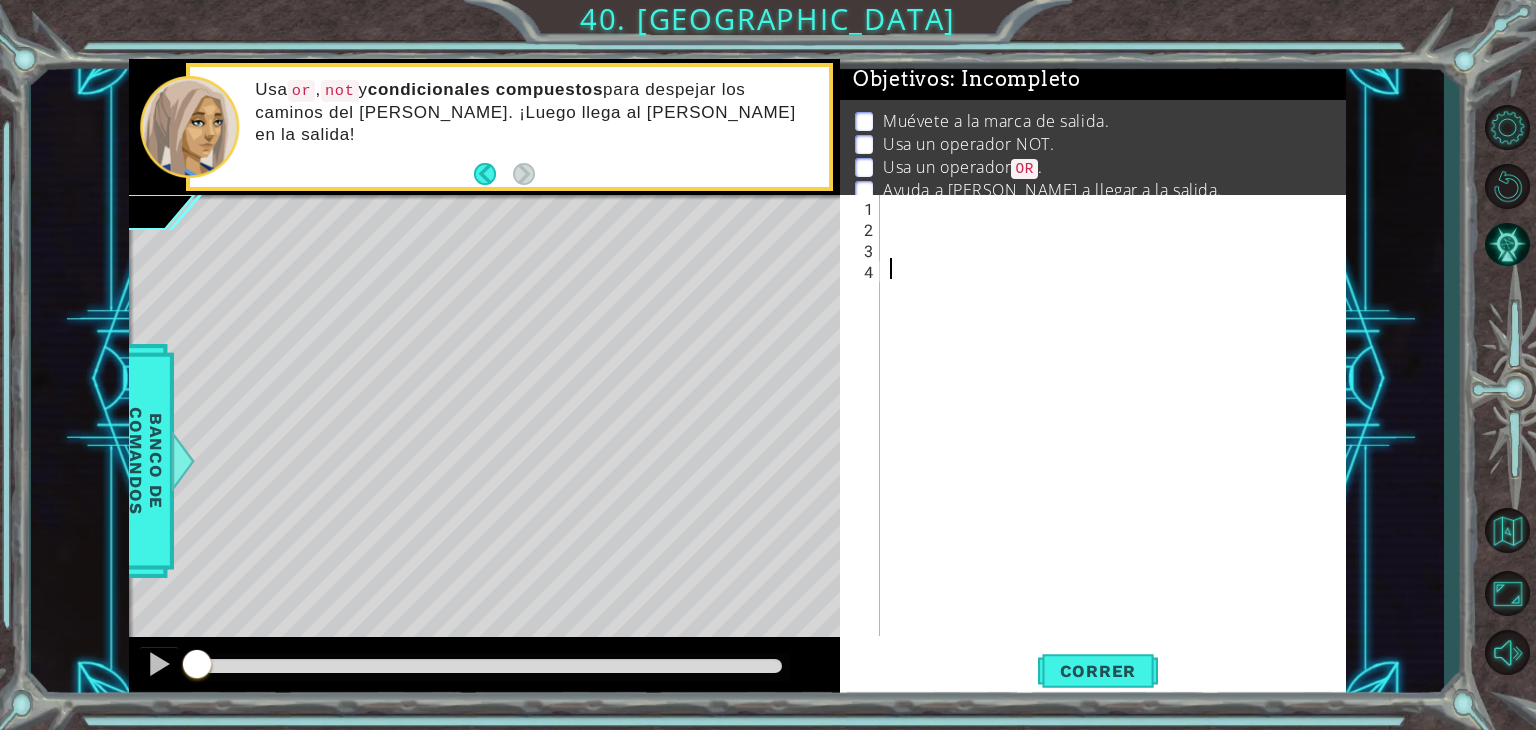 click at bounding box center [1118, 436] 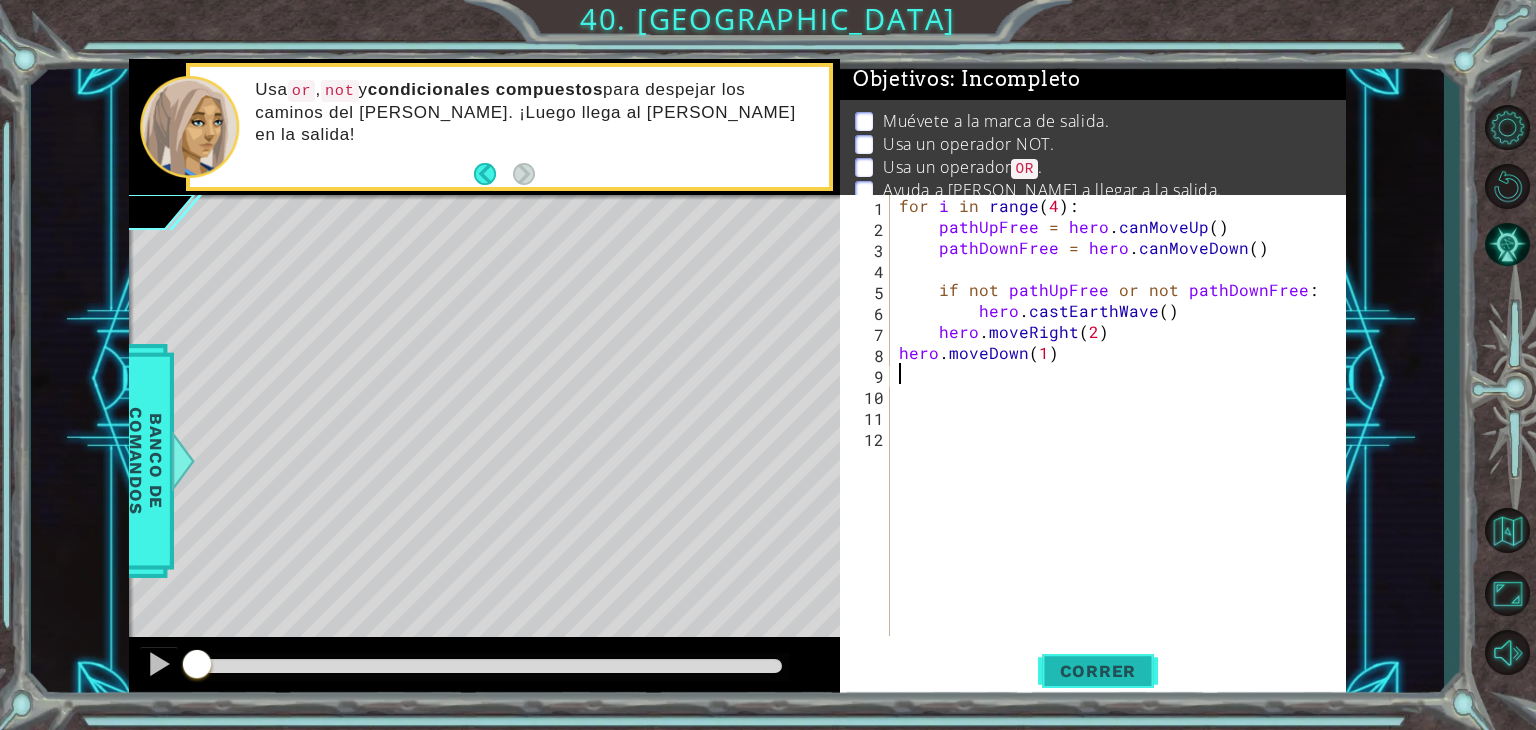 click on "Correr" at bounding box center (1098, 671) 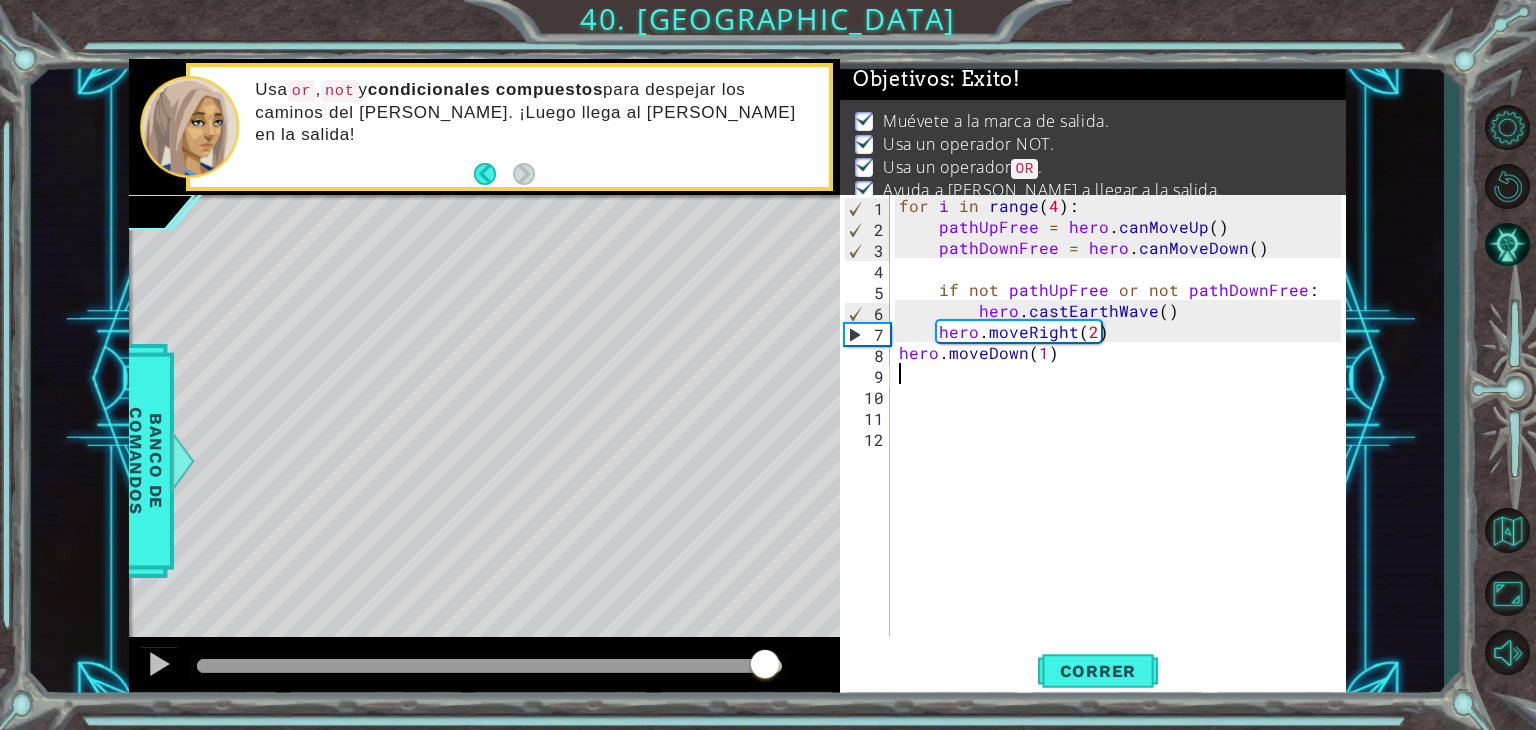 click at bounding box center [489, 666] 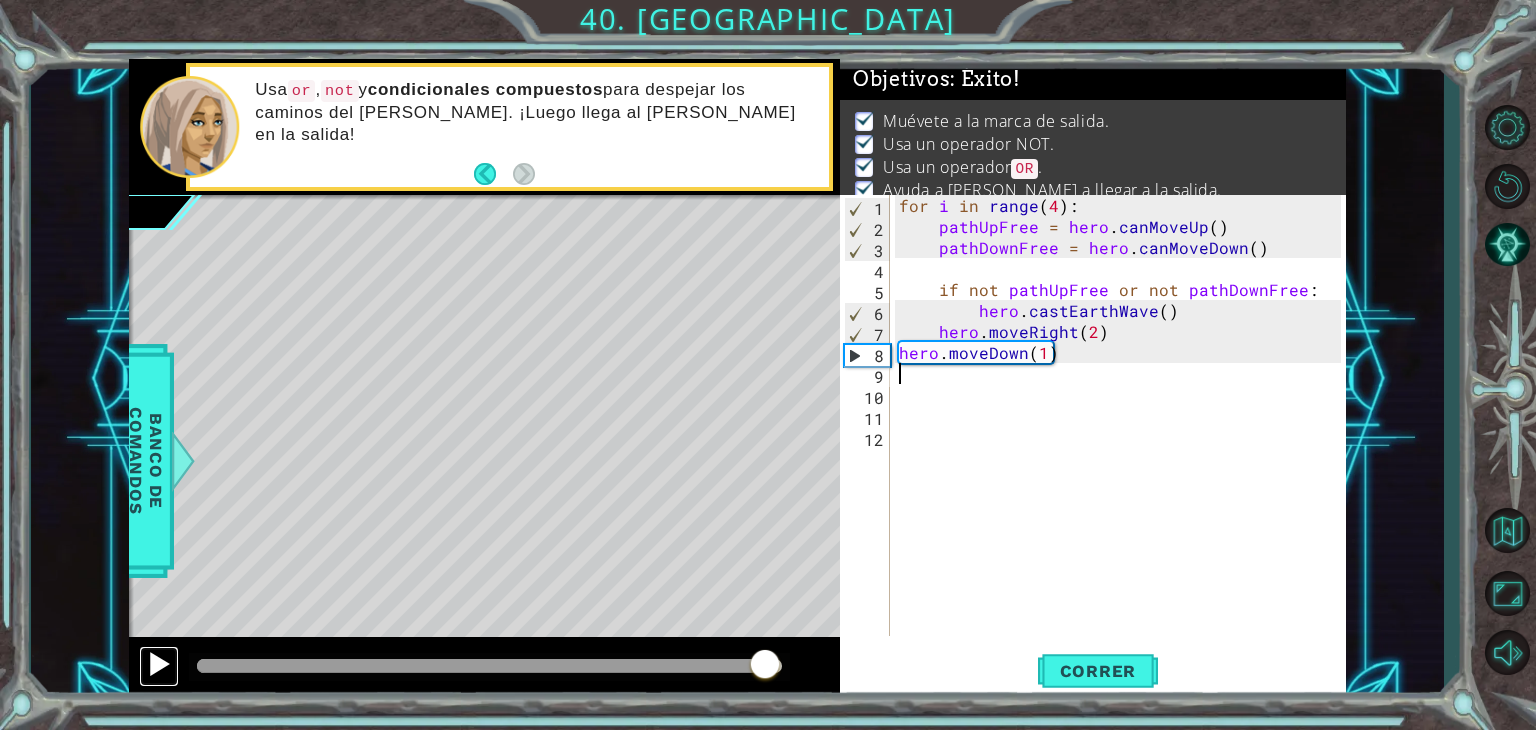 click at bounding box center [159, 664] 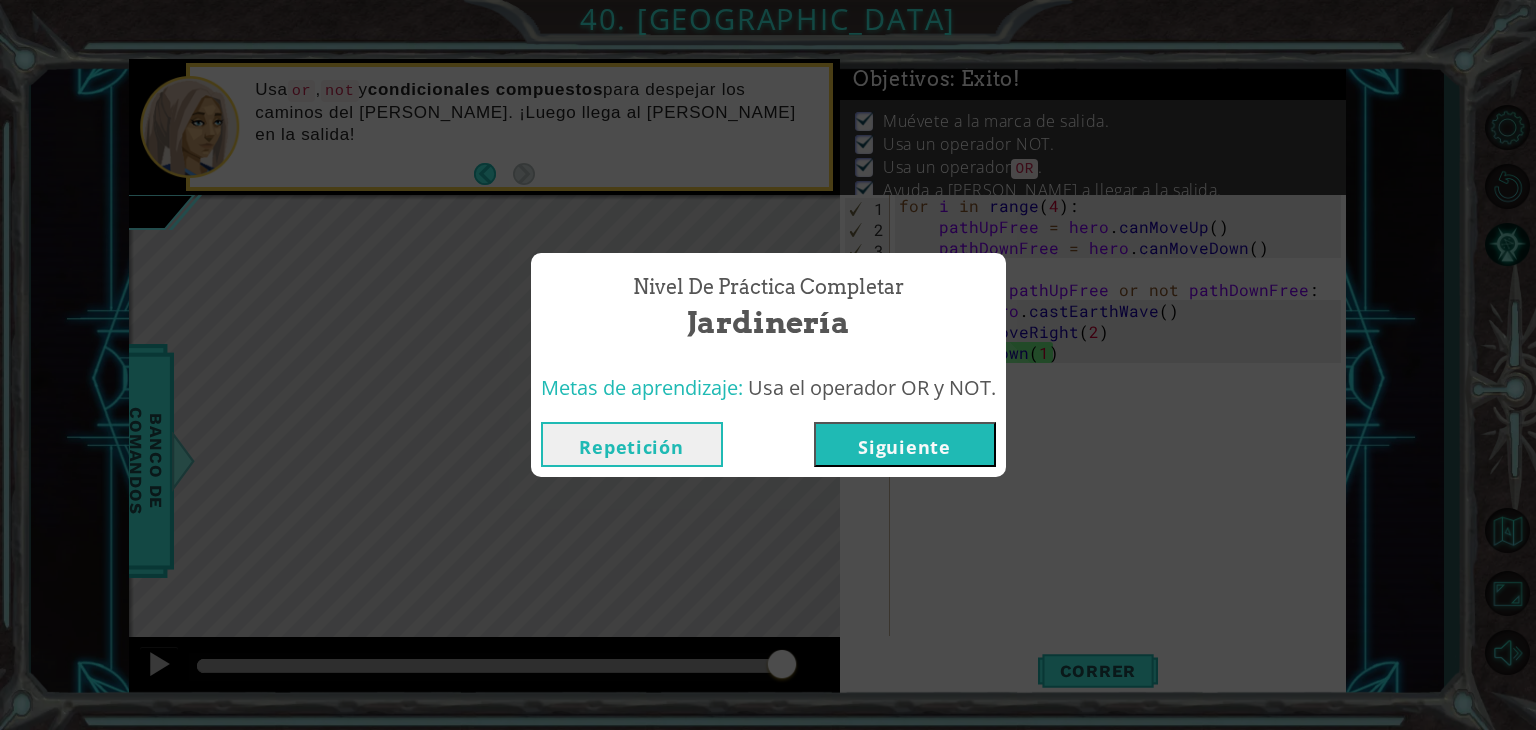 click on "Siguiente" at bounding box center [905, 444] 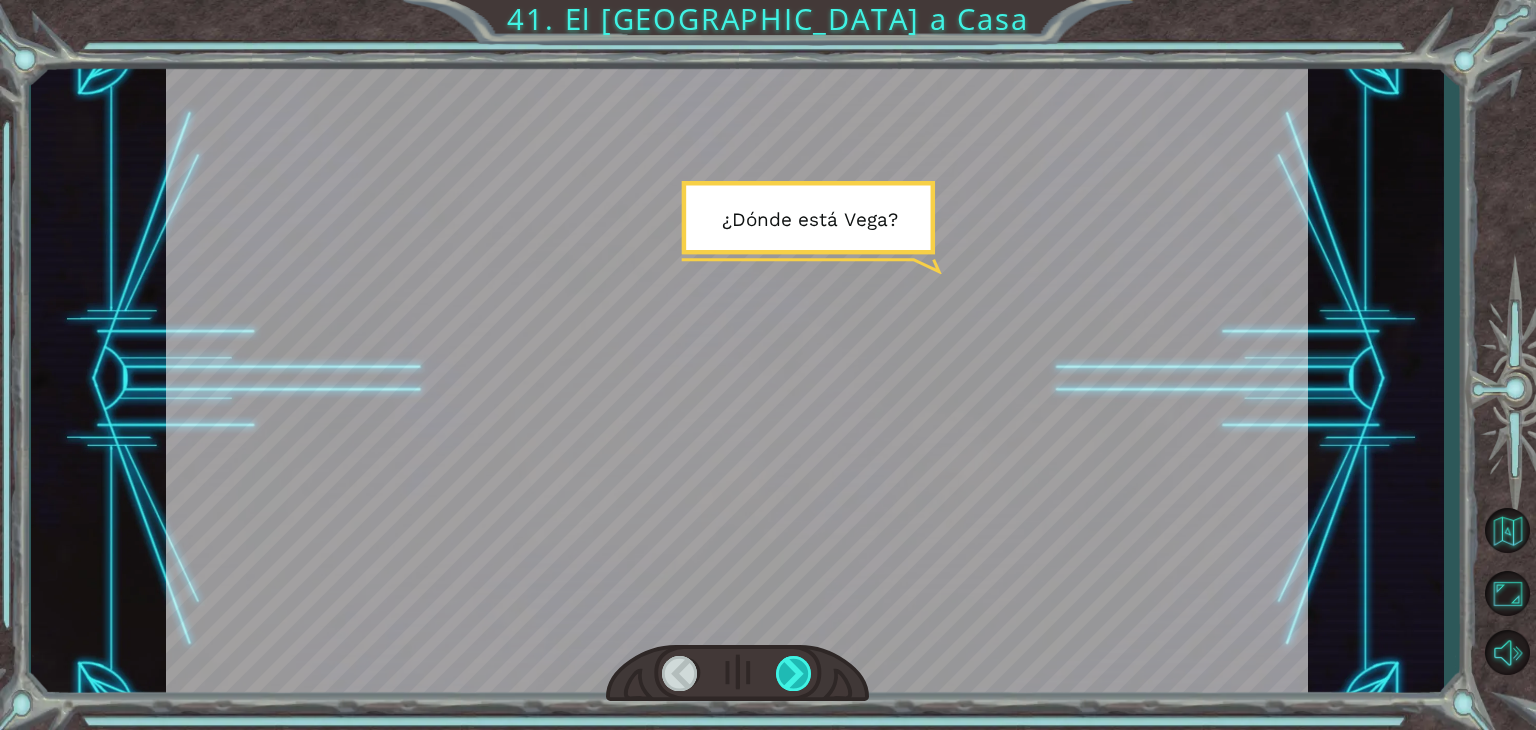 click at bounding box center [794, 673] 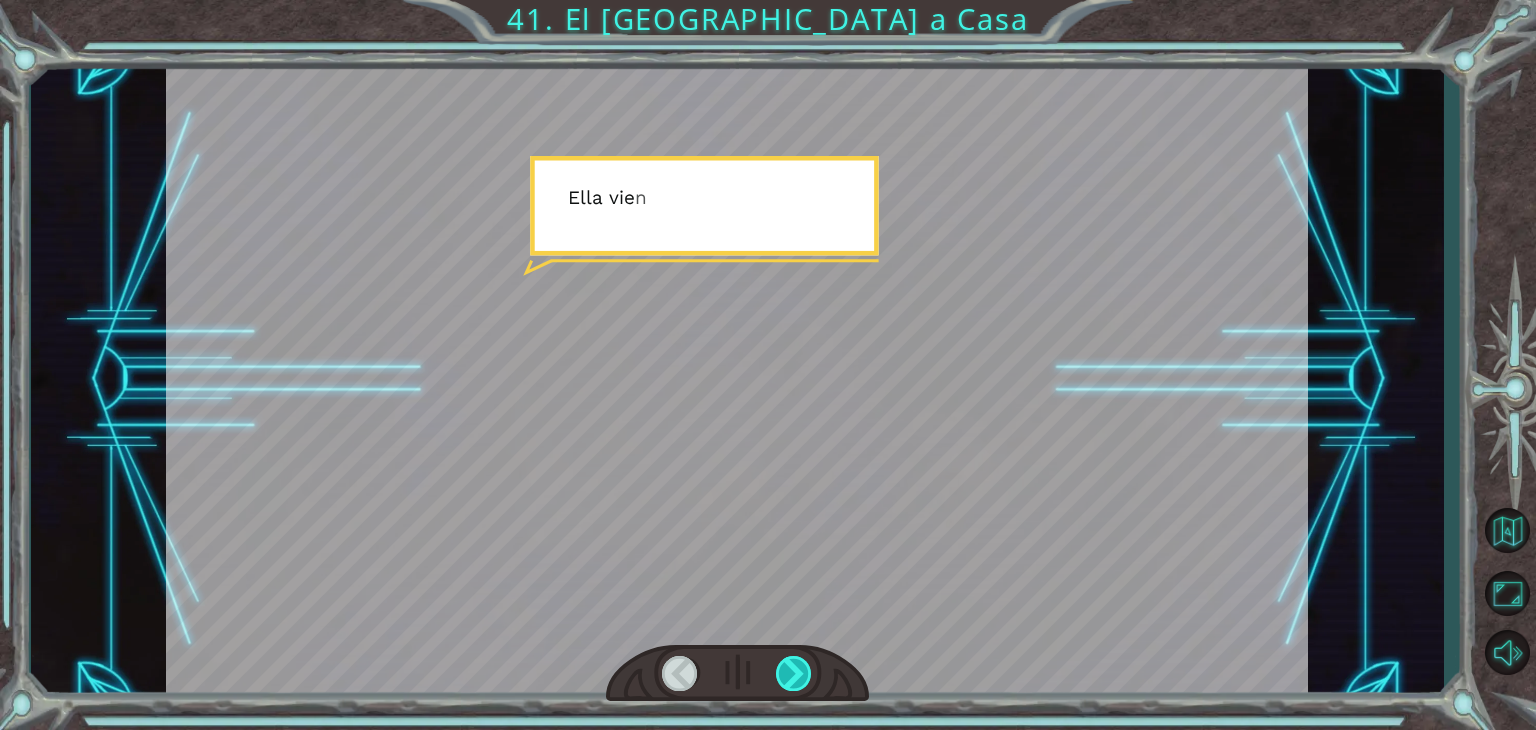 click at bounding box center [794, 673] 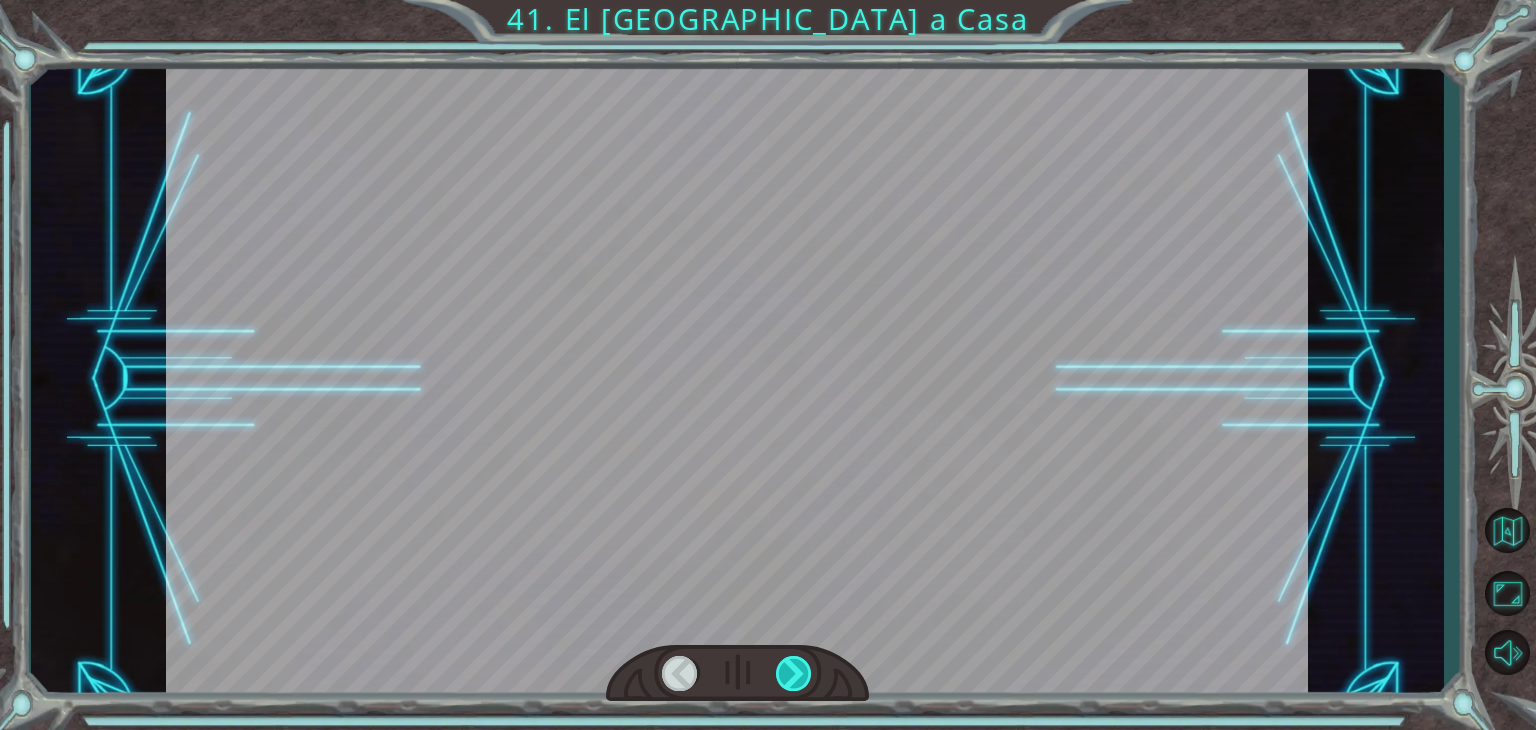 click at bounding box center [794, 673] 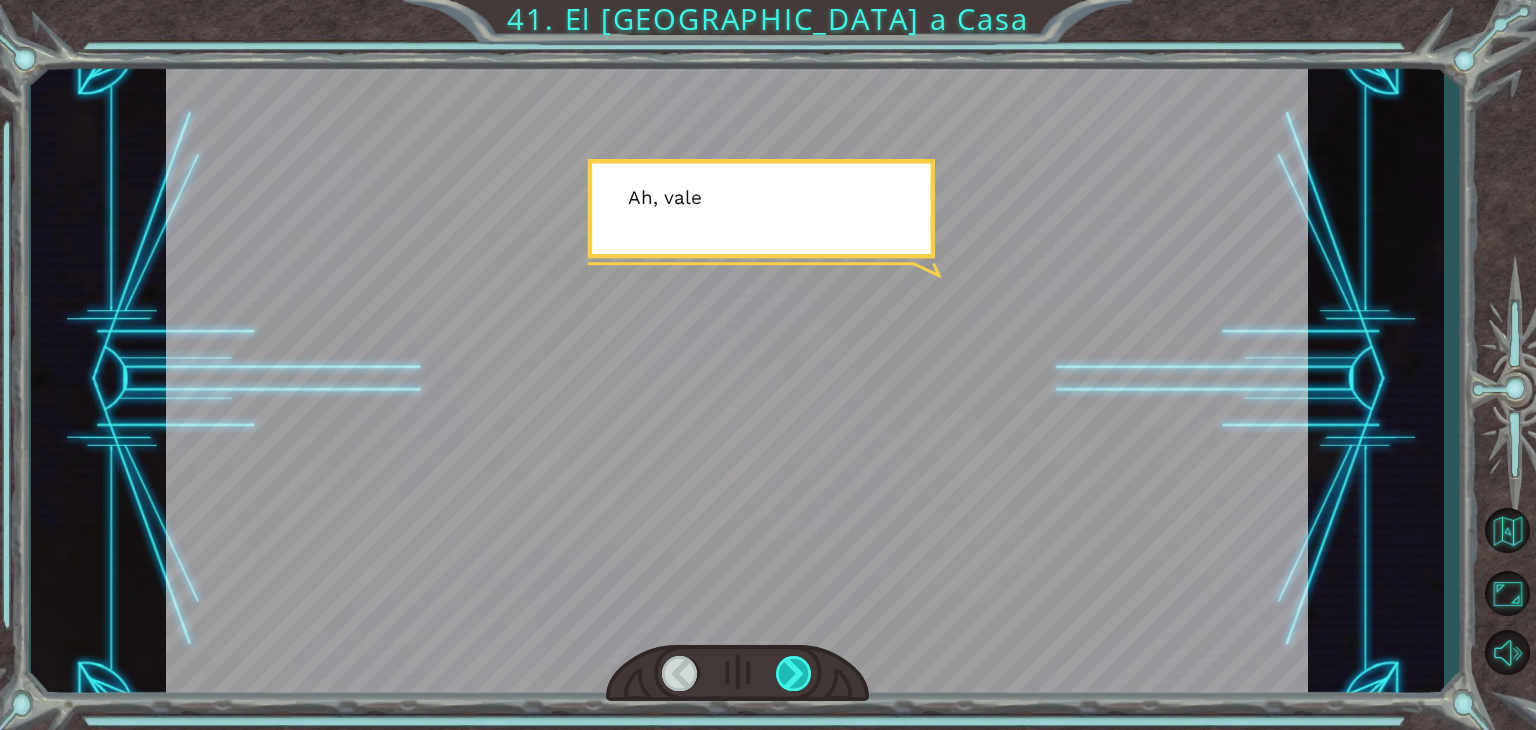 click at bounding box center (794, 673) 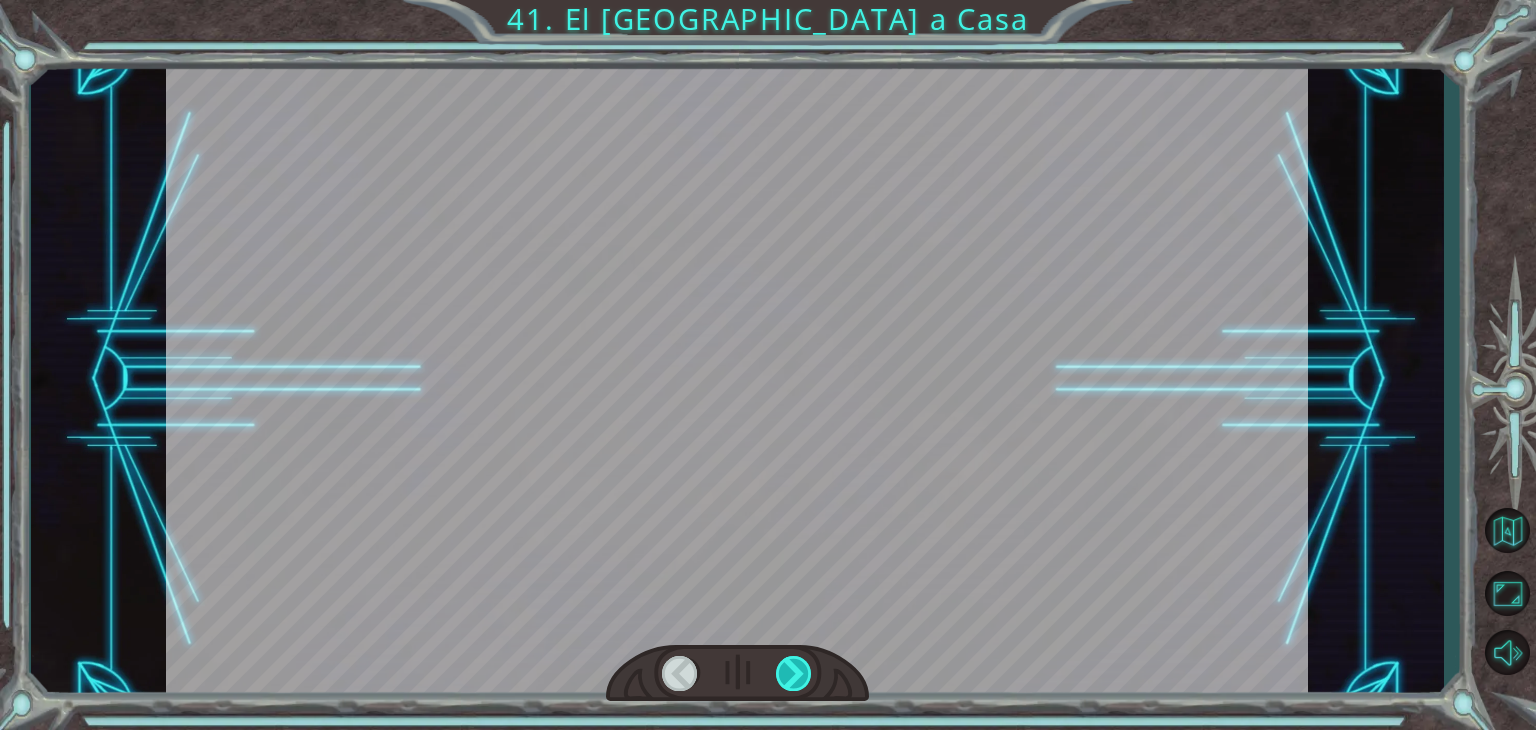 click at bounding box center (794, 673) 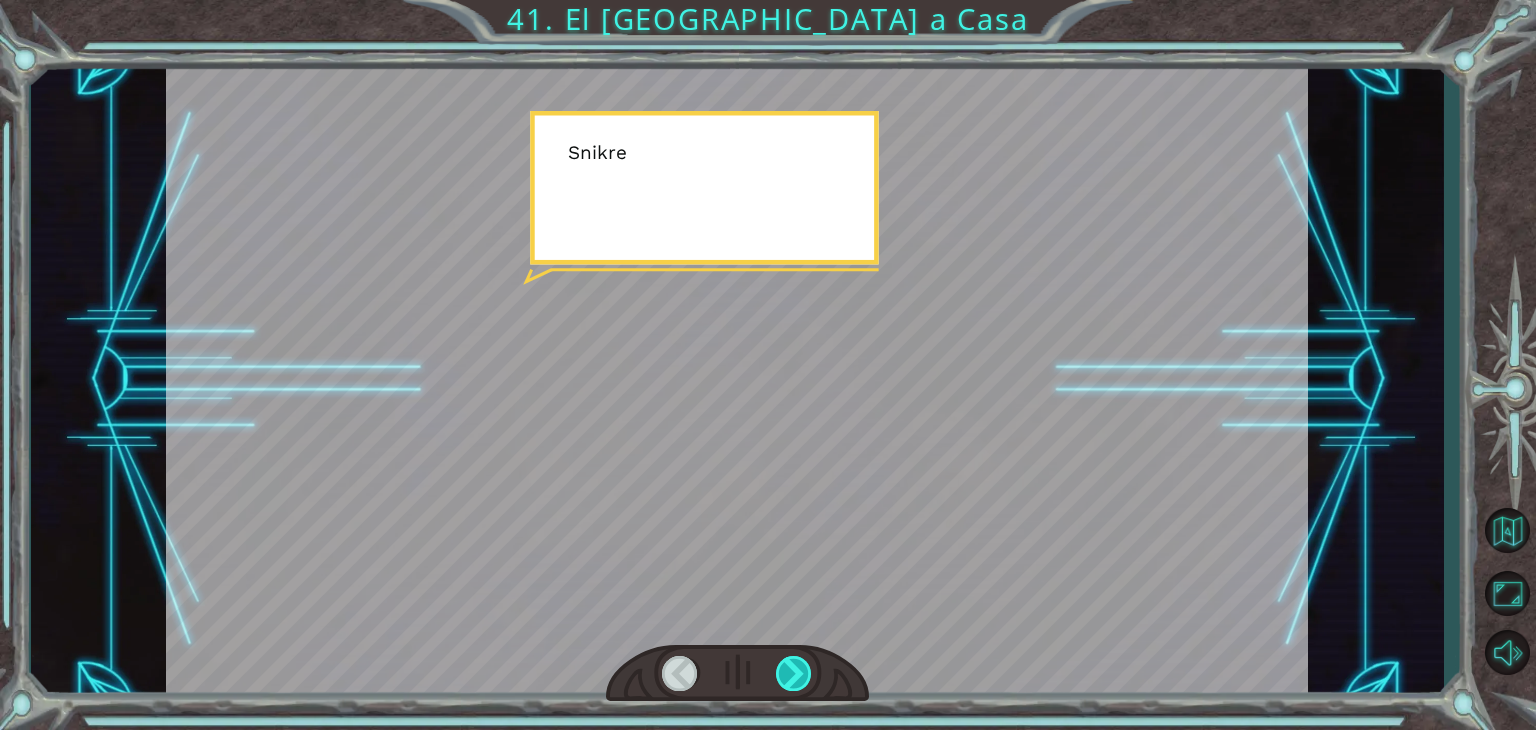 click at bounding box center [794, 673] 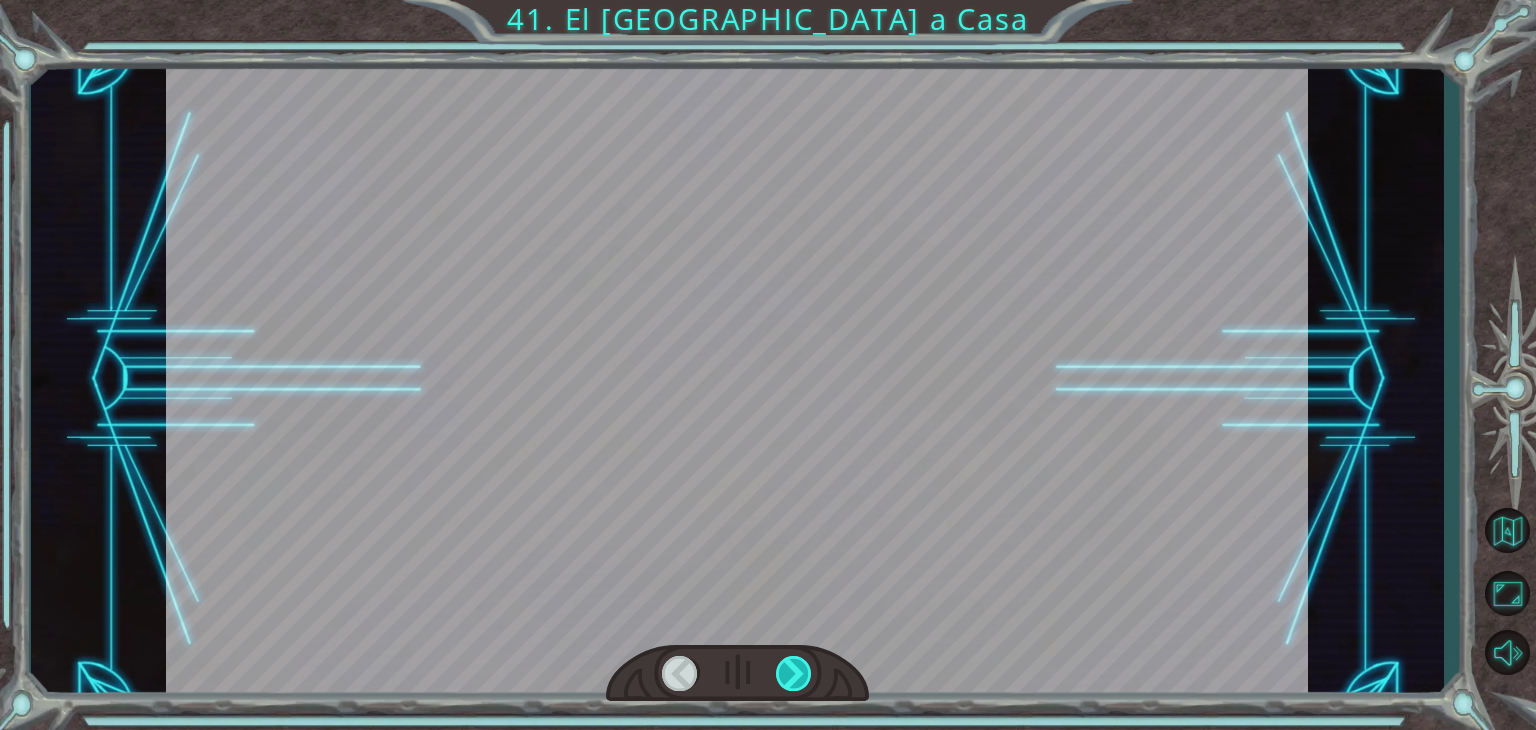 click at bounding box center [794, 673] 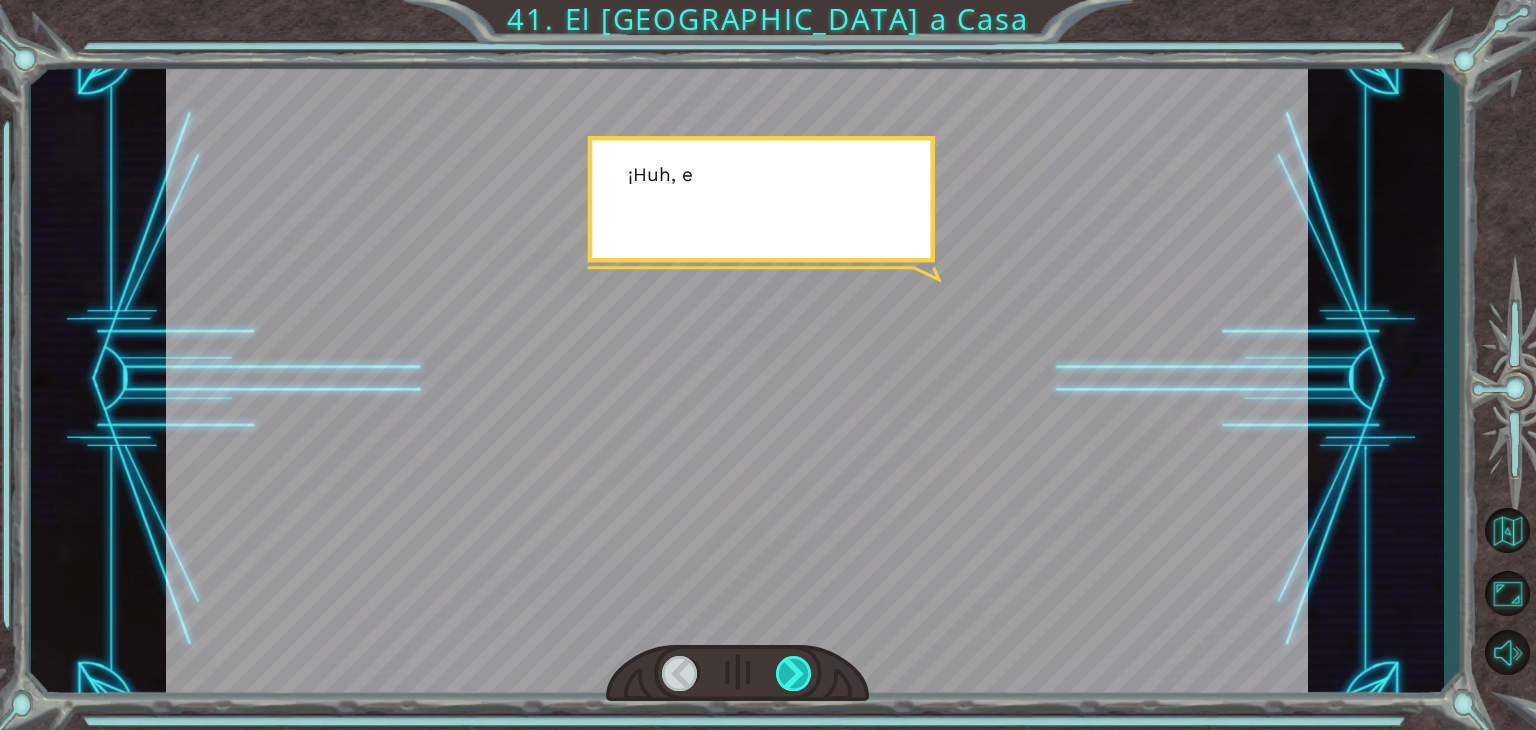 click at bounding box center (794, 673) 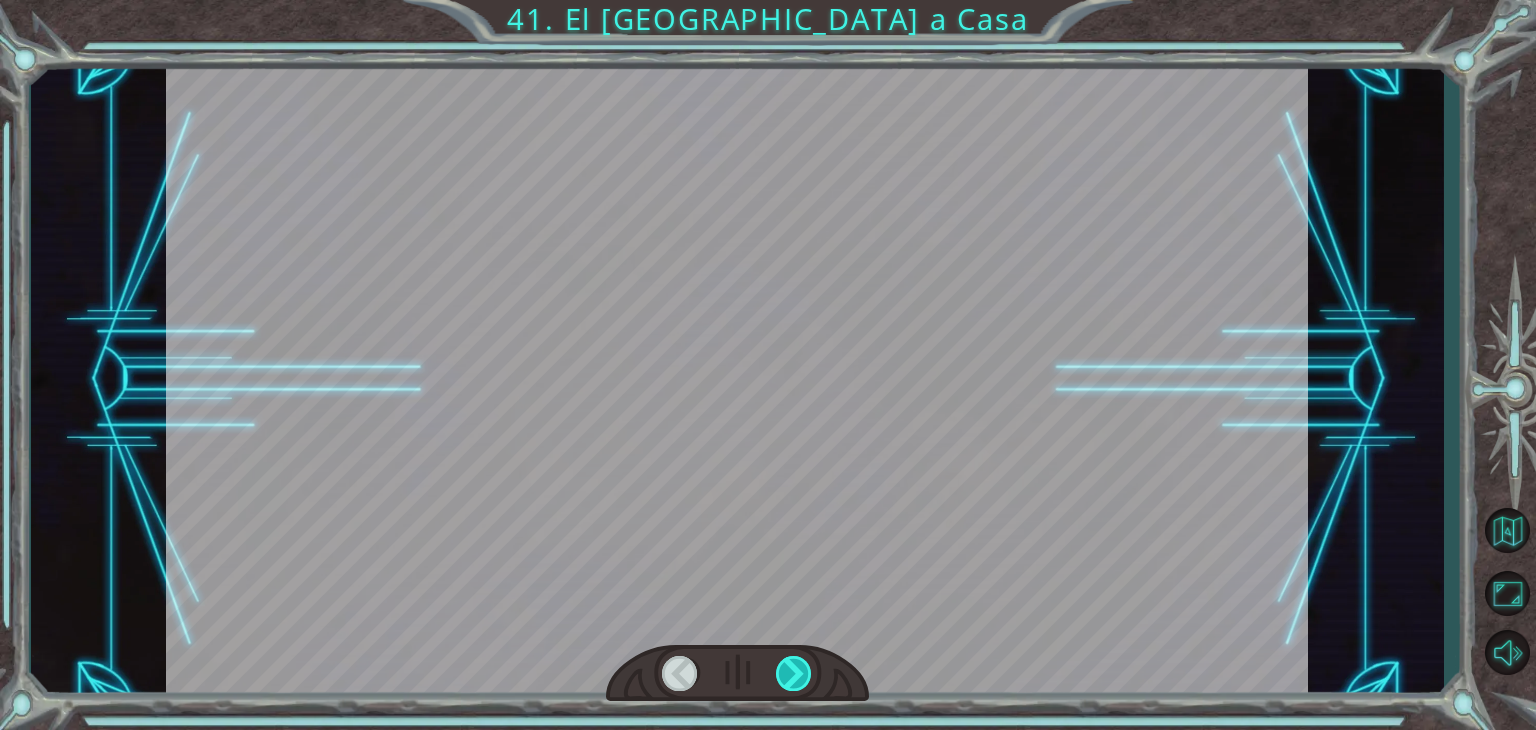click at bounding box center (794, 673) 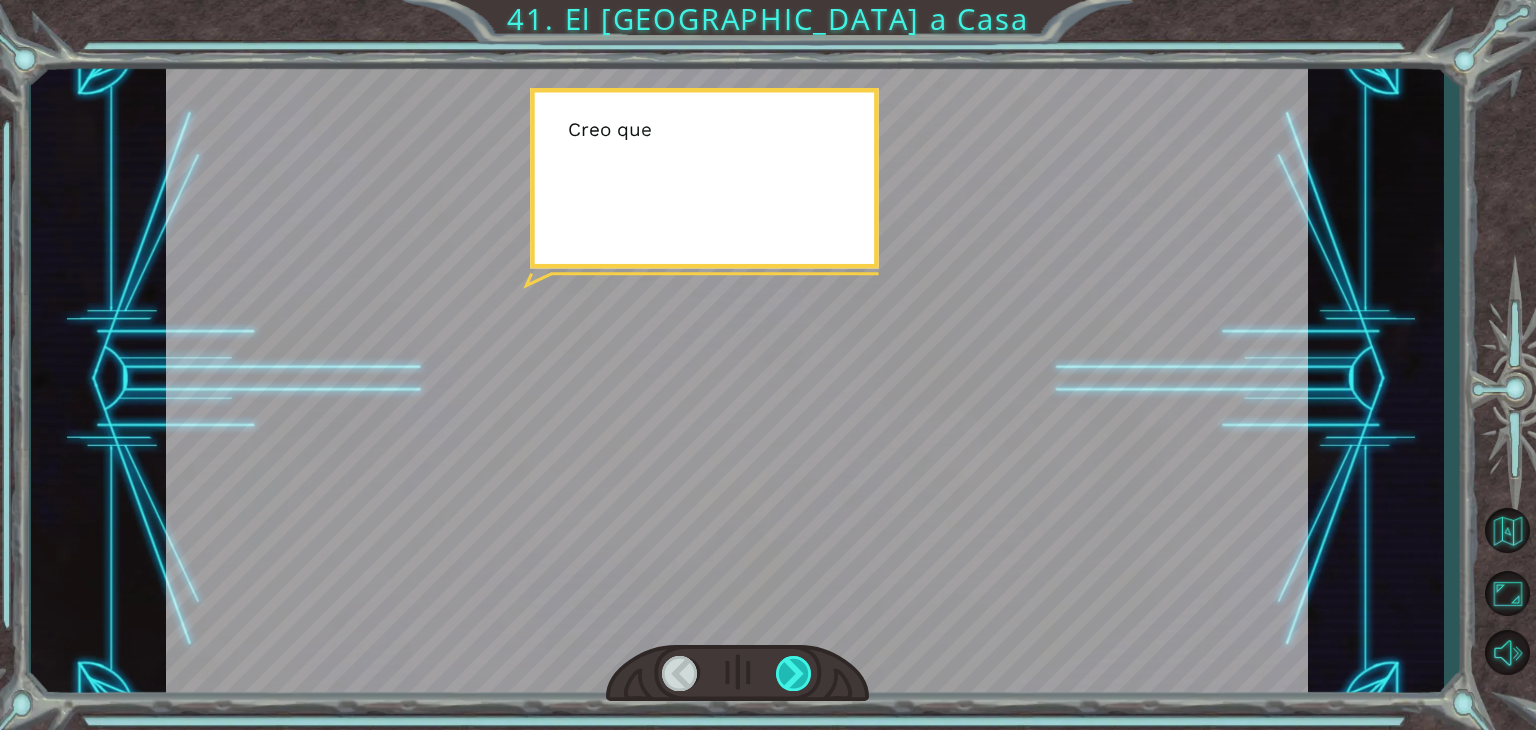 click at bounding box center (794, 673) 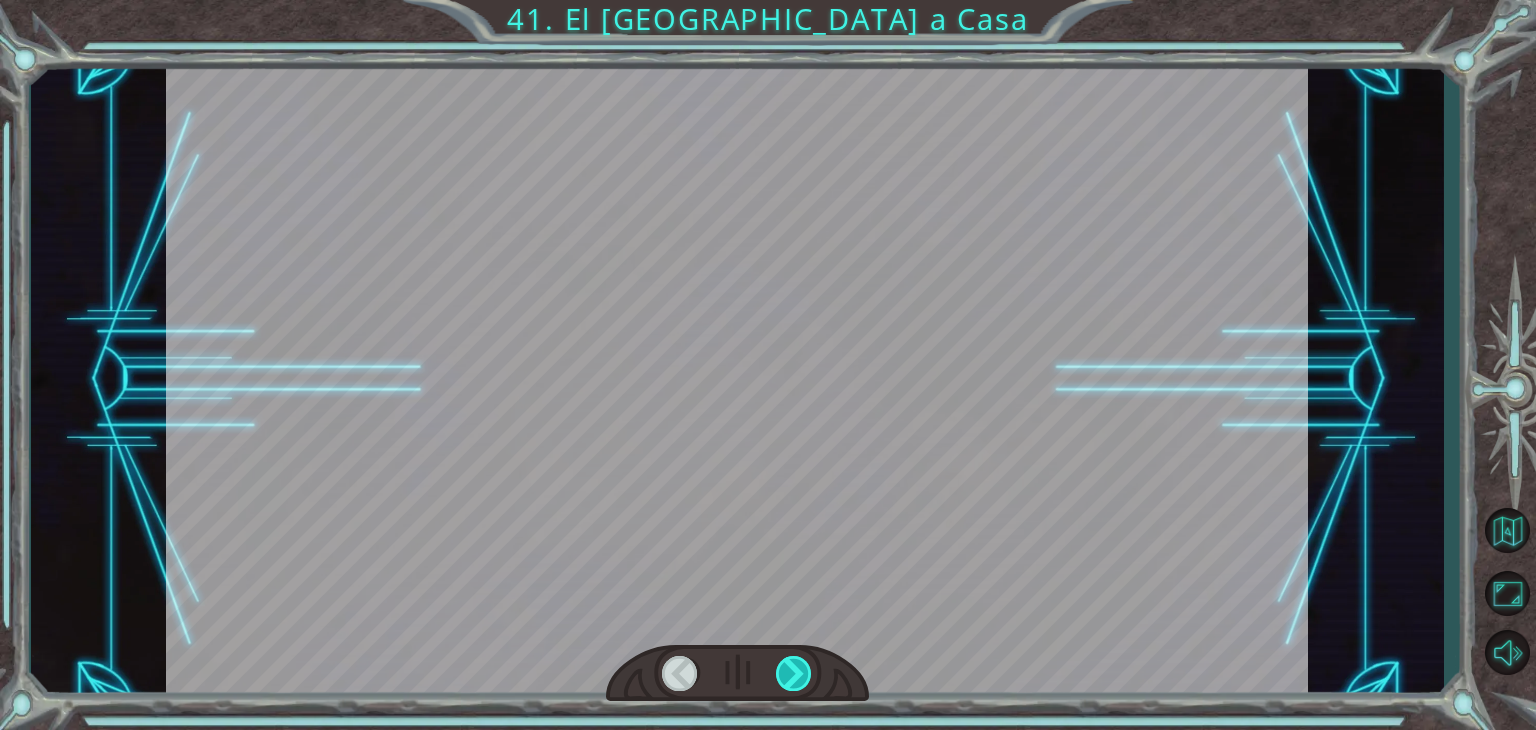 click at bounding box center (794, 673) 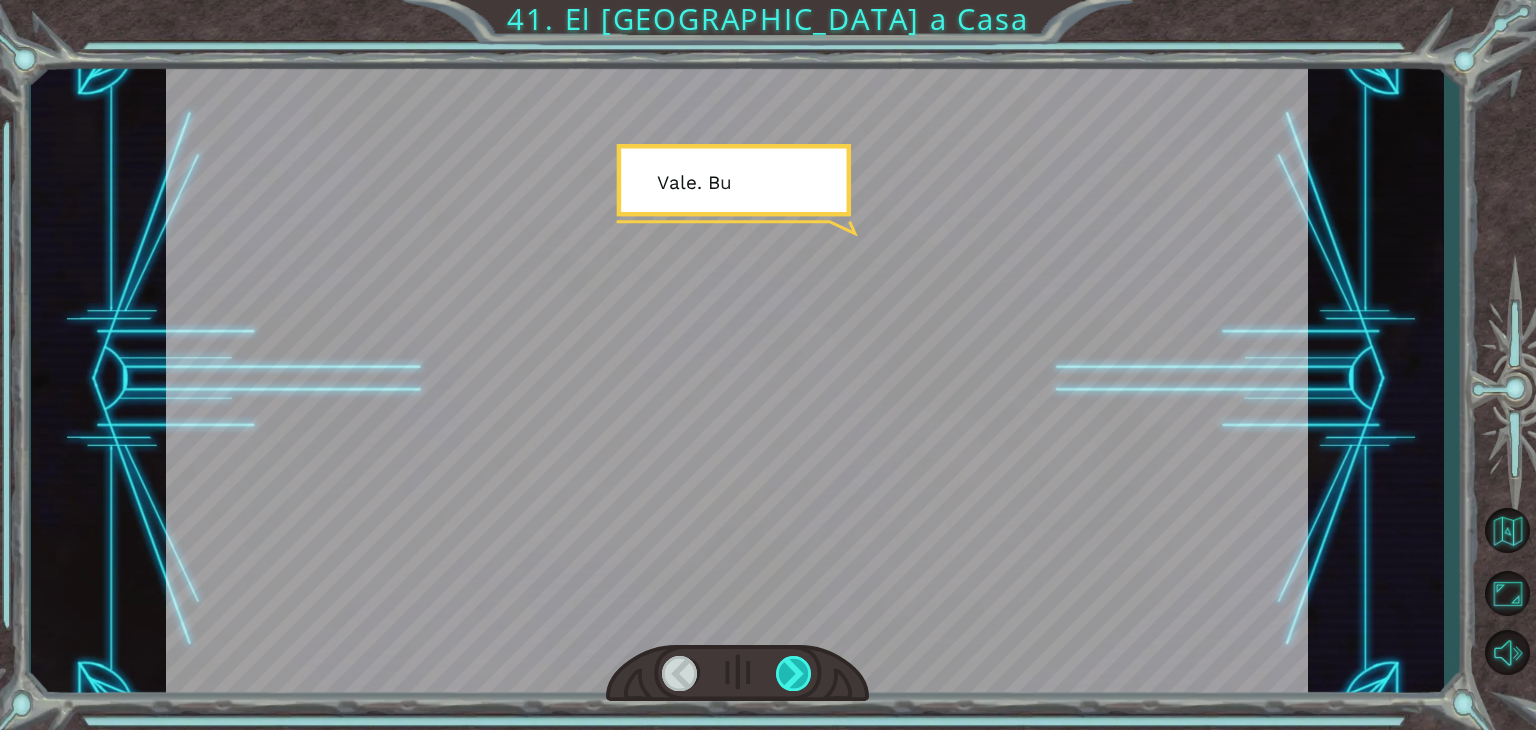 click at bounding box center (794, 673) 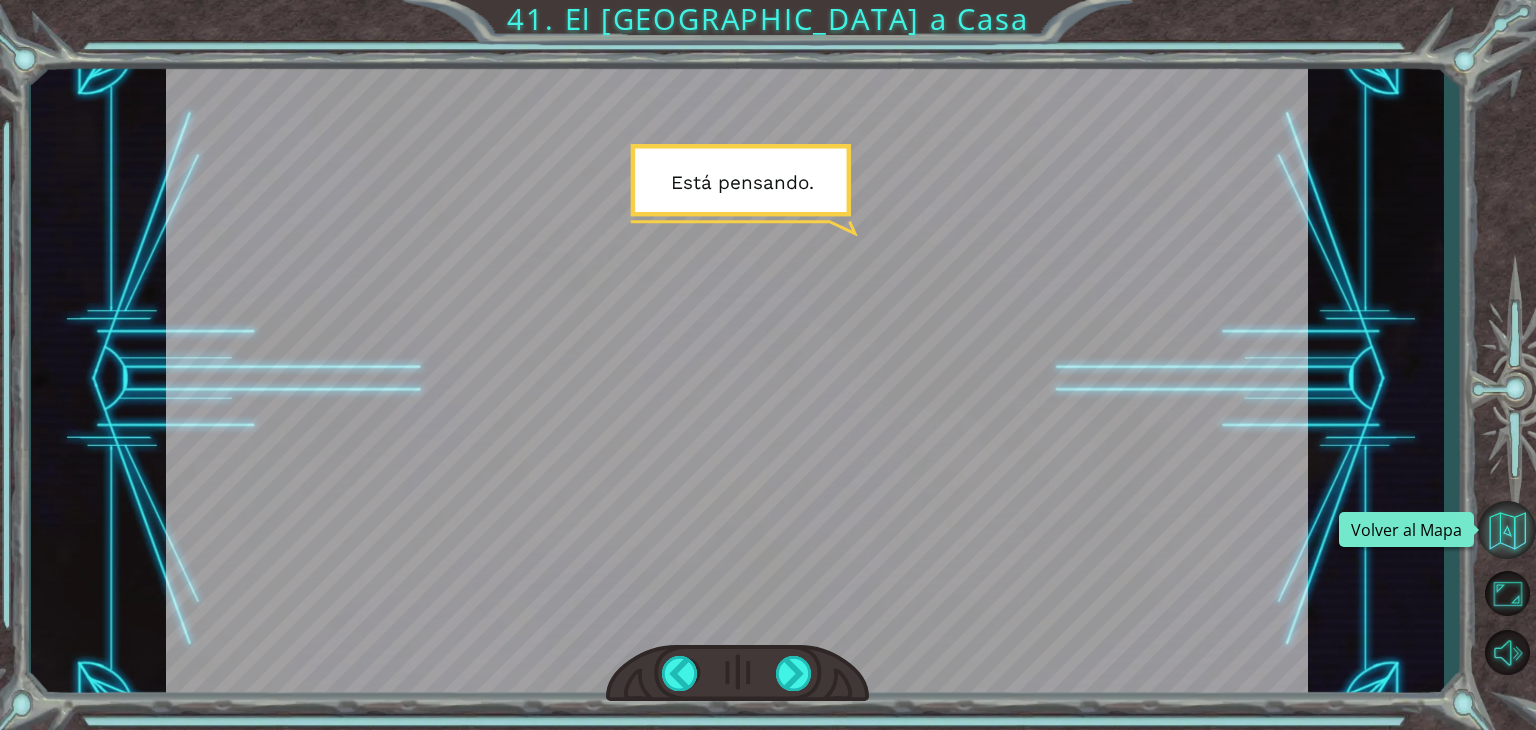 click at bounding box center [1507, 530] 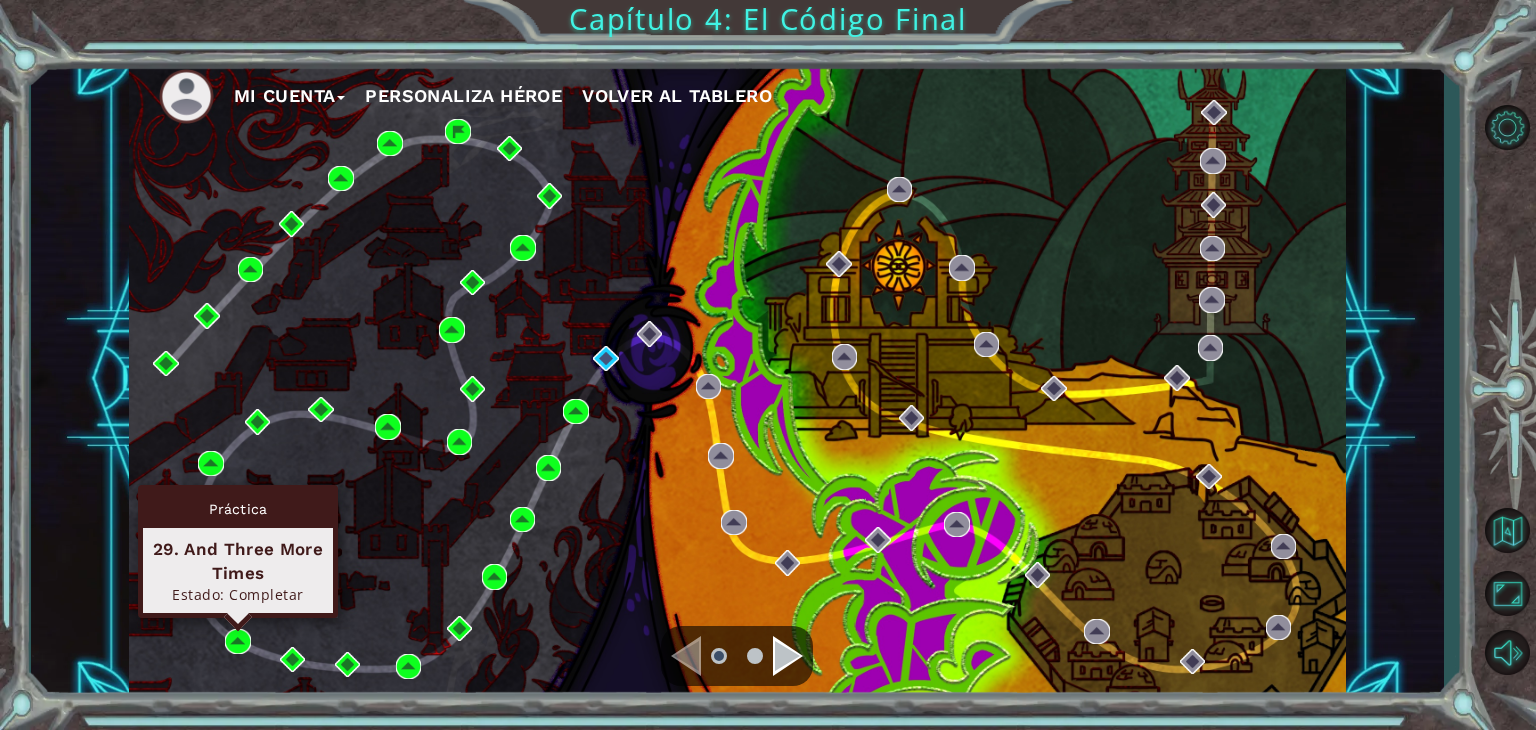 click on "Mi Cuenta
Personaliza Héroe
Volver al Tablero" at bounding box center [737, 380] 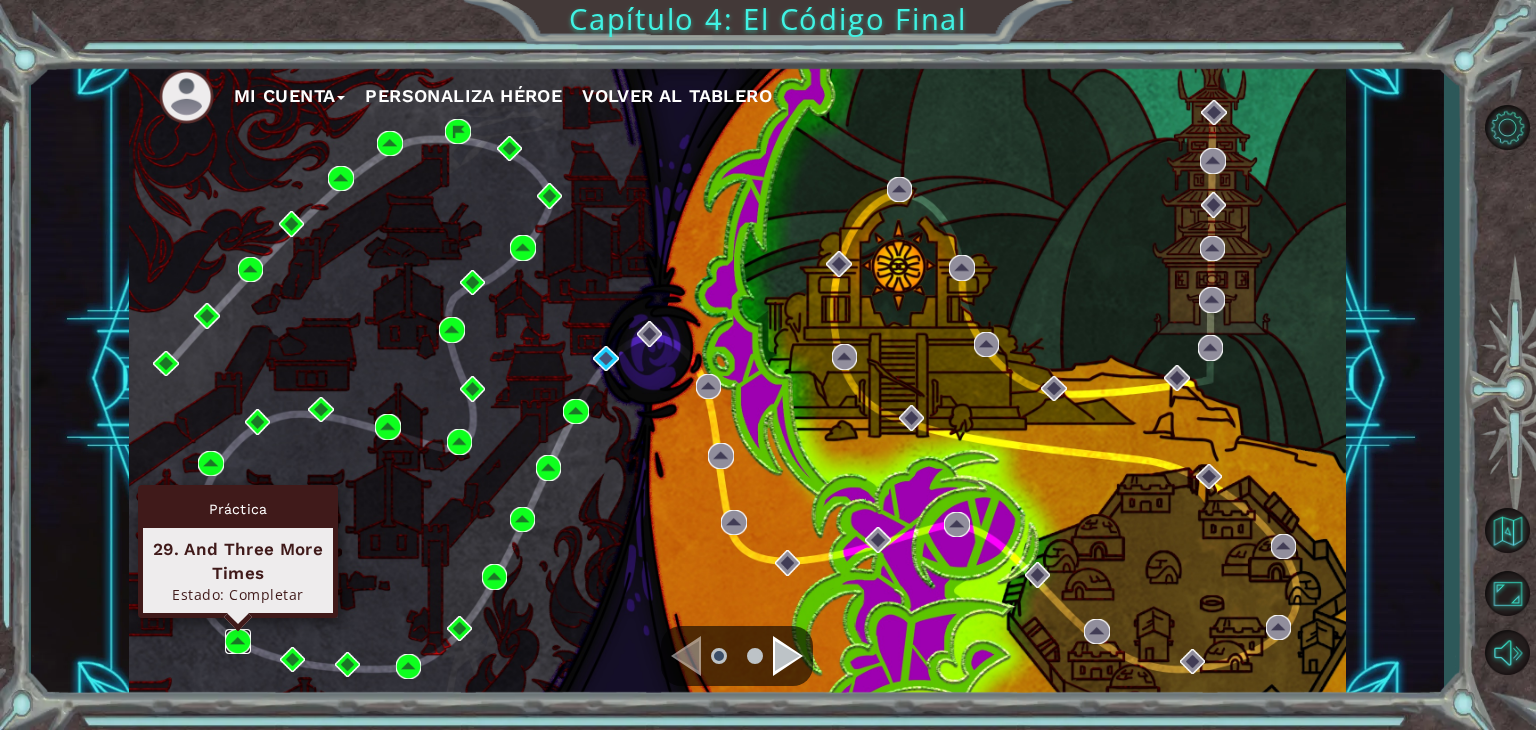 click at bounding box center [238, 642] 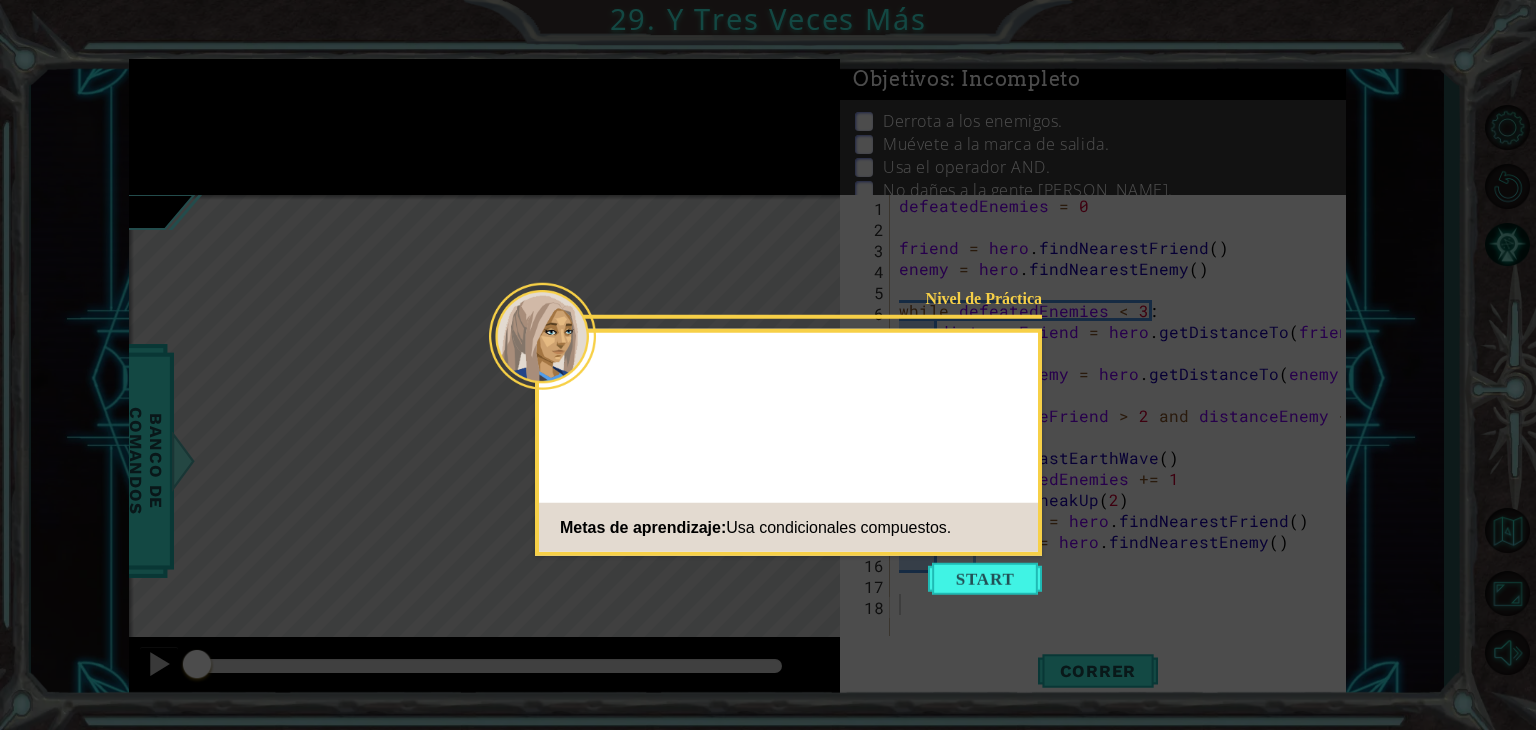 click 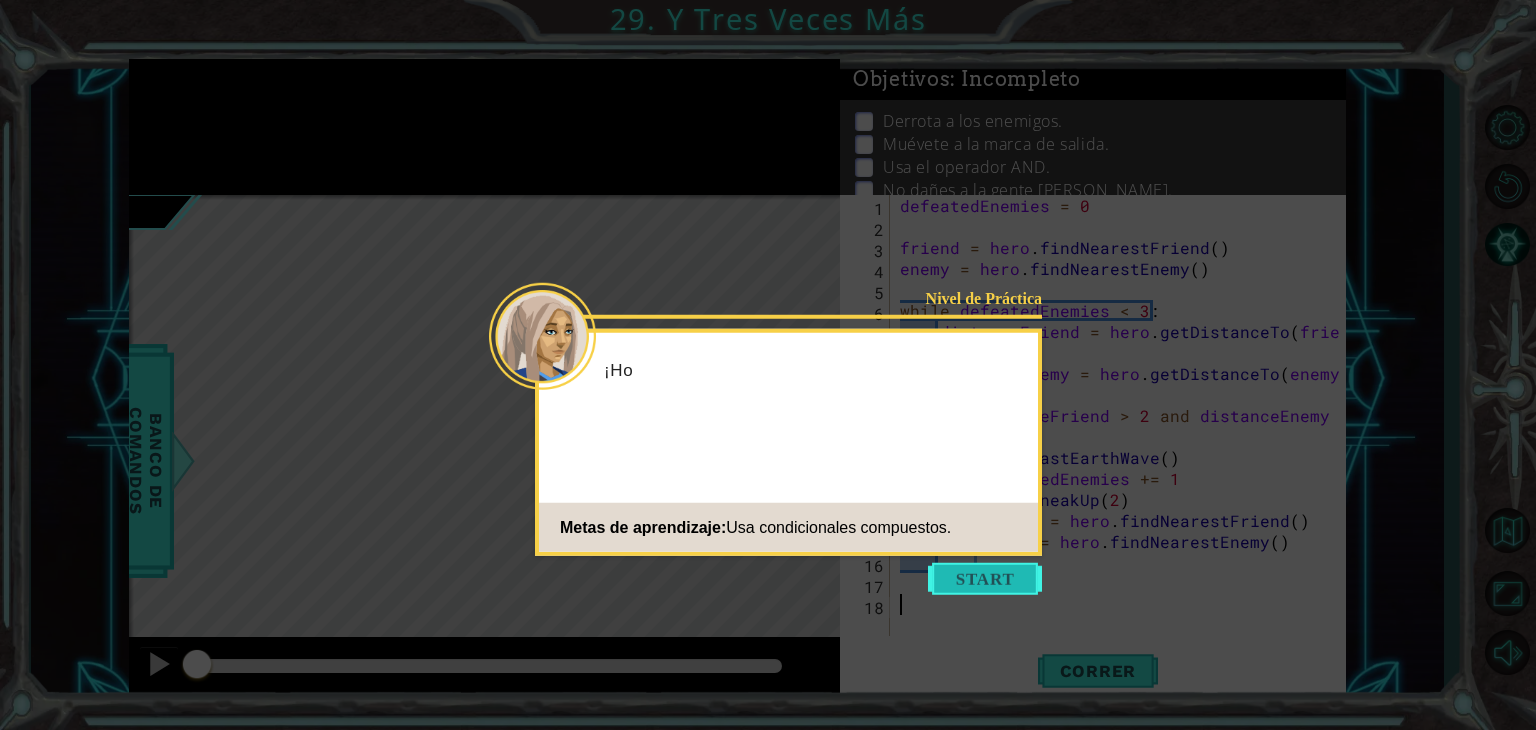 click at bounding box center [985, 579] 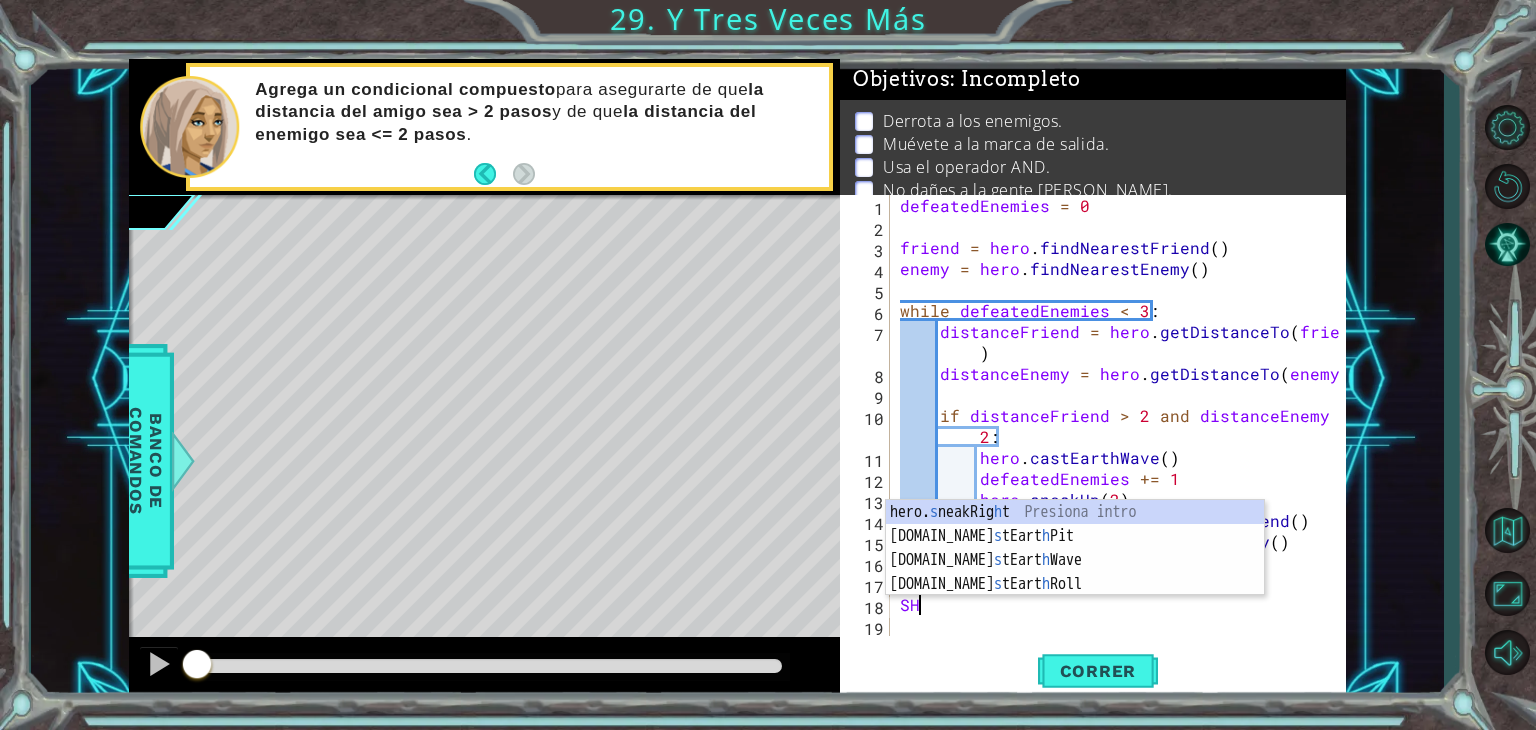 scroll, scrollTop: 0, scrollLeft: 0, axis: both 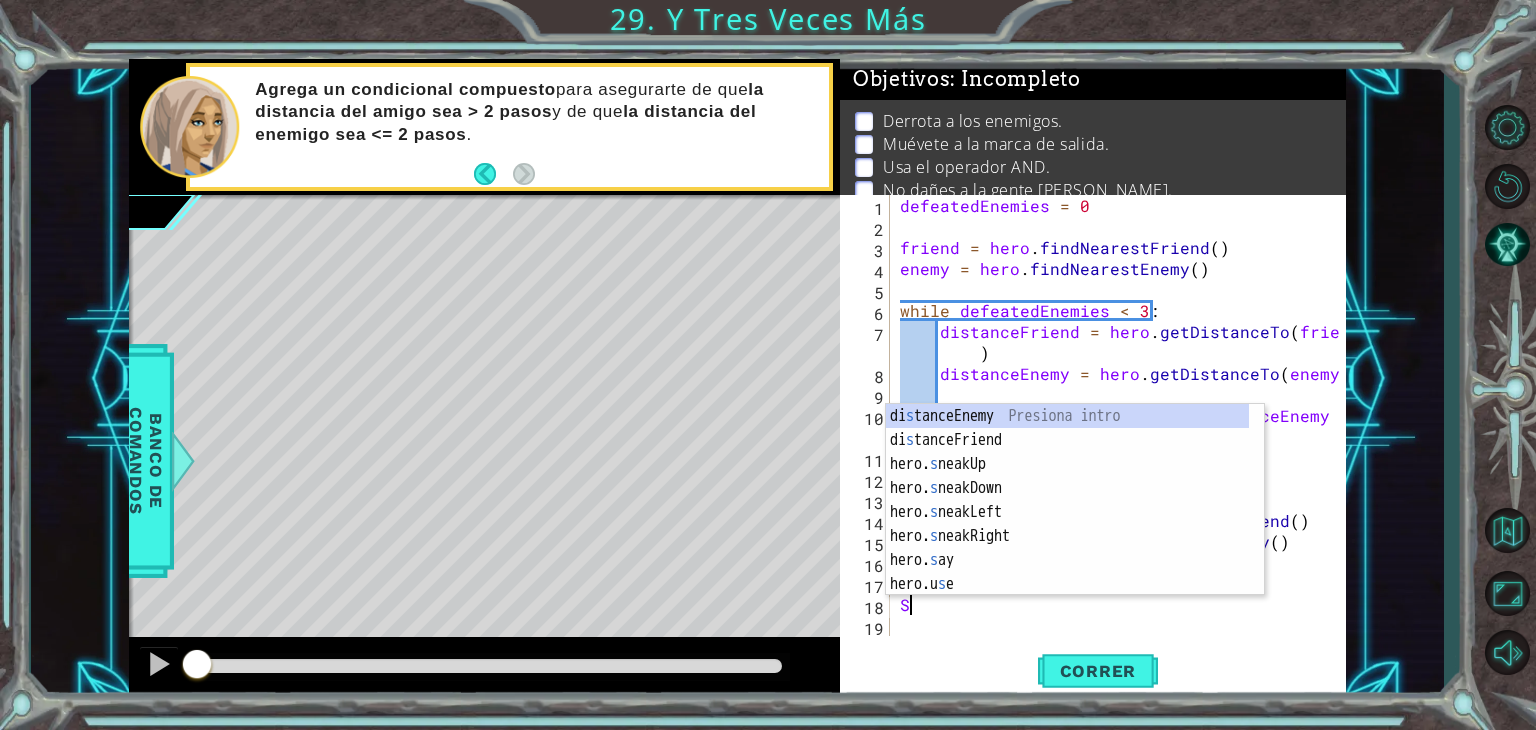 type 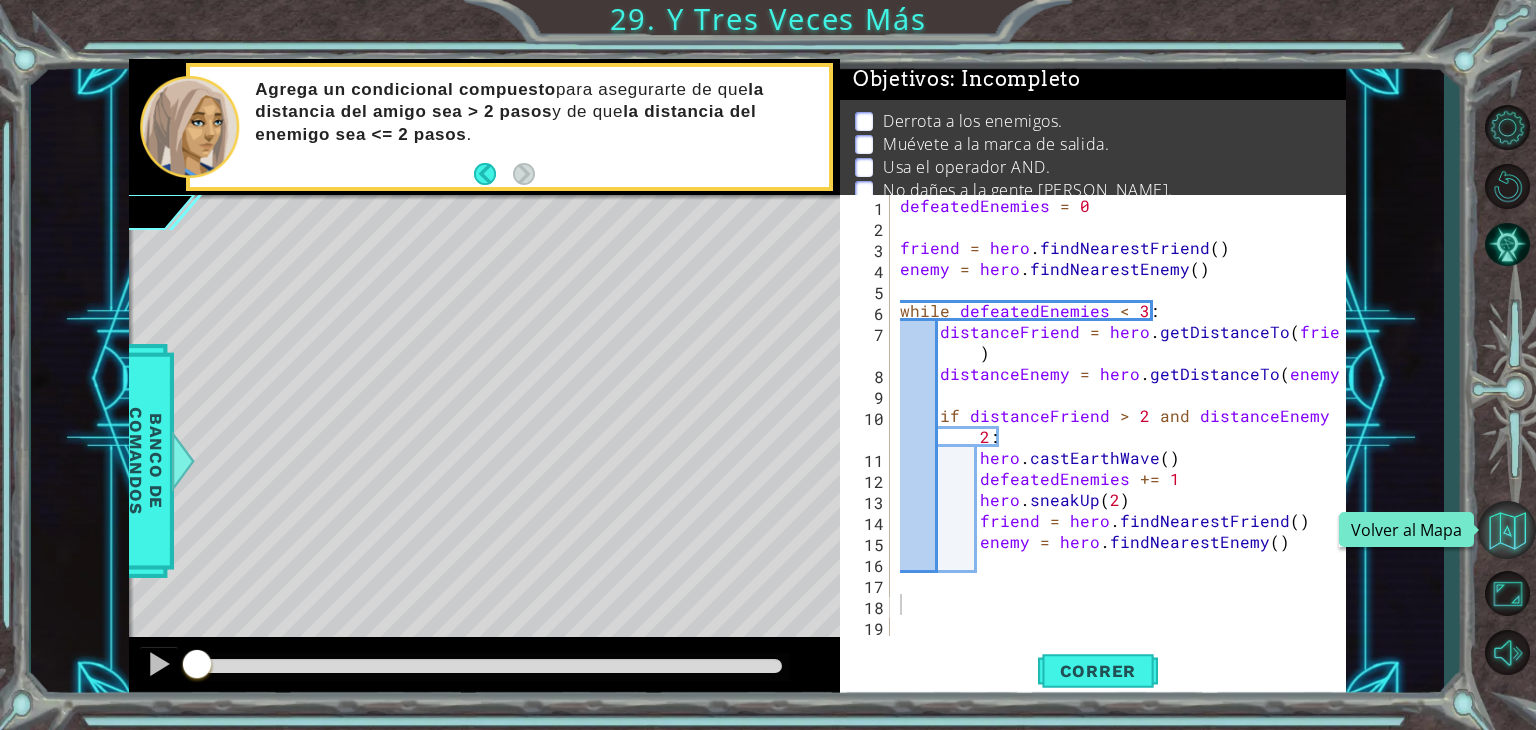 click at bounding box center (1507, 530) 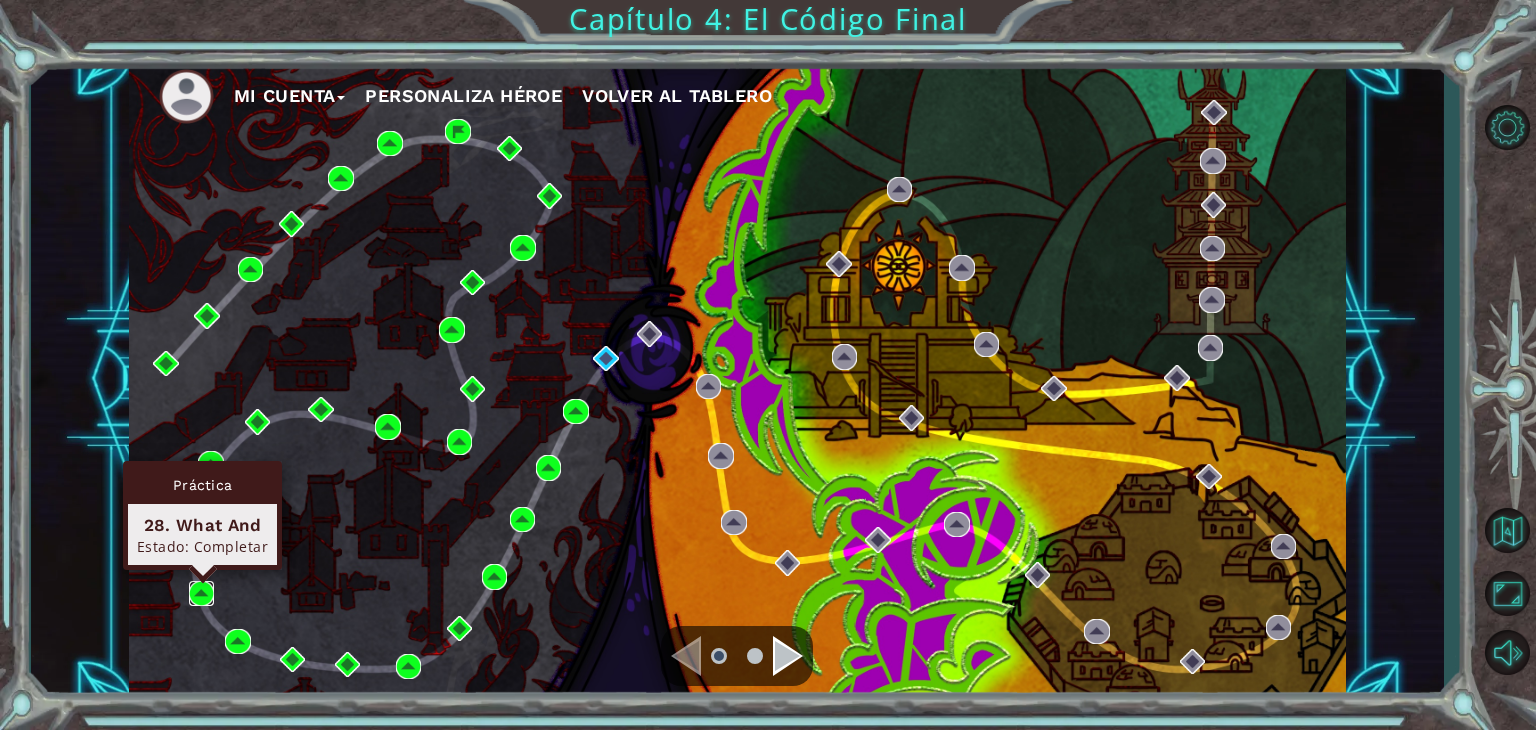 click at bounding box center [202, 594] 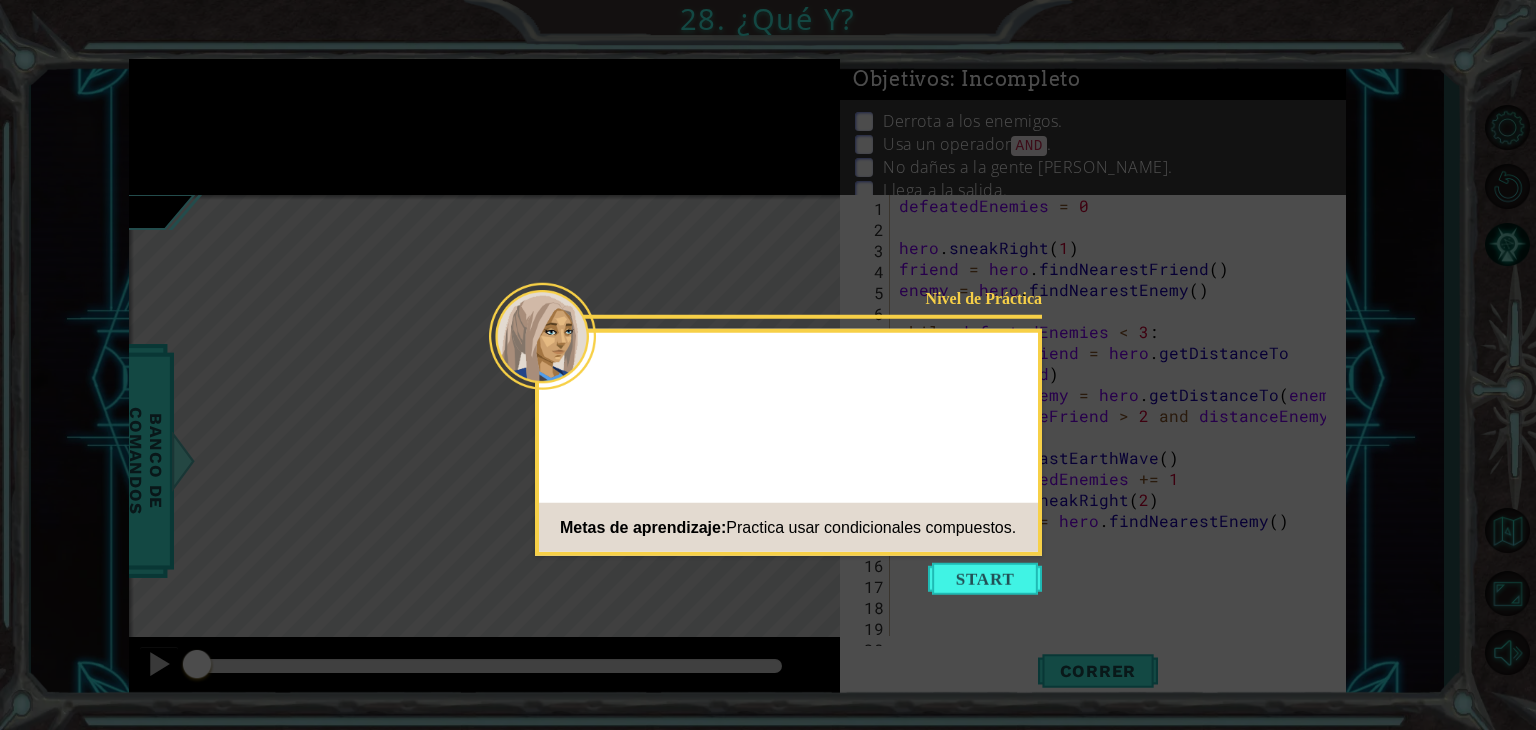 click 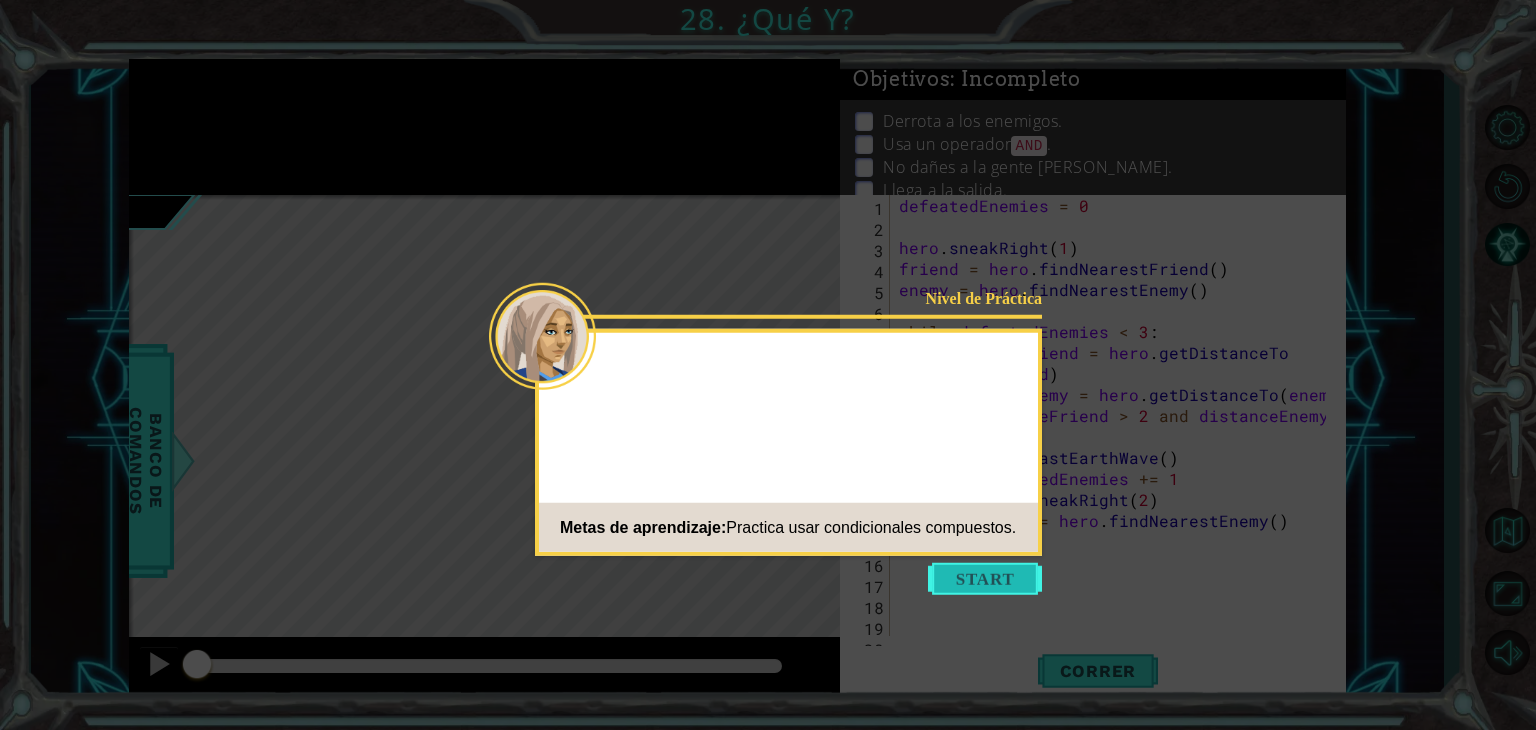 click at bounding box center (985, 579) 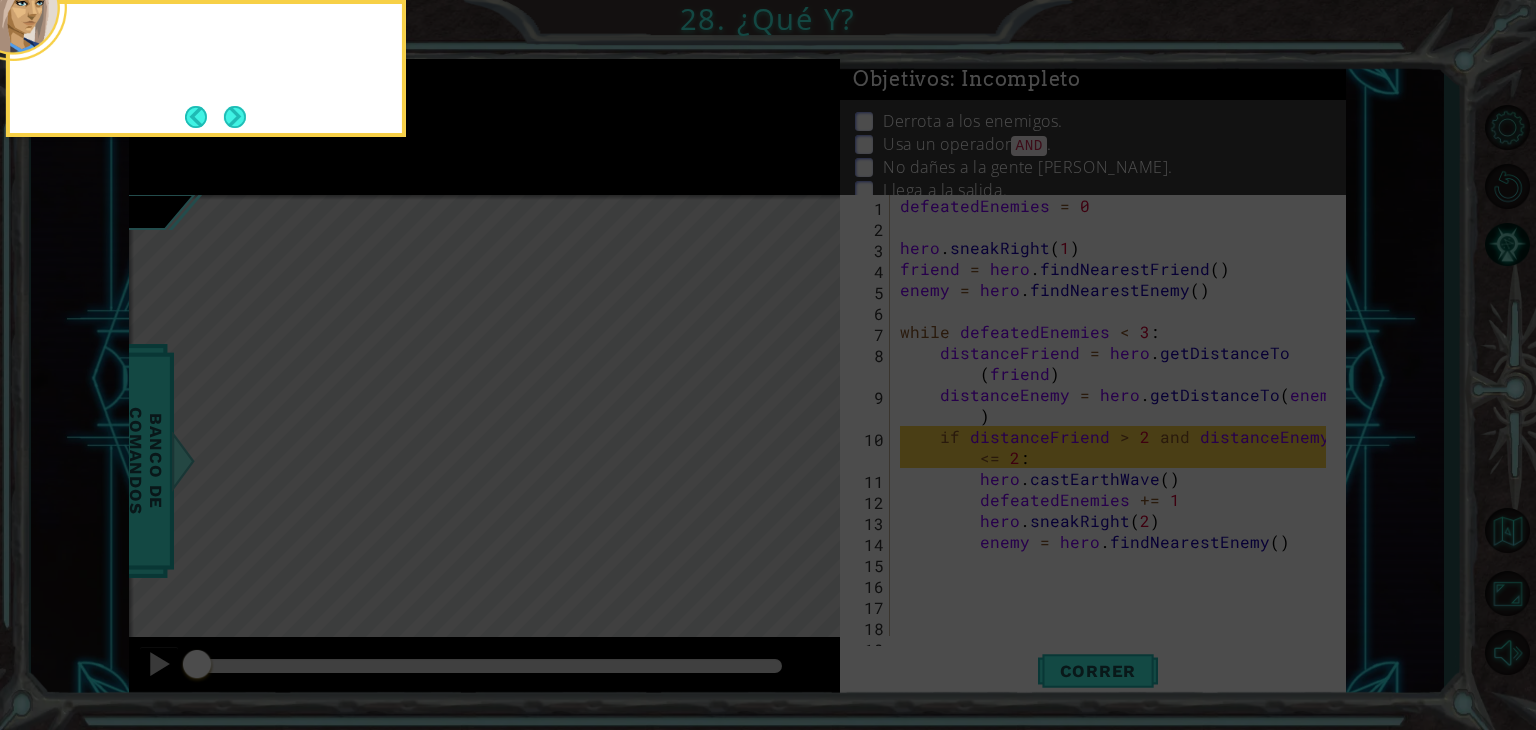scroll, scrollTop: 63, scrollLeft: 0, axis: vertical 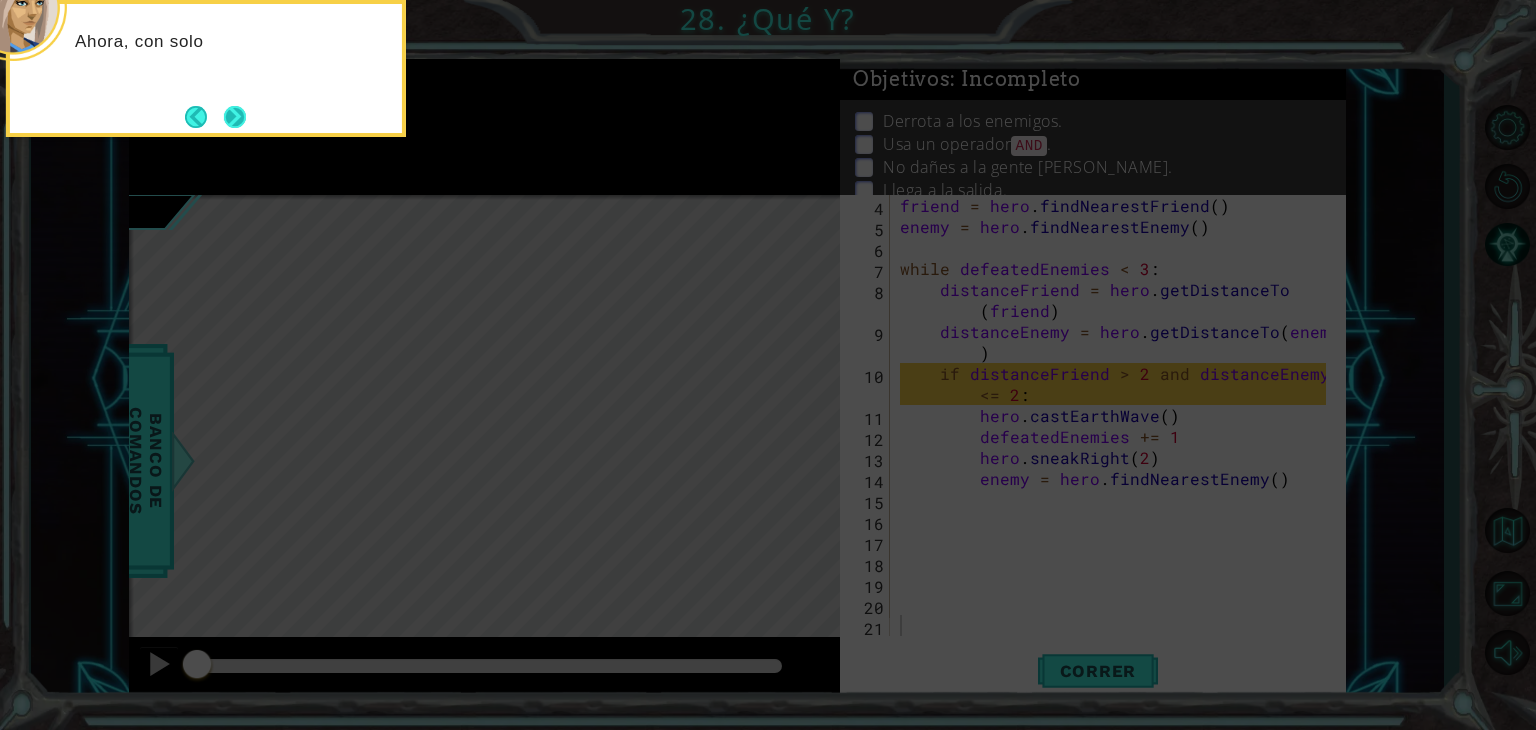 click at bounding box center [235, 117] 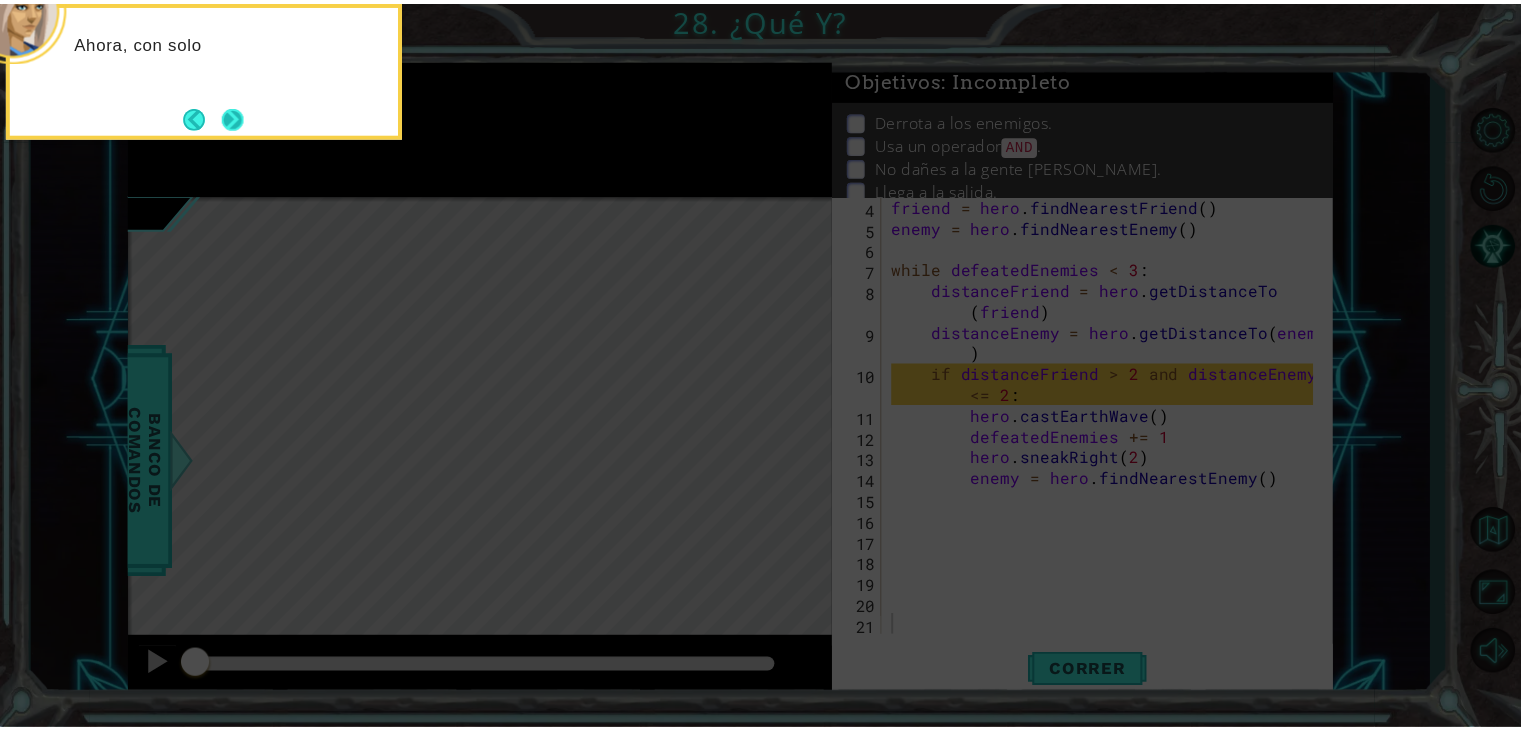scroll, scrollTop: 0, scrollLeft: 0, axis: both 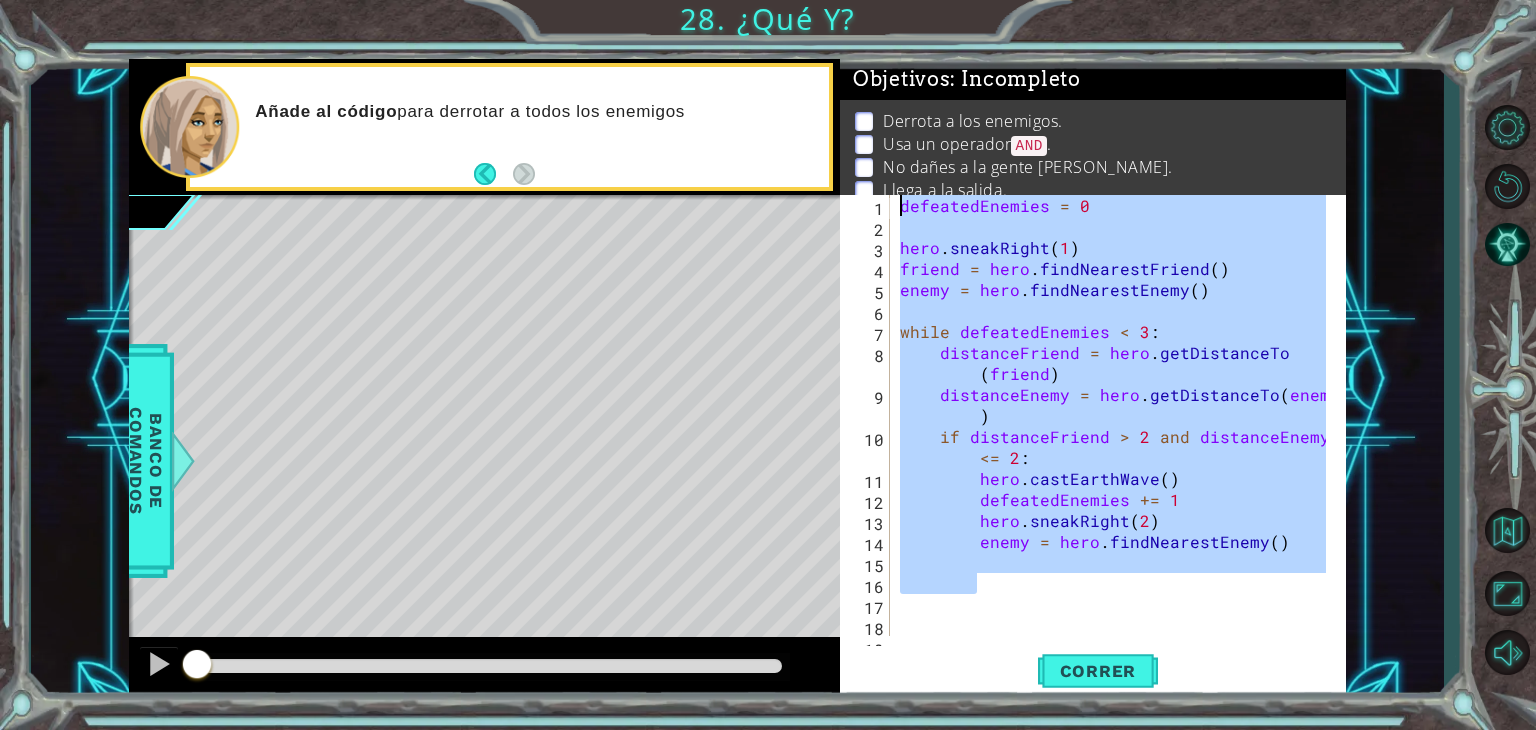 drag, startPoint x: 1126, startPoint y: 589, endPoint x: 776, endPoint y: 173, distance: 543.65063 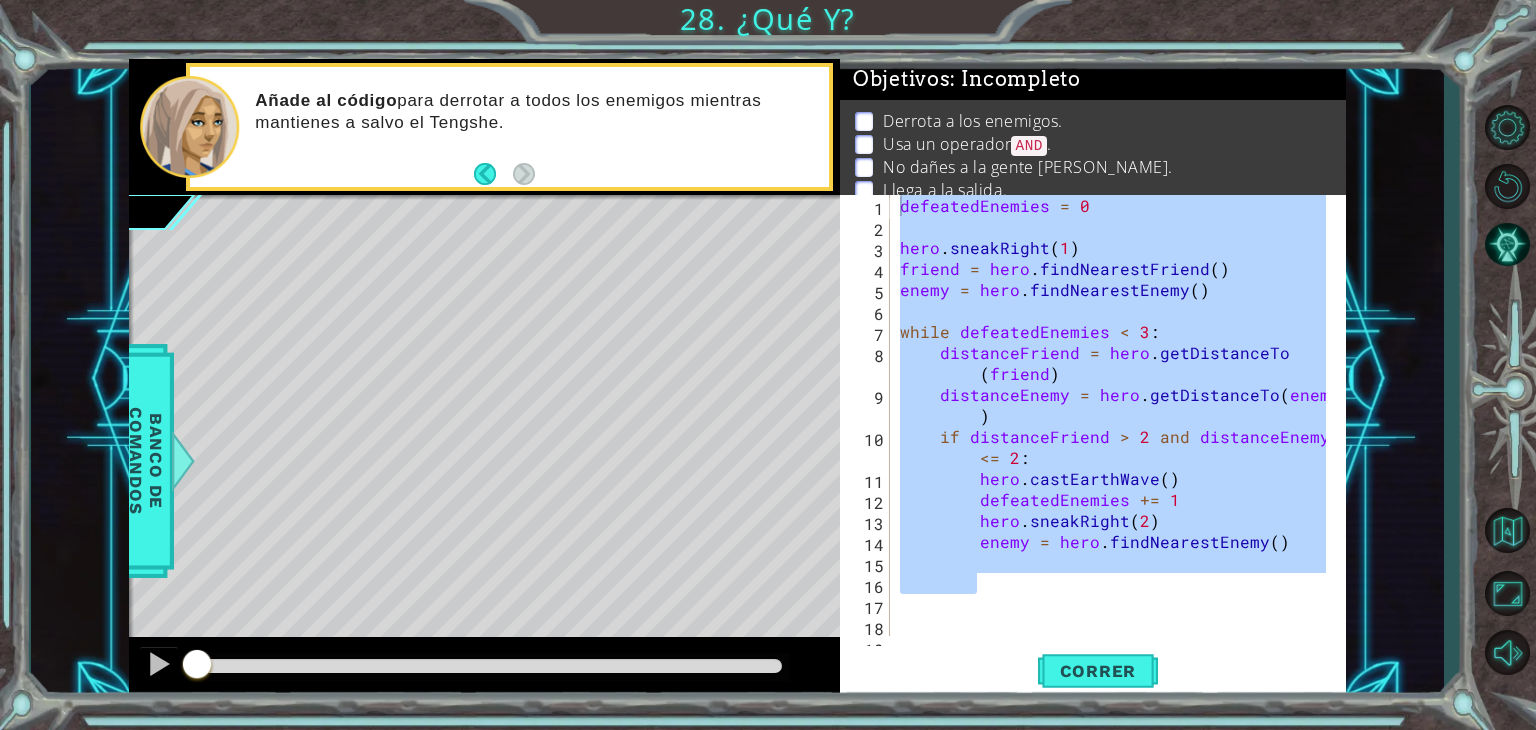 drag, startPoint x: 851, startPoint y: 11, endPoint x: 716, endPoint y: 18, distance: 135.18137 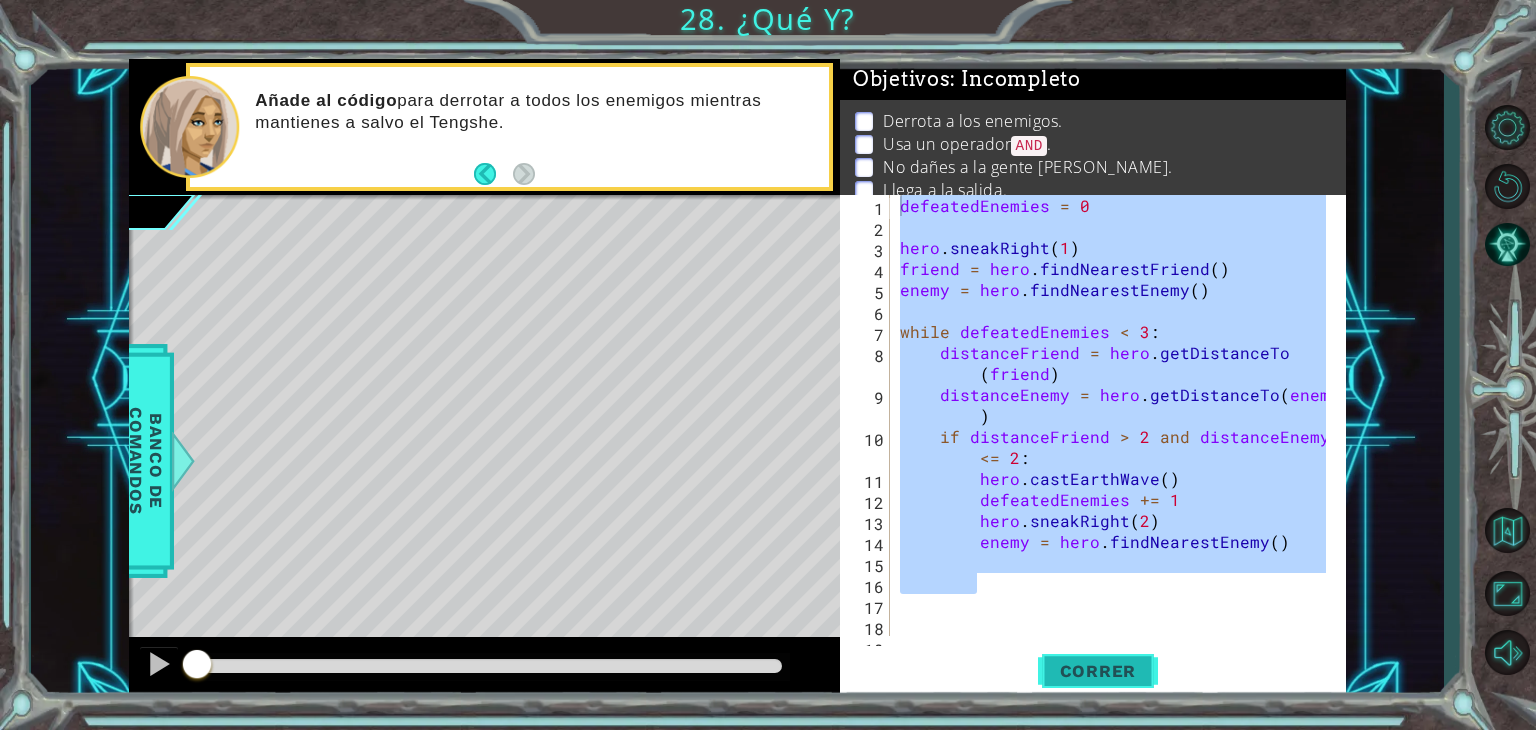 click on "Correr" at bounding box center (1098, 671) 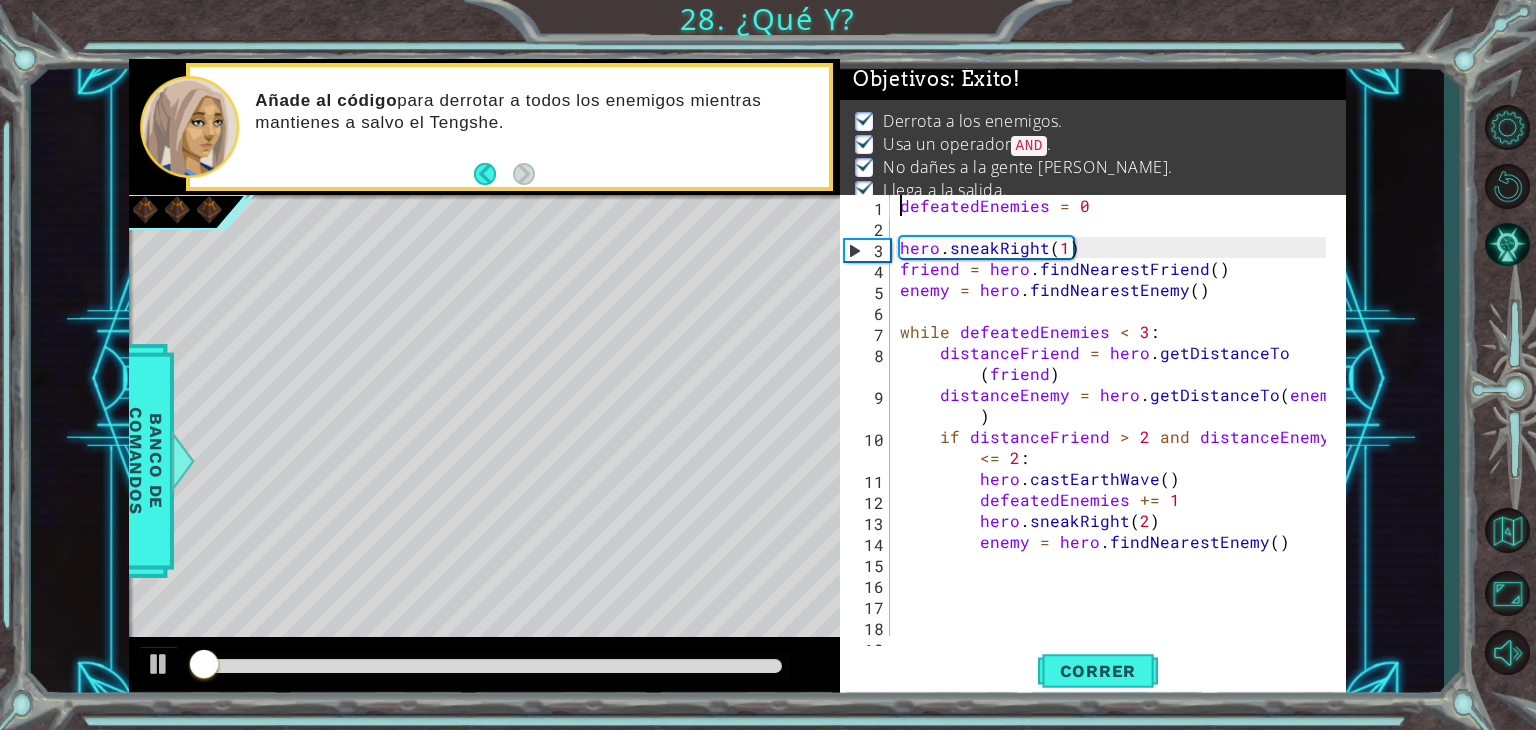 click at bounding box center [489, 666] 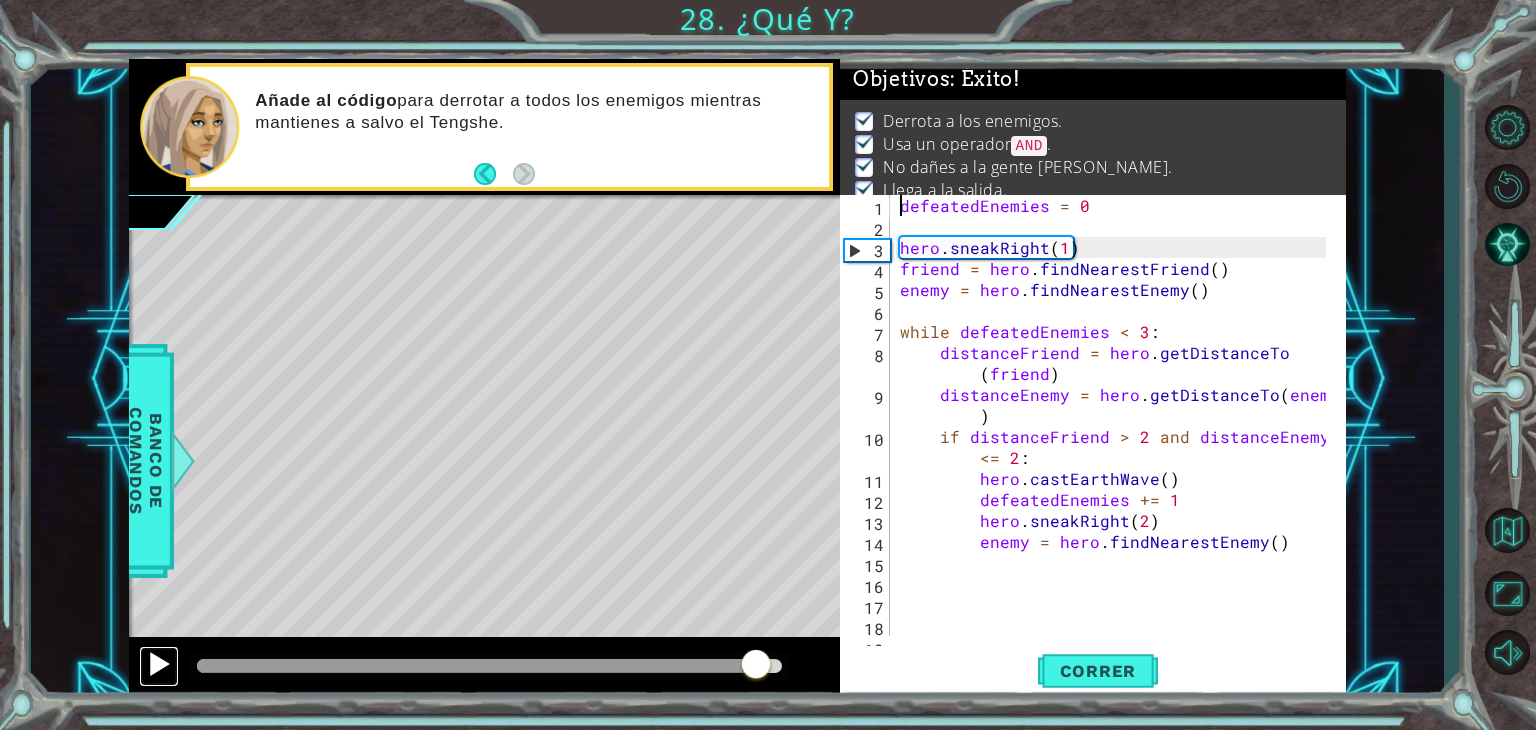 click at bounding box center (159, 664) 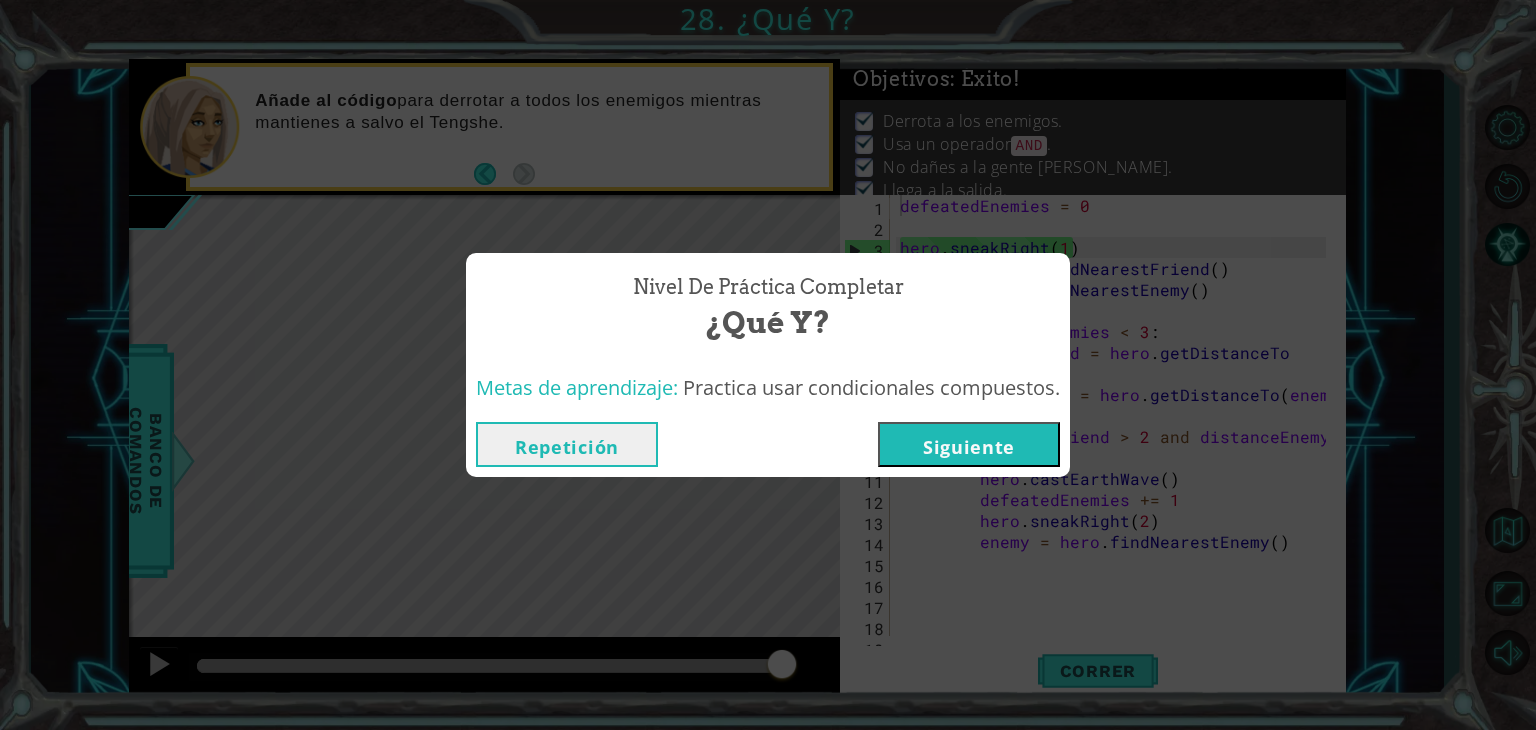 click on "Siguiente" at bounding box center [969, 444] 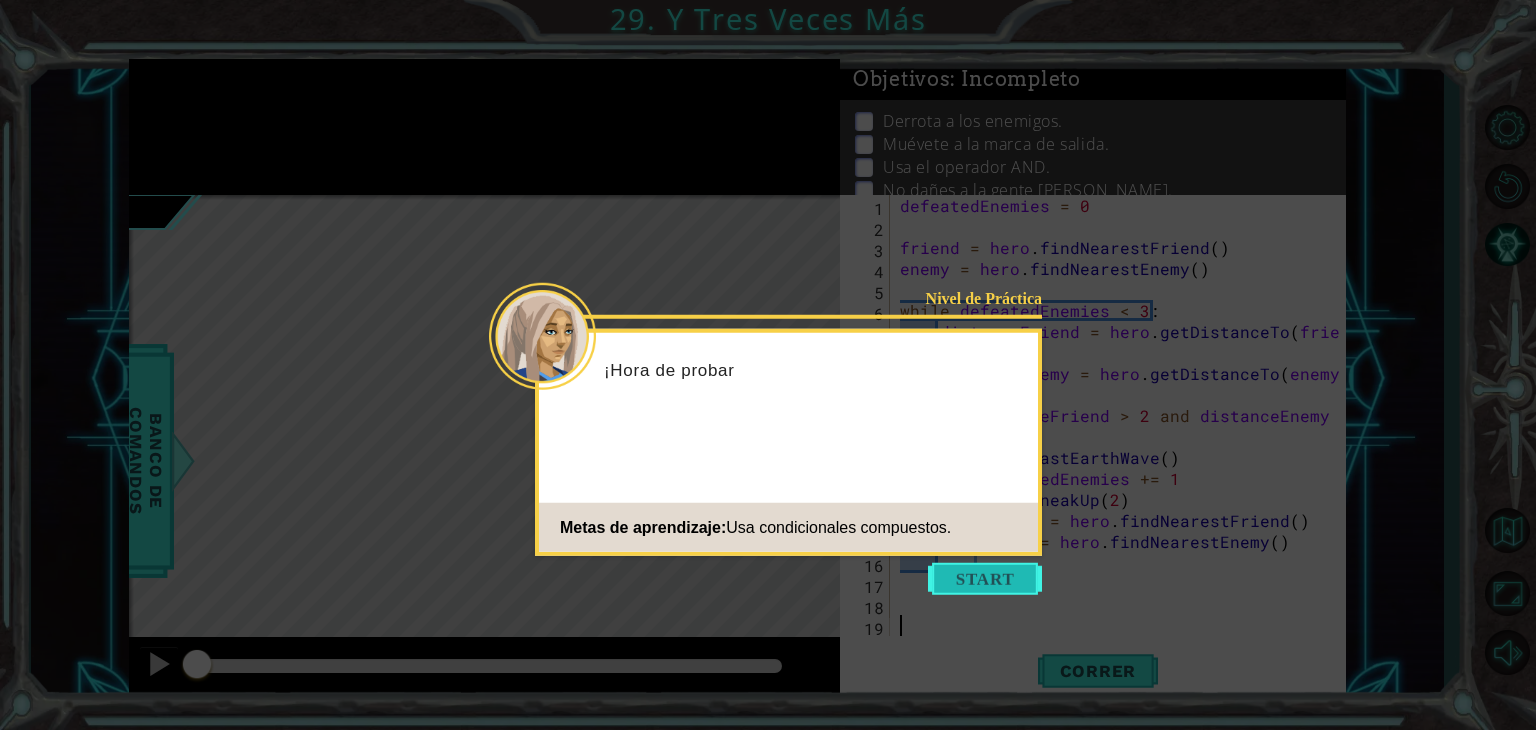 click at bounding box center (985, 579) 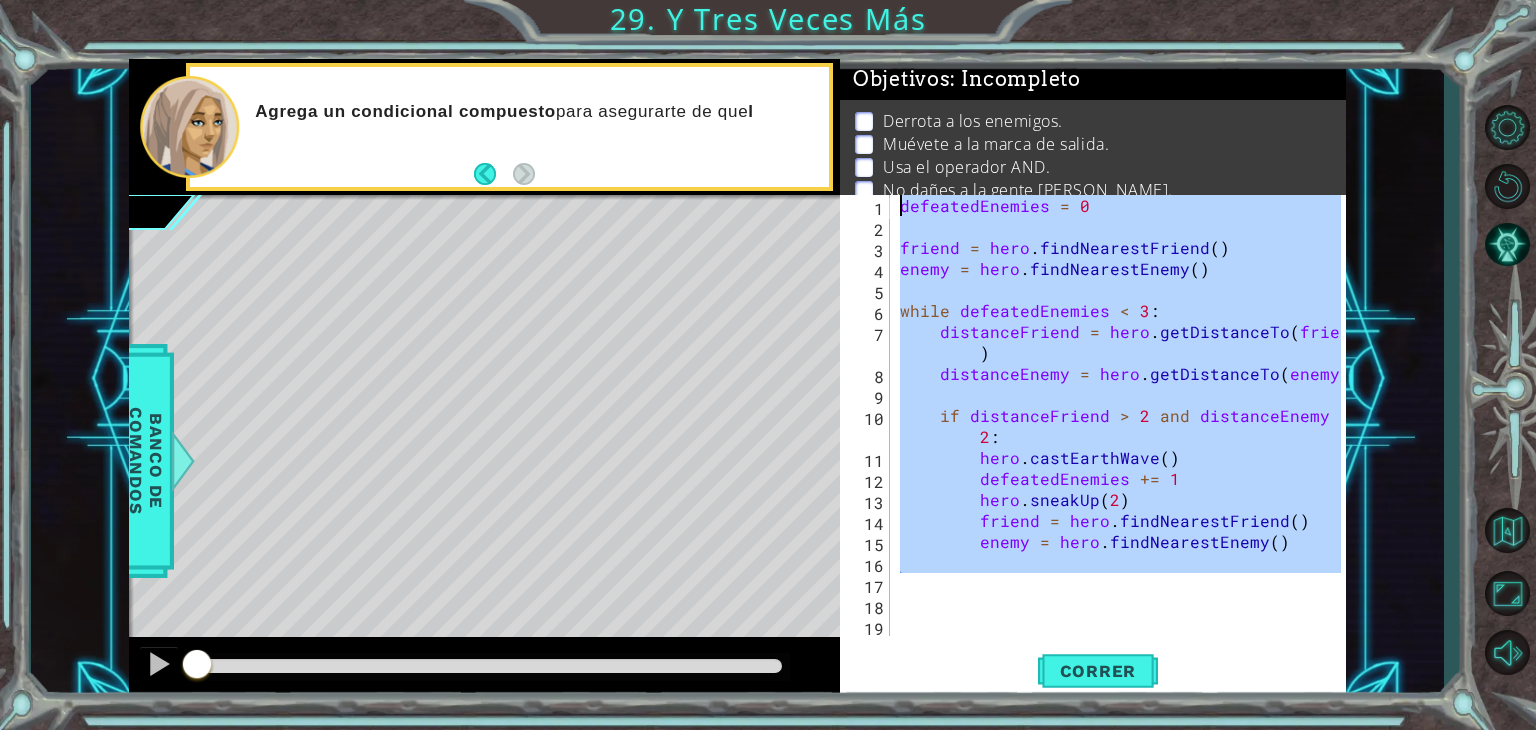 drag, startPoint x: 1169, startPoint y: 594, endPoint x: 840, endPoint y: 169, distance: 537.4626 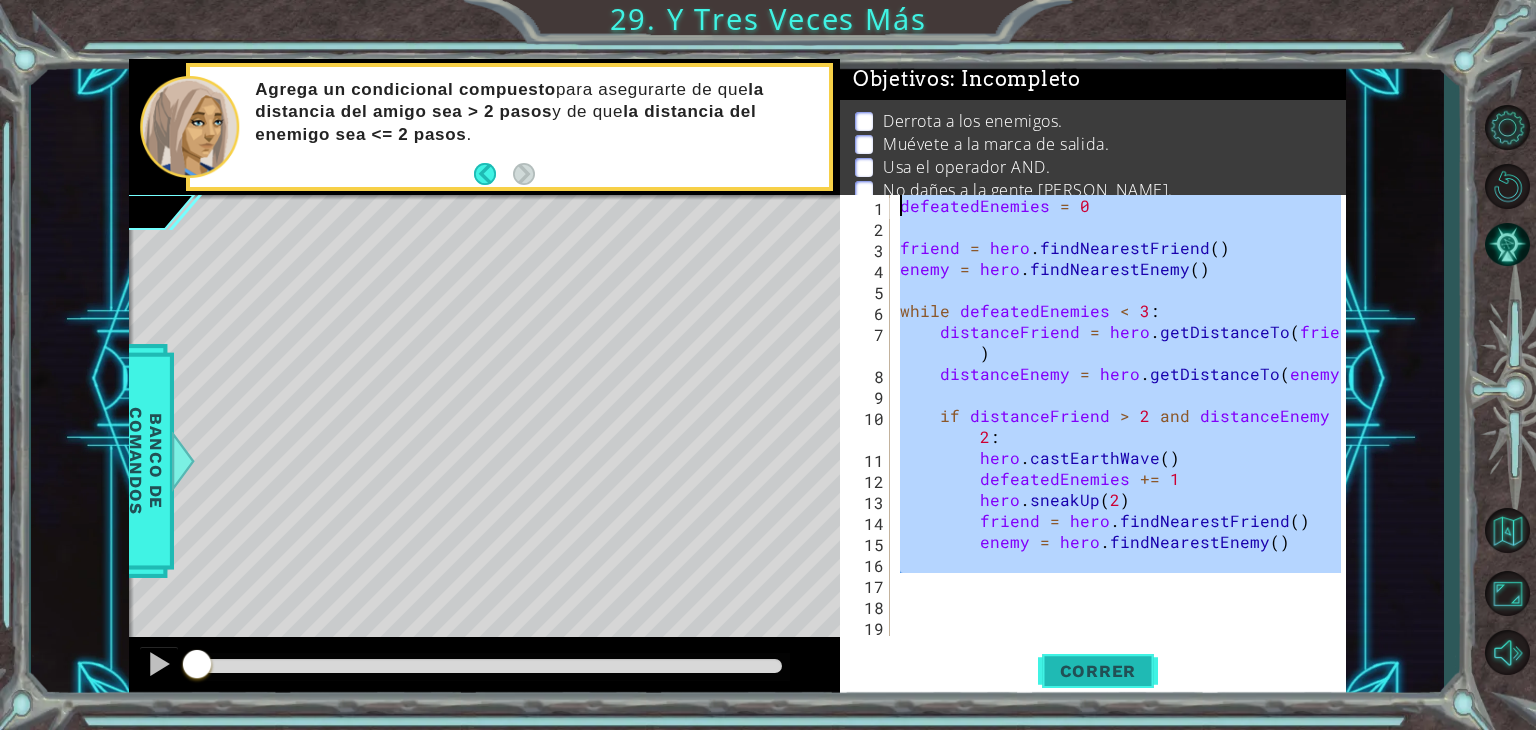 click on "Correr" at bounding box center (1098, 671) 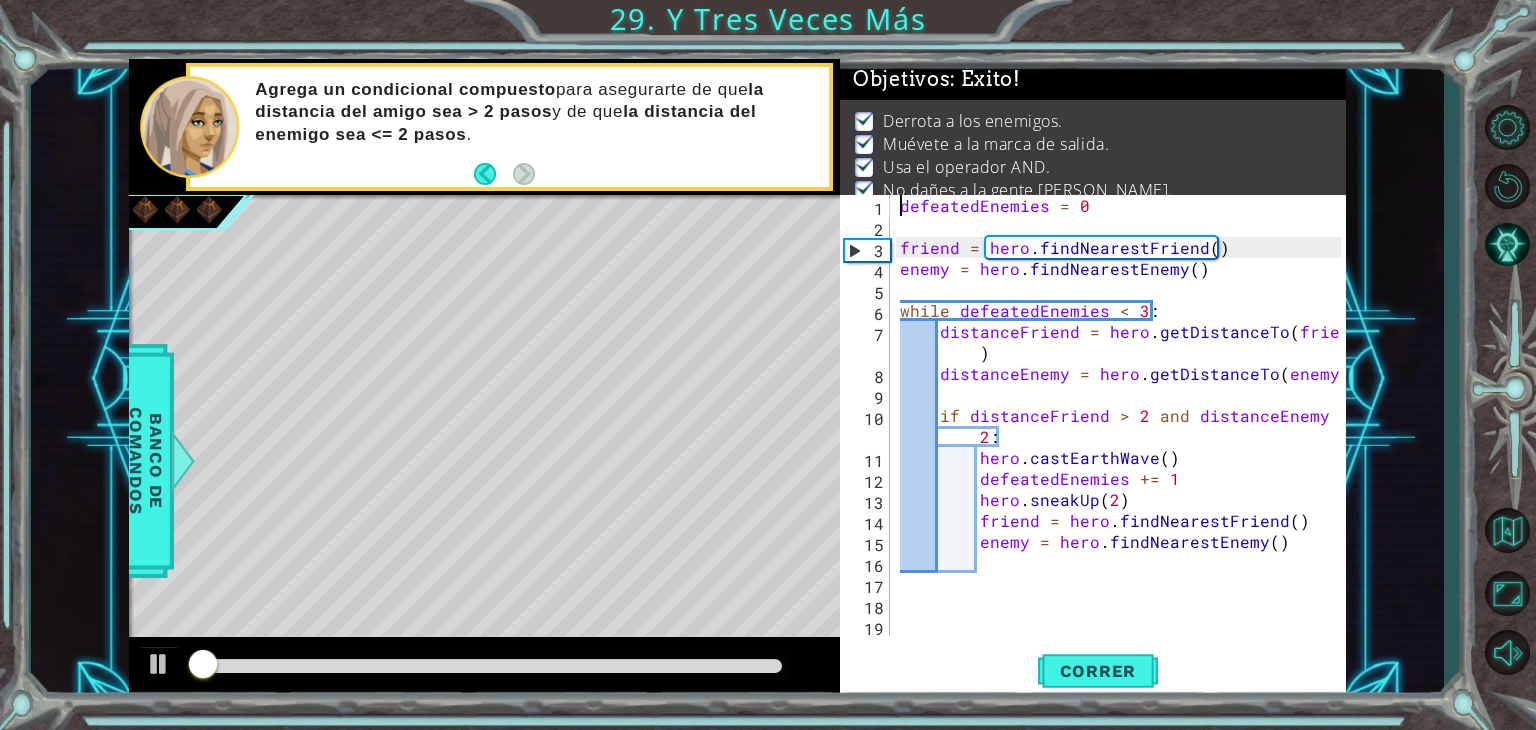 click at bounding box center (489, 666) 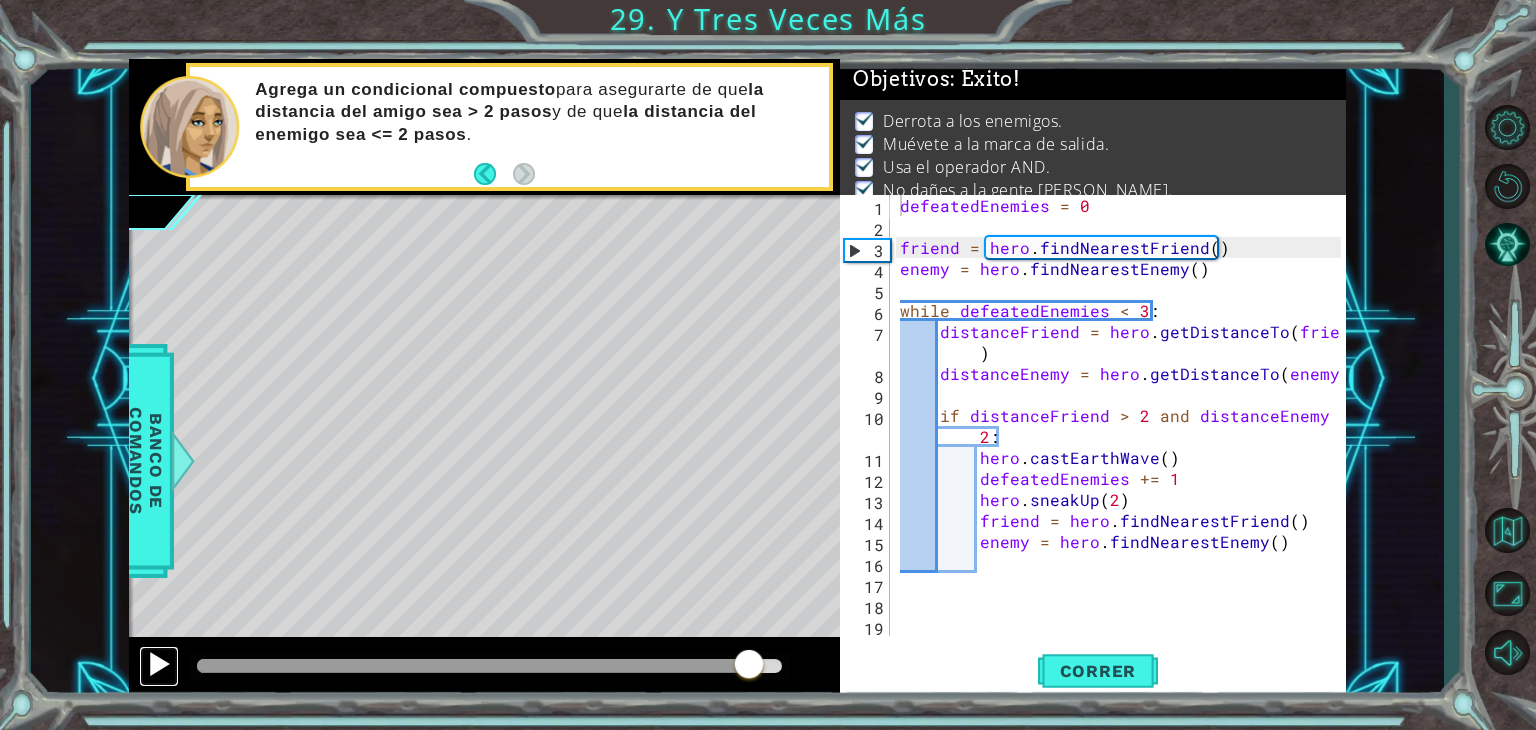 click at bounding box center (159, 664) 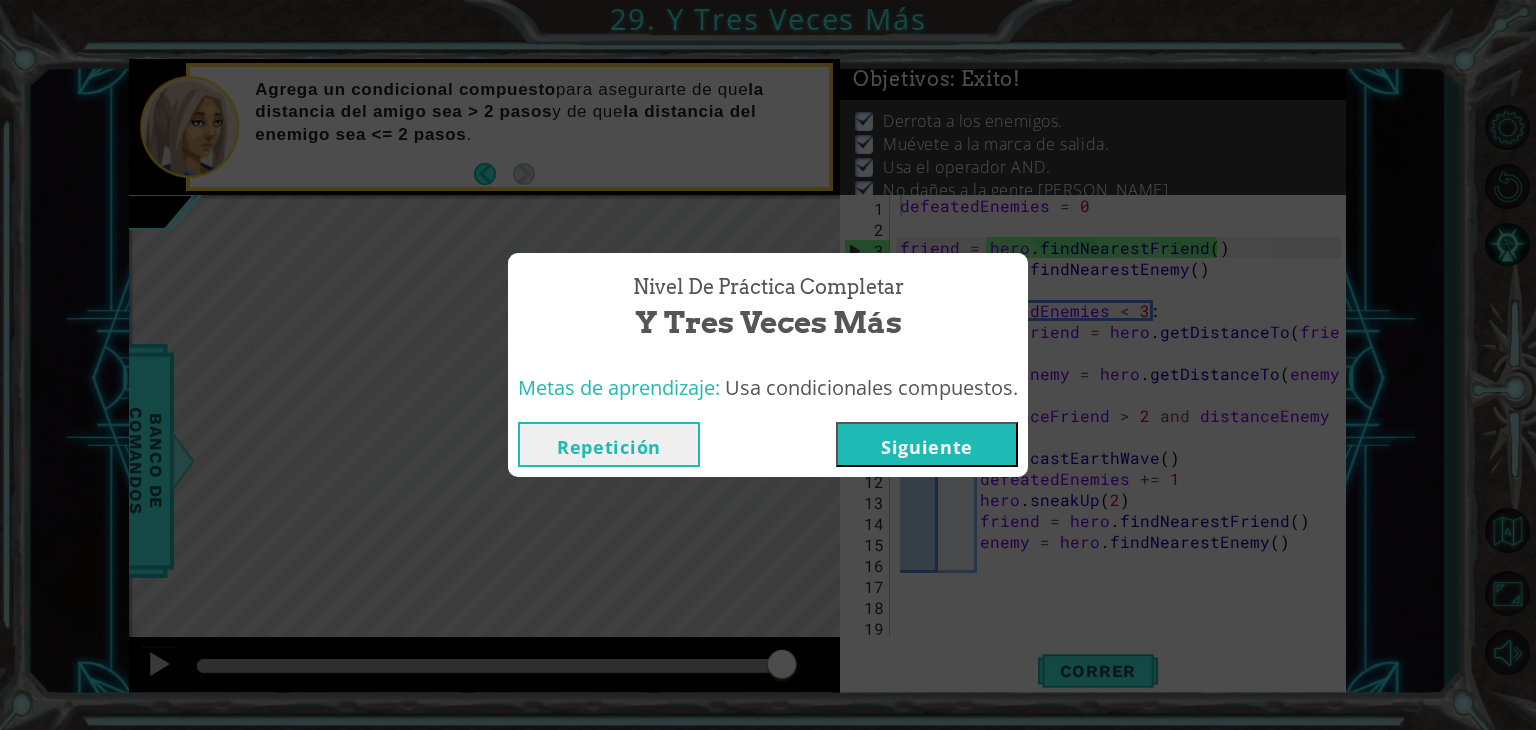 click on "Repetición
[GEOGRAPHIC_DATA]" at bounding box center [768, 444] 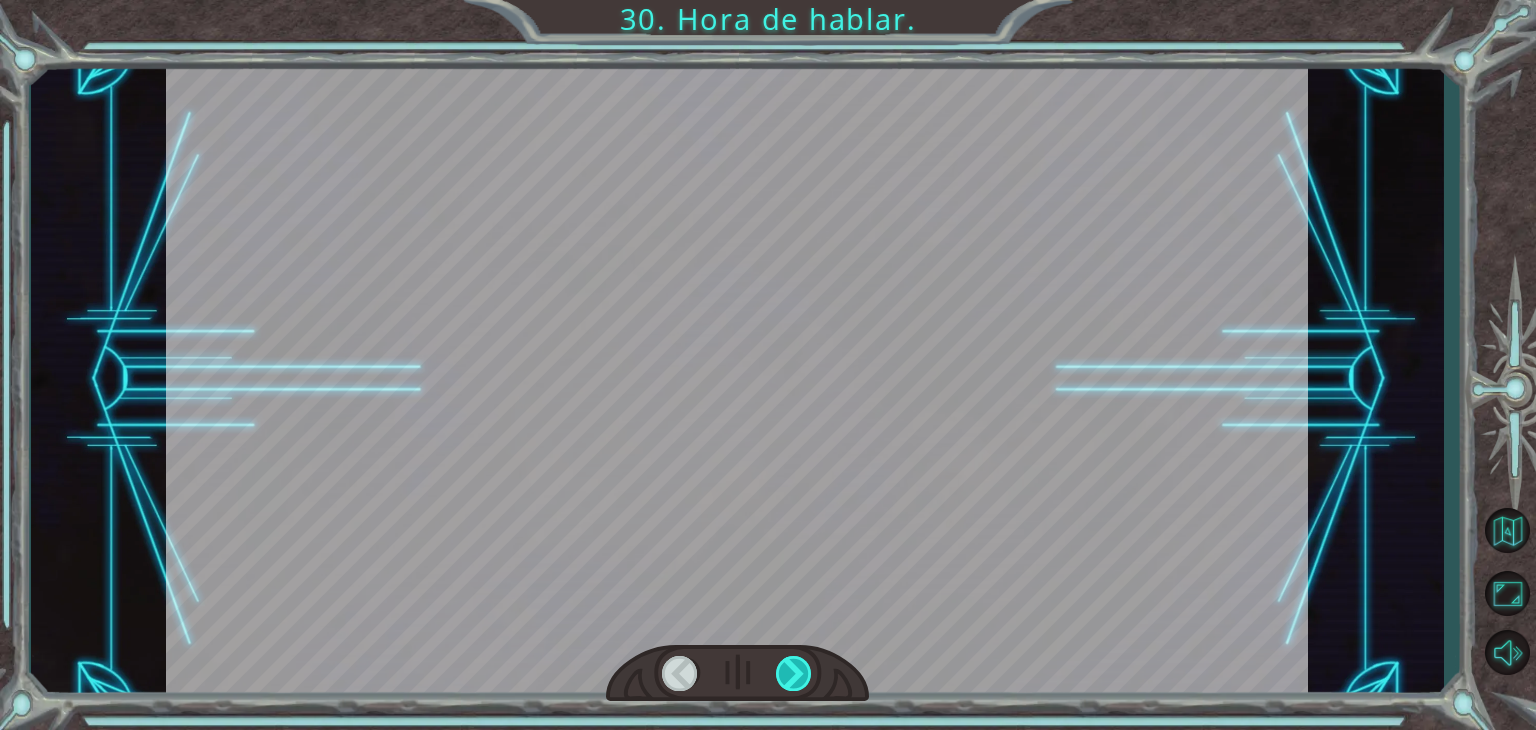 click at bounding box center [794, 673] 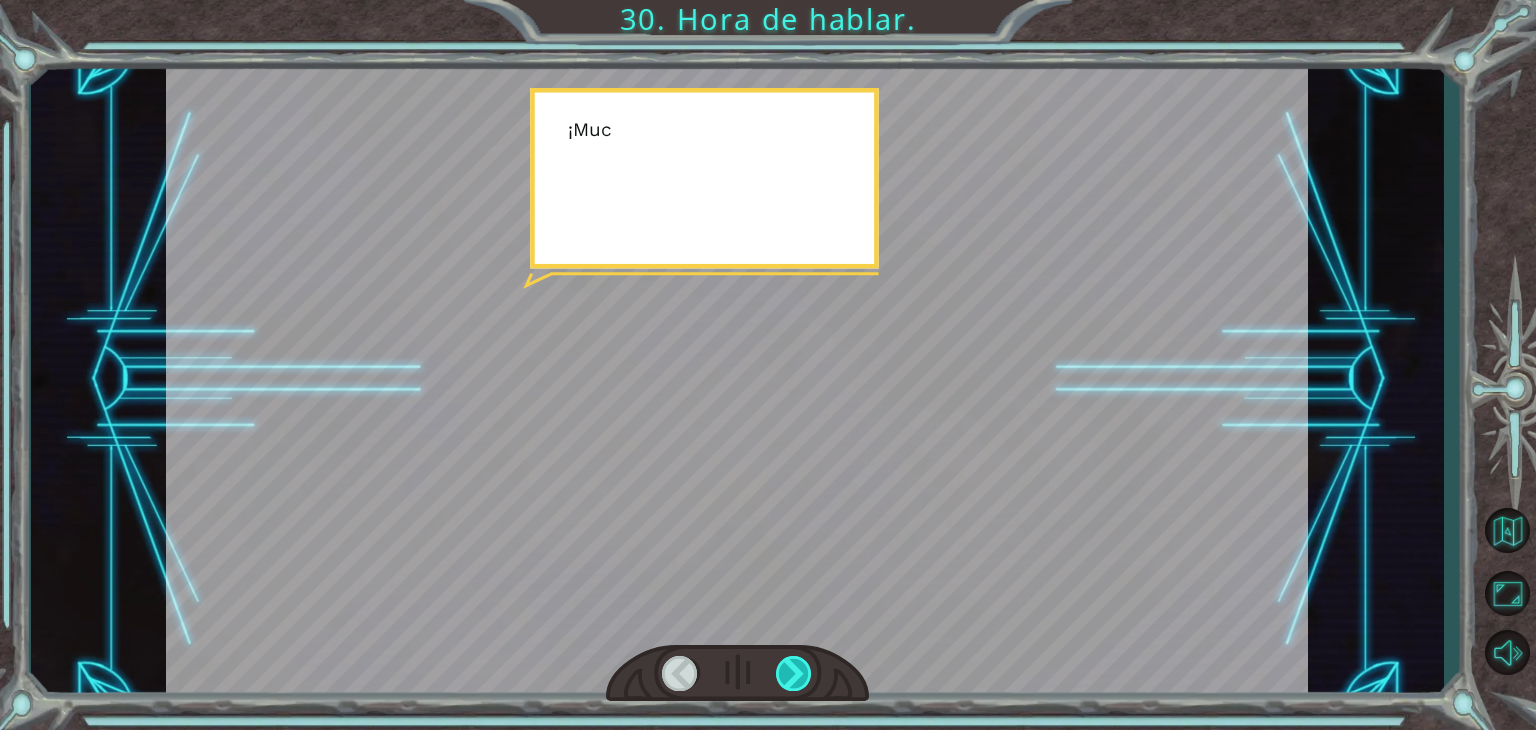 click at bounding box center (794, 673) 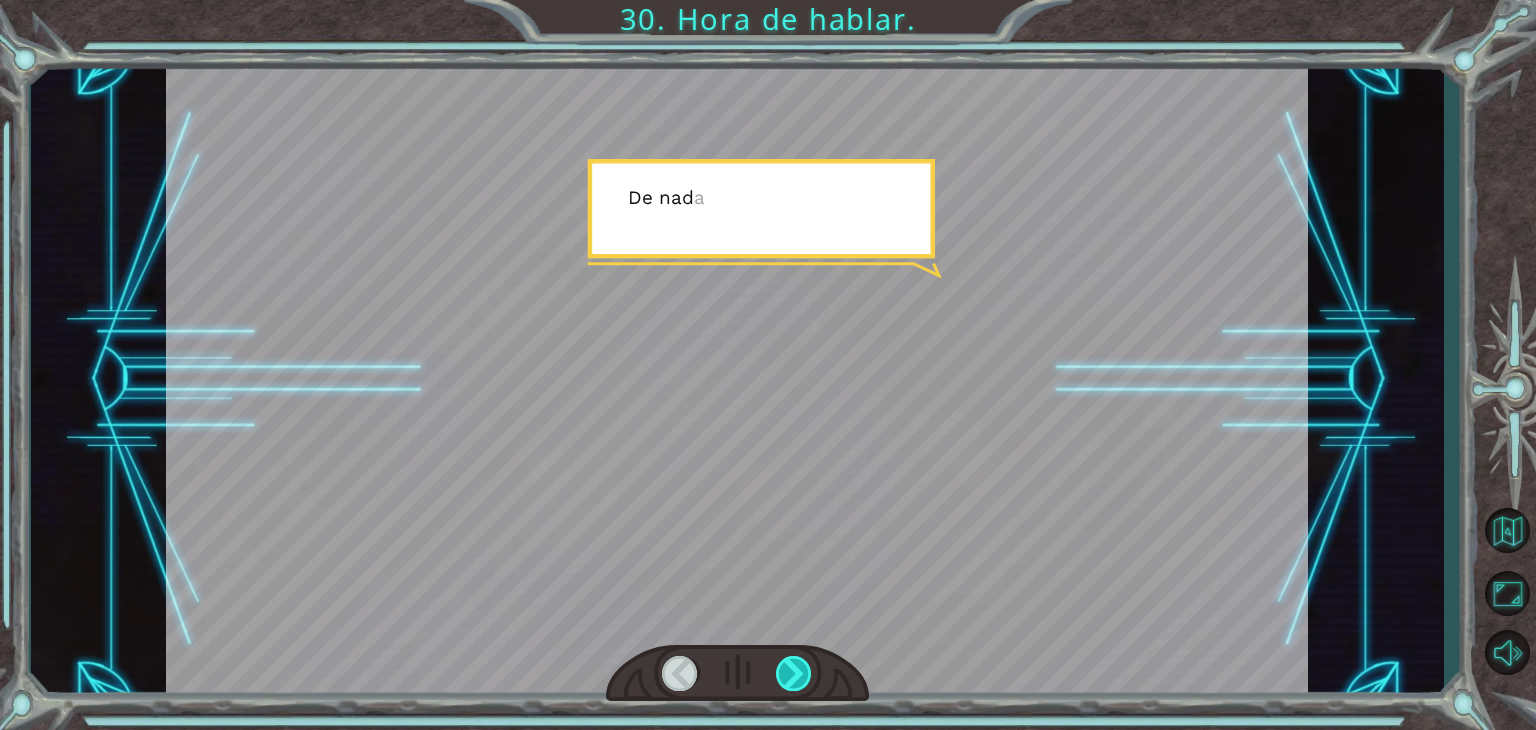 click at bounding box center (794, 673) 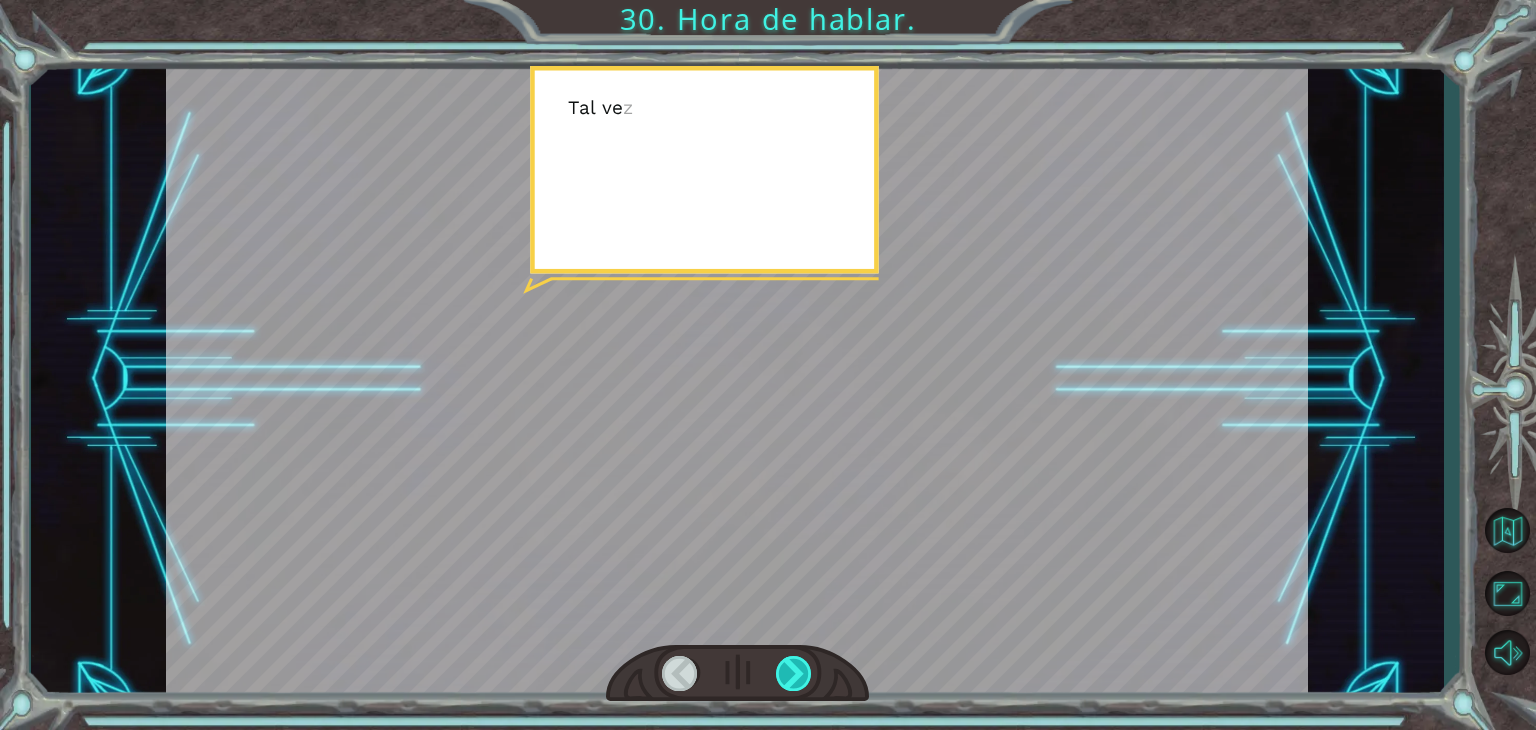 click at bounding box center (794, 673) 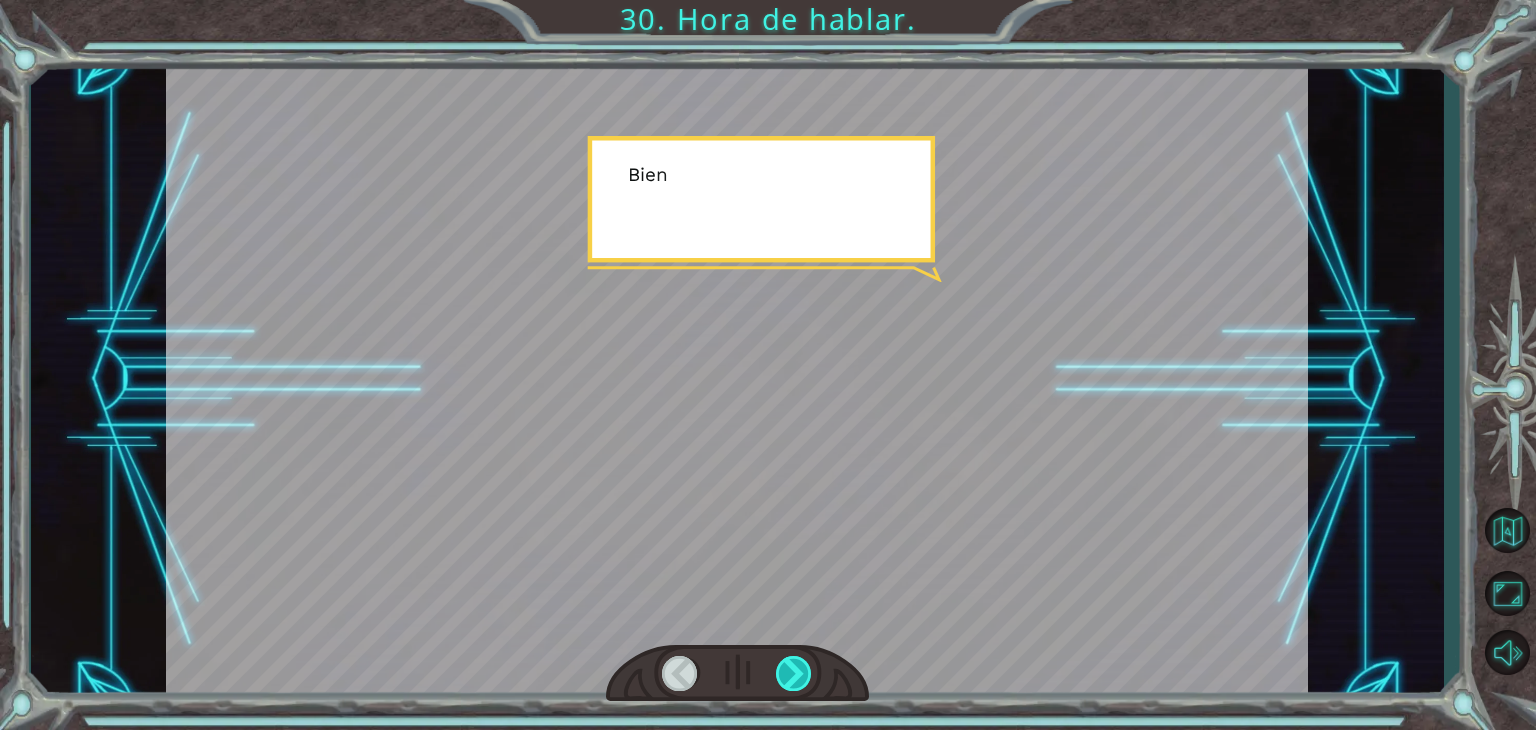 click at bounding box center (794, 673) 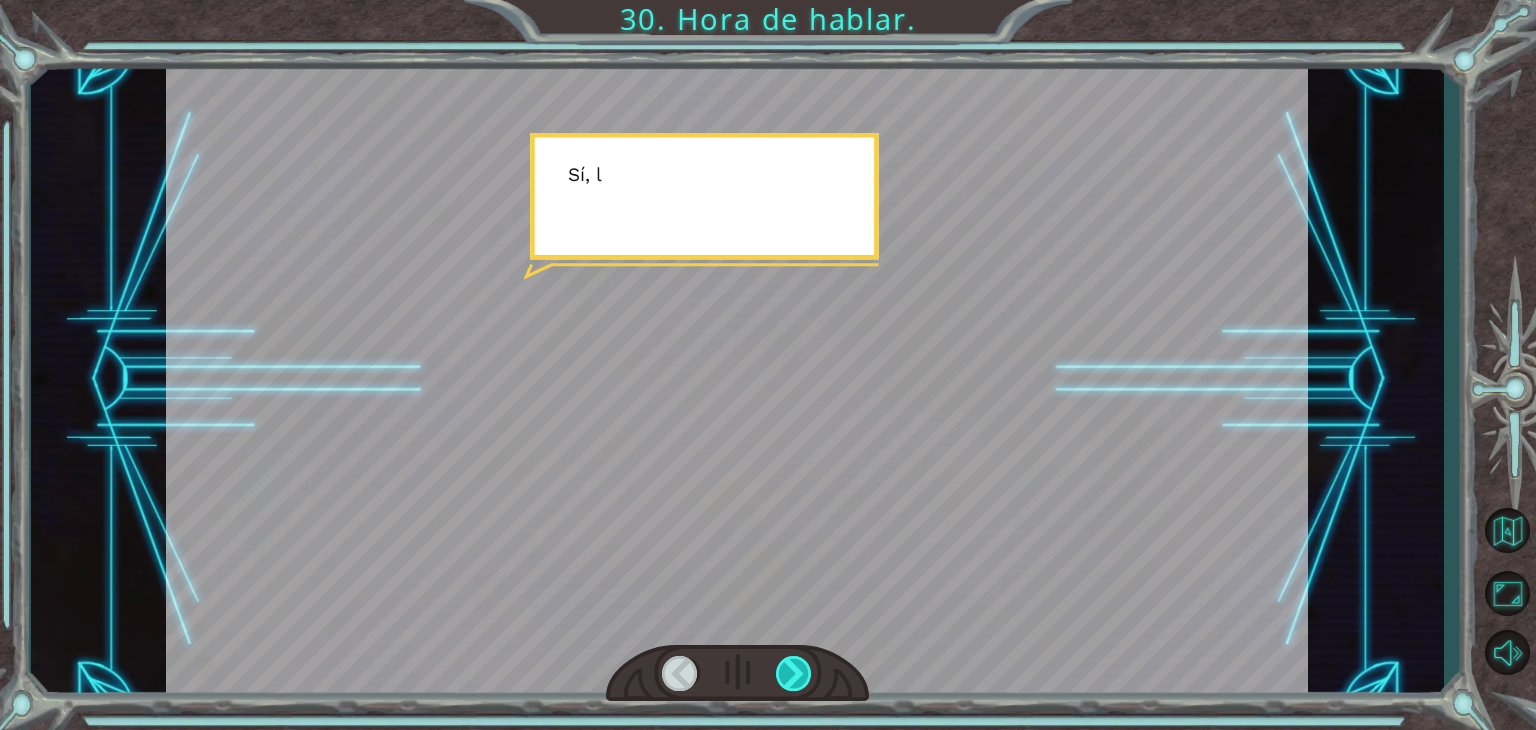 click at bounding box center (794, 673) 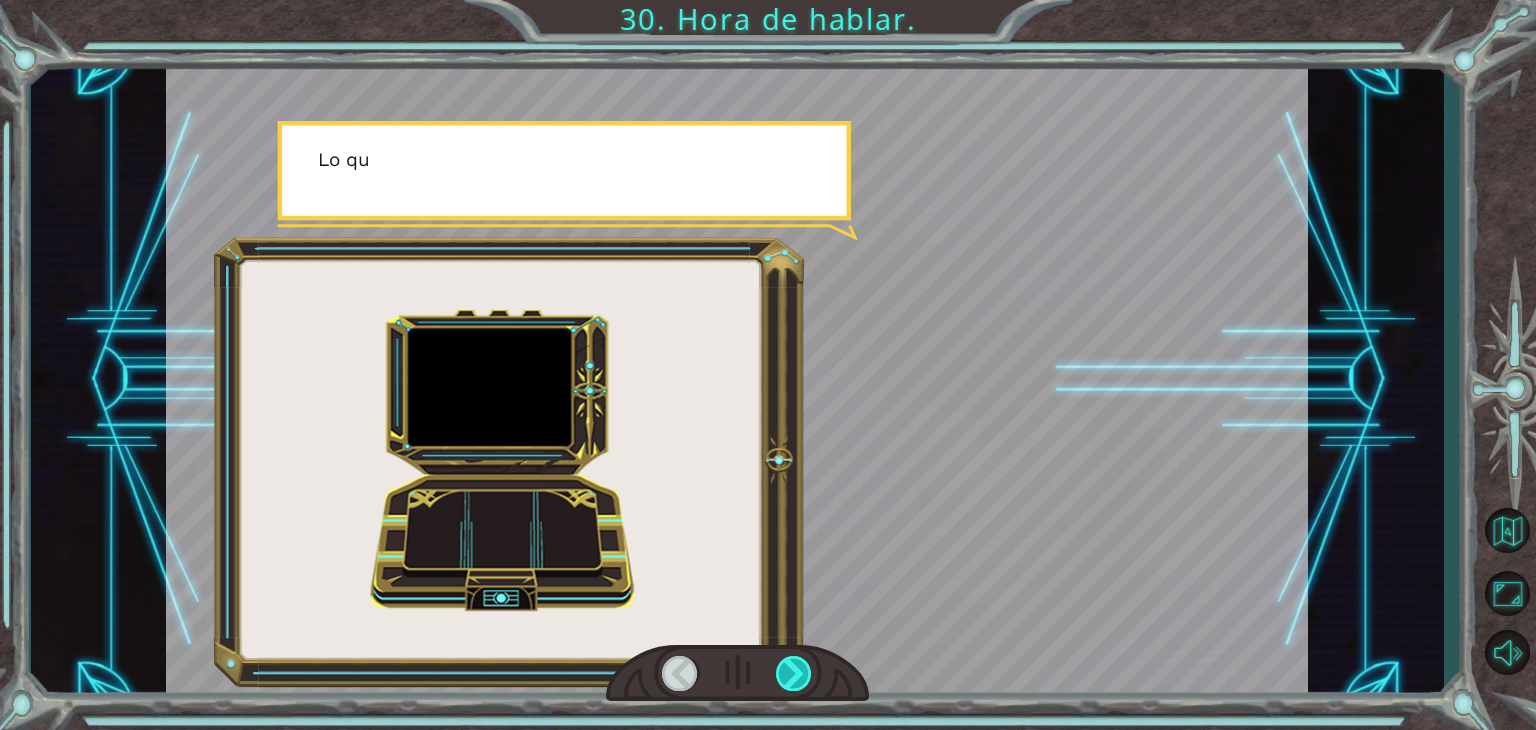 click at bounding box center (794, 673) 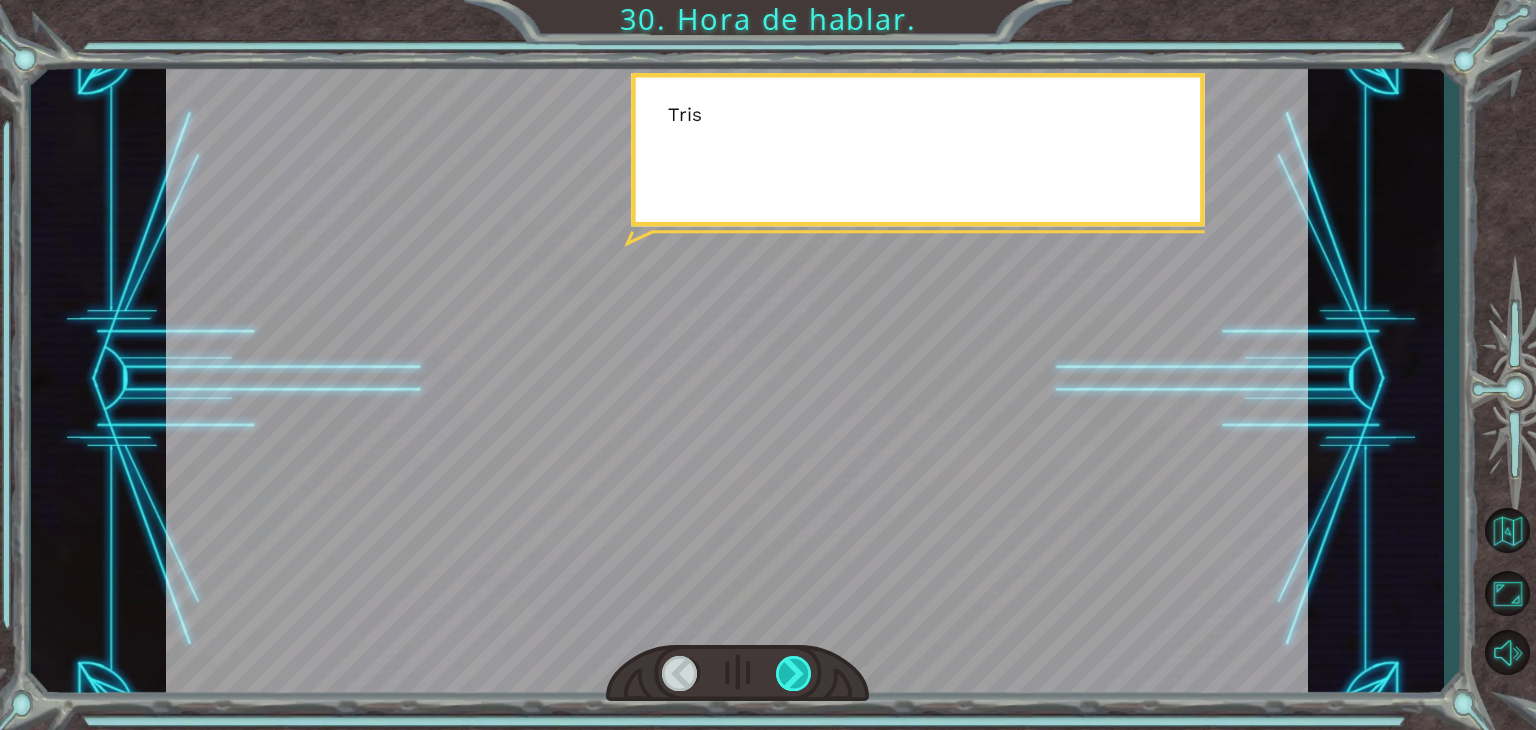 click at bounding box center [794, 673] 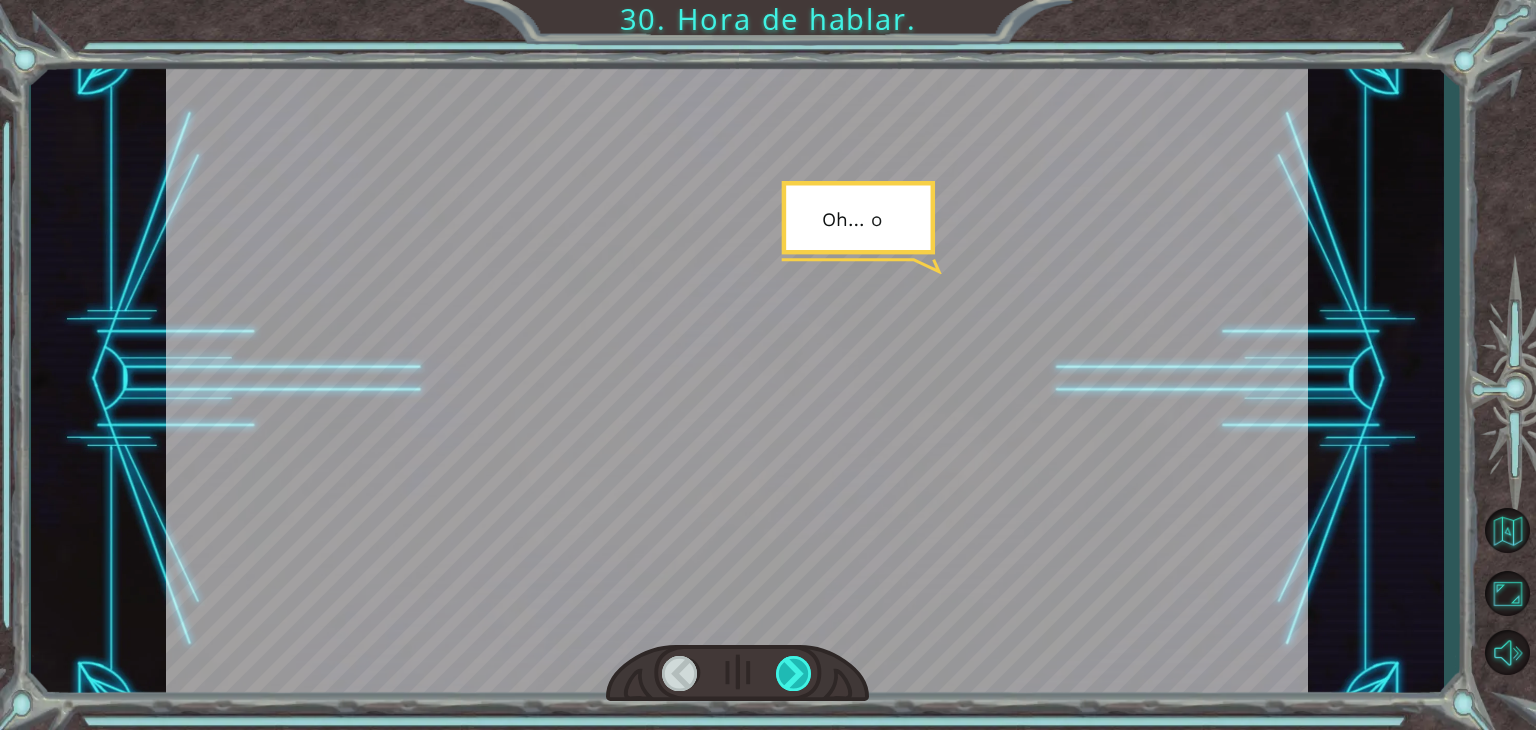 click at bounding box center [794, 673] 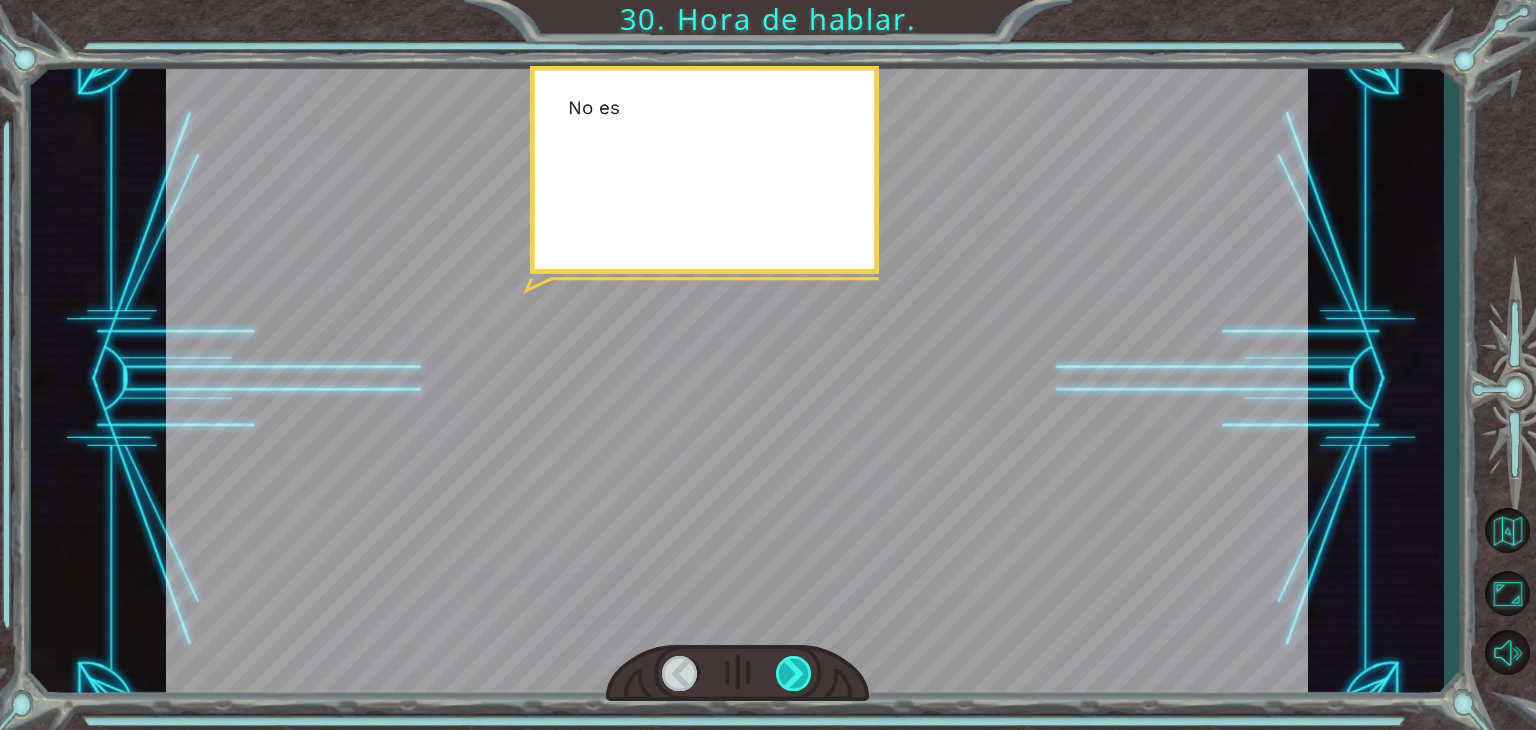click at bounding box center (794, 673) 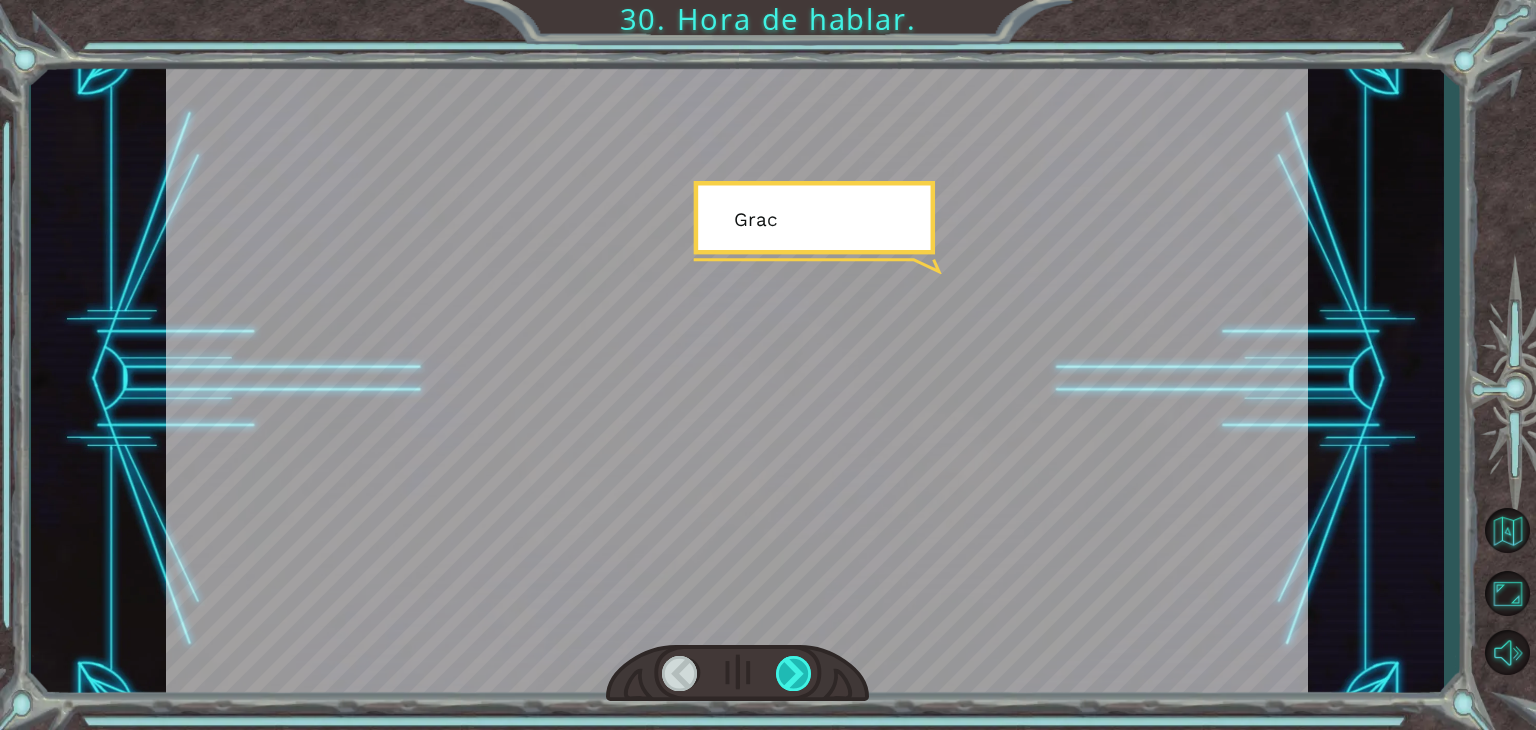 click at bounding box center [794, 673] 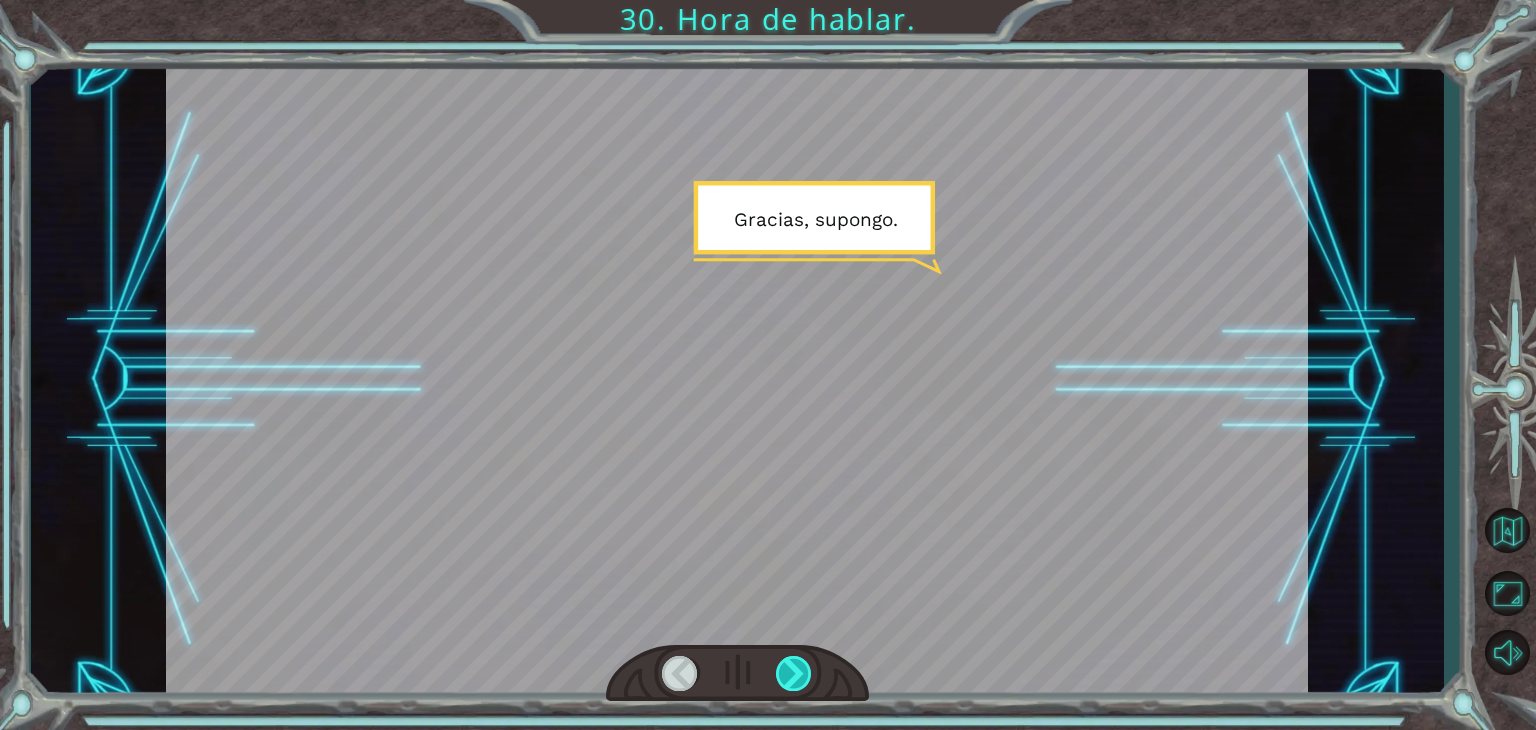 click at bounding box center (794, 673) 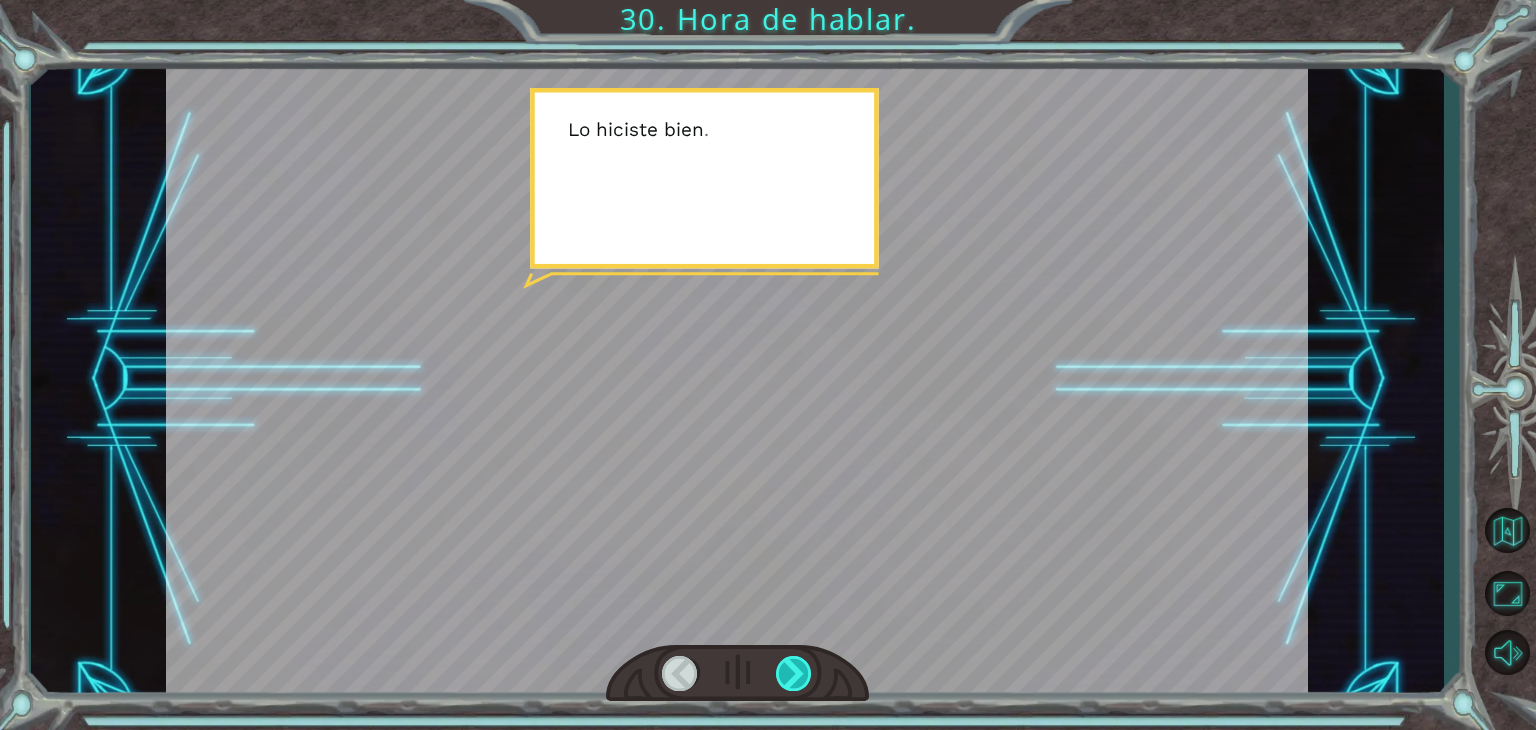 click at bounding box center [794, 673] 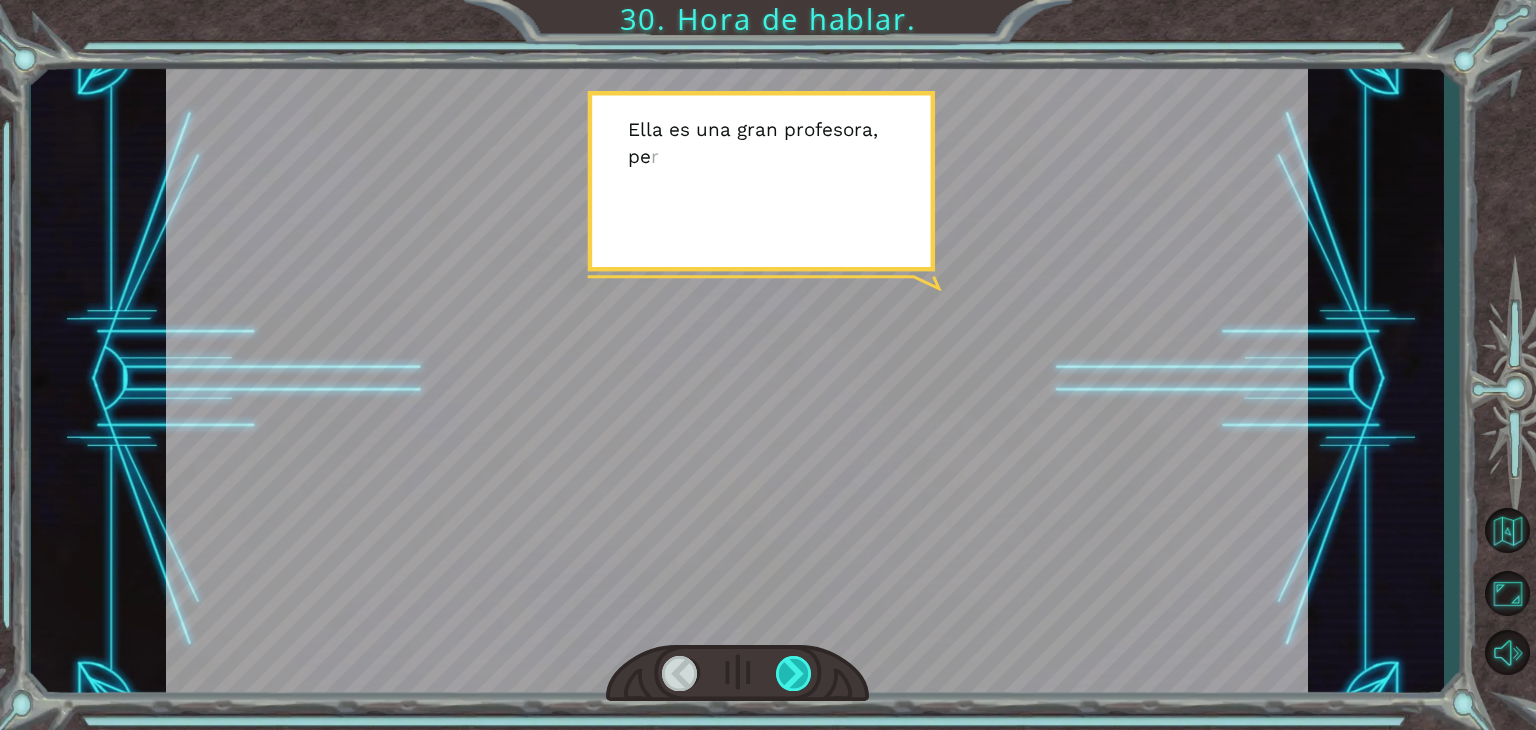 click at bounding box center [794, 673] 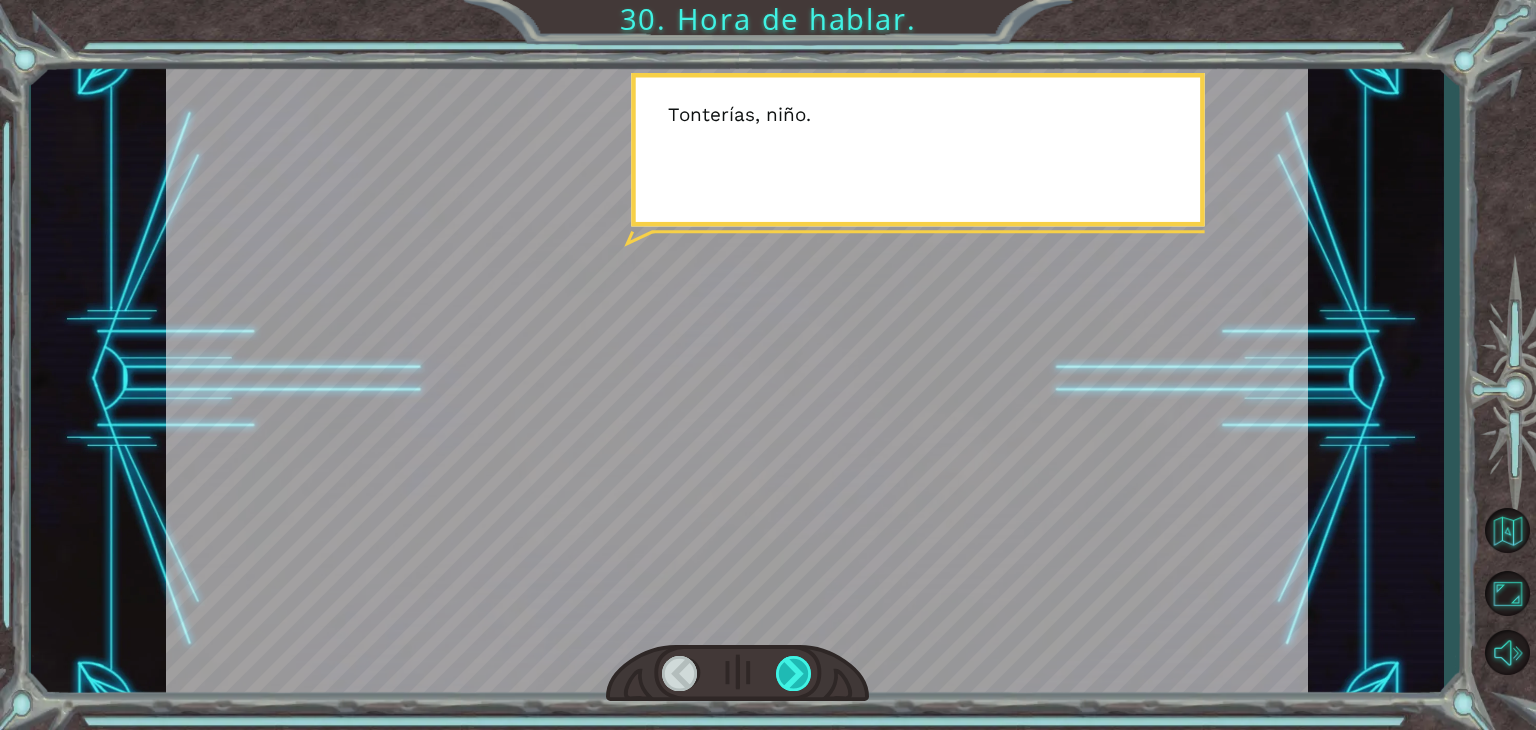 click at bounding box center (794, 673) 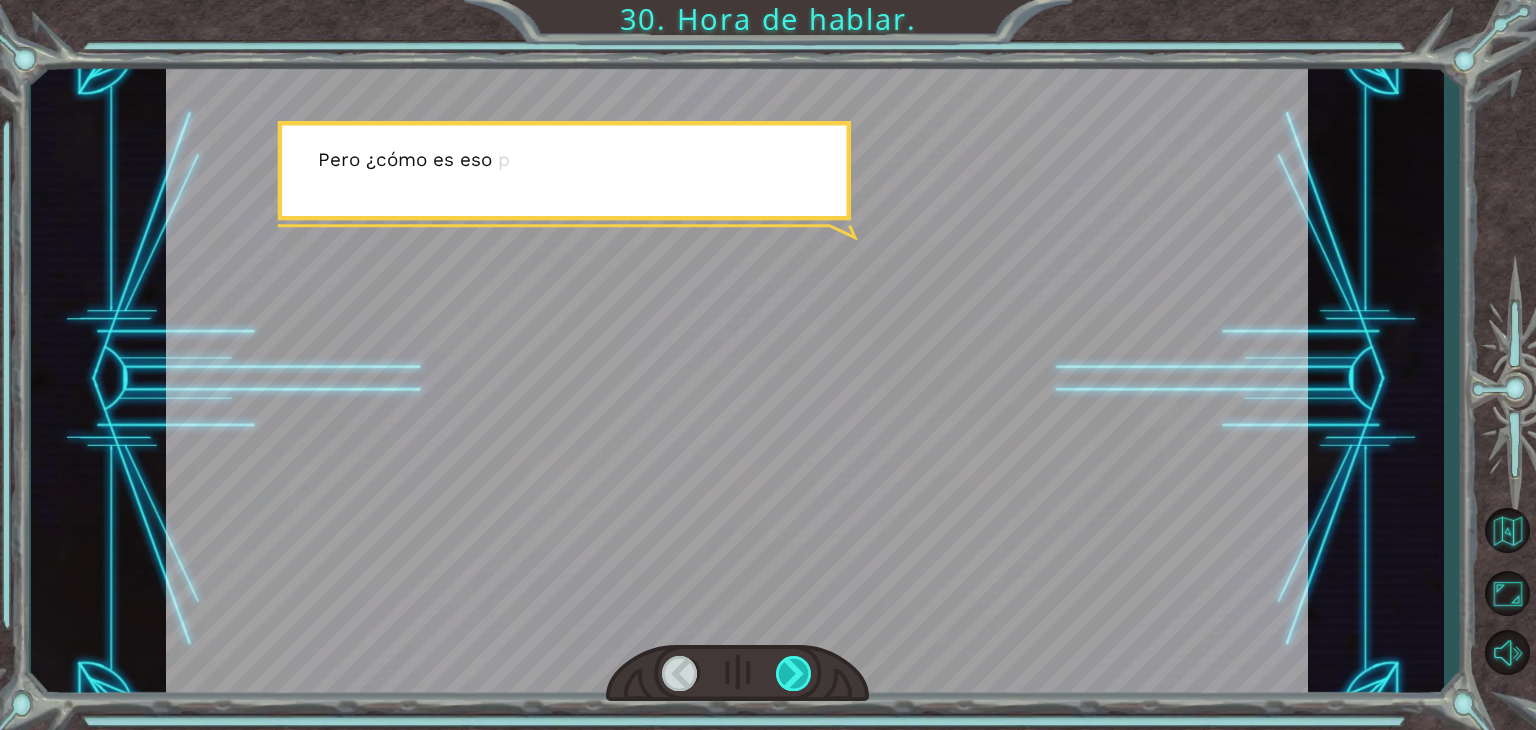 click at bounding box center [794, 673] 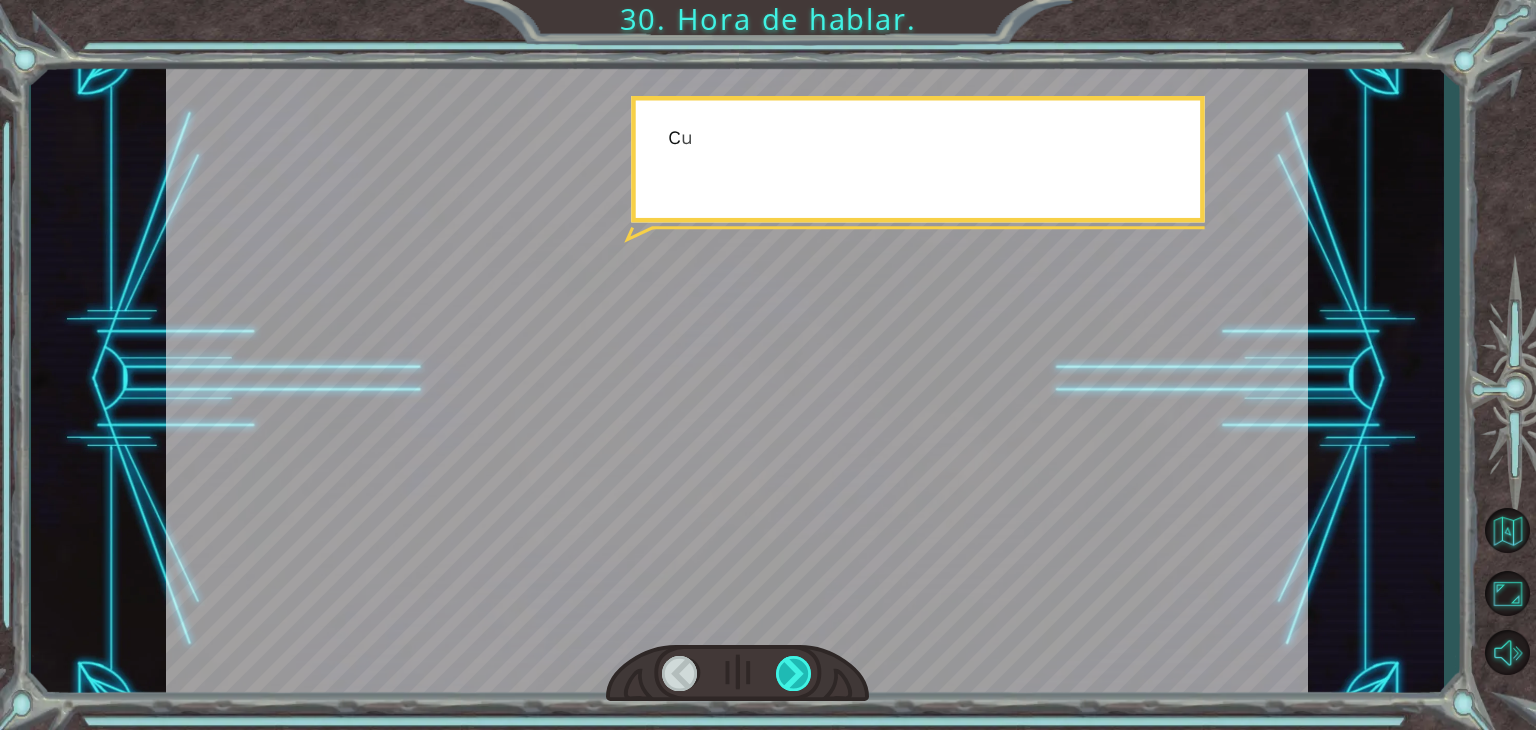 click at bounding box center [794, 673] 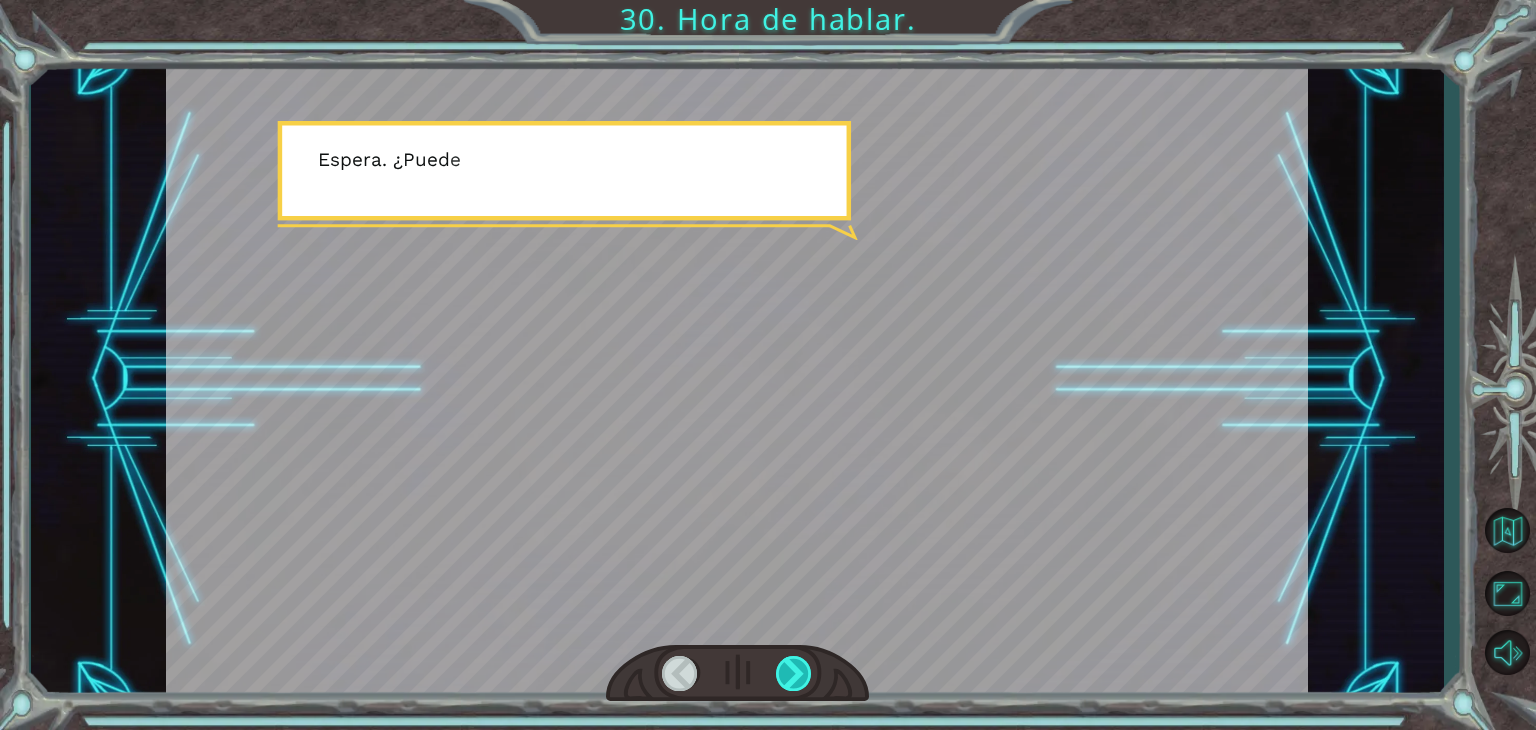 click at bounding box center (794, 673) 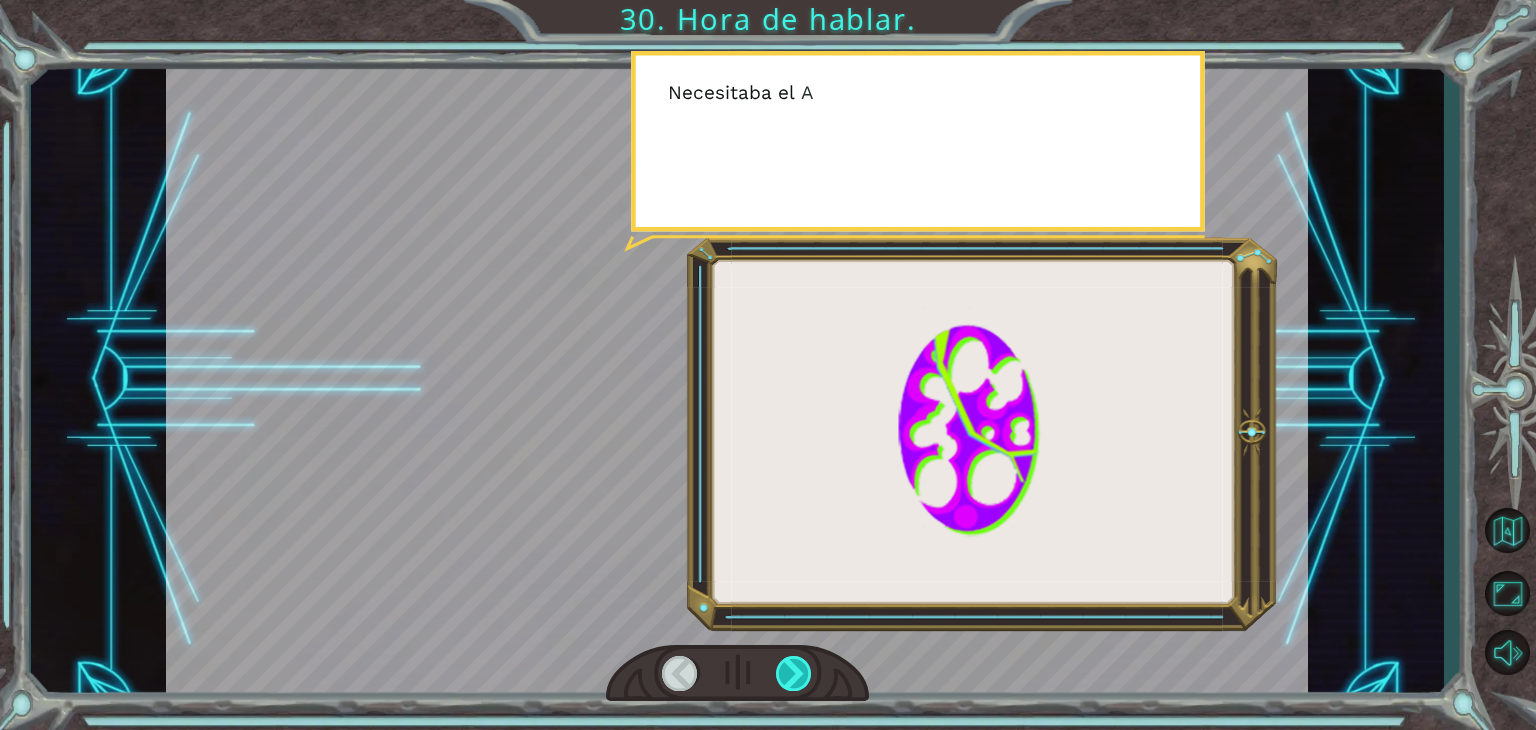 click at bounding box center [794, 673] 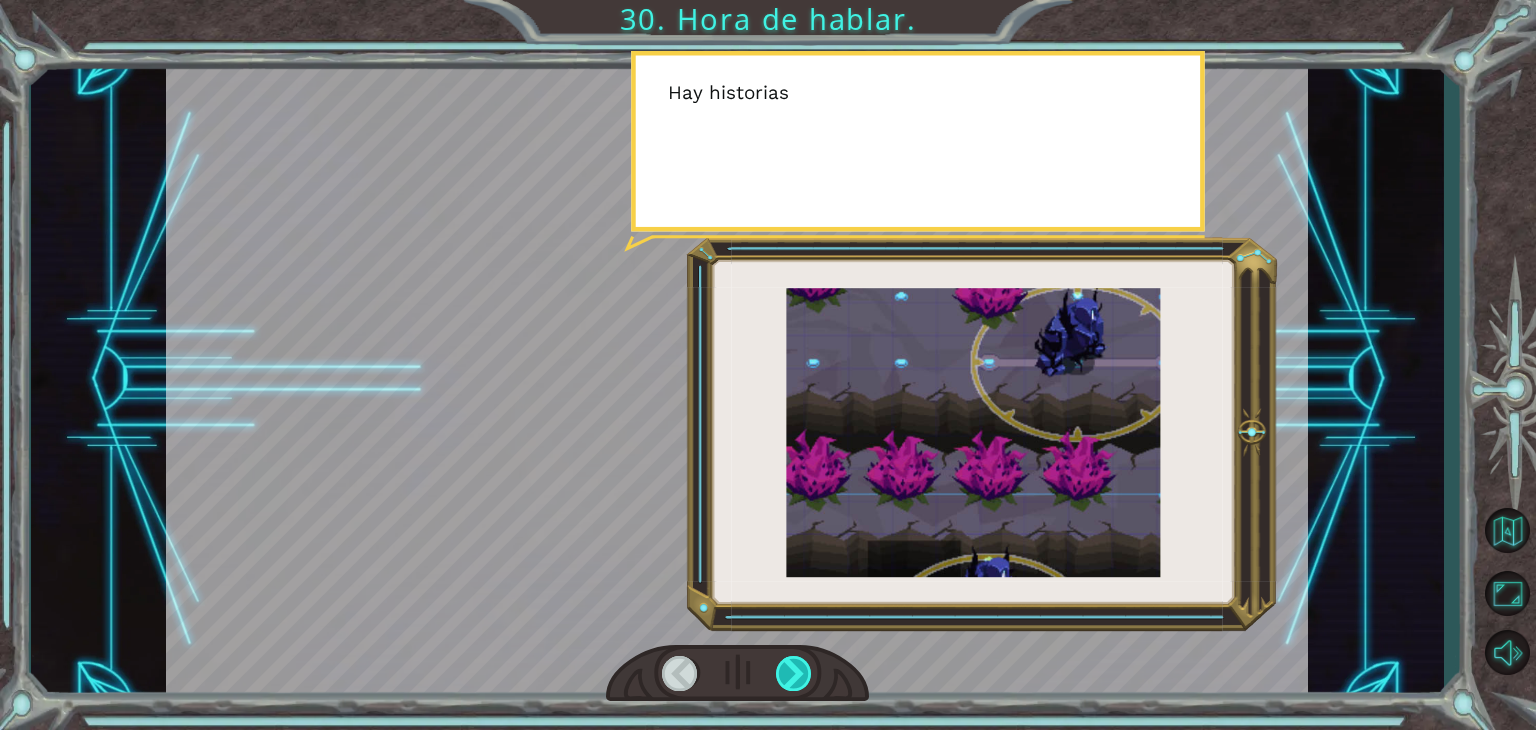 click at bounding box center [794, 673] 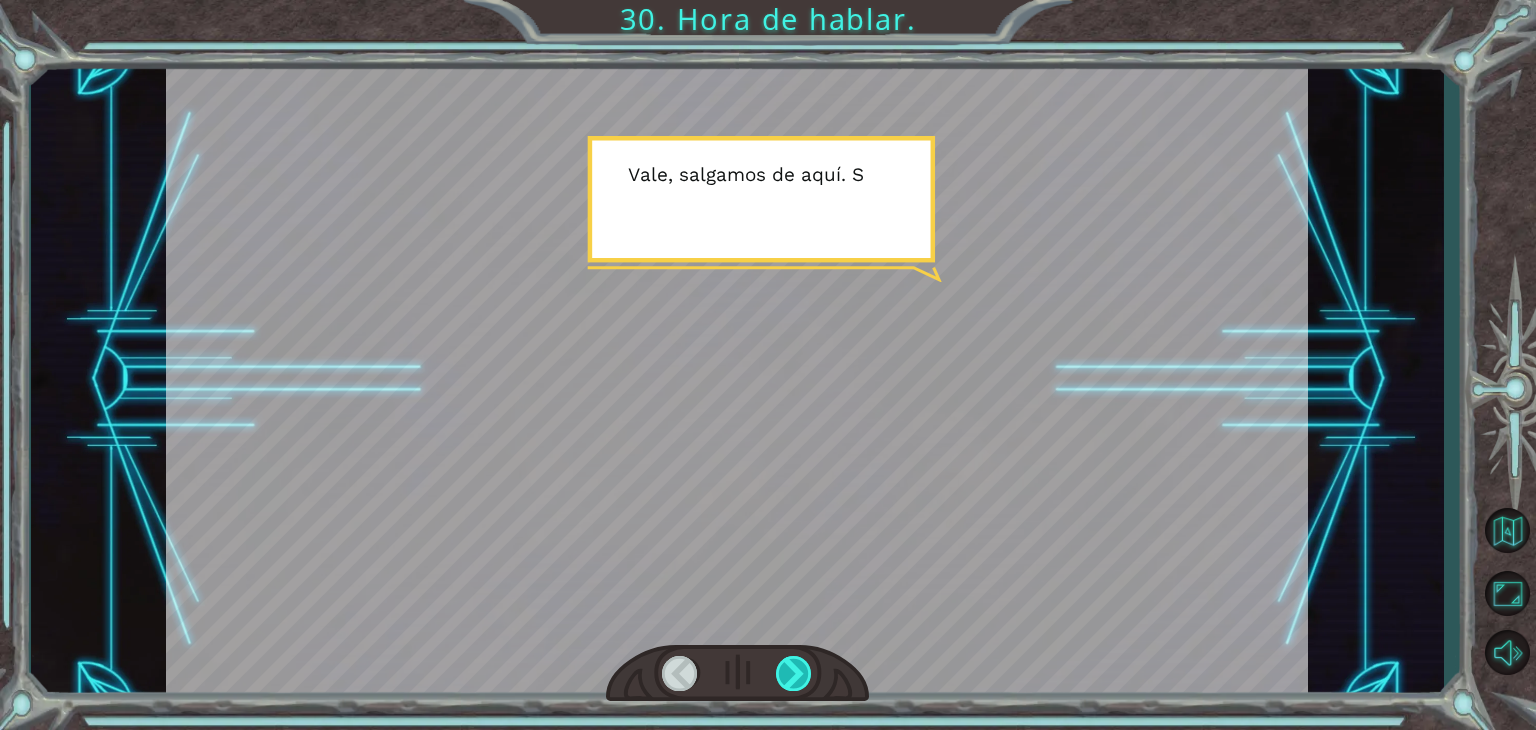 click at bounding box center (794, 673) 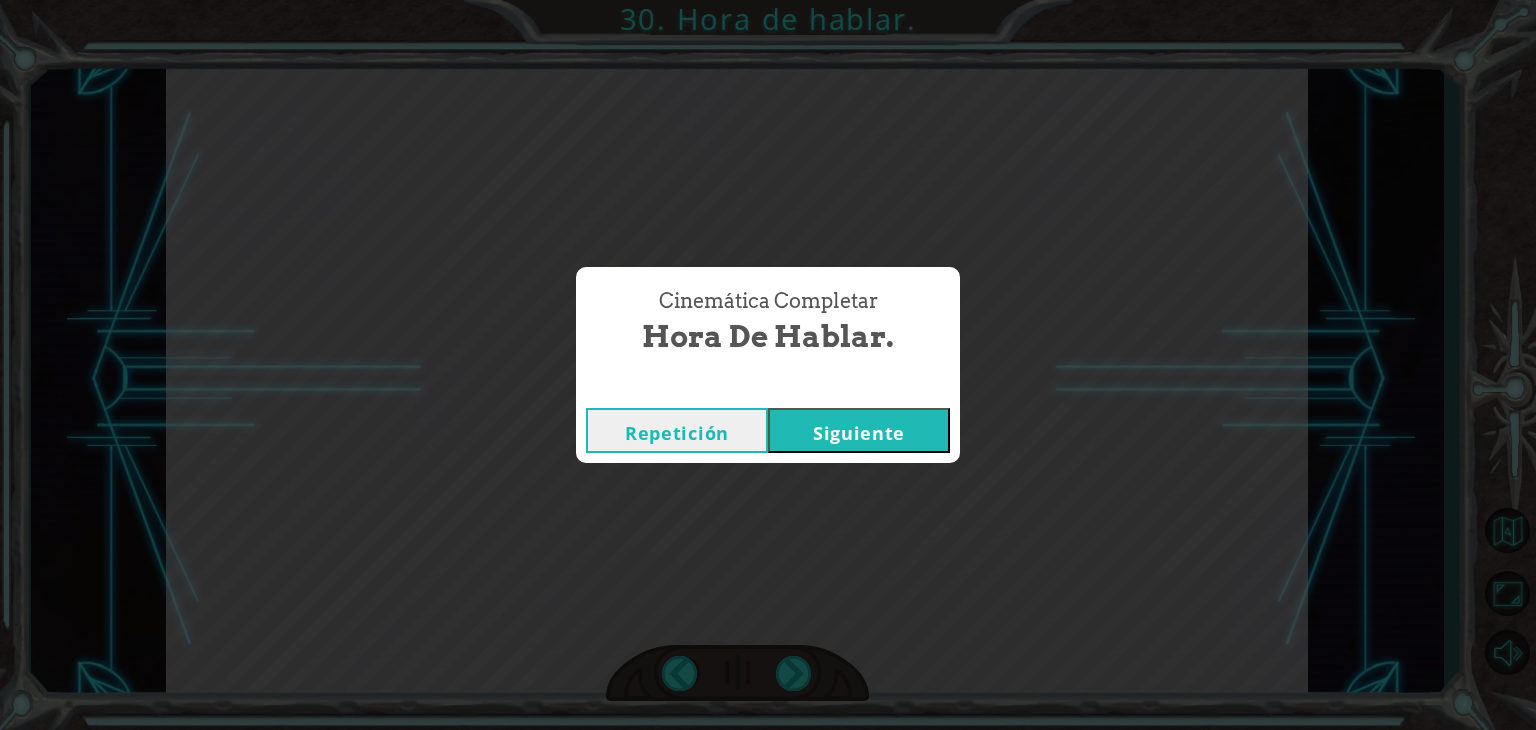 click on "Cinemática Completar     Hora de hablar.
Repetición
[GEOGRAPHIC_DATA]" at bounding box center (768, 365) 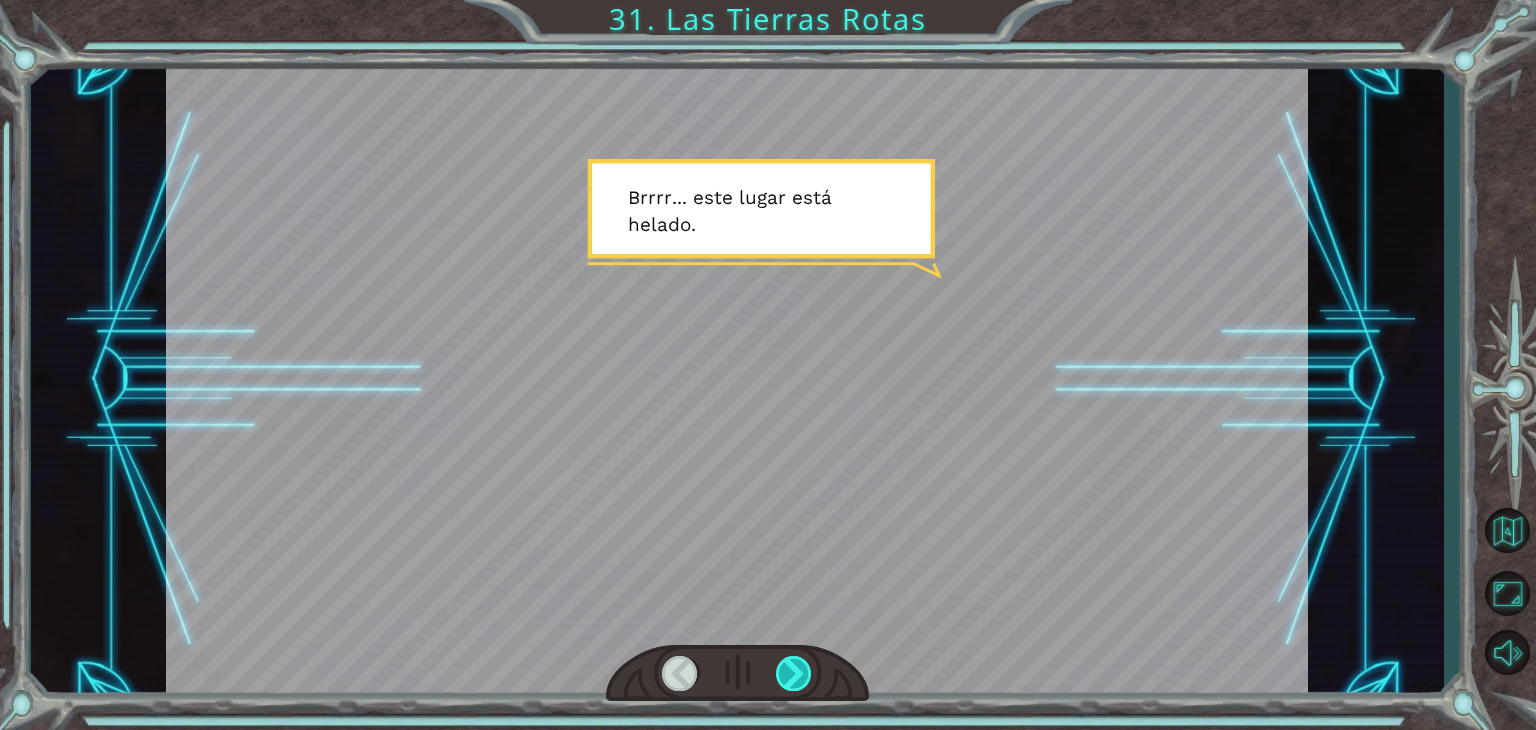 click at bounding box center [794, 673] 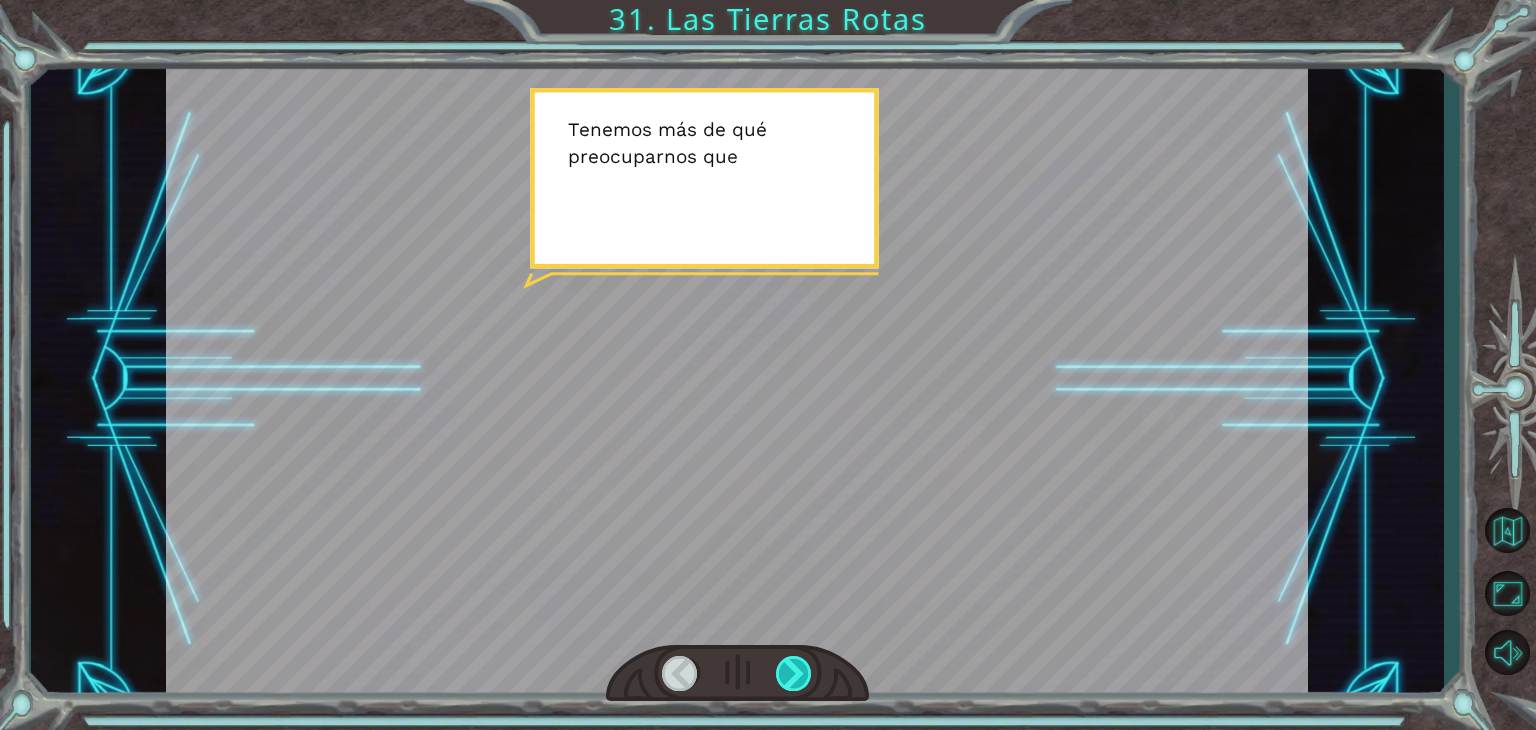 click at bounding box center (794, 673) 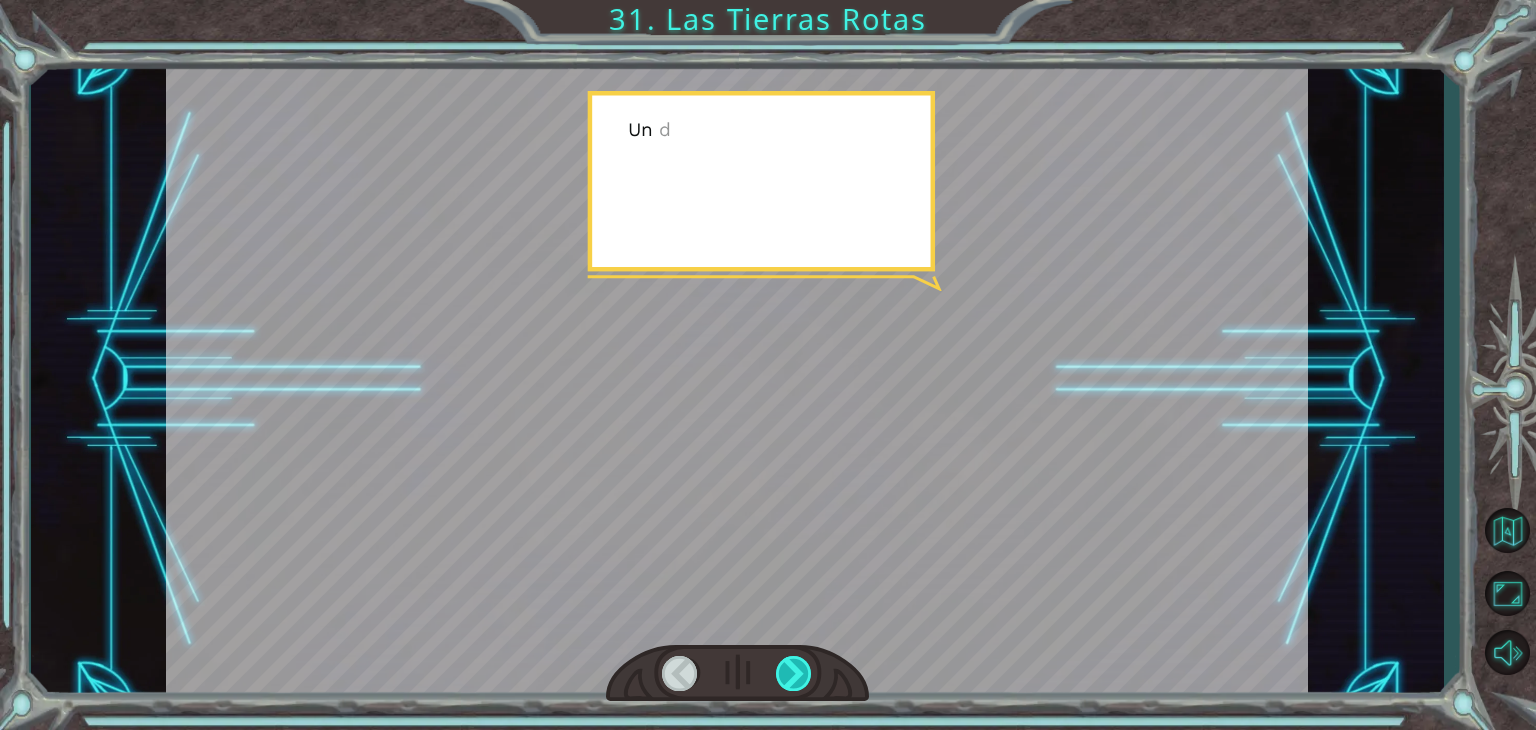 click at bounding box center [794, 673] 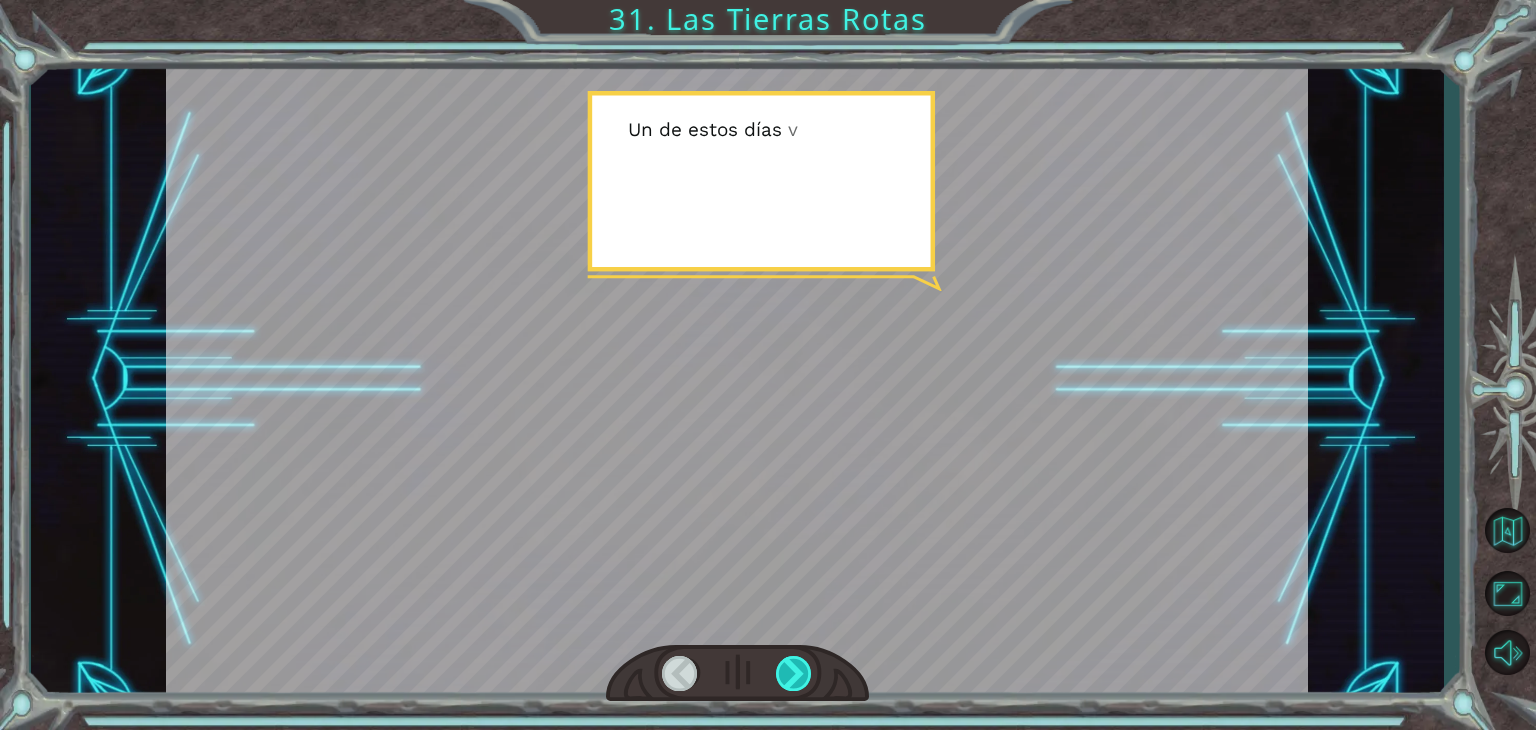 click at bounding box center [794, 673] 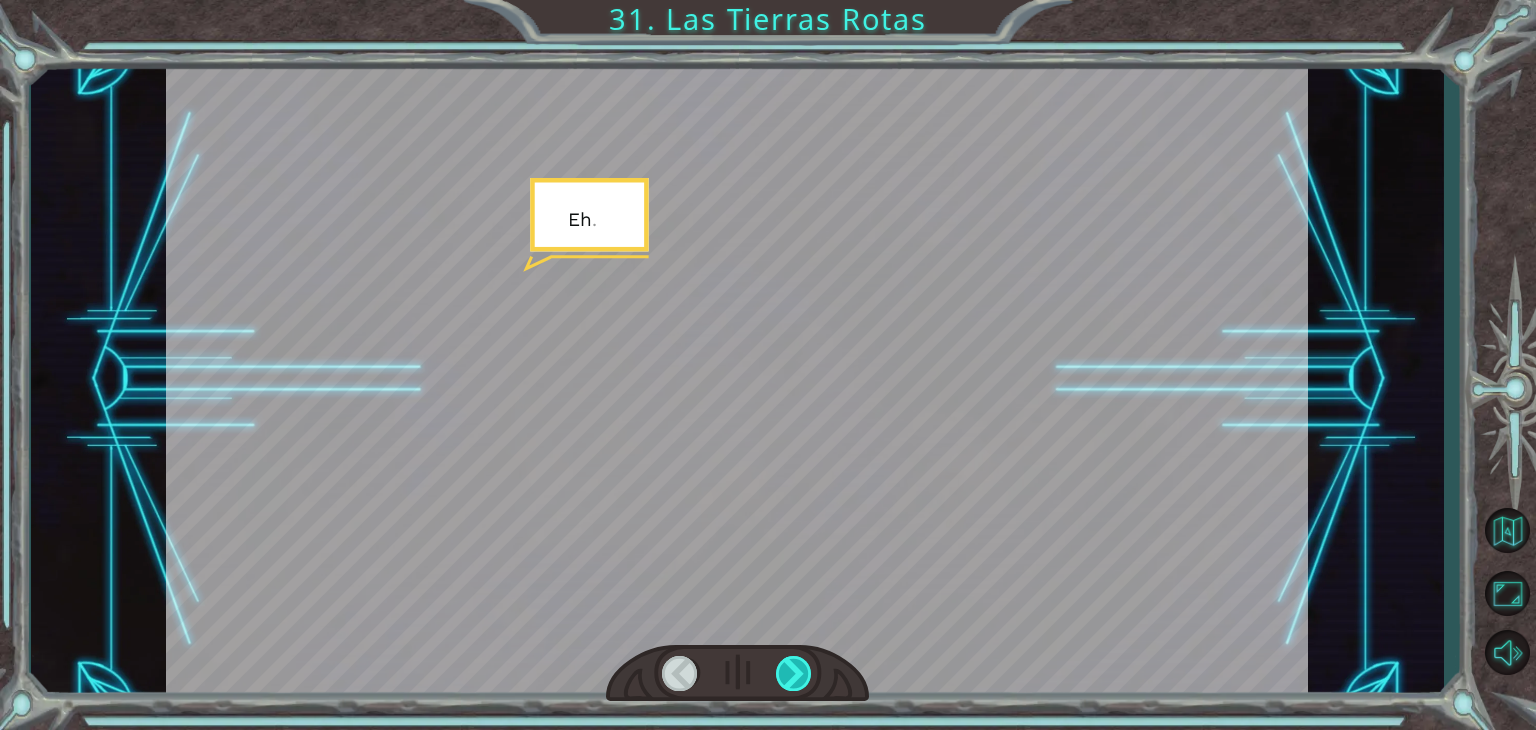 click at bounding box center (794, 673) 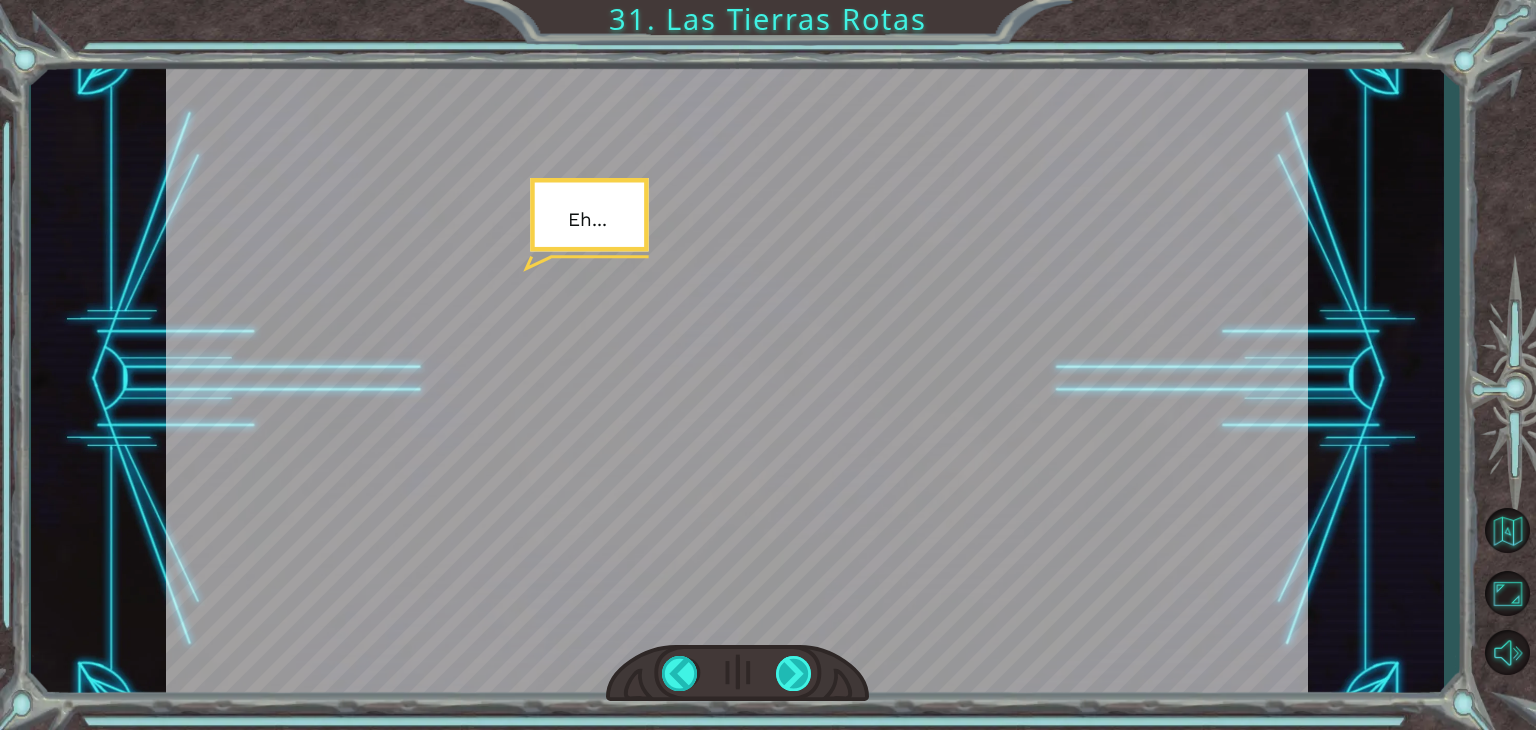 click at bounding box center [794, 673] 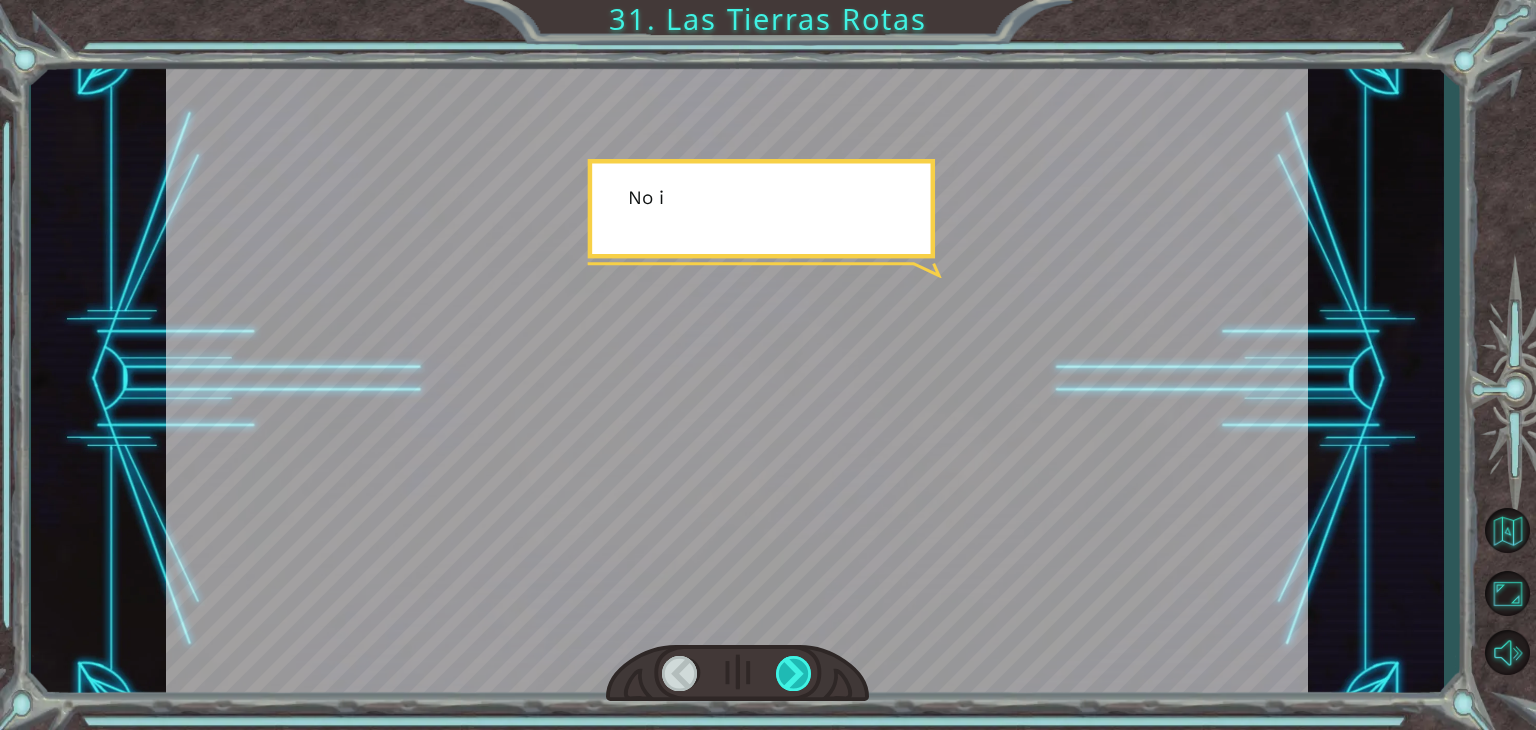 click at bounding box center [794, 673] 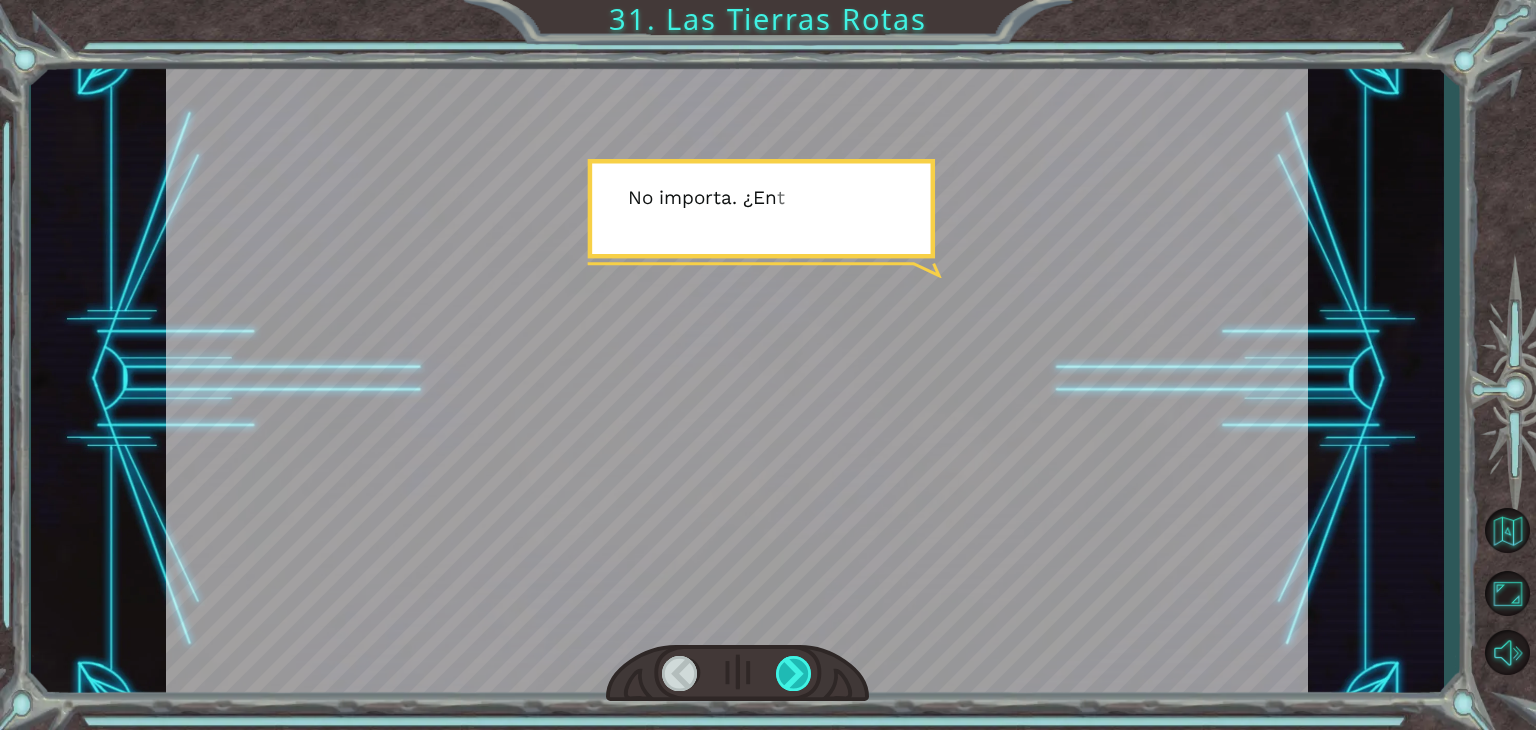 click at bounding box center [794, 673] 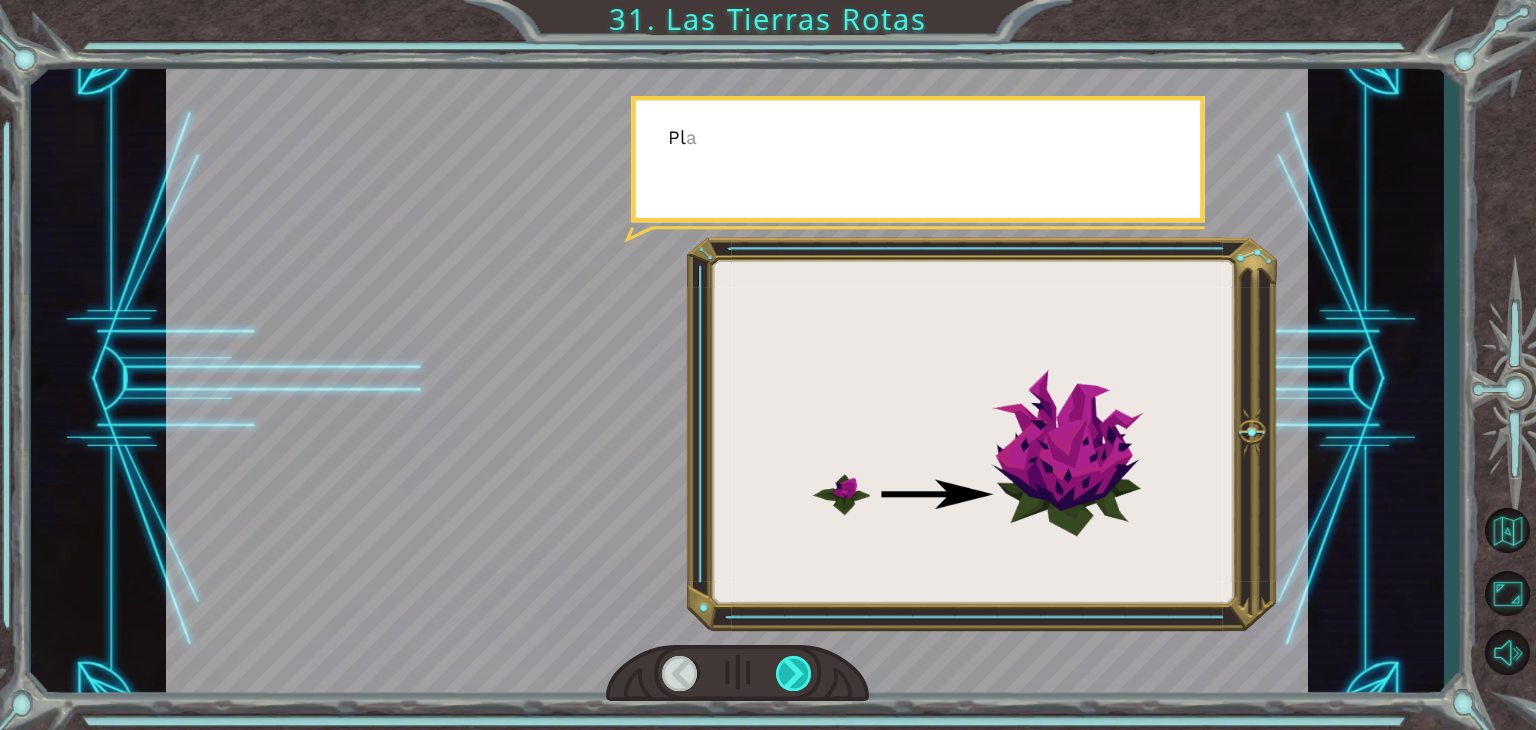 click at bounding box center [794, 673] 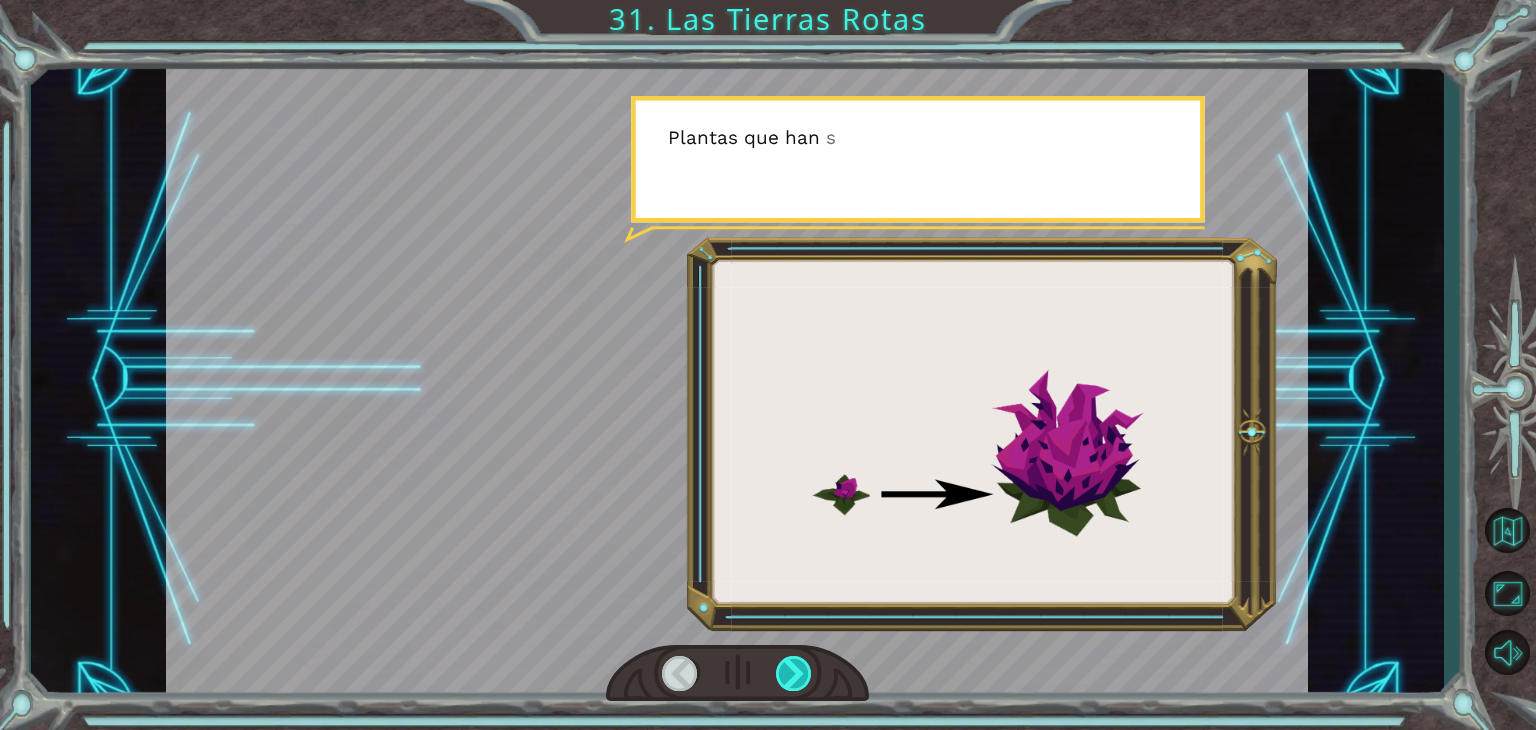 click at bounding box center [794, 673] 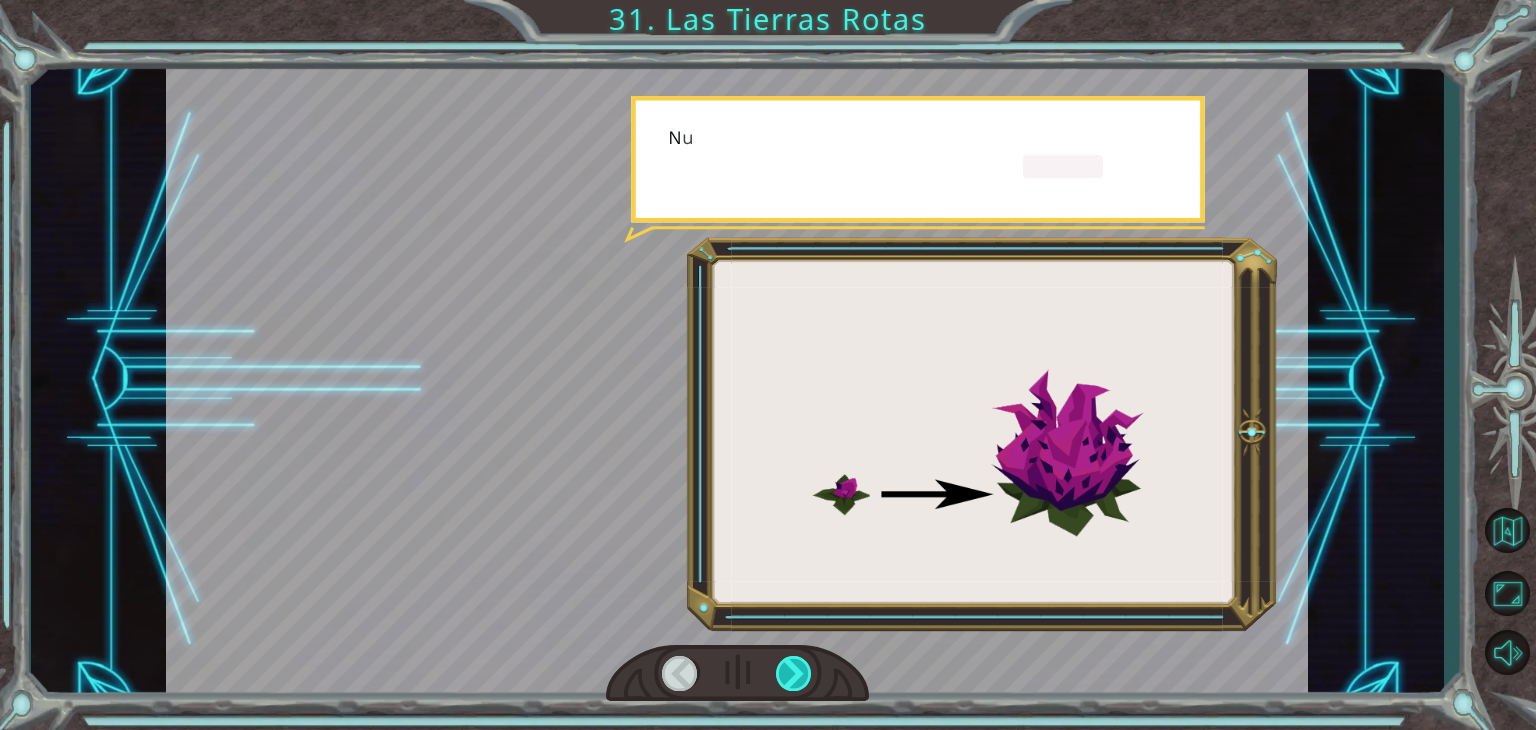 click at bounding box center (794, 673) 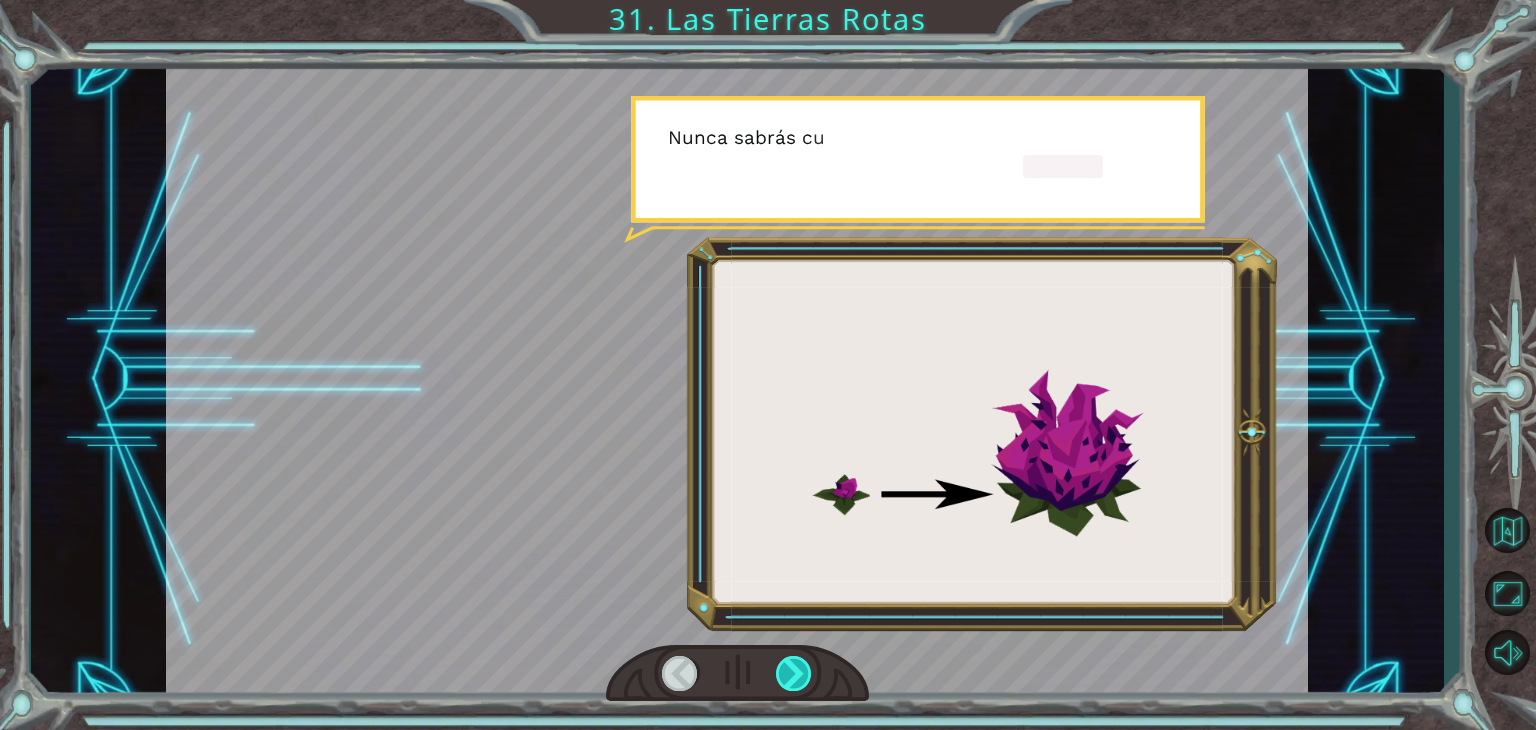 click at bounding box center (794, 673) 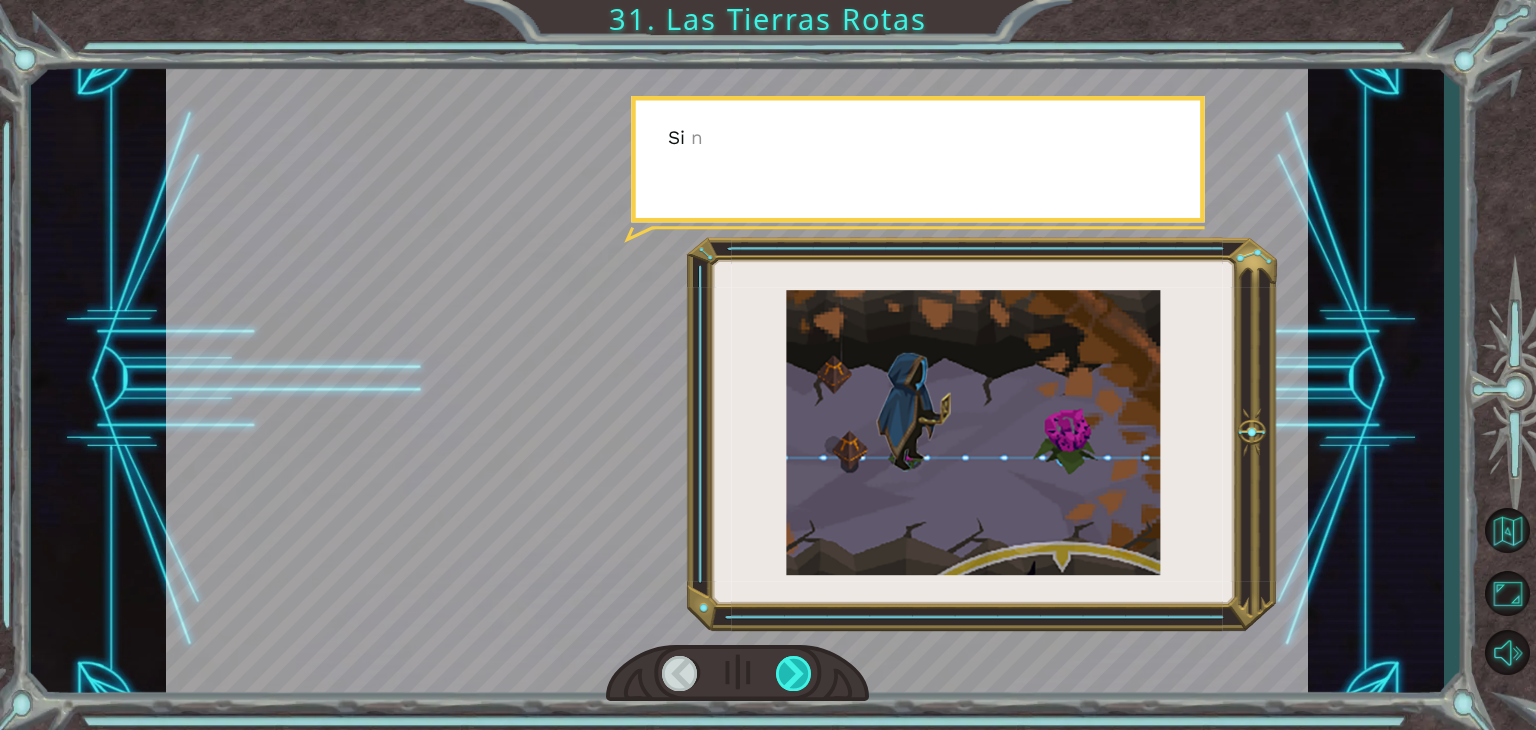 click at bounding box center (794, 673) 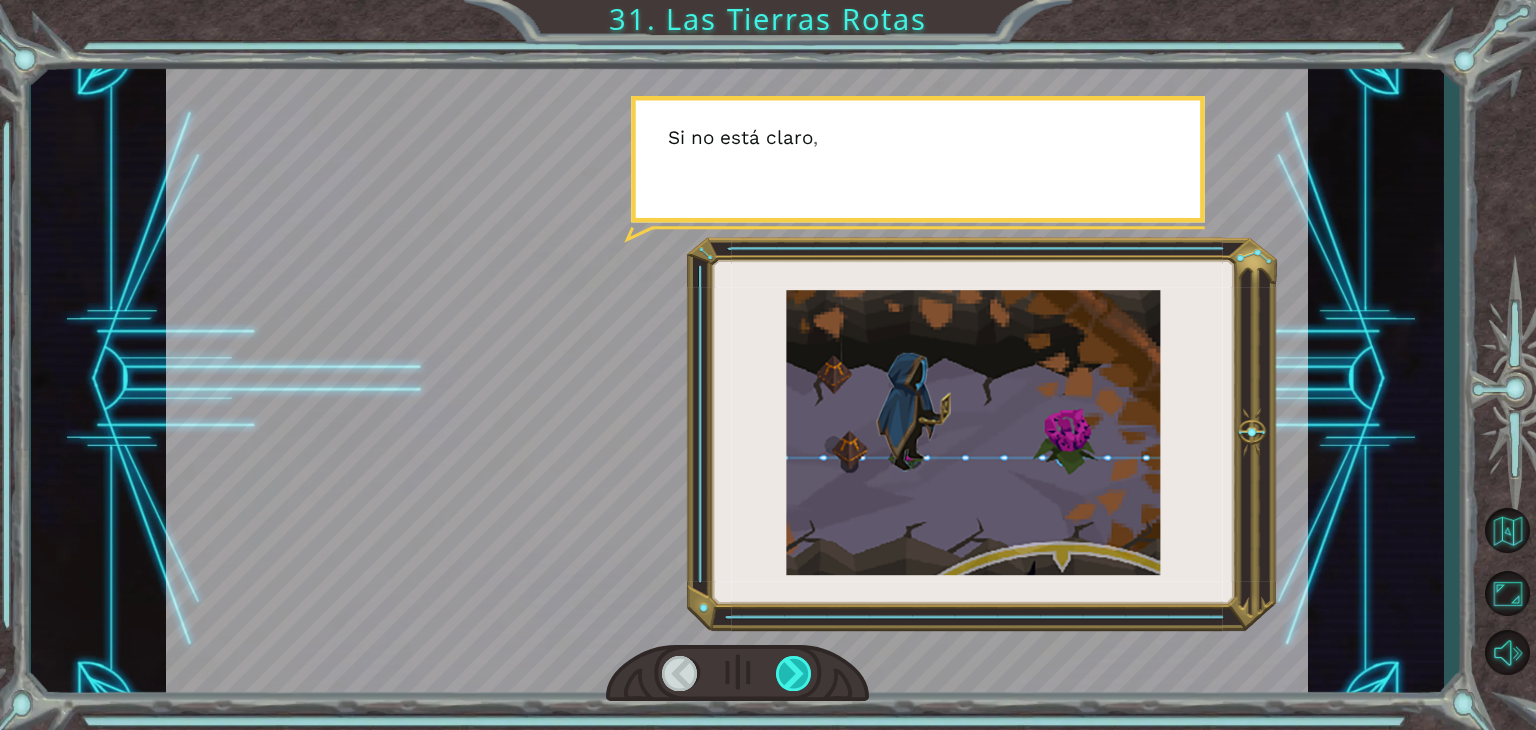 click at bounding box center (794, 673) 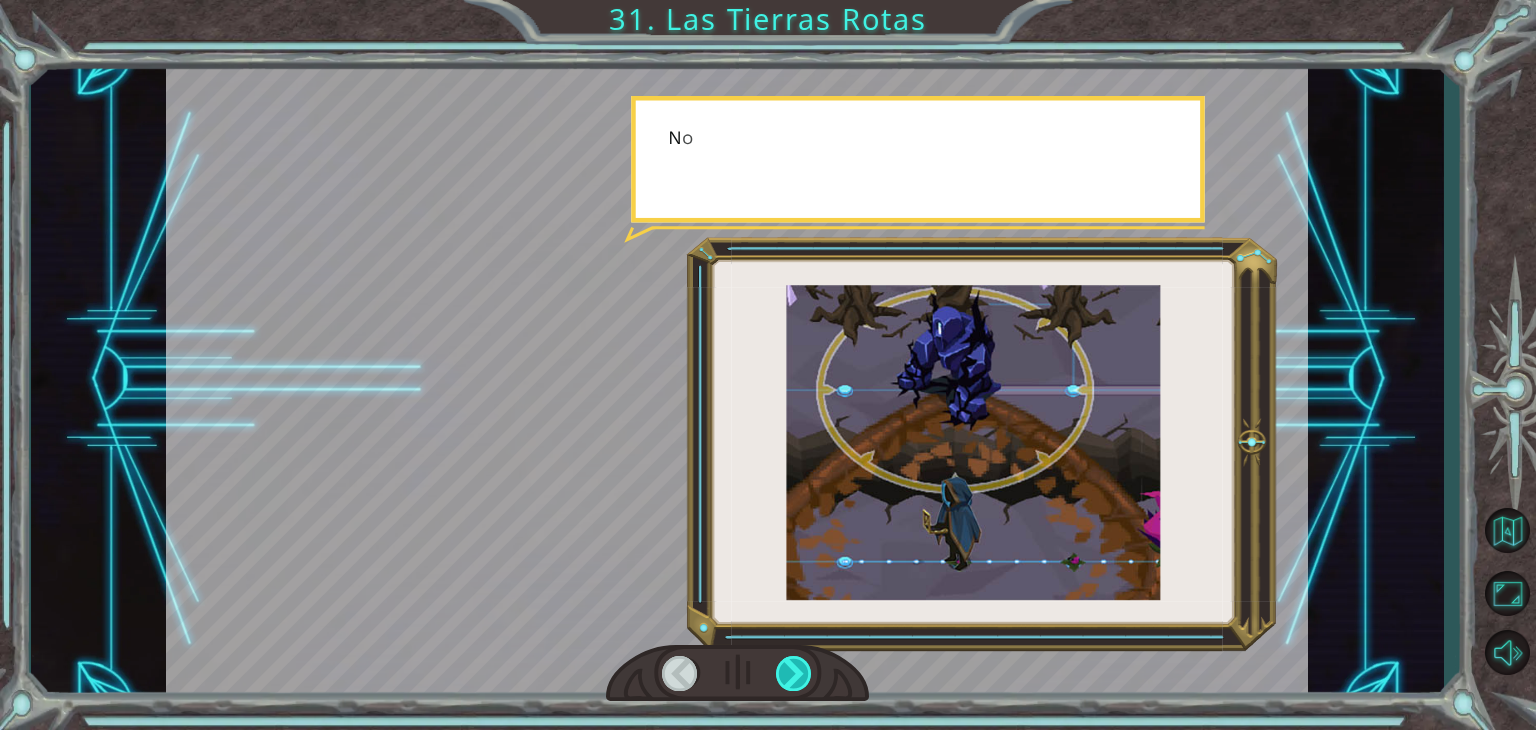 click at bounding box center (794, 673) 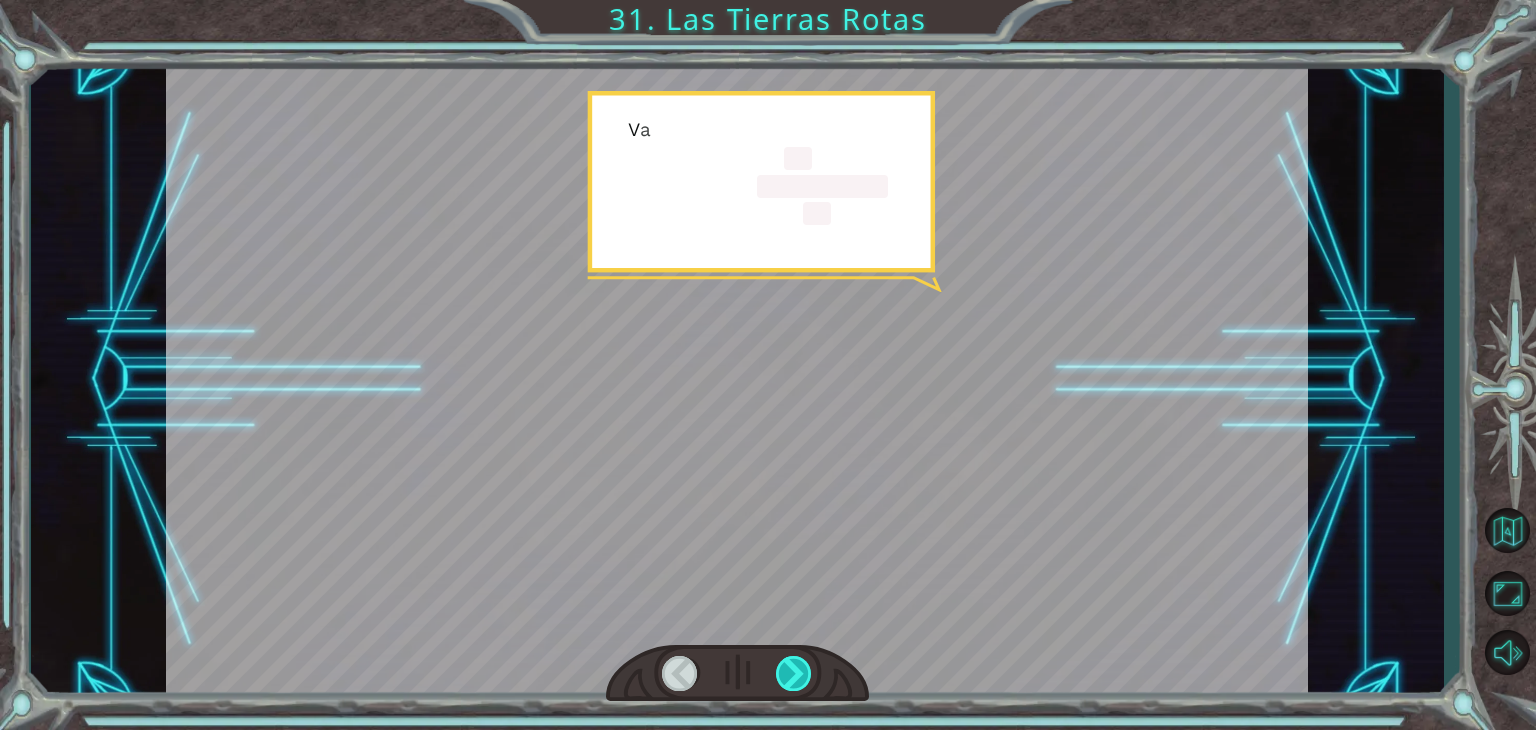 click at bounding box center [794, 673] 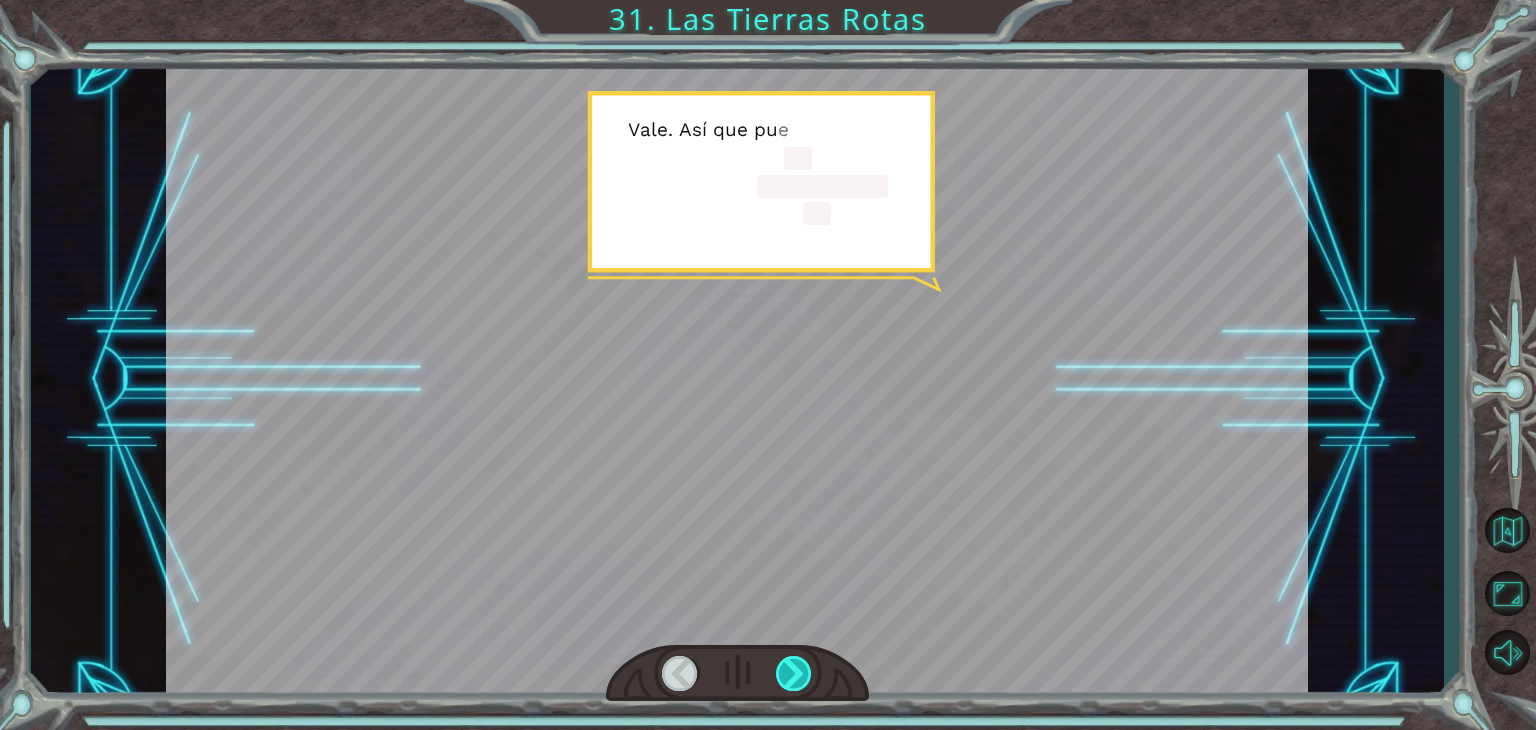 click at bounding box center (794, 673) 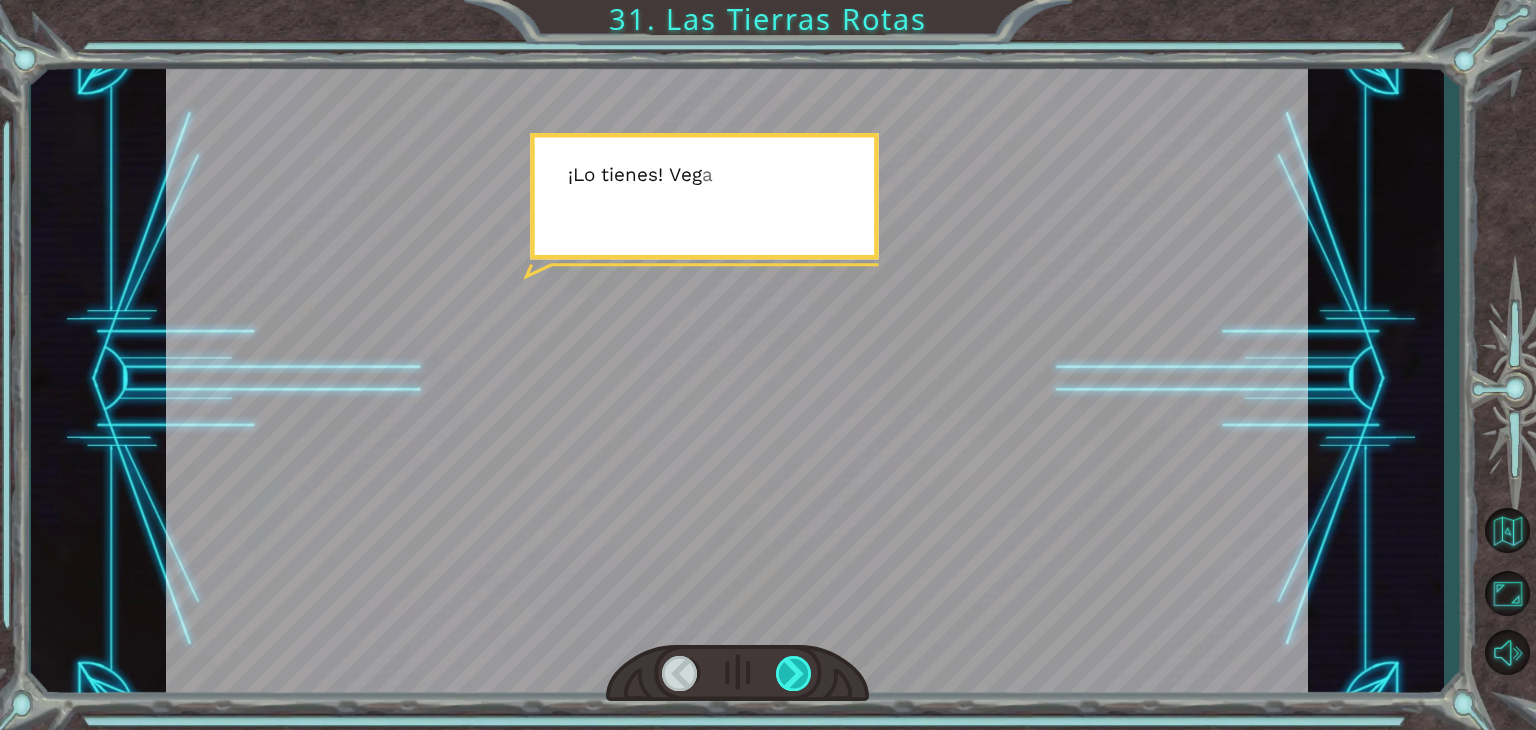 click at bounding box center [794, 673] 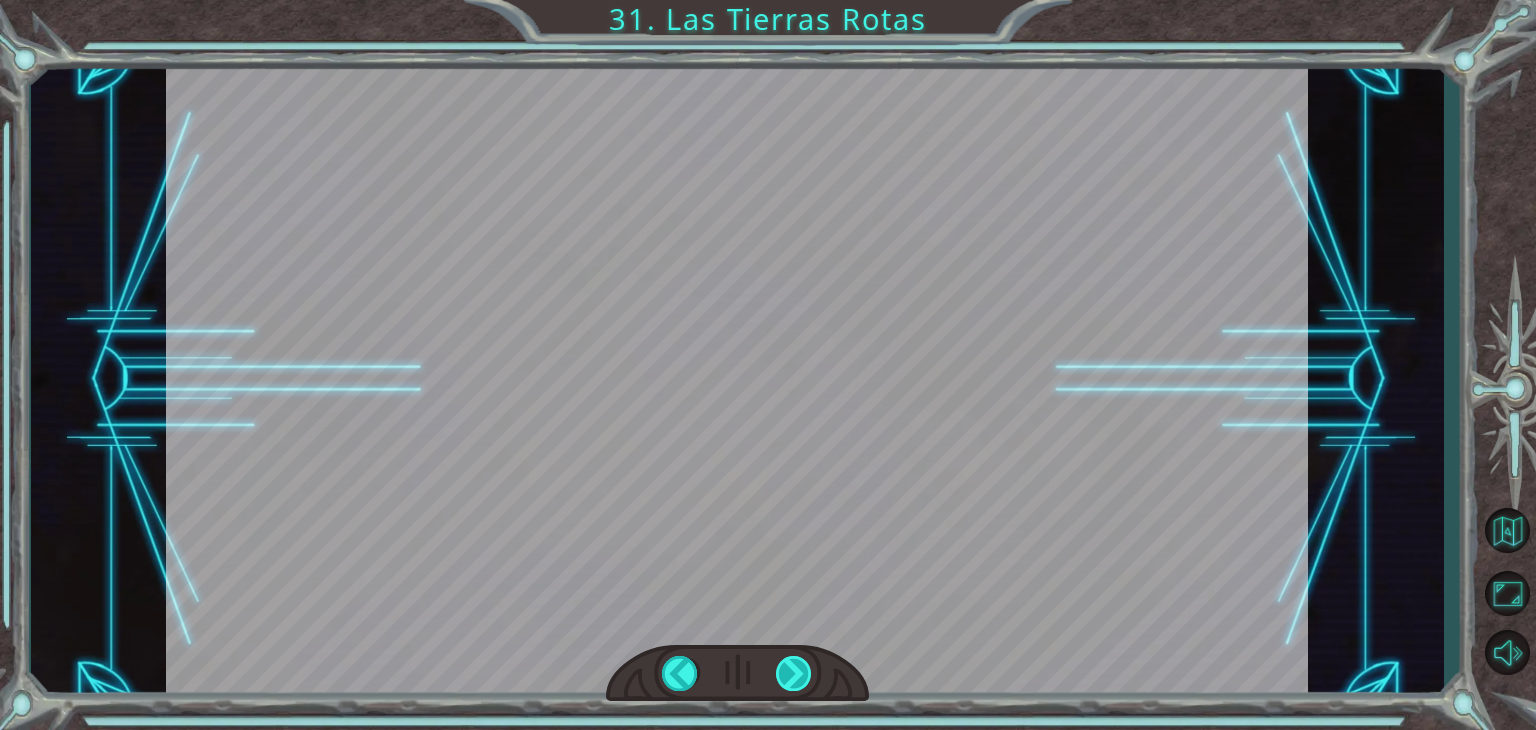 click on "B r r r r . . .   e s t e   l u g a r   e s t á   h e l a d o .    T e n e m o s   m á s   d e   q u é   p r e o c u p a r n o s   q u e   d e l   f r í o .   A q u í   h a y   S p l i n t e r s ,   p e r o   t a m b i é n   a l g o   l l a m a d o   S h a d o w   S [PERSON_NAME] .   U n   d e   e s t o s   d í a s   v o y   a   e n t r a r   e n   u n   á r e a ,   y   t o d o s   d i r á n   " ¡ B u e n a s   n o t i c i a s !   ¡ H a y   c o n e j i t o s   y   a r c o í r i s   a q u í !   S o l o   c a m i n a   p o r   a h í . " E h . . . N o   i m p o r t a .   ¿ E n t o n c e s   q u é   e s   u n a   S e m i l l a   d e   S o m b r a ? P l a n t a s   q u e   h a n   s i d o   i n f e c t a d a s   p o r   l a   O s c u r i d a d .   C r e c e n   d e   u n a   s e m i l l a   a   u n a   p e l i g r o s a   p l a n t a   e n   u n   a b r i r   y   c e r r a r   d e   o j o s . N u n c a   s a b r á s   c u á l e s   c r e c e r á n   p a r a   b l o q u e a r   t u   c a" at bounding box center [768, 0] 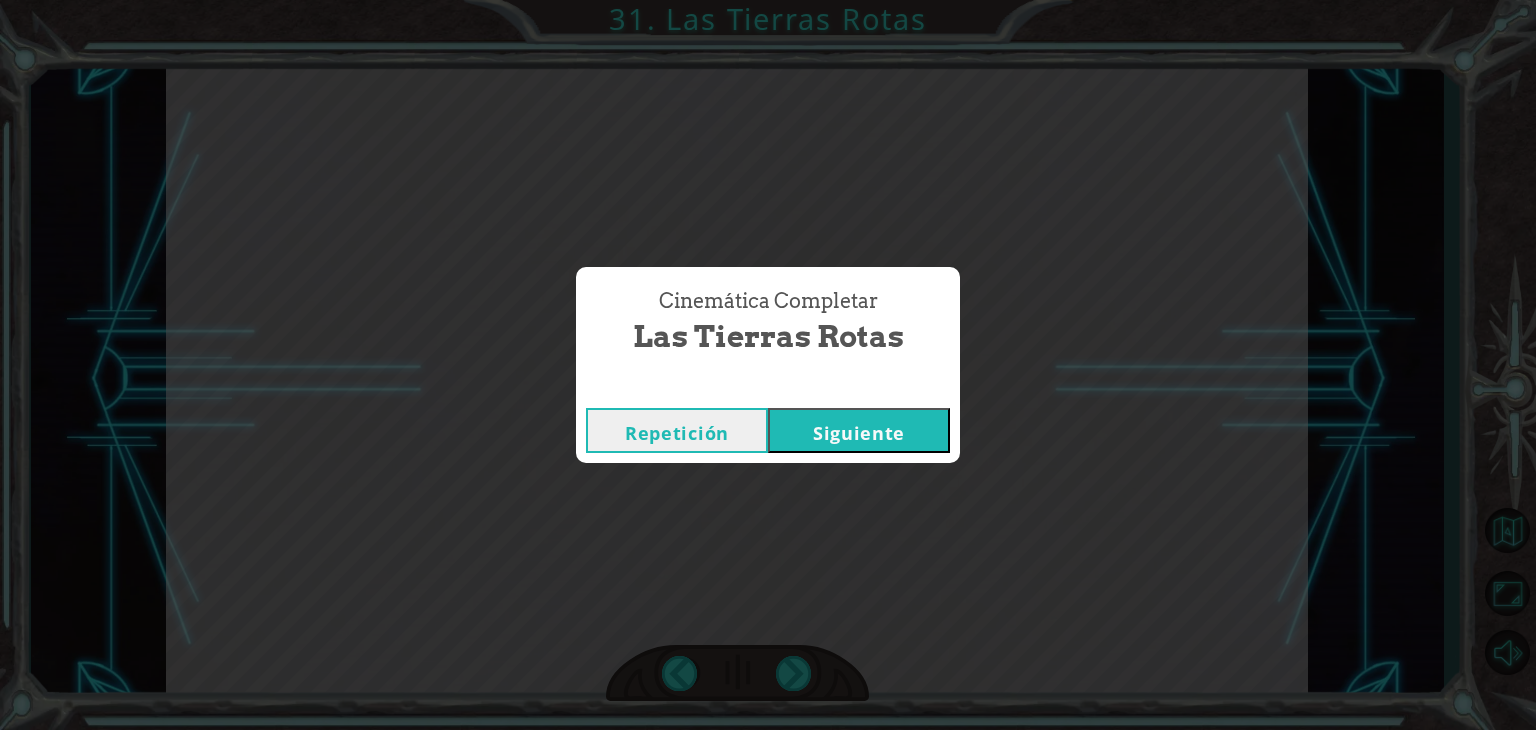 click on "Repetición
[GEOGRAPHIC_DATA]" at bounding box center (768, 430) 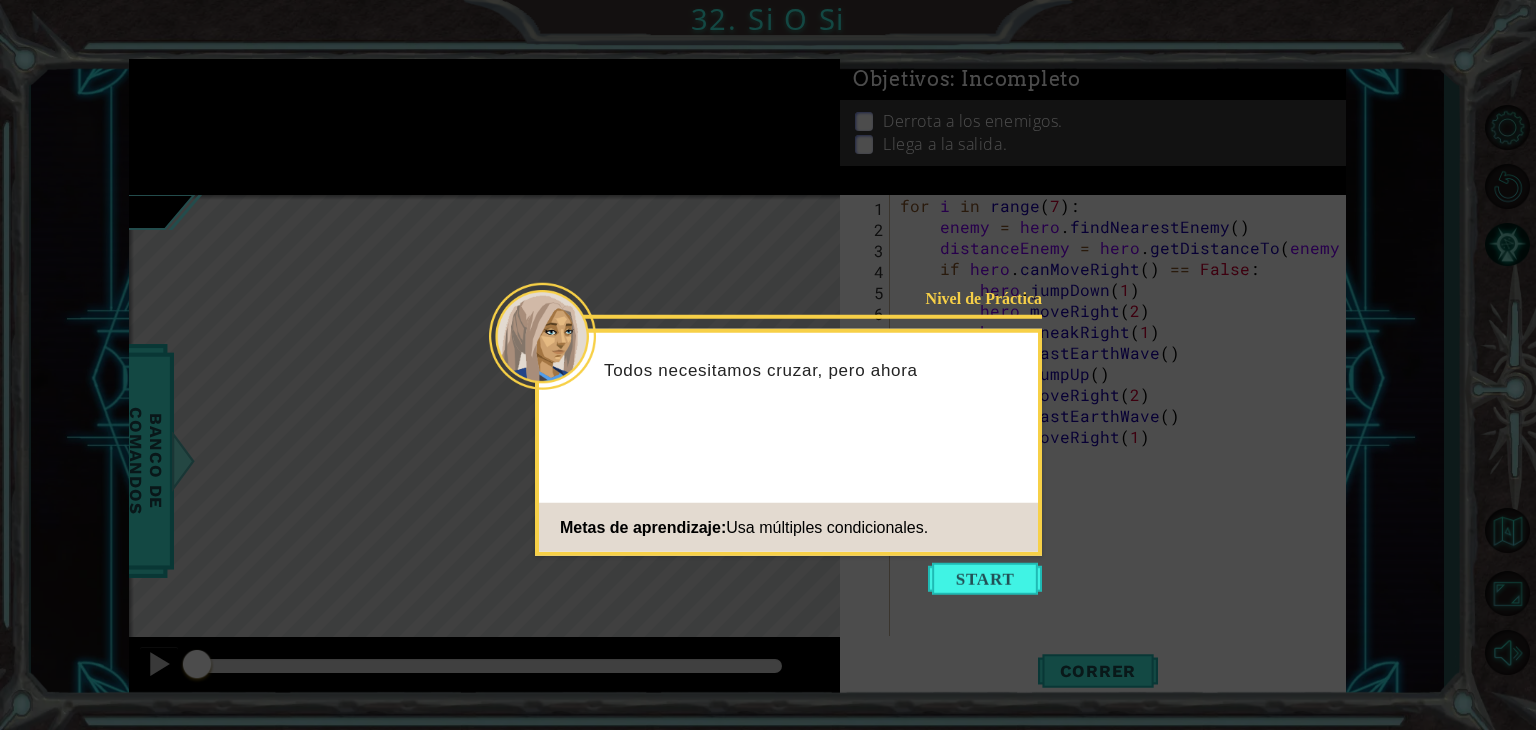 click 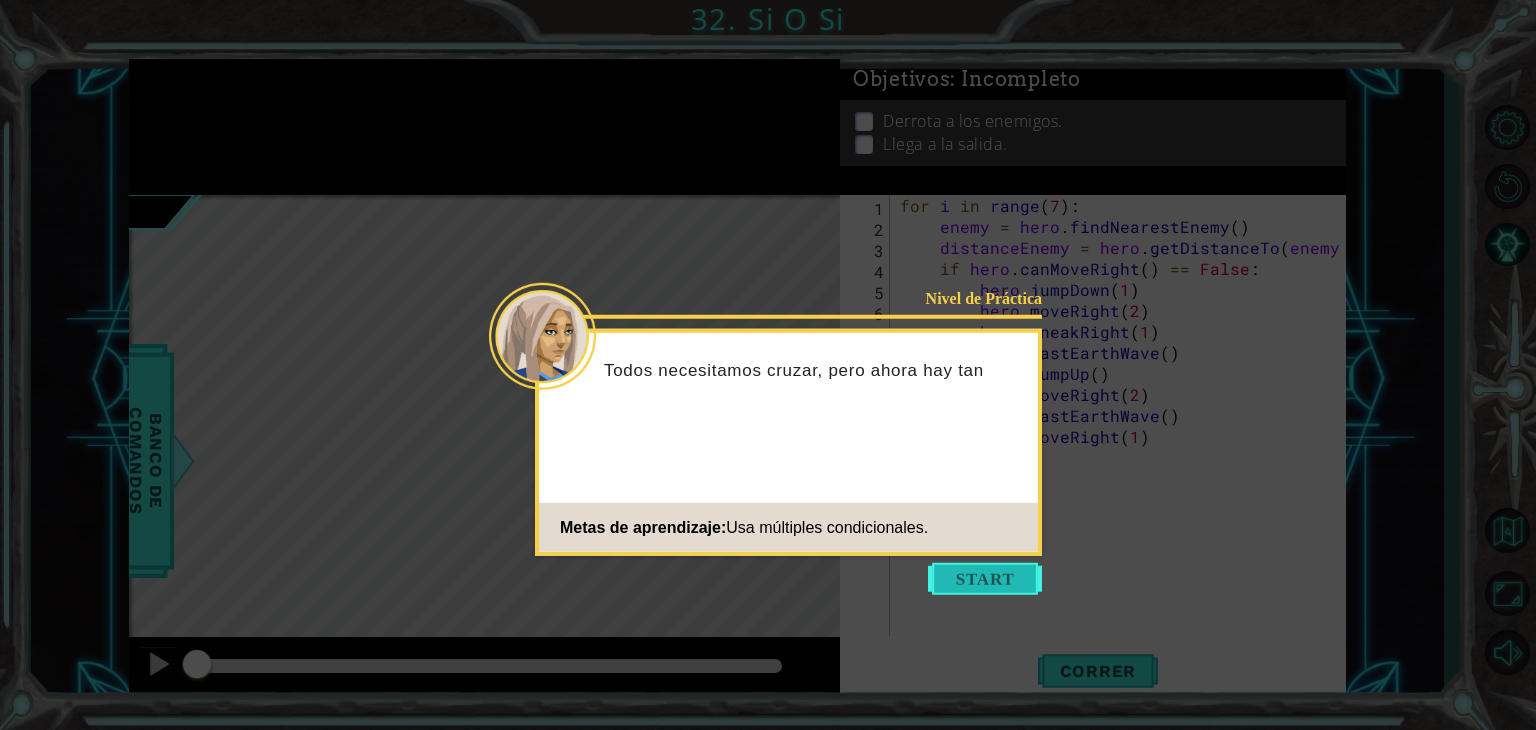 click at bounding box center [985, 579] 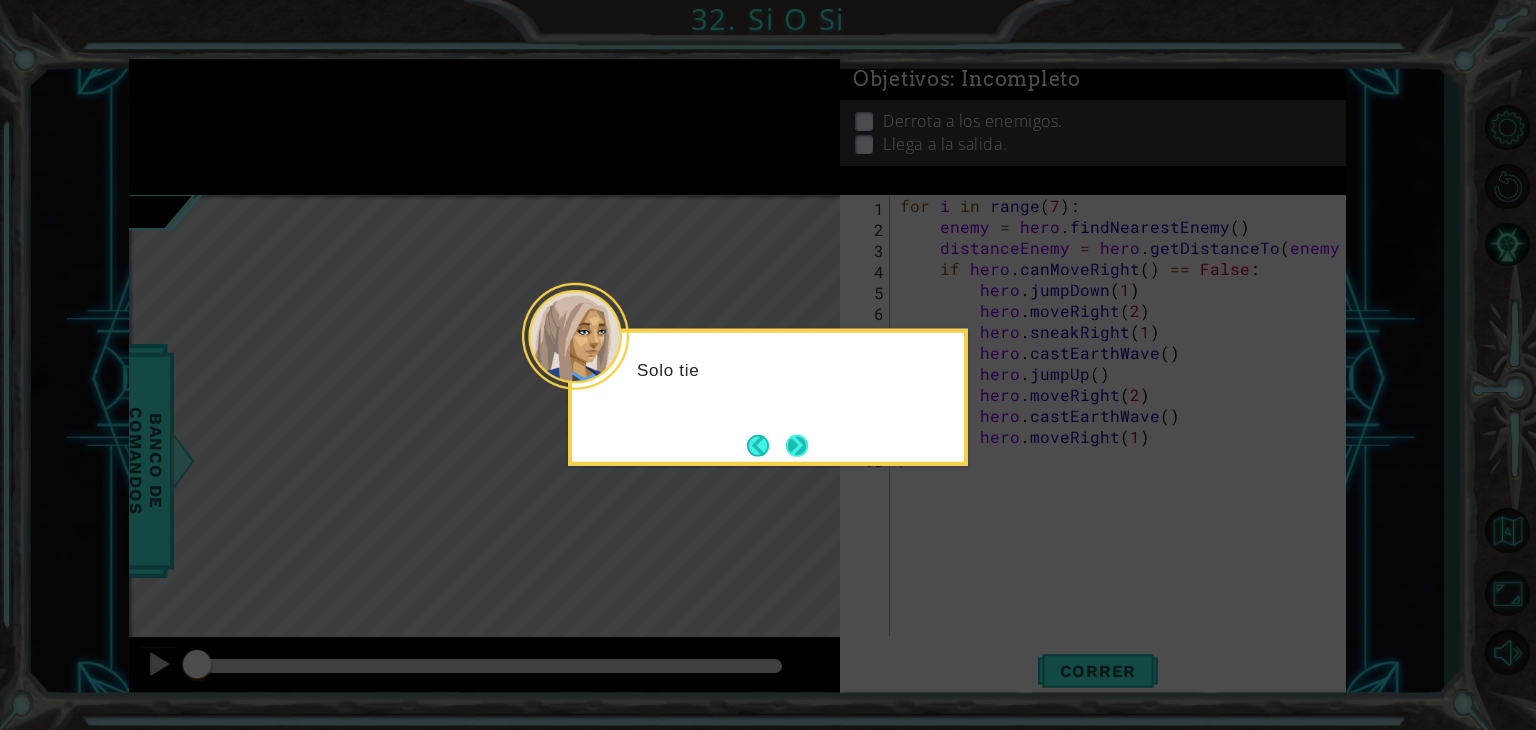 click at bounding box center [797, 445] 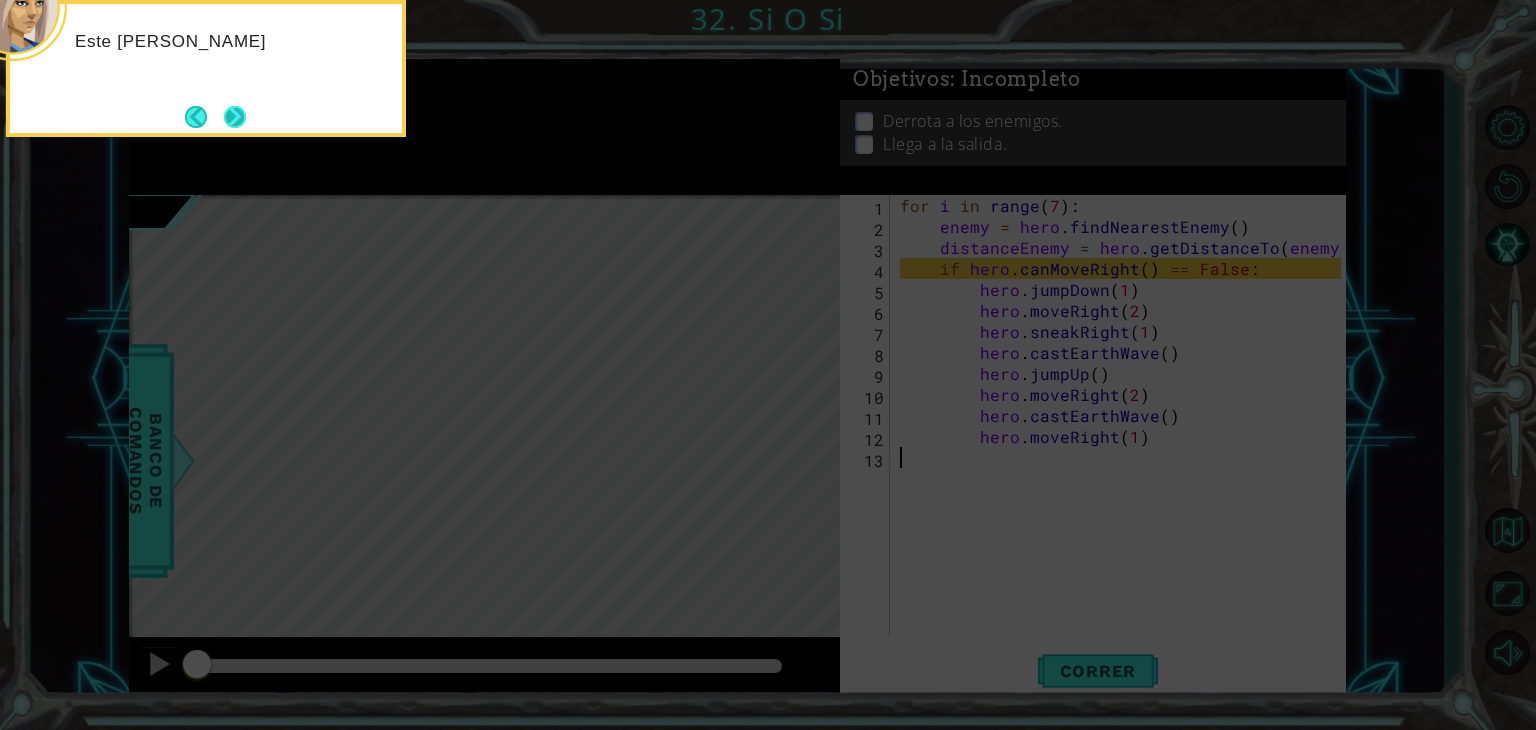 click at bounding box center (235, 117) 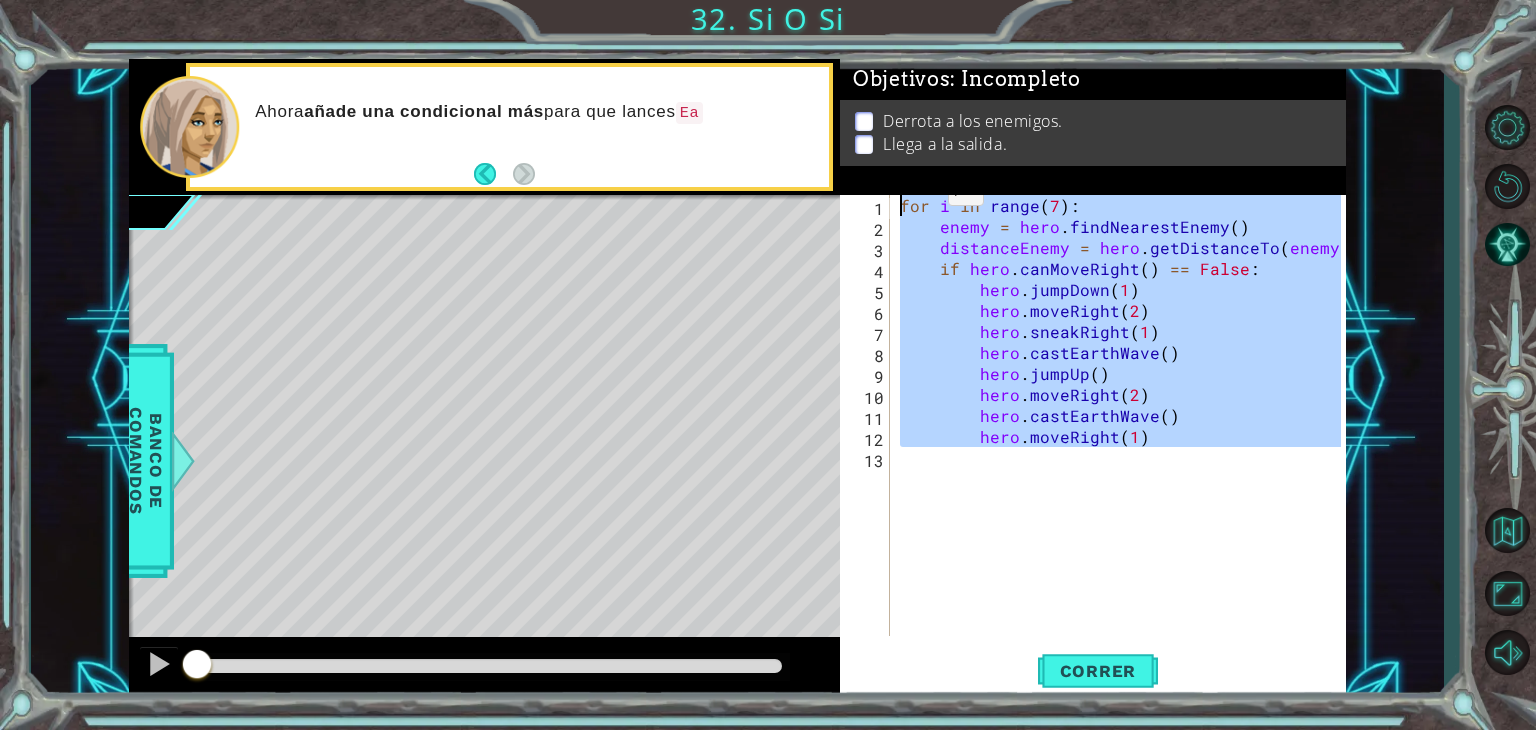 drag, startPoint x: 1126, startPoint y: 474, endPoint x: 891, endPoint y: 169, distance: 385.03247 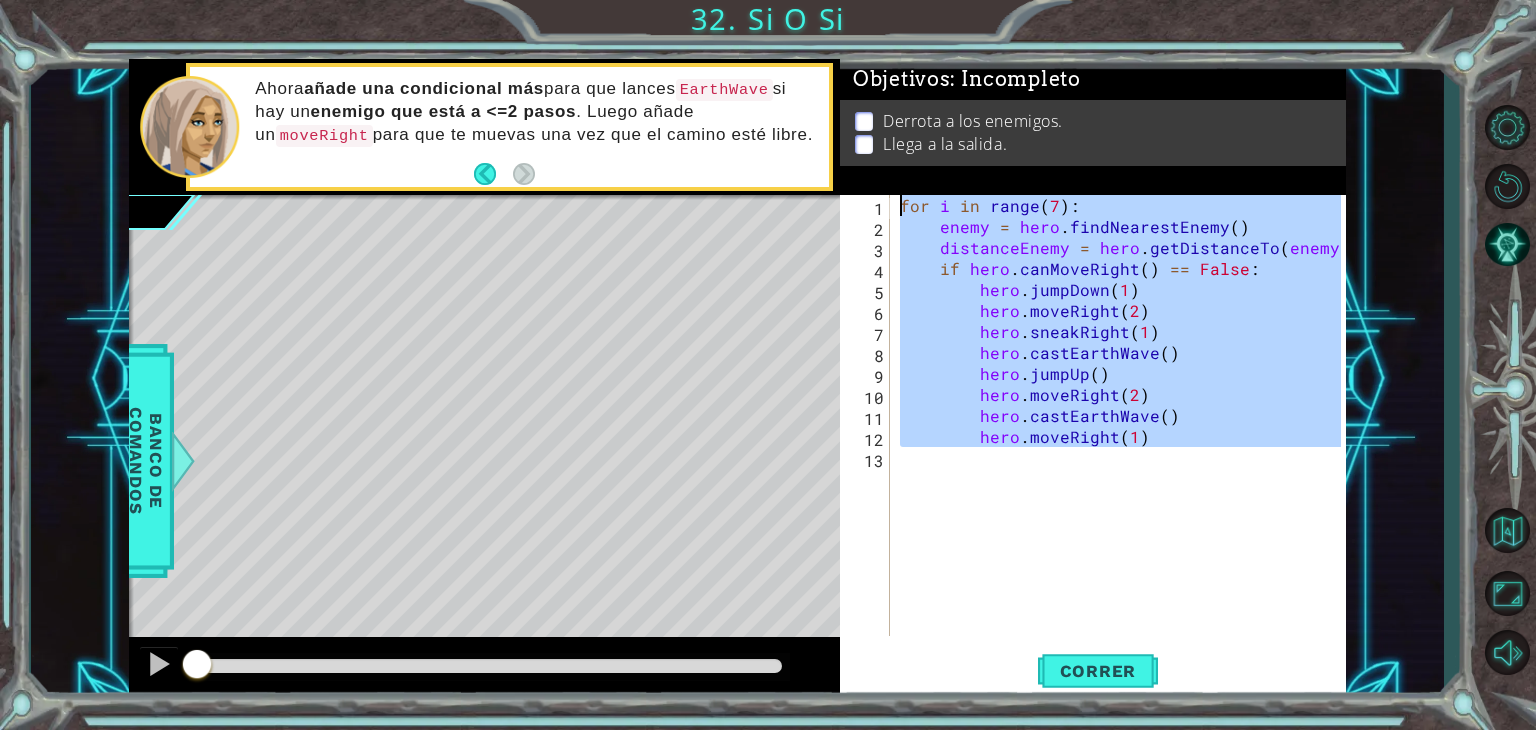 click on "for   i   in   range ( 7 ) :      enemy   =   hero . findNearestEnemy ( )      distanceEnemy   =   hero . getDistanceTo ( enemy )      if   hero . canMoveRight ( )   ==   False :          hero . jumpDown ( 1 )          hero . moveRight ( 2 )          hero . sneakRight ( 1 )          hero . castEarthWave ( )          hero . jumpUp ( )          hero . moveRight ( 2 )          hero . castEarthWave ( )          hero . moveRight ( 1 )" at bounding box center [1118, 415] 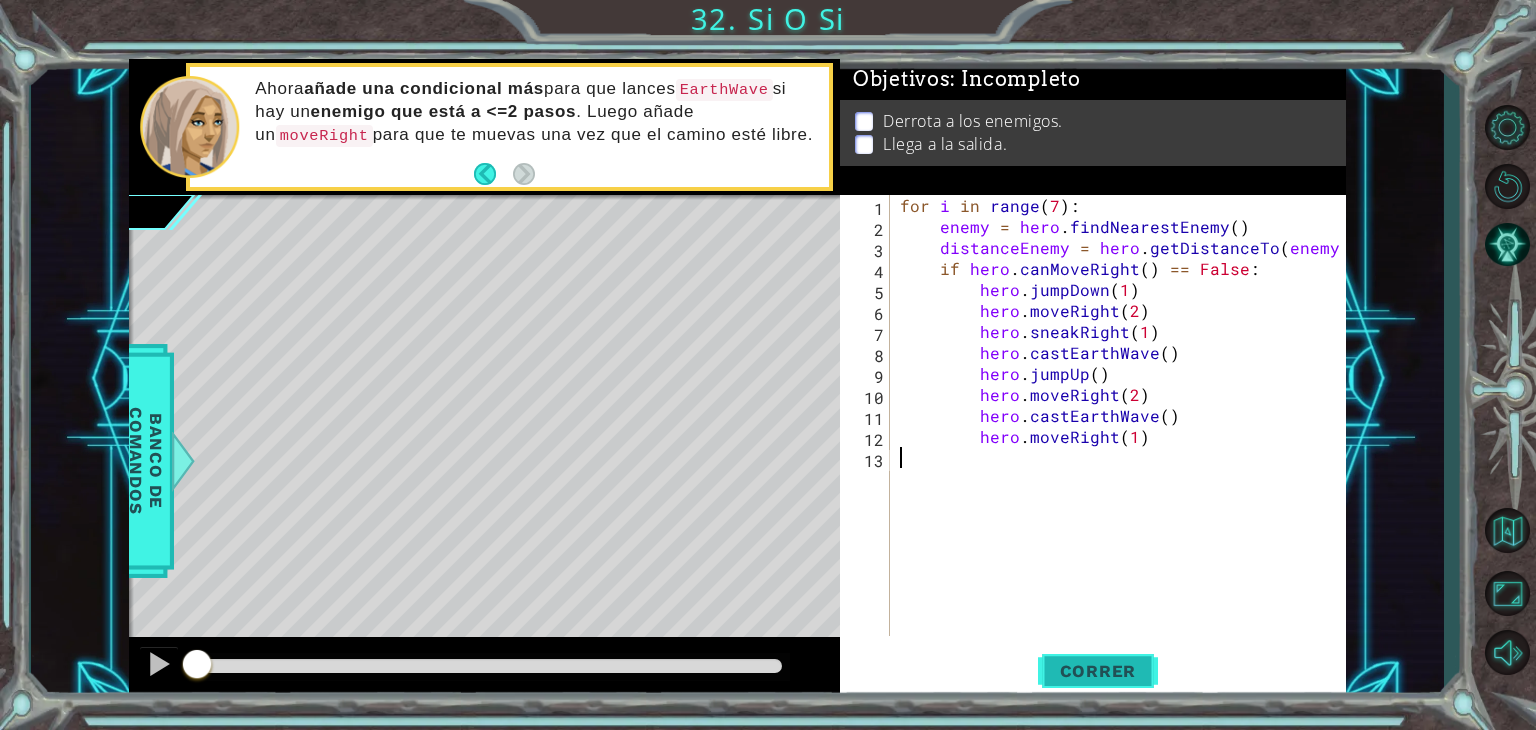 click on "Correr" at bounding box center [1098, 671] 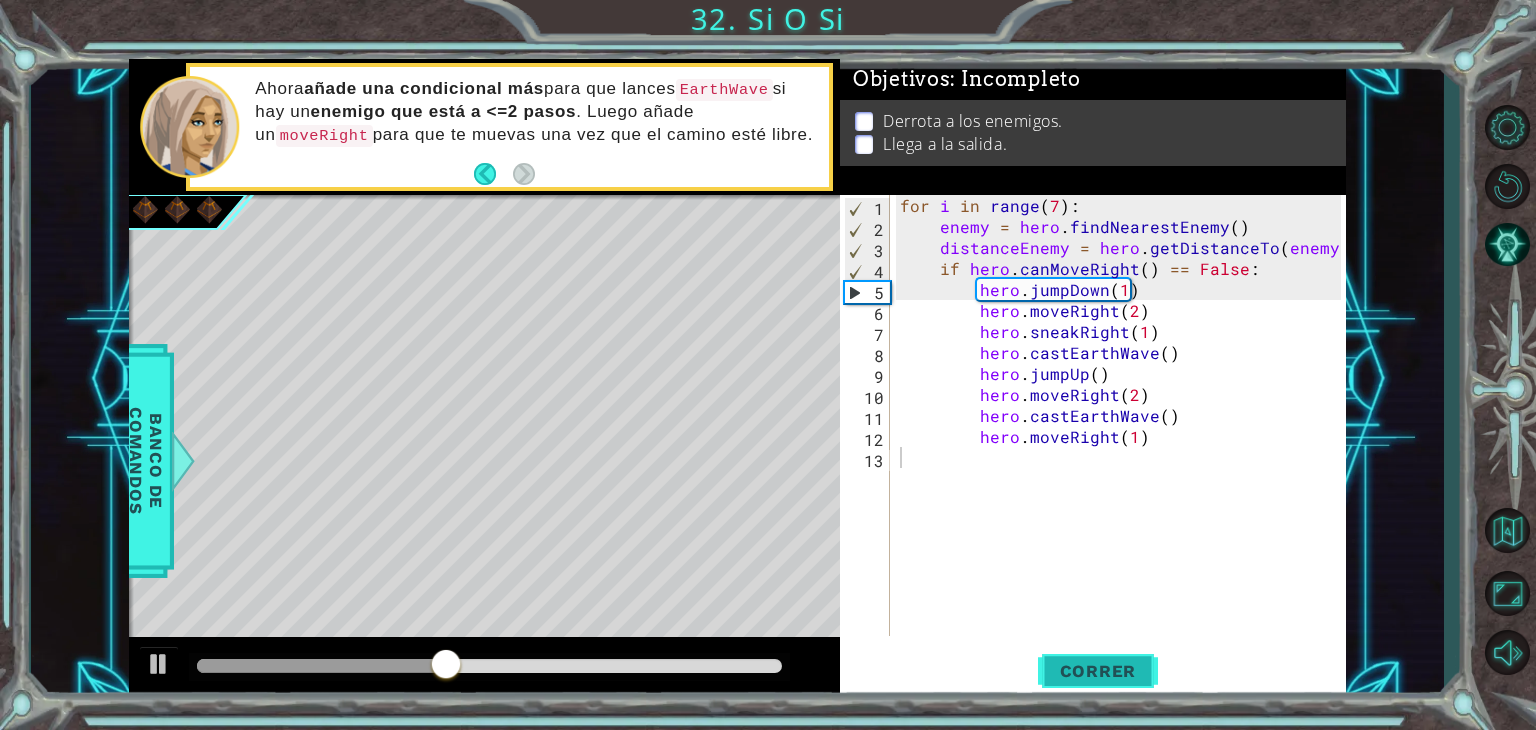 click on "Correr" at bounding box center (1098, 671) 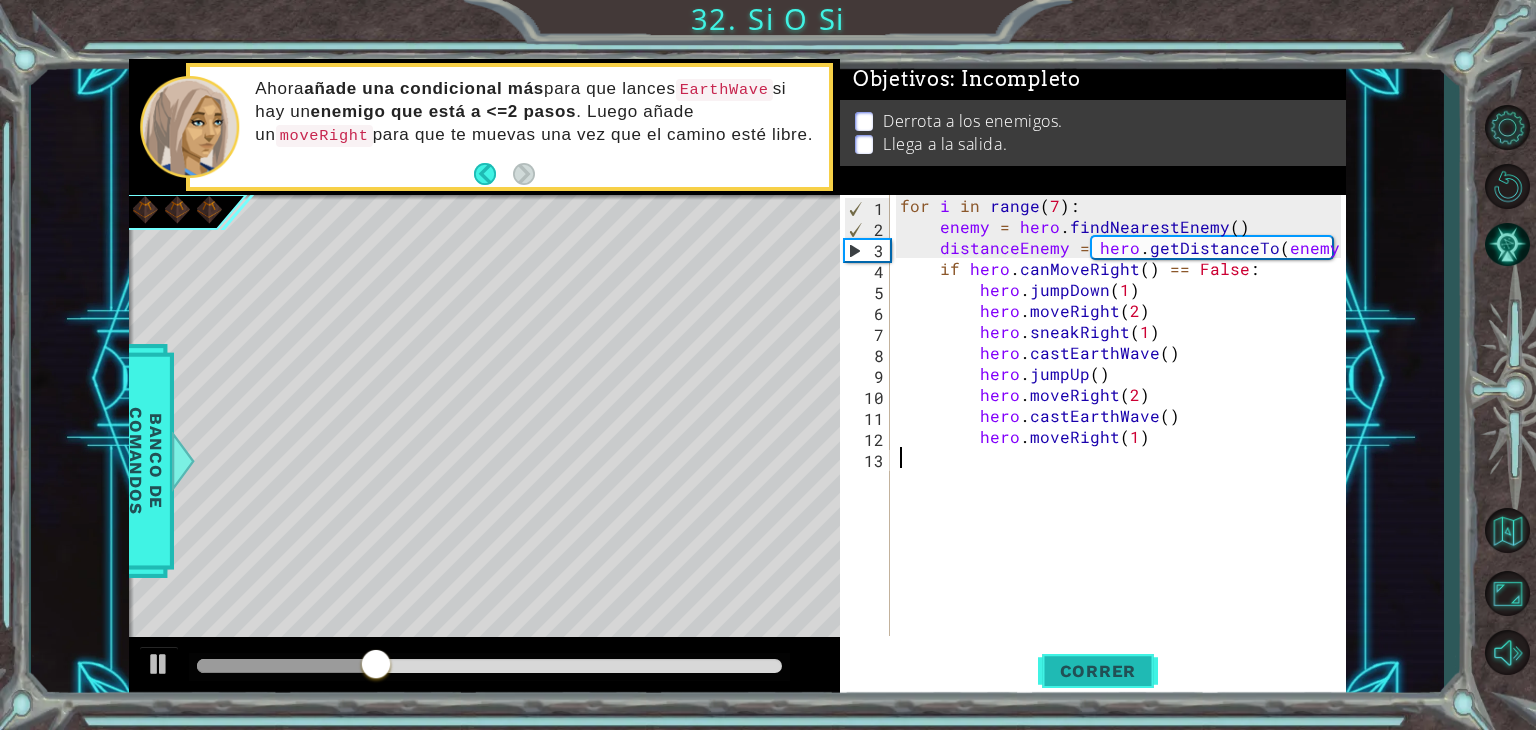 click on "Correr" at bounding box center (1098, 671) 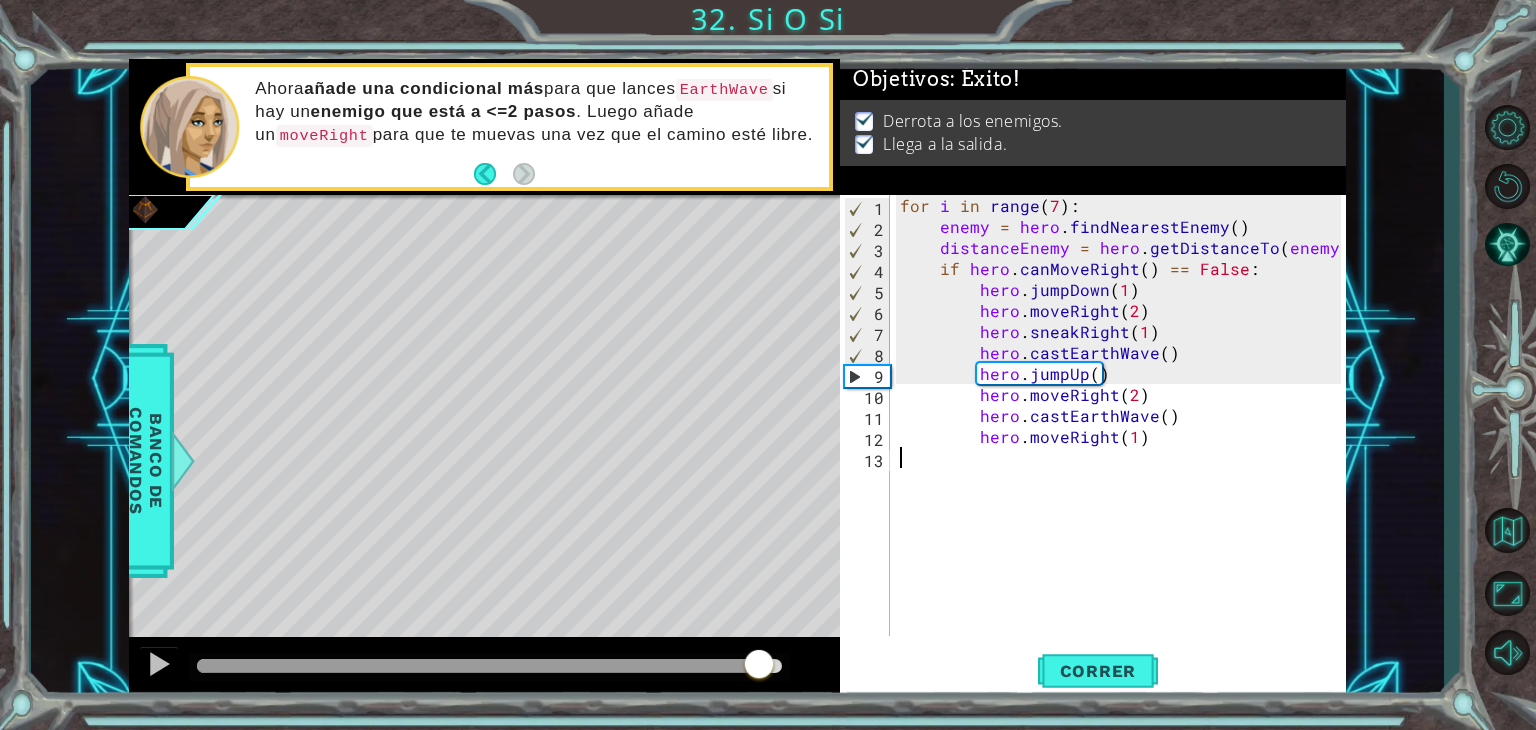 click at bounding box center [489, 666] 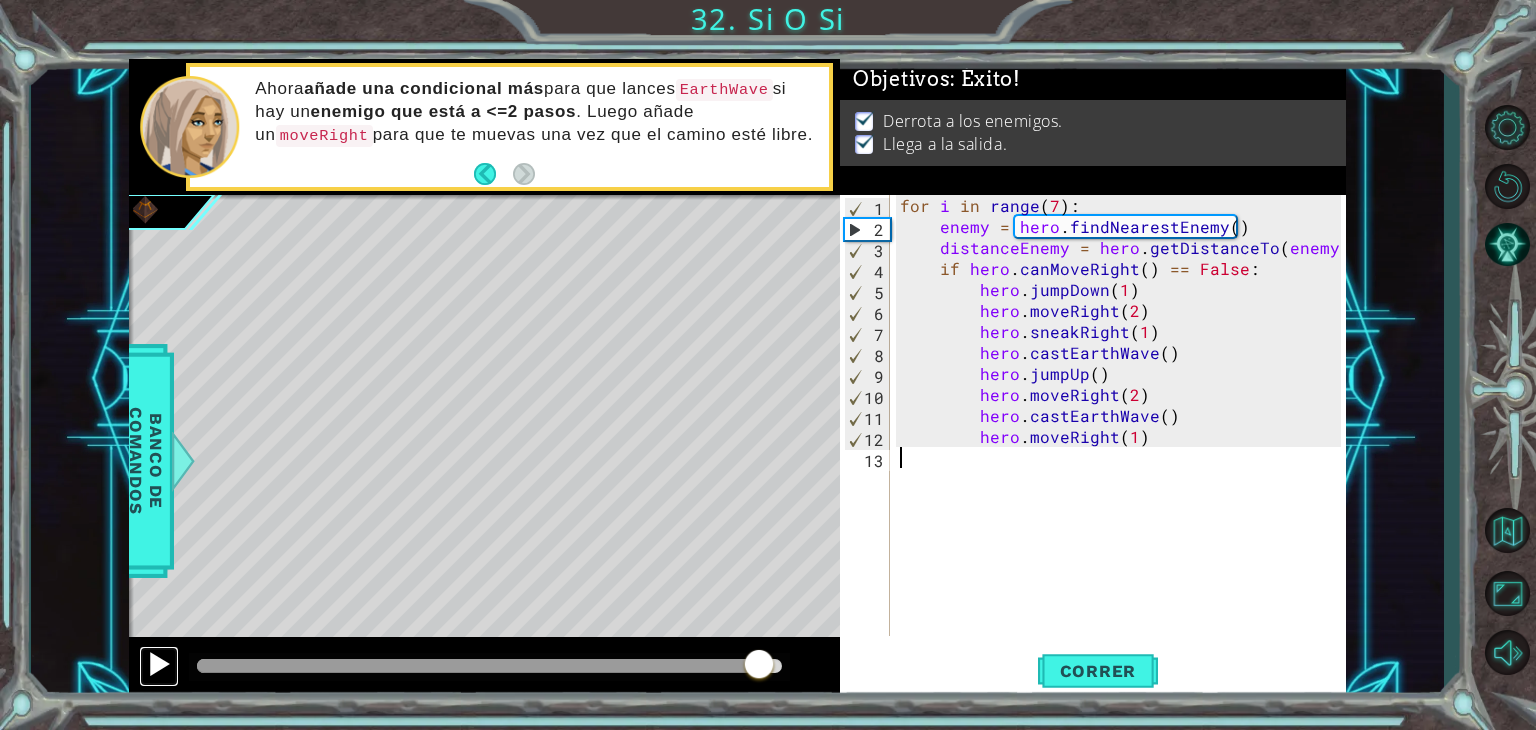 click at bounding box center [159, 664] 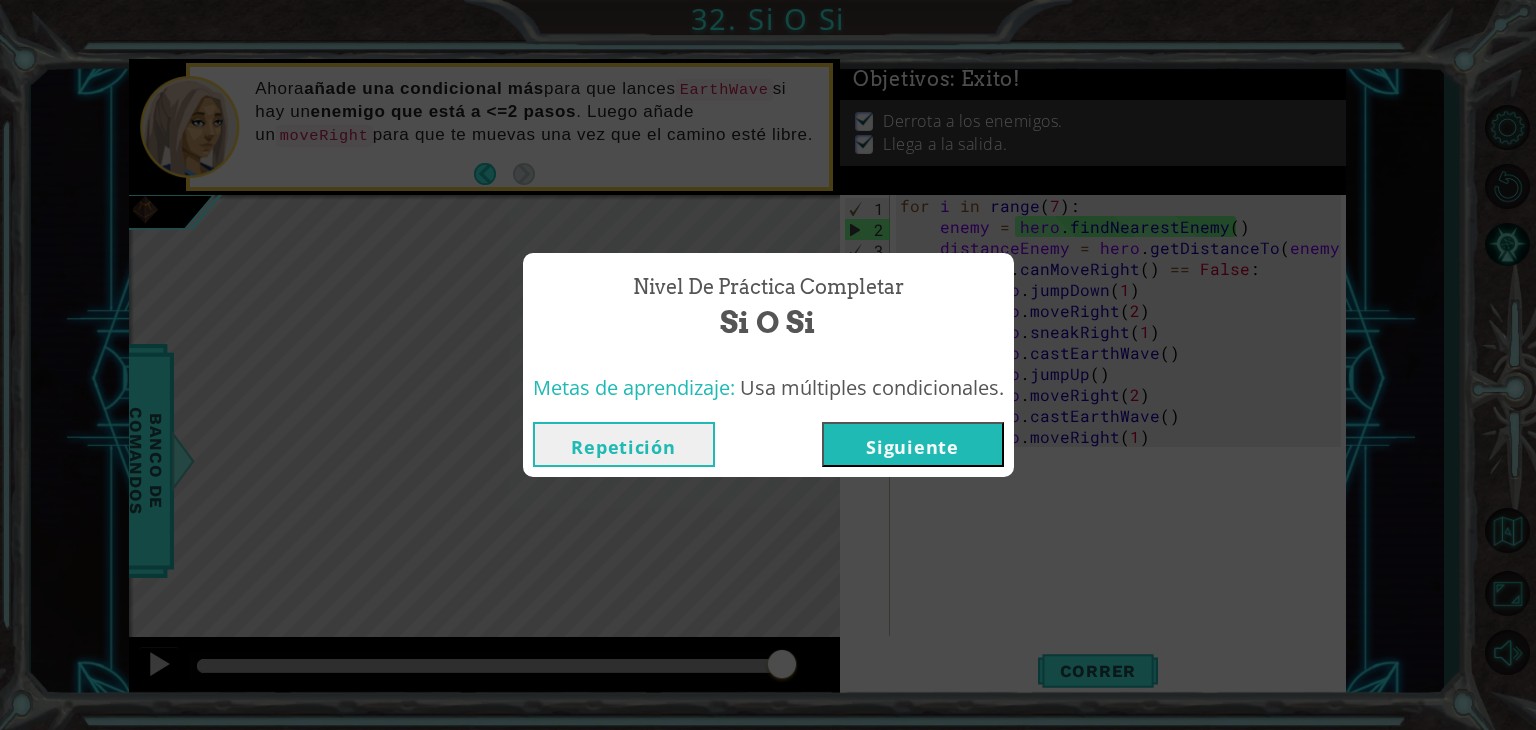 click on "Siguiente" at bounding box center [913, 444] 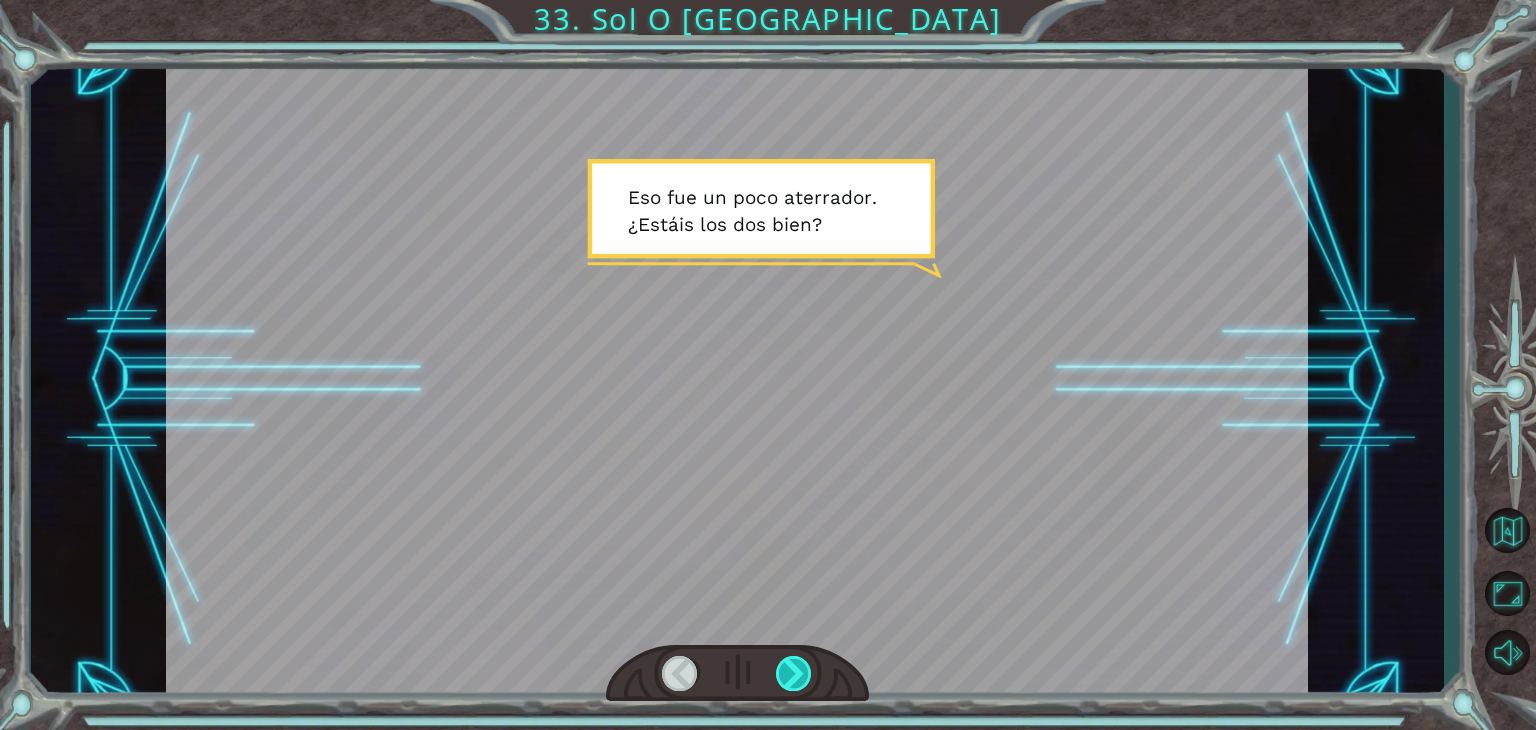 click at bounding box center (794, 673) 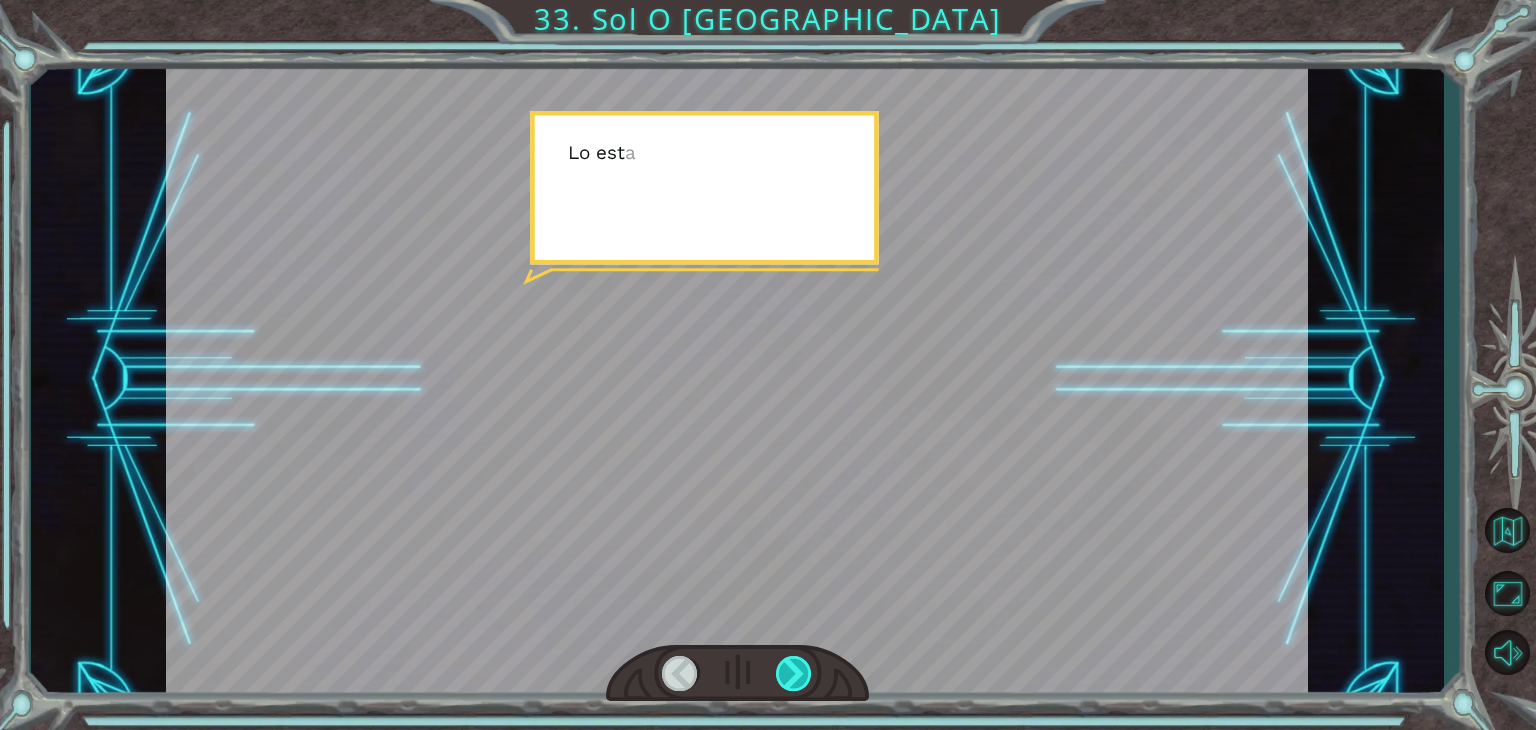 click at bounding box center (794, 673) 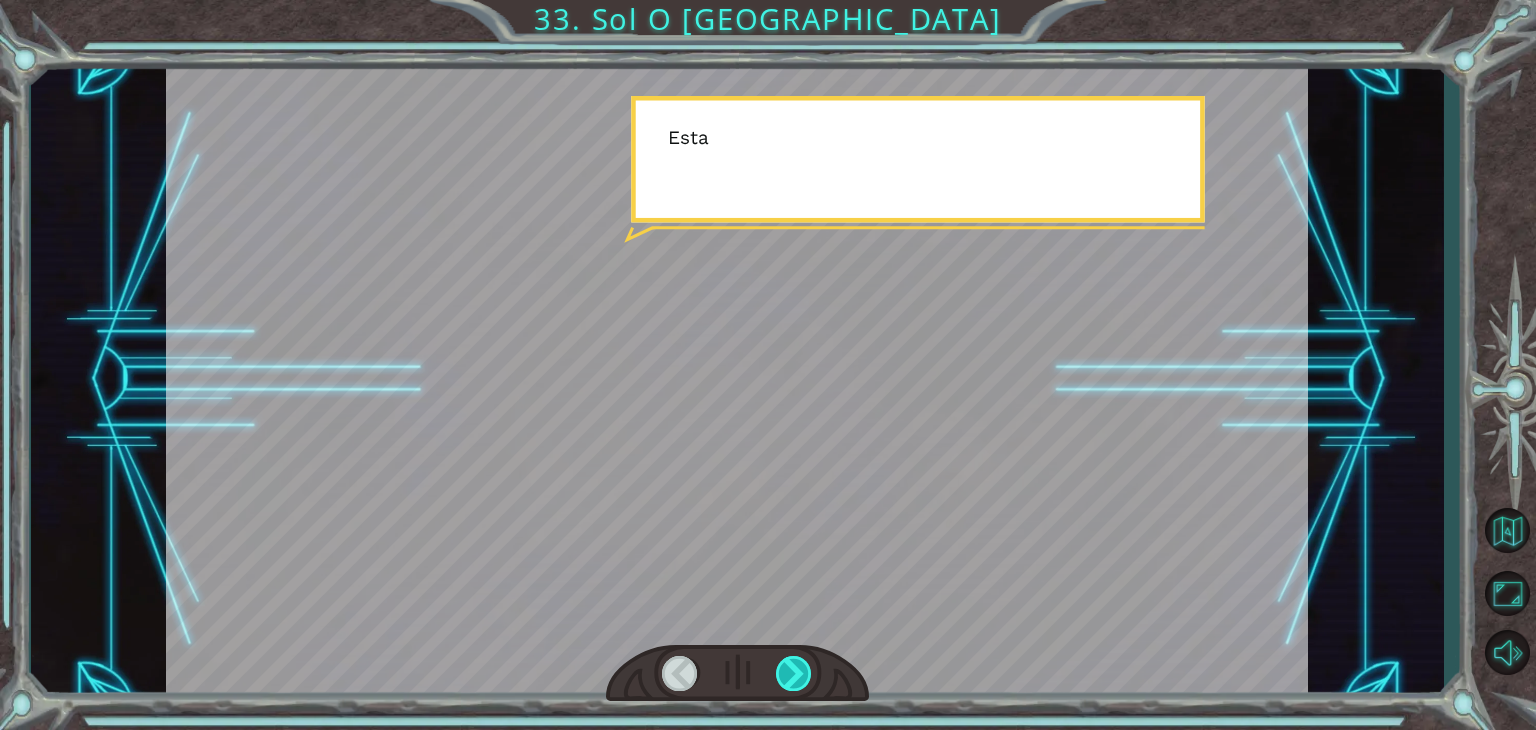 click at bounding box center [794, 673] 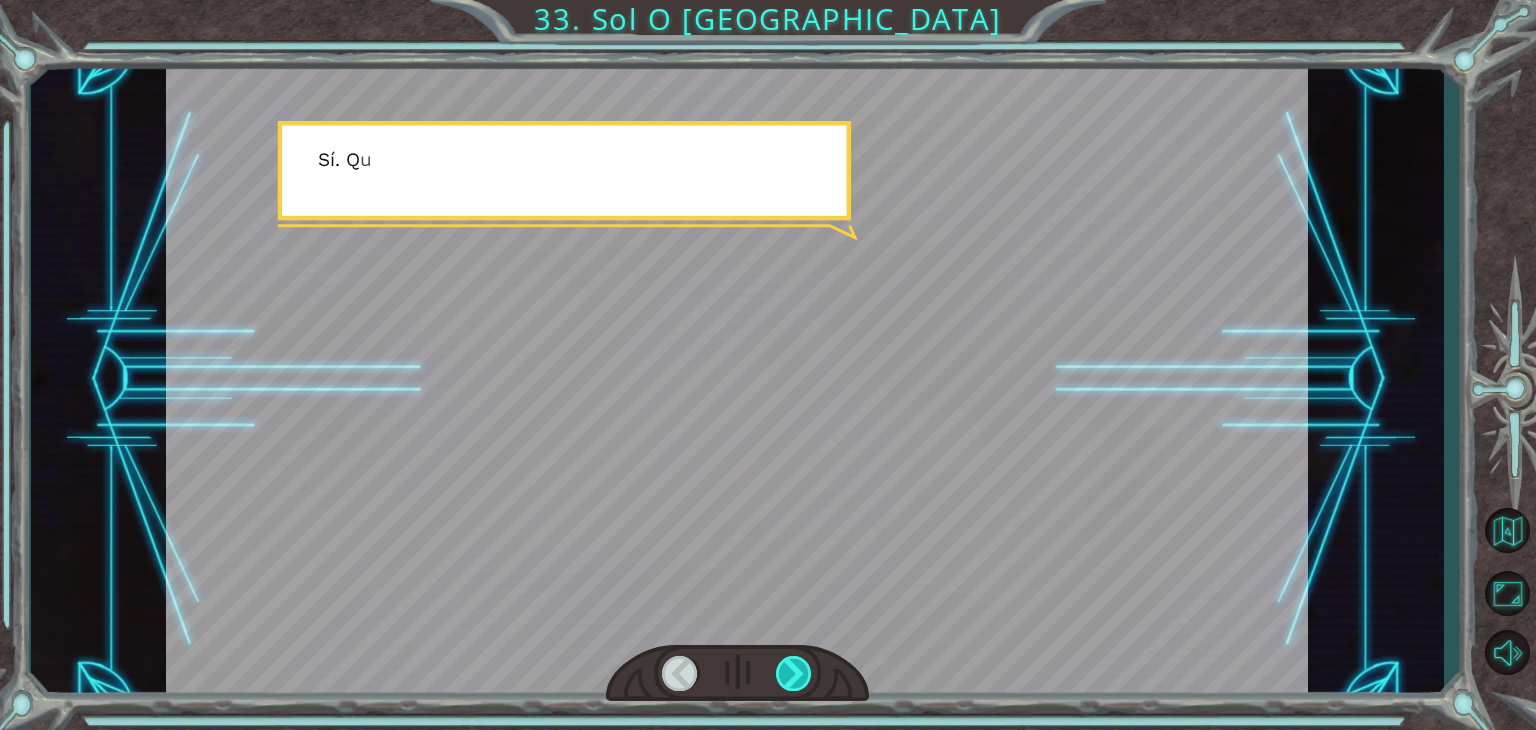 click at bounding box center [794, 673] 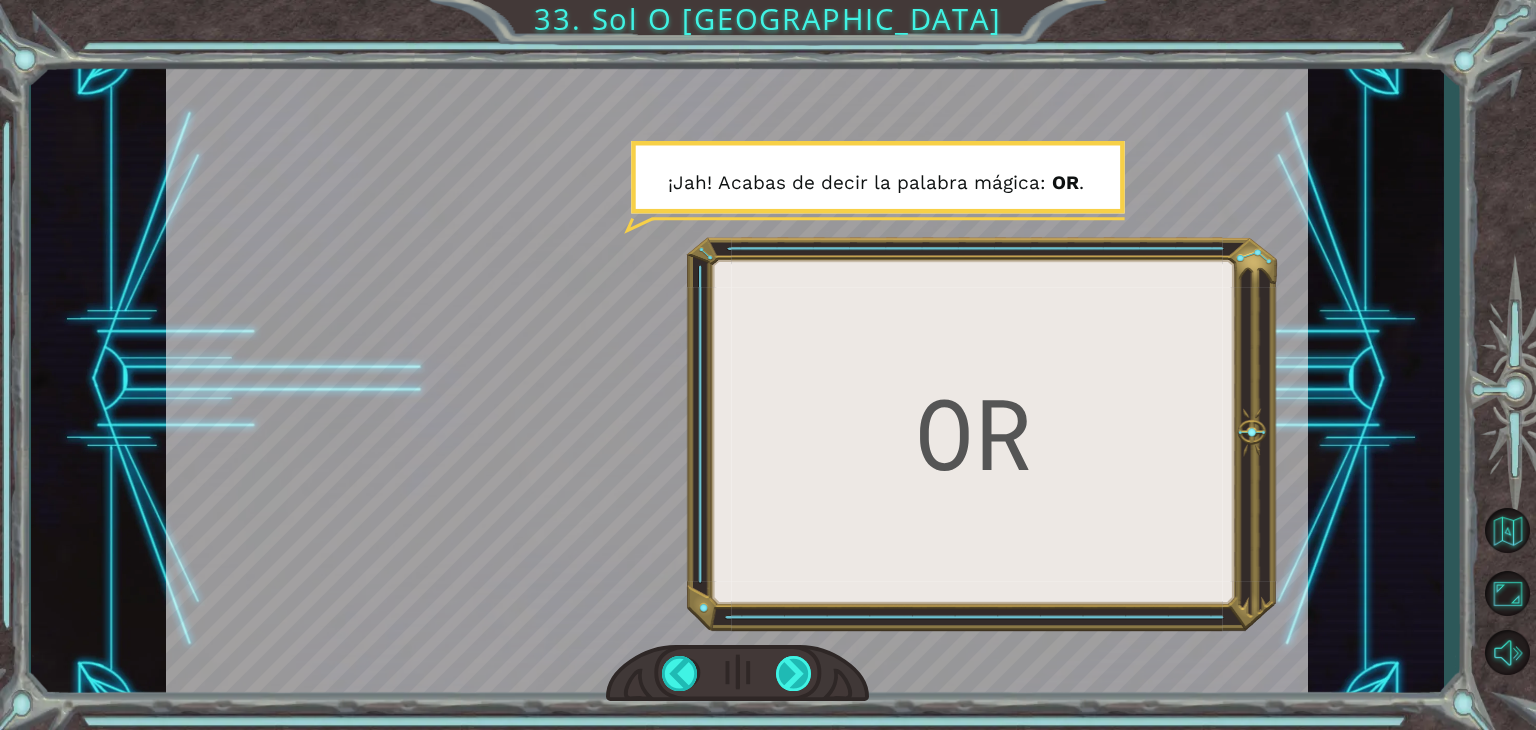 click at bounding box center (794, 673) 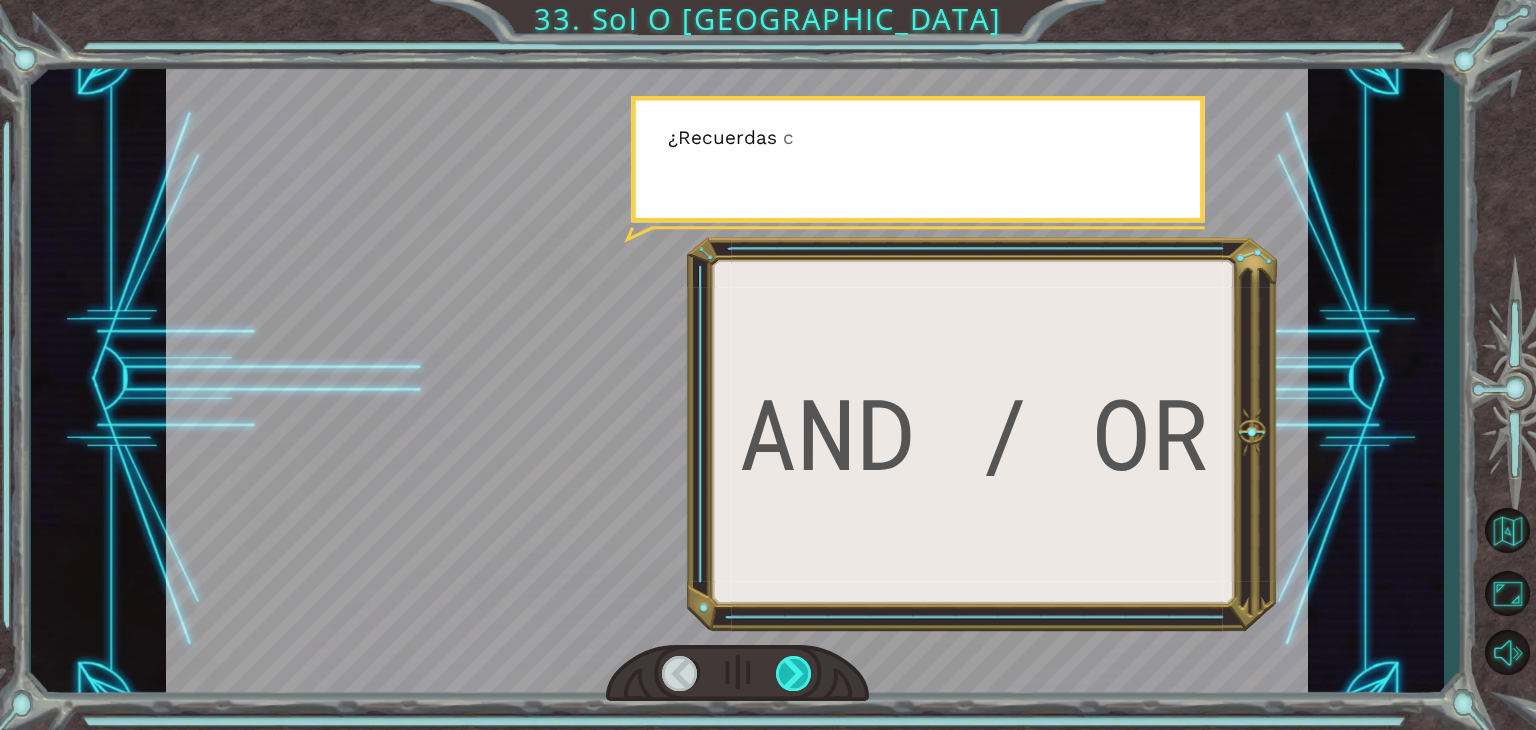 click at bounding box center (794, 673) 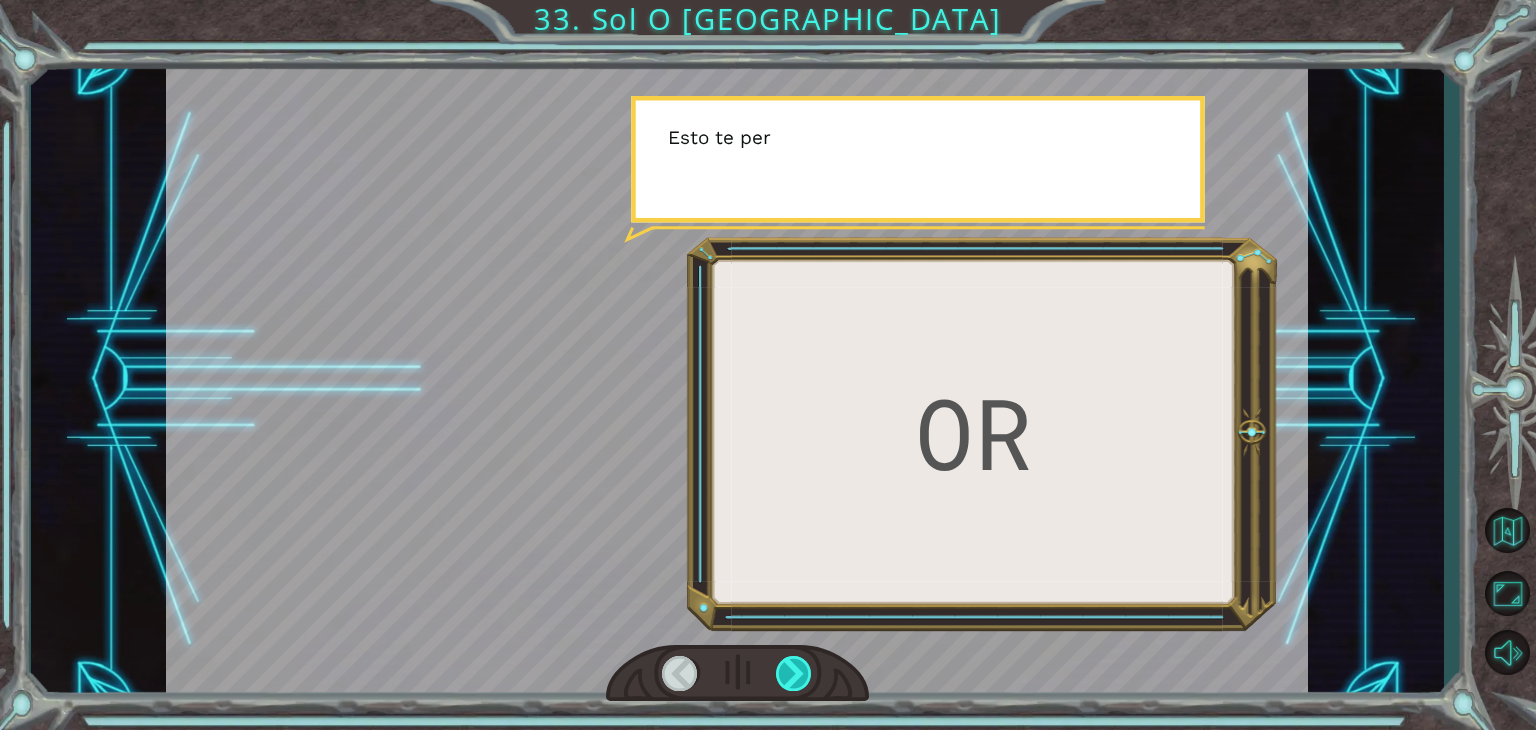 click at bounding box center [794, 673] 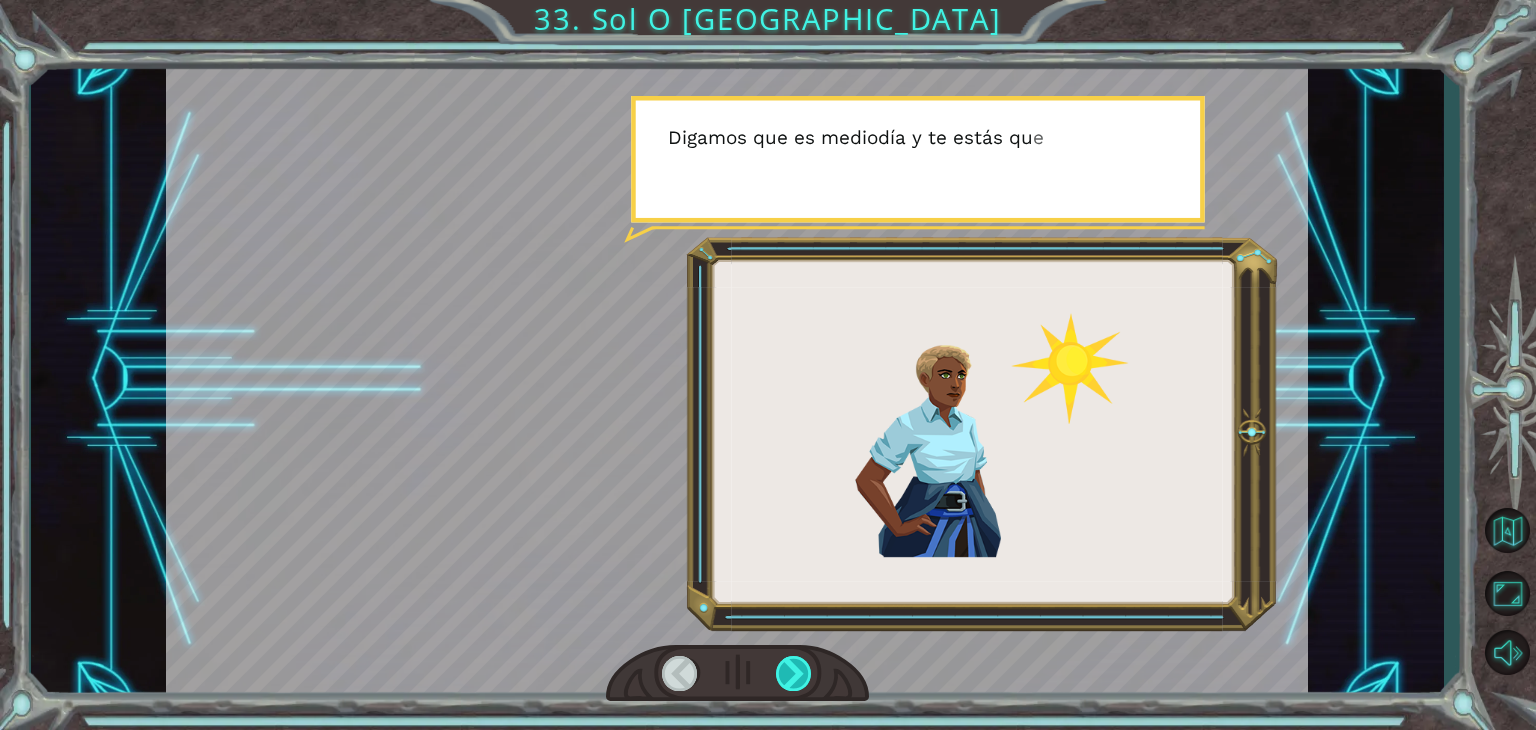 click at bounding box center (794, 673) 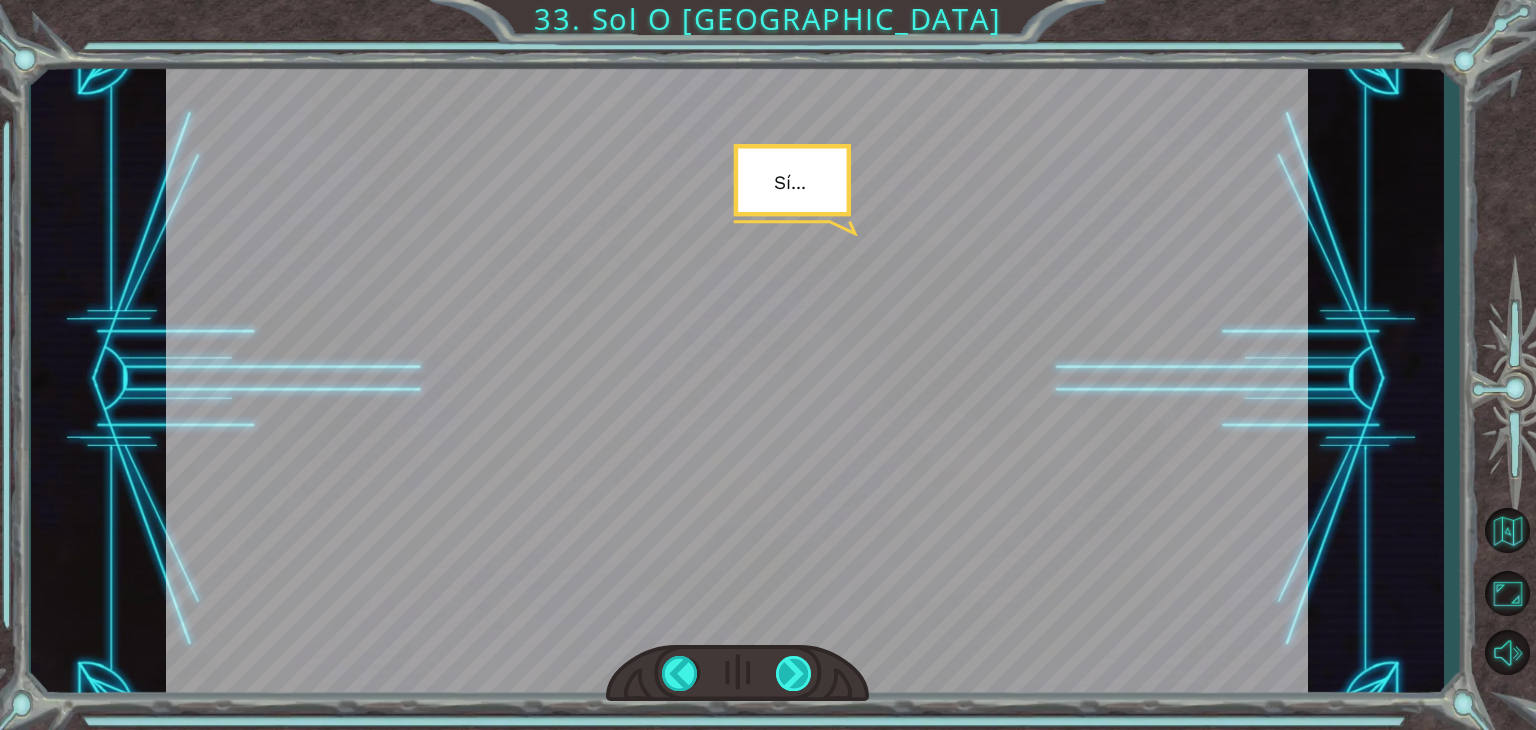 click at bounding box center (794, 673) 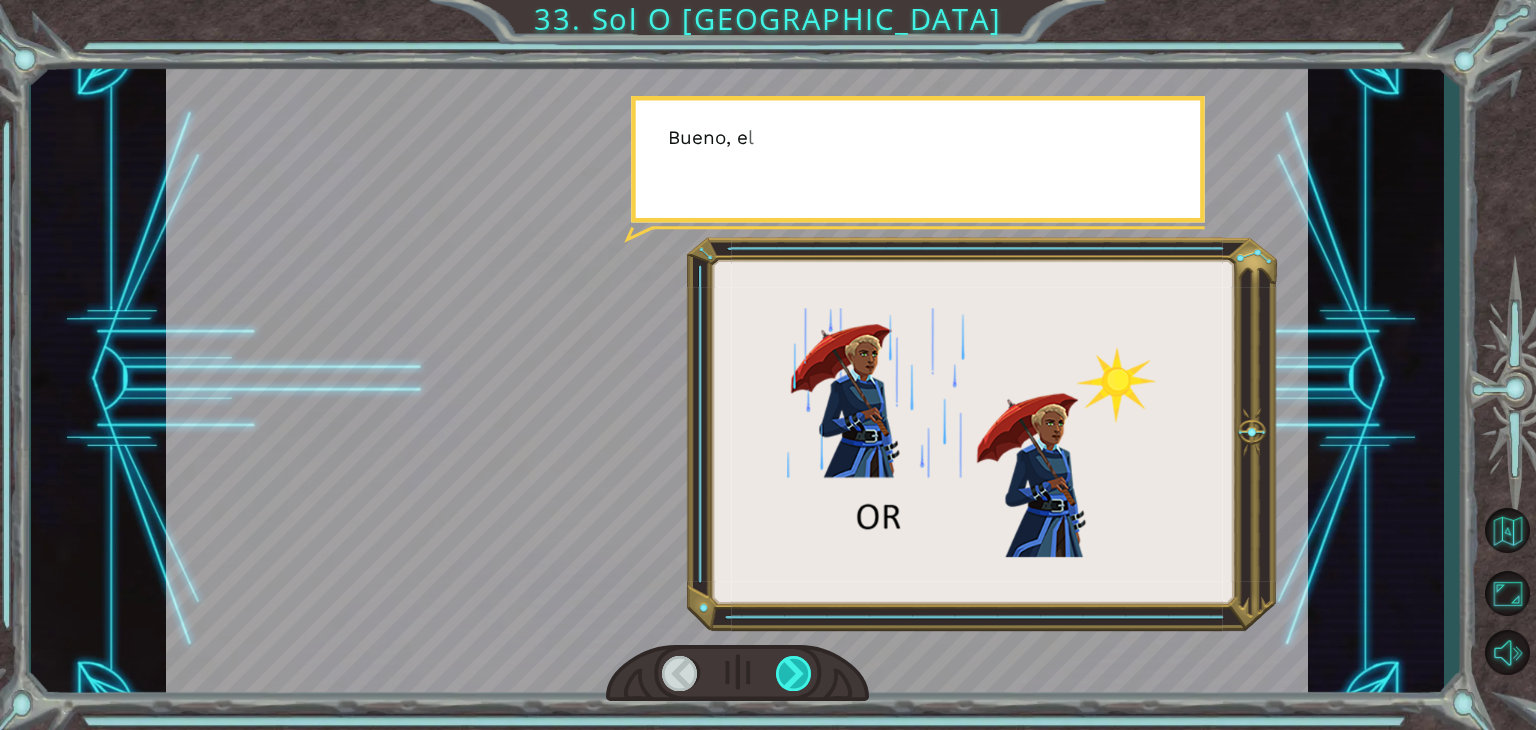 click at bounding box center (794, 673) 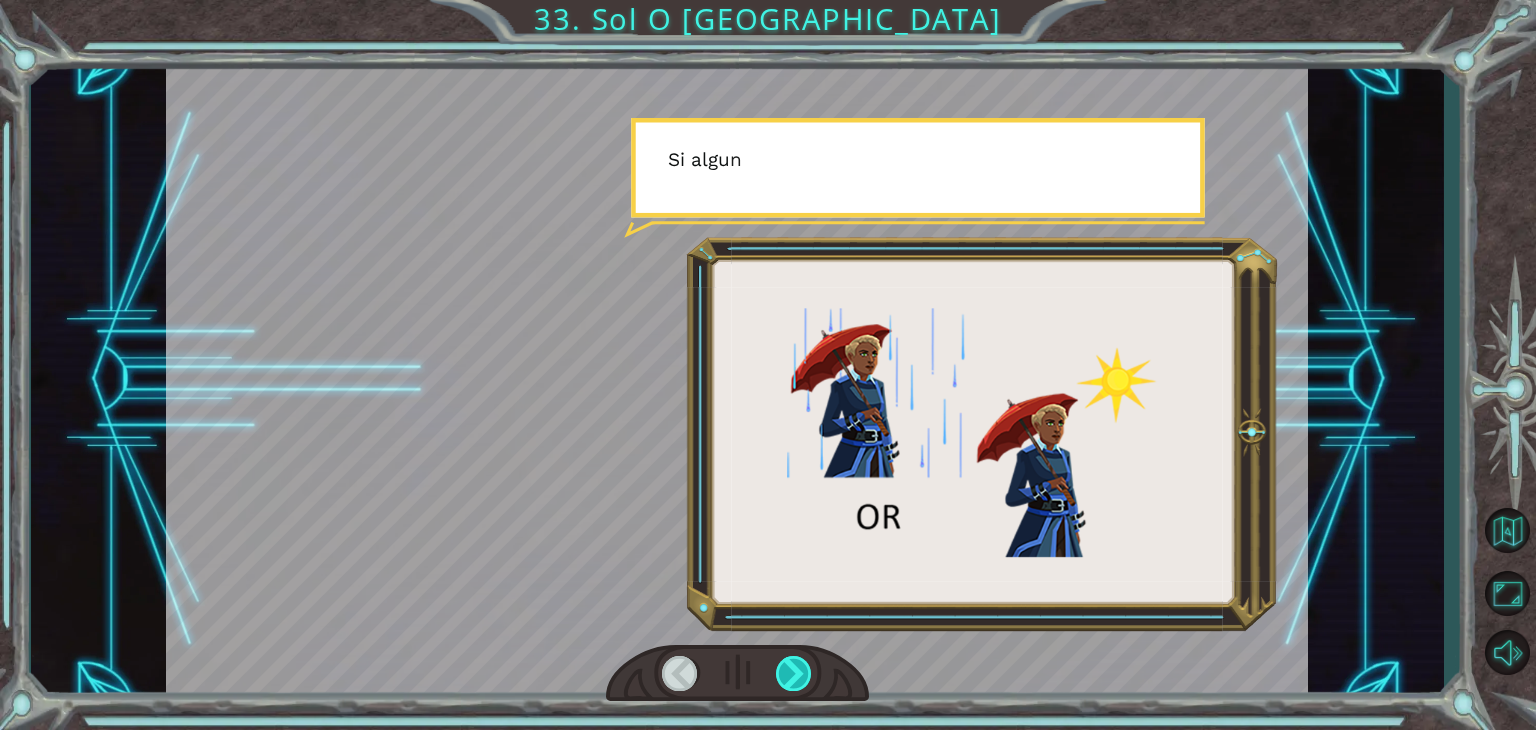 click at bounding box center [794, 673] 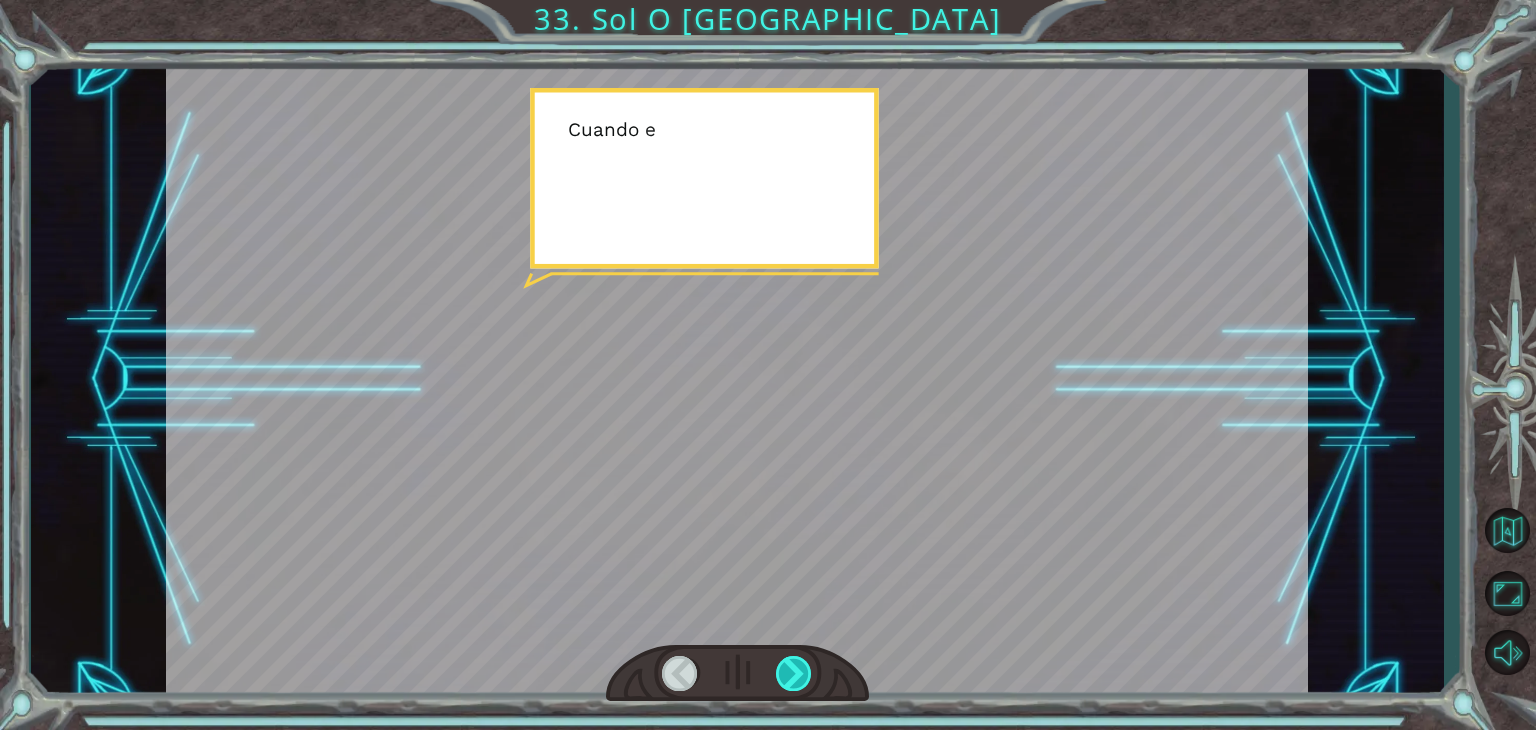 click at bounding box center [794, 673] 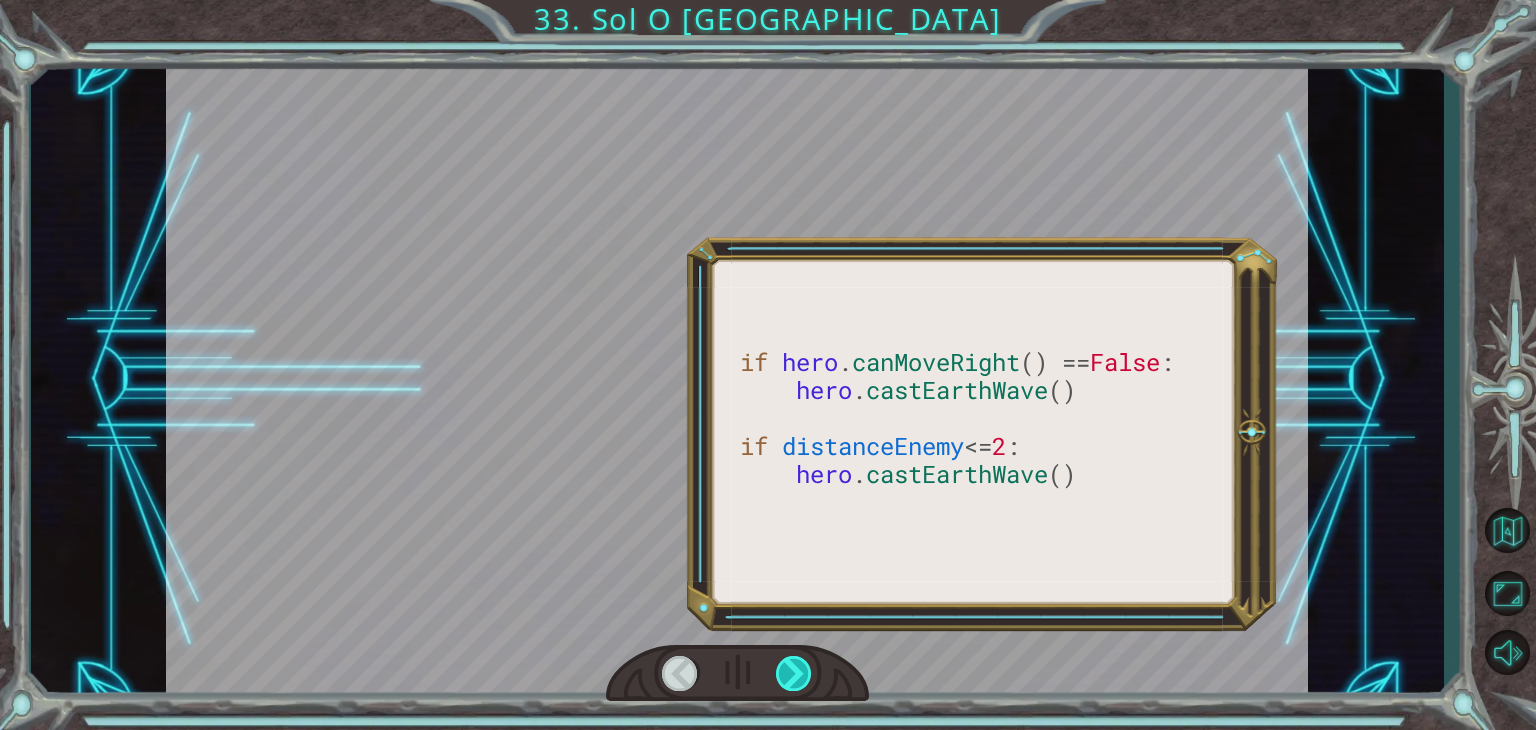click at bounding box center (794, 673) 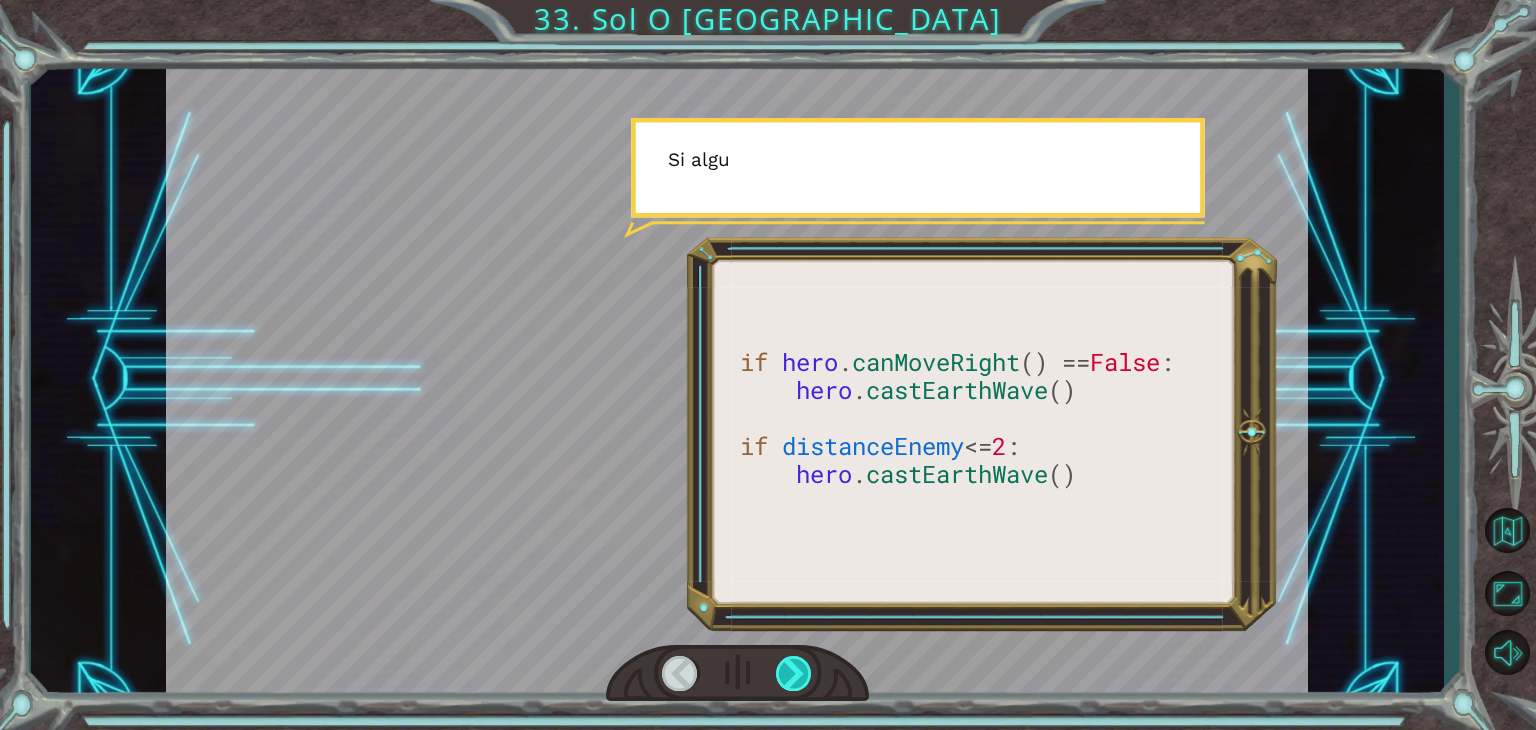 click at bounding box center (794, 673) 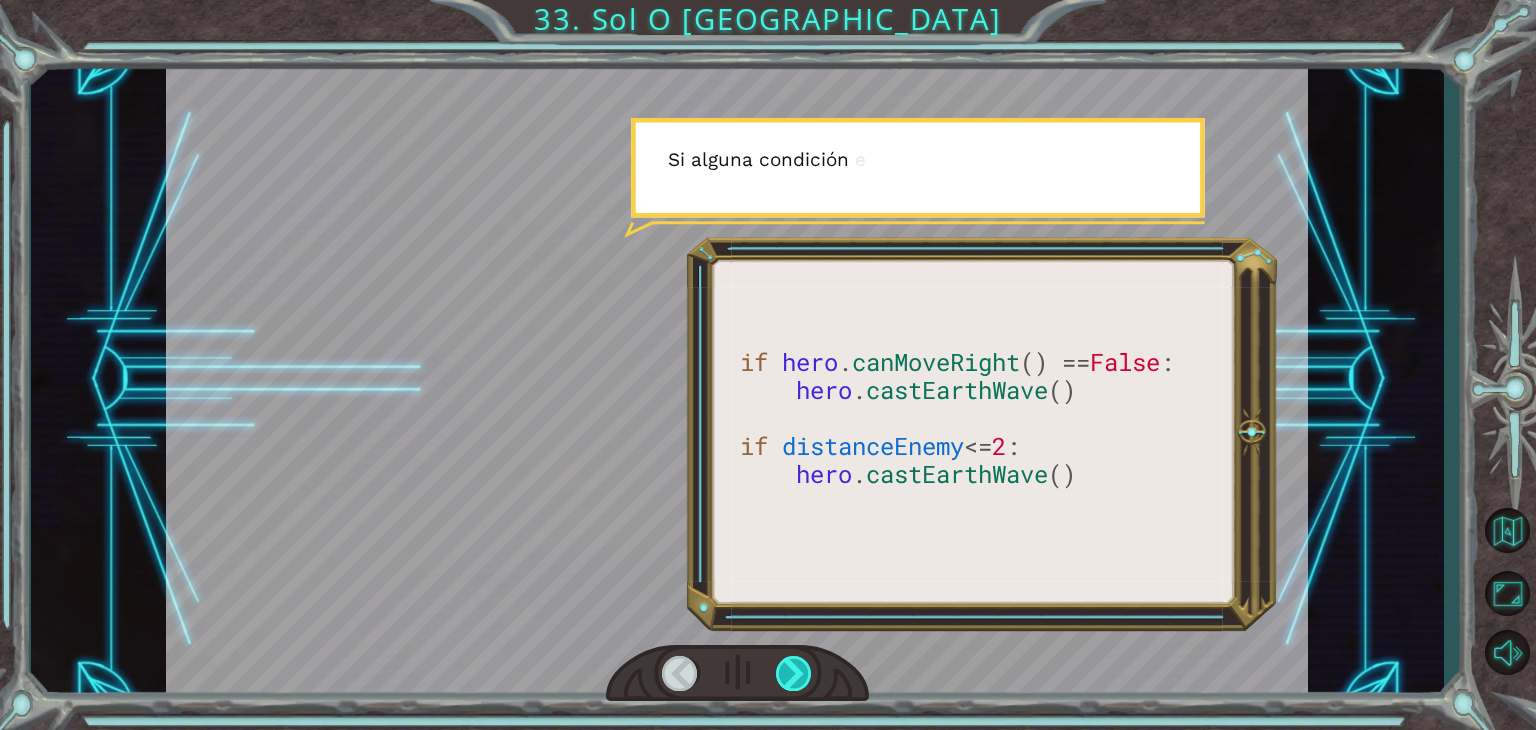 click at bounding box center [794, 673] 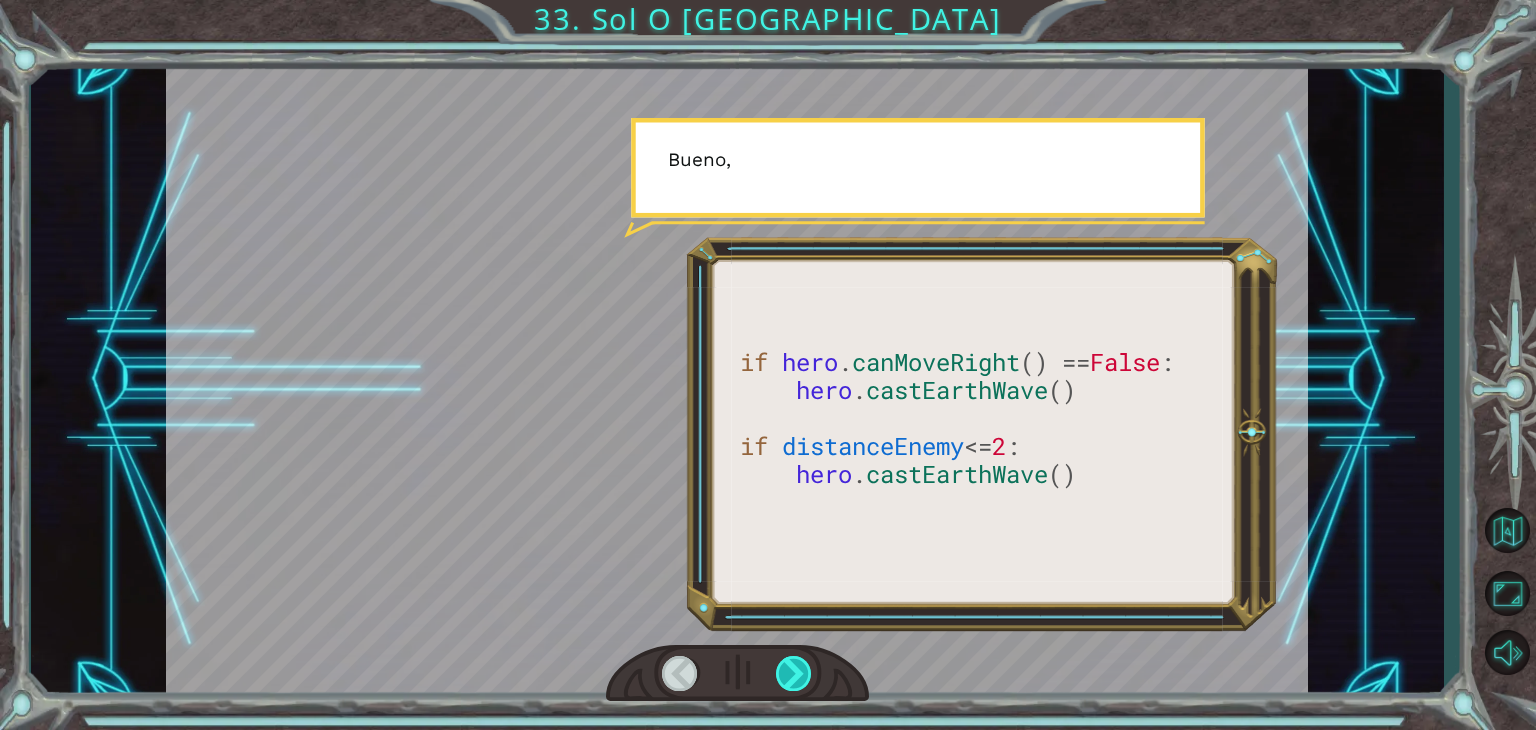 click at bounding box center [794, 673] 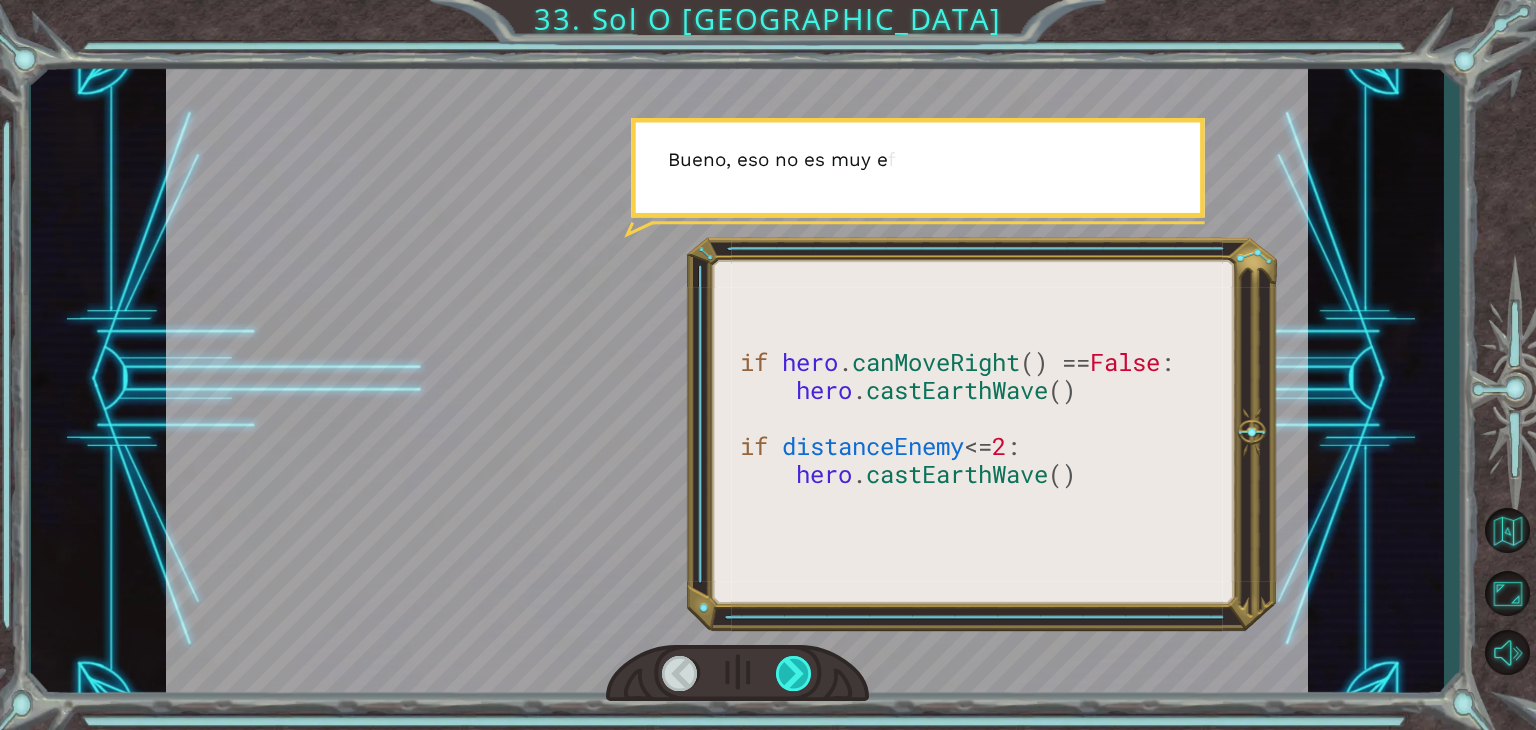 click at bounding box center [794, 673] 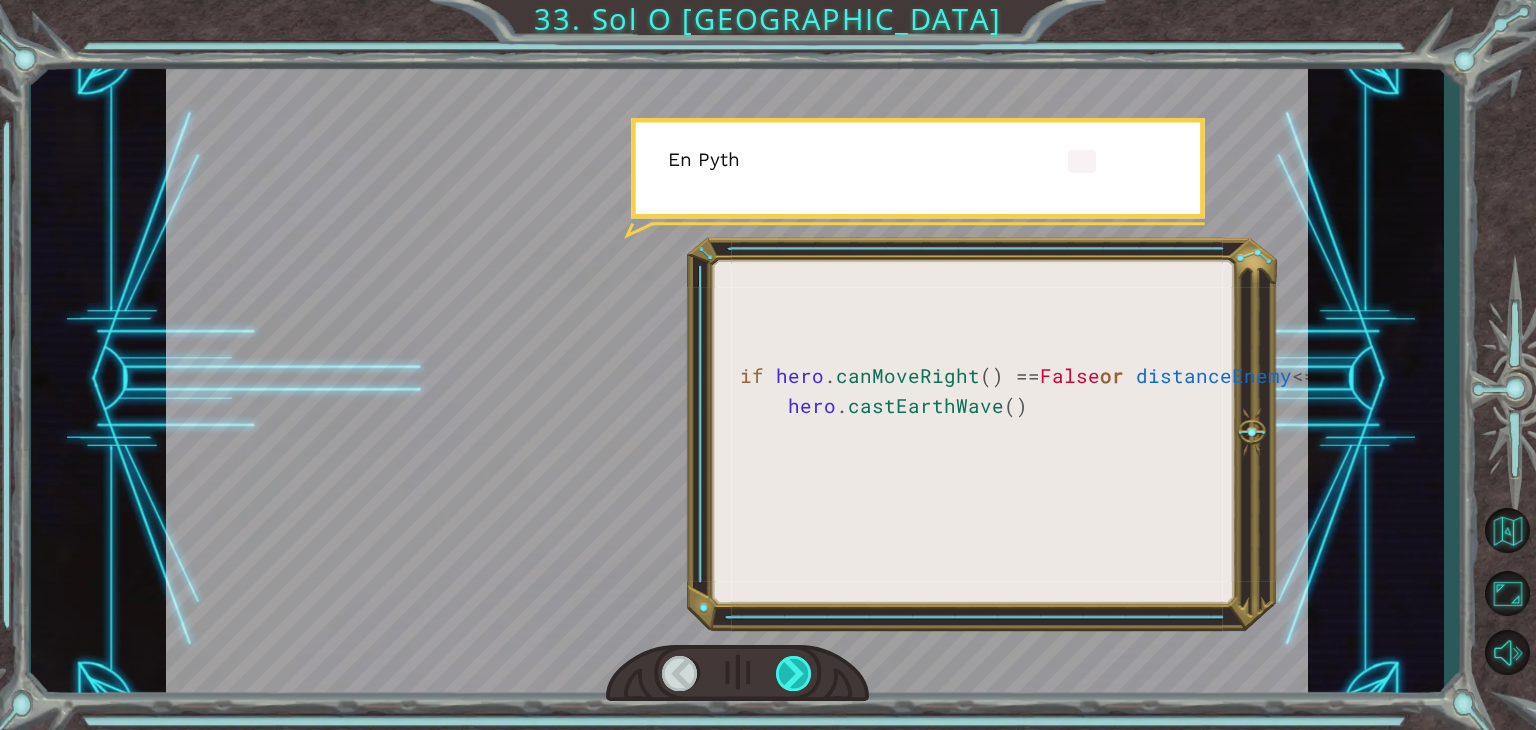 click at bounding box center [794, 673] 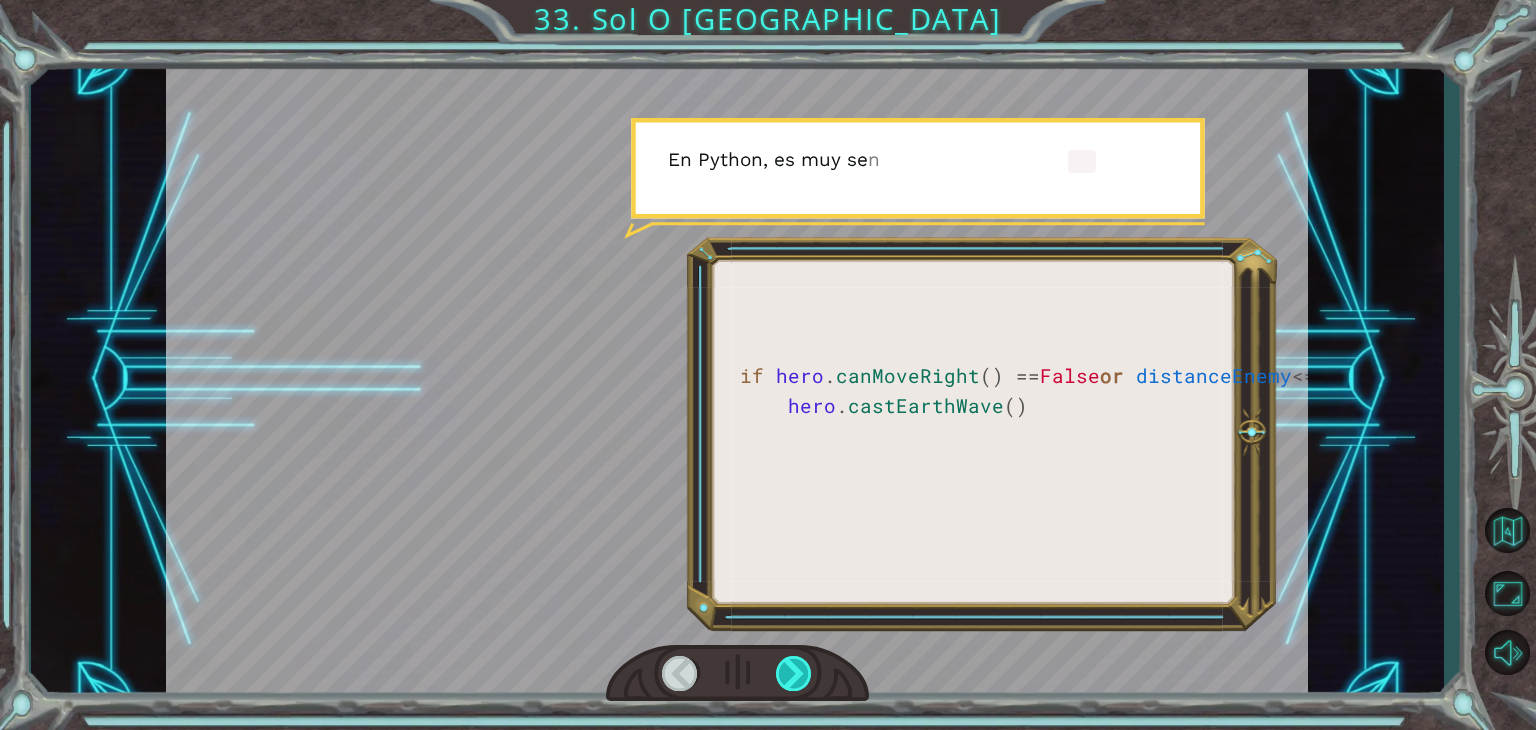 click at bounding box center [794, 673] 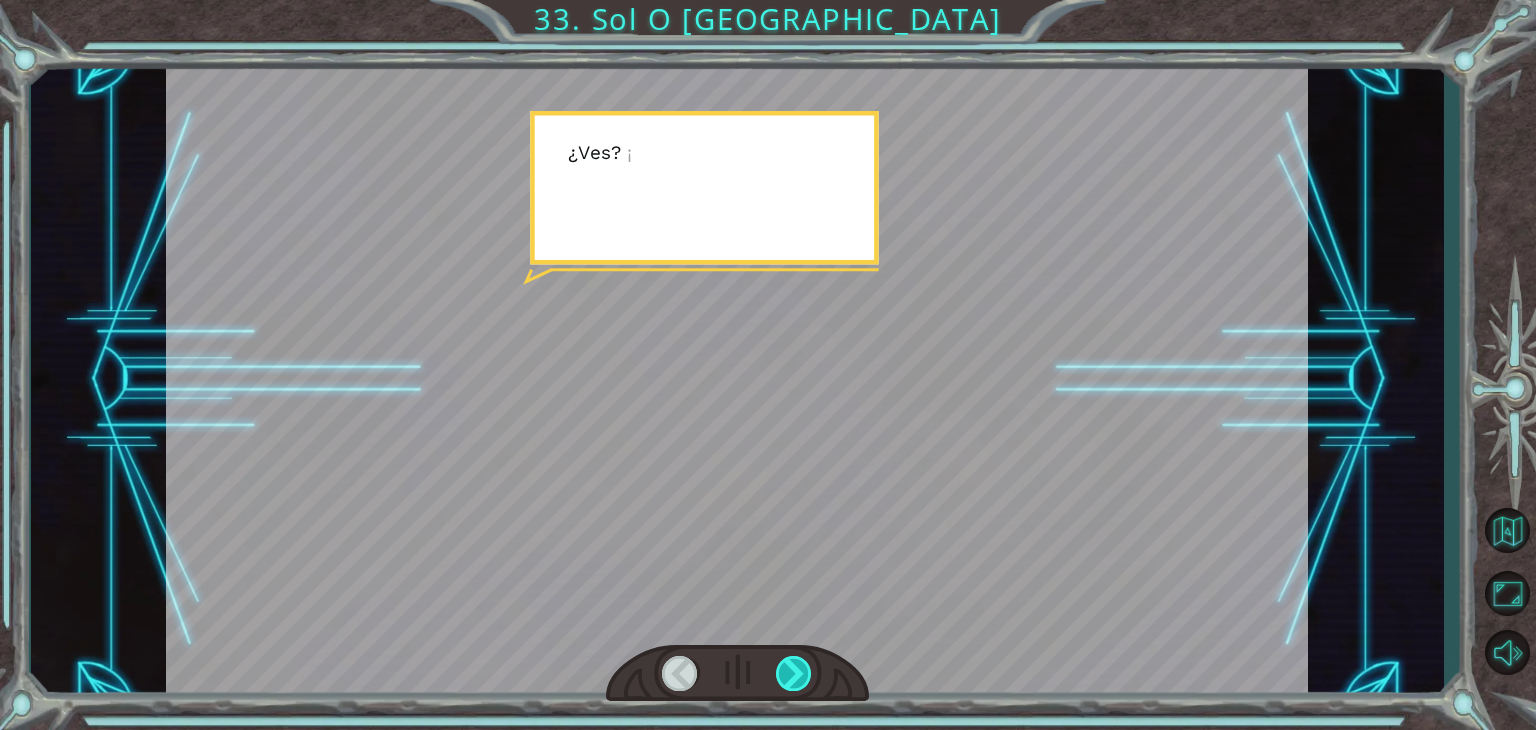 click at bounding box center (794, 673) 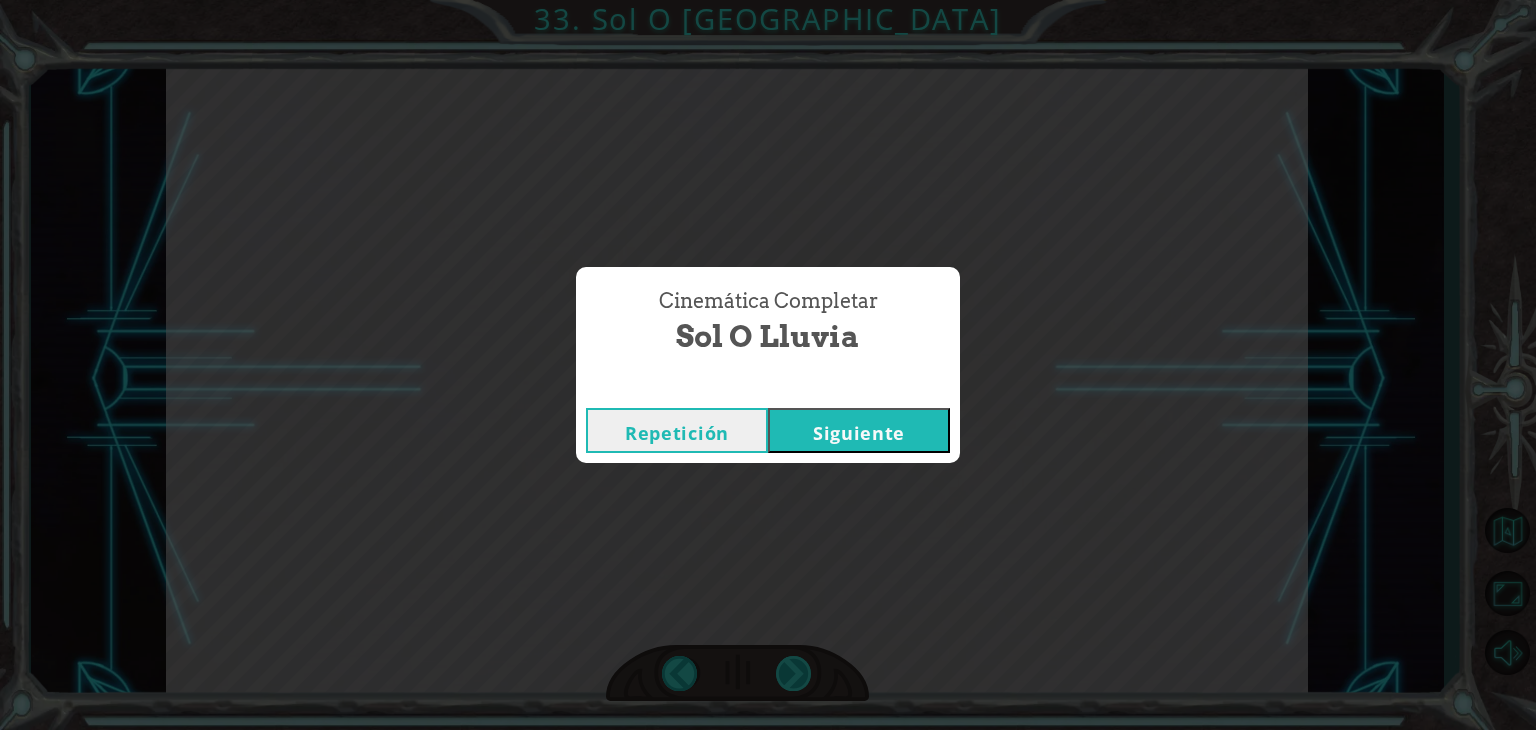 click on "Cinemática Completar     Sol O Lluvia
Repetición
[GEOGRAPHIC_DATA]" at bounding box center [768, 365] 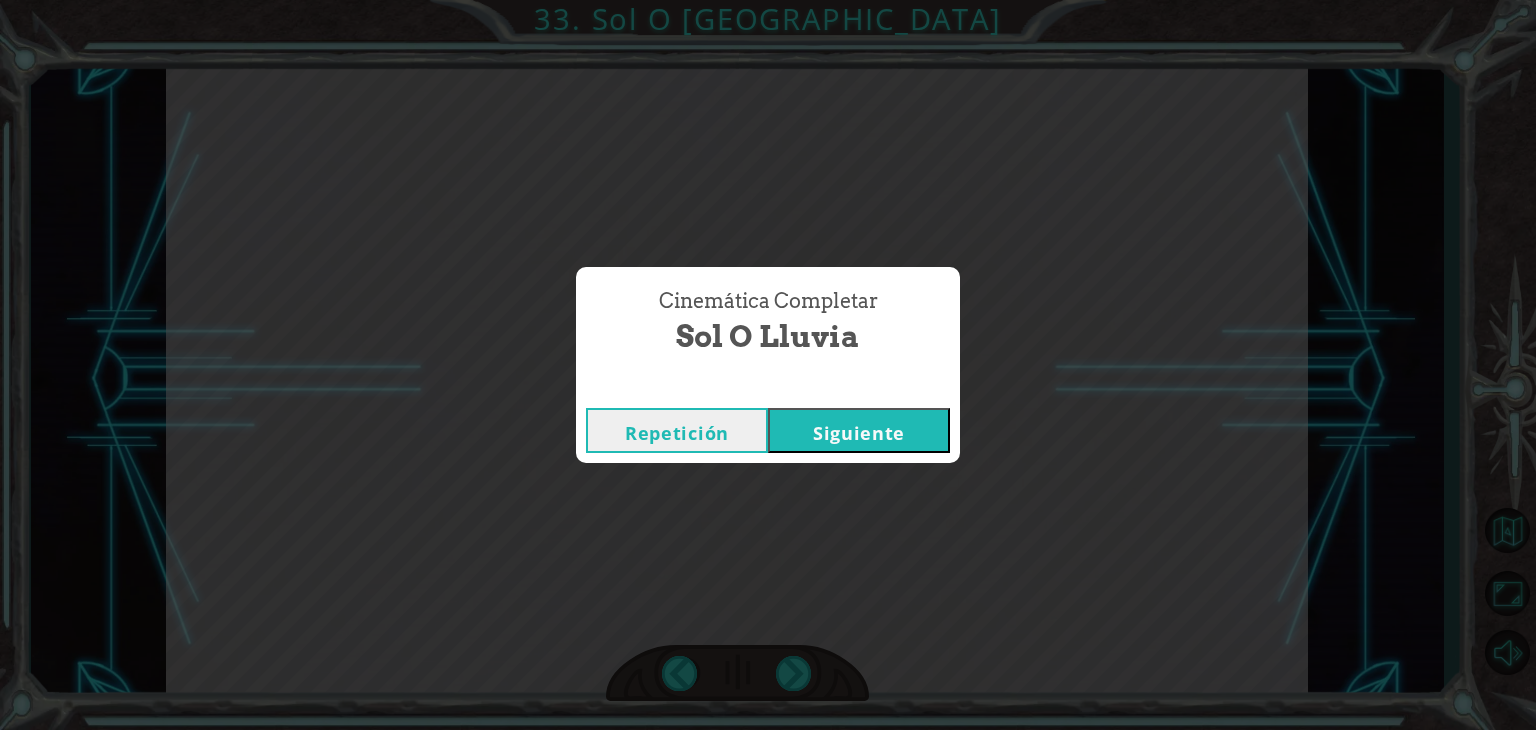 click on "Siguiente" at bounding box center [859, 430] 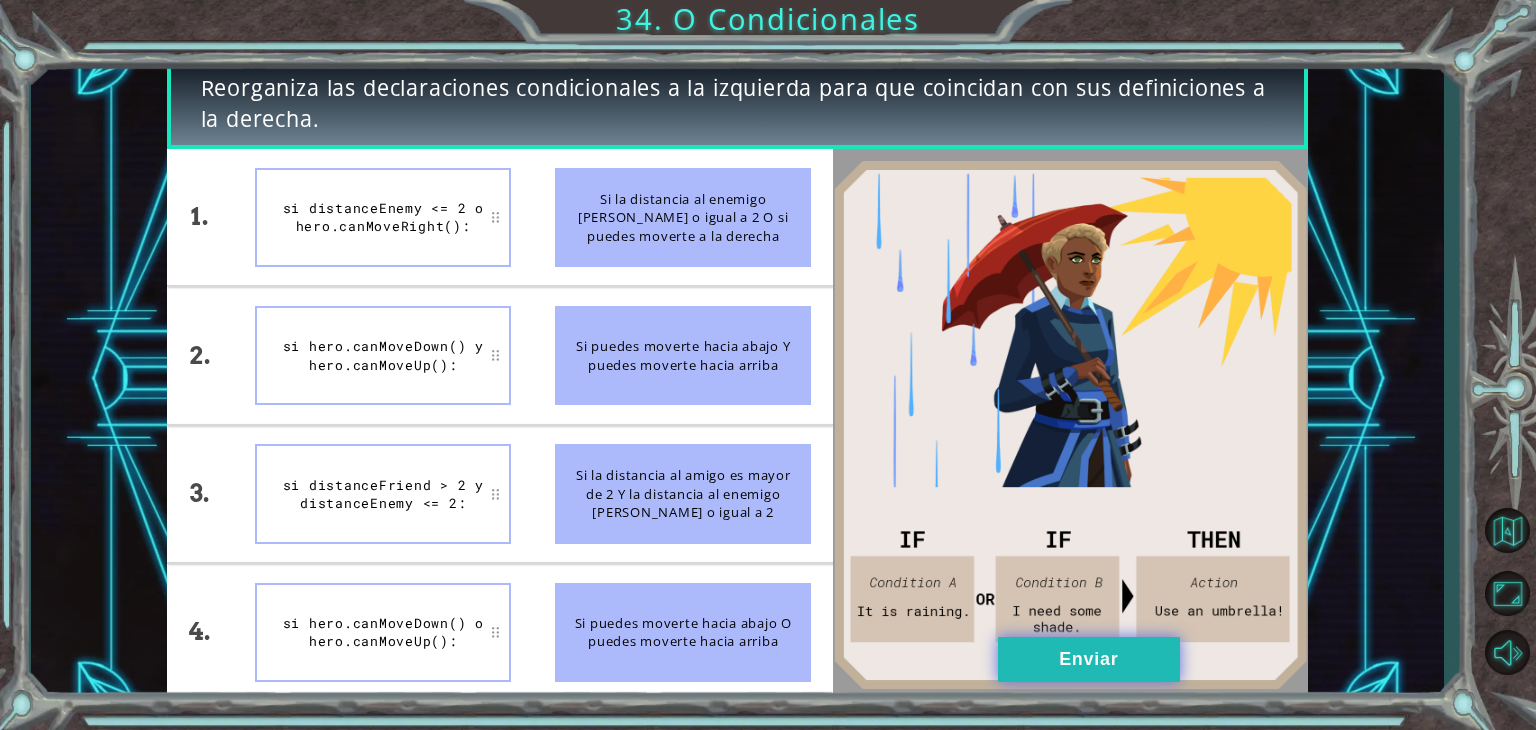 click on "Enviar" at bounding box center (1089, 659) 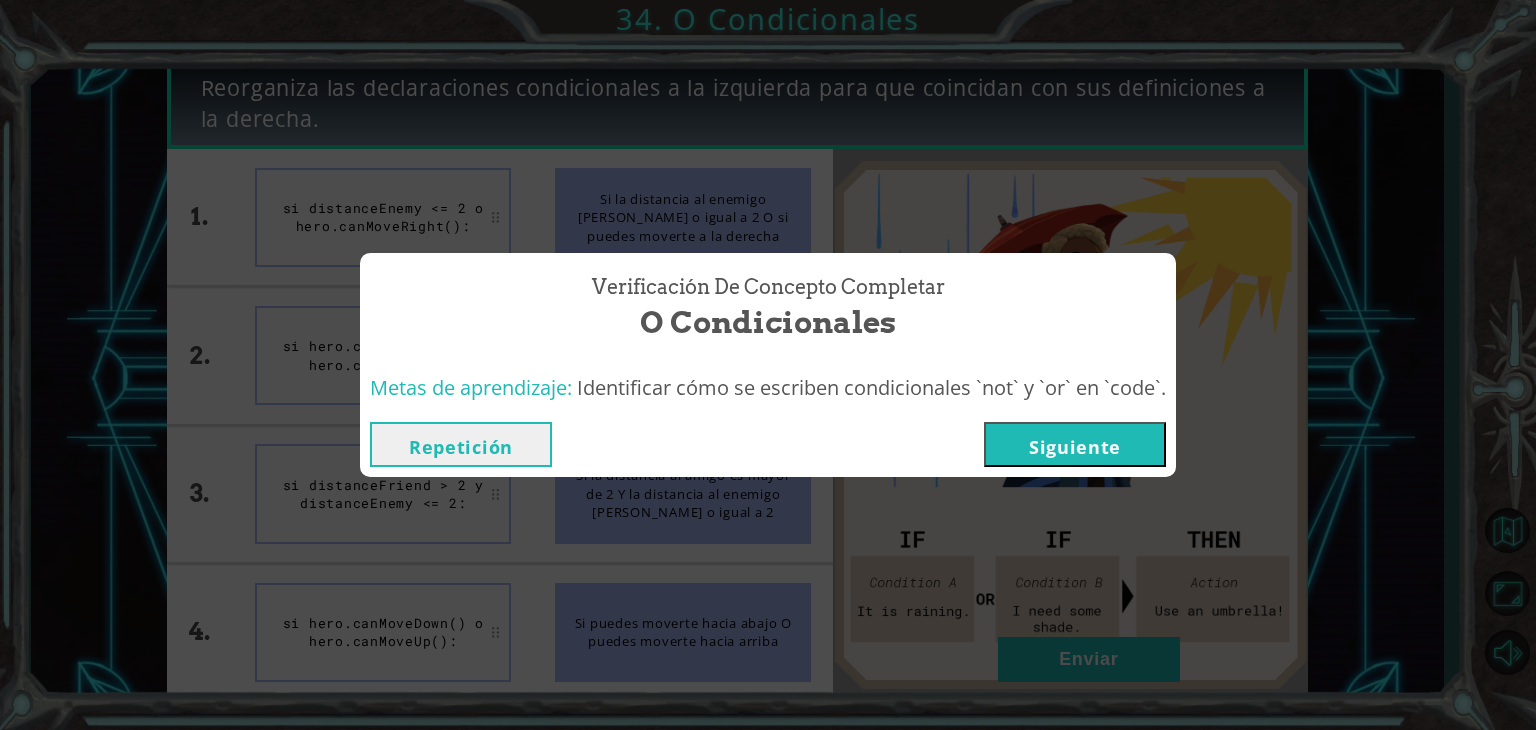 click on "Siguiente" at bounding box center (1075, 444) 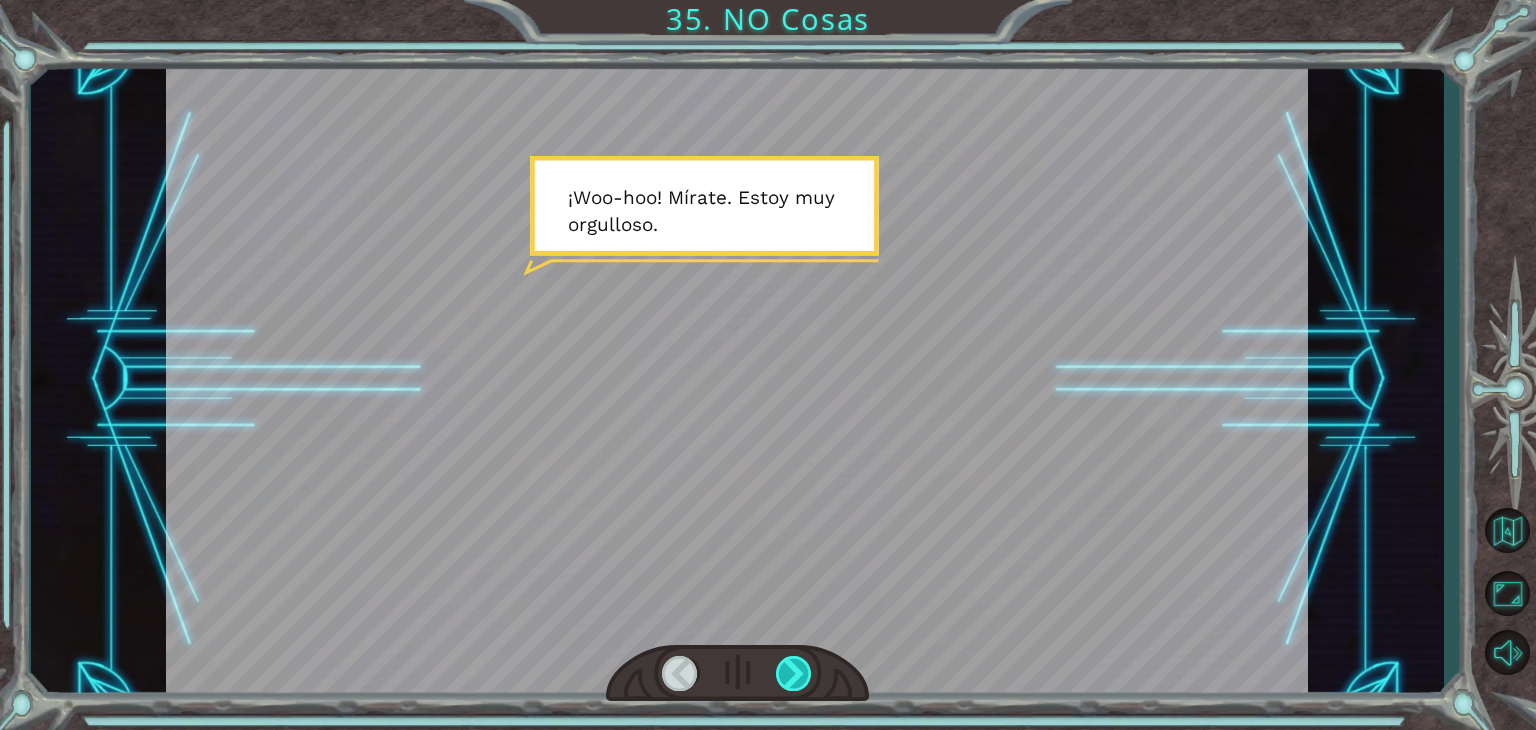click at bounding box center (794, 673) 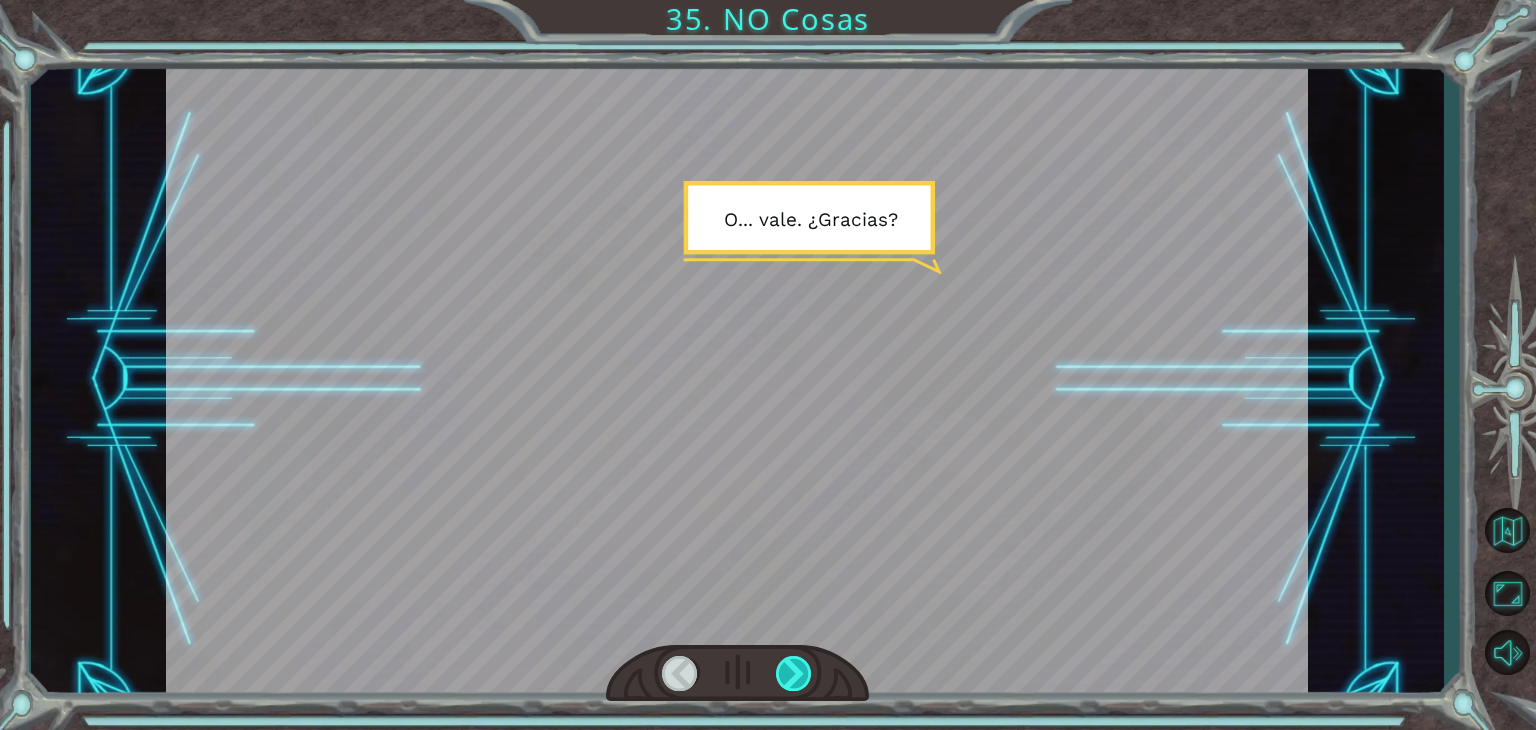 click at bounding box center (794, 673) 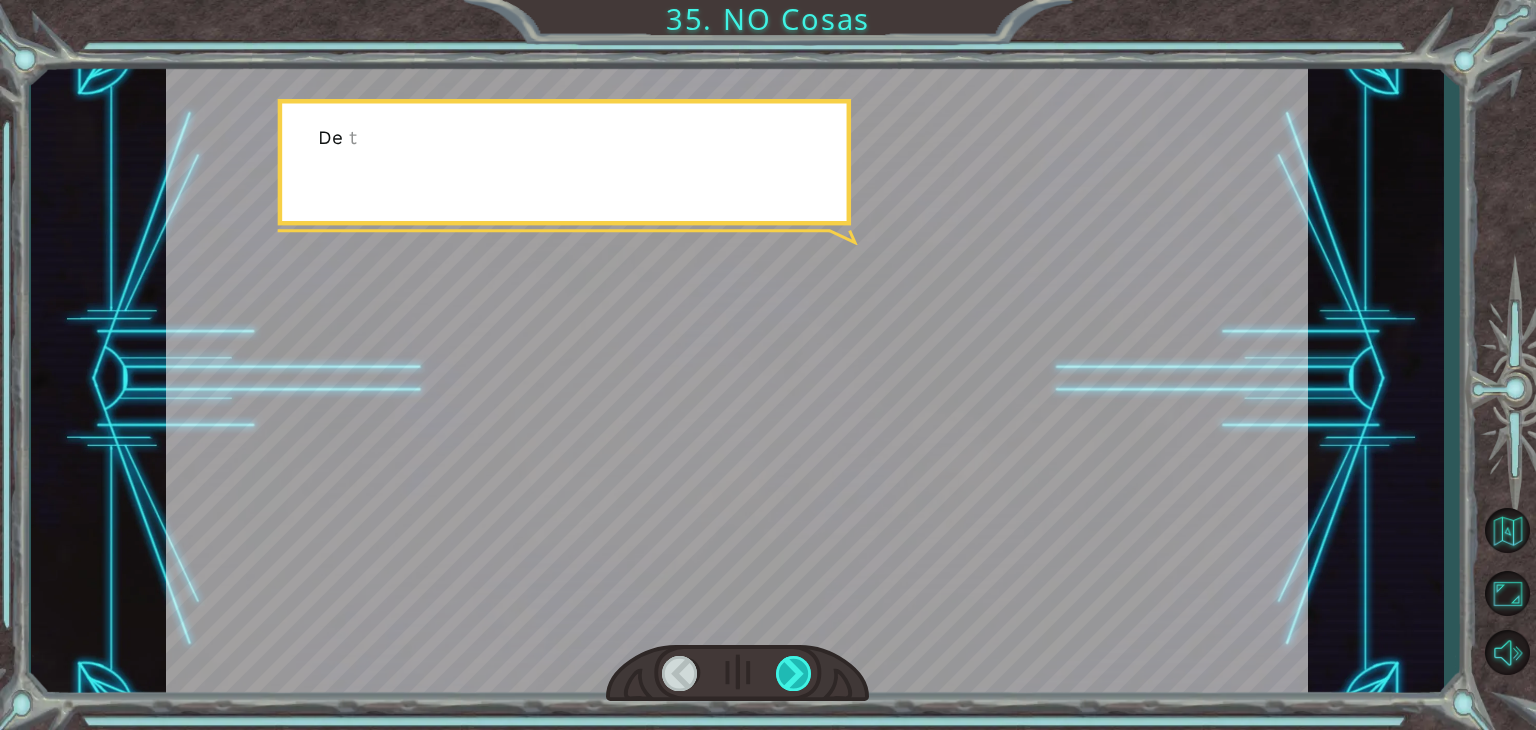 click at bounding box center [794, 673] 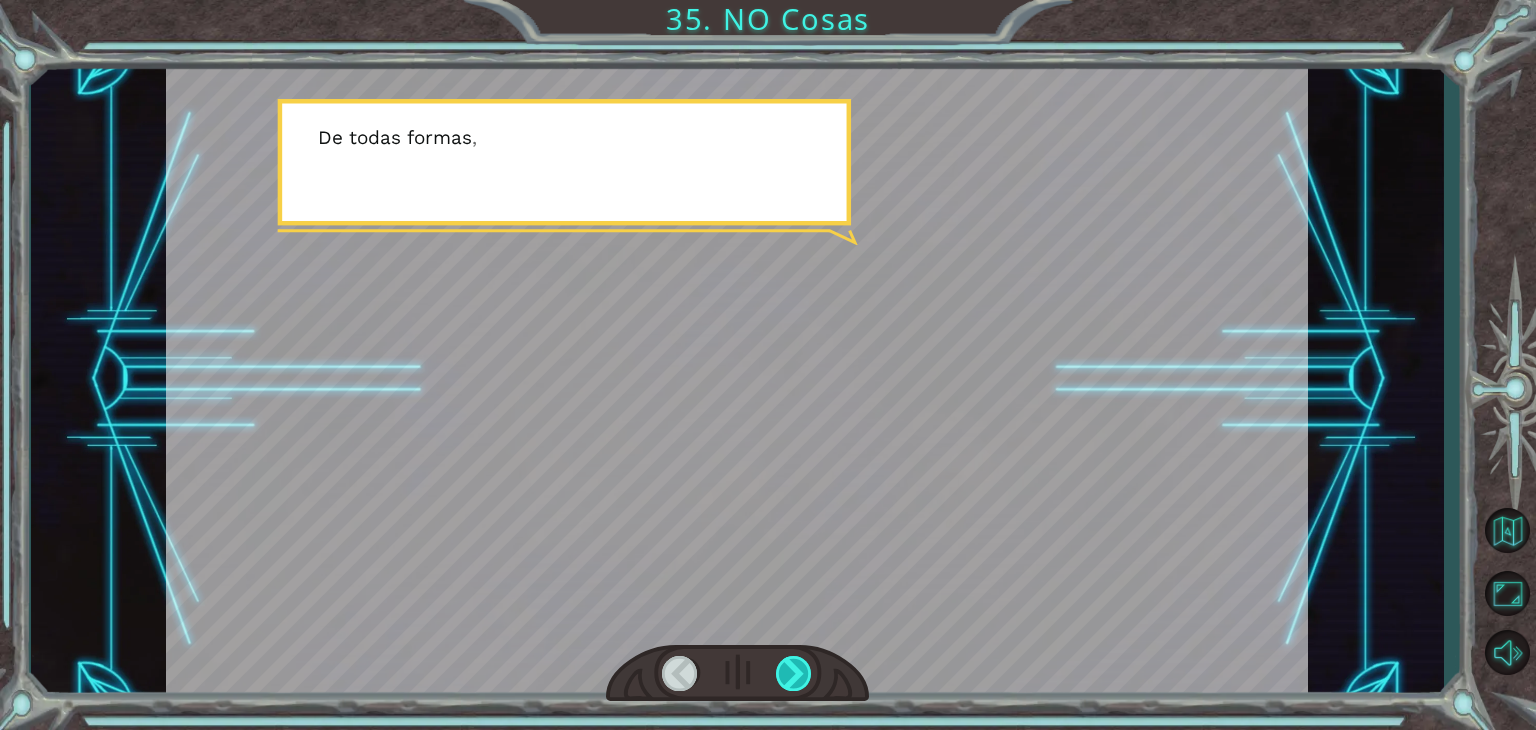 click at bounding box center (794, 673) 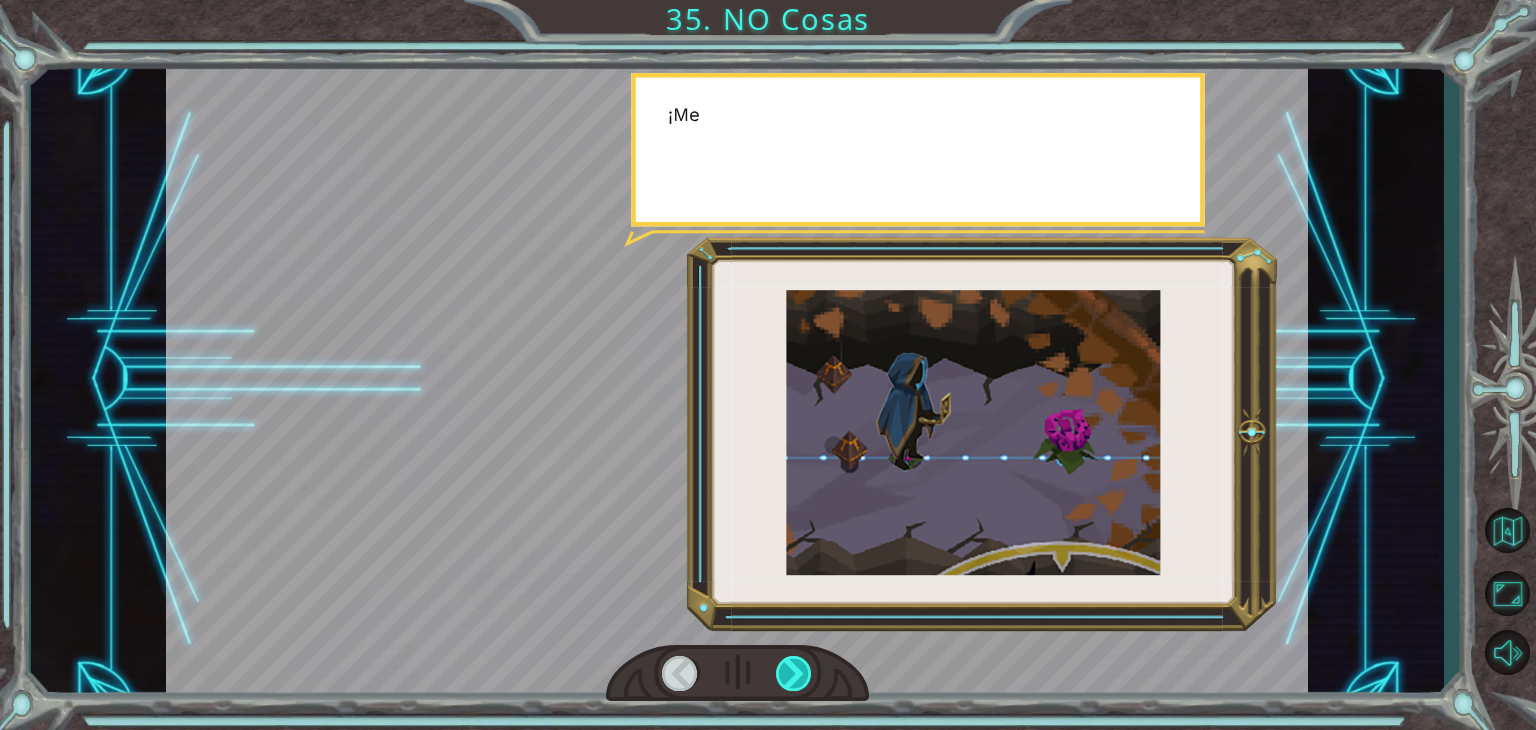 click at bounding box center (794, 673) 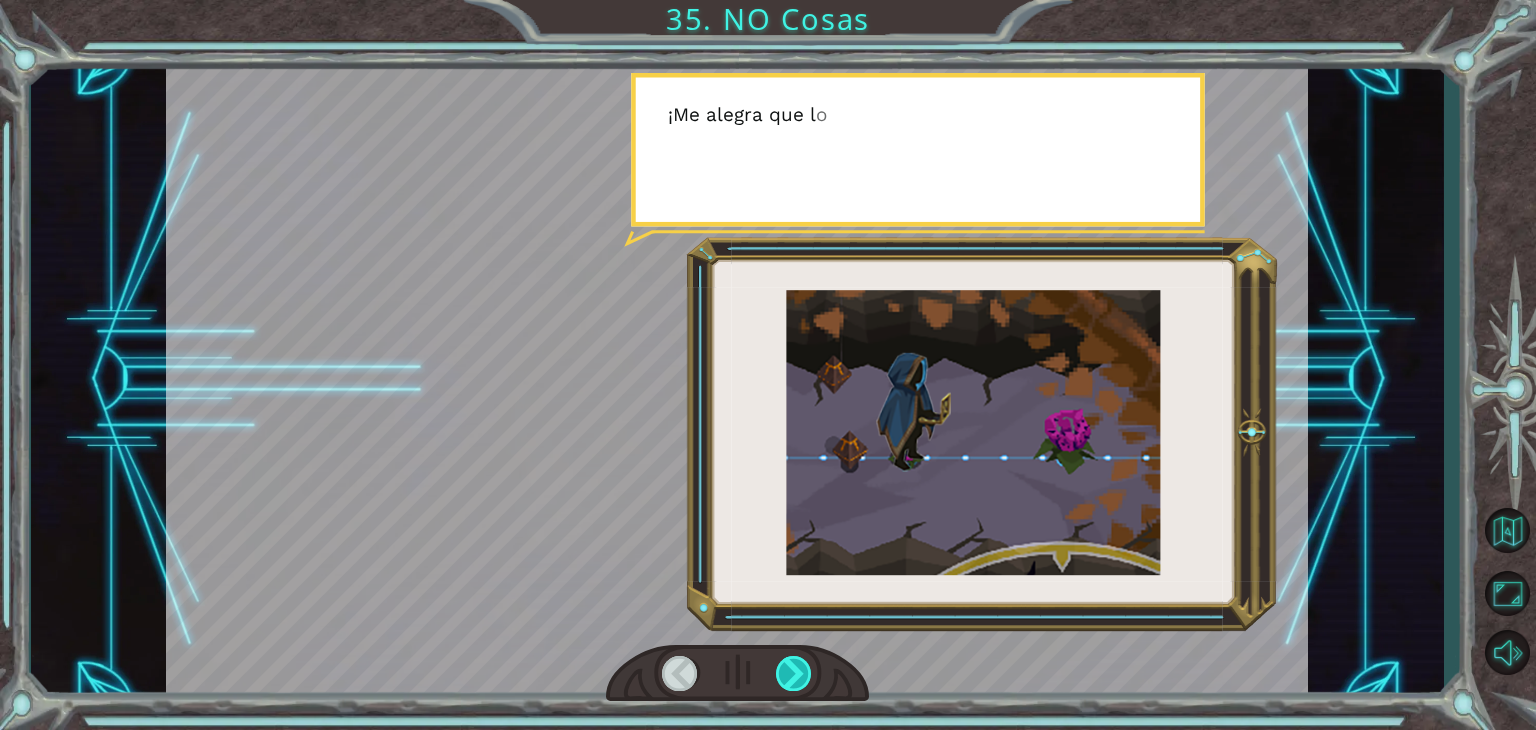 click at bounding box center [794, 673] 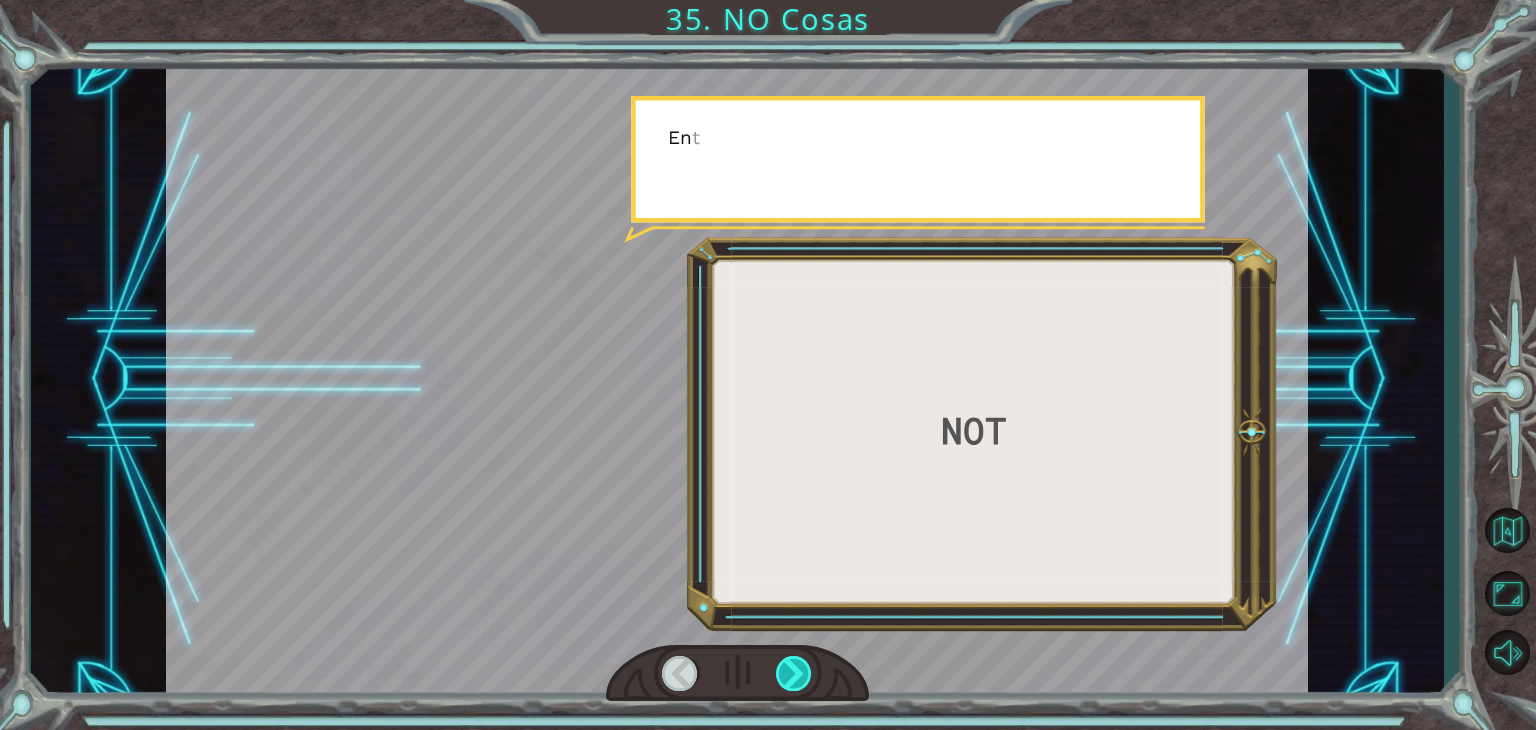 click at bounding box center [794, 673] 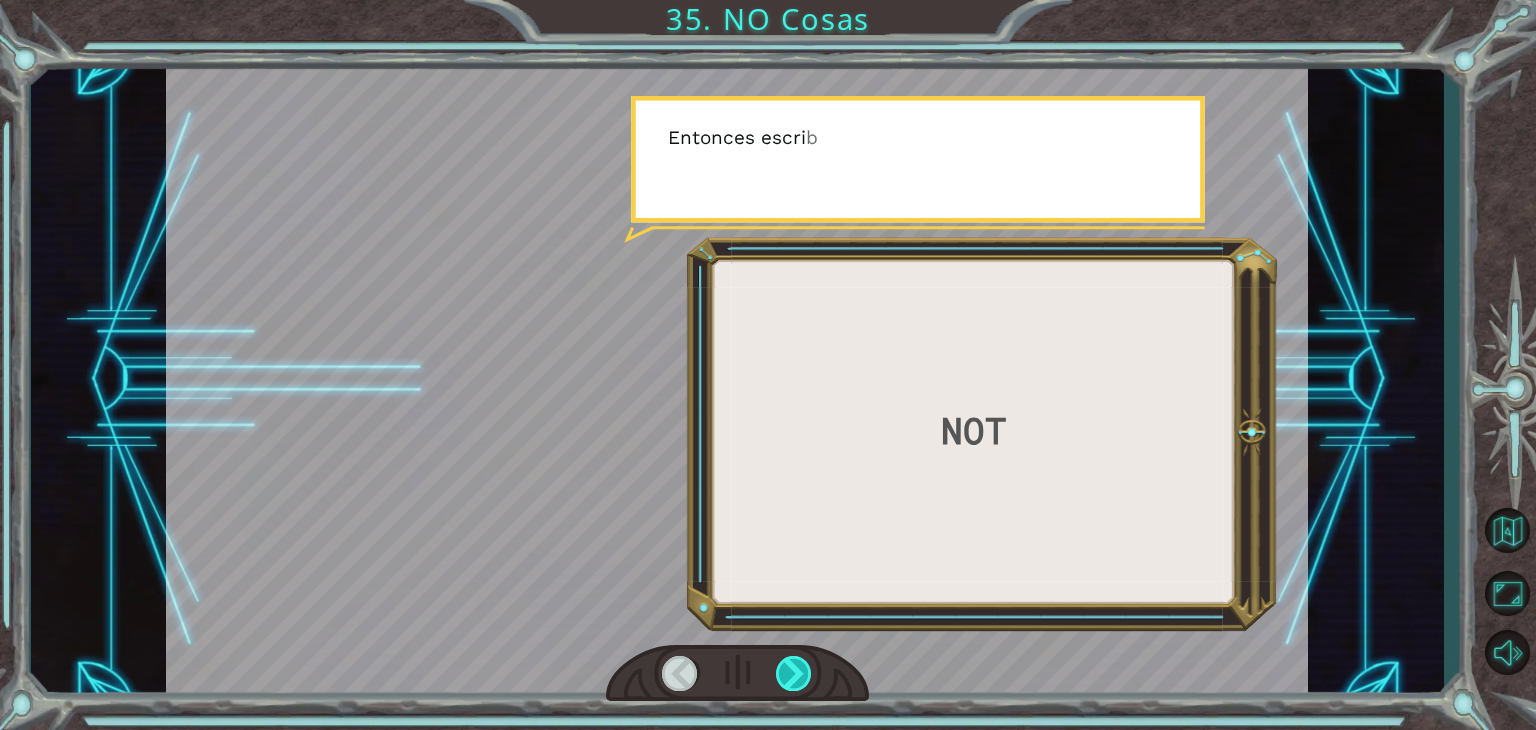 click at bounding box center (794, 673) 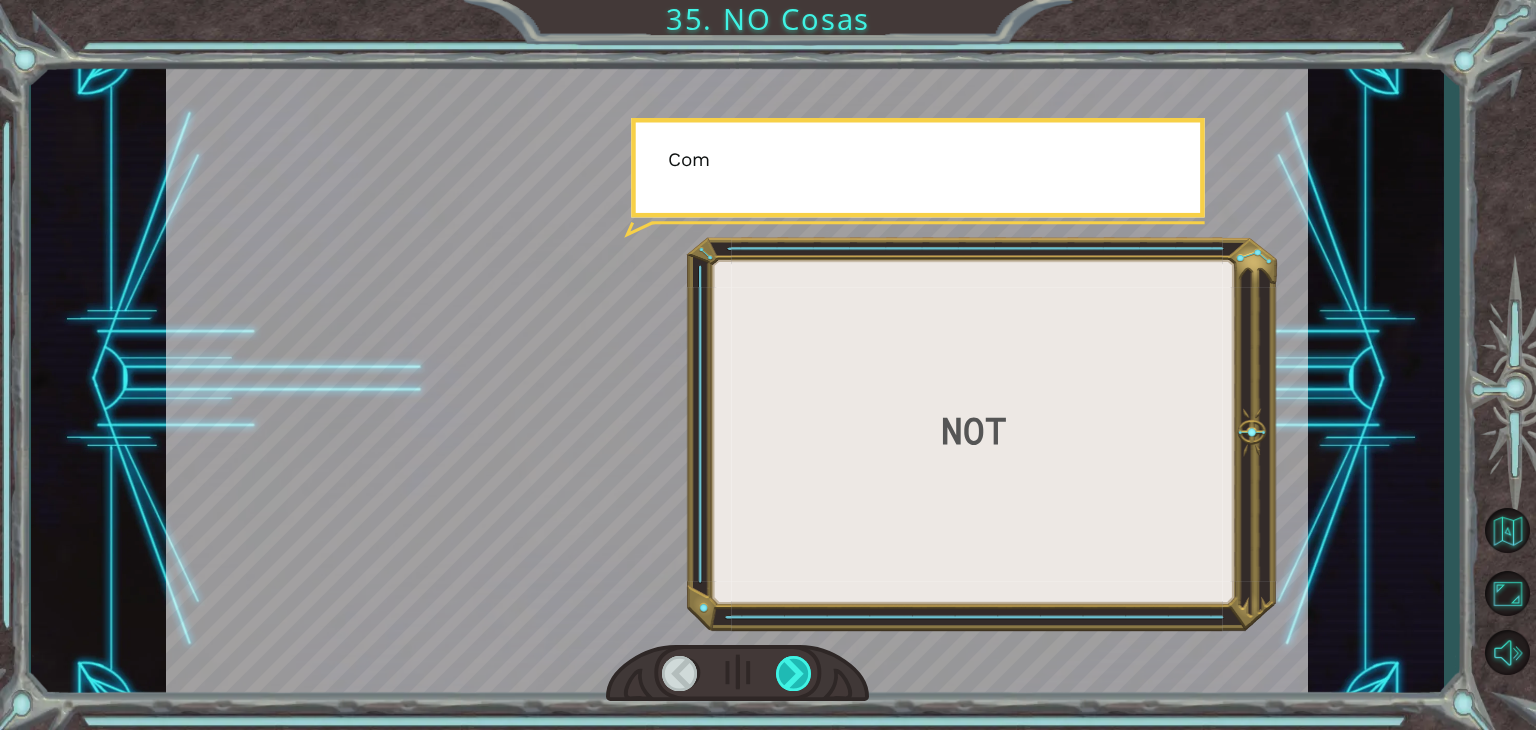 click at bounding box center (794, 673) 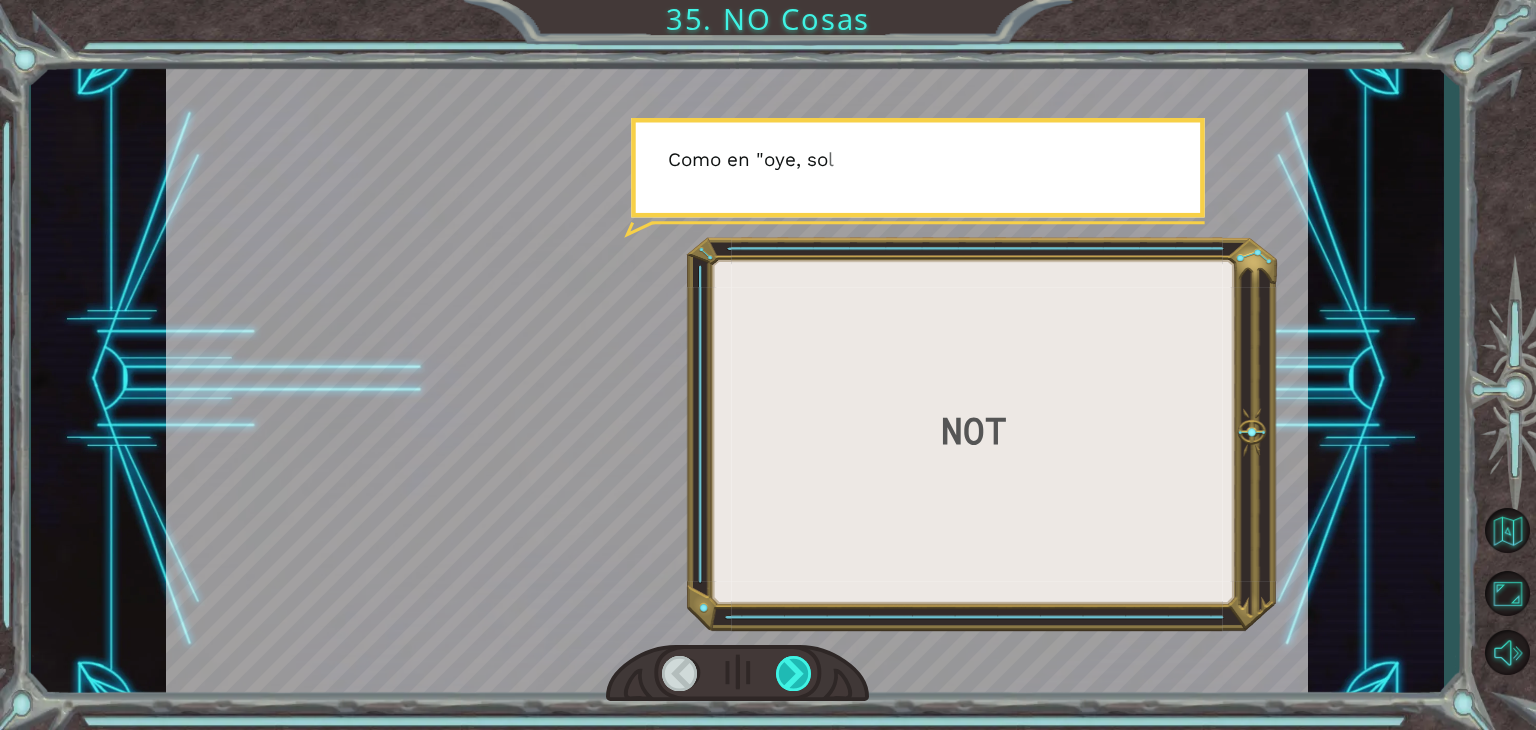 click at bounding box center [794, 673] 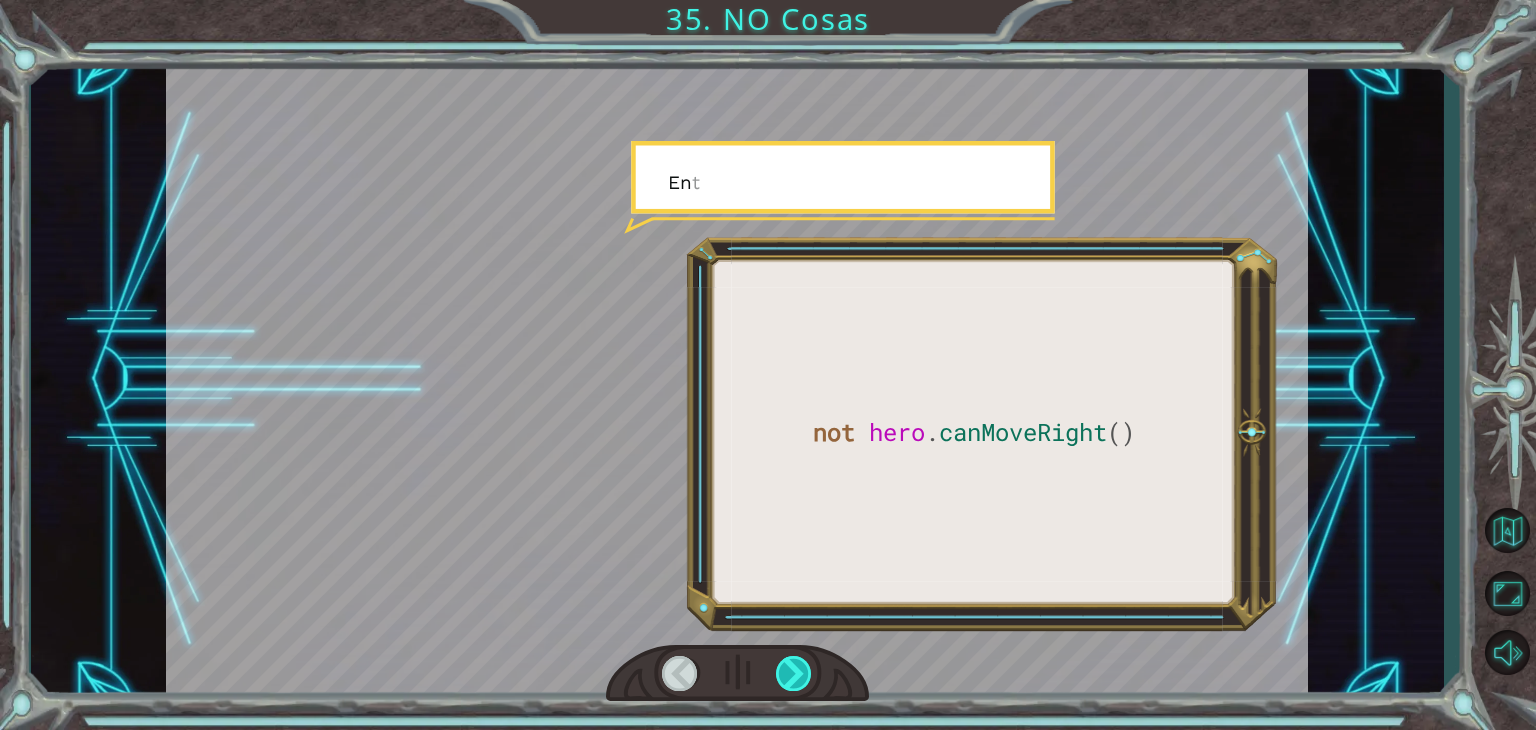 click at bounding box center (794, 673) 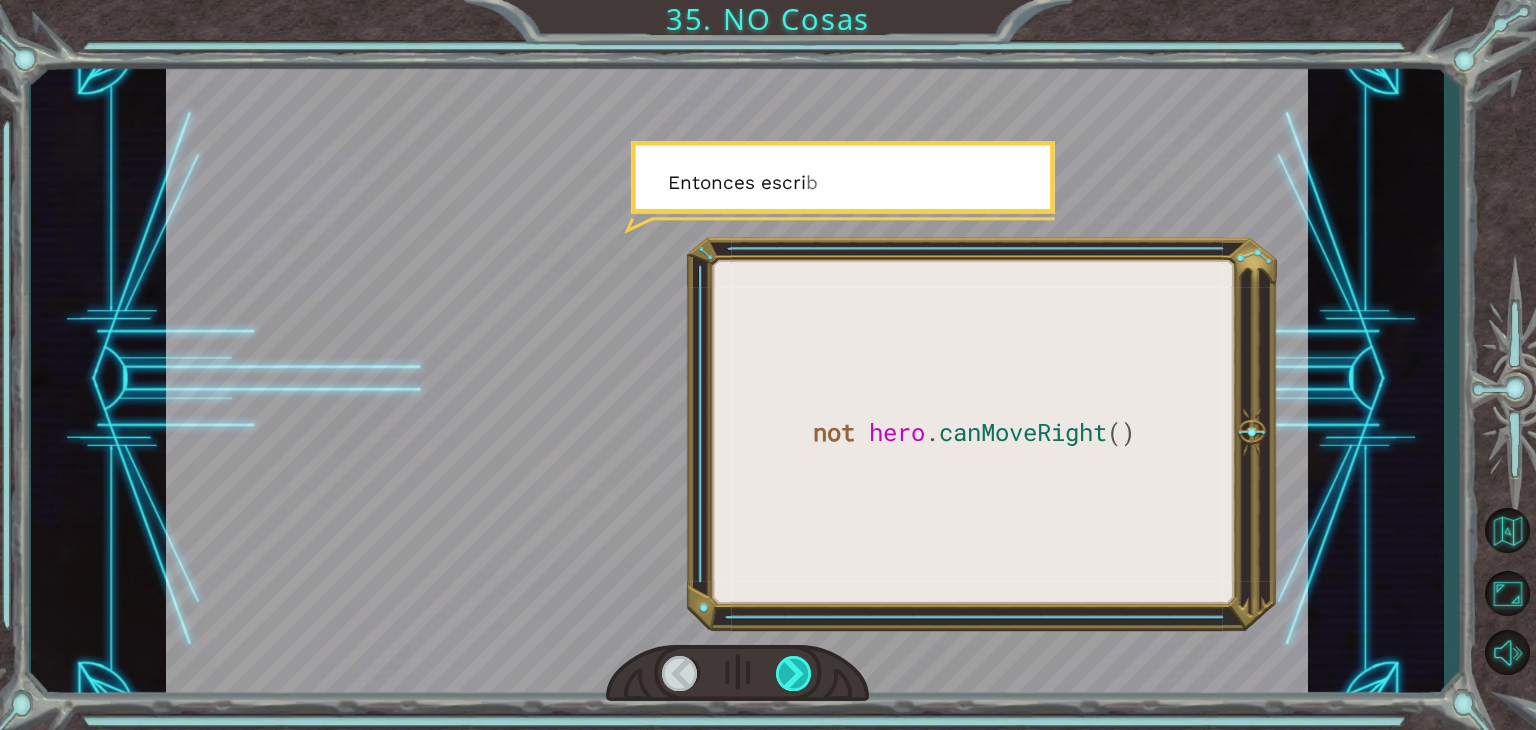 click at bounding box center [794, 673] 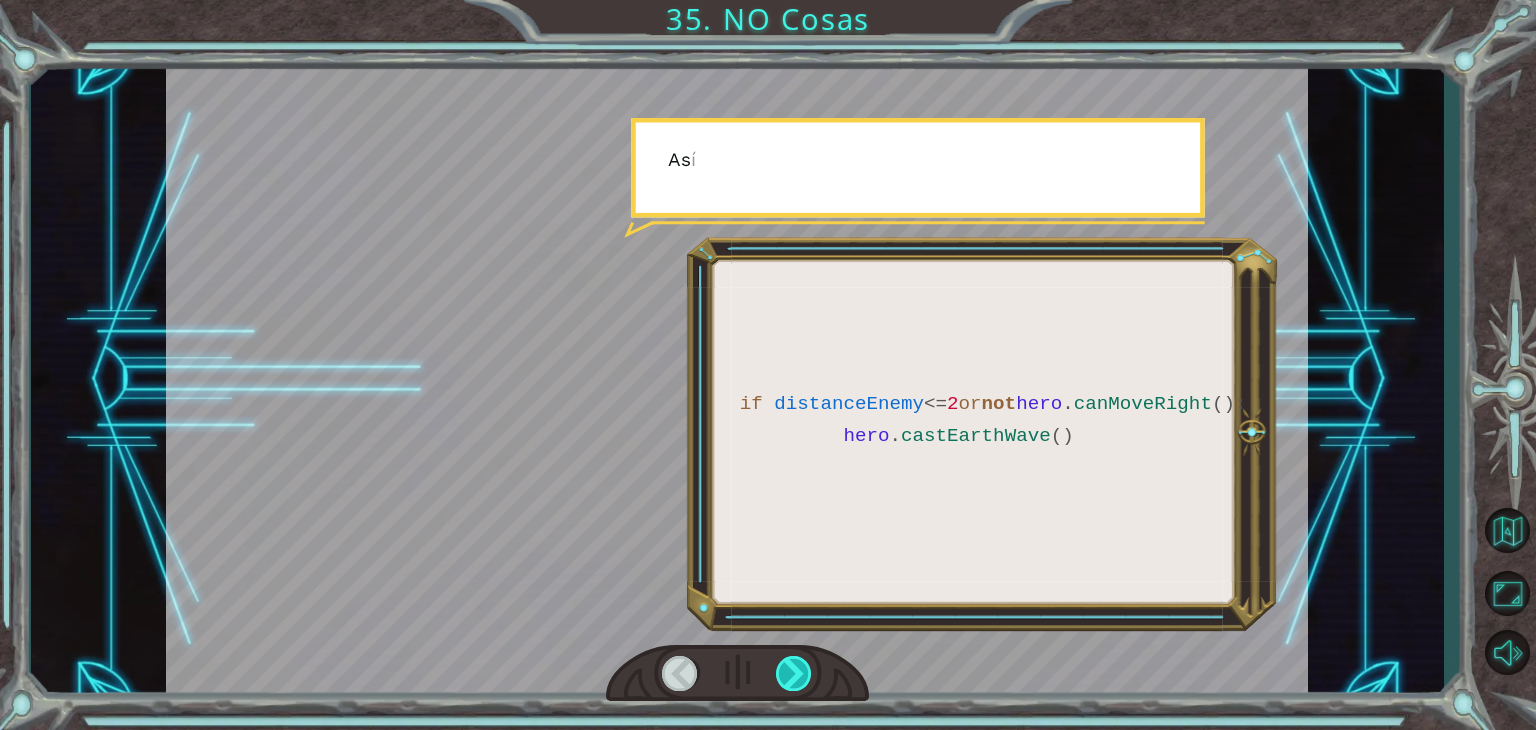 click at bounding box center (794, 673) 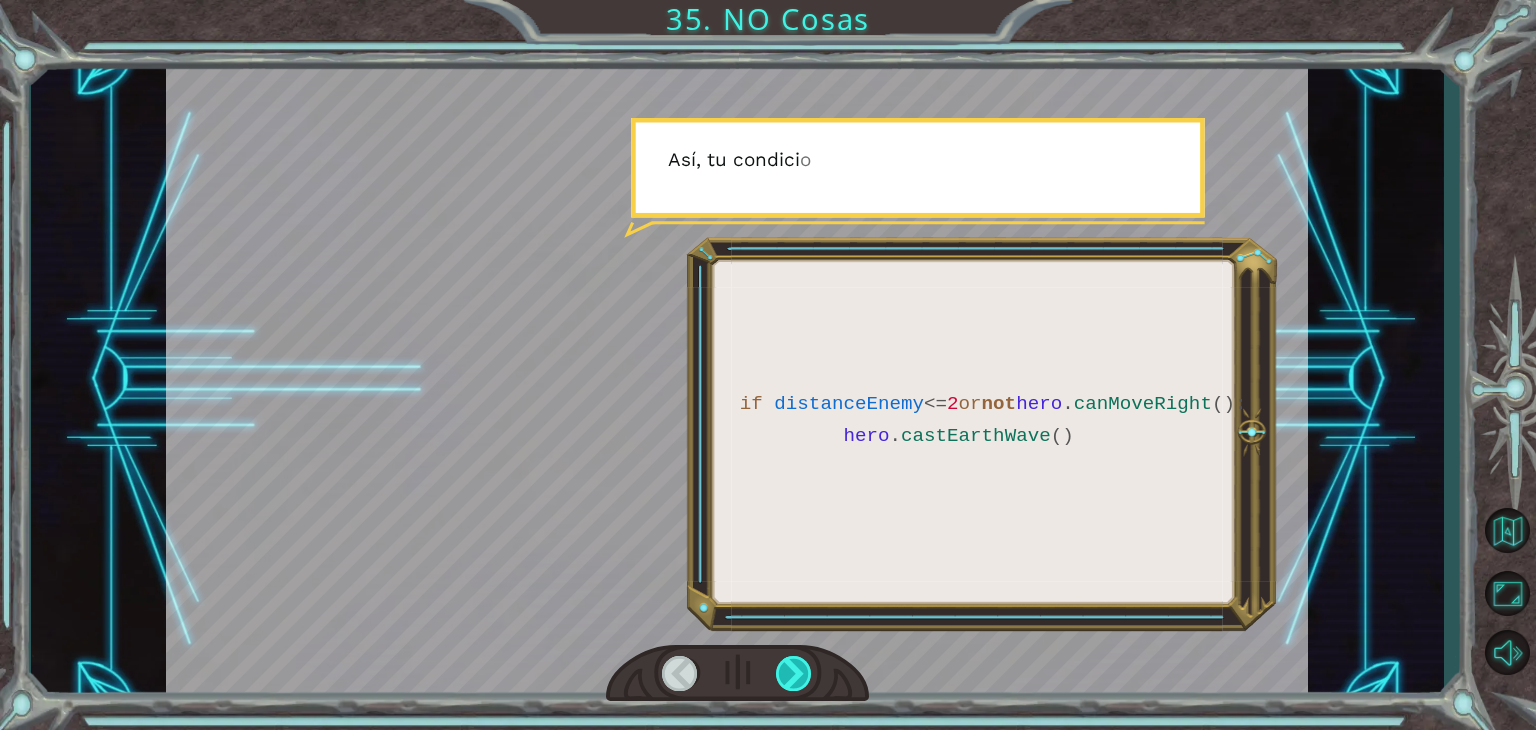 click at bounding box center [794, 673] 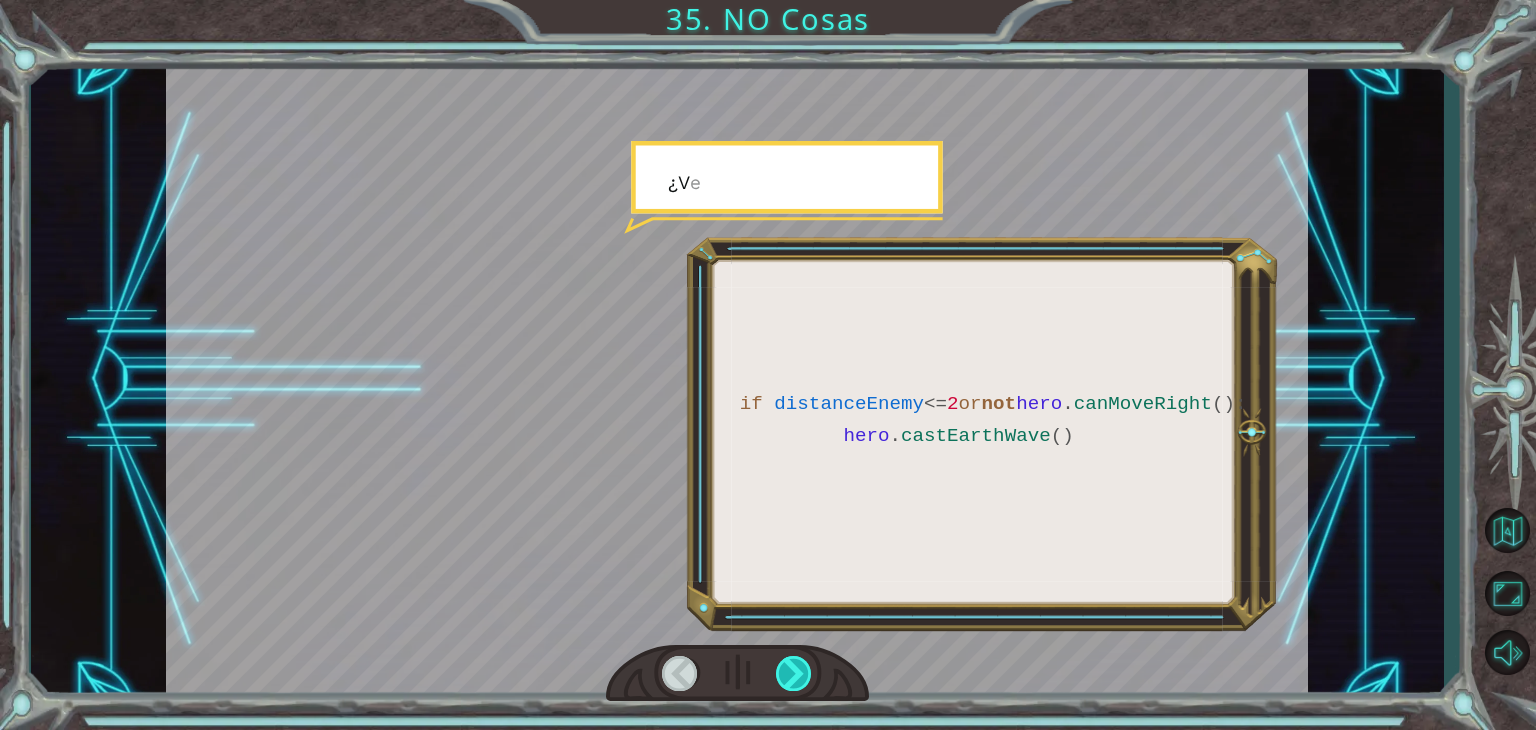 click at bounding box center (794, 673) 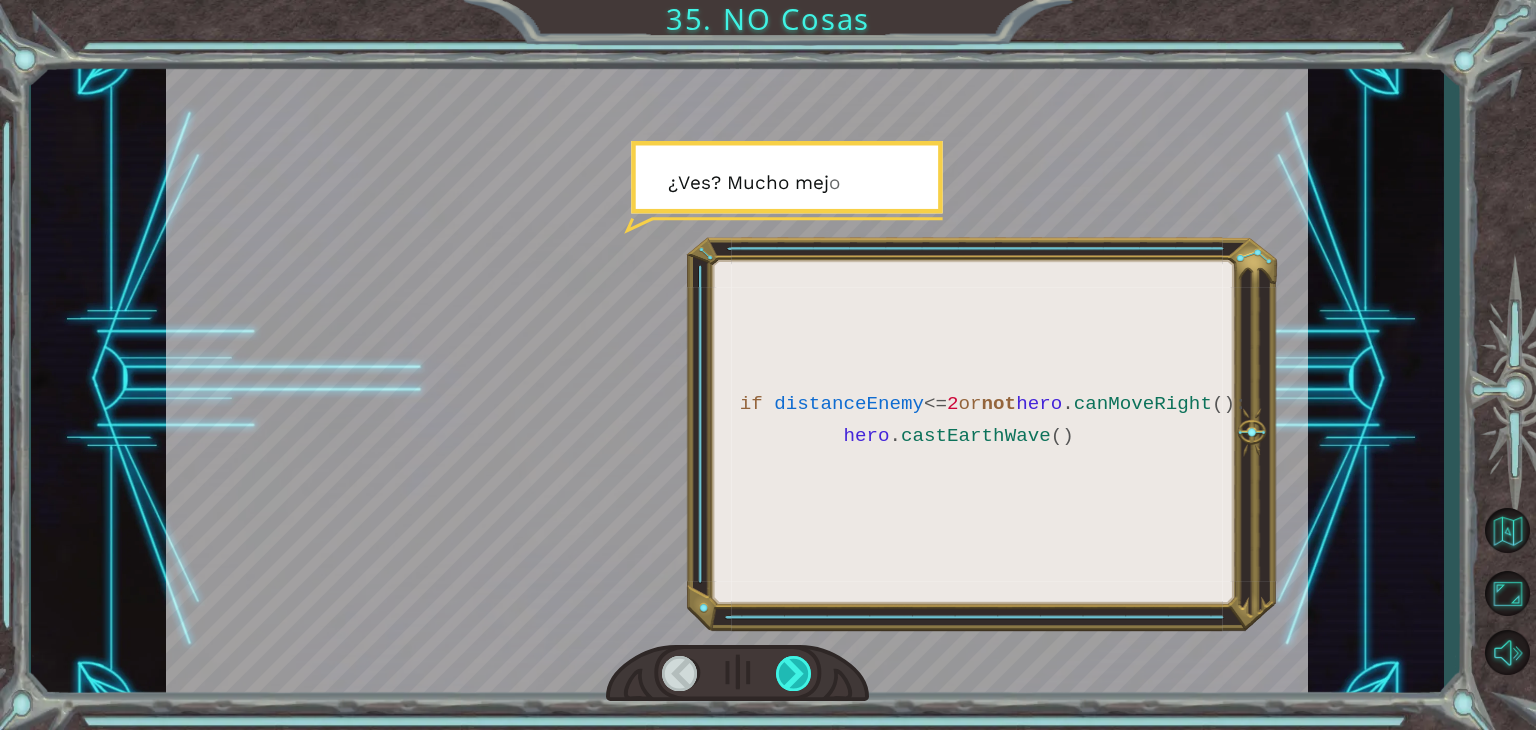 click at bounding box center [794, 673] 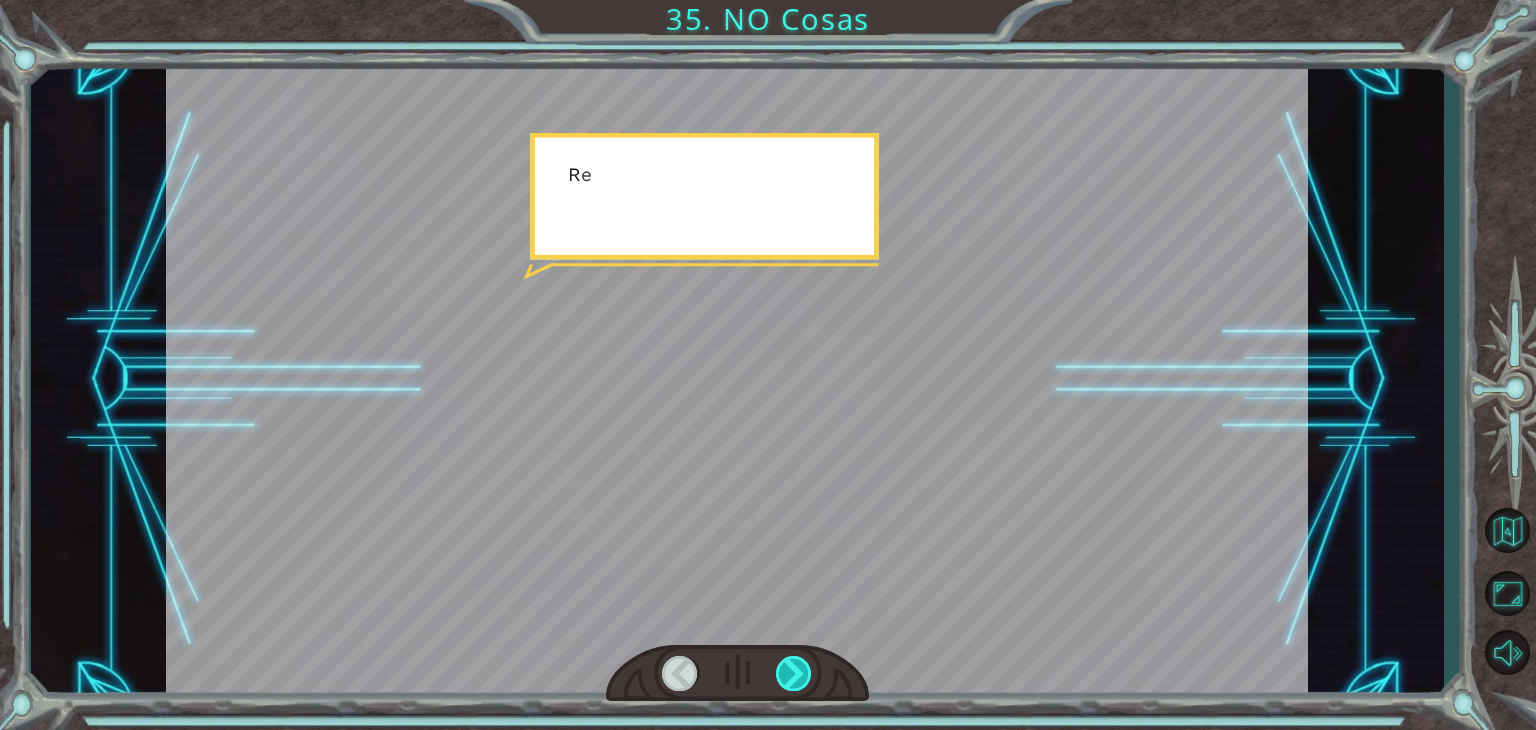 click at bounding box center [794, 673] 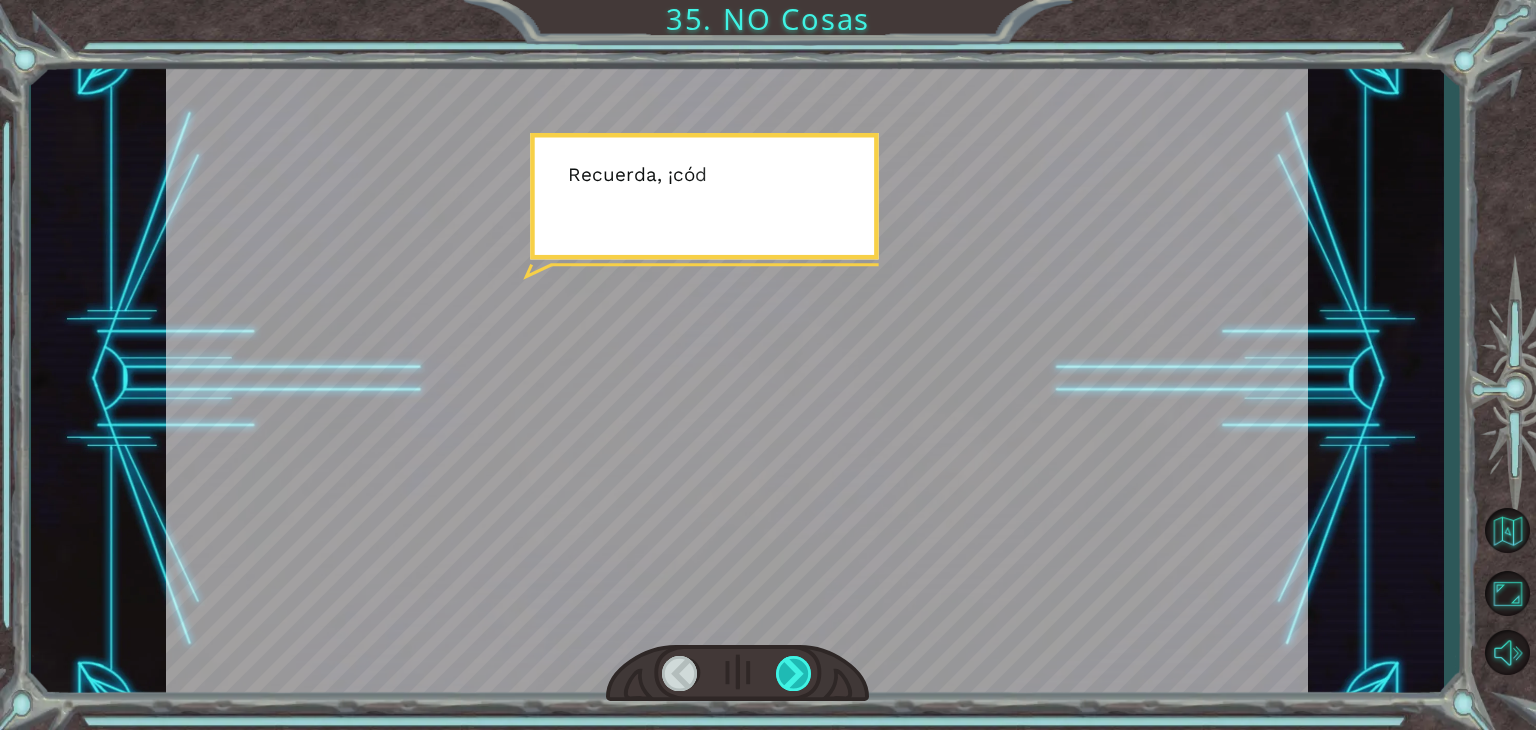 click at bounding box center (794, 673) 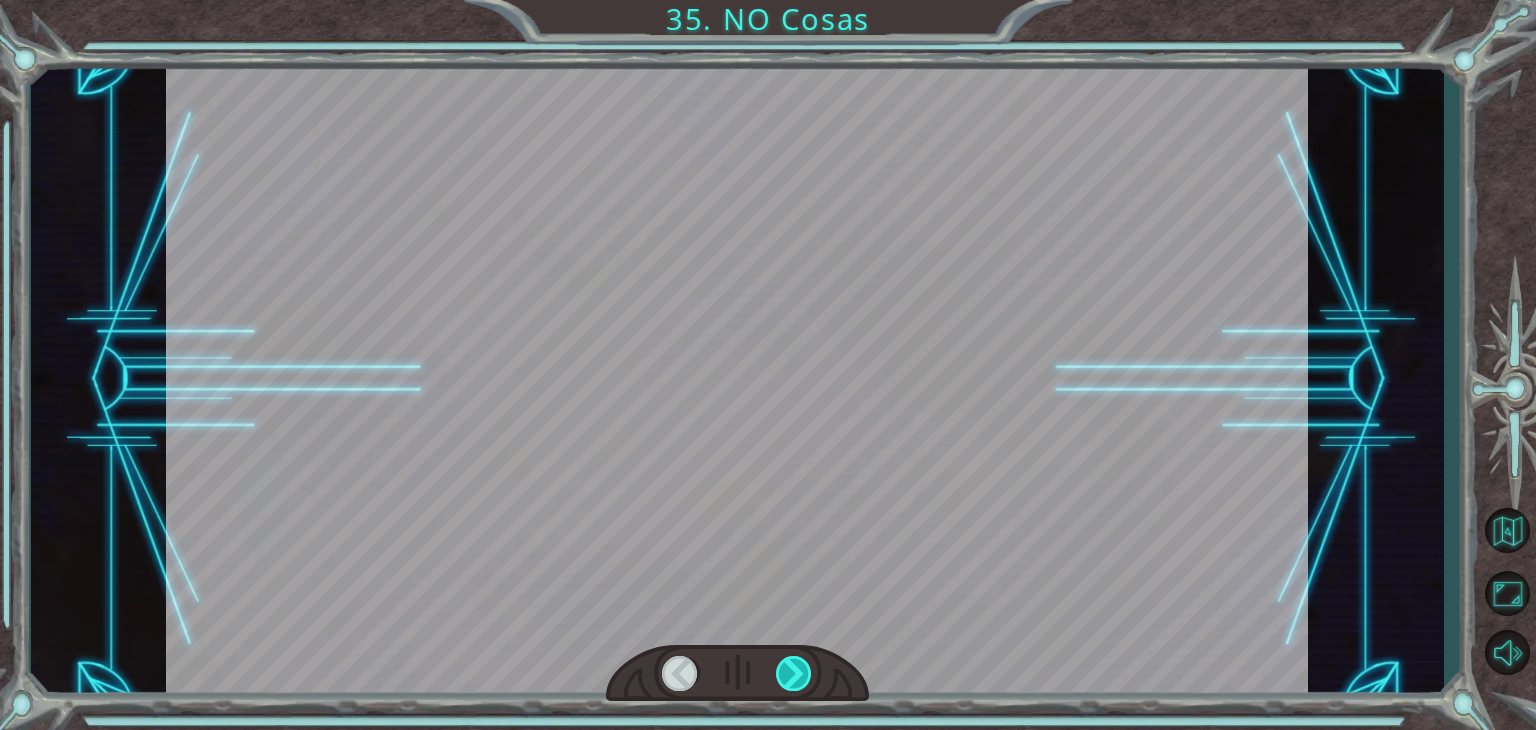 click at bounding box center [794, 673] 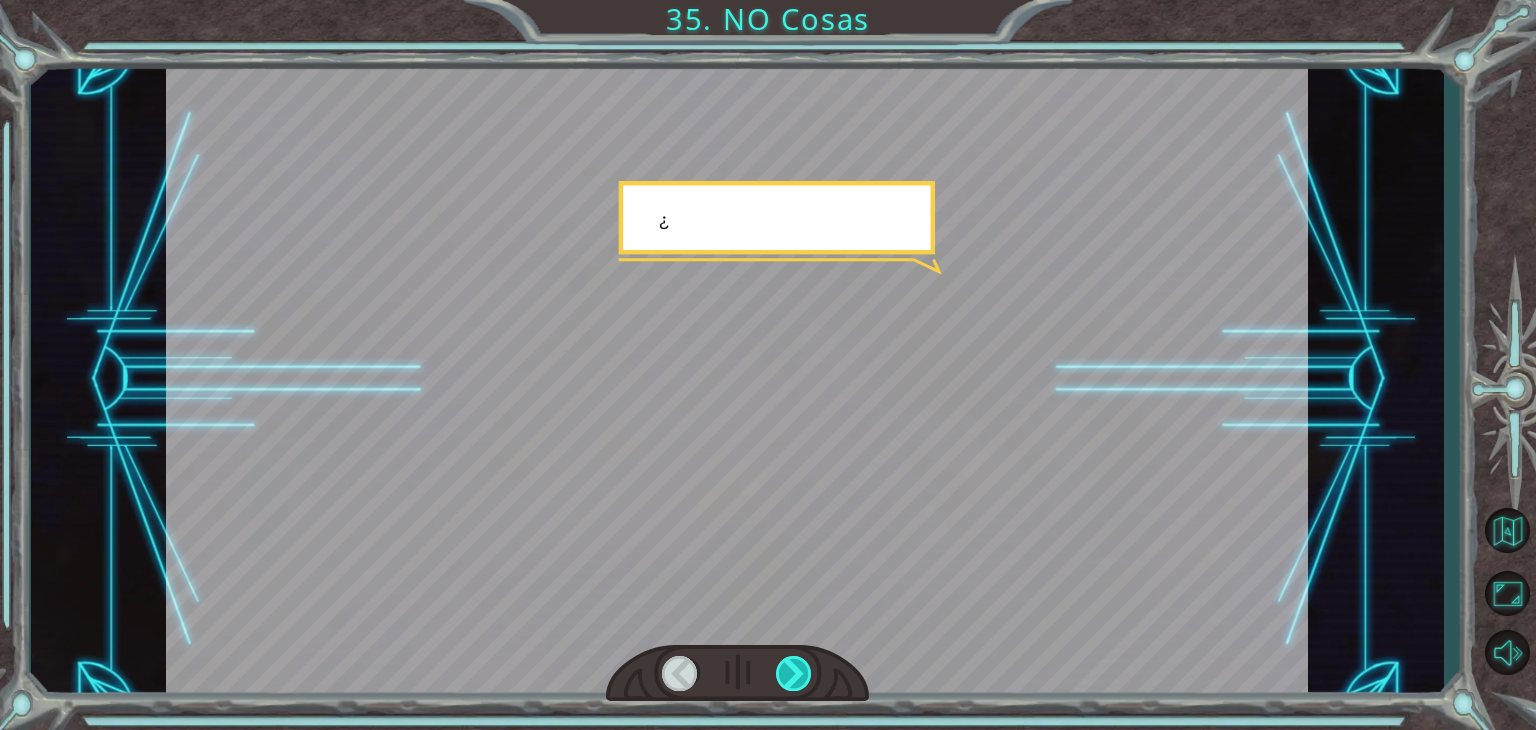click at bounding box center (794, 673) 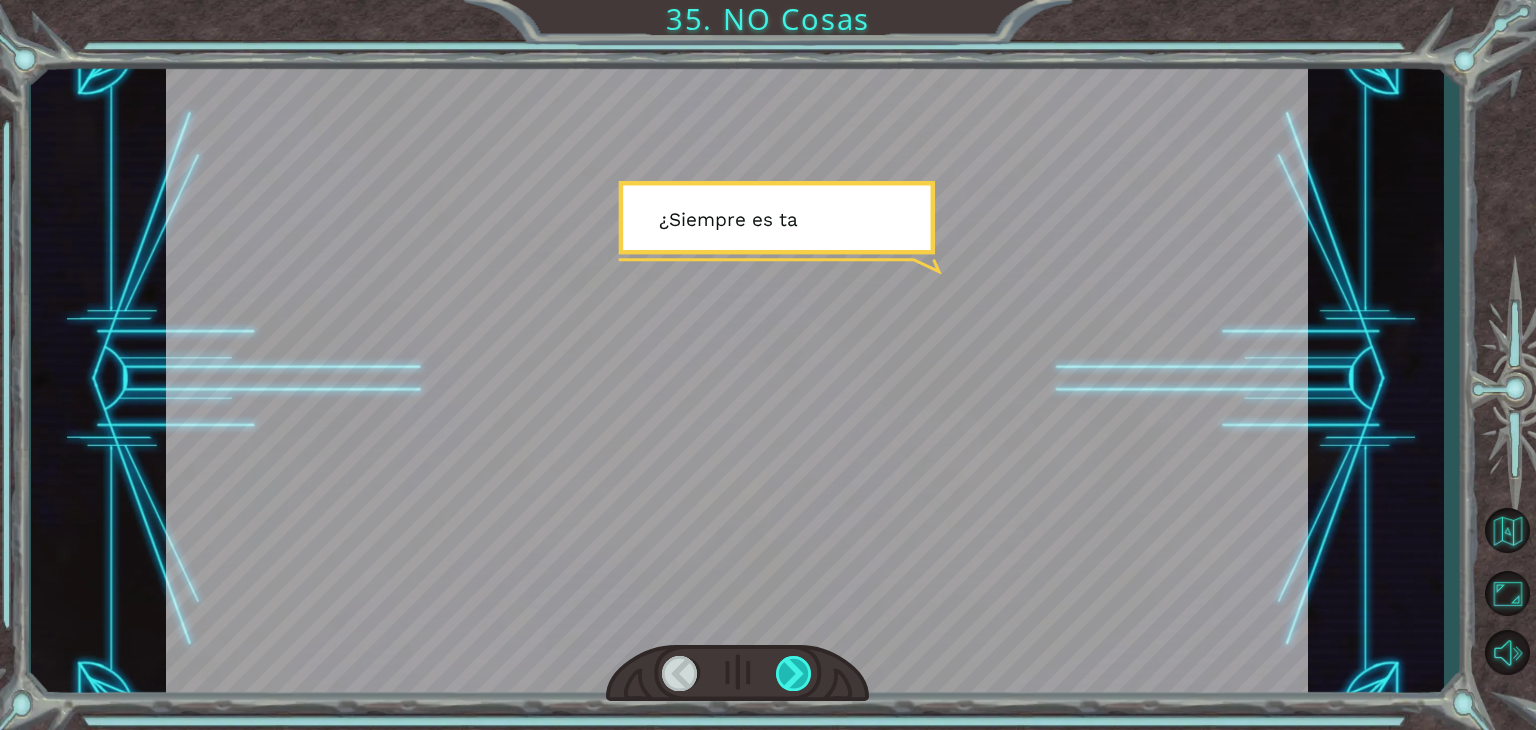 click at bounding box center (794, 673) 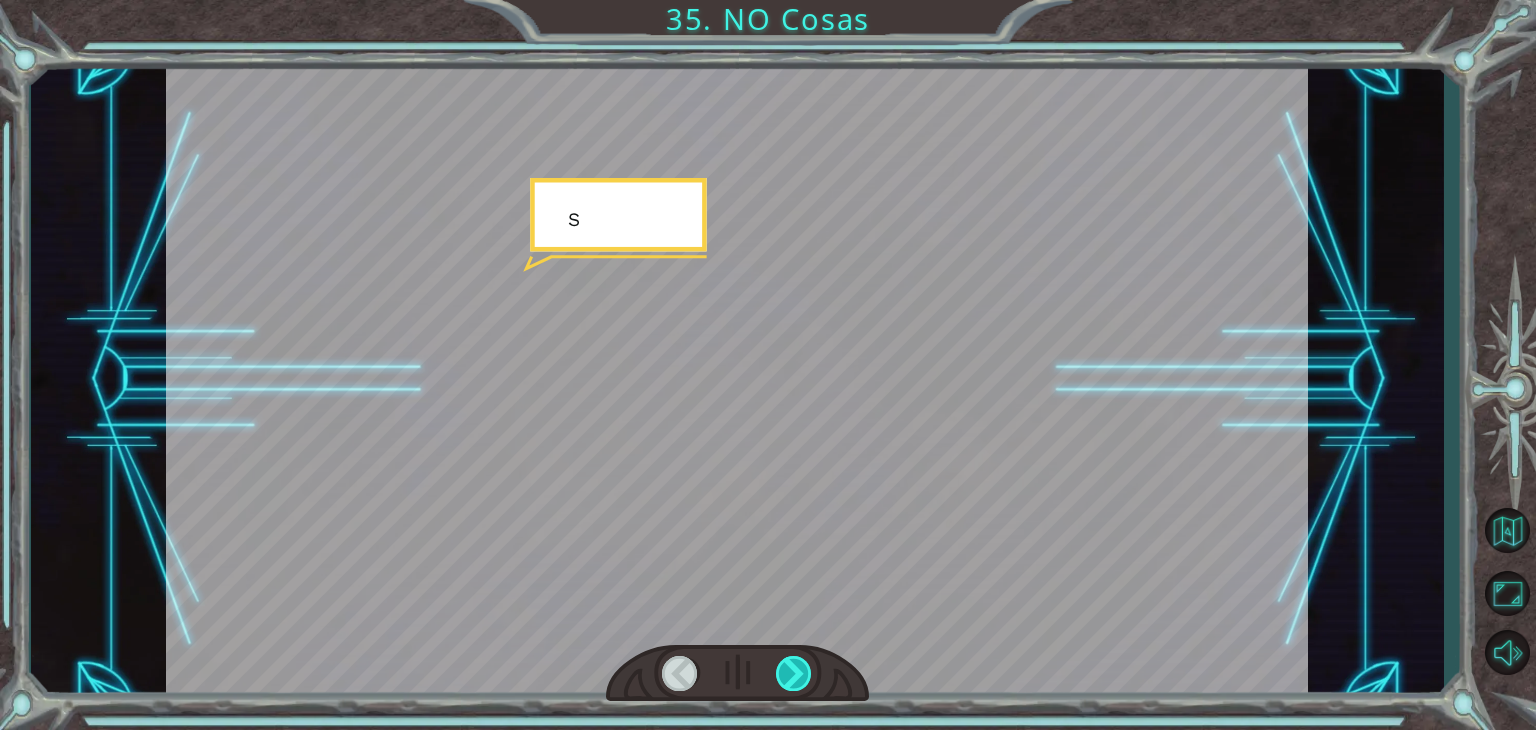 click at bounding box center (794, 673) 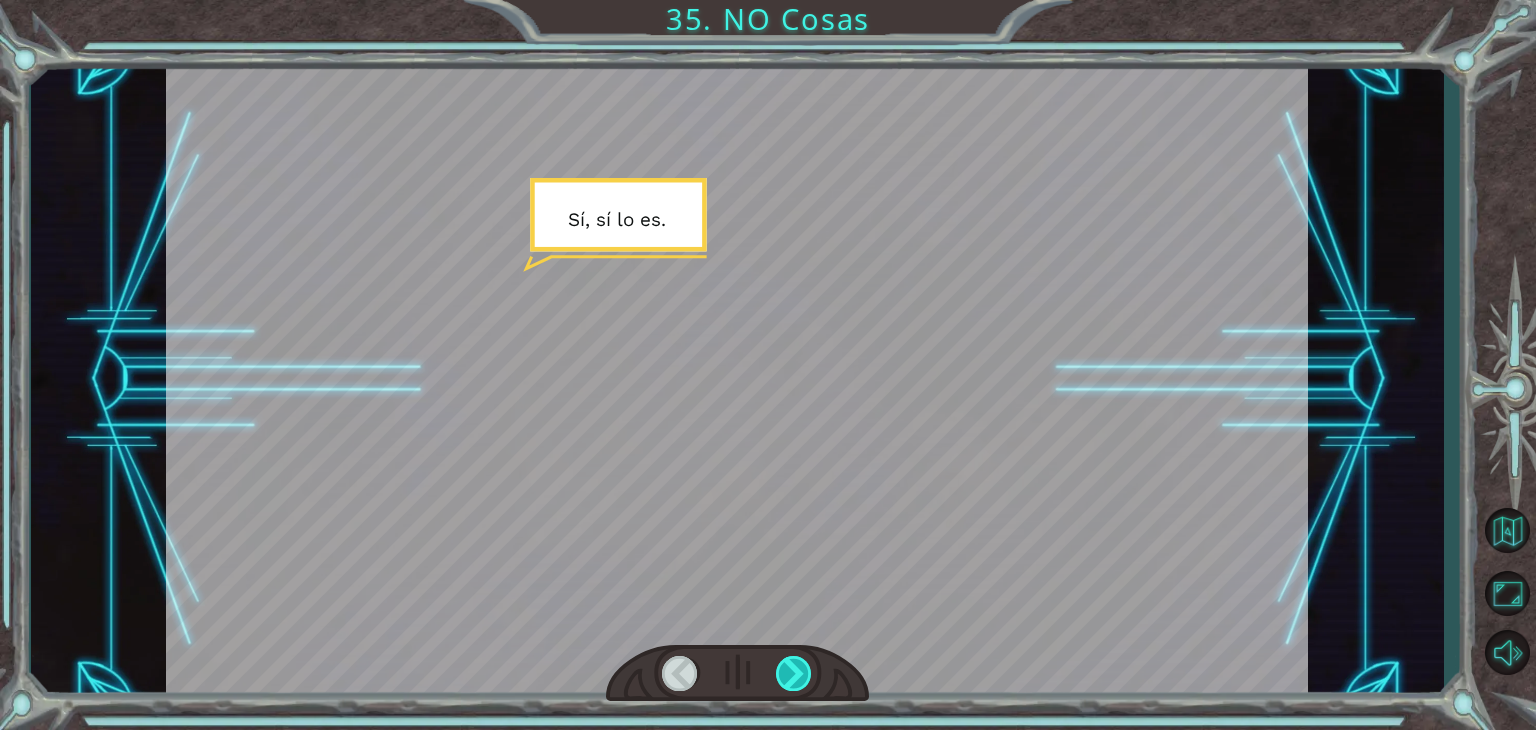 click at bounding box center (794, 673) 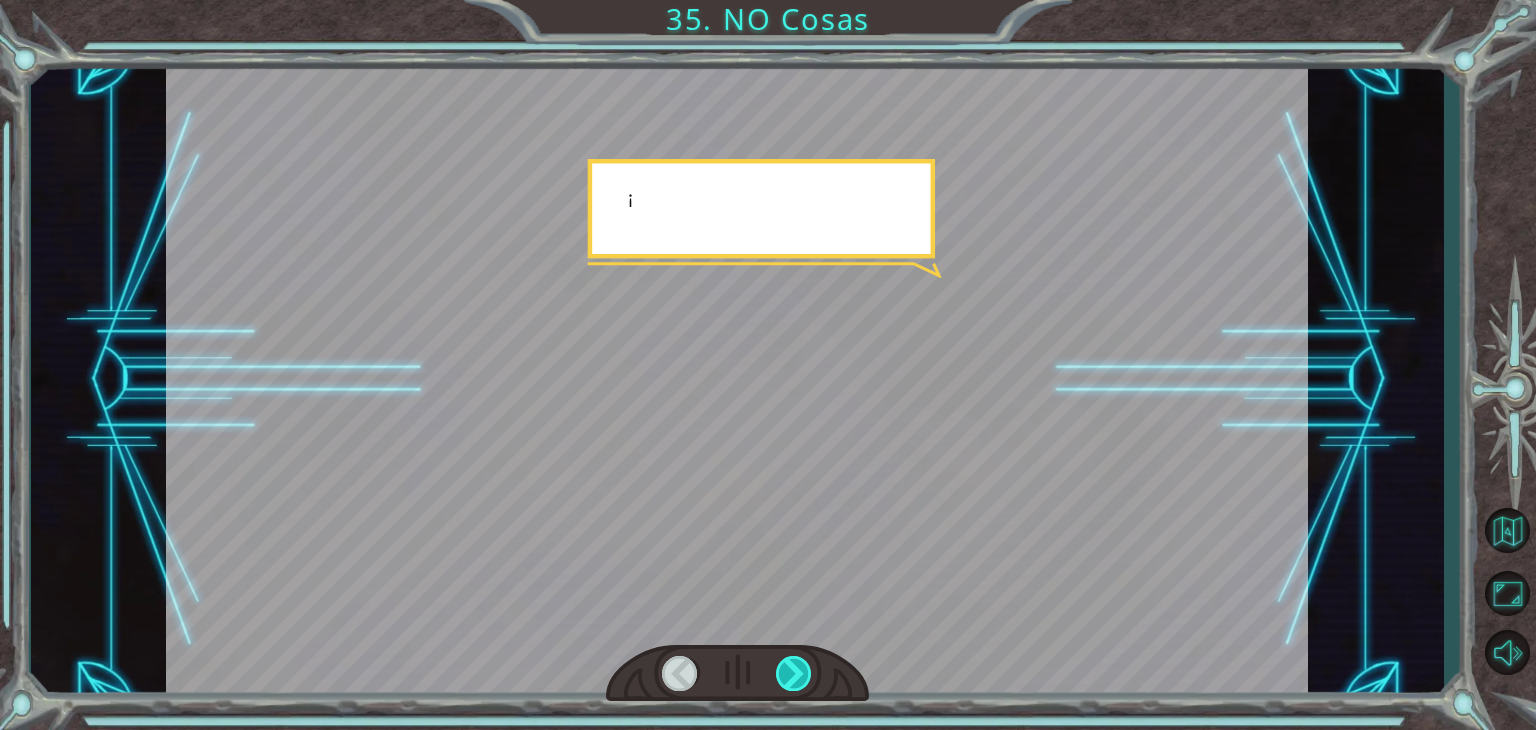 click at bounding box center [794, 673] 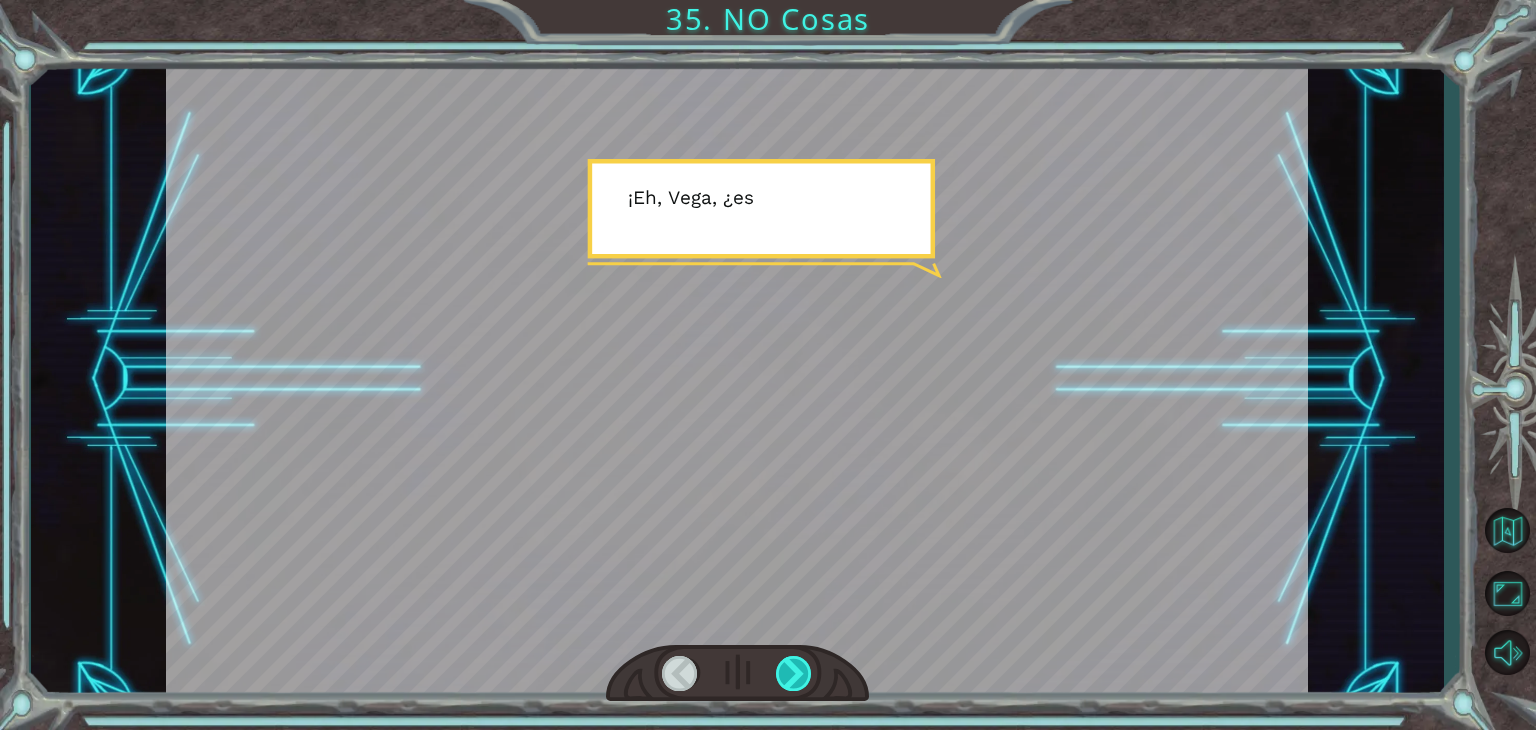 click at bounding box center [794, 673] 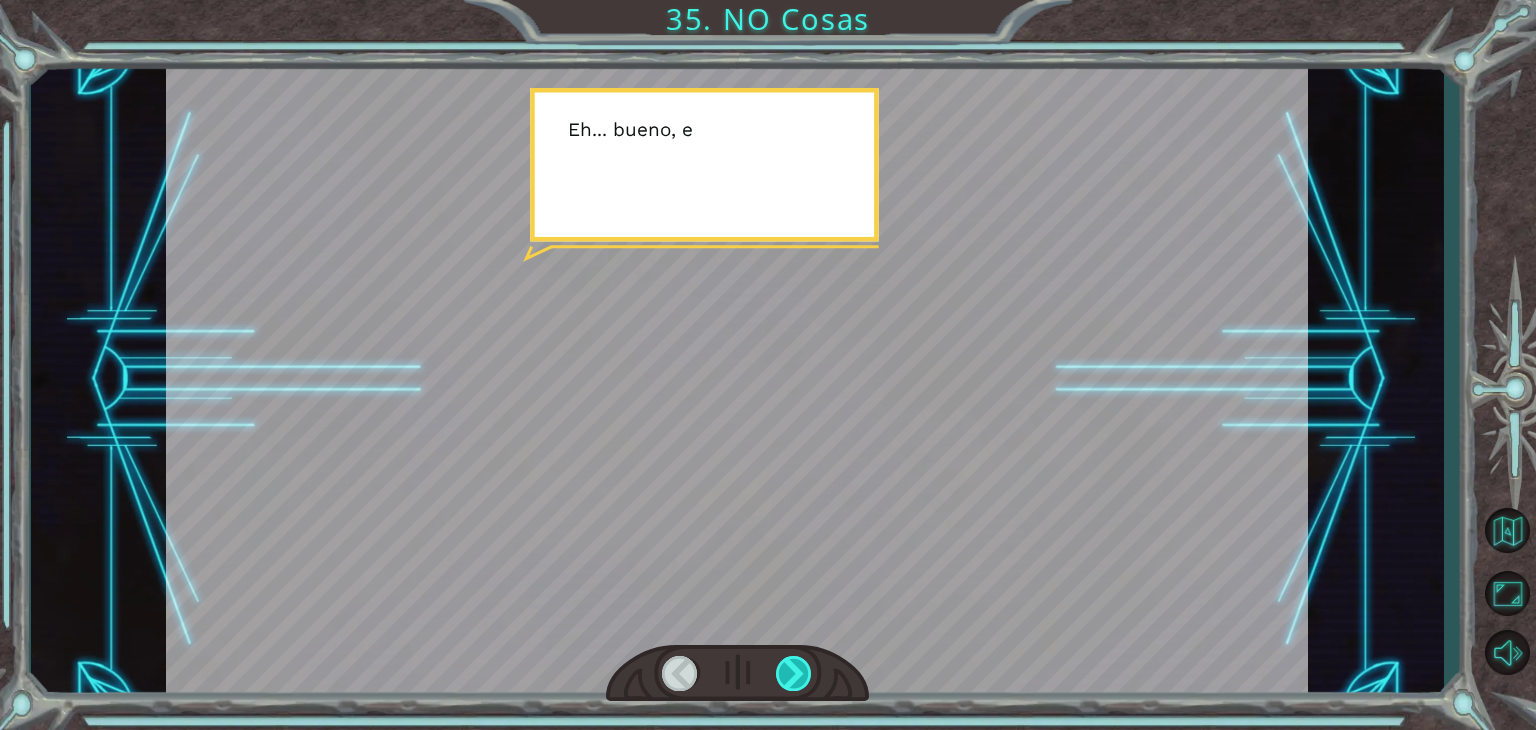 click at bounding box center (794, 673) 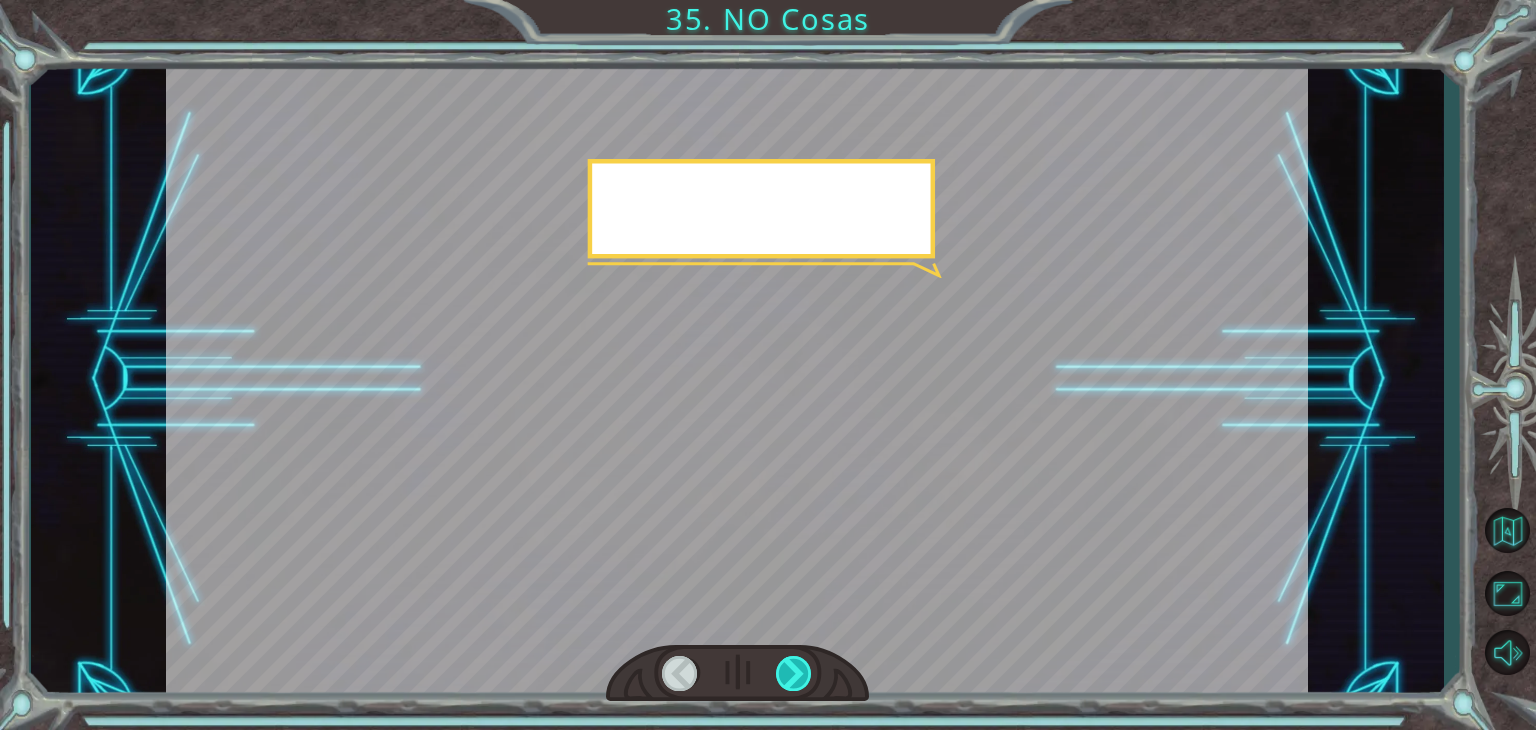 click at bounding box center [794, 673] 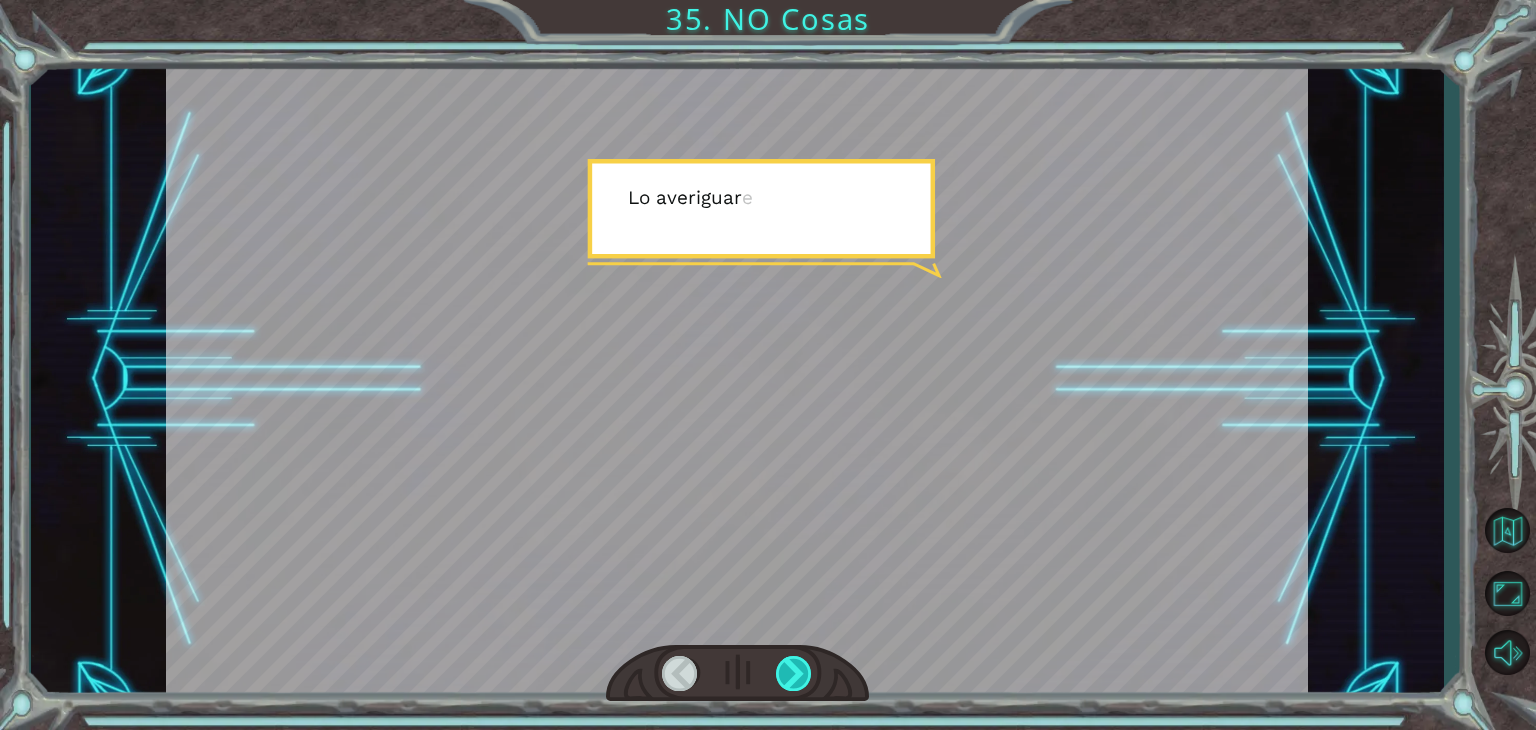 click at bounding box center [794, 673] 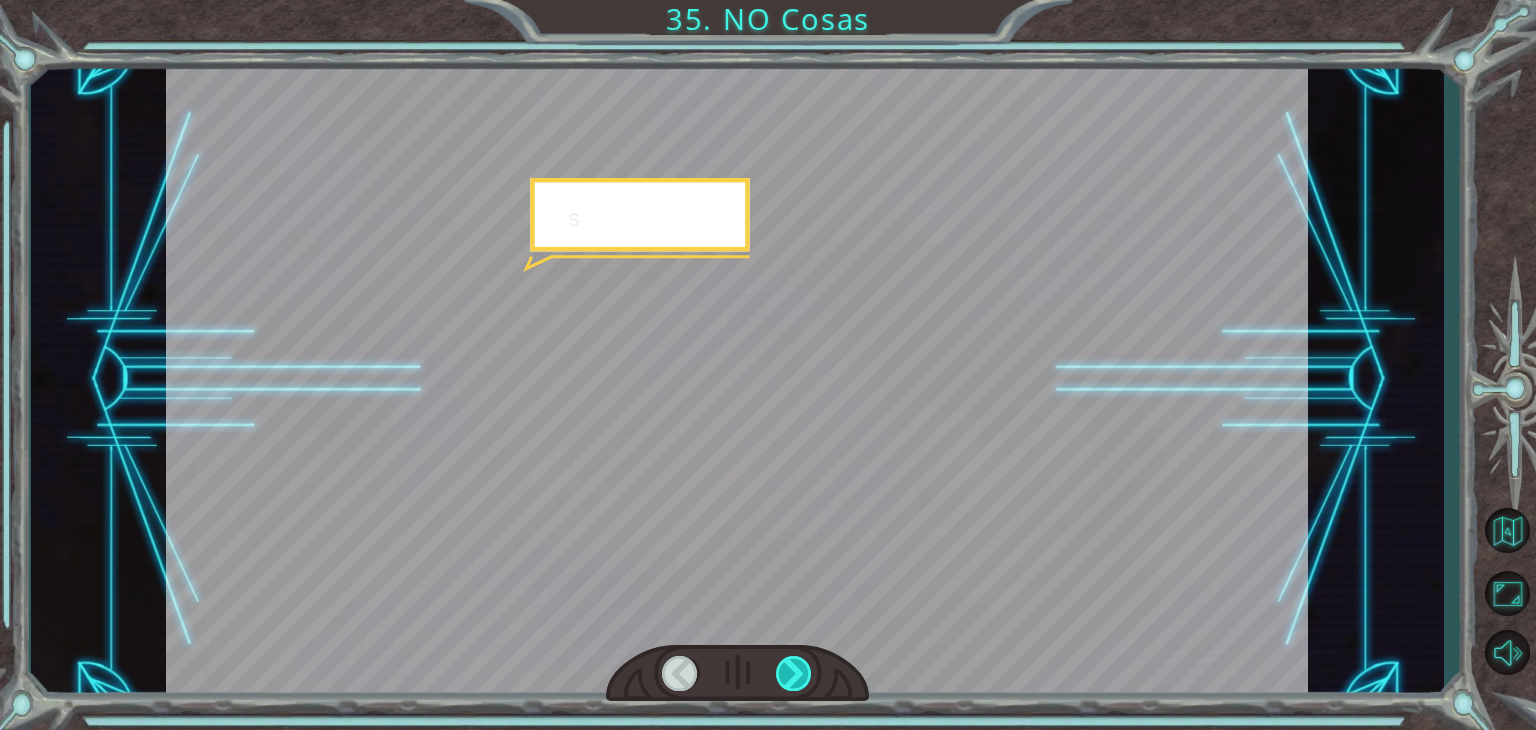 click at bounding box center [794, 673] 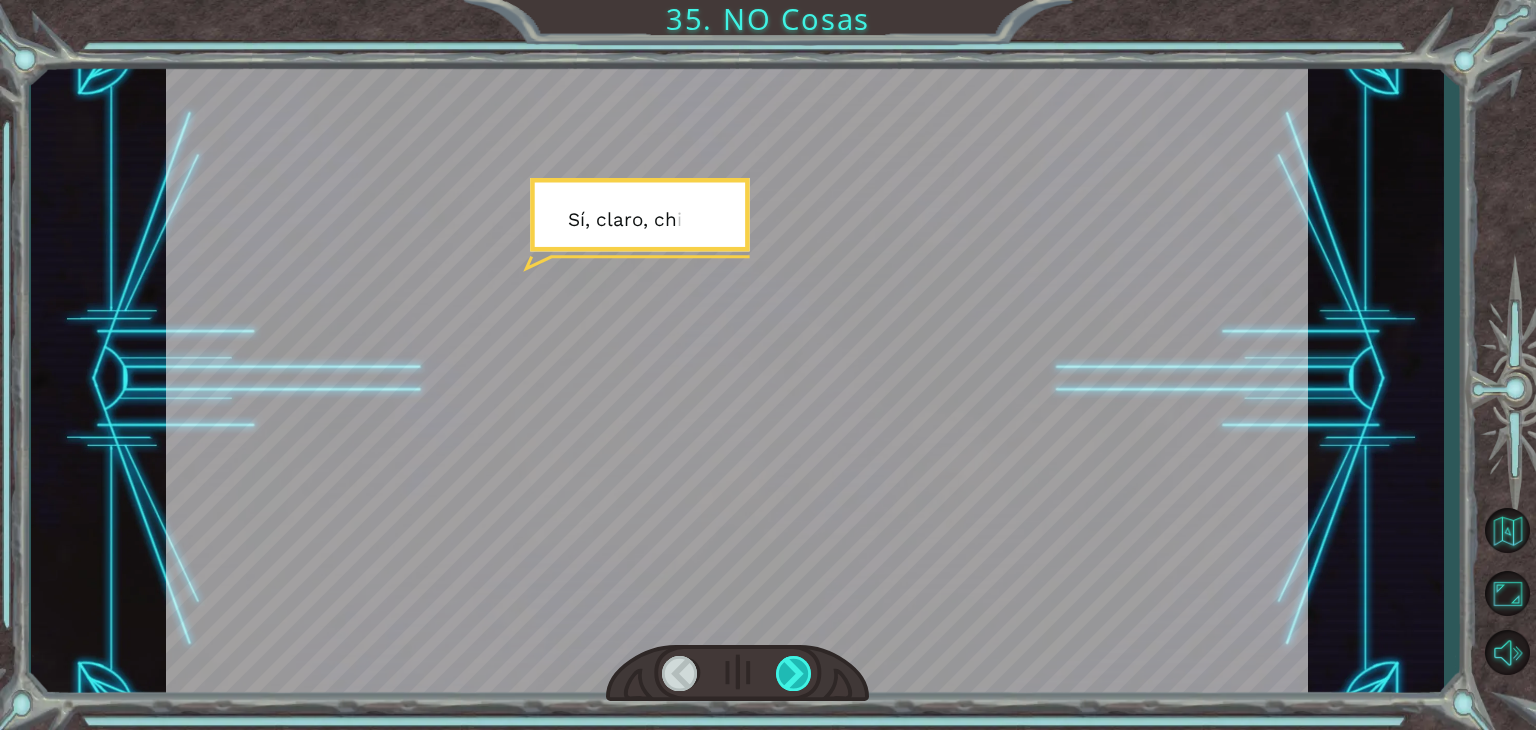 click at bounding box center (794, 673) 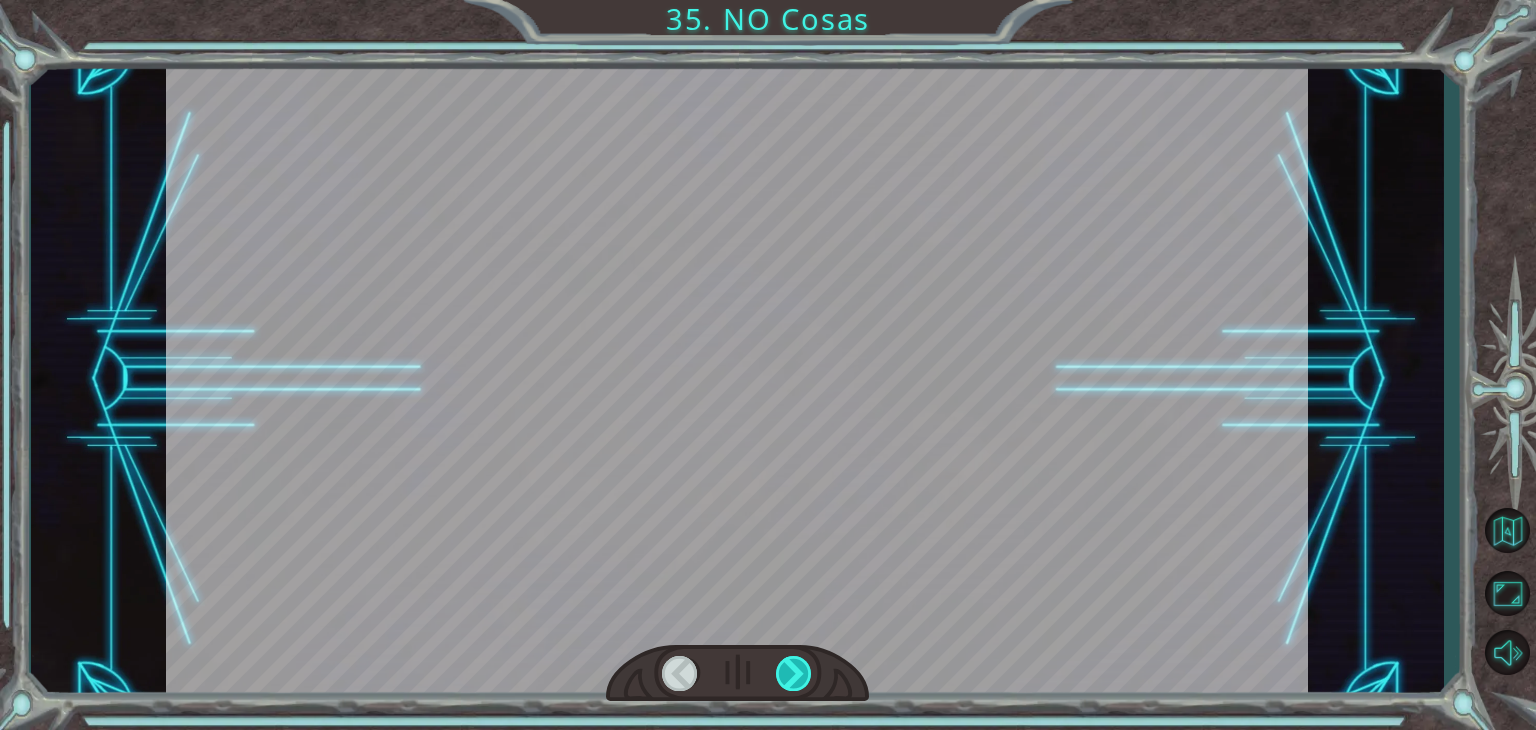click at bounding box center (794, 673) 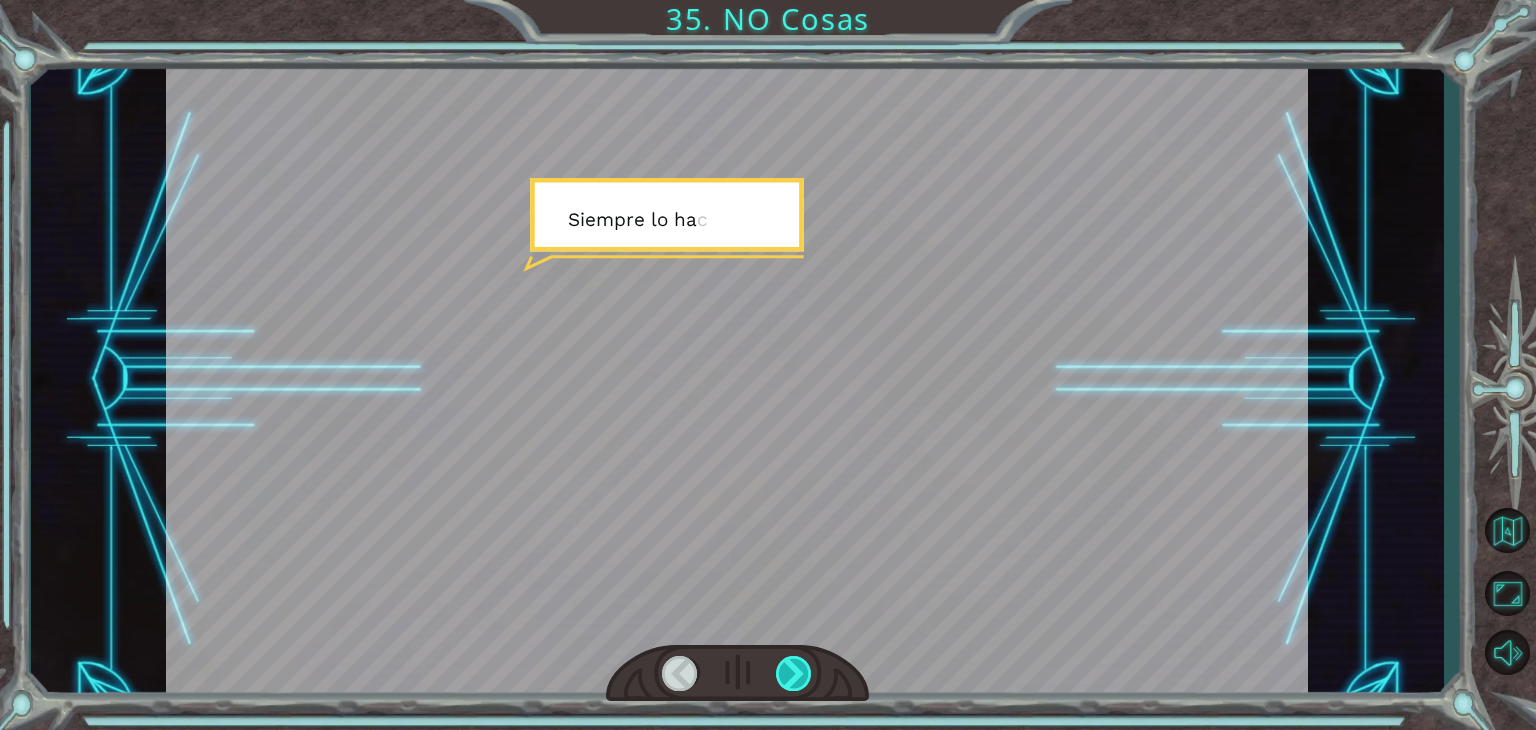 click at bounding box center [794, 673] 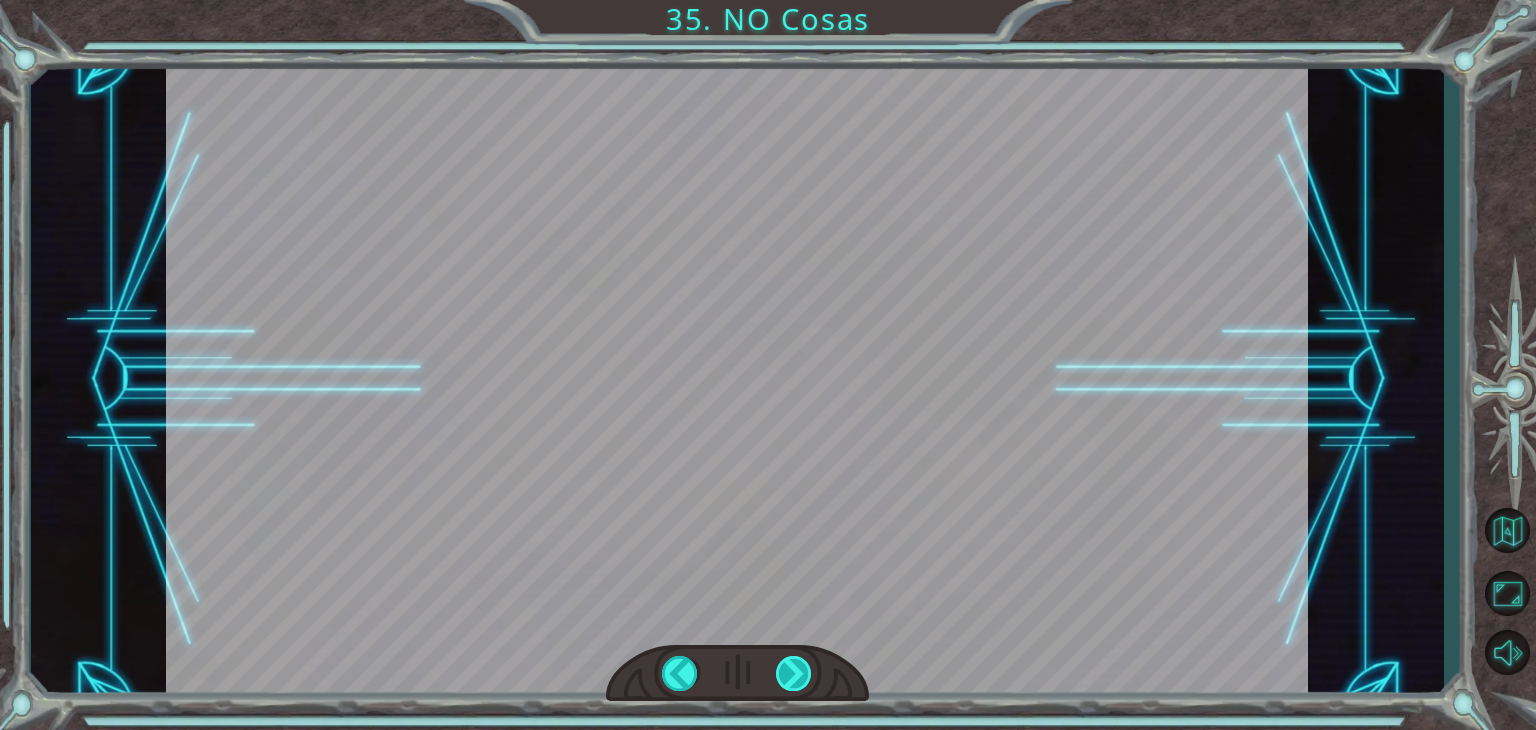 click on "if   distanceEnemy  <=  2  or  not  hero . canMoveRight ():           hero . castEarthWave ()       ¡ W o o - h o o !   M í r a t e .   E s t o y   m u y   o r g u l l o s o .    O . . .   v a l e .   ¿ G r a c i a s ?    D e   t o d a s   f o r m a s ,   e l   c ó d i g o   q u e   m e   d i s t e   f u n c i o n ó   g e n i a l ,   g r a c i a s .   P e r o   n o t é   a l g o   r a r o   e n   e l   c ó d i g o .   U n a   n u e v a   p a l a b r a   e n   v e z   d e   t o d o   " = =   f a l s e " .    ¡ M e   a l e g r a   q u e   l o   h a y a s   n o t a d o !   ¿ R e c u e r d a s   c u a n d o   i n t e n t a b a s   p a s a r   l a s   S e m i l l a s   d e   S o m b r a ,   n e c e s i t a b a s   v e r i f i c a r   s i   N O   p o d í a s   m o v e r t e   a   l a   d e r e c h a ?    E n t o n c e s   e s c r i b i s t e   " = =   f a l s e " ,   p e r o   e n   l u g a r   d e   e s c r i b i r   e s o   t o d o   e l   t i e m p o ,   p u e d e s   r e e m p l a z a r l" at bounding box center (768, 0) 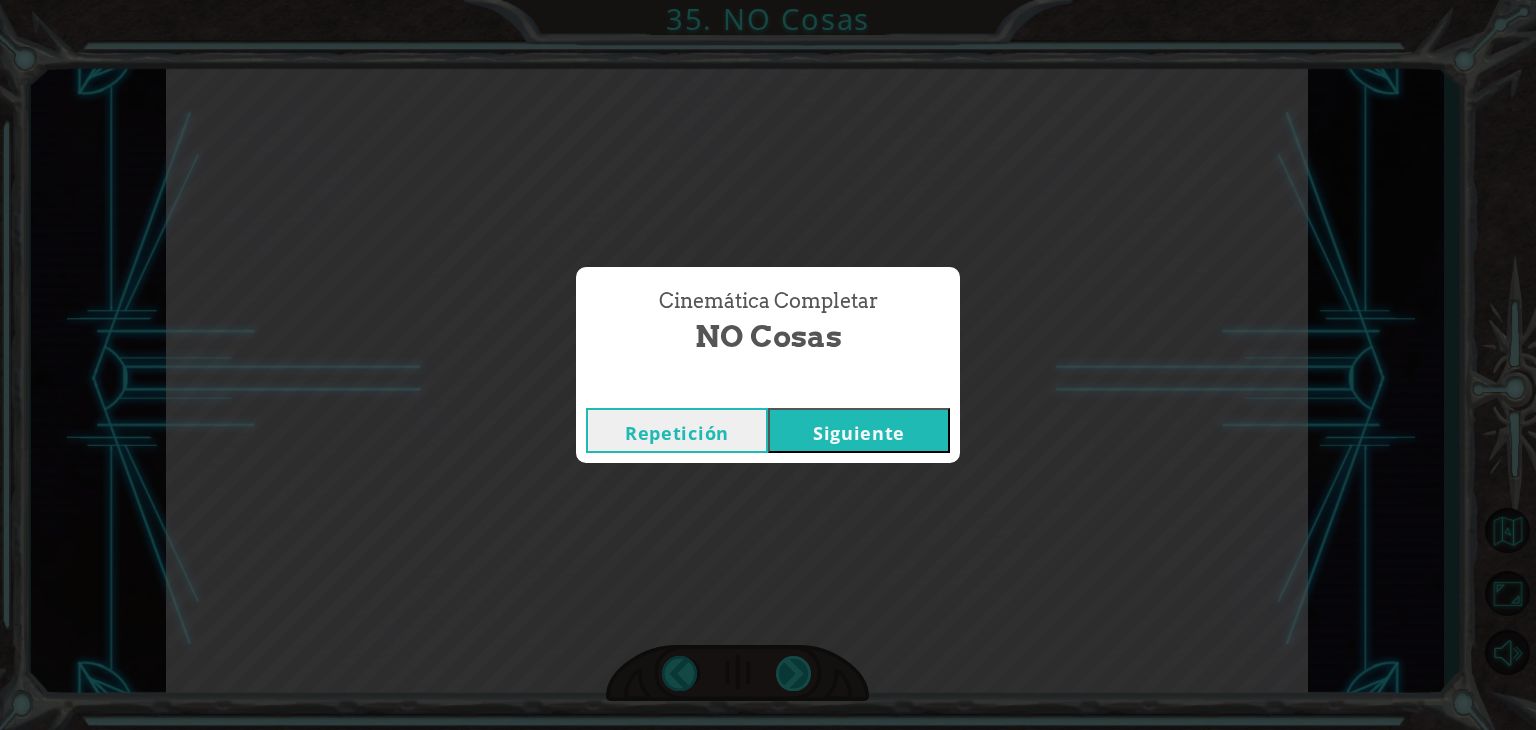 click on "Cinemática Completar     NO Cosas
Repetición
[GEOGRAPHIC_DATA]" at bounding box center [768, 365] 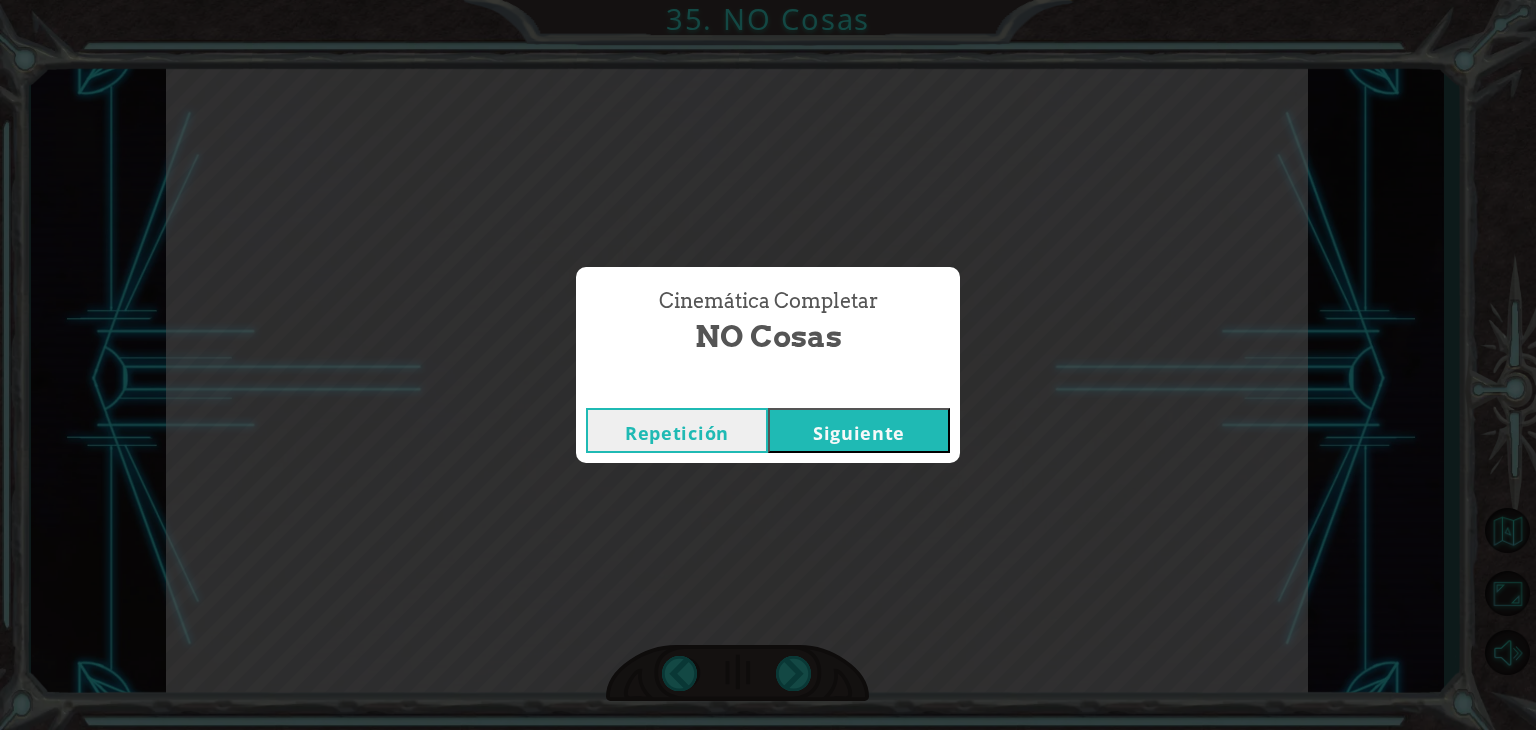 click on "Siguiente" at bounding box center [859, 430] 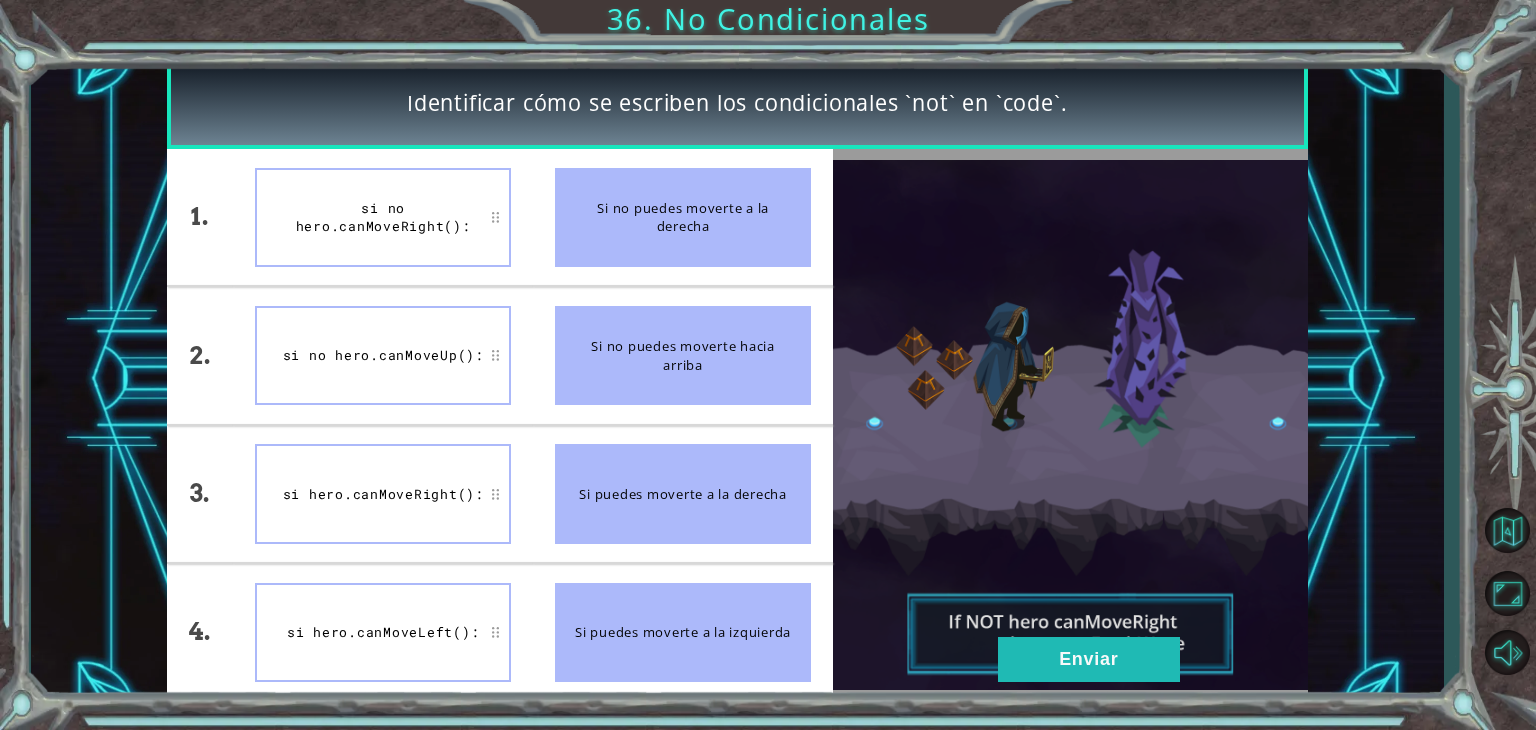 click at bounding box center [1070, 425] 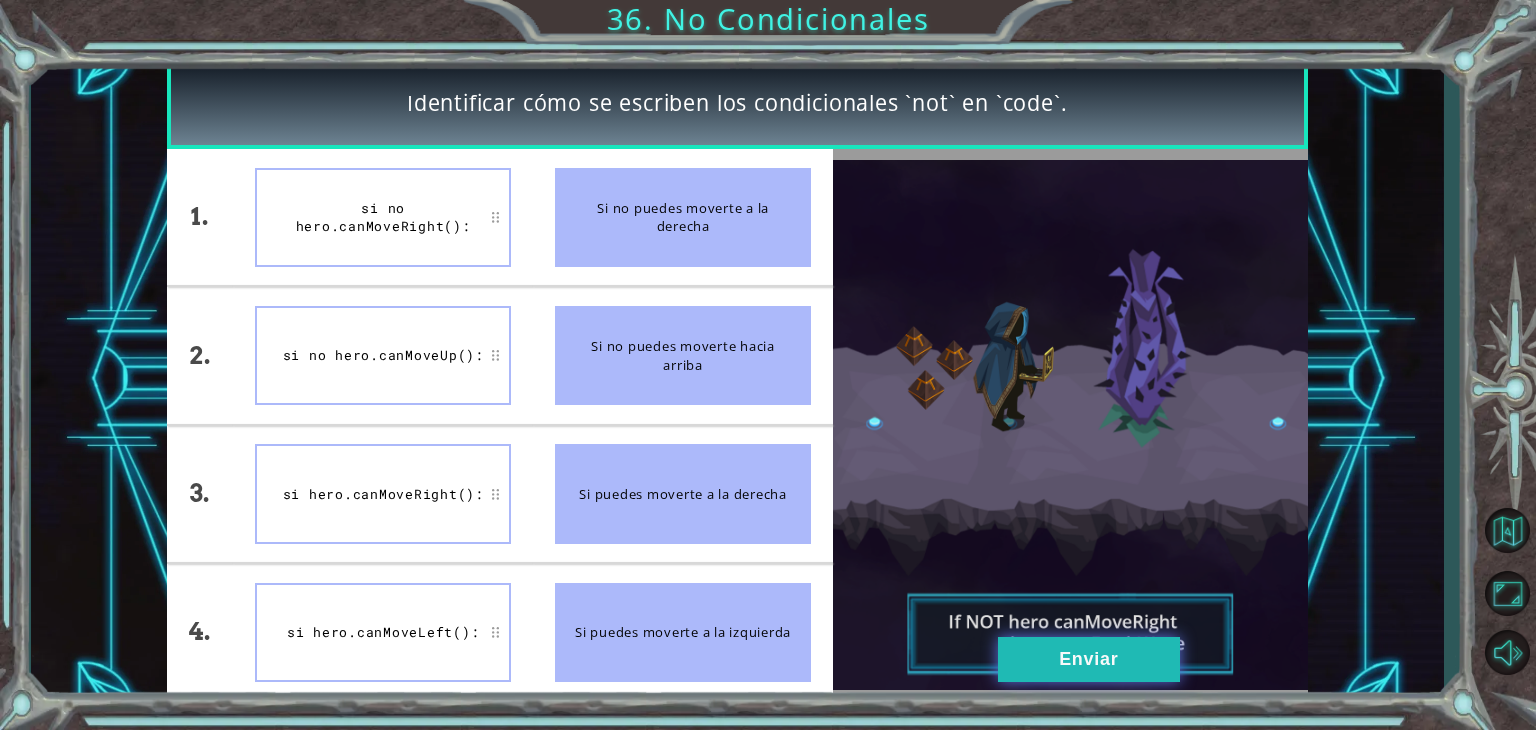 click on "Enviar" at bounding box center (1089, 659) 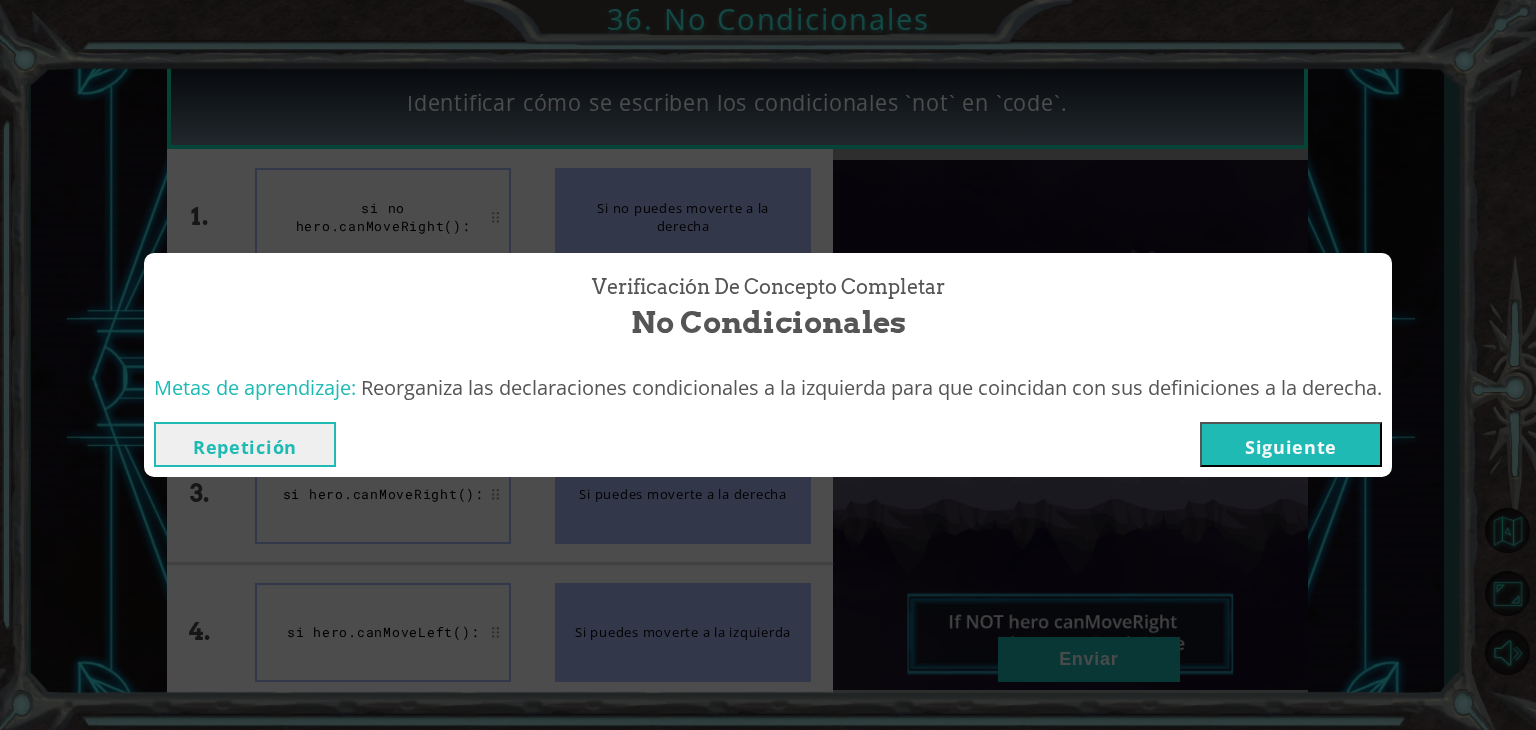 click on "Siguiente" at bounding box center (1291, 444) 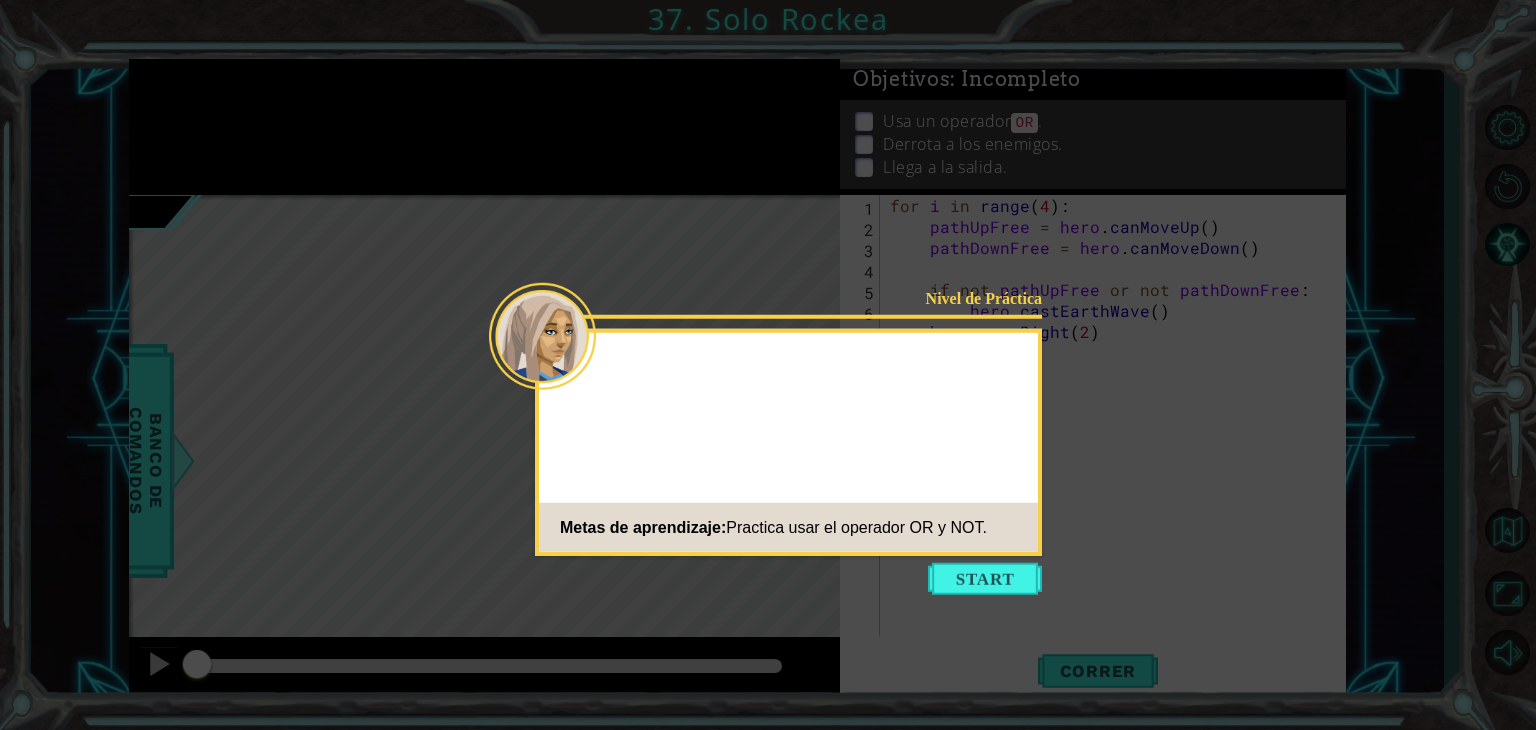click 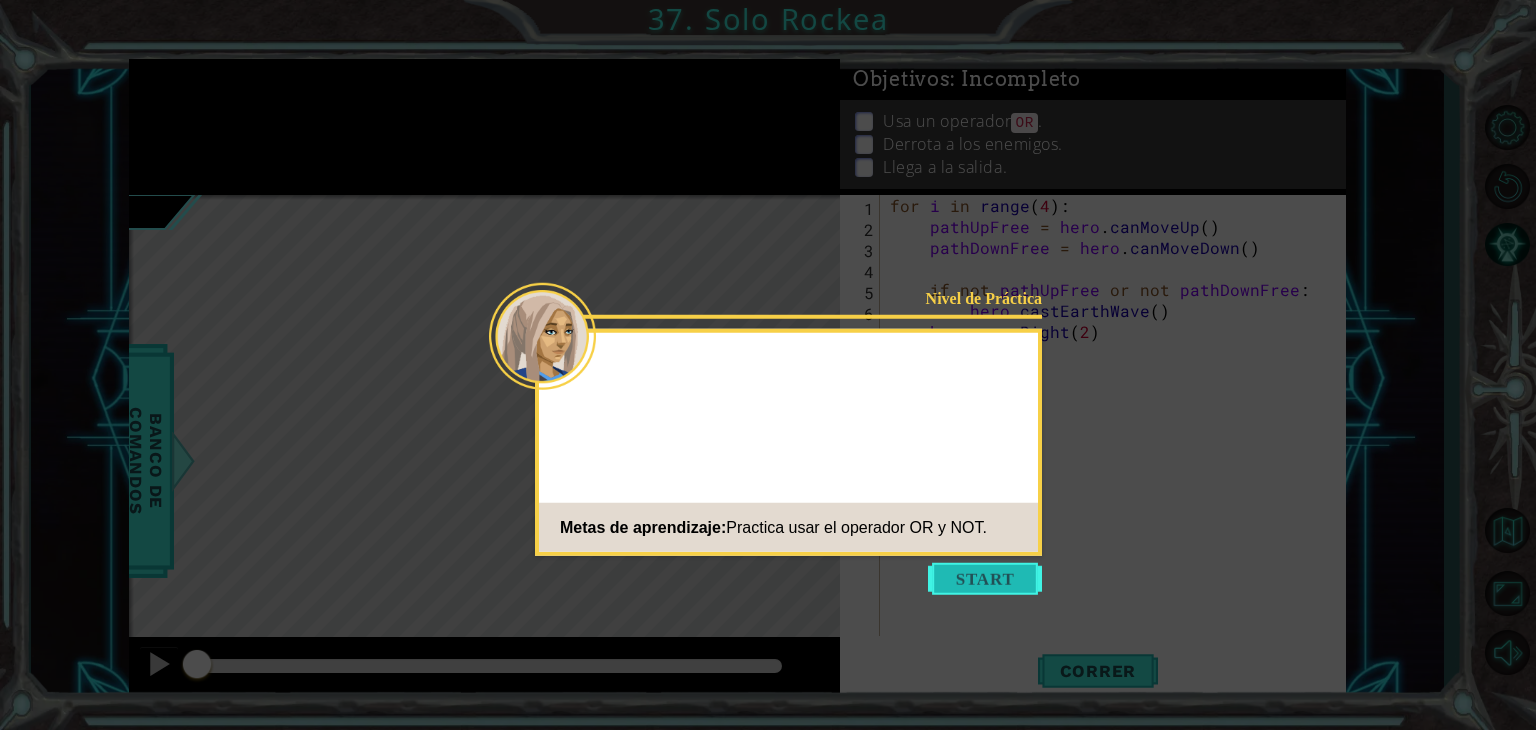 click at bounding box center [985, 579] 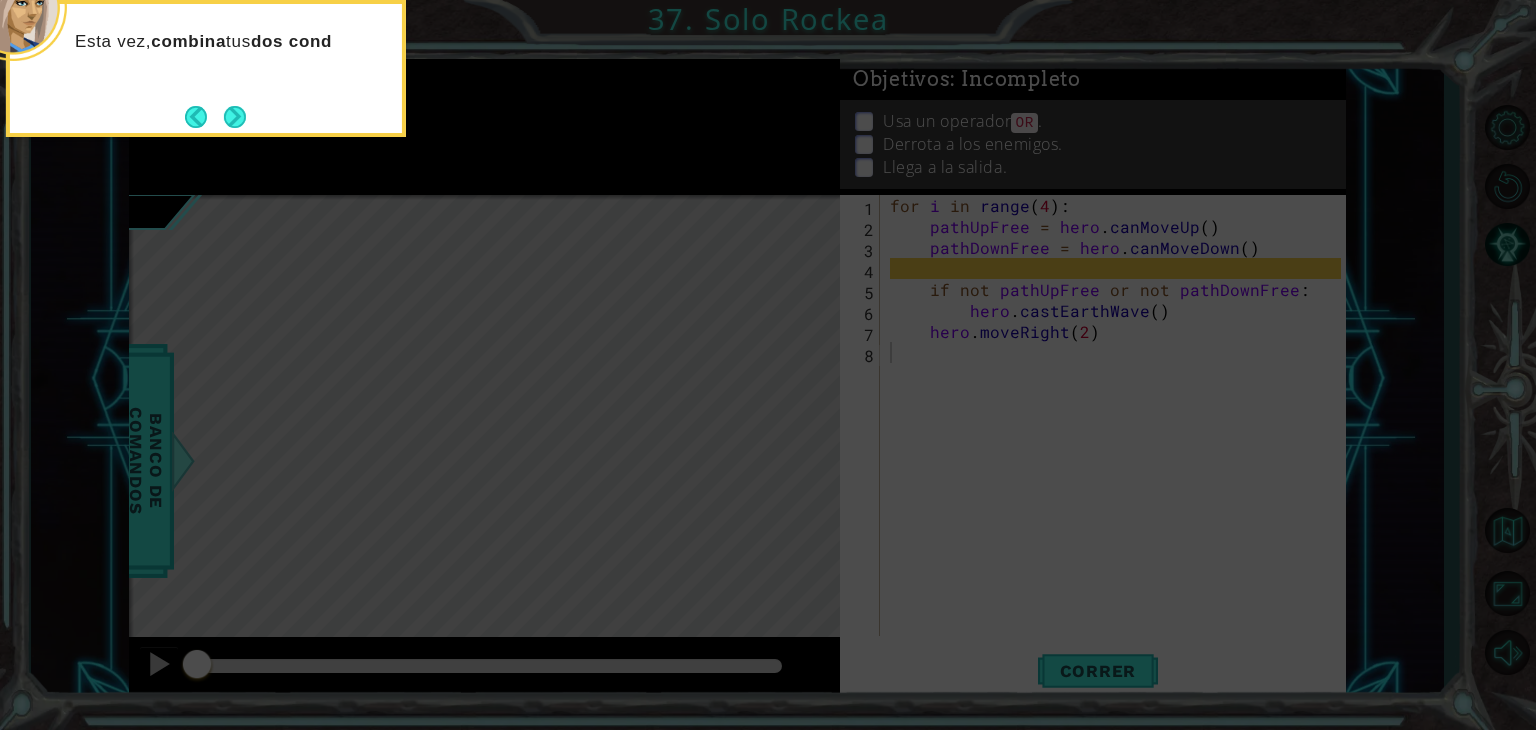drag, startPoint x: 259, startPoint y: 149, endPoint x: 237, endPoint y: 127, distance: 31.112698 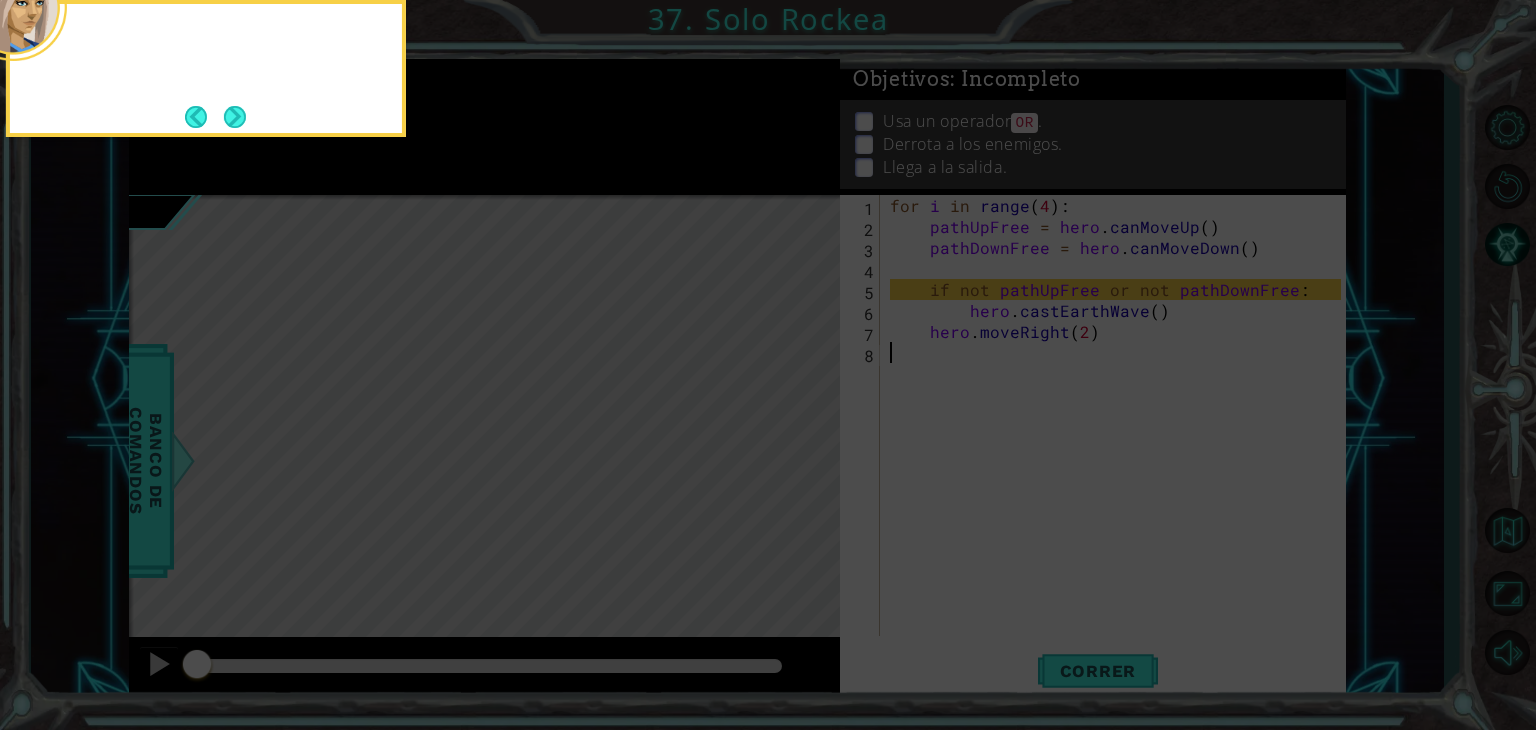 click at bounding box center [234, 116] 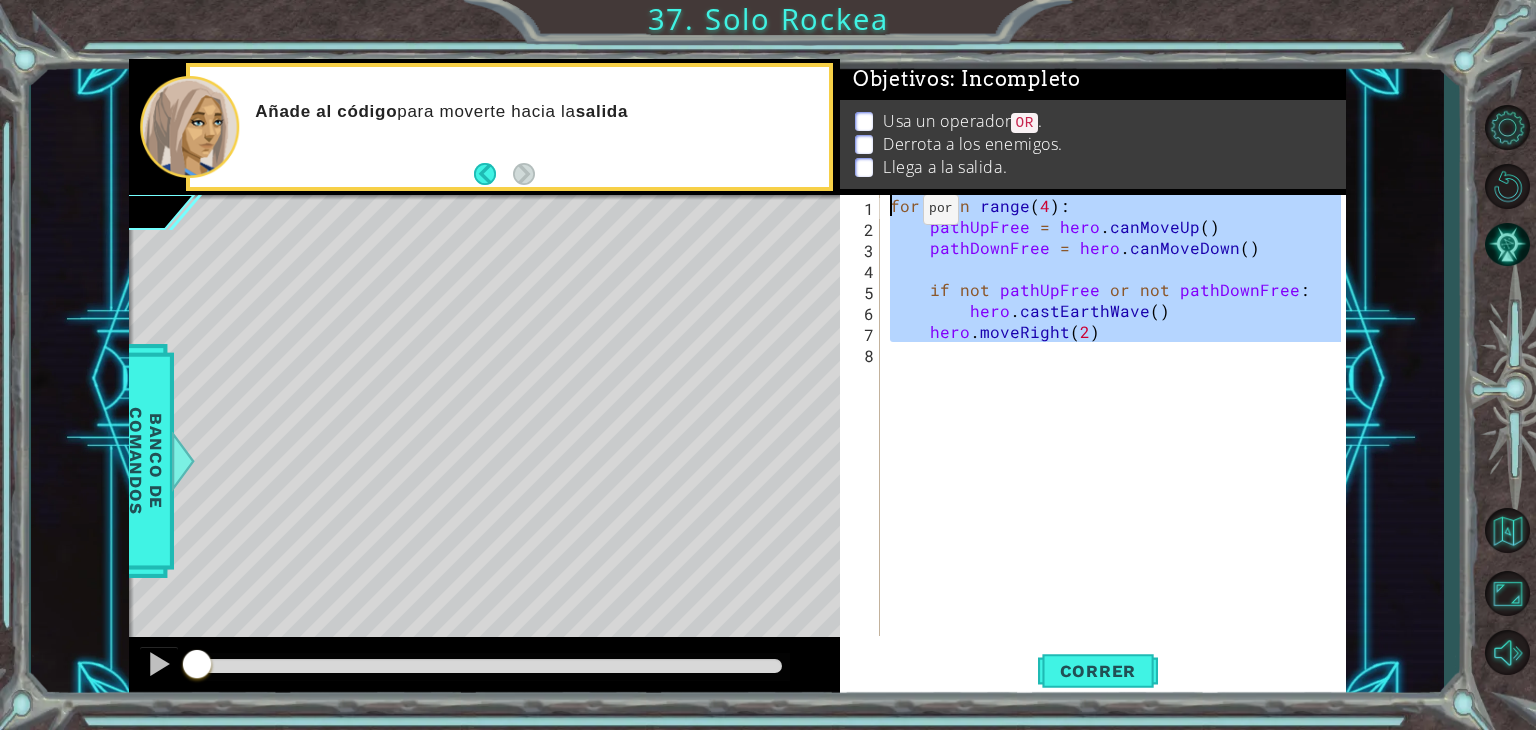 drag, startPoint x: 1091, startPoint y: 433, endPoint x: 852, endPoint y: 128, distance: 387.4868 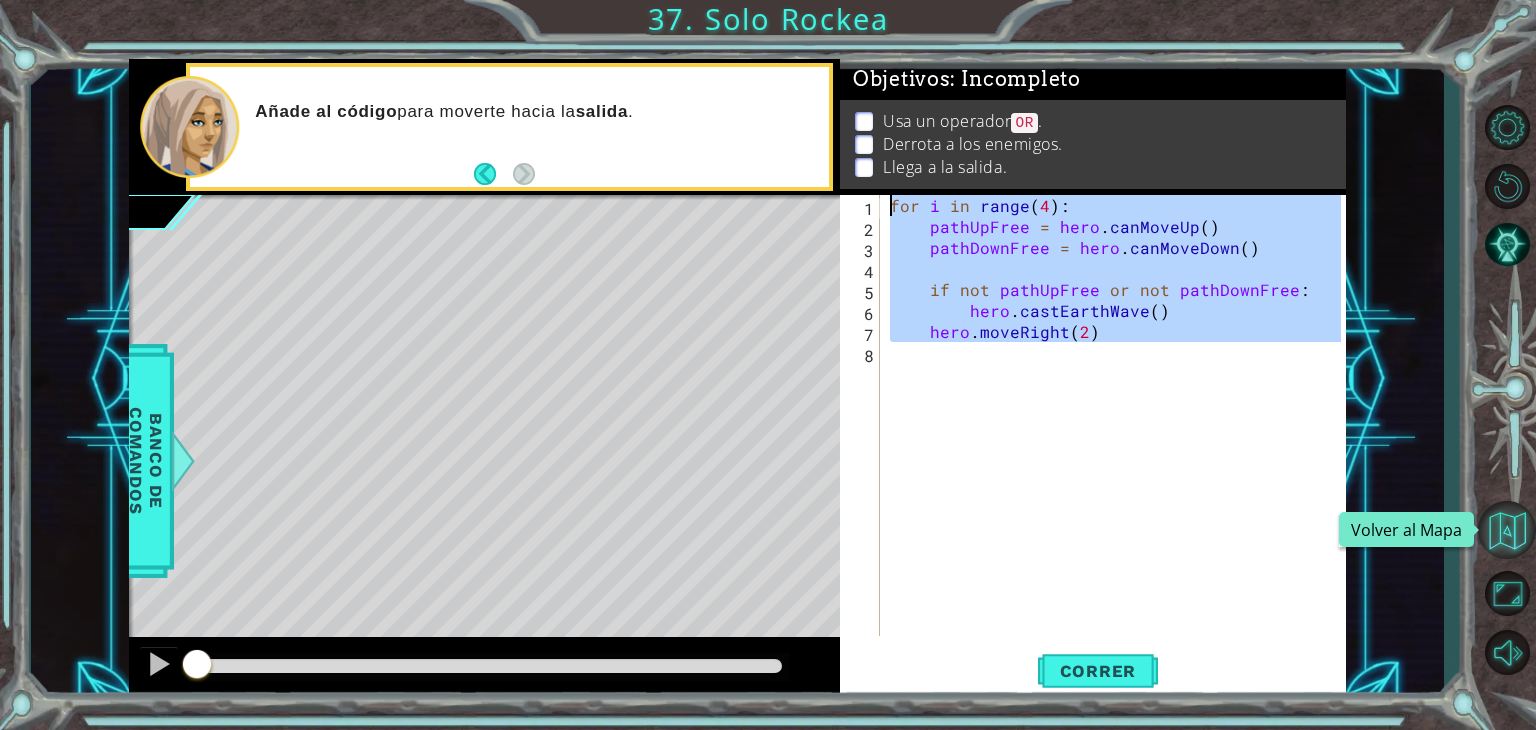 click at bounding box center [1507, 530] 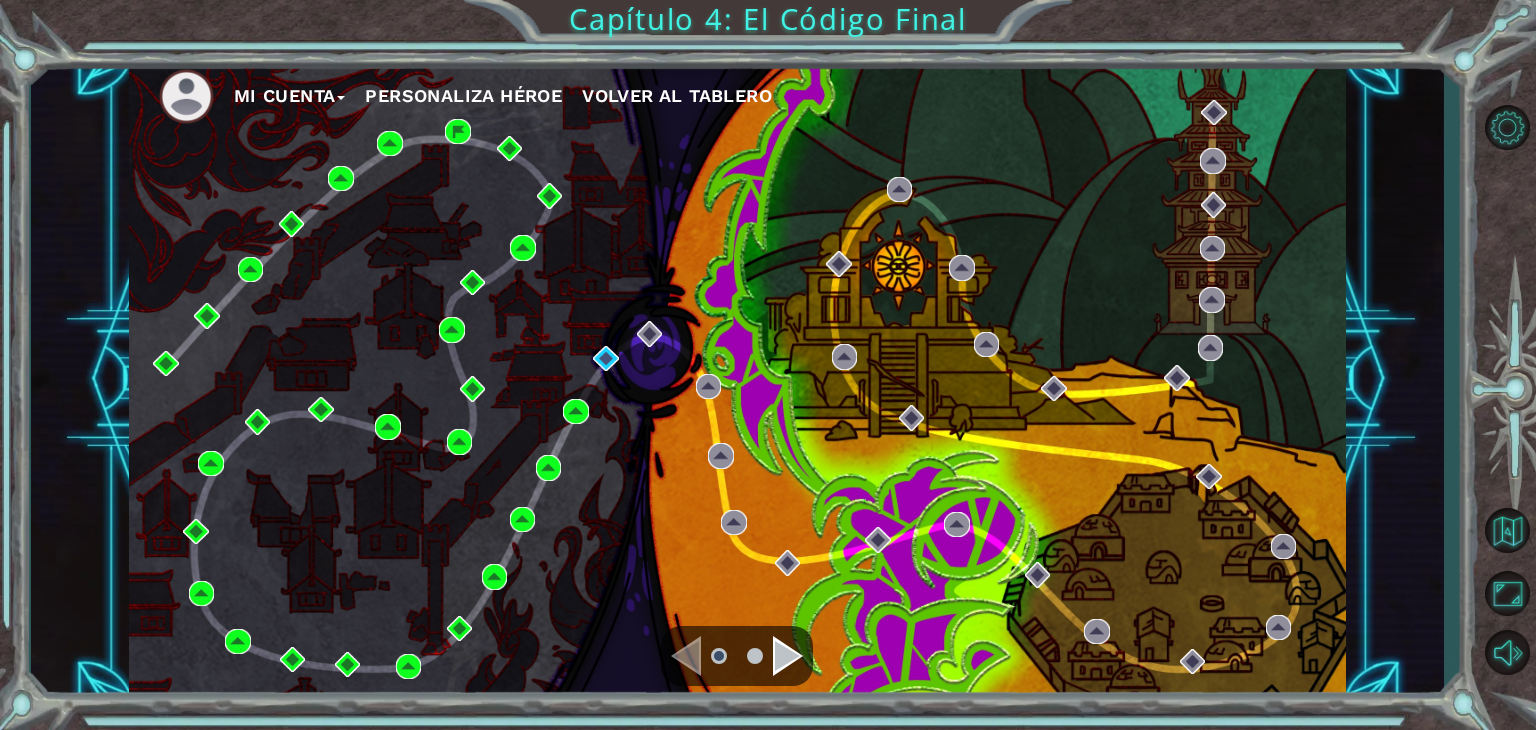 click on "Volver al Tablero" at bounding box center (677, 95) 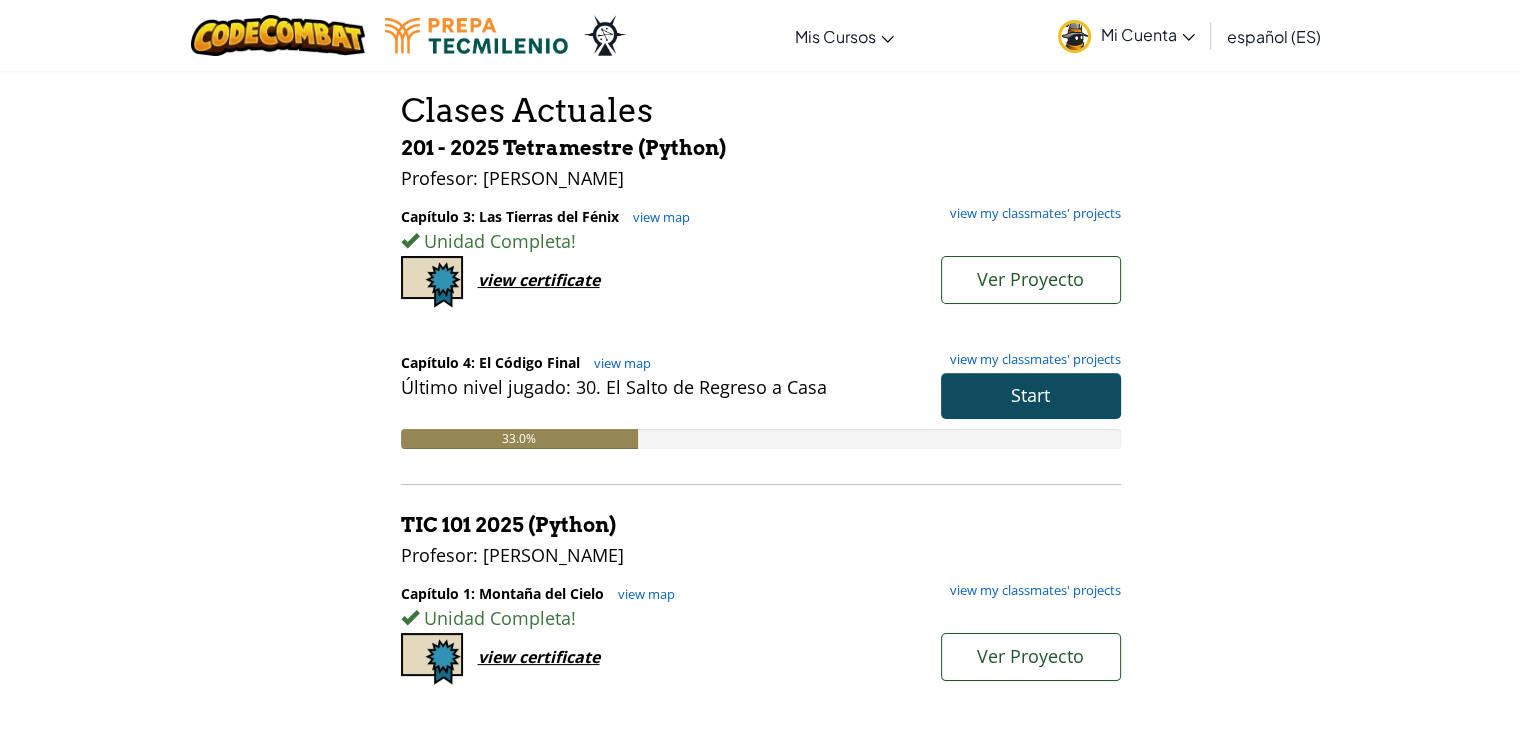 scroll, scrollTop: 126, scrollLeft: 0, axis: vertical 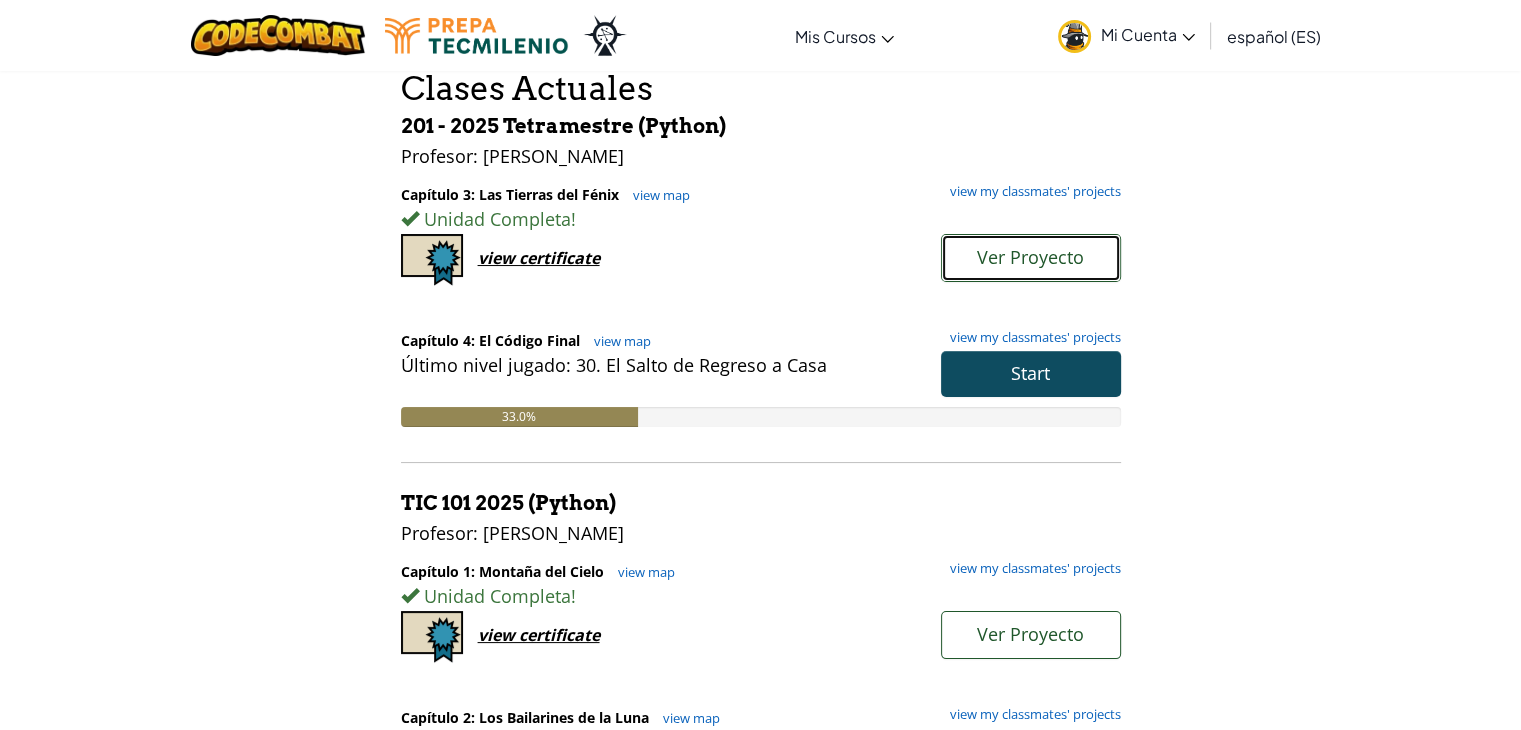 click on "Ver Proyecto" at bounding box center (1030, 257) 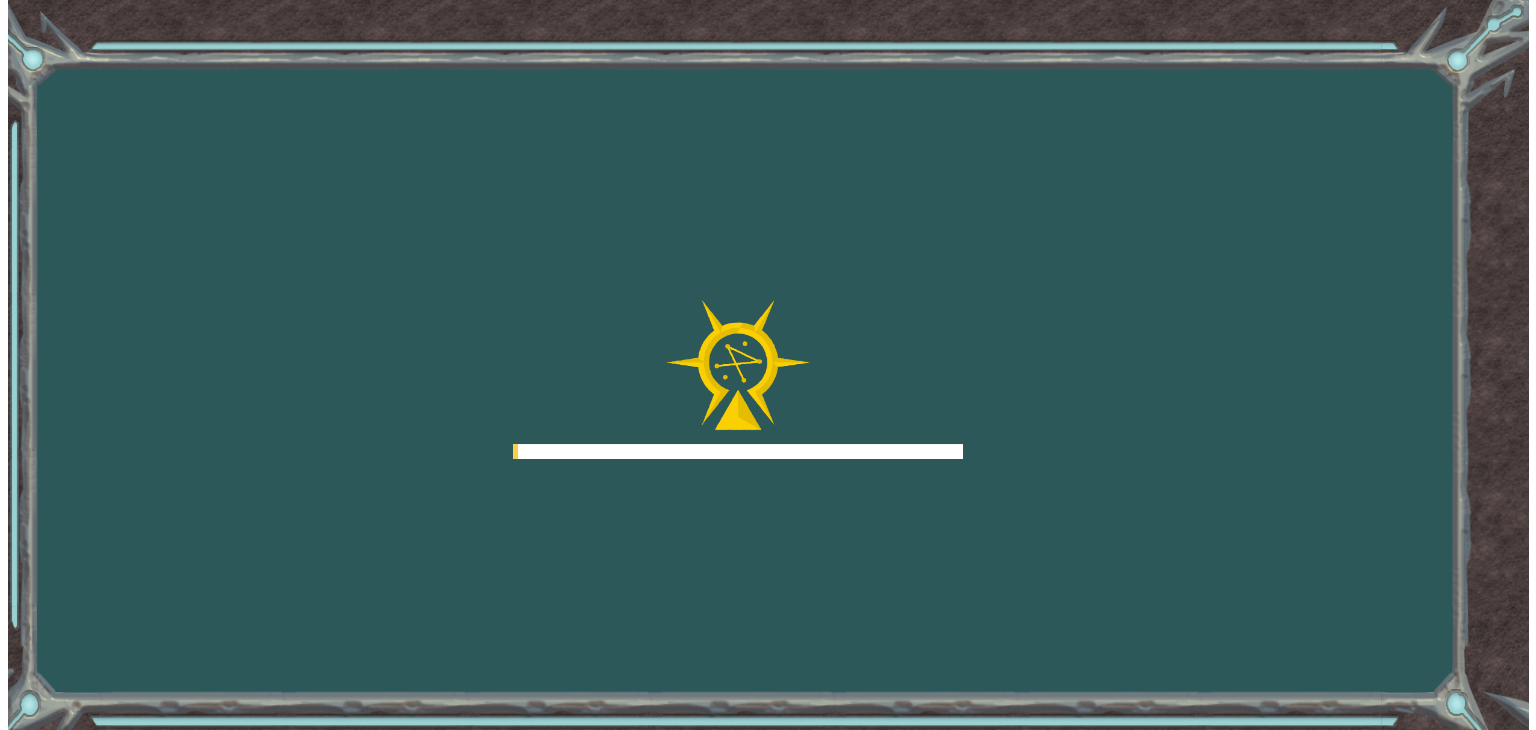 scroll, scrollTop: 0, scrollLeft: 0, axis: both 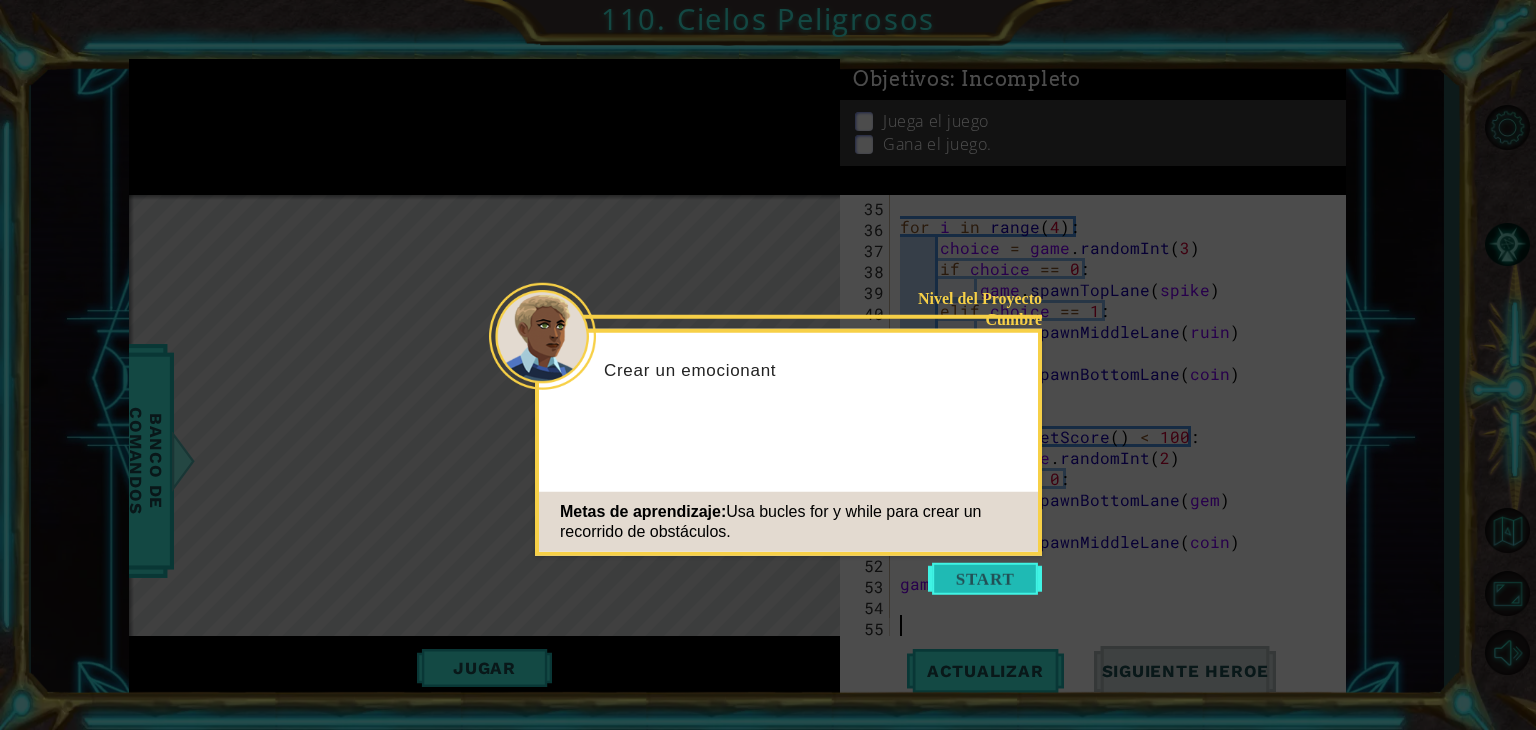 click at bounding box center (985, 579) 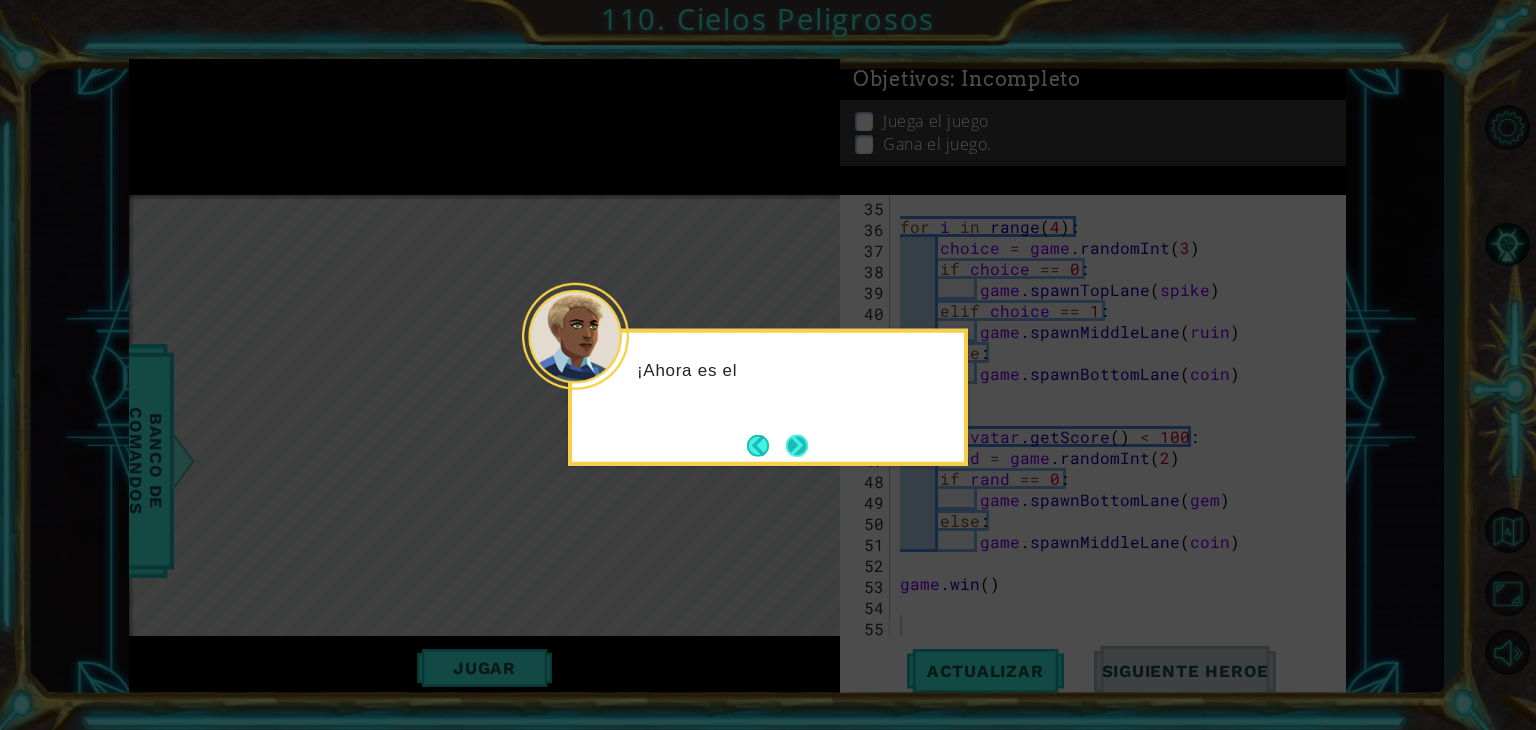 click at bounding box center [796, 445] 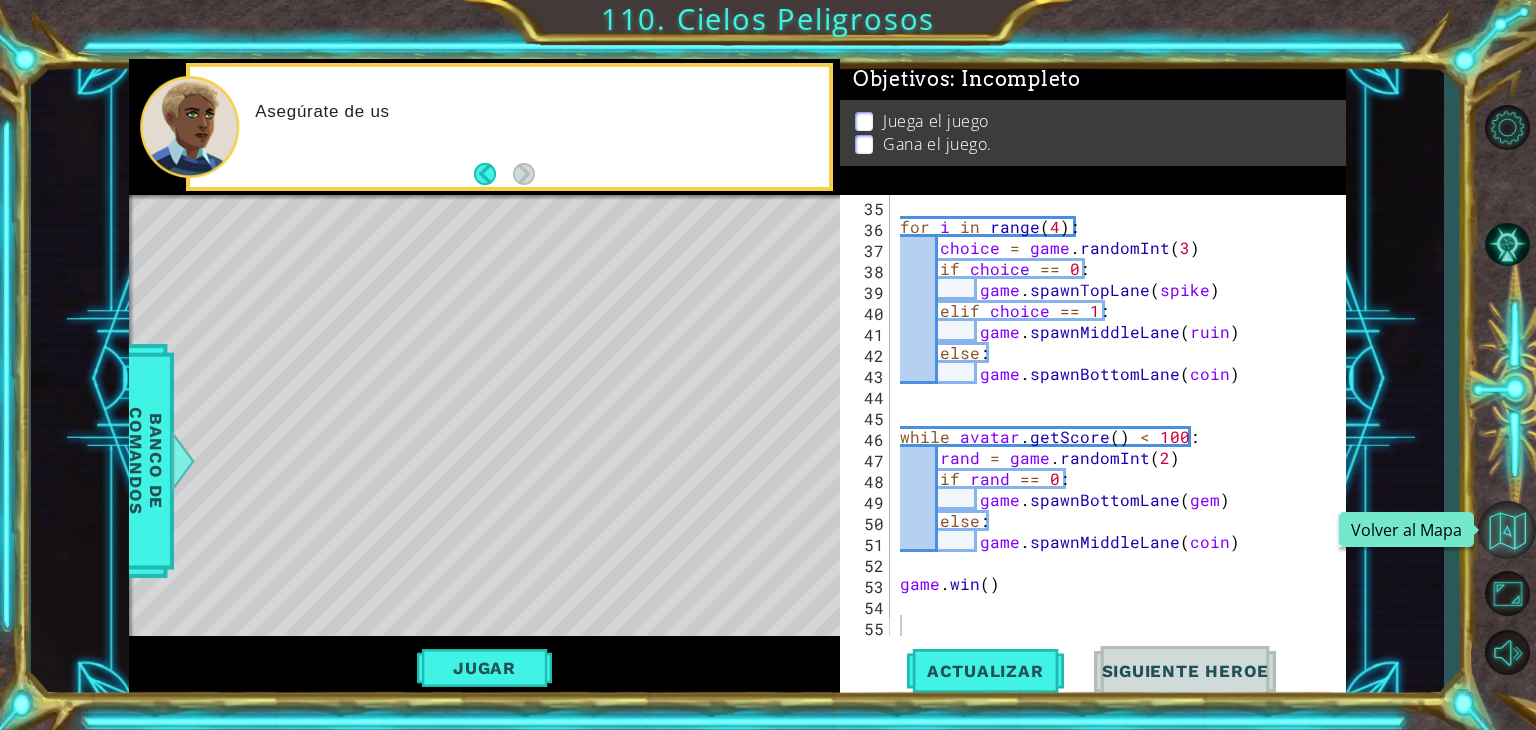 click at bounding box center (1507, 530) 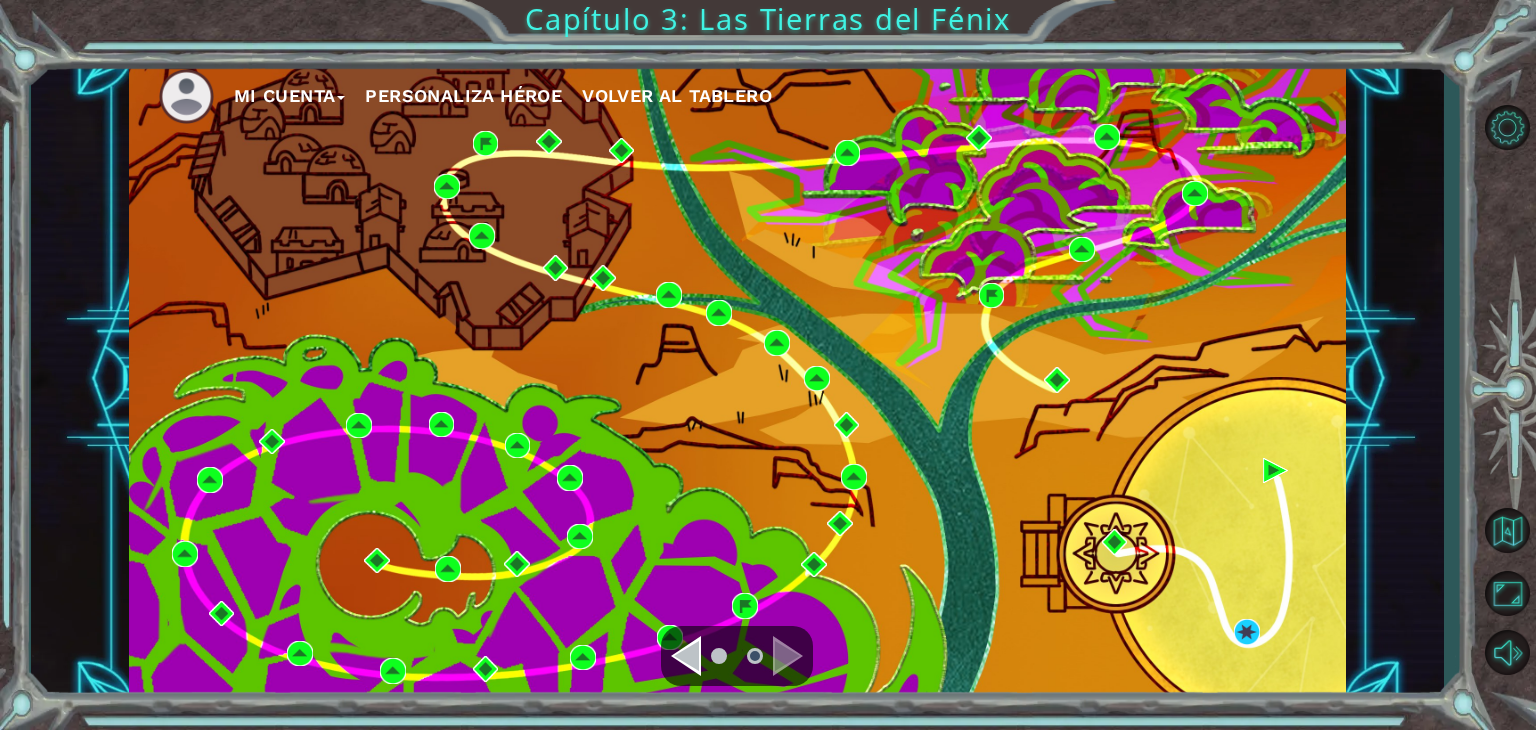 click on "Volver al Tablero" at bounding box center [677, 95] 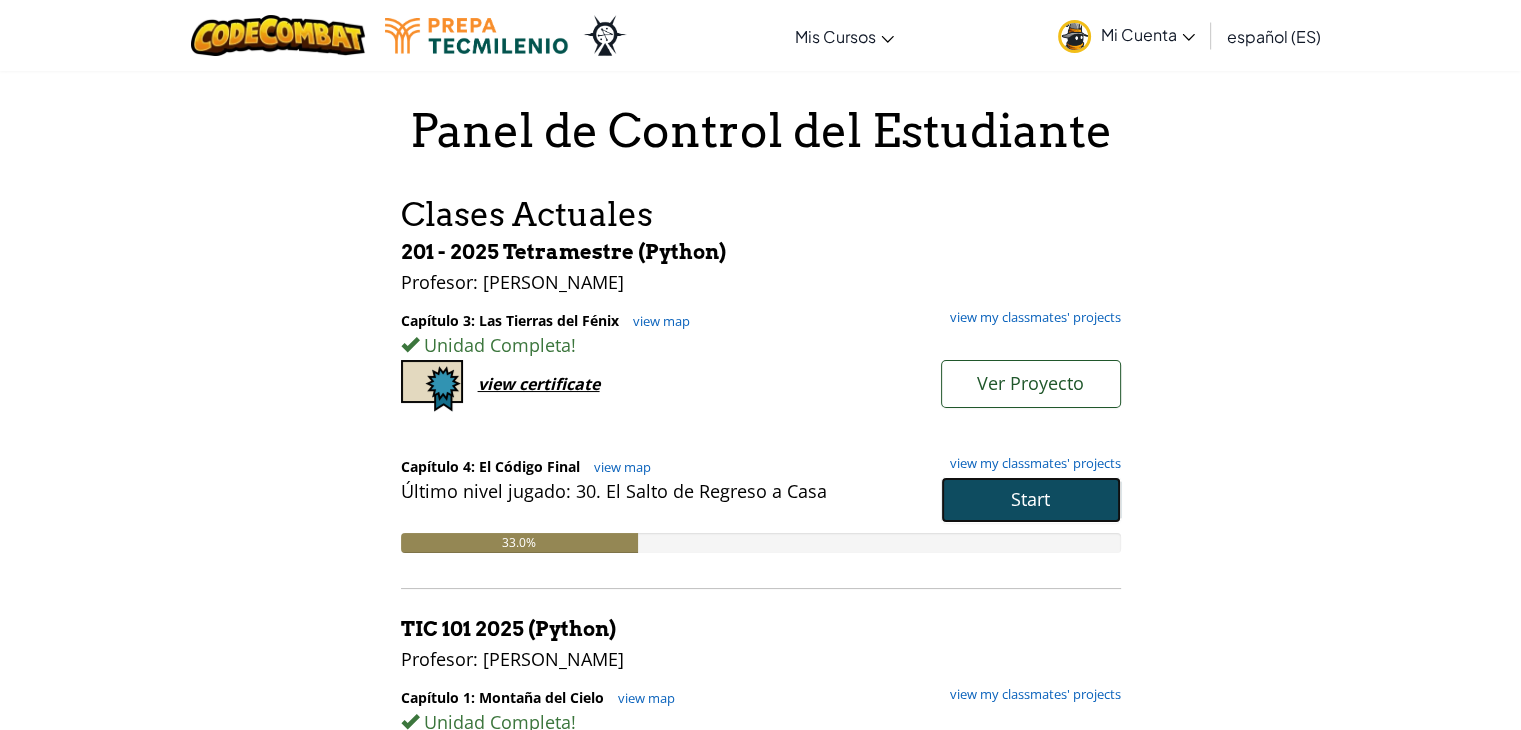click on "Start" at bounding box center (1031, 500) 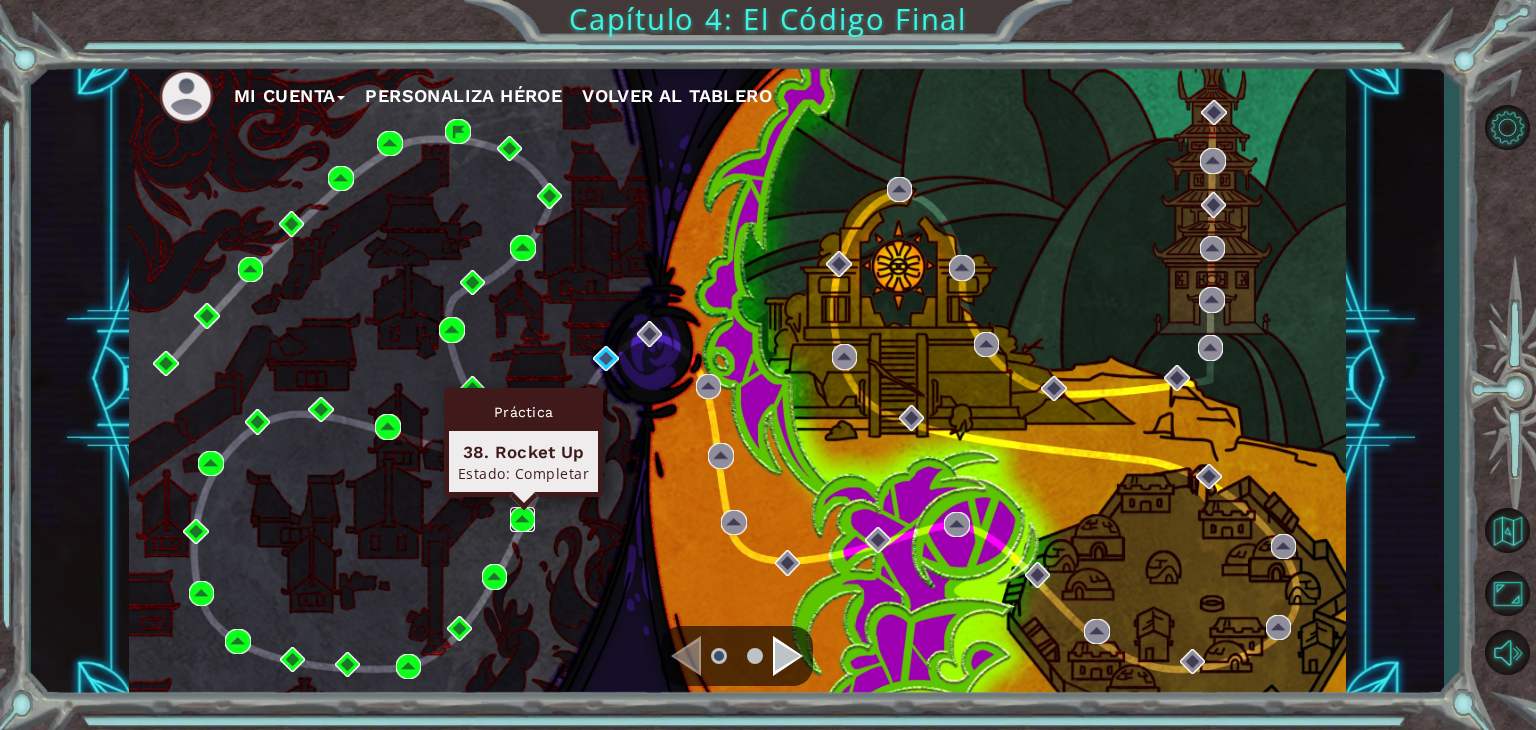 click at bounding box center (523, 520) 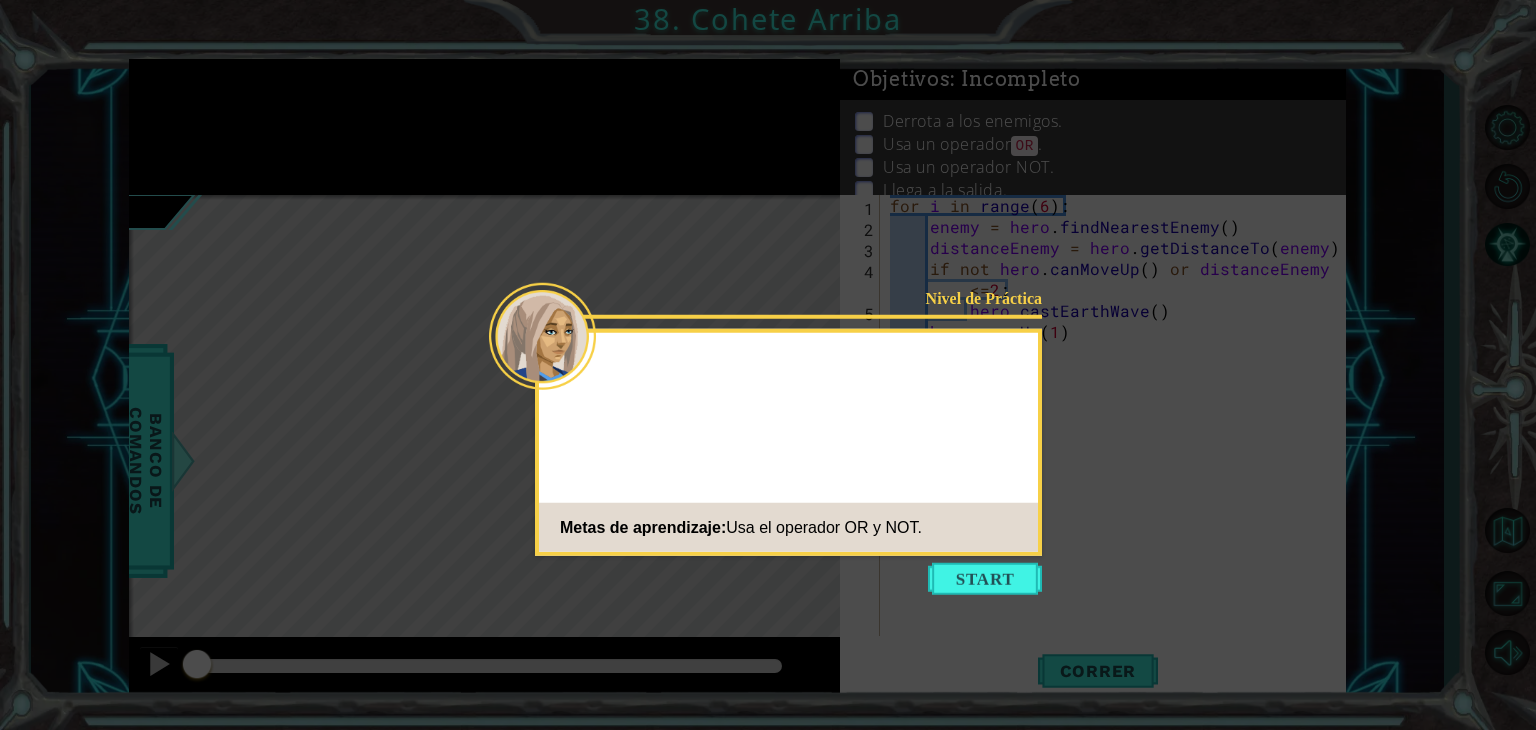 click at bounding box center [985, 579] 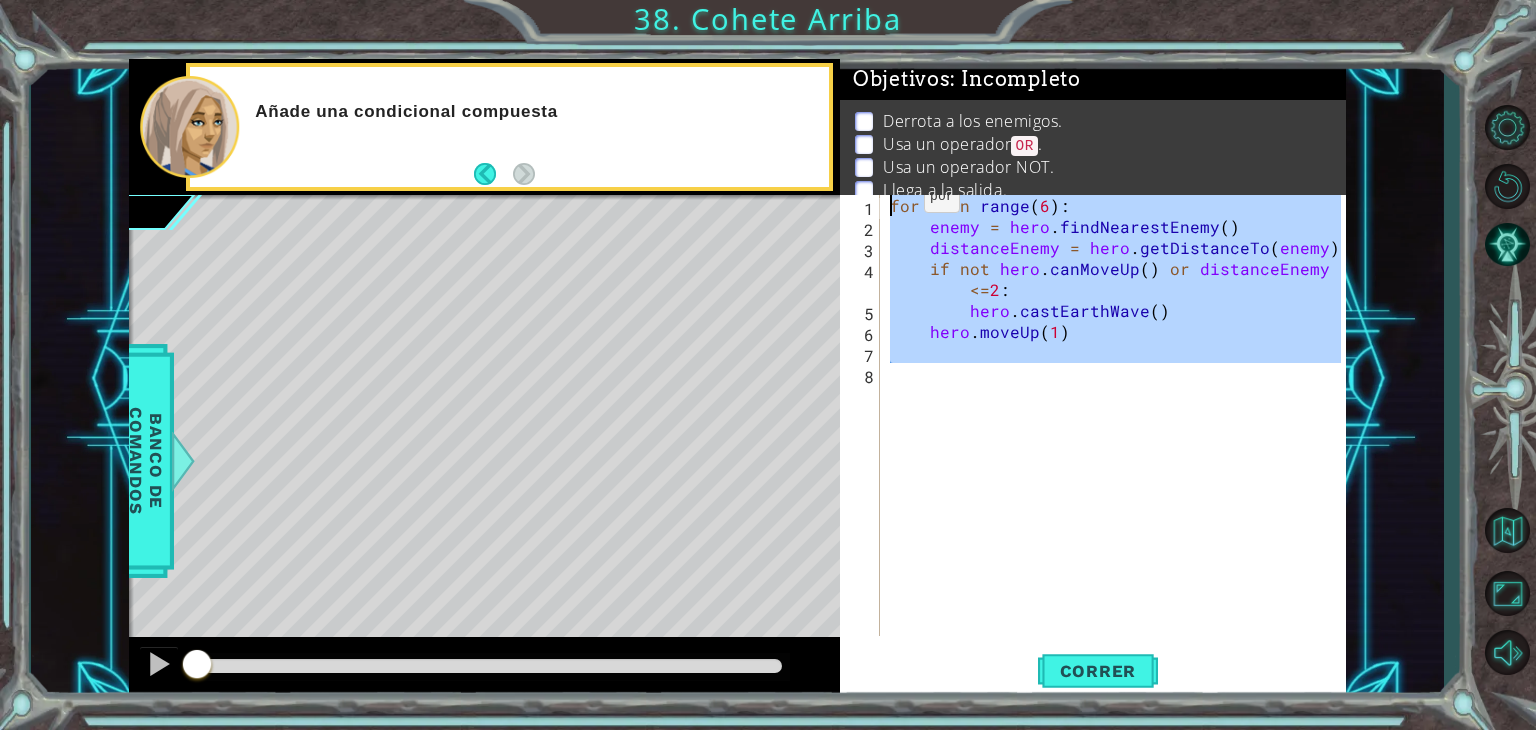 drag, startPoint x: 1039, startPoint y: 397, endPoint x: 855, endPoint y: 161, distance: 299.2524 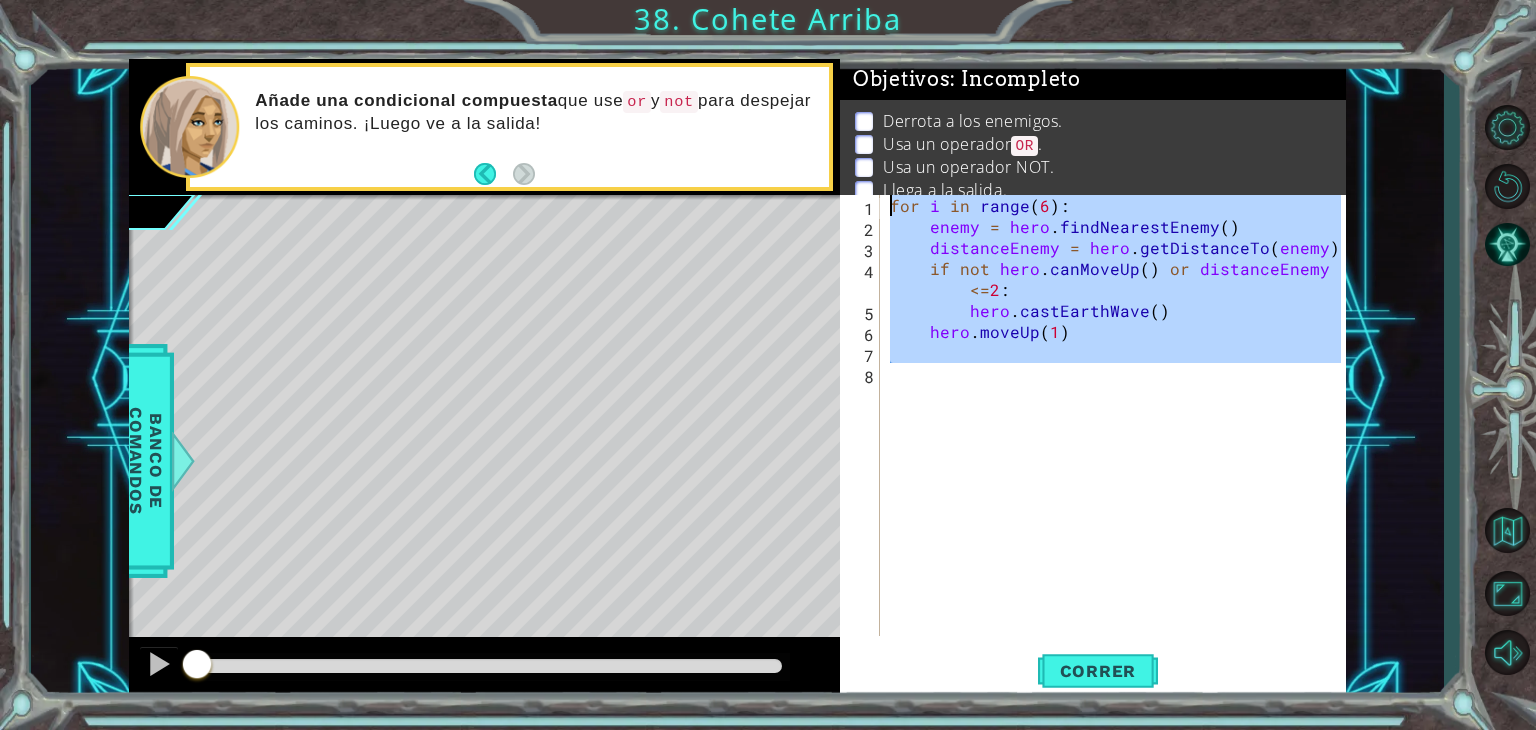 click on "for   i   in   range ( 6 ) :      enemy   =   hero . findNearestEnemy ( )      distanceEnemy   =   hero . getDistanceTo ( enemy )      if   not   hero . canMoveUp ( )   or   distanceEnemy            <= 2 :          hero . castEarthWave ( )      hero . moveUp ( 1 )" at bounding box center [1113, 415] 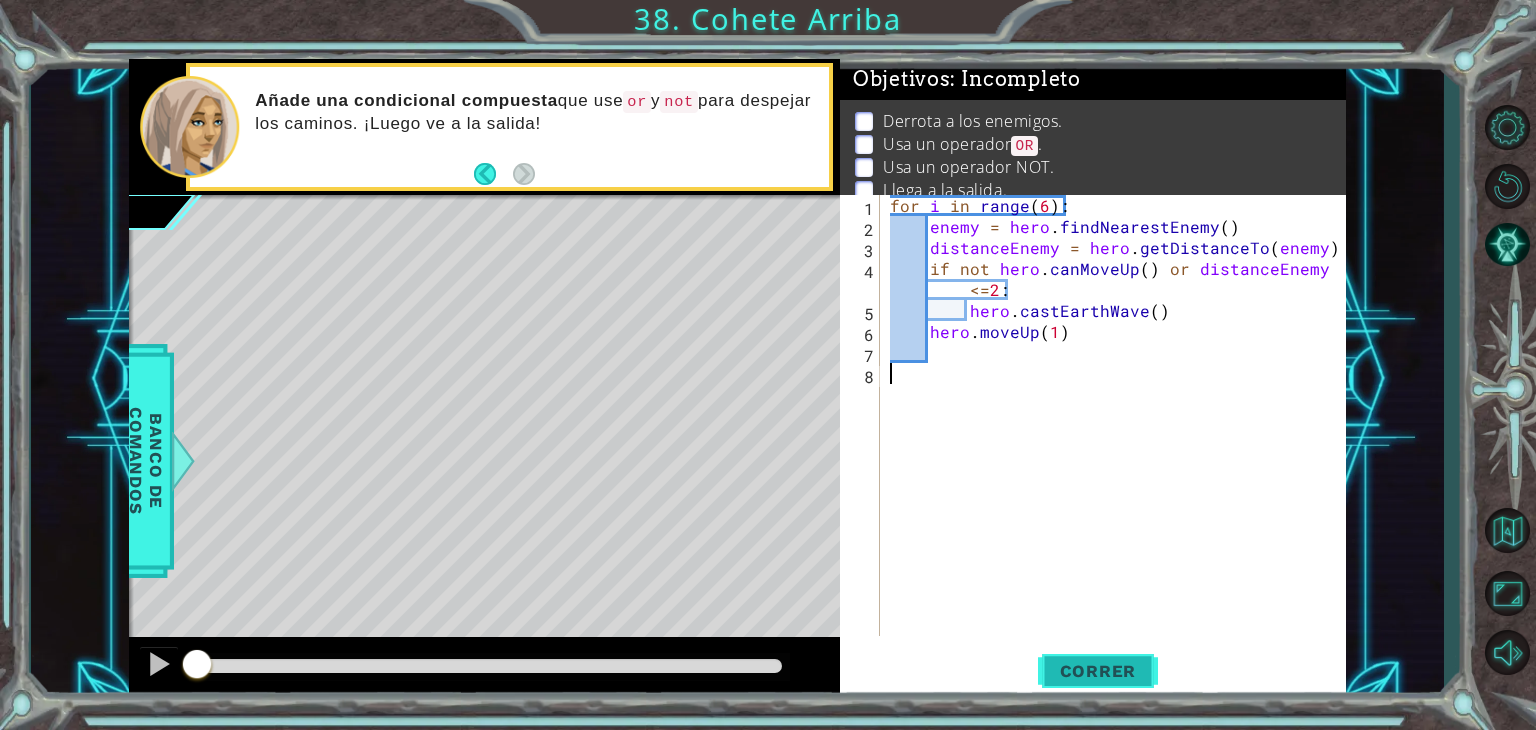 click on "Correr" at bounding box center (1098, 671) 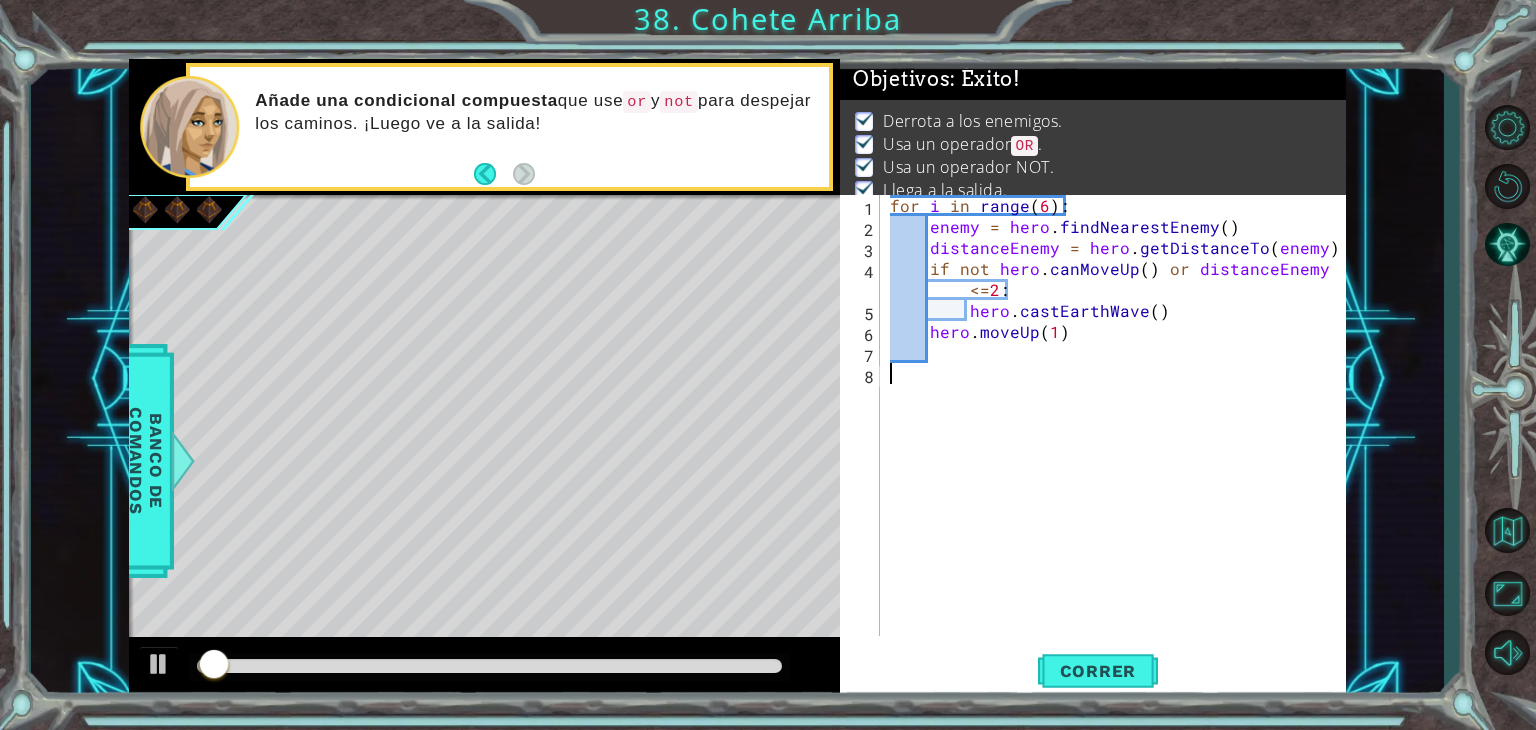 click at bounding box center [489, 666] 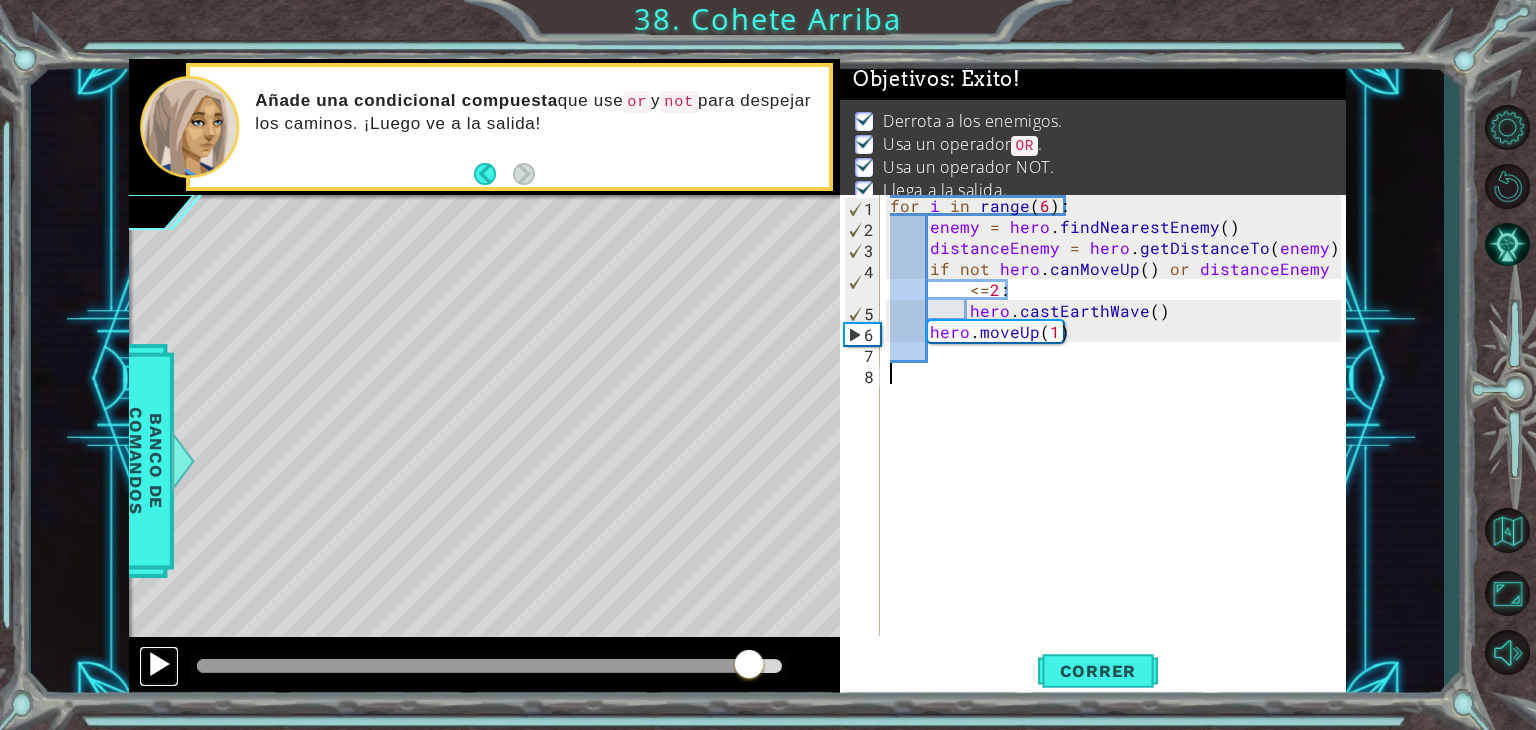 click at bounding box center (159, 664) 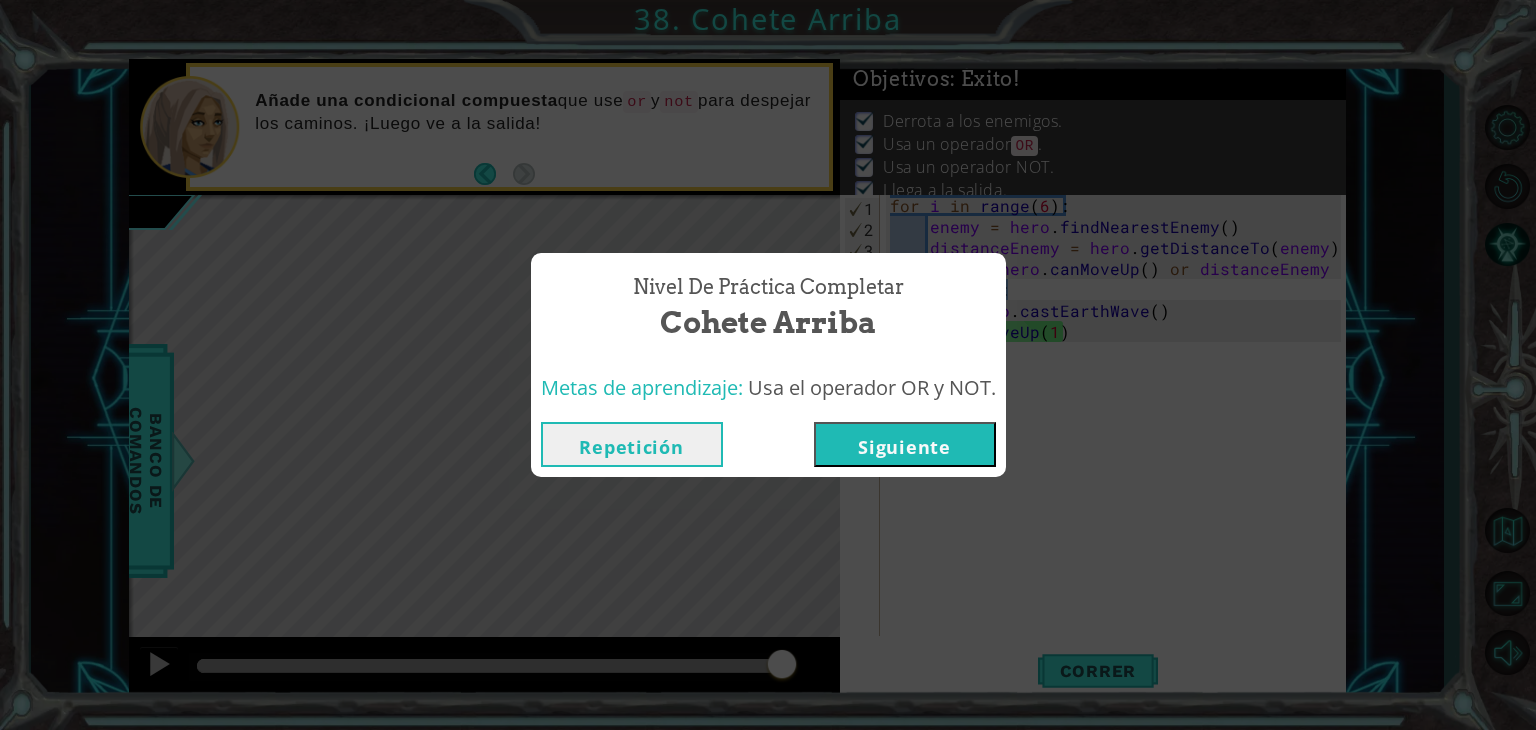 click on "Siguiente" at bounding box center (905, 444) 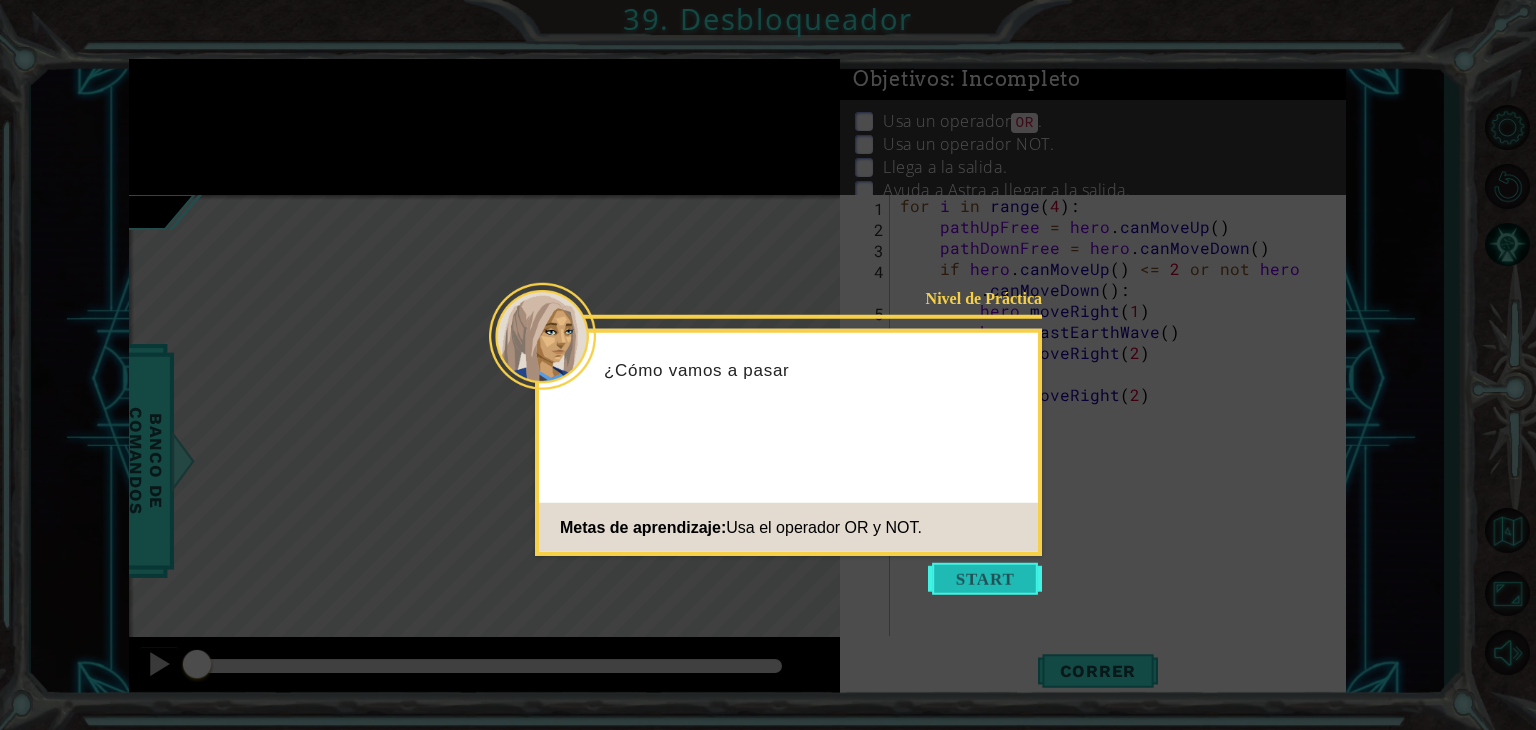 click at bounding box center (985, 579) 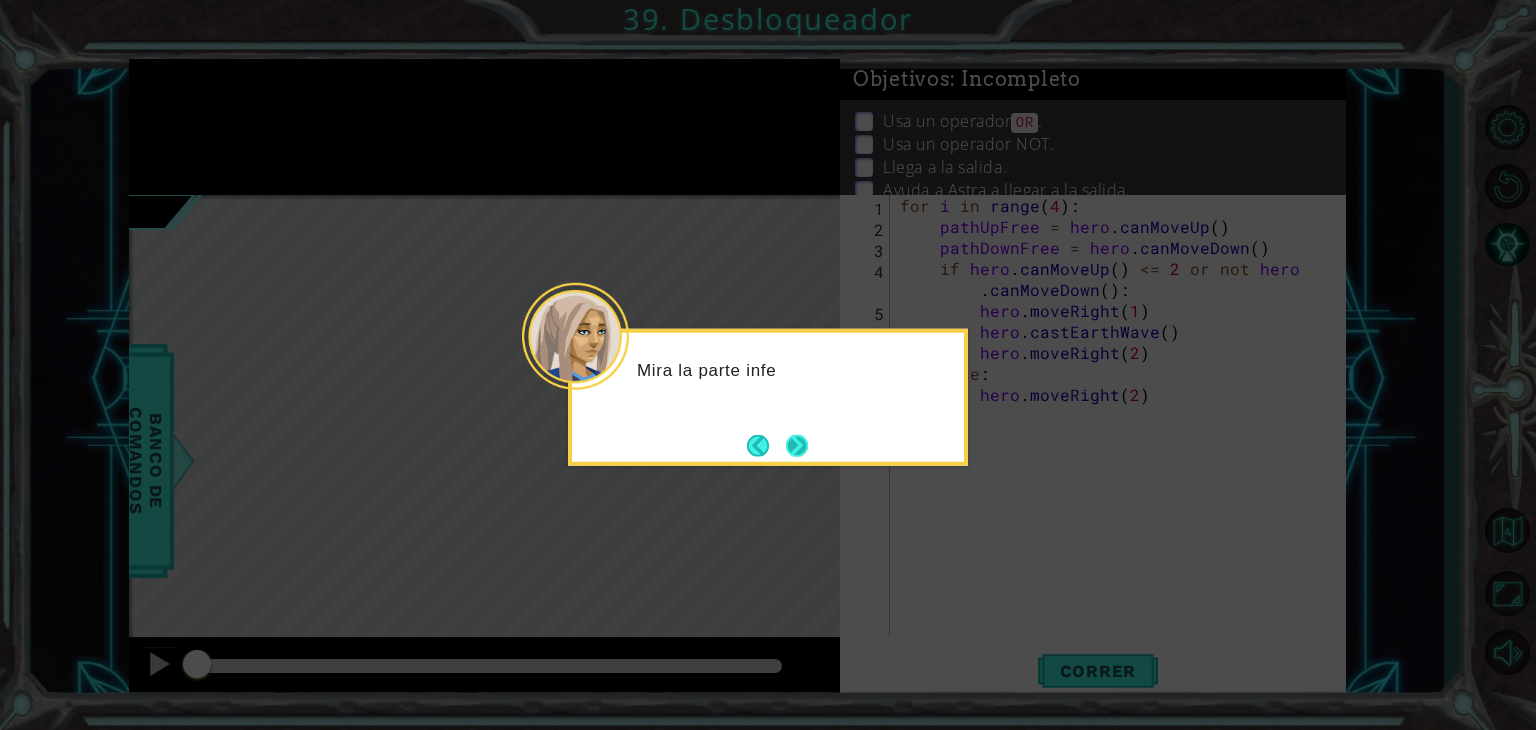 click at bounding box center [796, 445] 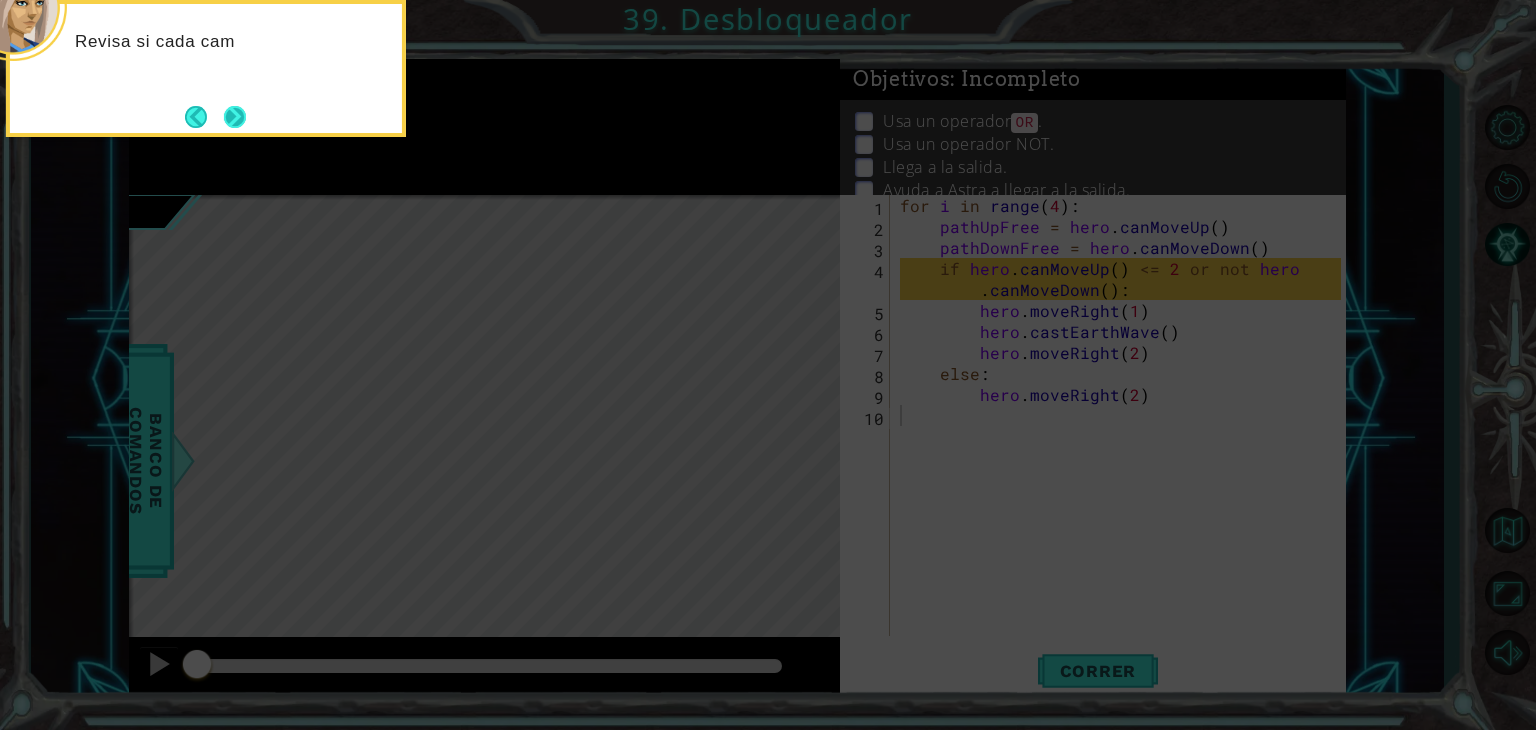click at bounding box center [235, 116] 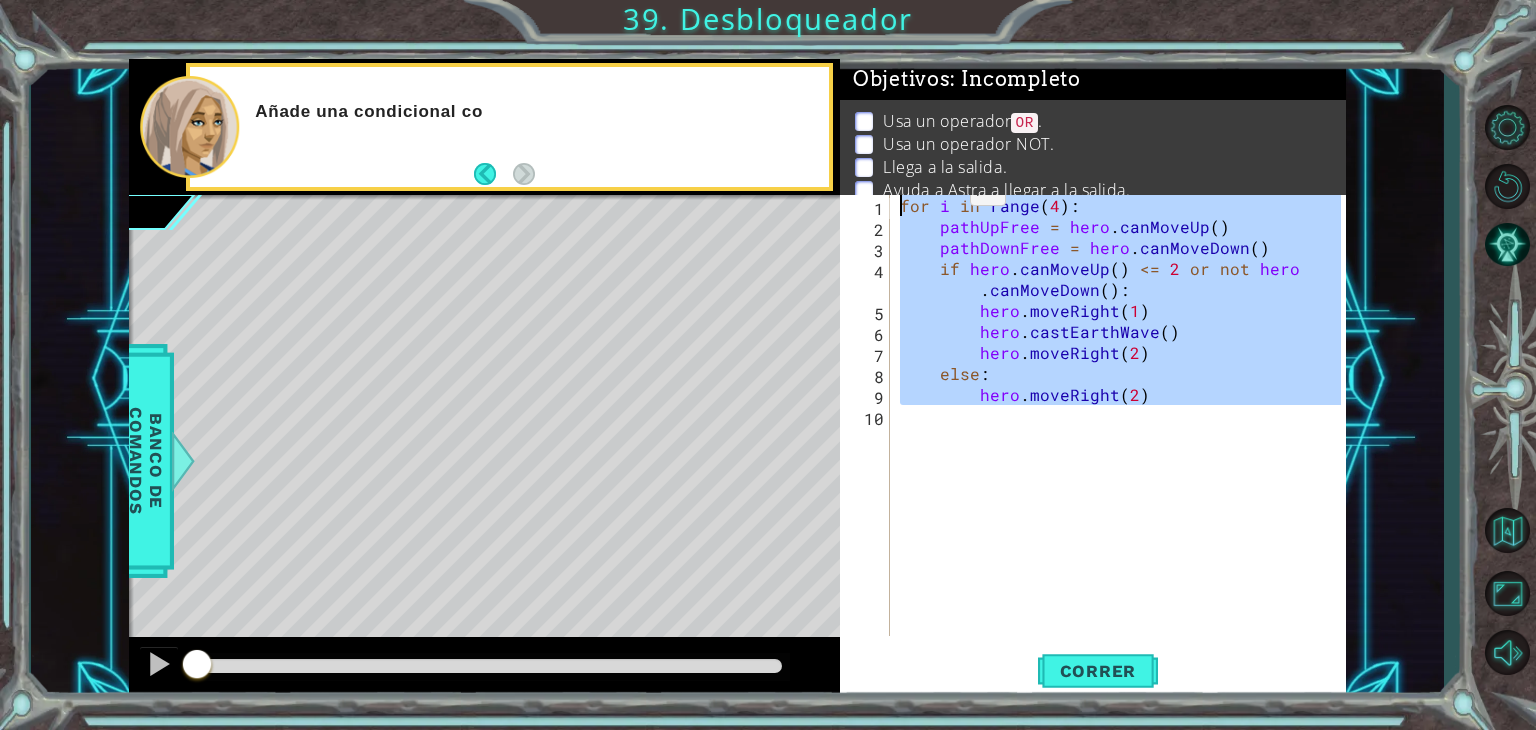 drag, startPoint x: 1134, startPoint y: 451, endPoint x: 891, endPoint y: 144, distance: 391.5329 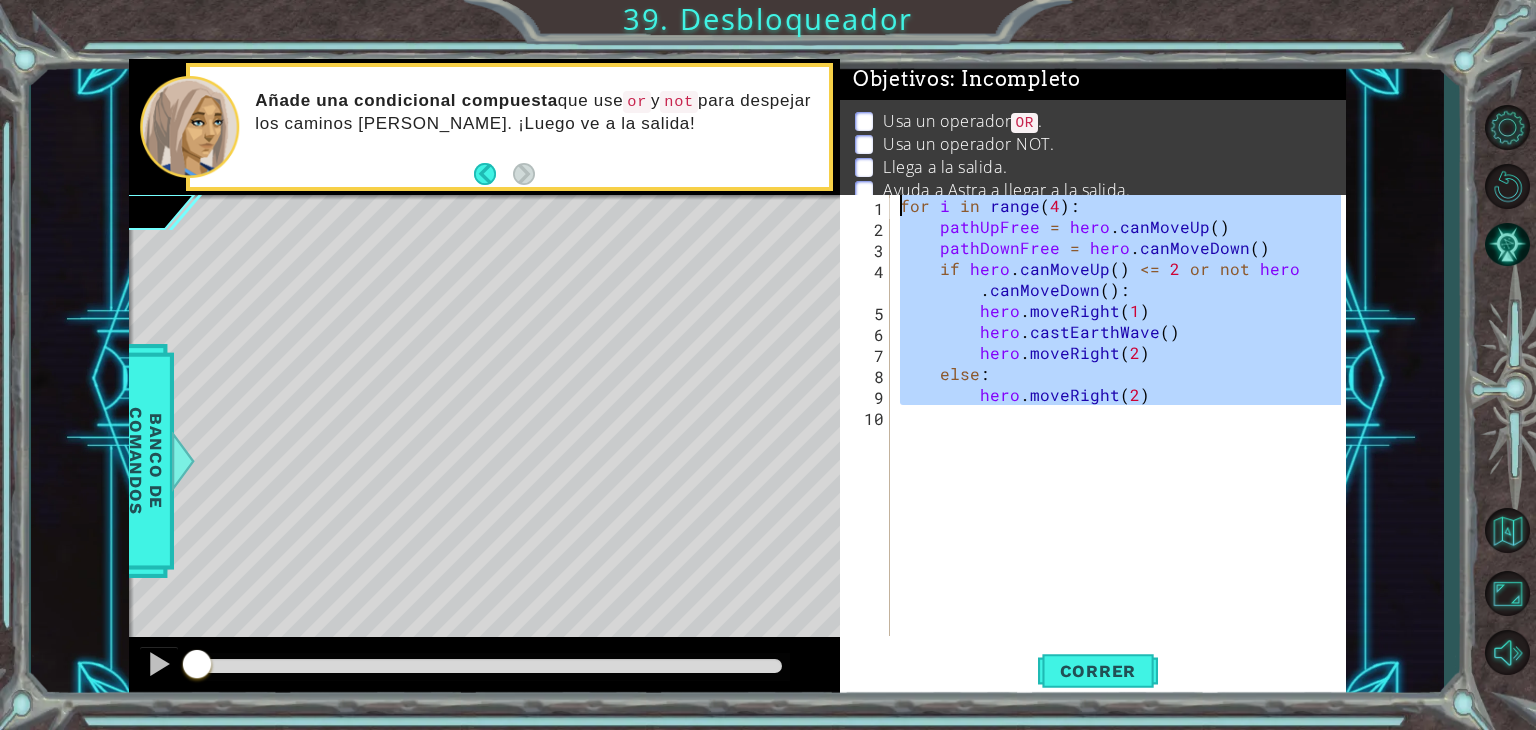 click on "for   i   in   range ( 4 ) :      pathUpFree   =   hero . canMoveUp ( )      pathDownFree   =   hero . canMoveDown ( )      if   hero . canMoveUp ( )   <=   2   or   not   hero          . canMoveDown ( ) :          hero . moveRight ( 1 )          hero . castEarthWave ( )          hero . moveRight ( 2 )      else :          hero . moveRight ( 2 )" at bounding box center [1118, 415] 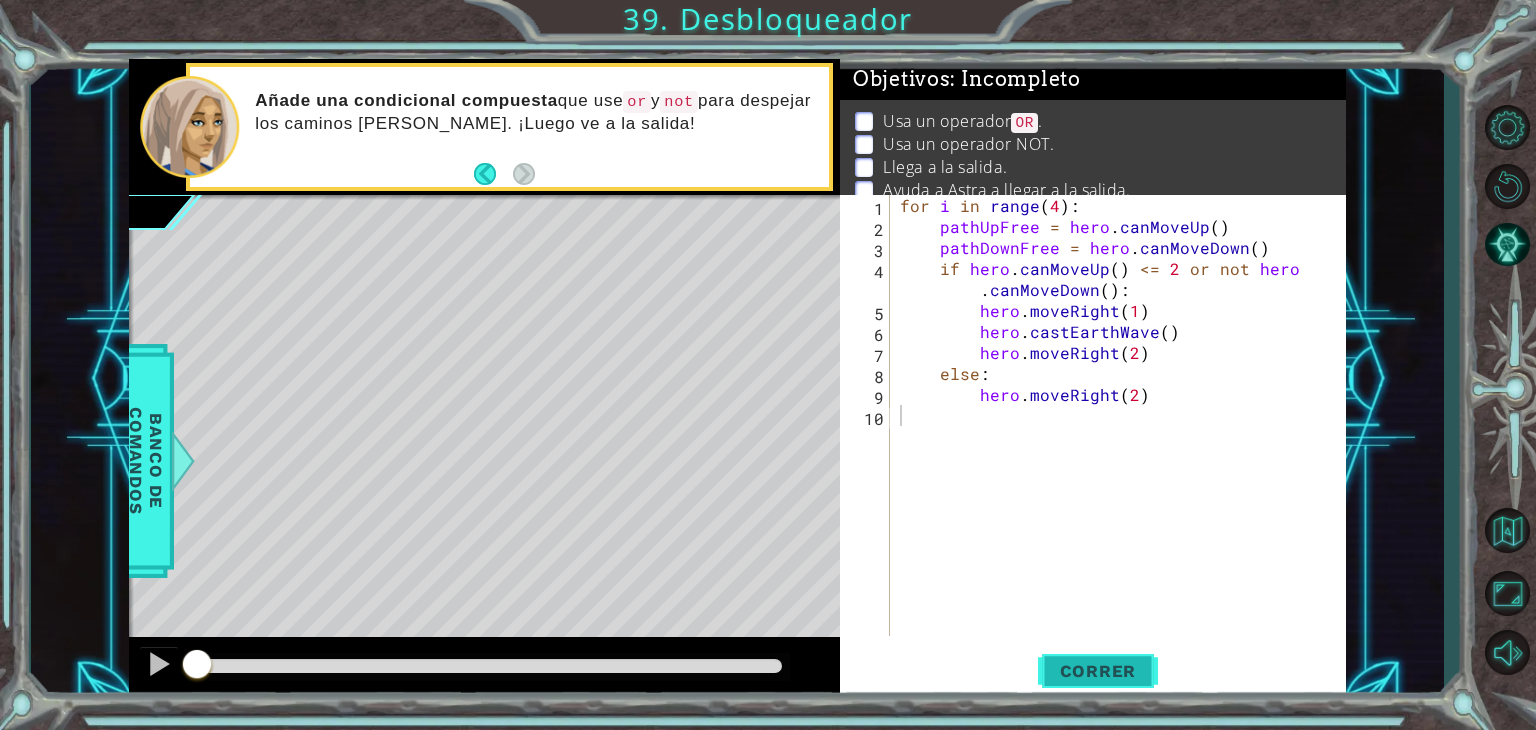 click on "Correr" at bounding box center [1098, 671] 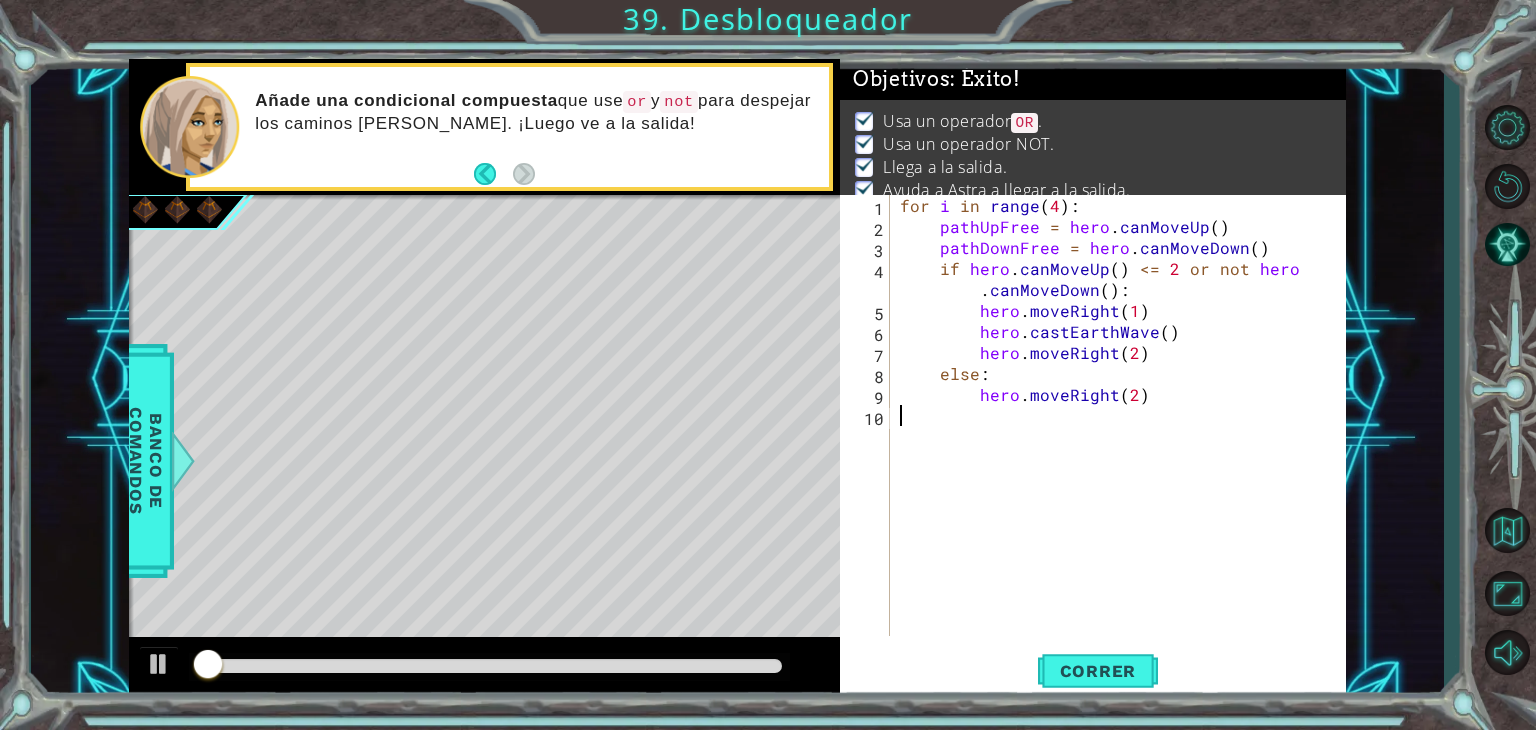 click at bounding box center [489, 667] 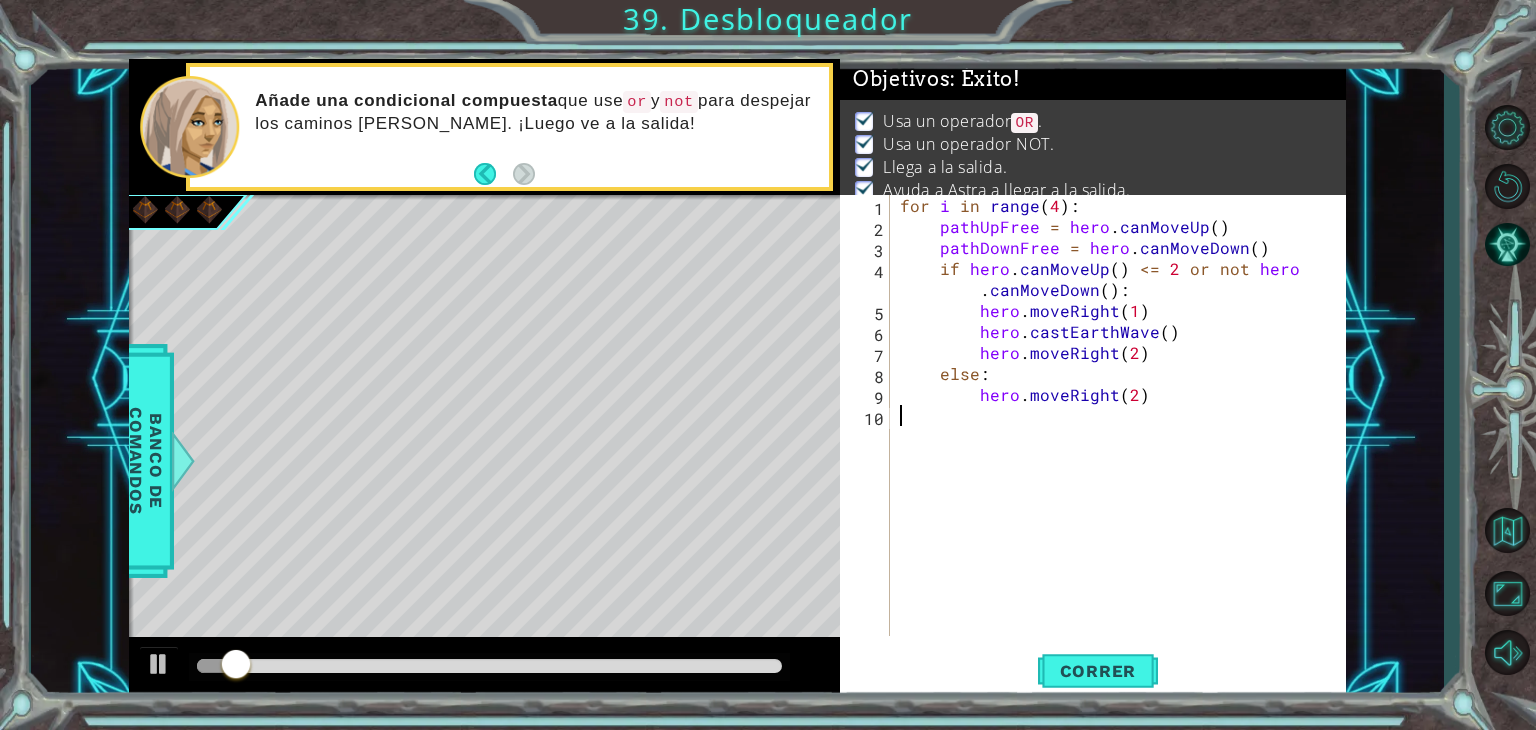click at bounding box center [489, 666] 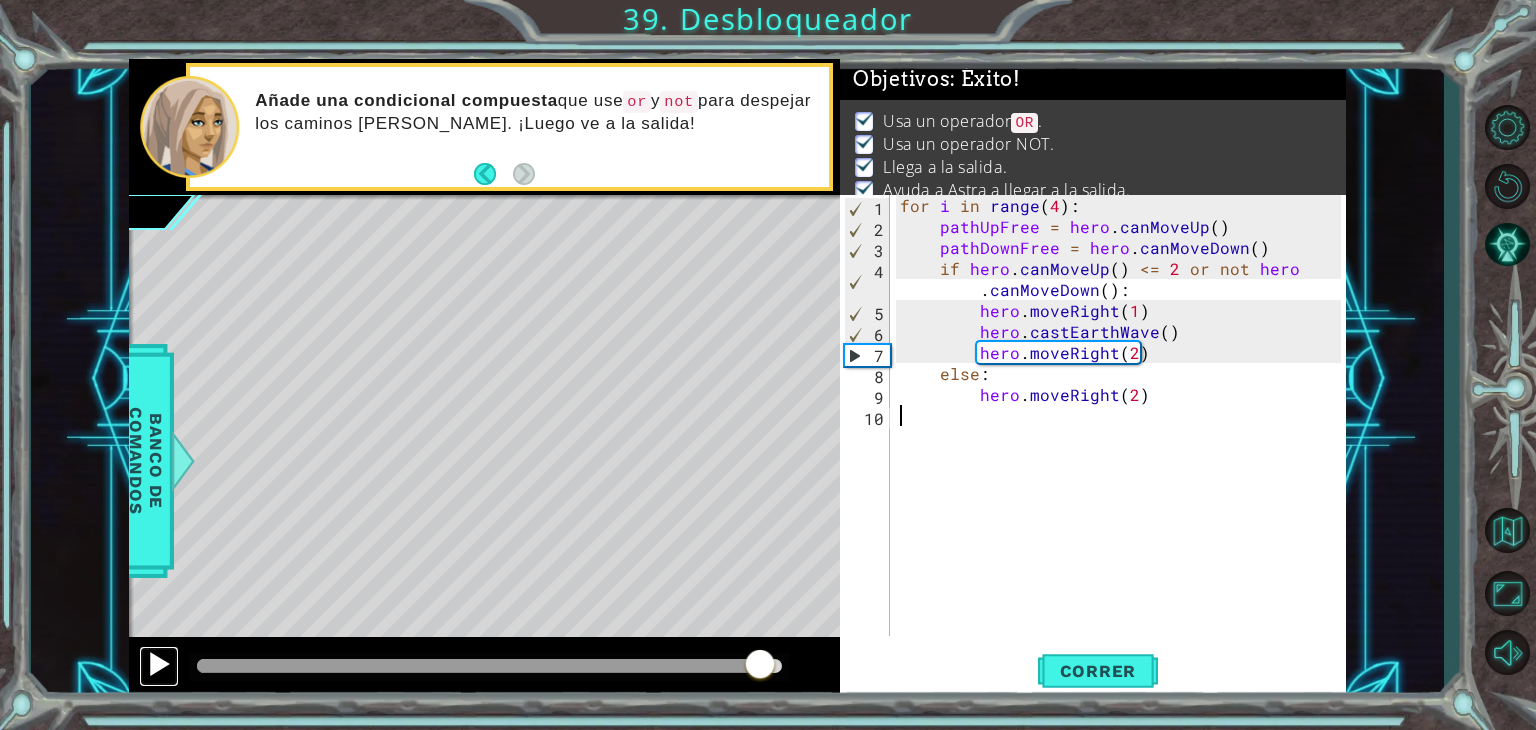 click at bounding box center (159, 664) 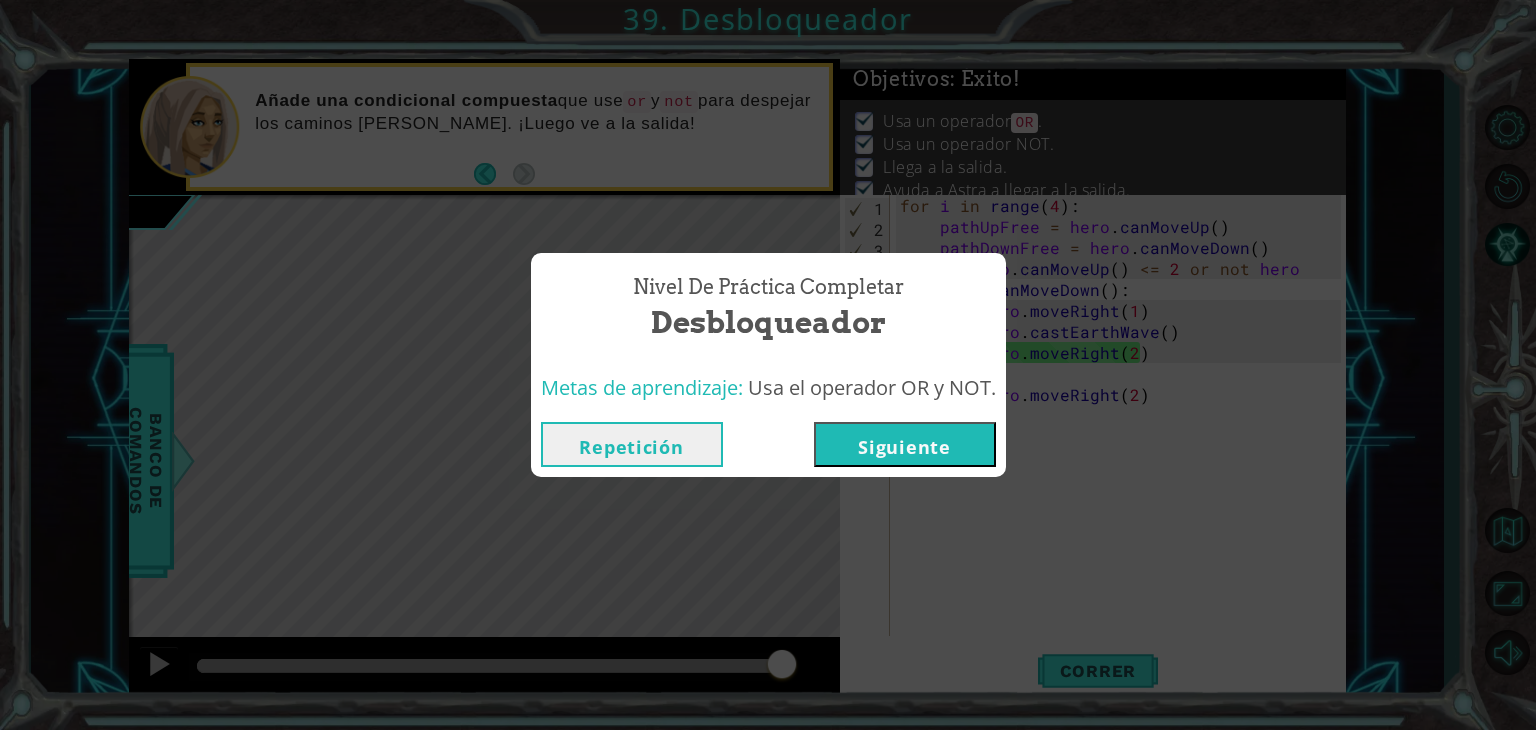click on "Siguiente" at bounding box center [905, 444] 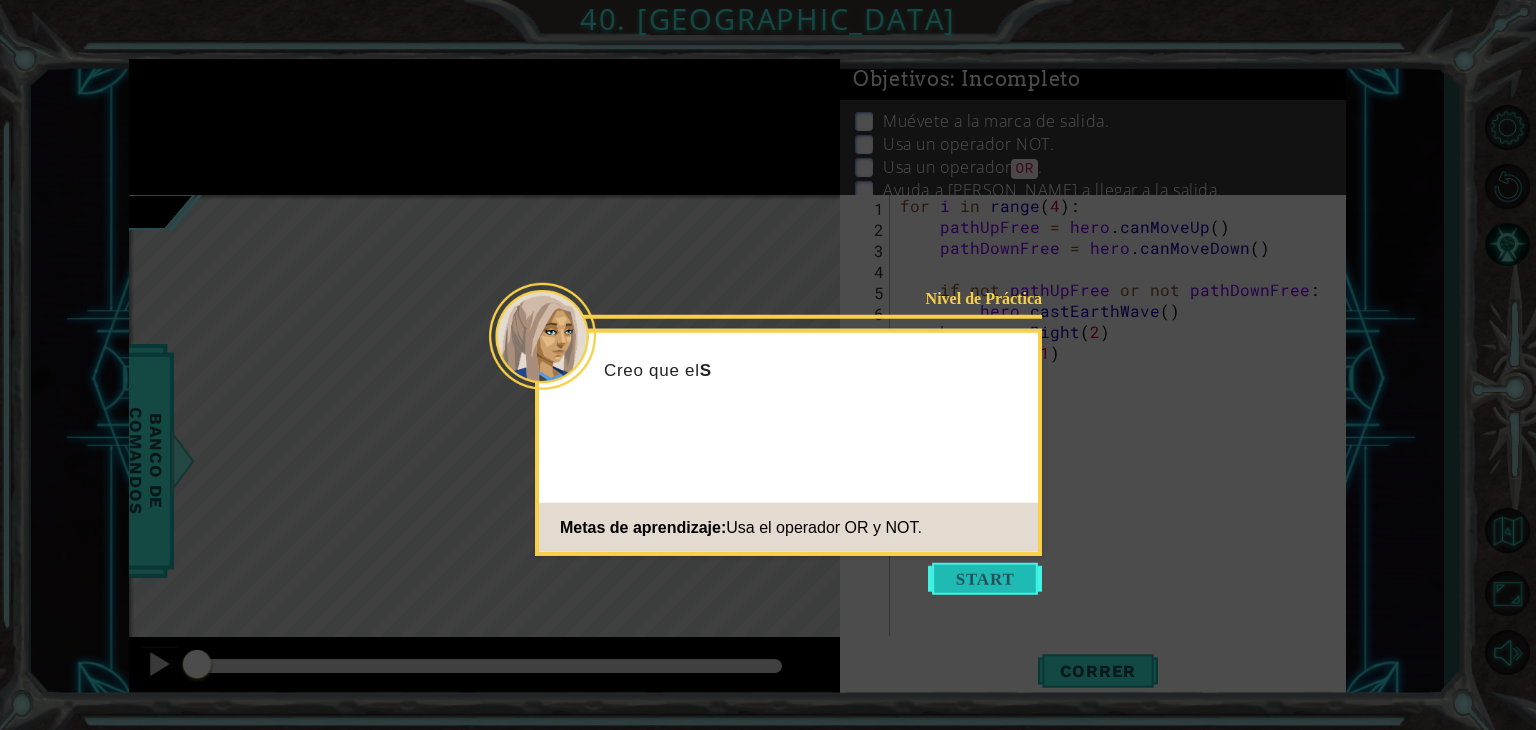 click at bounding box center (985, 579) 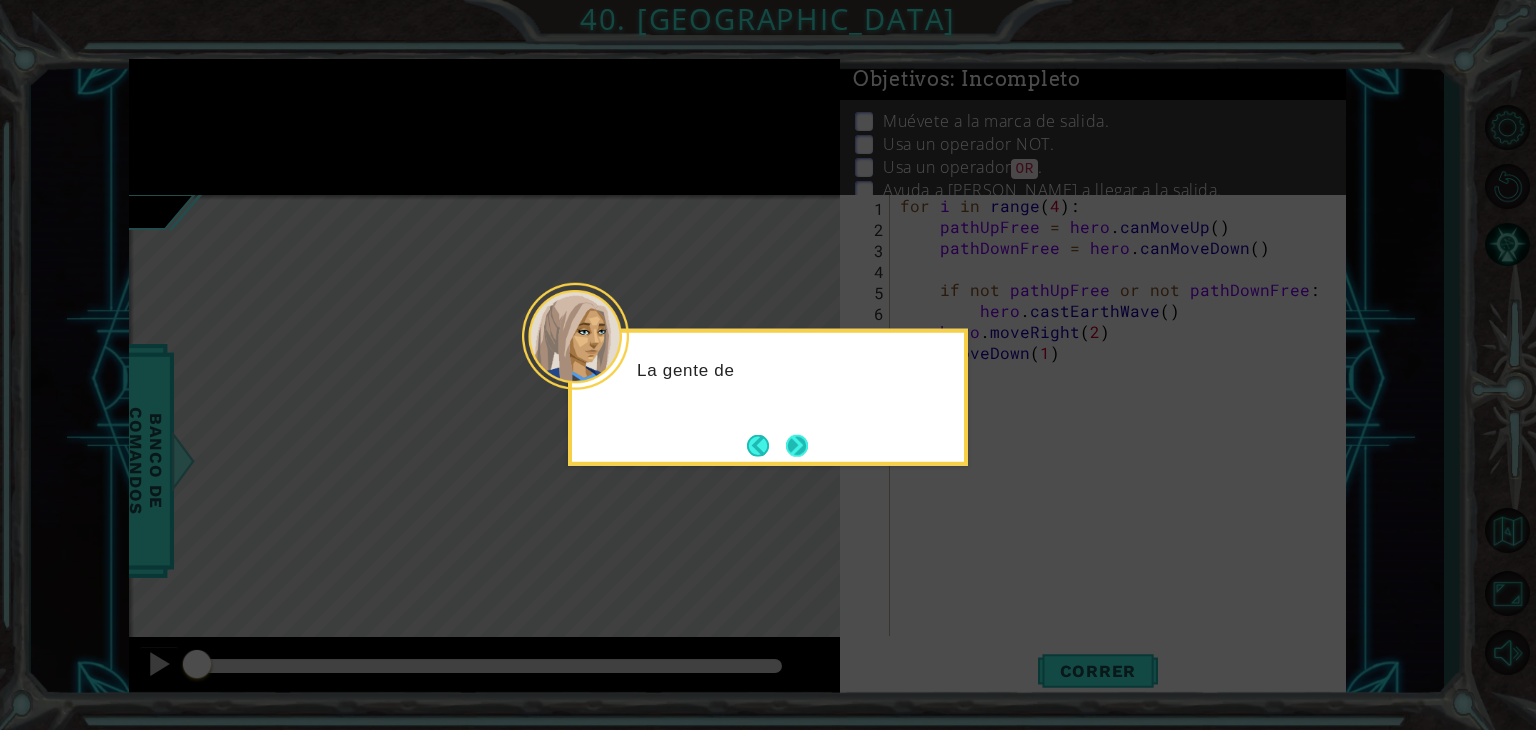 click at bounding box center [797, 446] 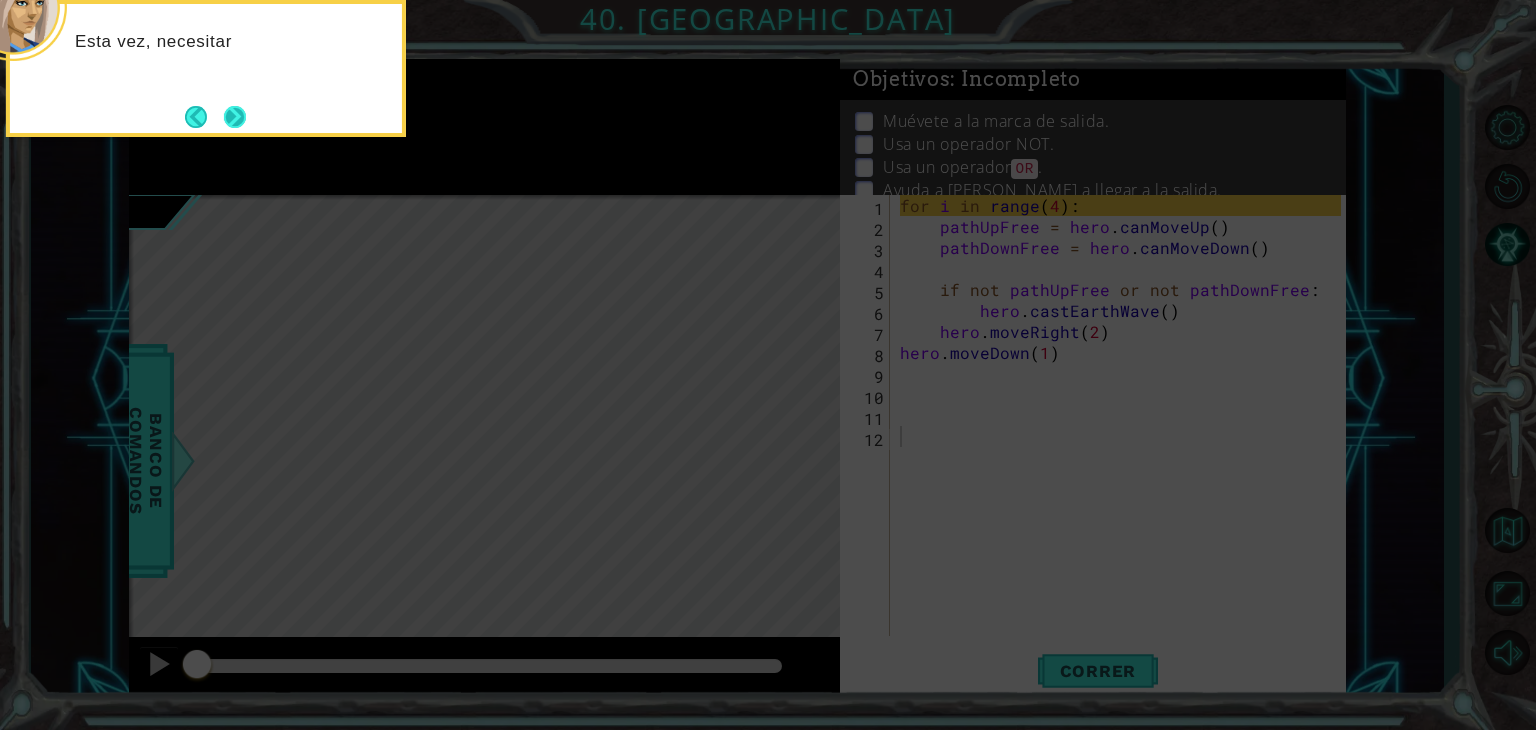 click at bounding box center (235, 116) 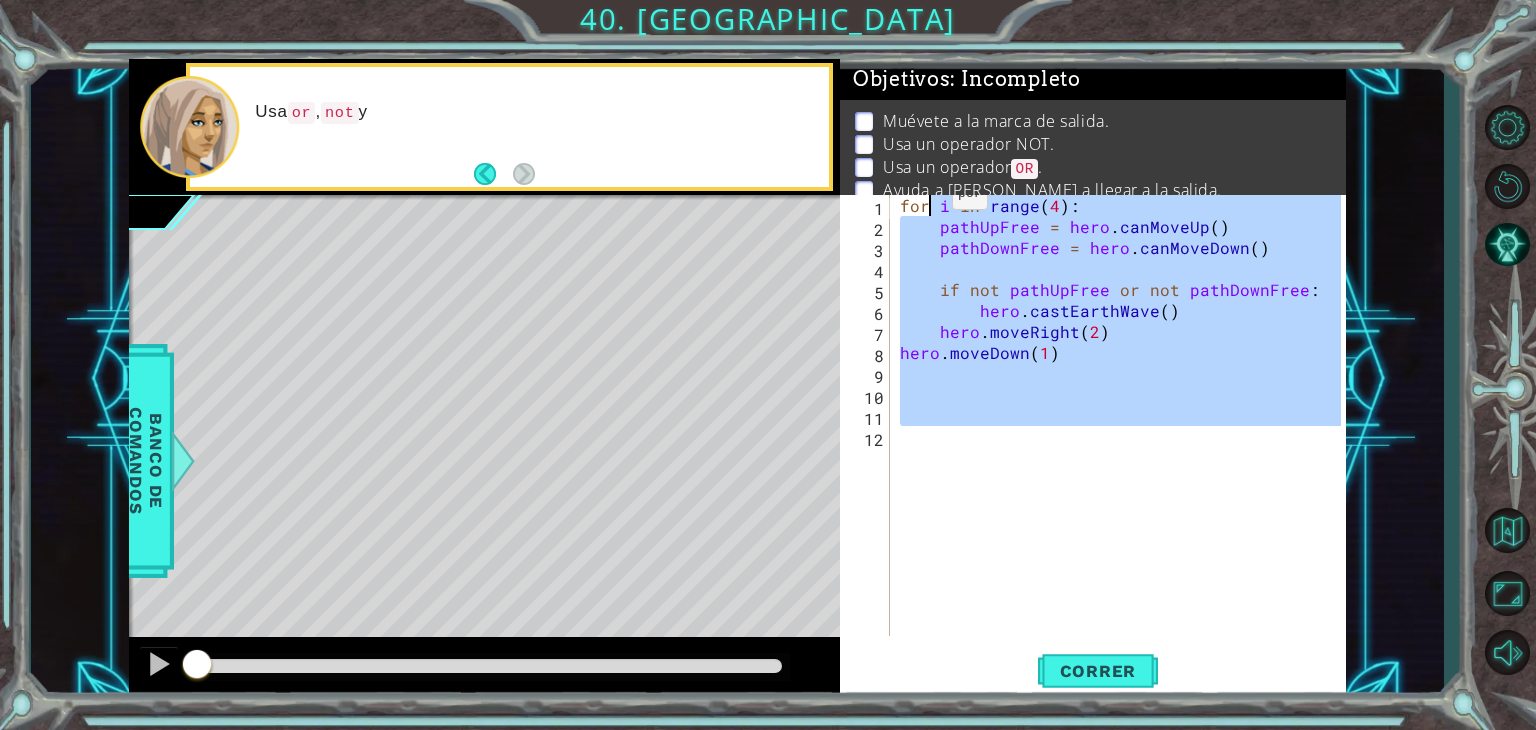 drag, startPoint x: 1162, startPoint y: 464, endPoint x: 905, endPoint y: 172, distance: 388.98972 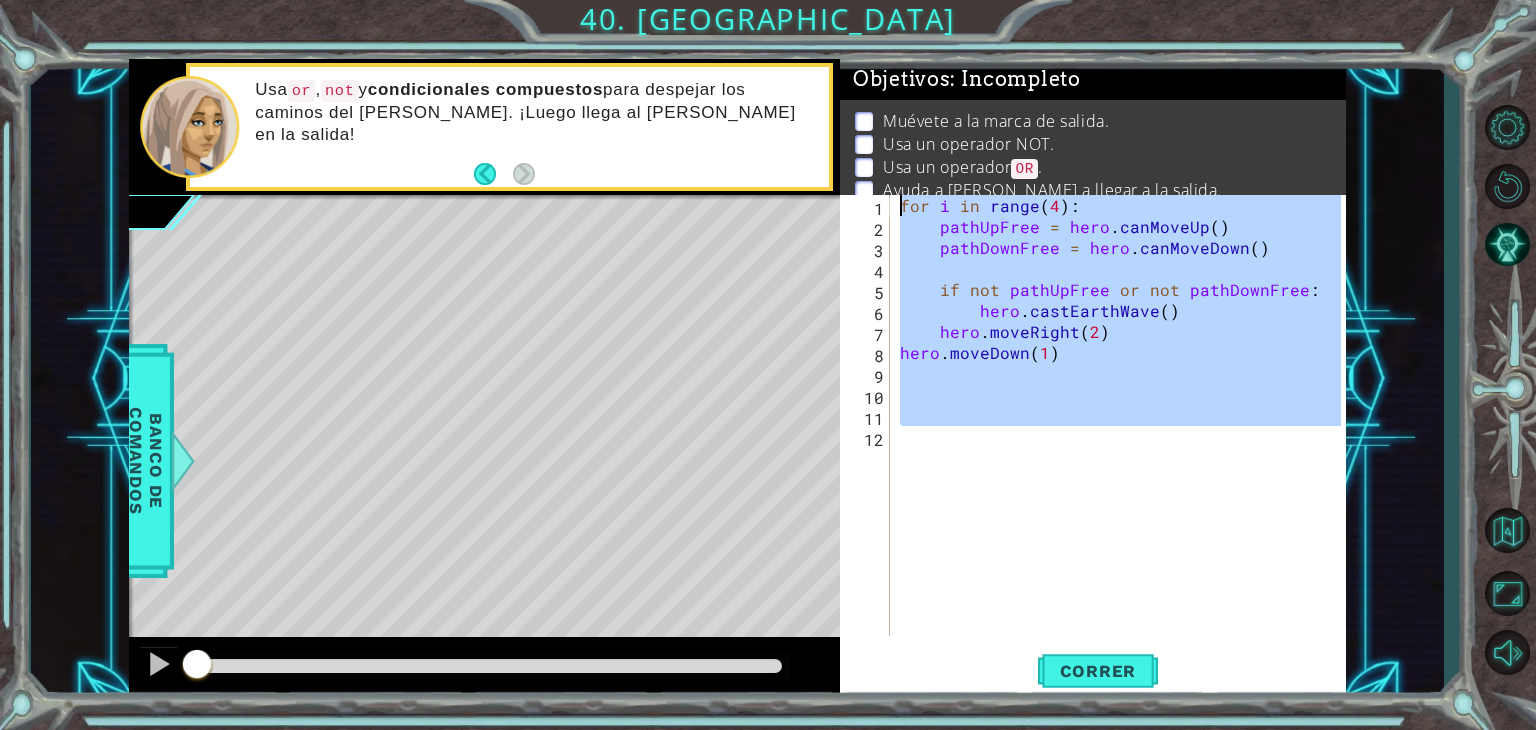 click on "for   i   in   range ( 4 ) :      pathUpFree   =   hero . canMoveUp ( )      pathDownFree   =   hero . canMoveDown ( )           if   not   pathUpFree   or   not   pathDownFree :          hero . castEarthWave ( )      hero . moveRight ( 2 ) hero . moveDown ( 1 )" at bounding box center [1118, 415] 